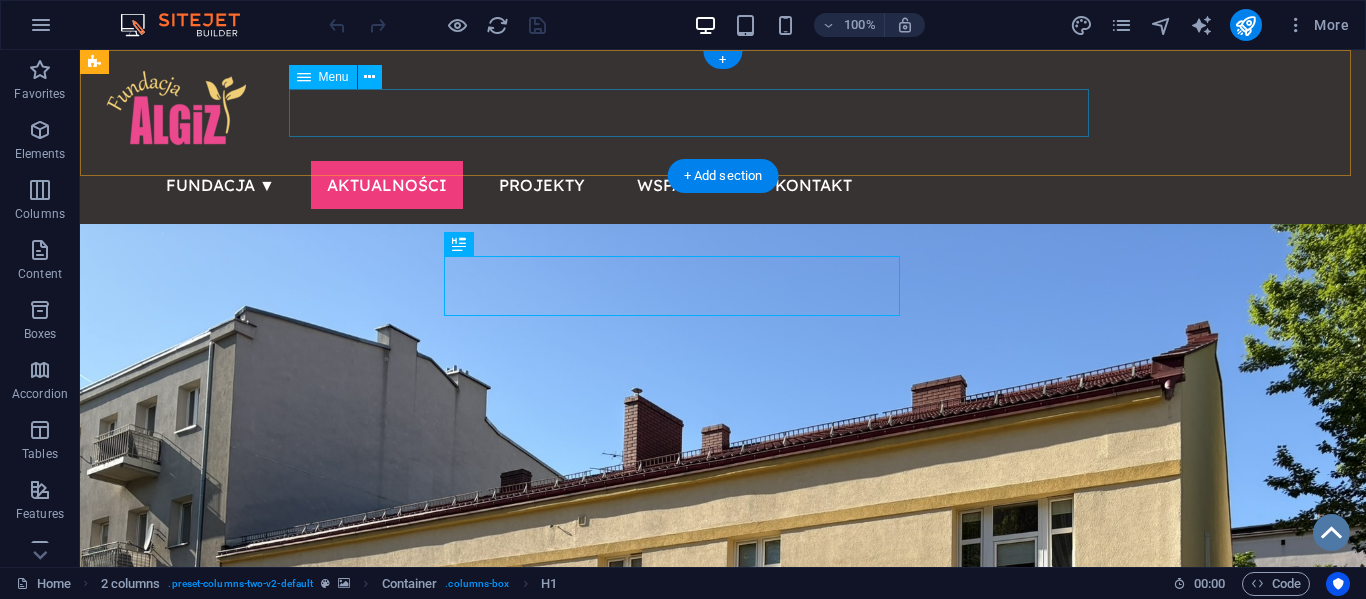 scroll, scrollTop: 0, scrollLeft: 0, axis: both 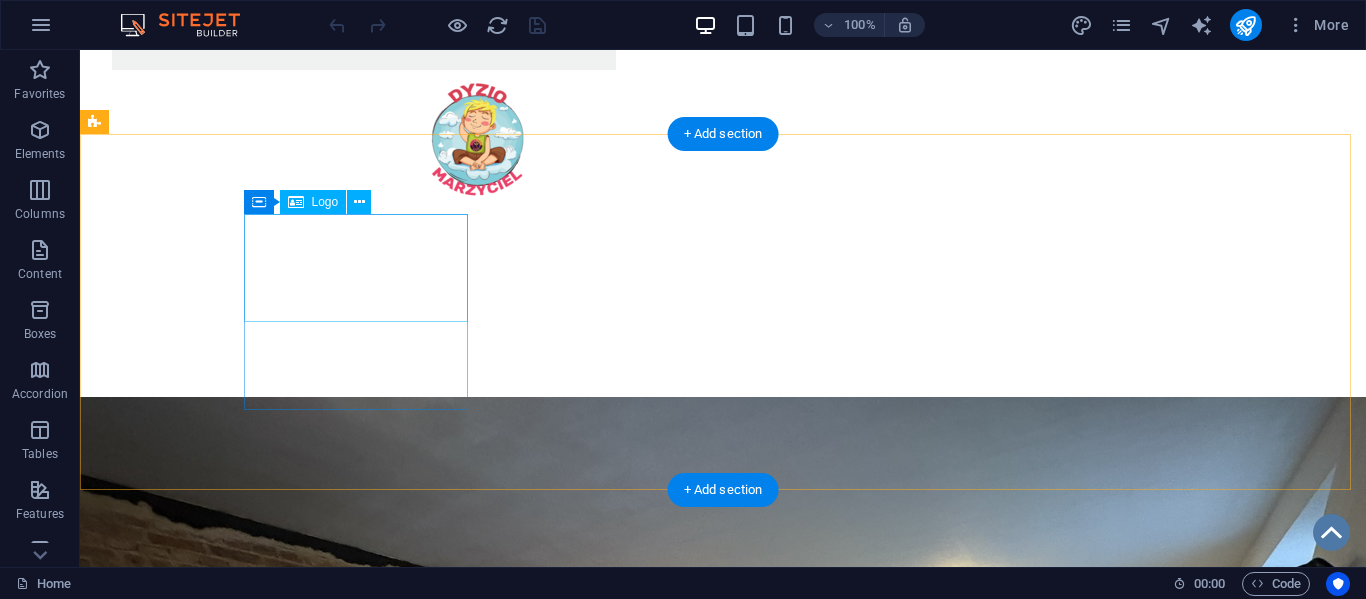 click at bounding box center (208, 1496) 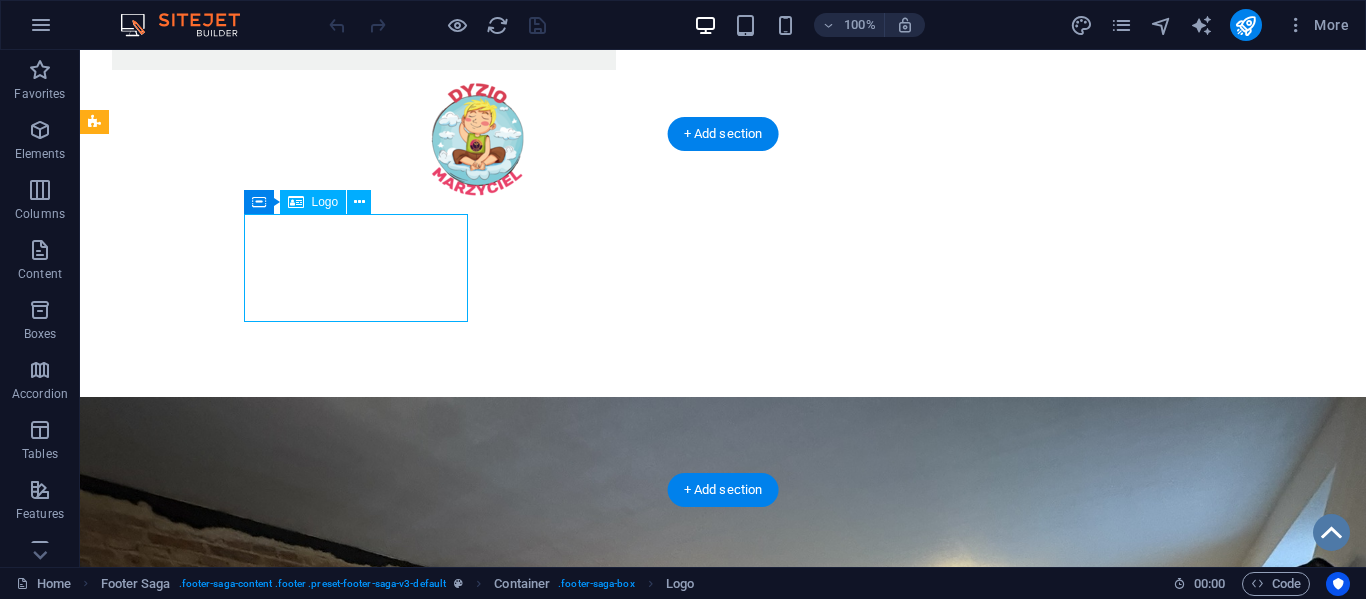click at bounding box center (208, 1496) 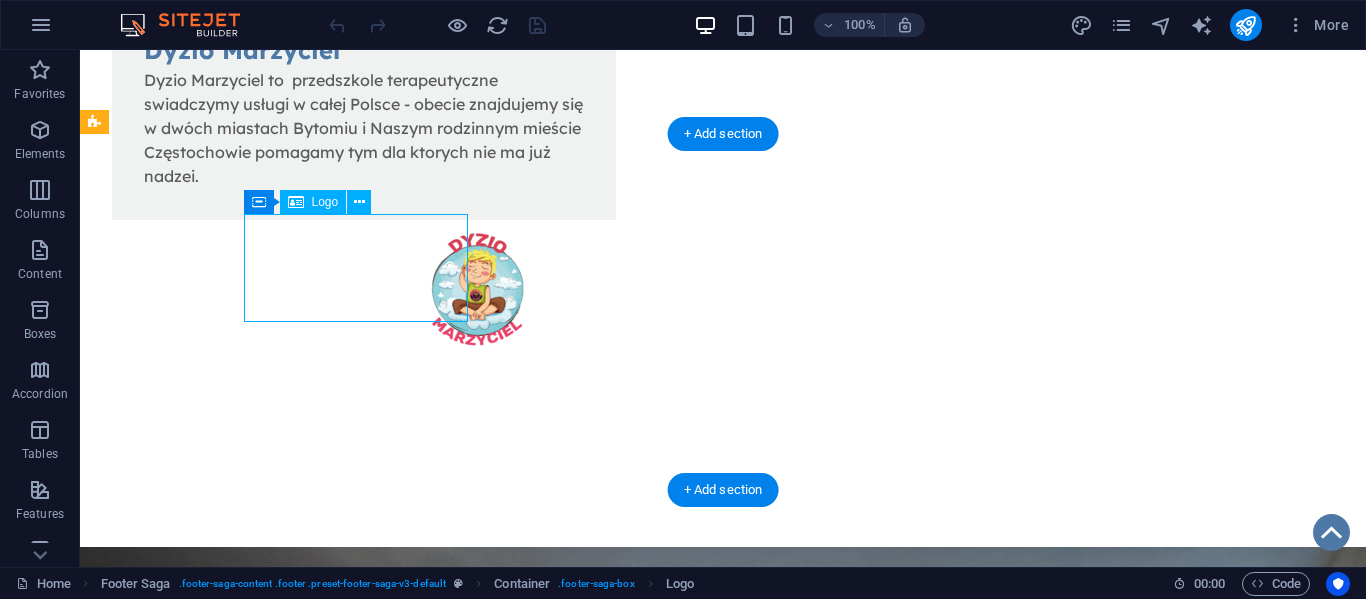 select on "px" 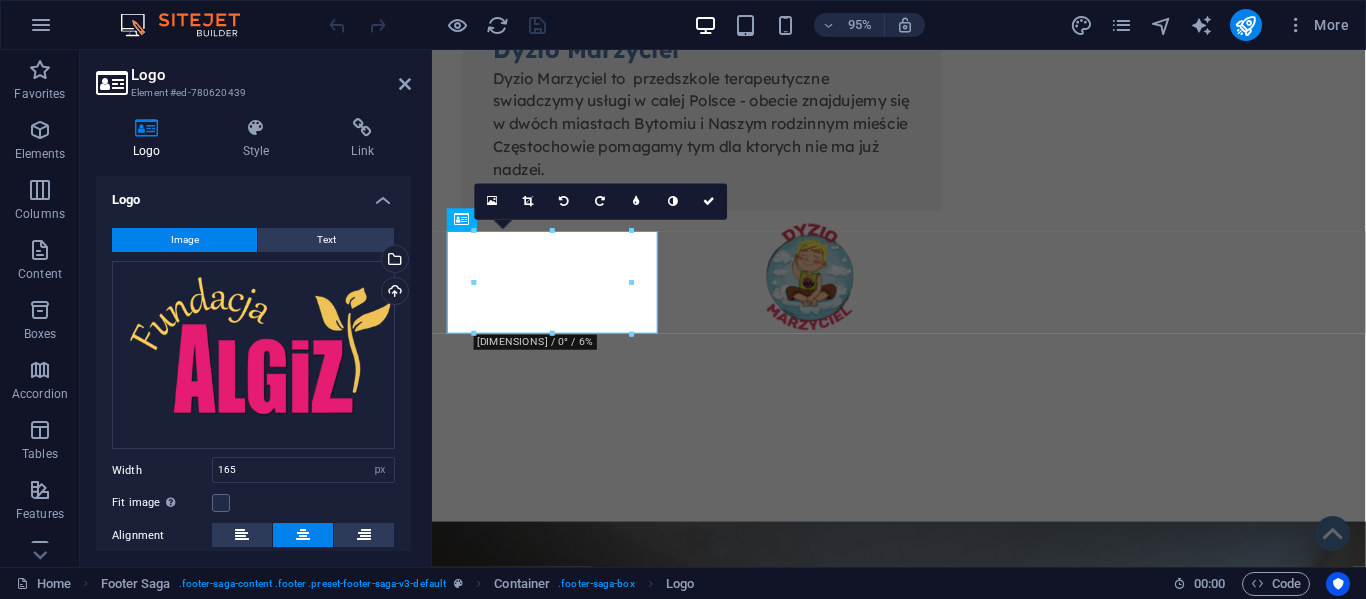scroll, scrollTop: 1401, scrollLeft: 0, axis: vertical 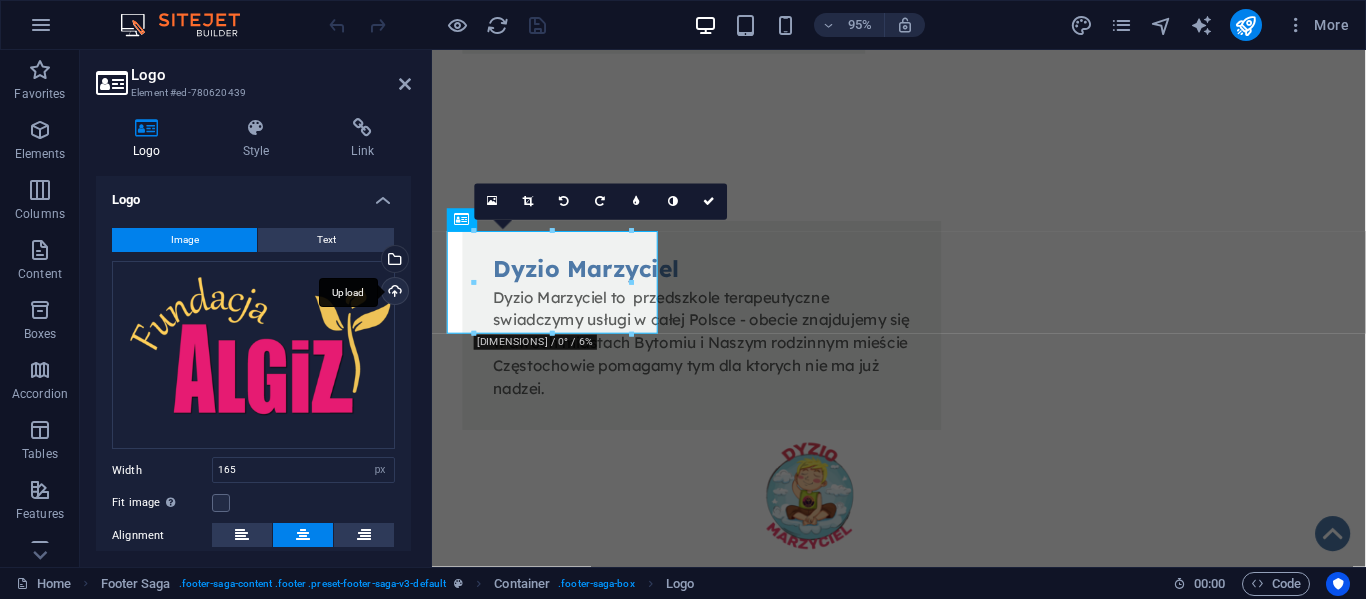 click on "Upload" at bounding box center [393, 293] 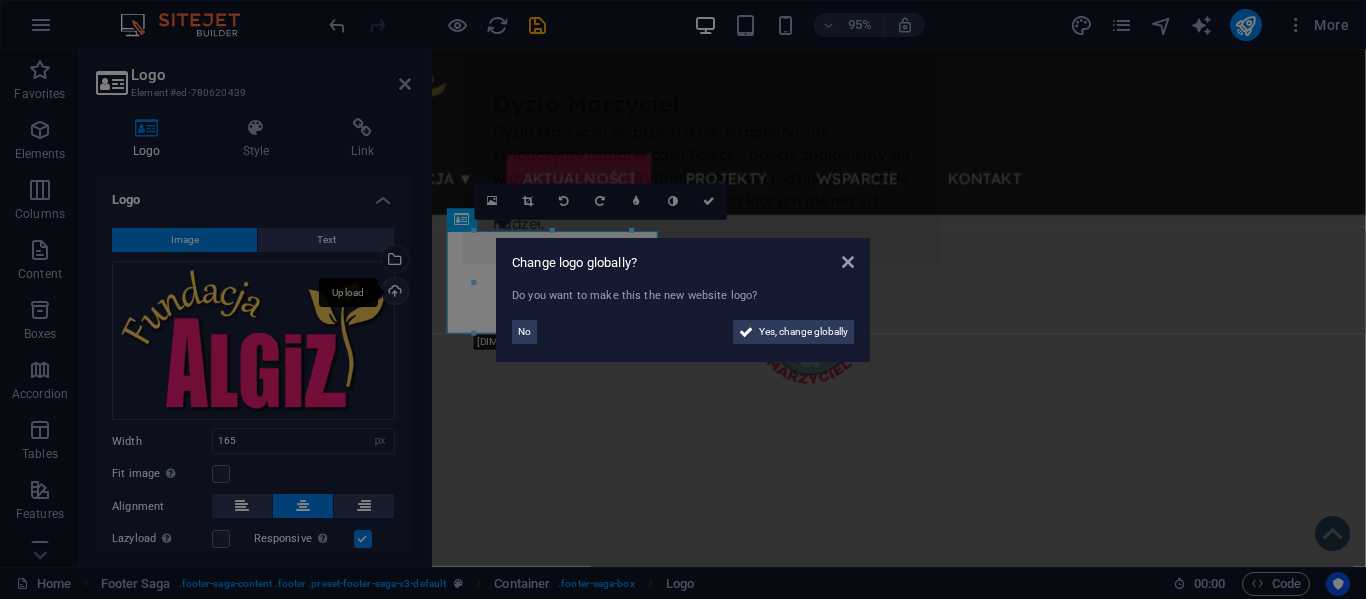 scroll, scrollTop: 1383, scrollLeft: 0, axis: vertical 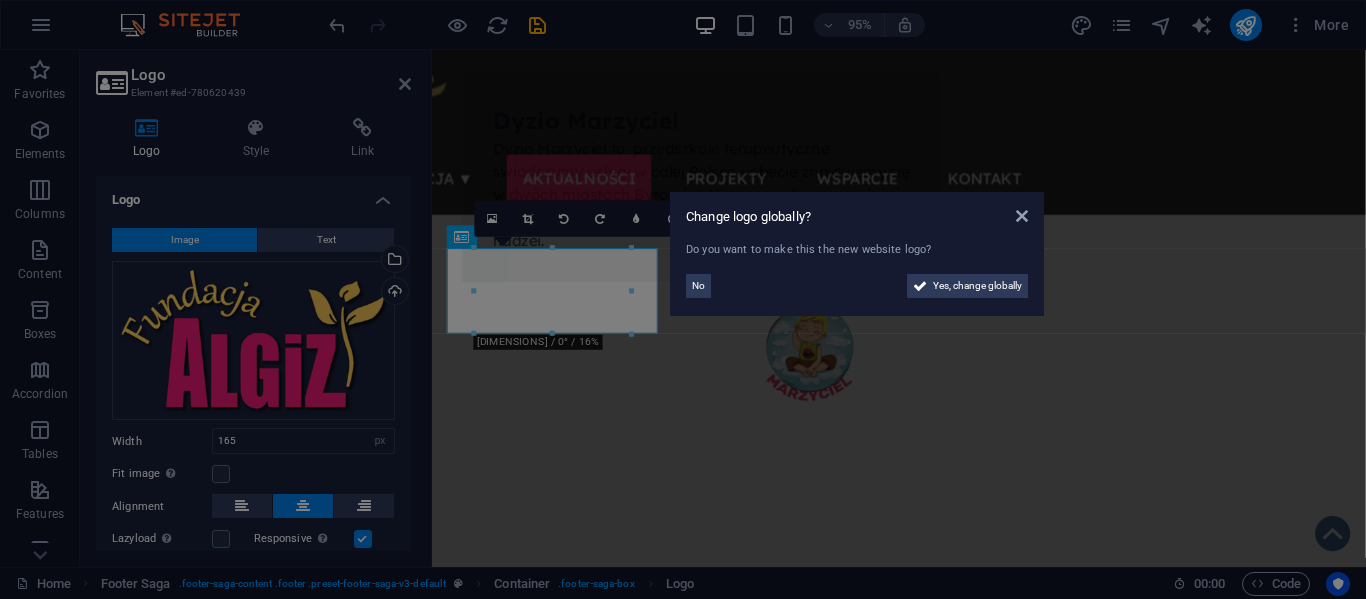 drag, startPoint x: 712, startPoint y: 270, endPoint x: 886, endPoint y: 224, distance: 179.97778 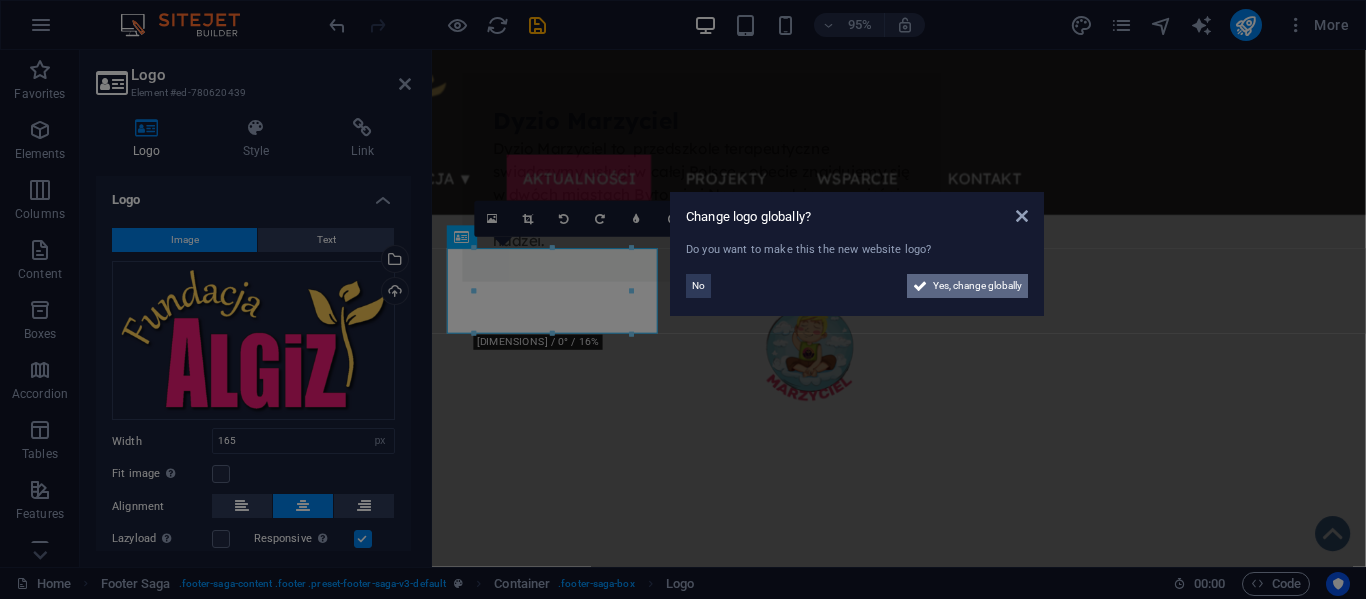 click on "Yes, change globally" at bounding box center (977, 286) 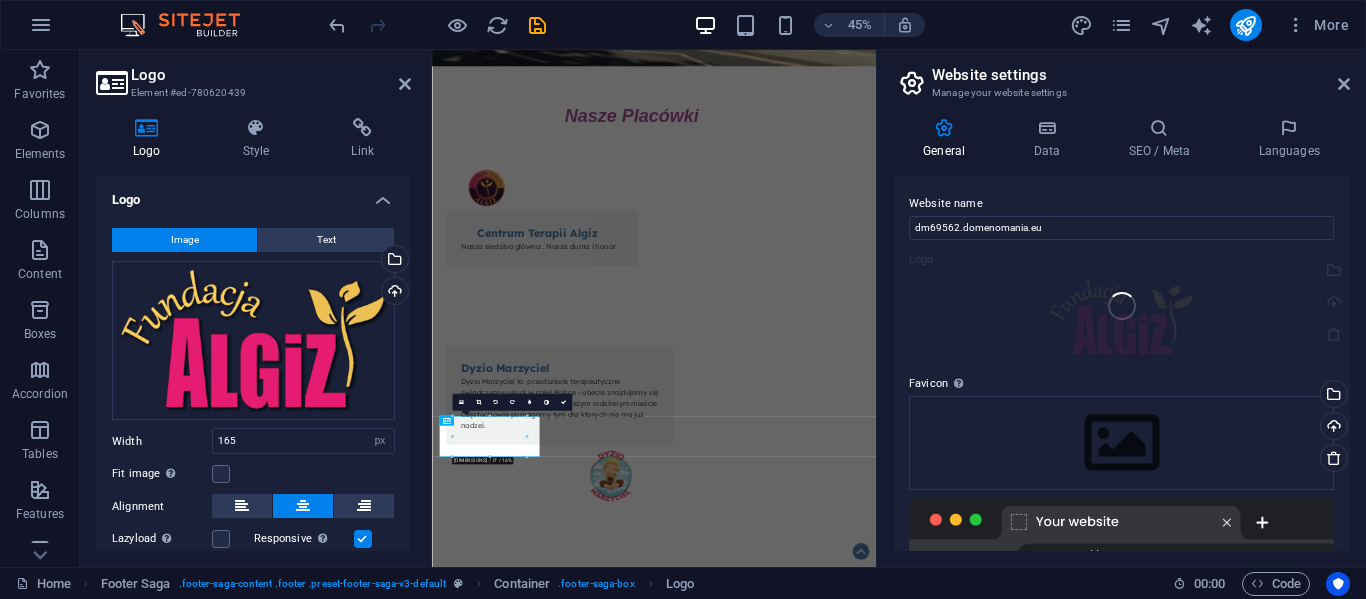 scroll, scrollTop: 741, scrollLeft: 0, axis: vertical 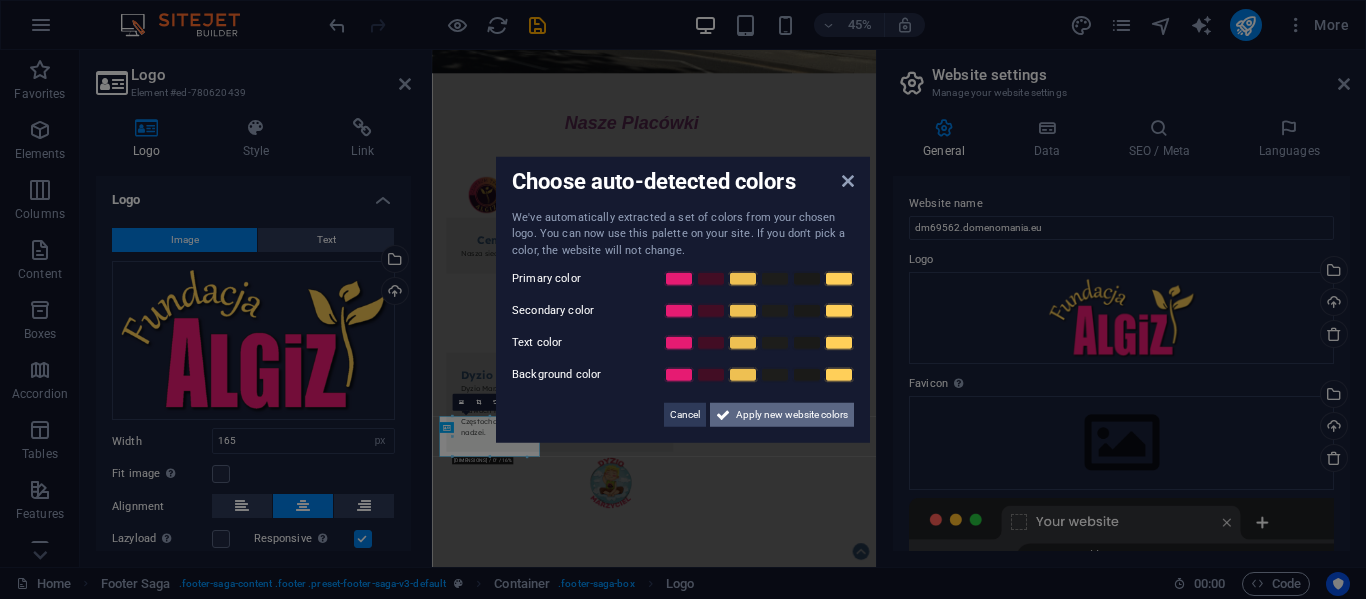 click on "Apply new website colors" at bounding box center [792, 415] 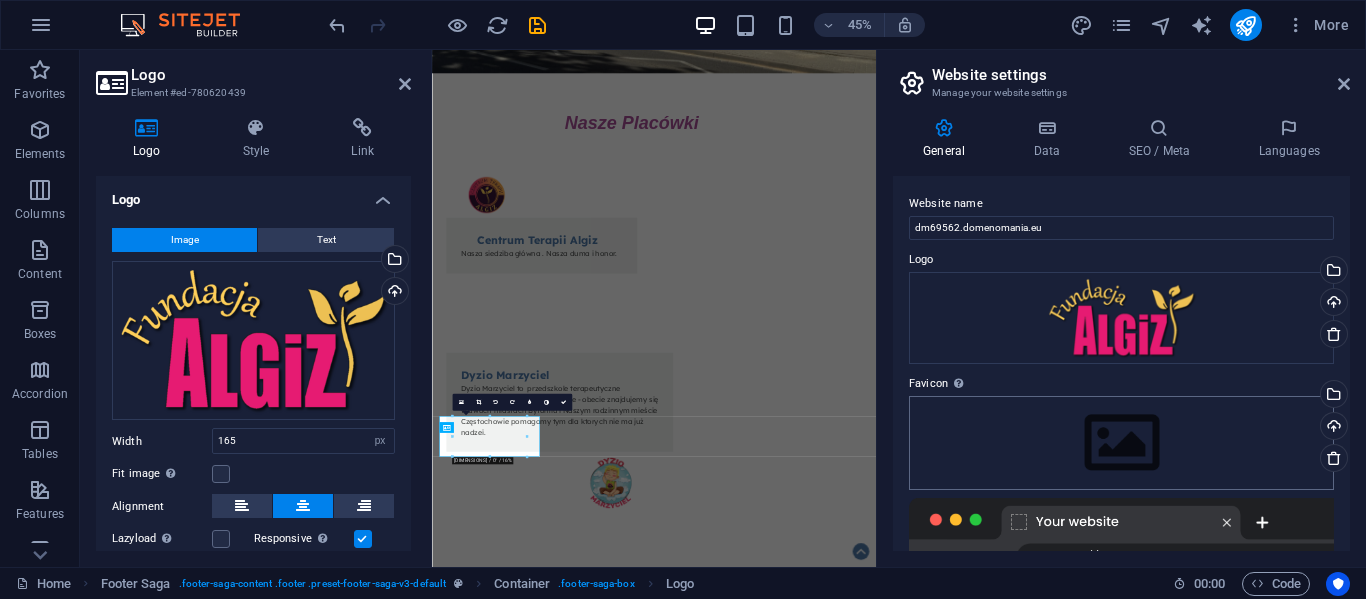 scroll, scrollTop: 305, scrollLeft: 0, axis: vertical 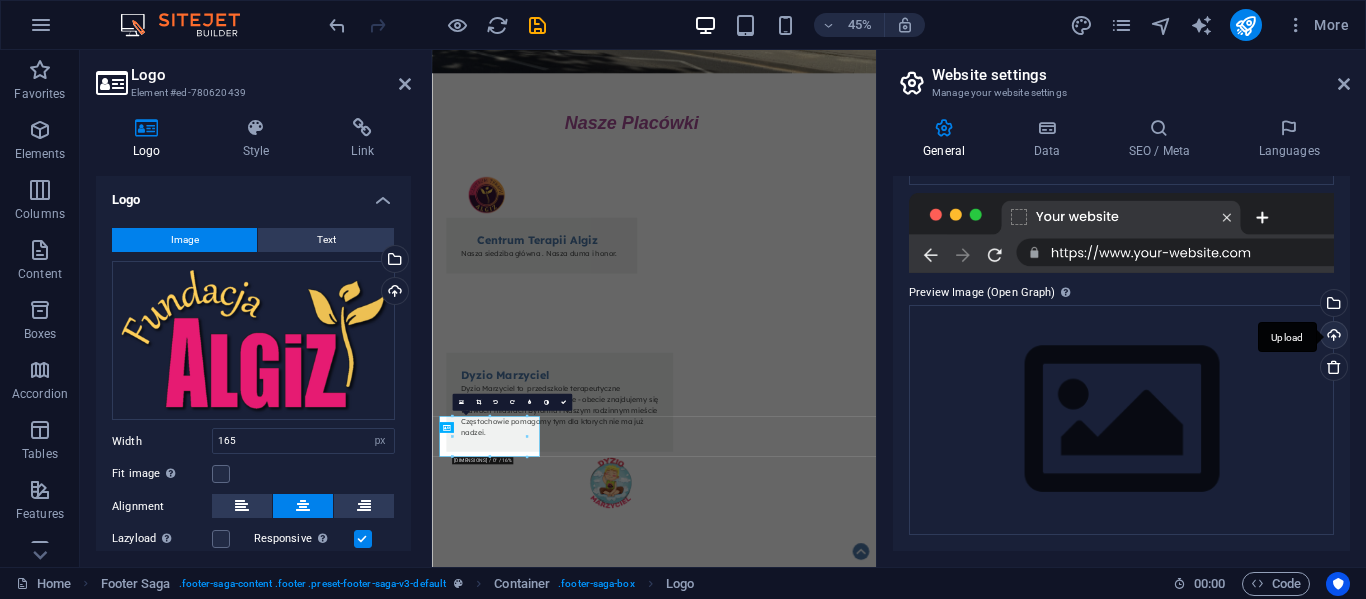 click on "Upload" at bounding box center (1332, 337) 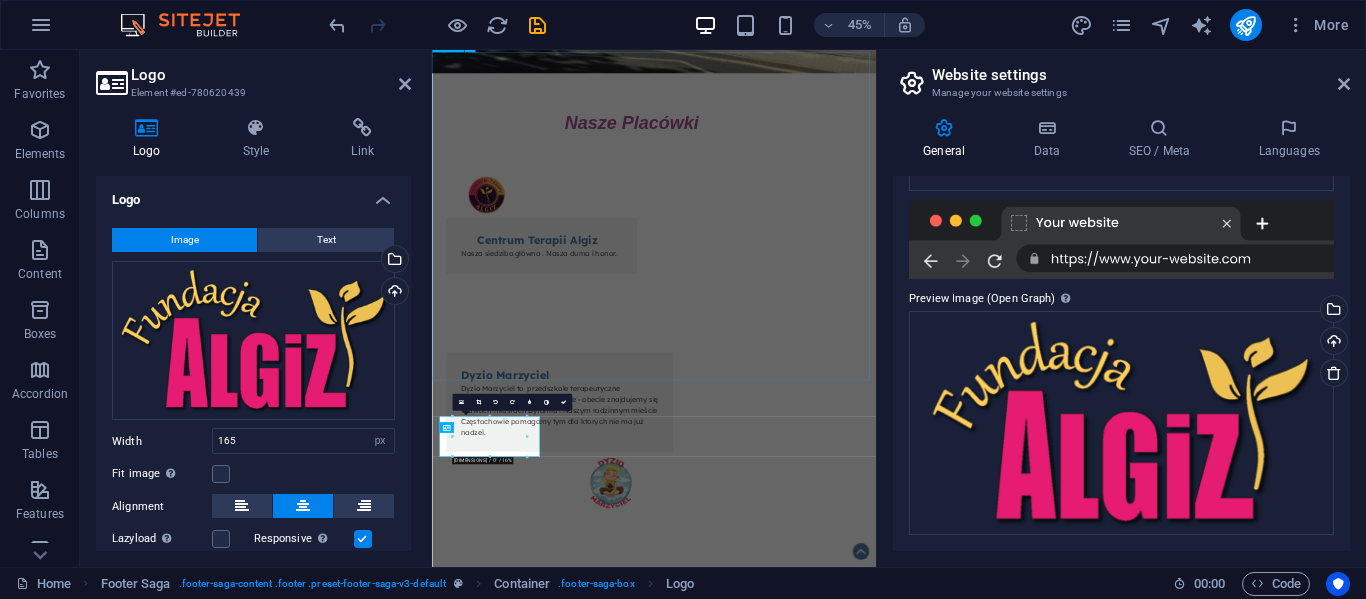 scroll, scrollTop: 299, scrollLeft: 0, axis: vertical 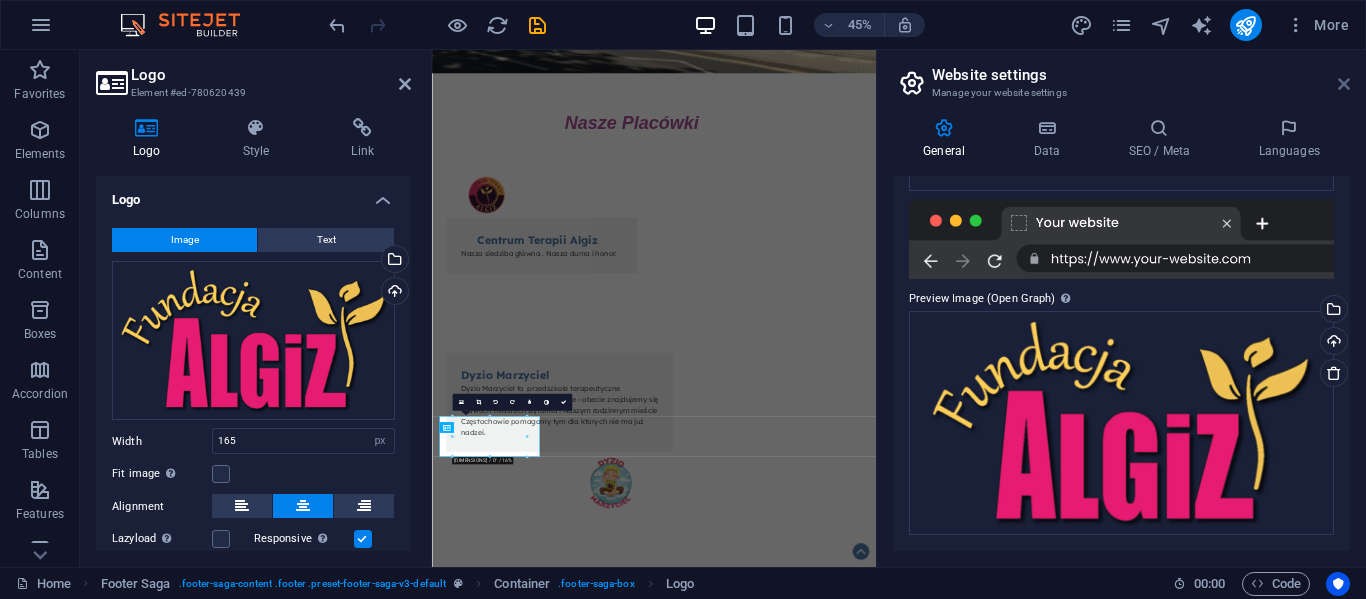 click at bounding box center (1344, 84) 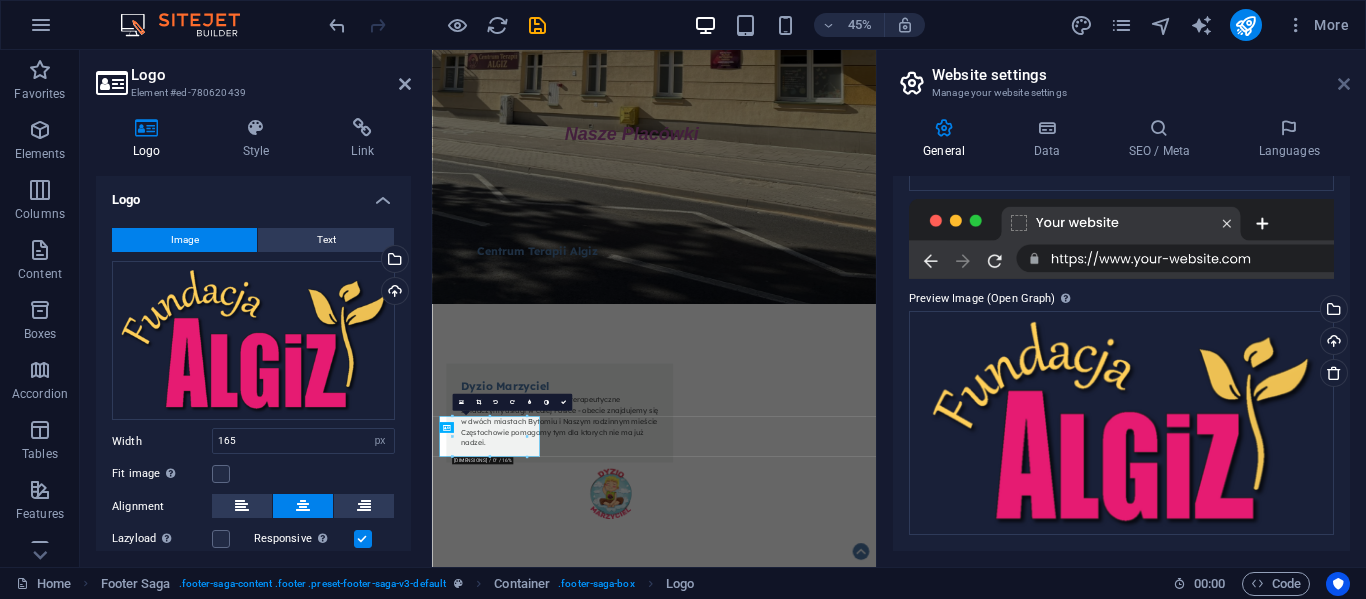 scroll, scrollTop: 1349, scrollLeft: 0, axis: vertical 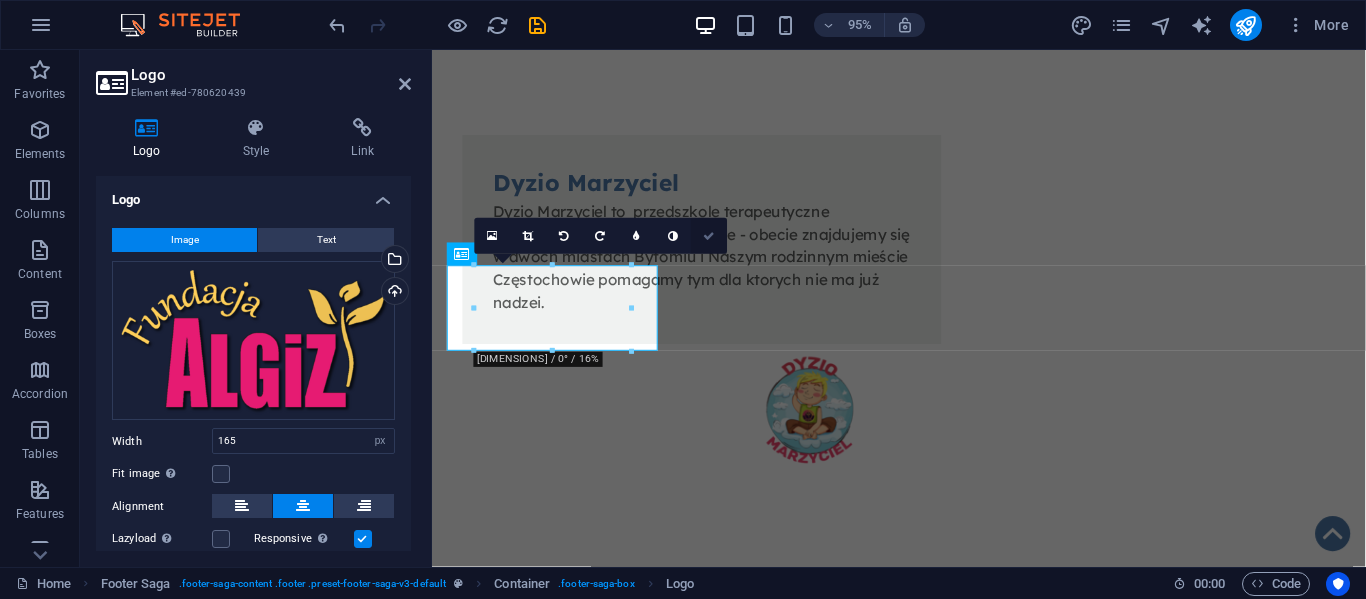 click at bounding box center [709, 236] 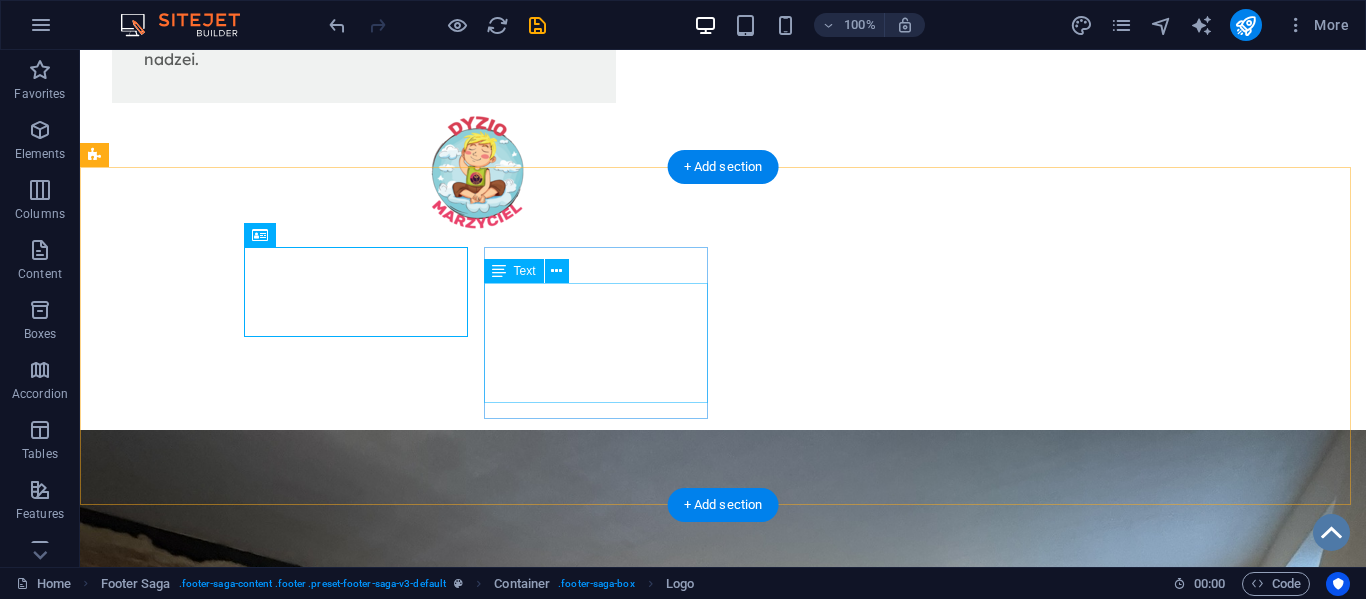 scroll, scrollTop: 1583, scrollLeft: 0, axis: vertical 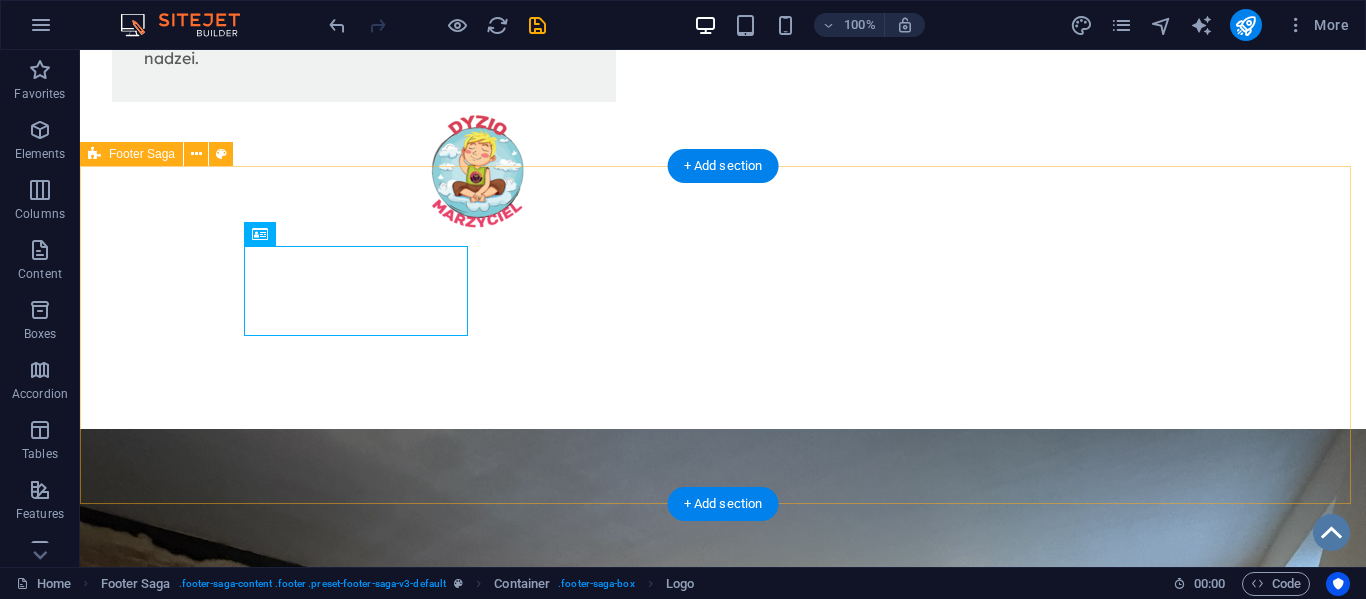click on "Fundacja Algiz - wspieramy działamy pomagamy i kochamy !!! O nas KRS: [KRS_NUMBER] NIP: [NIP_NUMBER] REGON: [REGON_NUMBER] Mbank: [BANK_ACCOUNT_NUMBER] Kontakt ul.Sobieskiego 84 [POSTAL_CODE] [CITY] tel.:[PHONE] e-mail: [EMAIL] Statut Polityka Prywatności Regulamin RODO Klauzula przetwarzania" at bounding box center (723, 1827) 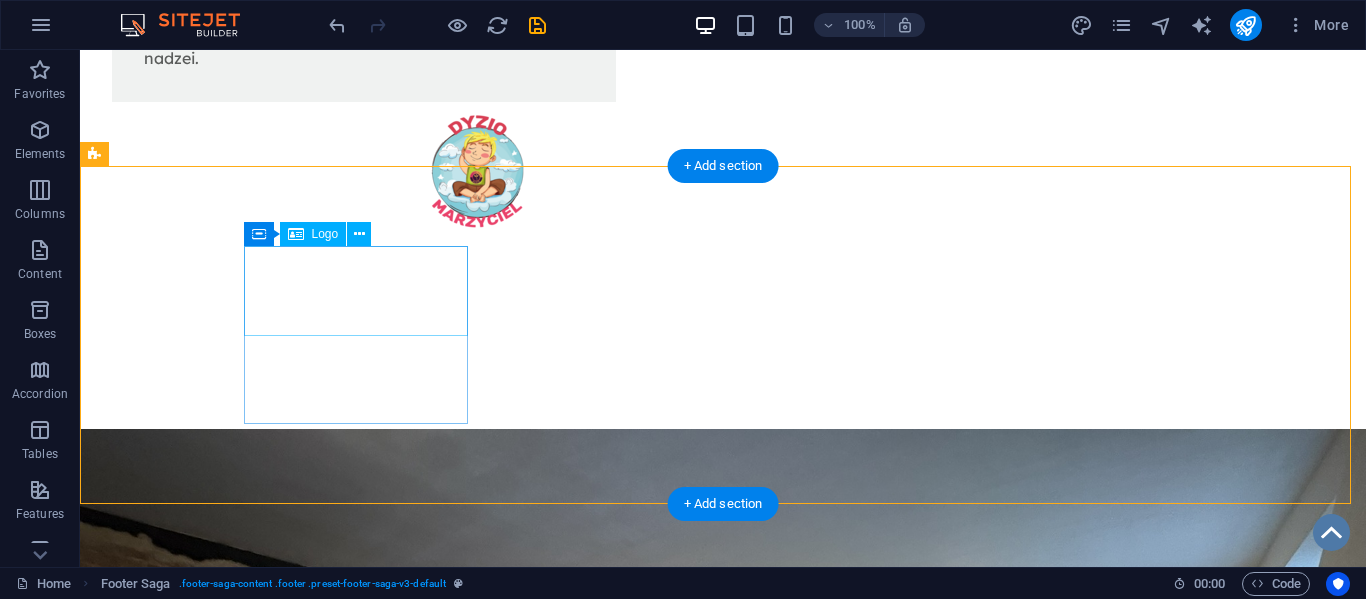 click at bounding box center [208, 1519] 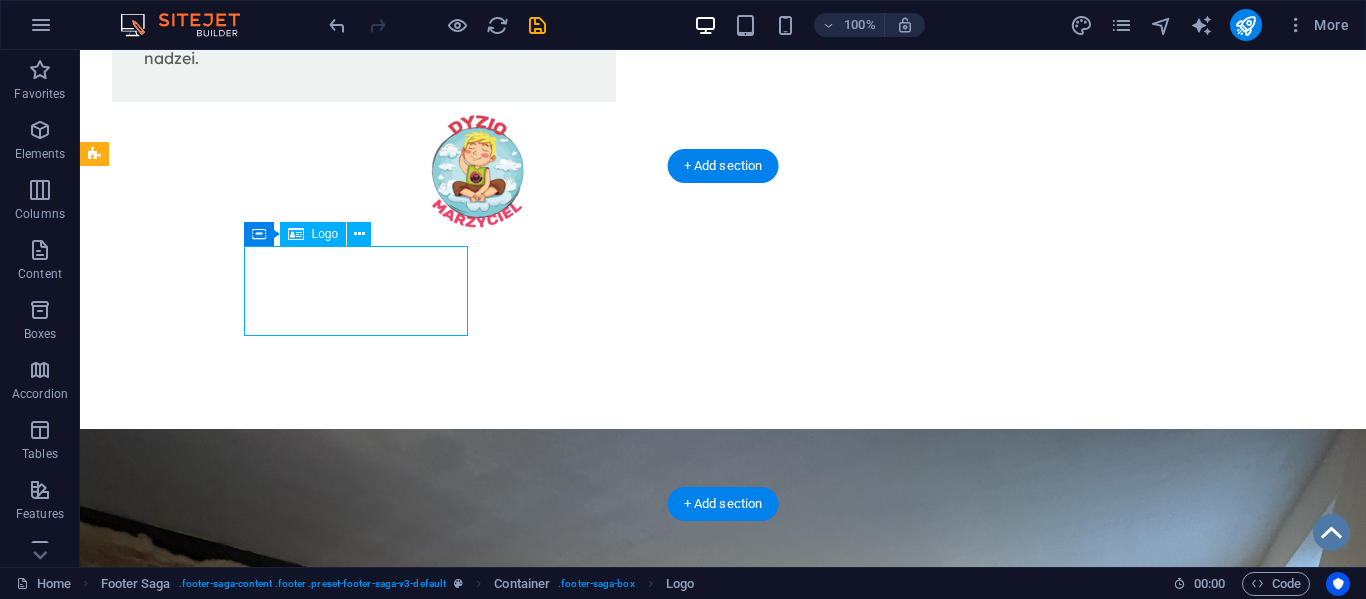 click at bounding box center [208, 1519] 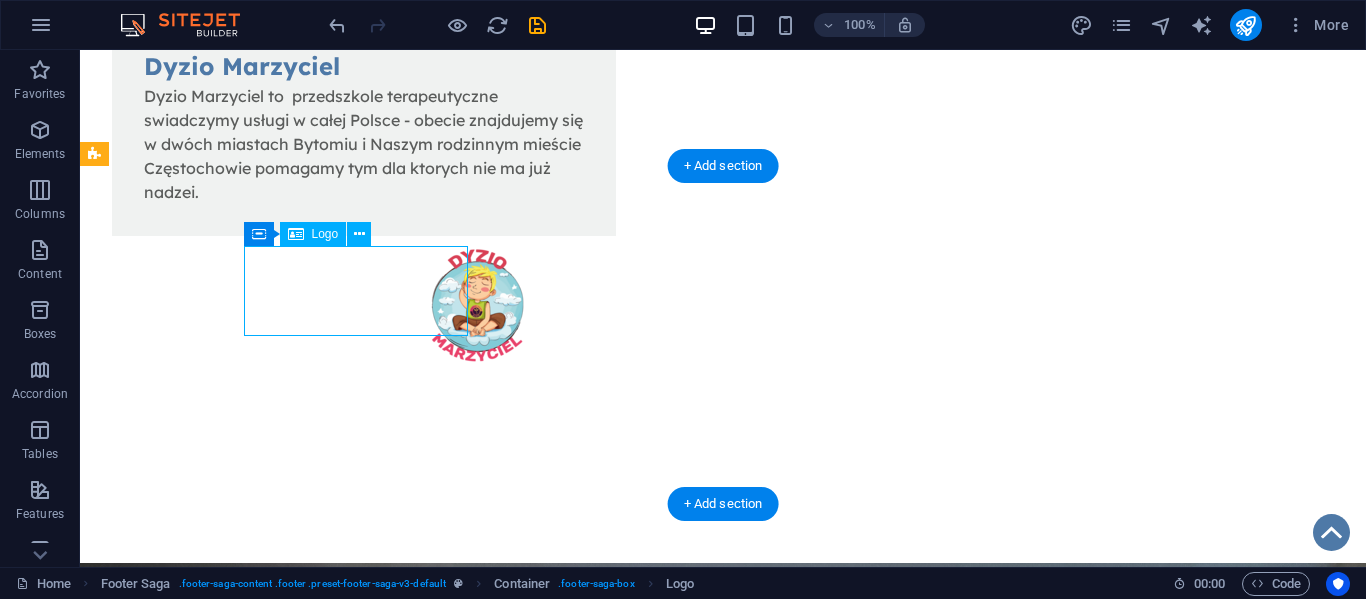 scroll, scrollTop: 1367, scrollLeft: 0, axis: vertical 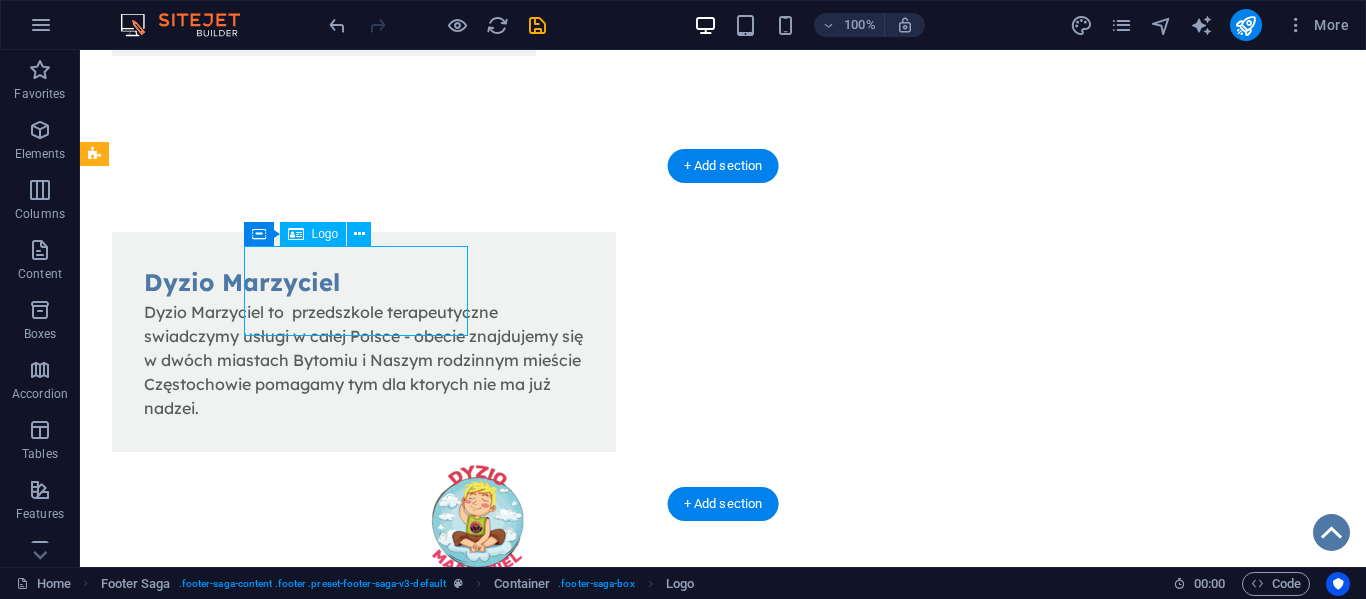 select on "px" 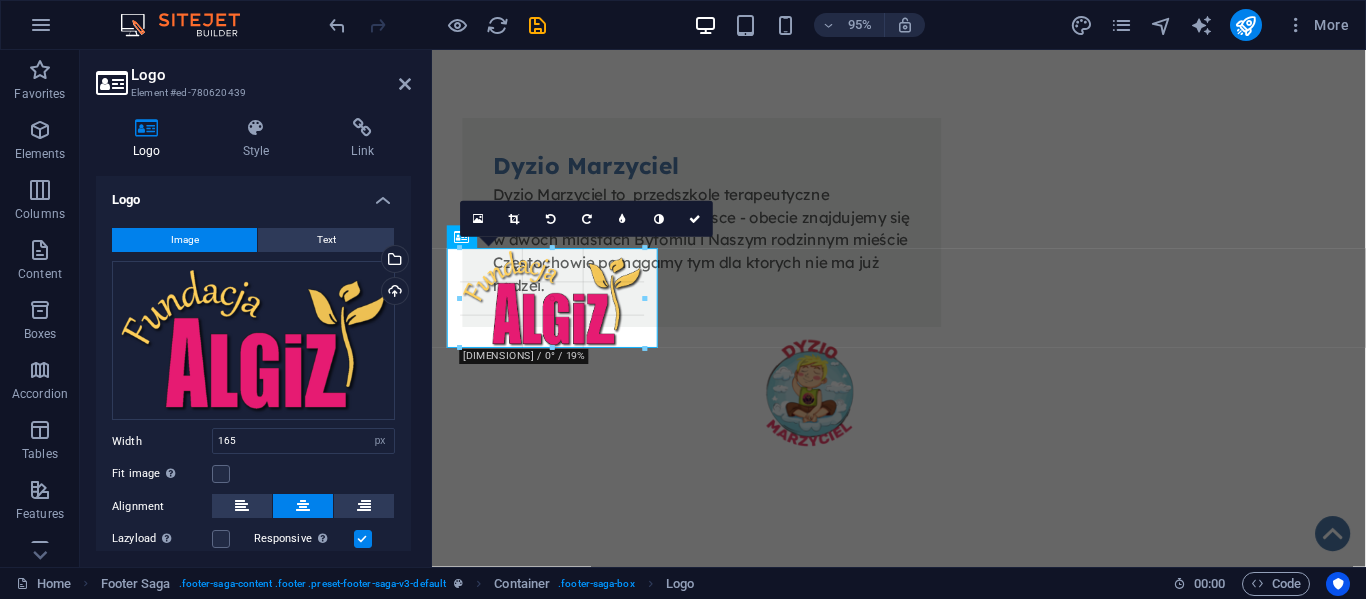 drag, startPoint x: 629, startPoint y: 252, endPoint x: 634, endPoint y: 236, distance: 16.763054 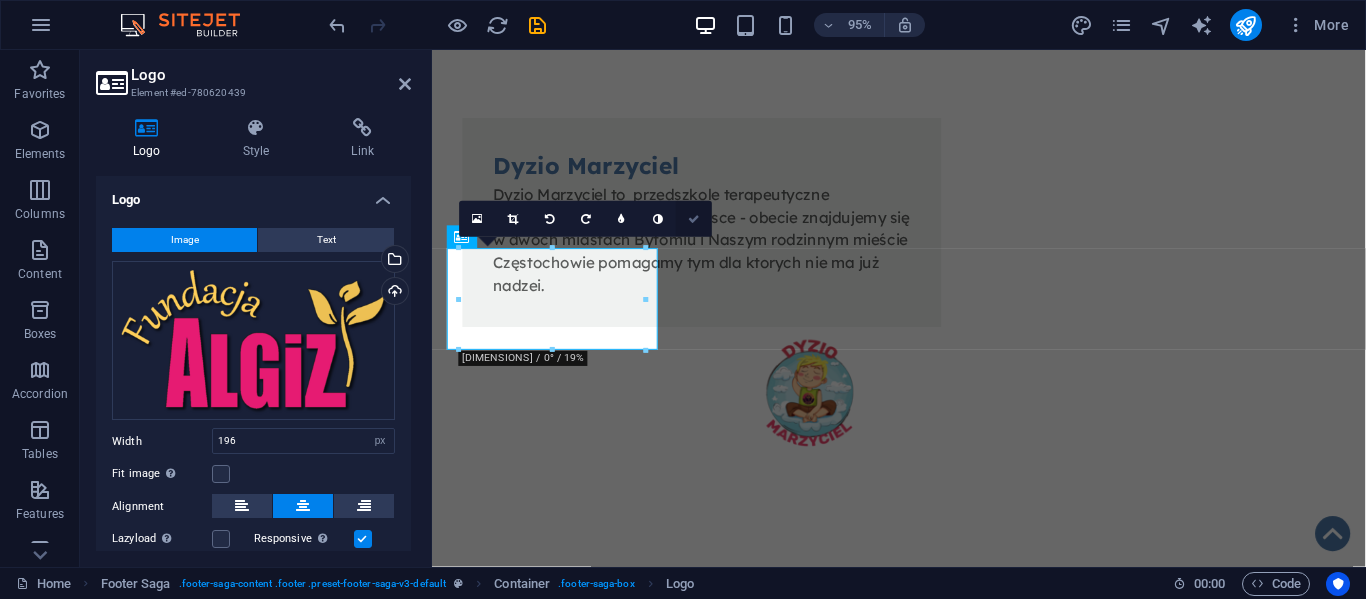 click at bounding box center [694, 218] 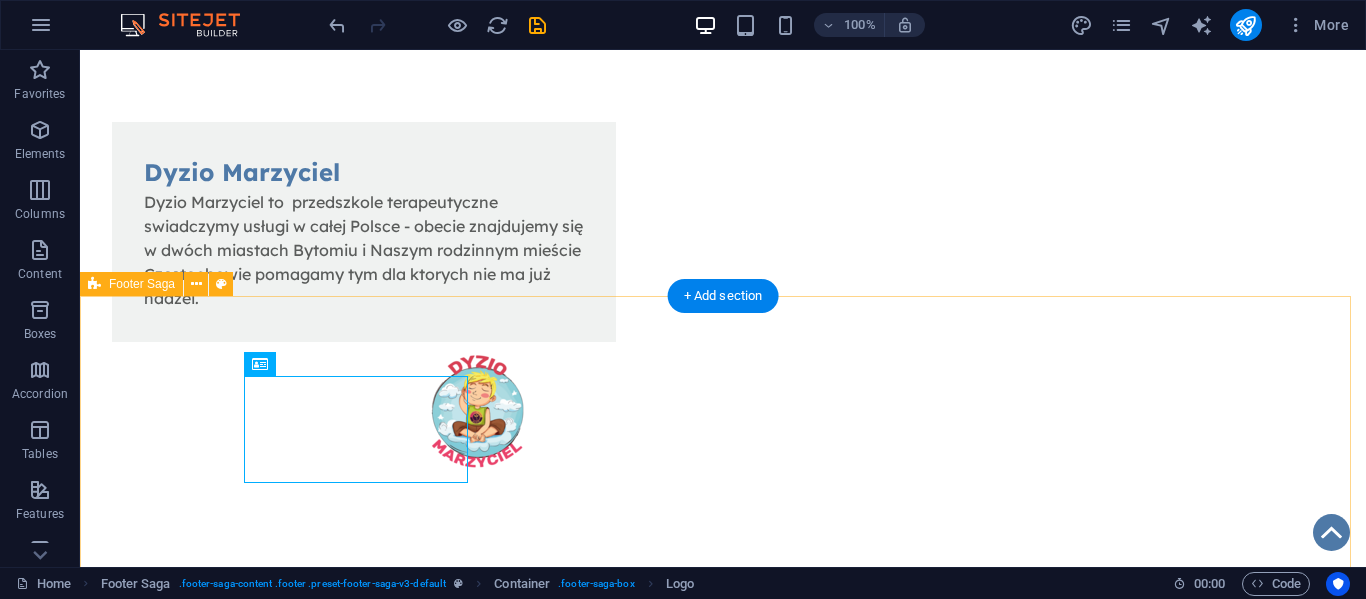 scroll, scrollTop: 1614, scrollLeft: 0, axis: vertical 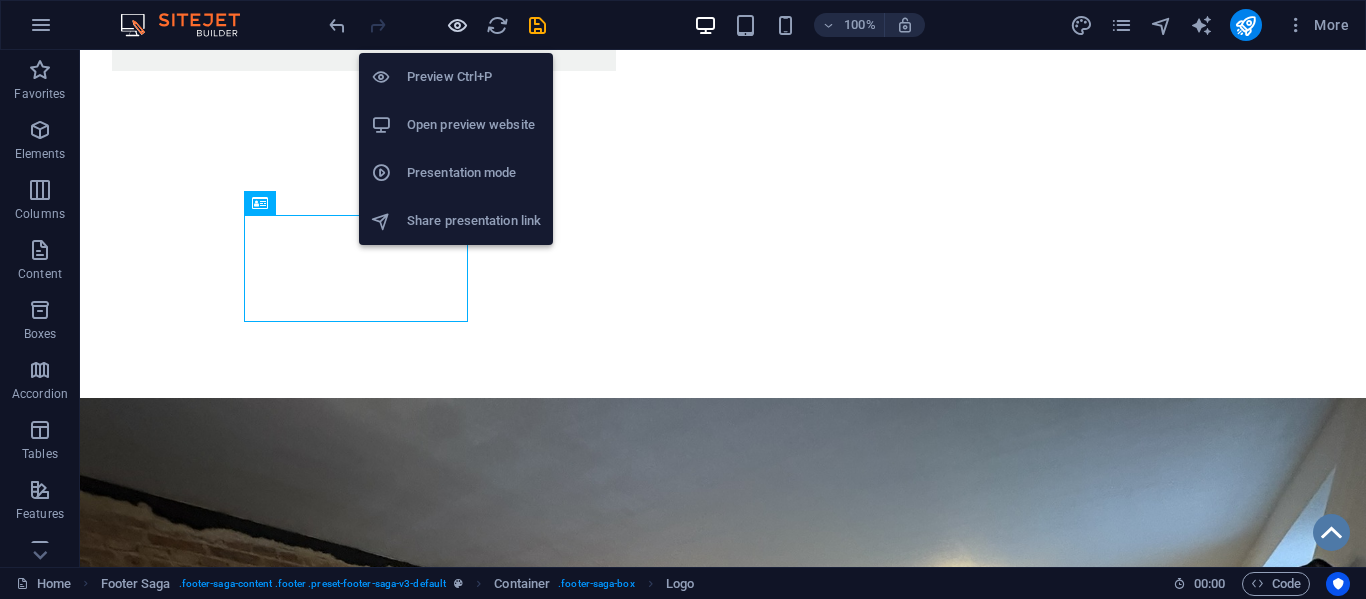 click at bounding box center [457, 25] 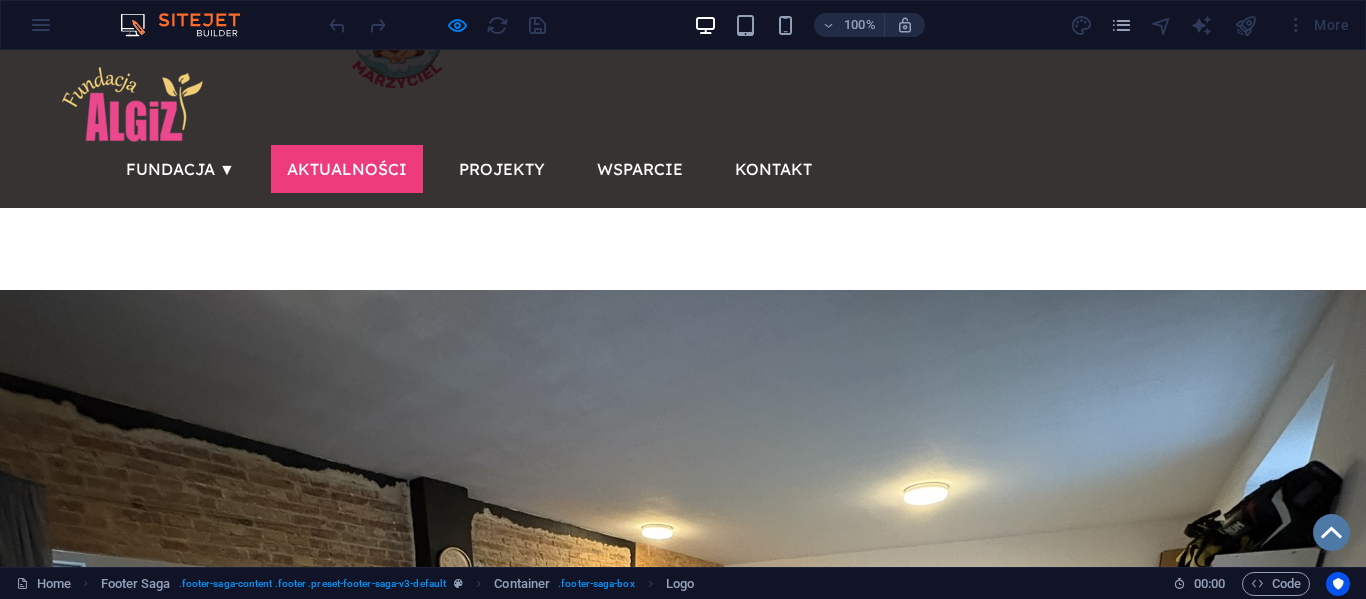 scroll, scrollTop: 1421, scrollLeft: 0, axis: vertical 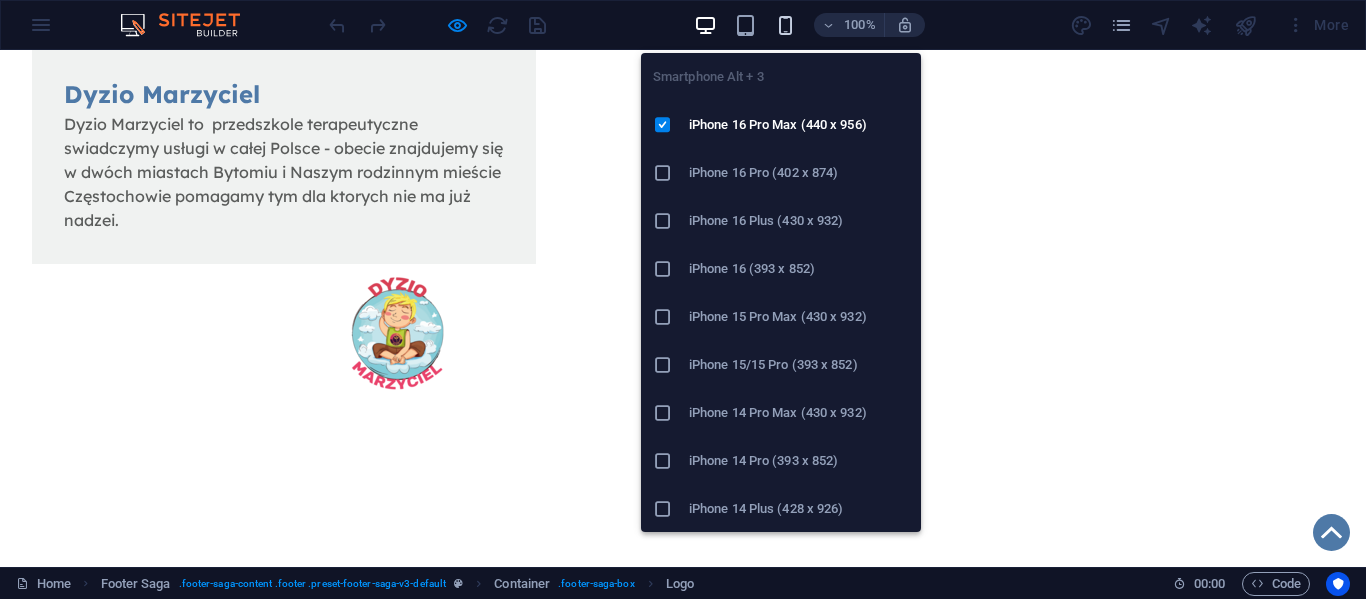 click at bounding box center (785, 25) 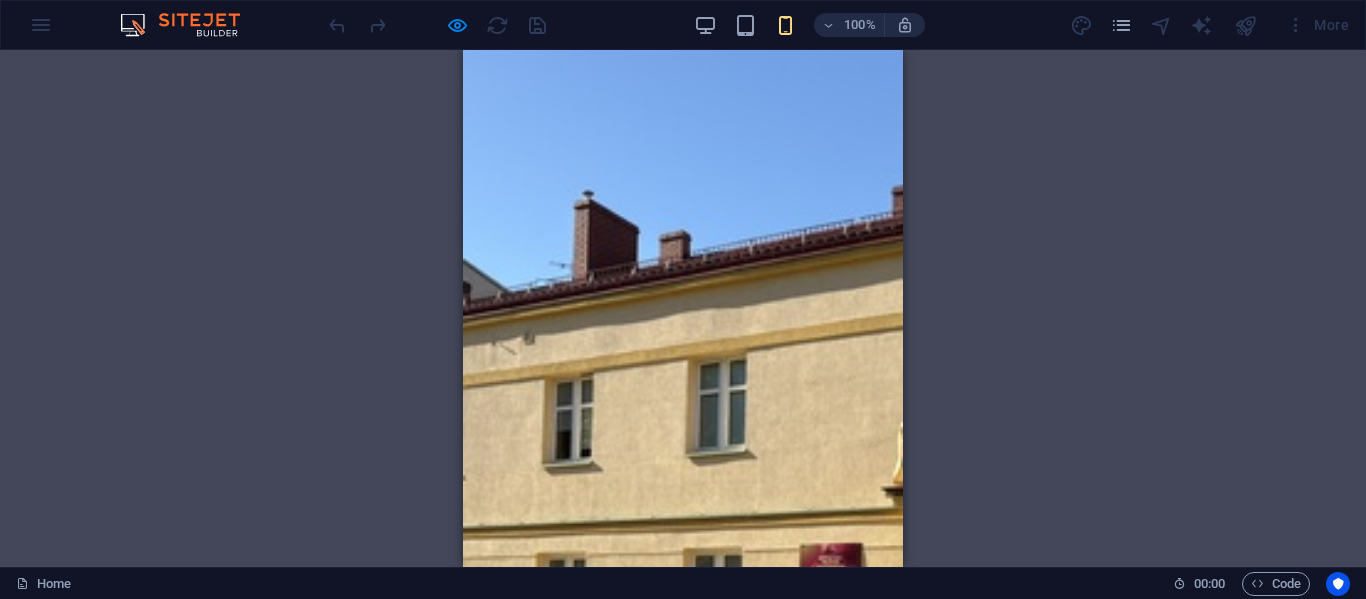 scroll, scrollTop: 0, scrollLeft: 0, axis: both 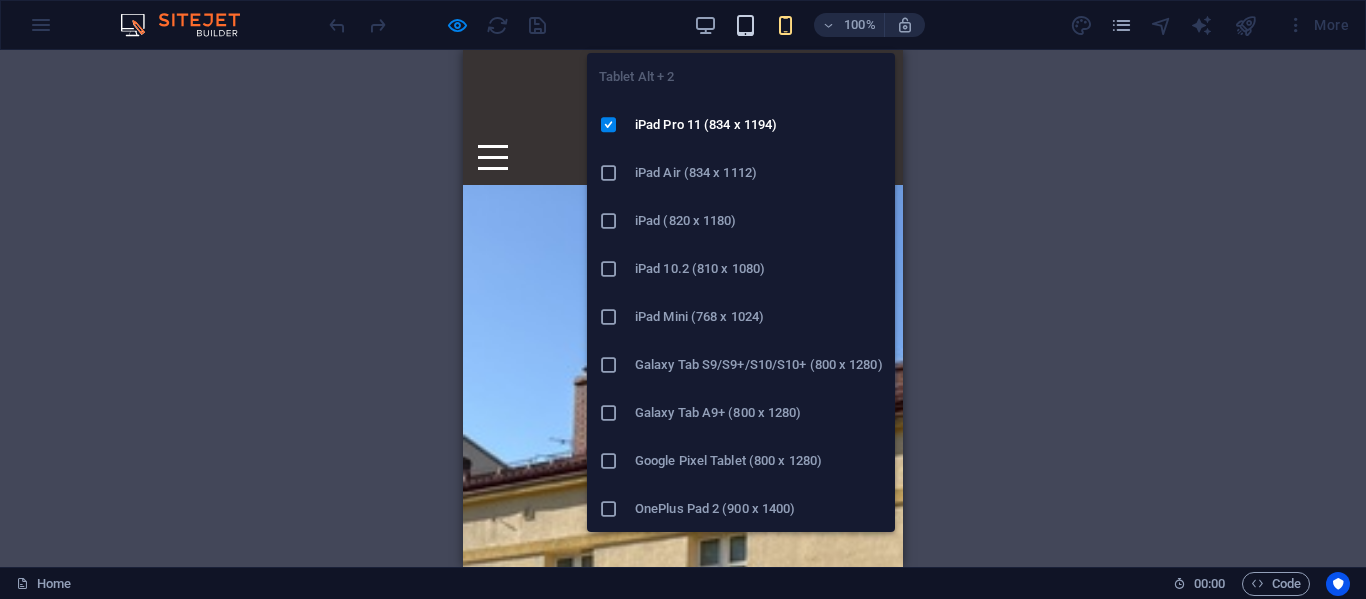click at bounding box center [745, 25] 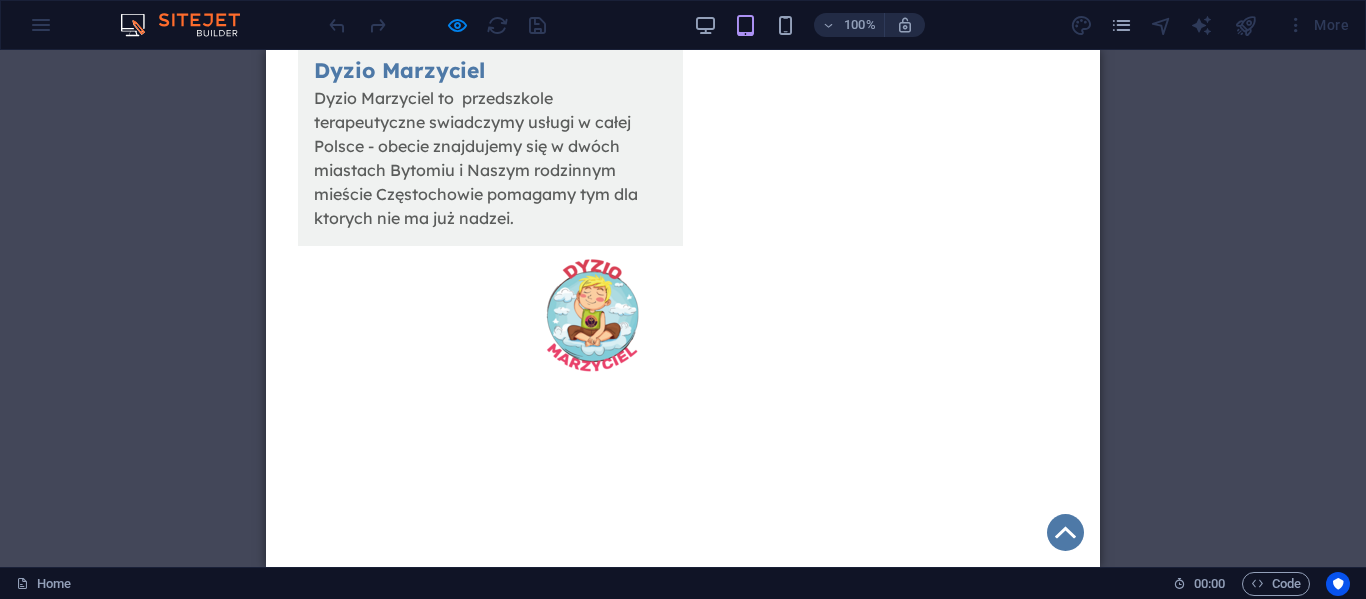 scroll, scrollTop: 1487, scrollLeft: 0, axis: vertical 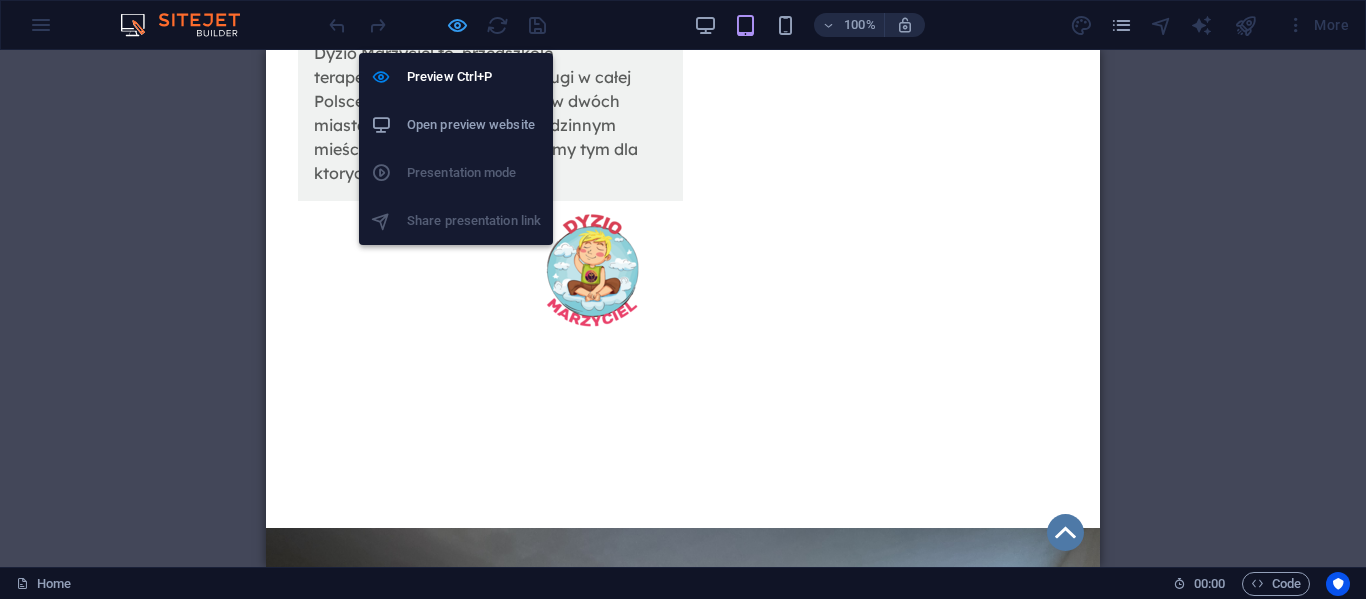 click at bounding box center [457, 25] 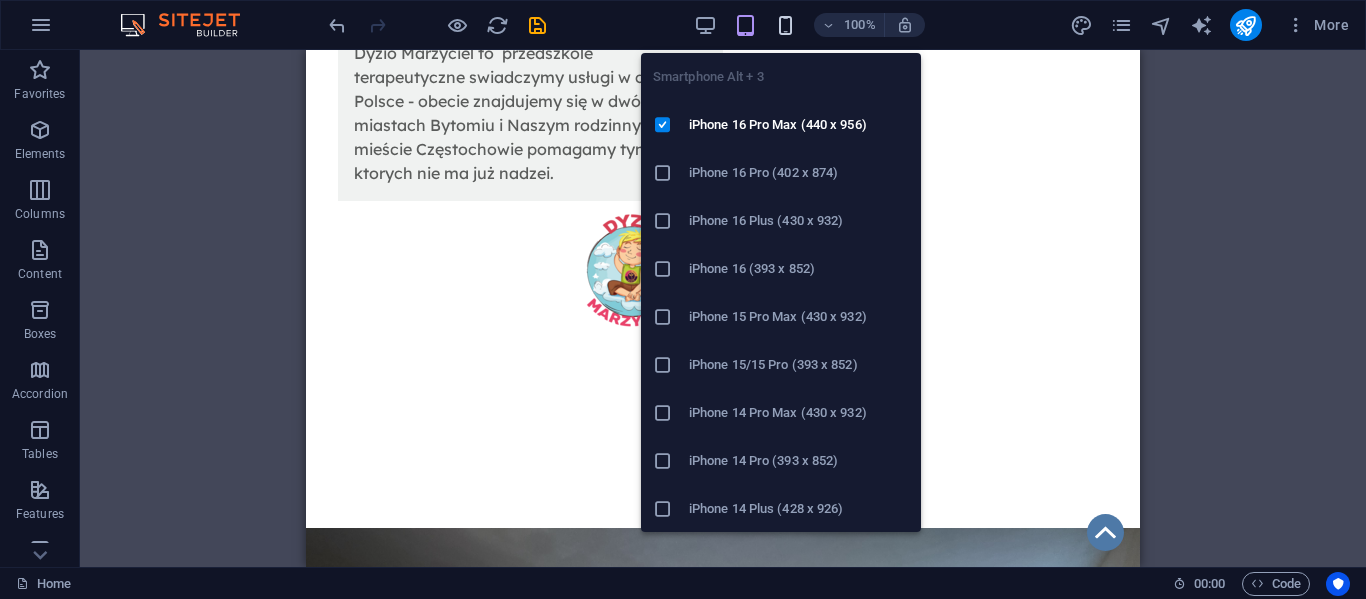 click at bounding box center (785, 25) 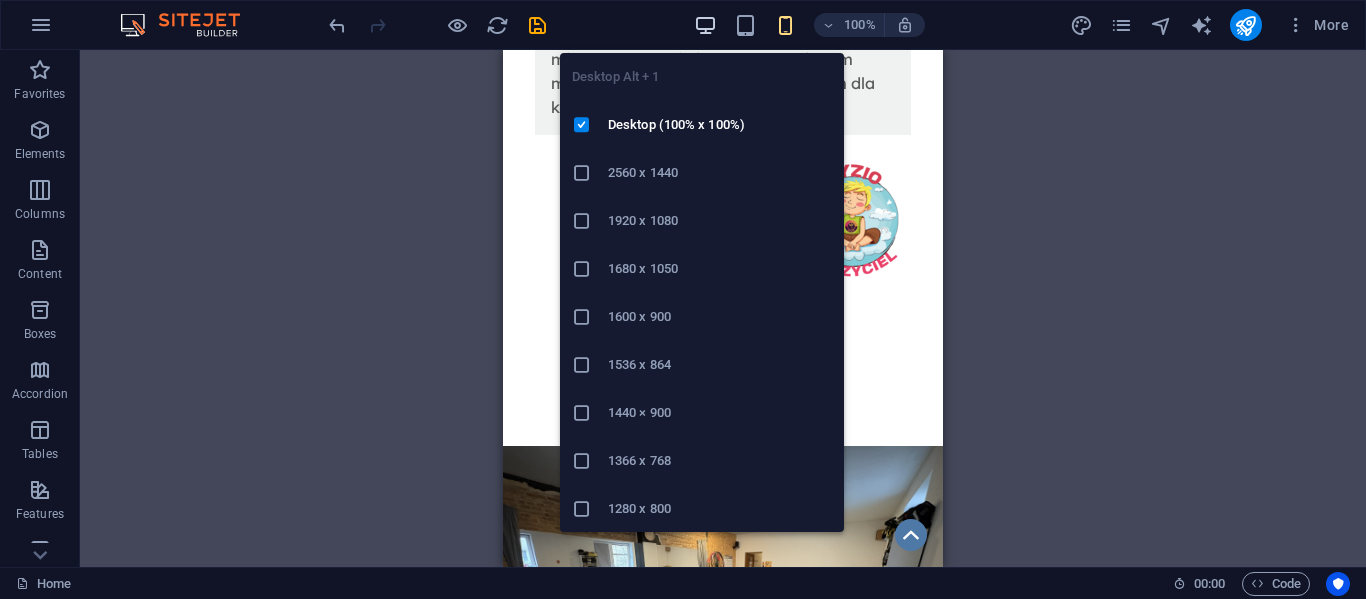 click at bounding box center [705, 25] 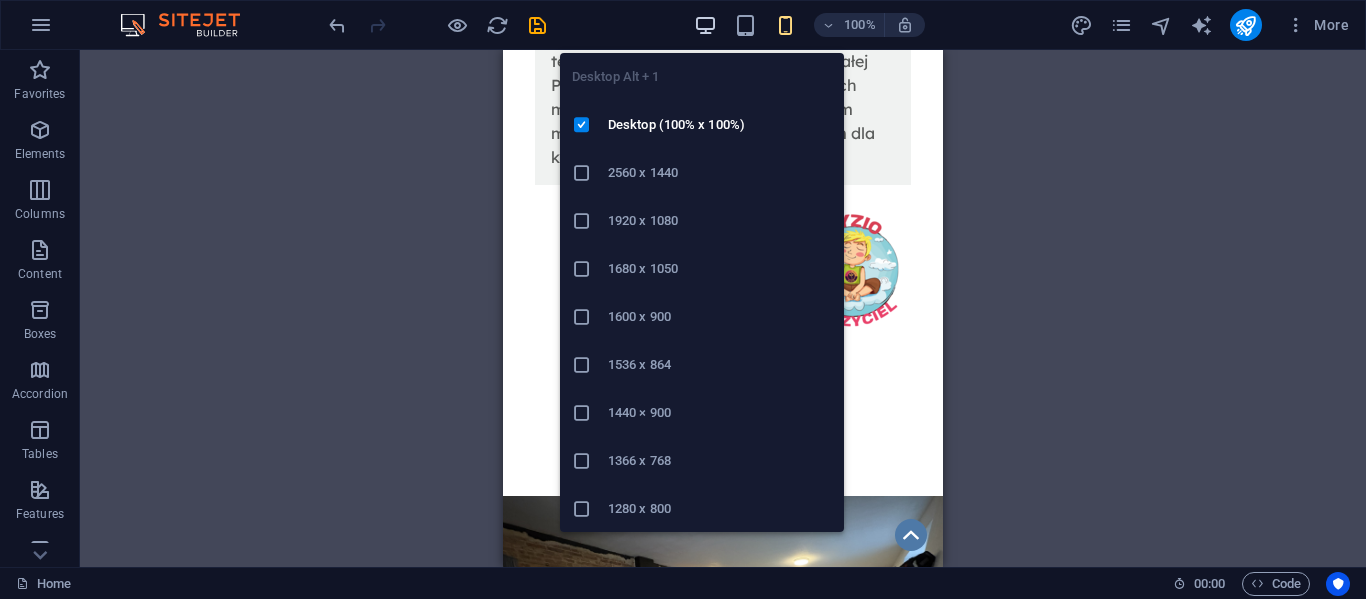 scroll, scrollTop: 991, scrollLeft: 0, axis: vertical 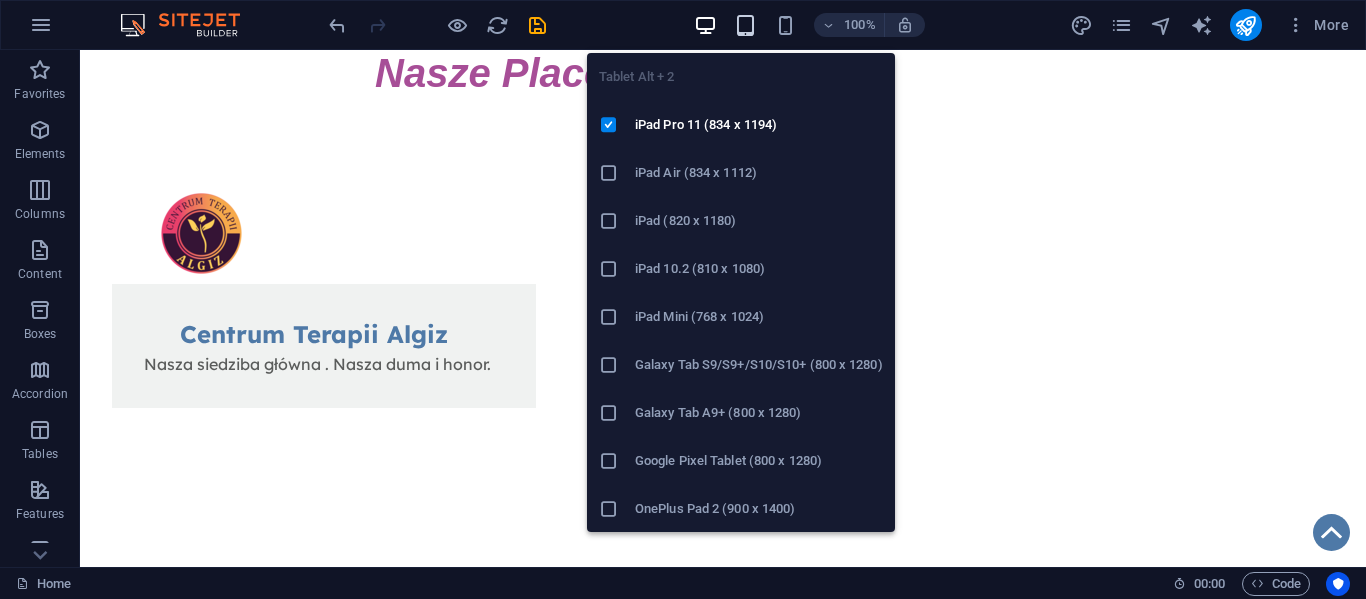 click at bounding box center (745, 25) 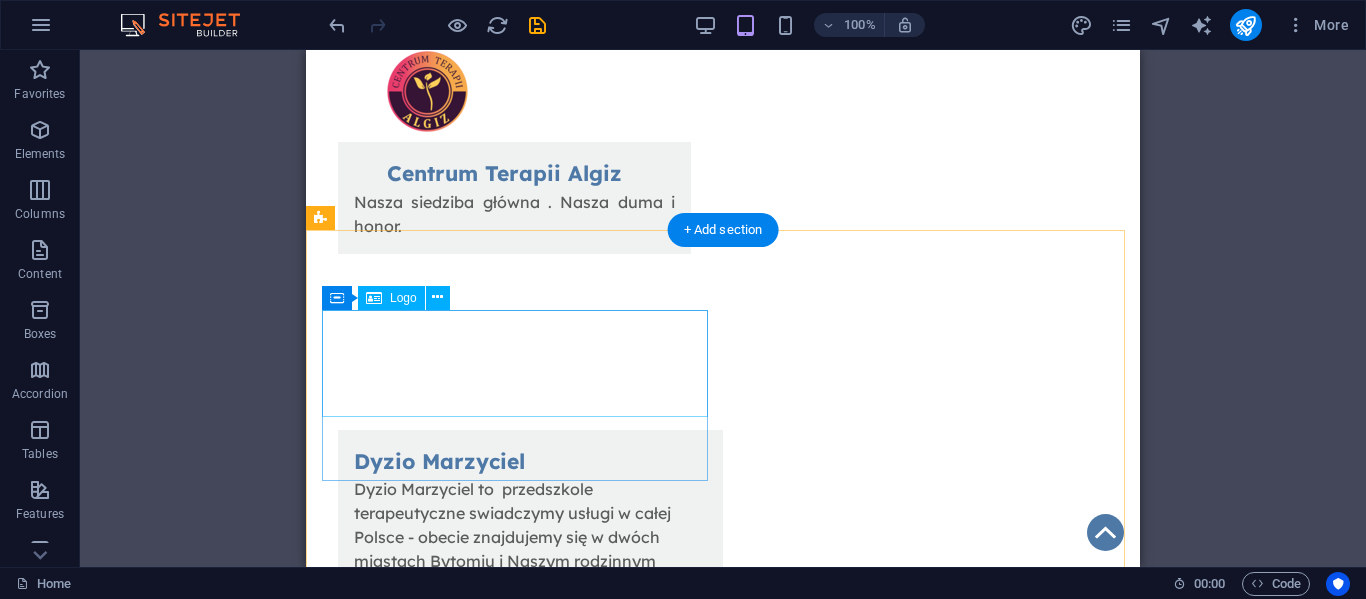 scroll, scrollTop: 1321, scrollLeft: 0, axis: vertical 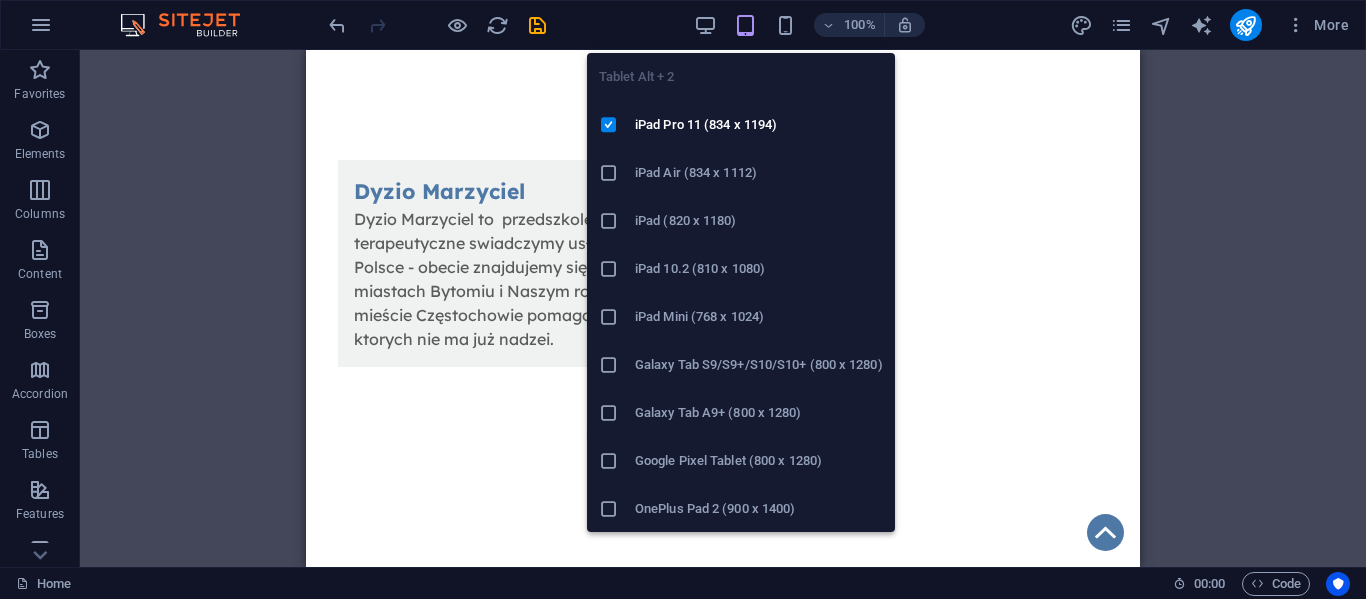 click at bounding box center (745, 25) 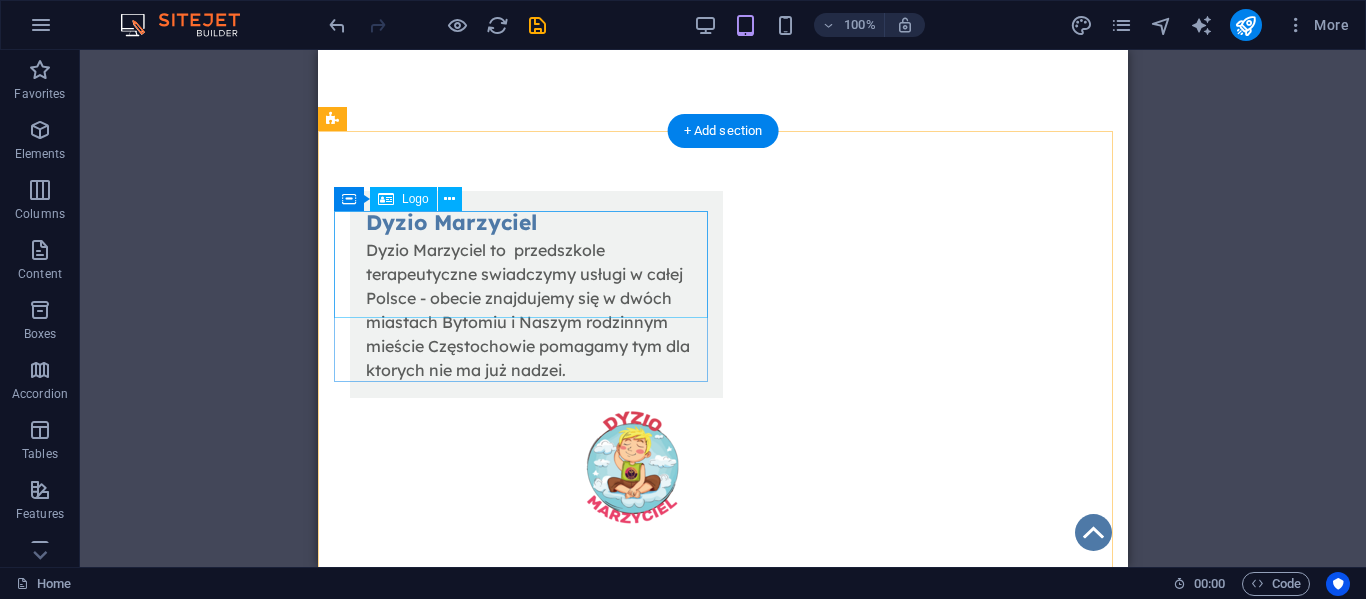 scroll, scrollTop: 1352, scrollLeft: 0, axis: vertical 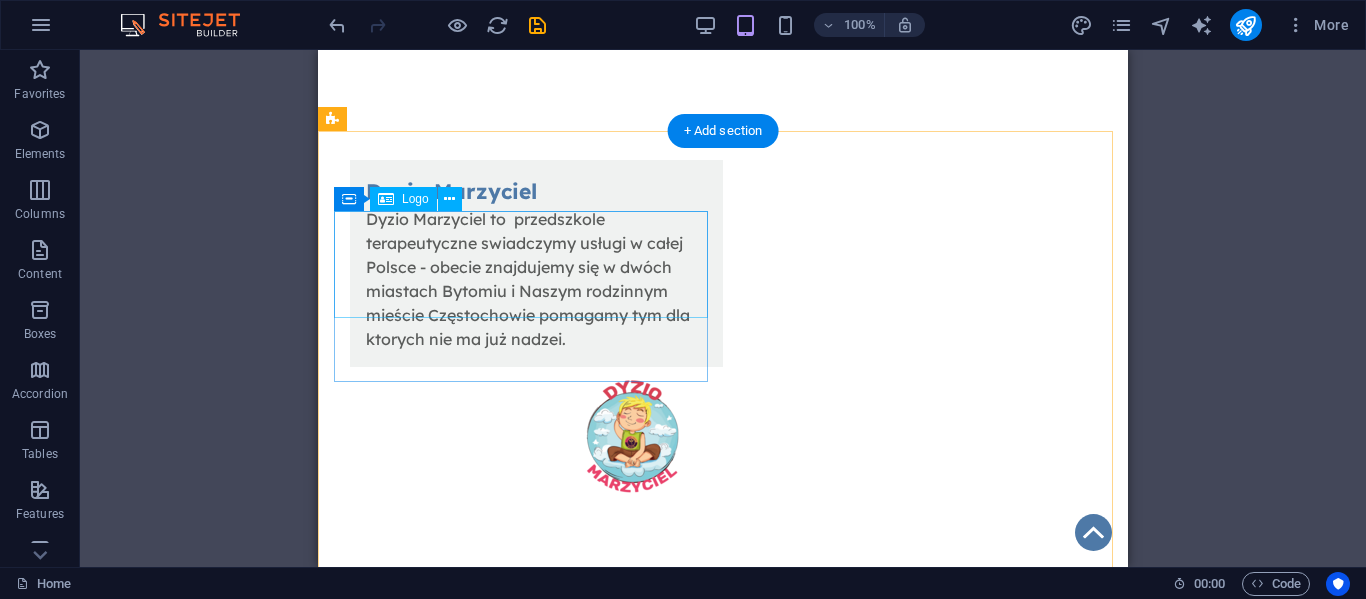 click at bounding box center (524, 1435) 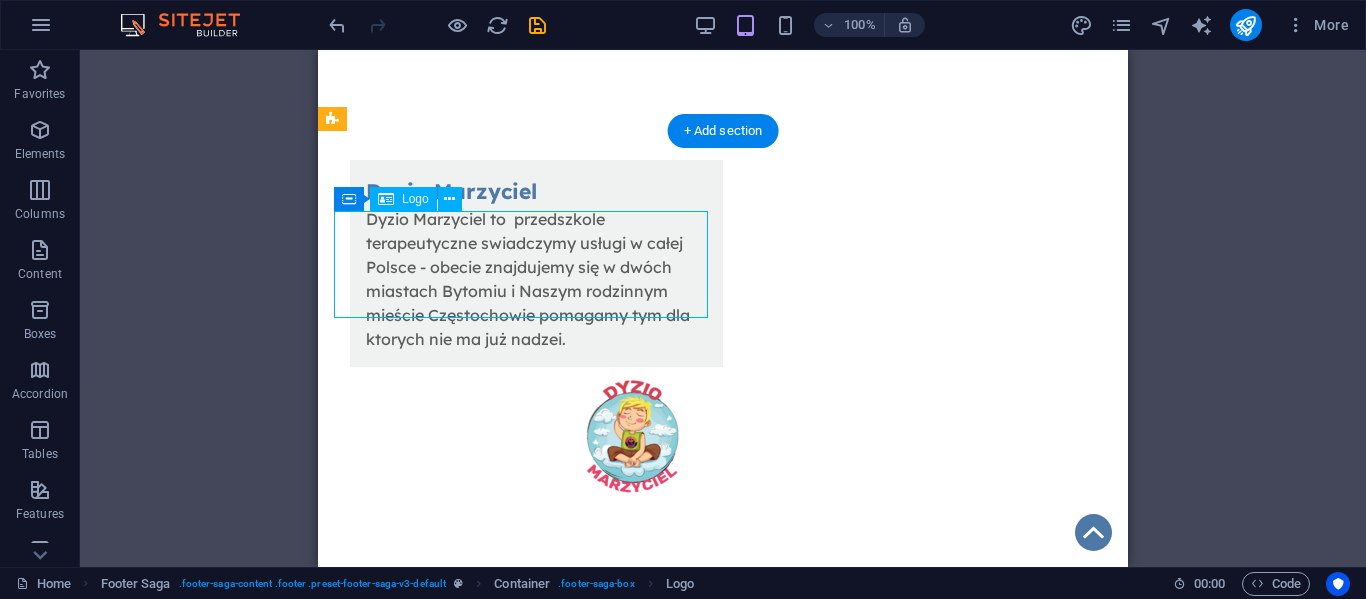 click at bounding box center [524, 1435] 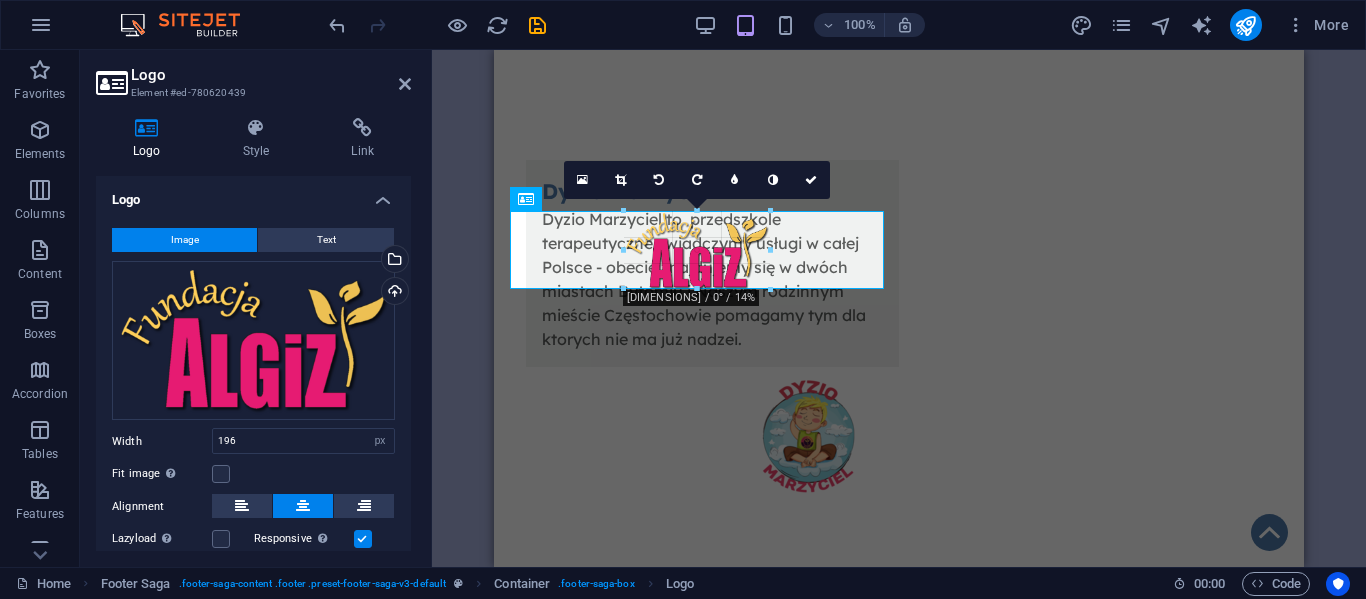 drag, startPoint x: 790, startPoint y: 216, endPoint x: 244, endPoint y: 216, distance: 546 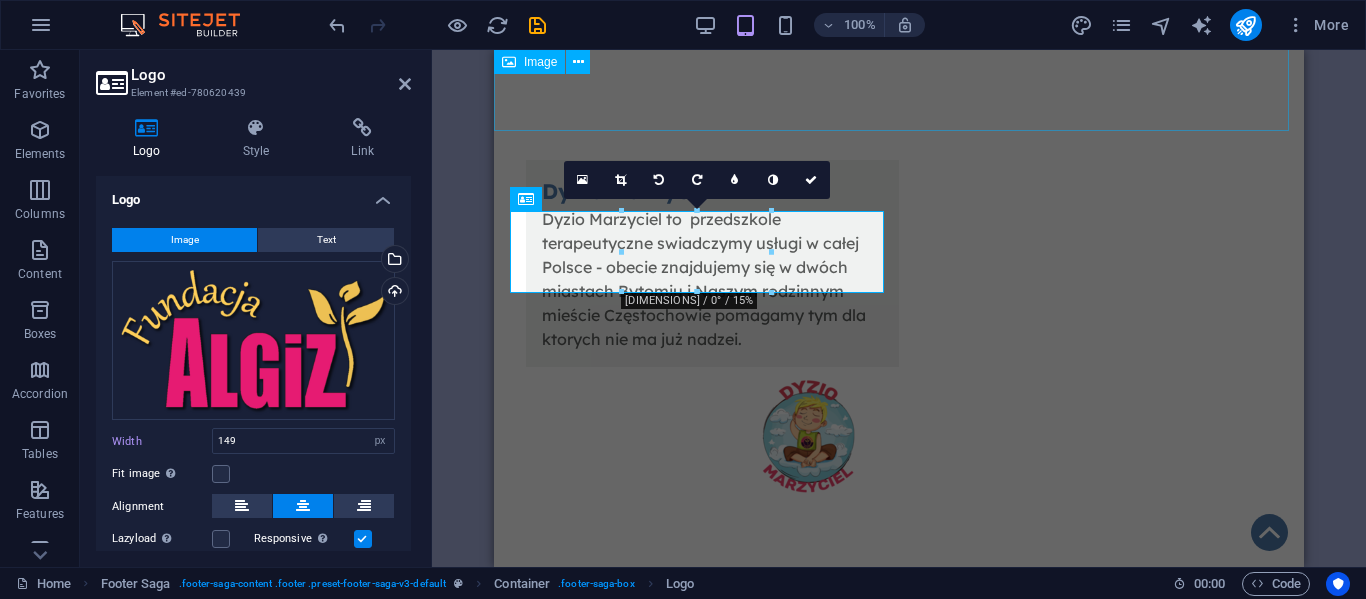 type on "196" 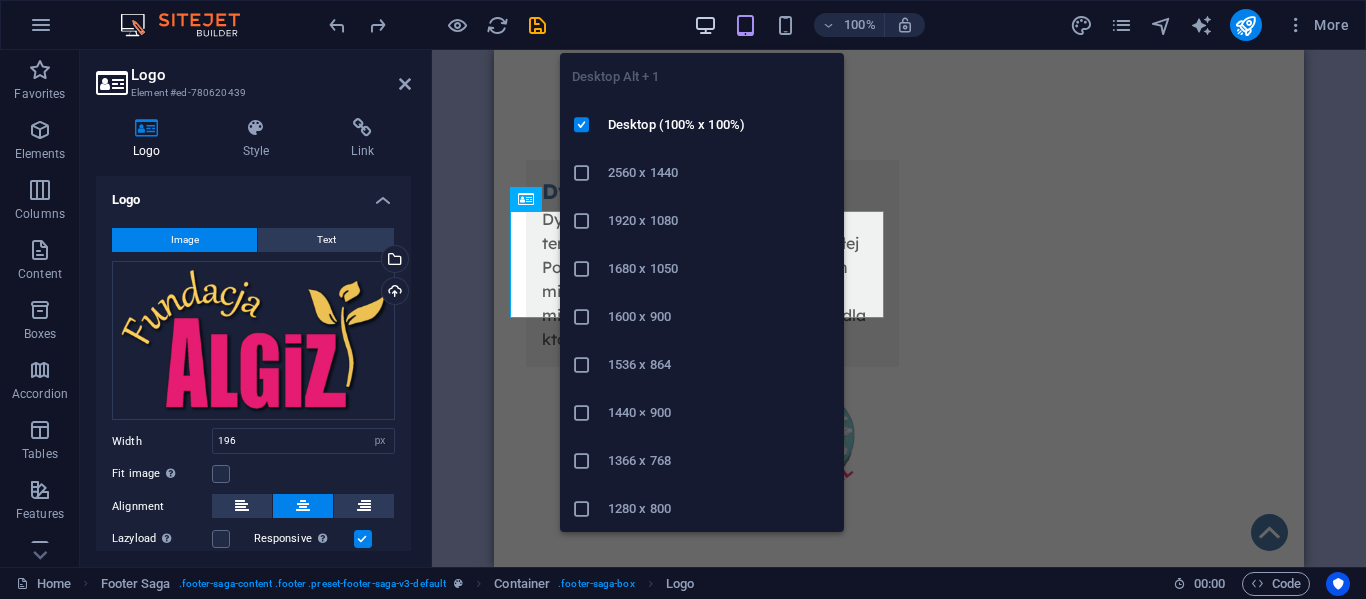 click at bounding box center (705, 25) 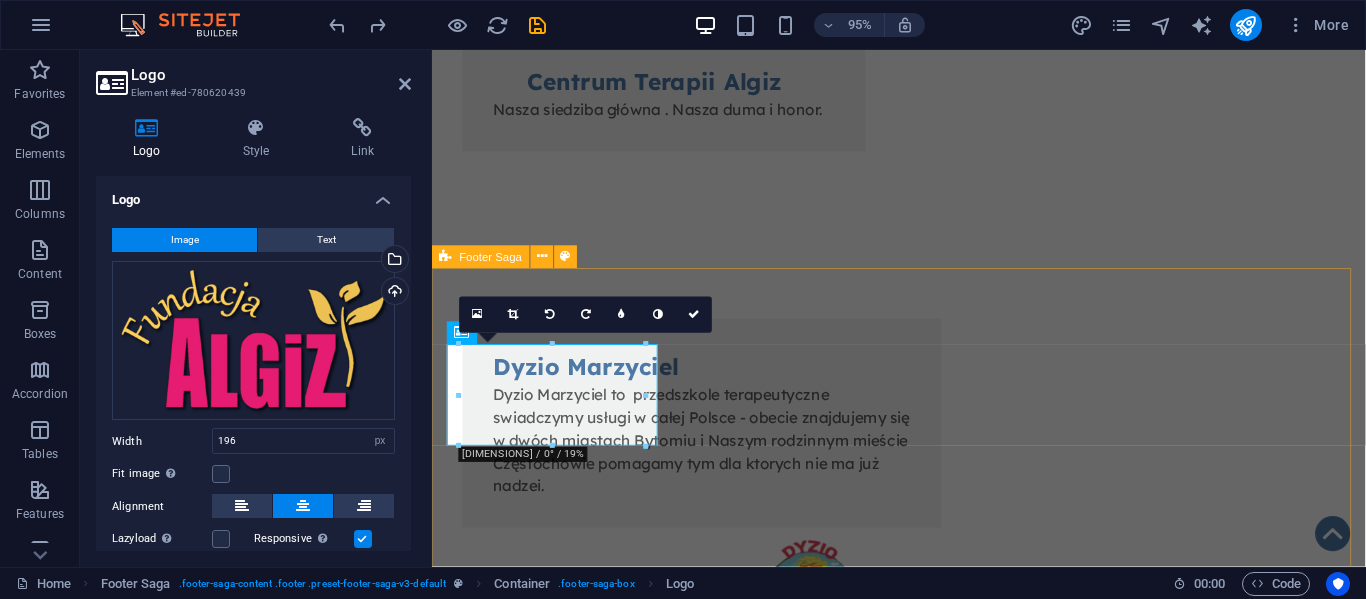 click on "Fundacja Algiz - wspieramy działamy pomagamy i kochamy !!! O nas KRS: [KRS_NUMBER] NIP: [NIP_NUMBER] REGON: [REGON_NUMBER] Mbank: [BANK_ACCOUNT_NUMBER] Kontakt ul.Sobieskiego 84 [POSTAL_CODE] [CITY] tel.:[PHONE] e-mail: [EMAIL] Statut Polityka Prywatności Regulamin RODO Klauzula przetwarzania" at bounding box center [923, 2058] 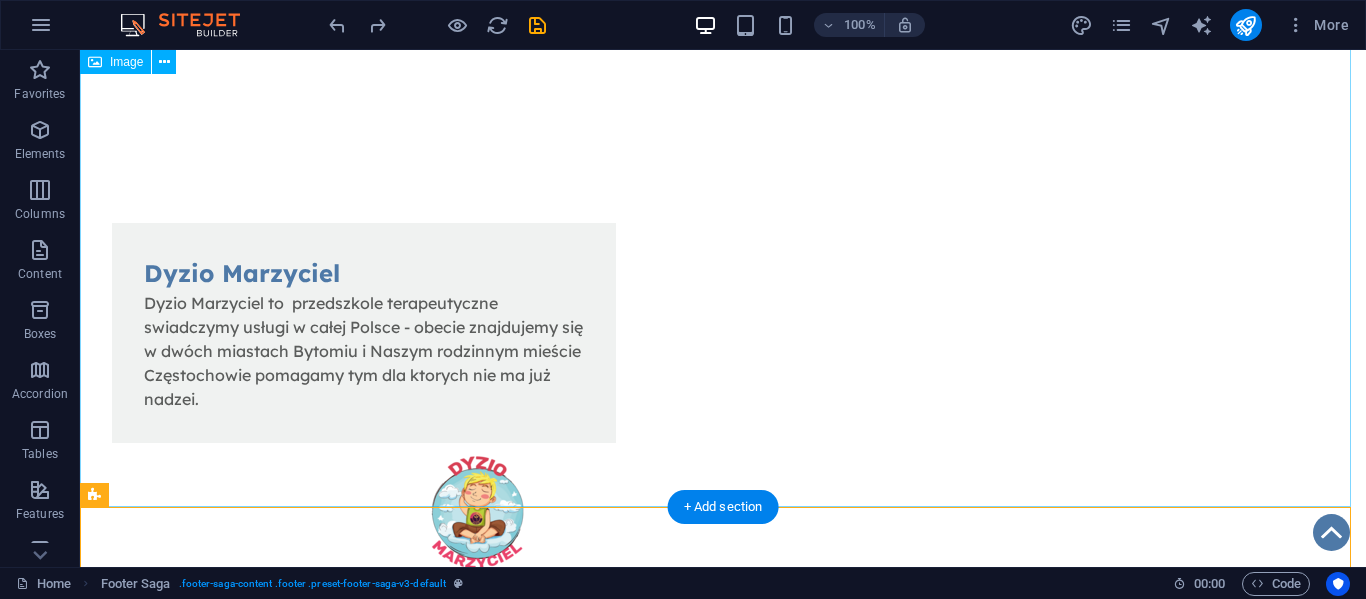 scroll, scrollTop: 1614, scrollLeft: 0, axis: vertical 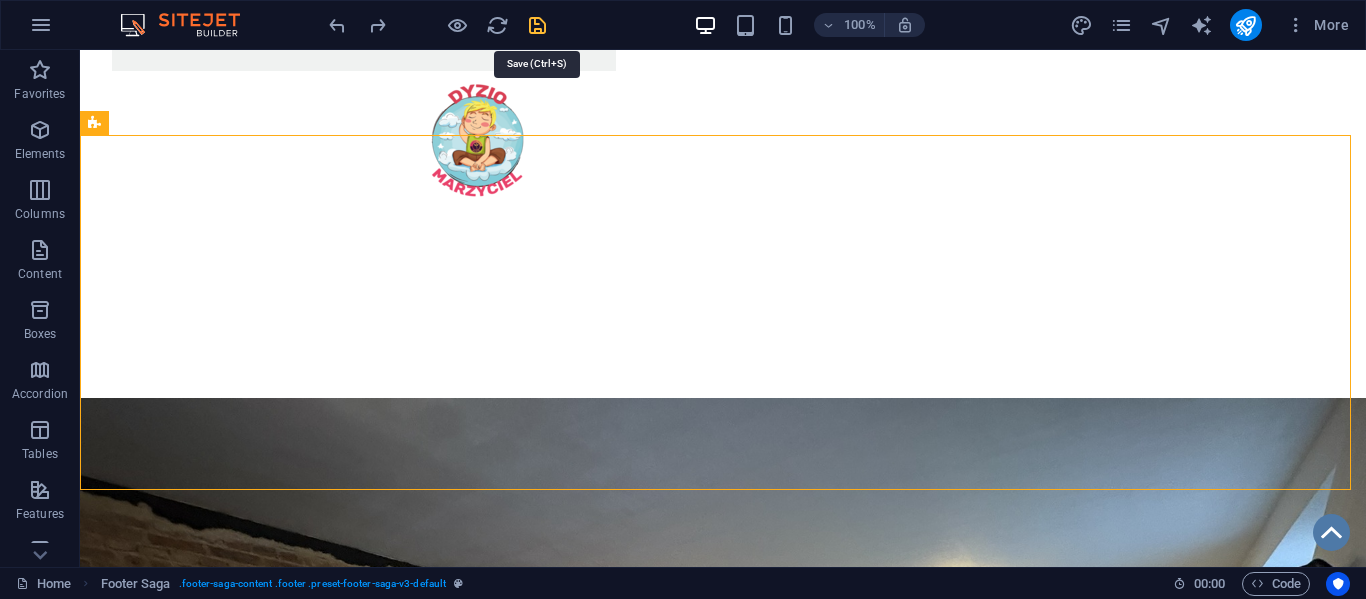 click at bounding box center (537, 25) 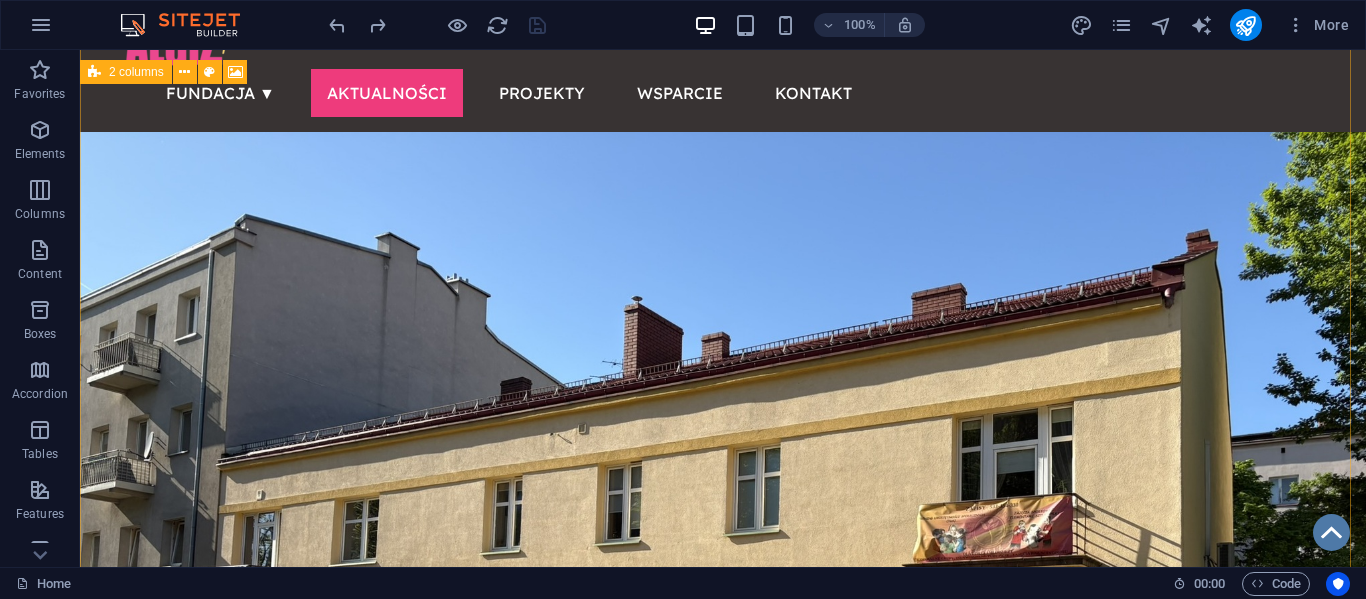 scroll, scrollTop: 75, scrollLeft: 0, axis: vertical 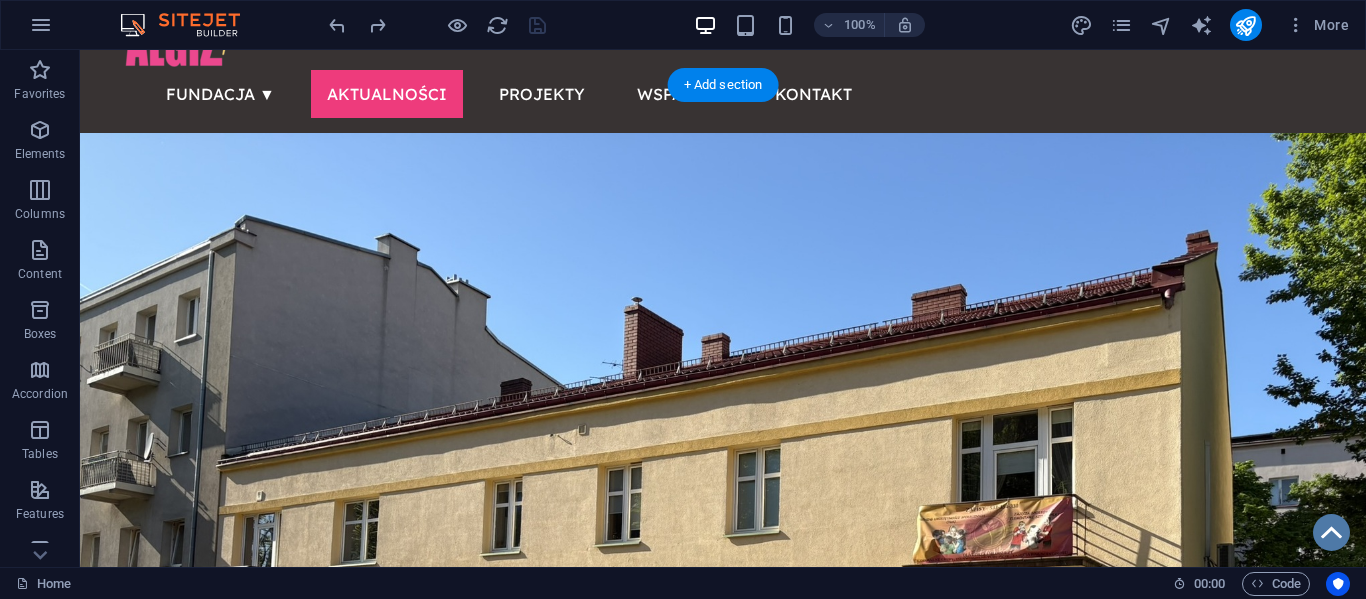 click at bounding box center (723, 451) 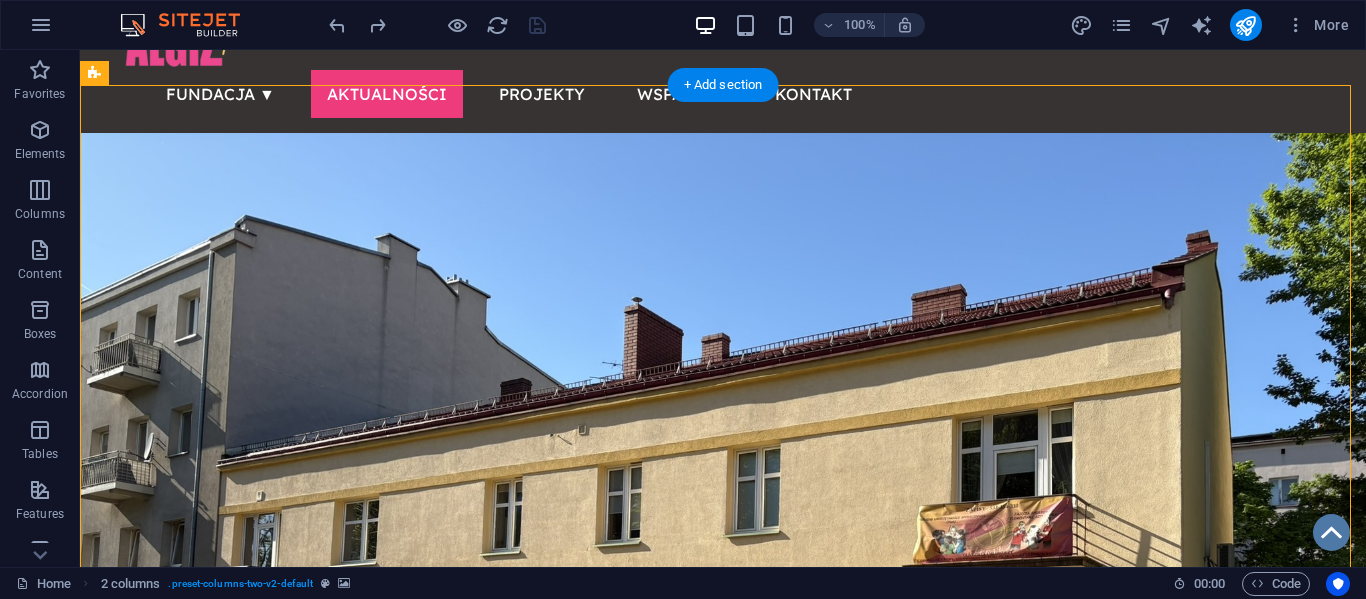 click at bounding box center [723, 451] 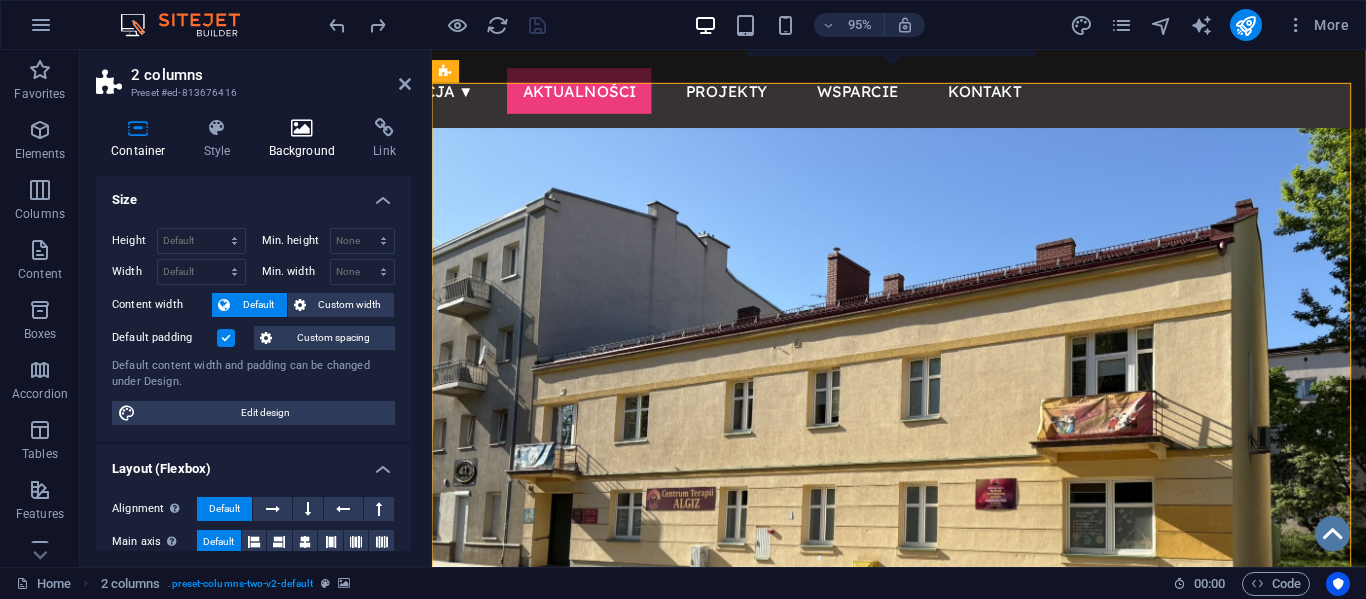 click at bounding box center (302, 128) 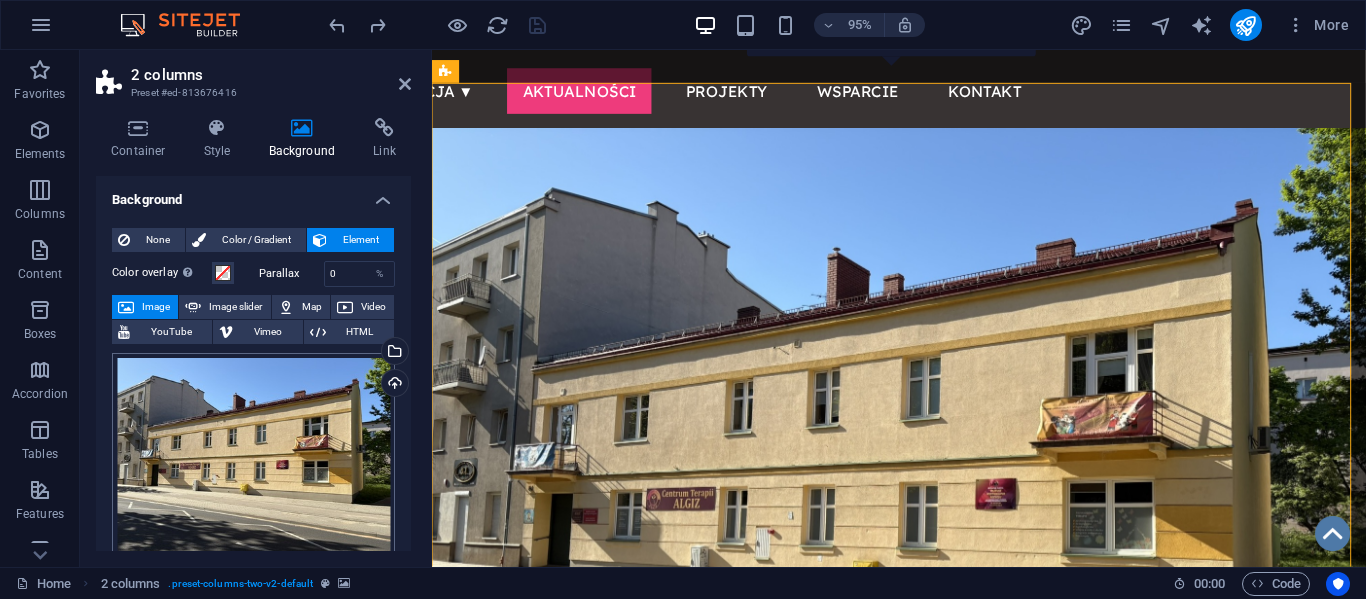 scroll, scrollTop: 8, scrollLeft: 0, axis: vertical 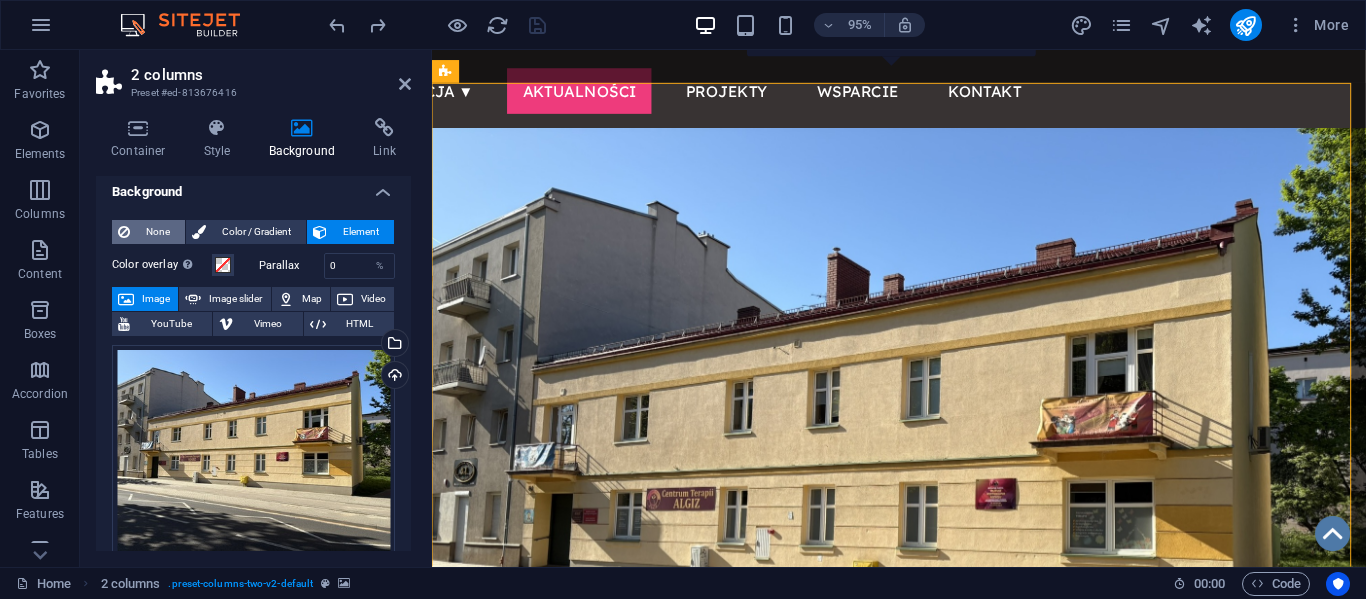 click on "None" at bounding box center [157, 232] 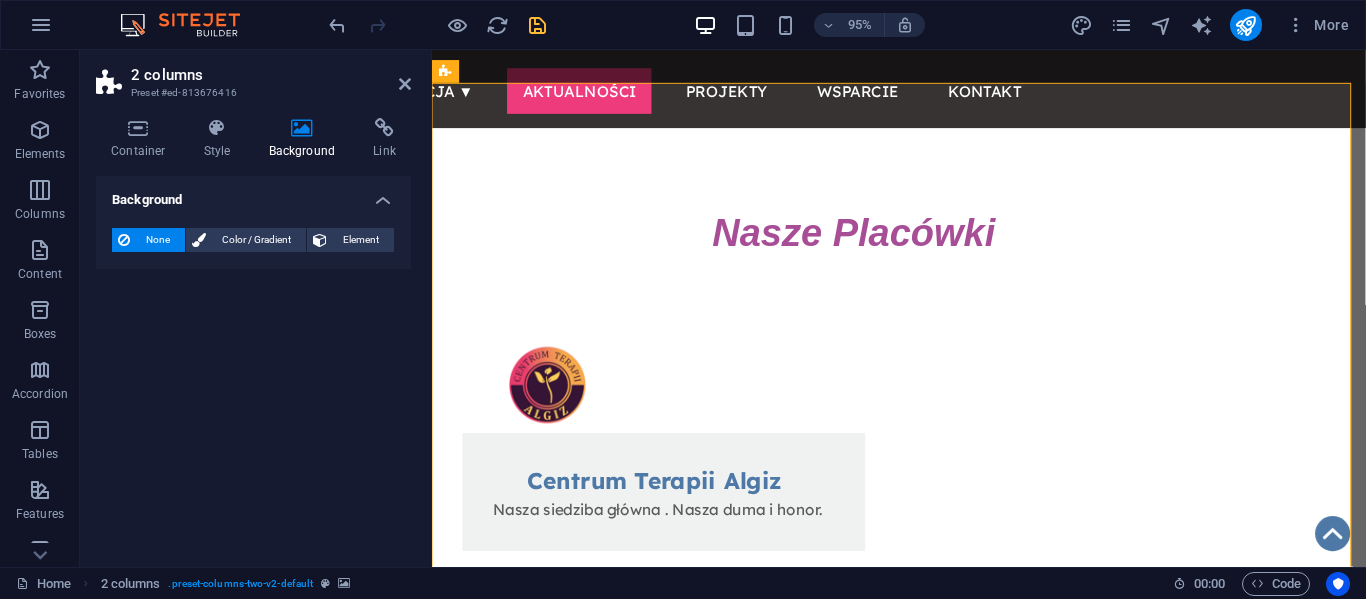 scroll, scrollTop: 0, scrollLeft: 0, axis: both 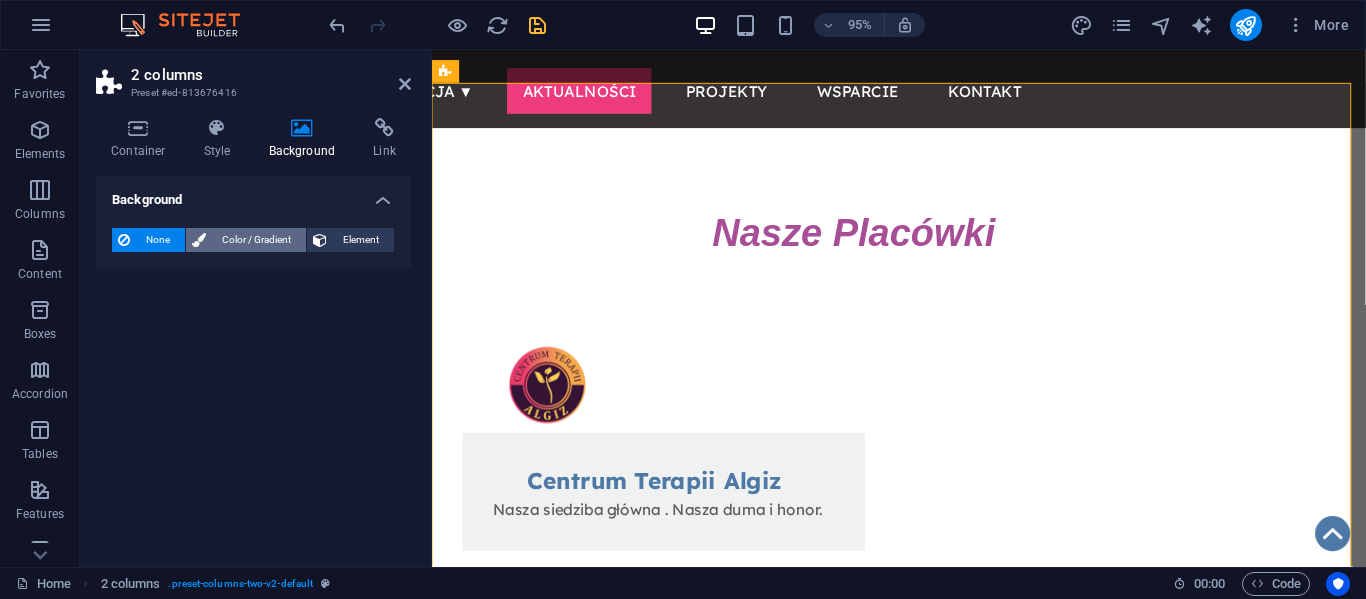 click on "Color / Gradient" at bounding box center (256, 240) 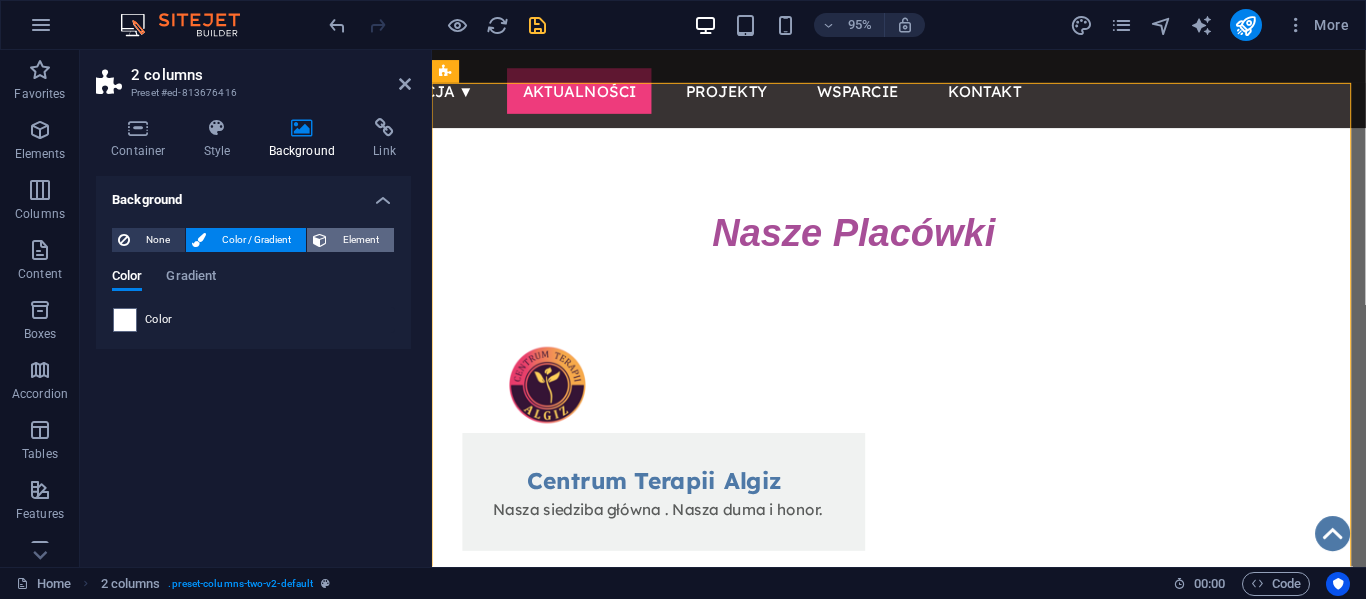 click at bounding box center [320, 240] 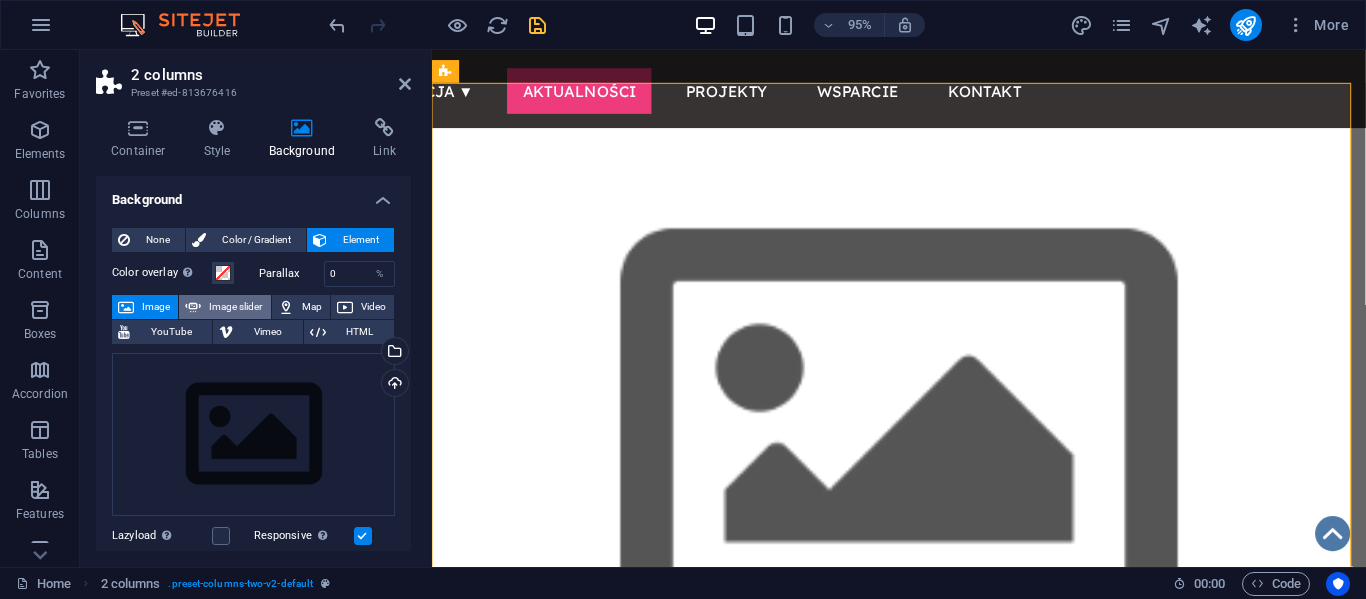 click on "Image slider" at bounding box center [235, 307] 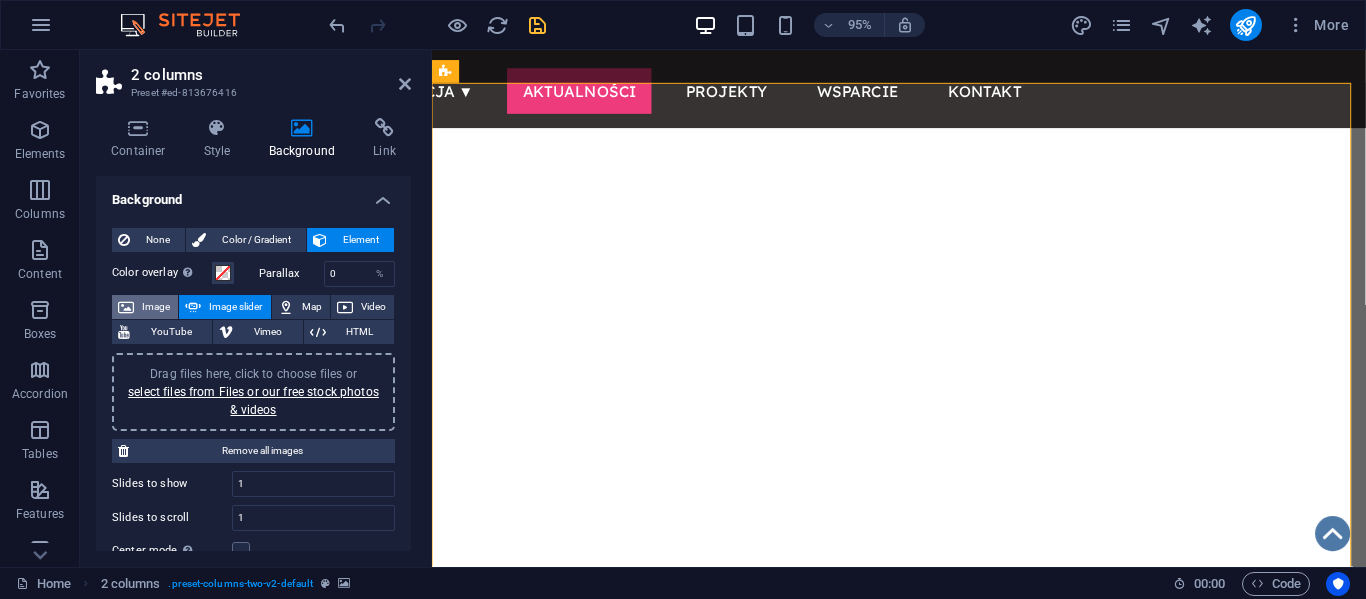 click on "Image" at bounding box center [156, 307] 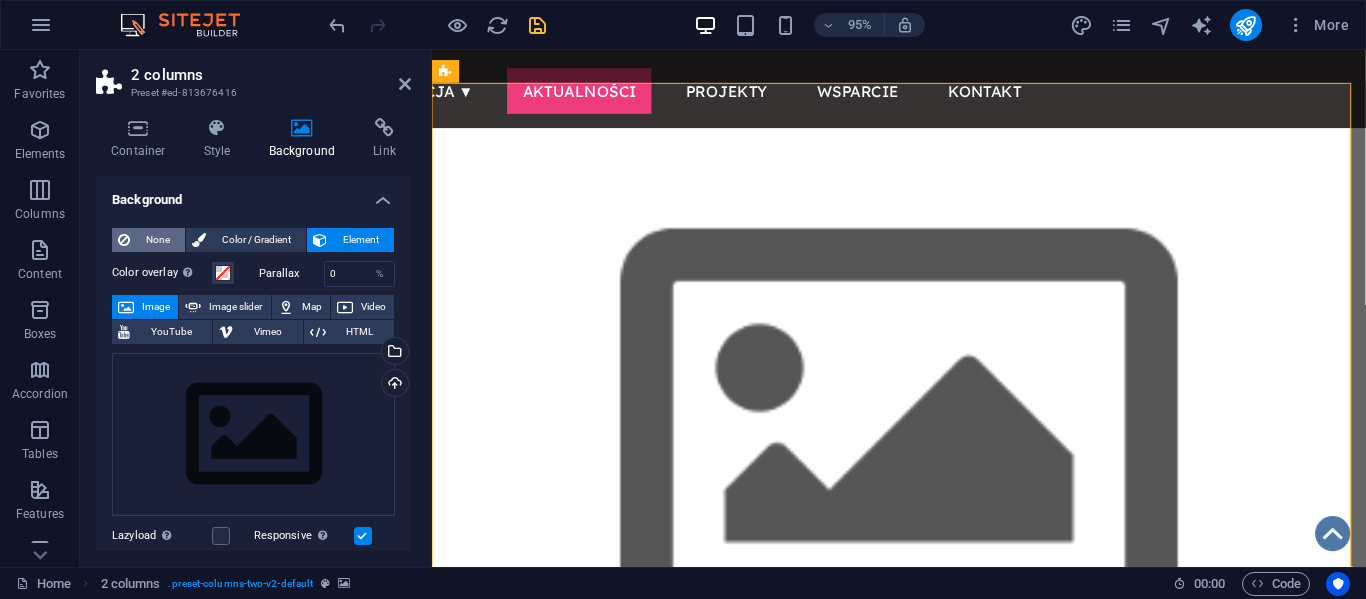 click on "None" at bounding box center [157, 240] 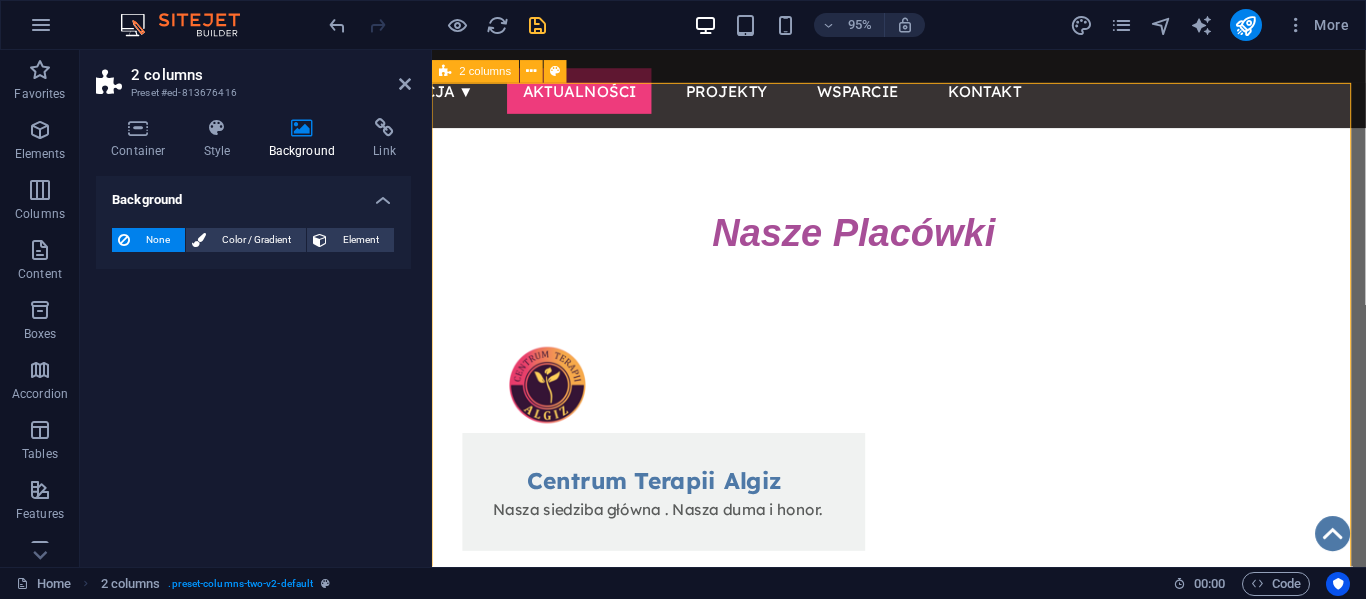 click on "Nasze Placówki Centrum Terapii Algiz Nasza siedziba główna . Nasza duma i honor. Dyzio Marzyciel Dyzio Marzyciel to  przedszkole terapeutyczne swiadczymy usługi w całej Polsce - obecie znajdujemy się w dwóch miastach Bytomiu i Naszym rodzinnym mieście Częstochowie pomagamy tym dla ktorych nie ma juz nadzei." at bounding box center [923, 717] 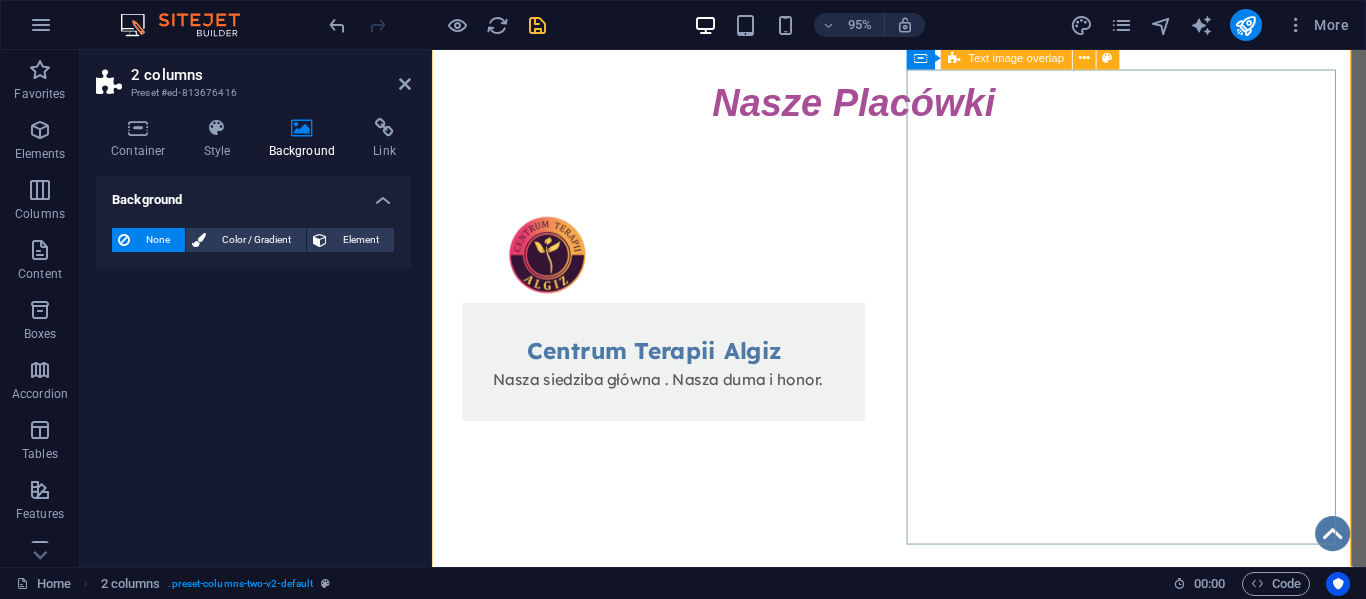 scroll, scrollTop: 136, scrollLeft: 0, axis: vertical 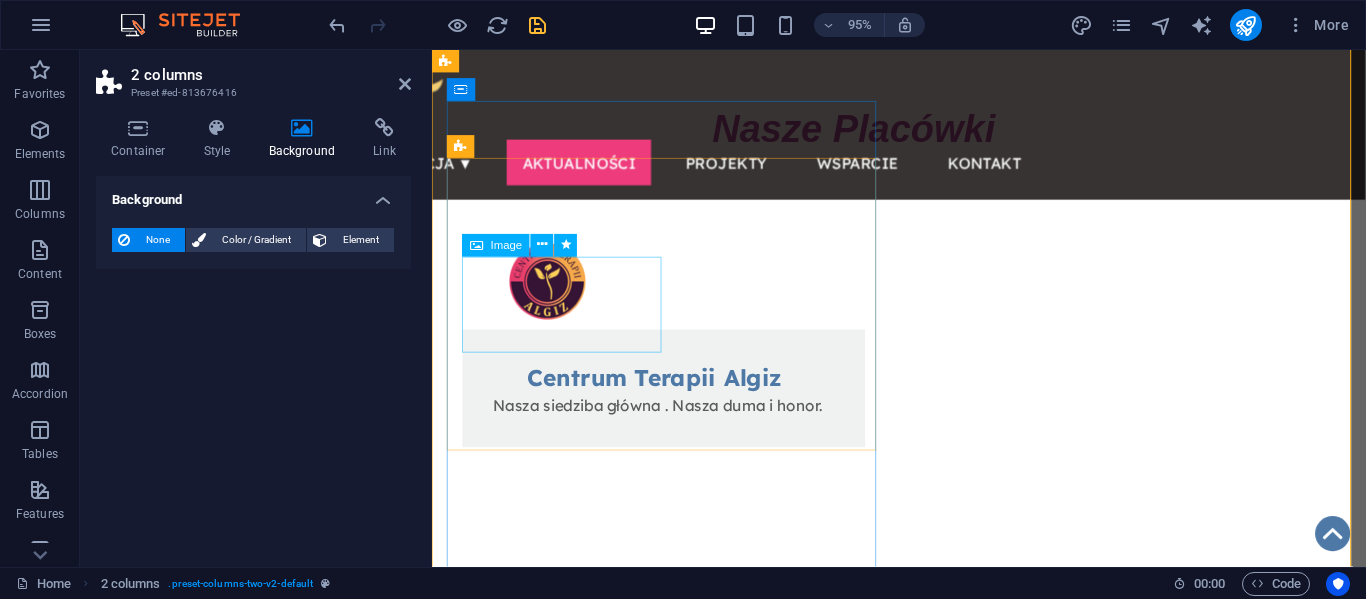 click at bounding box center [716, 294] 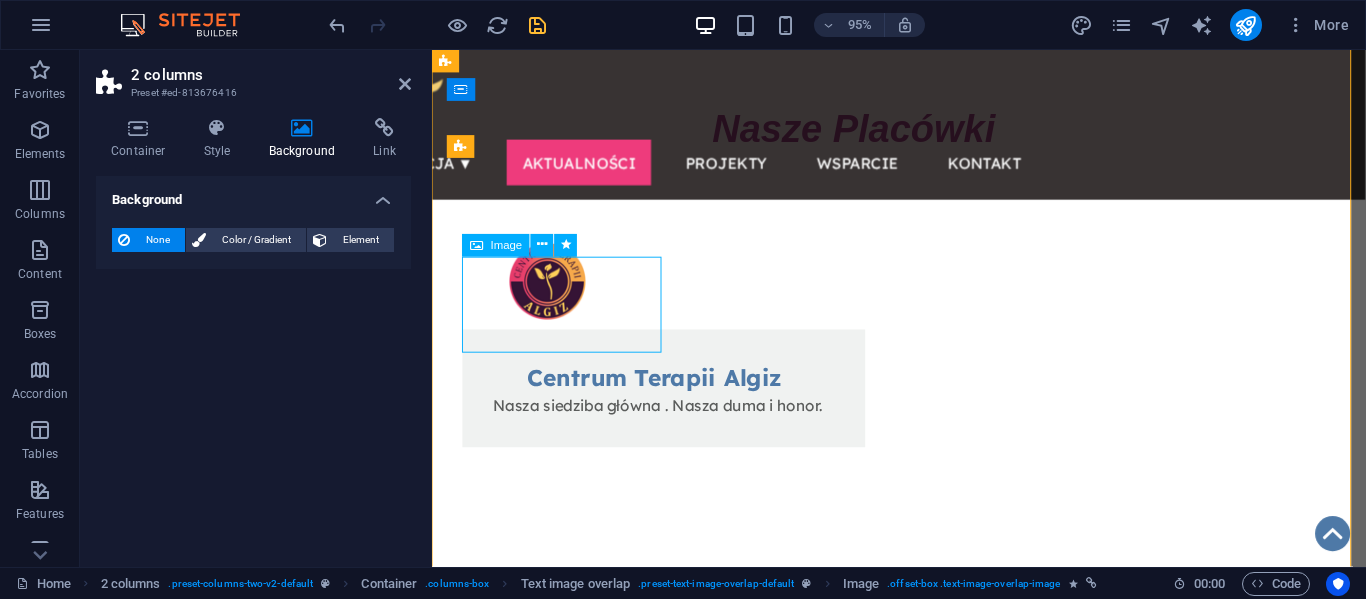 click at bounding box center [716, 294] 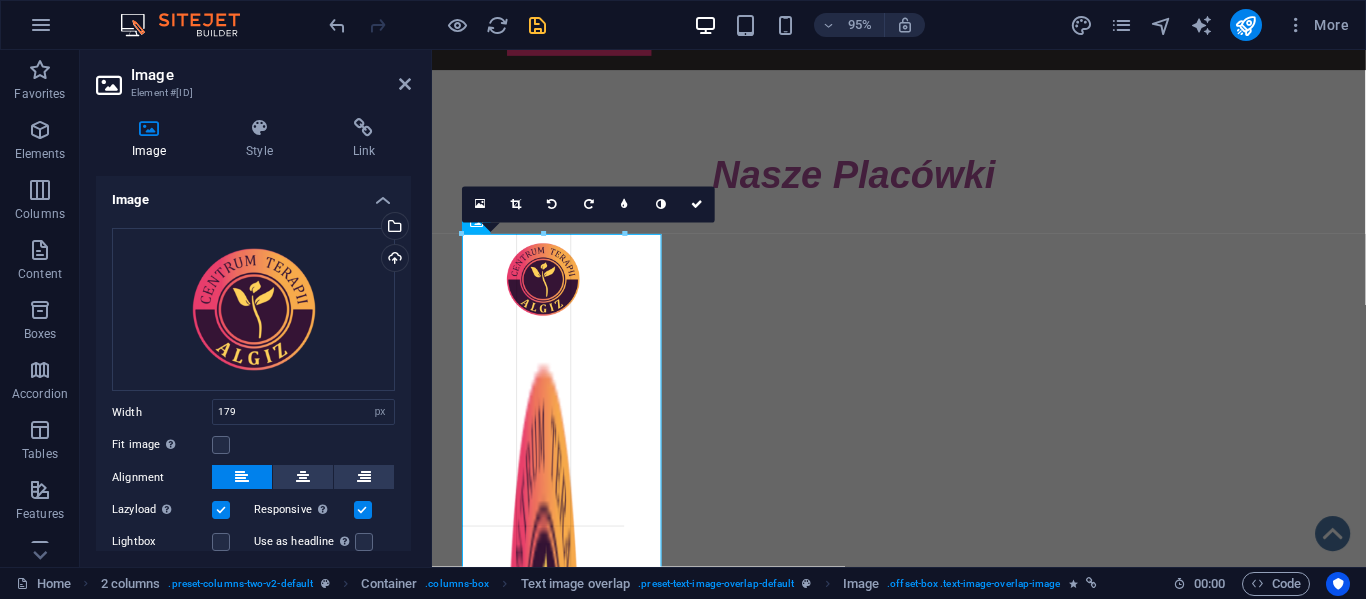 drag, startPoint x: 632, startPoint y: 260, endPoint x: 623, endPoint y: 425, distance: 165.24527 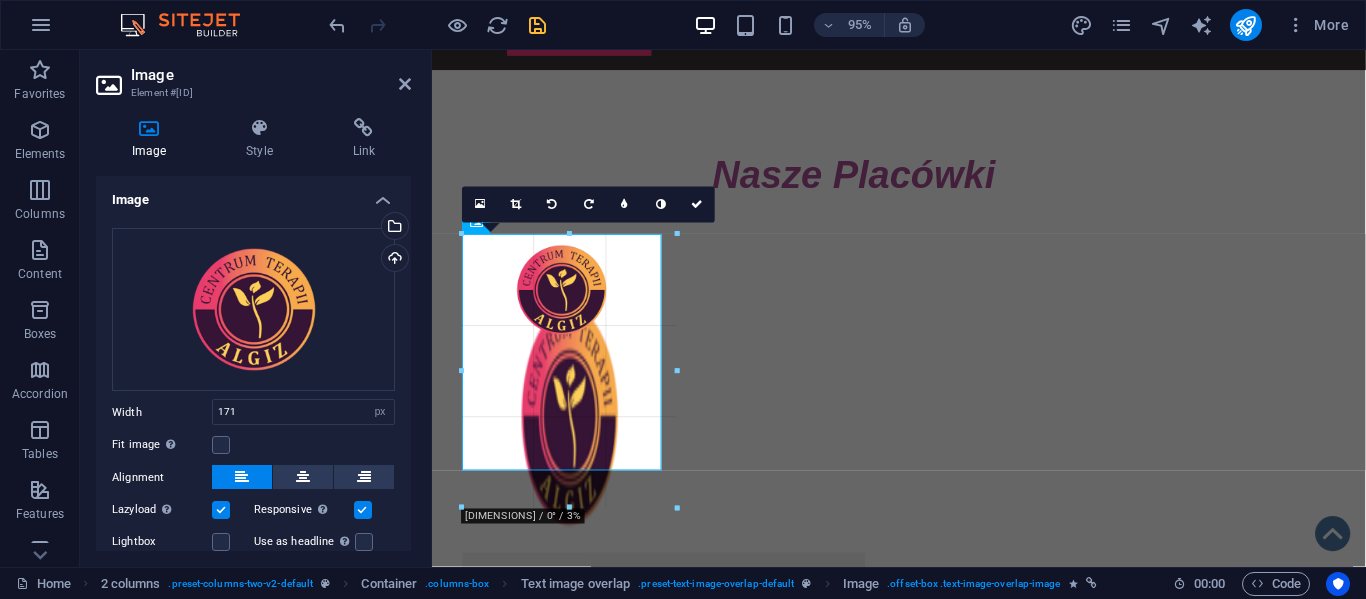 drag, startPoint x: 626, startPoint y: 350, endPoint x: 687, endPoint y: 395, distance: 75.802376 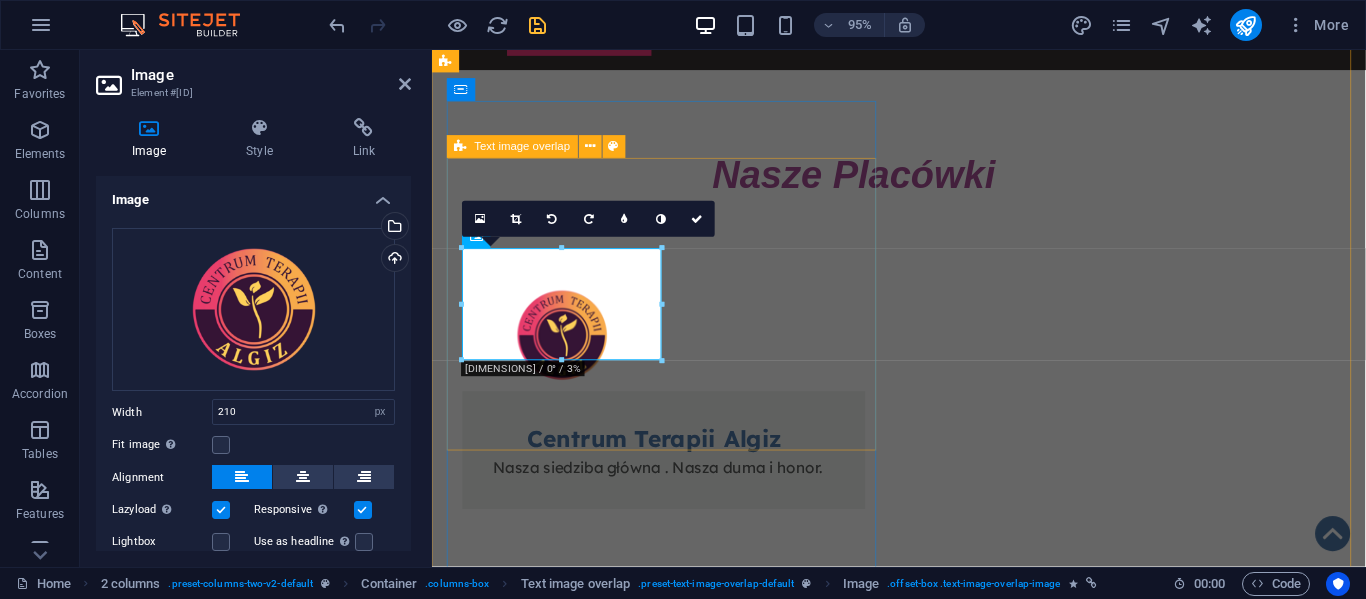 type on "171" 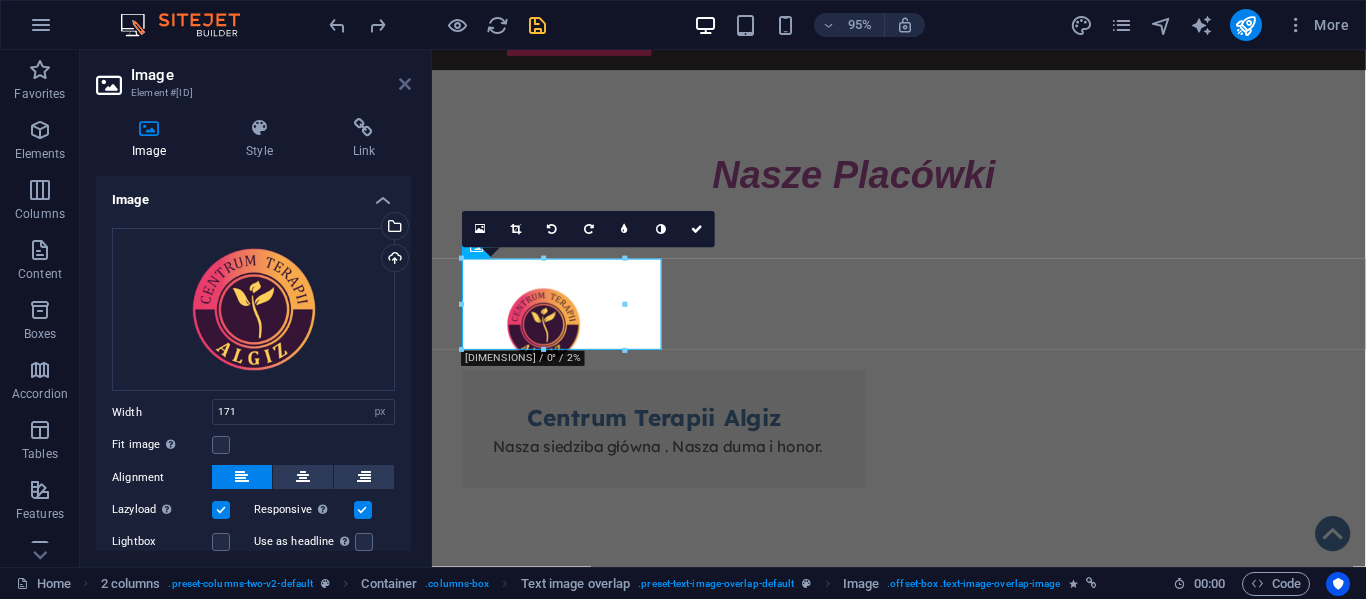 click at bounding box center (405, 84) 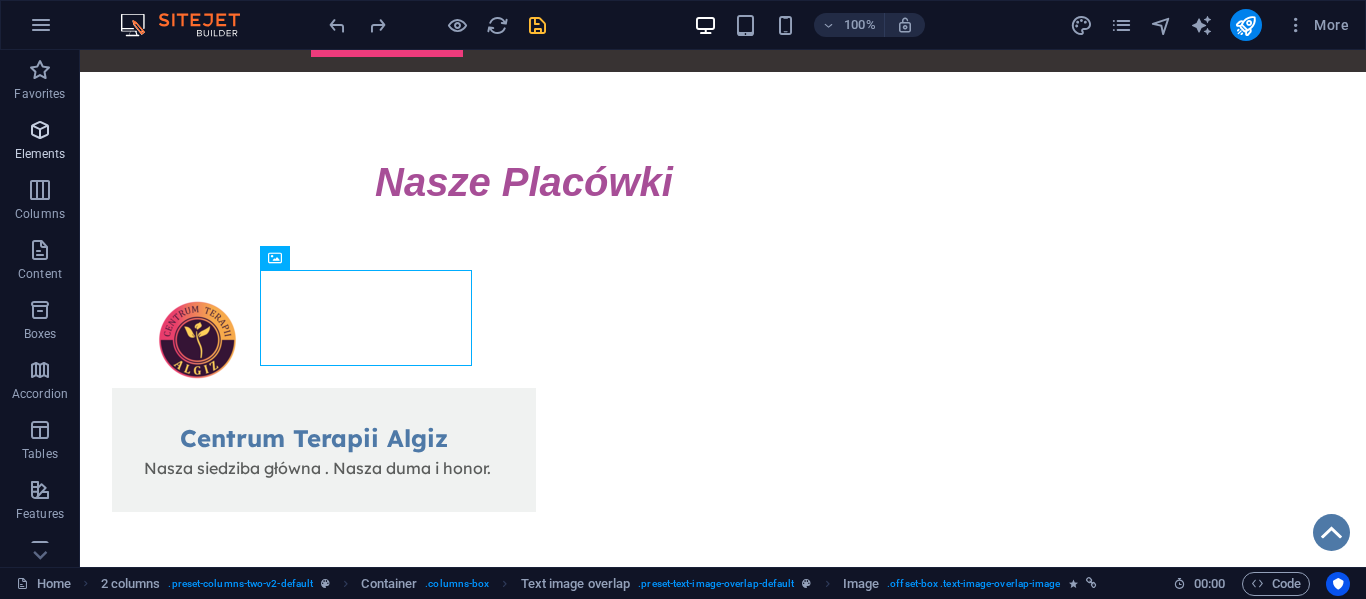 click at bounding box center (40, 130) 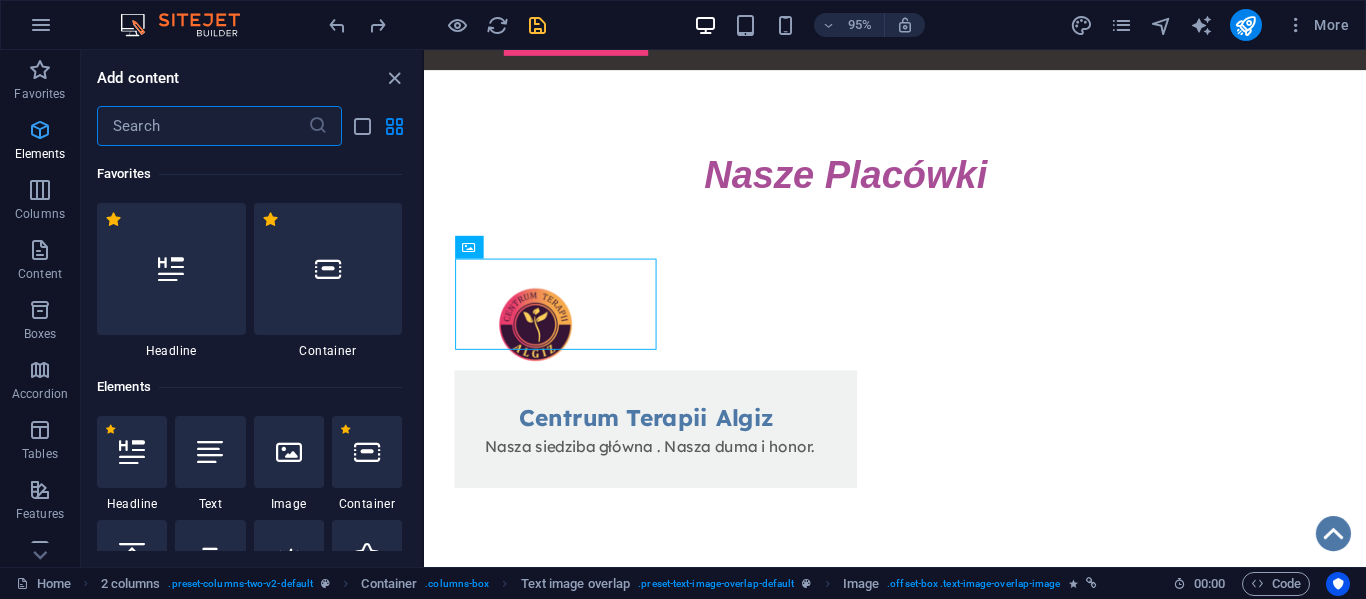 scroll, scrollTop: 213, scrollLeft: 0, axis: vertical 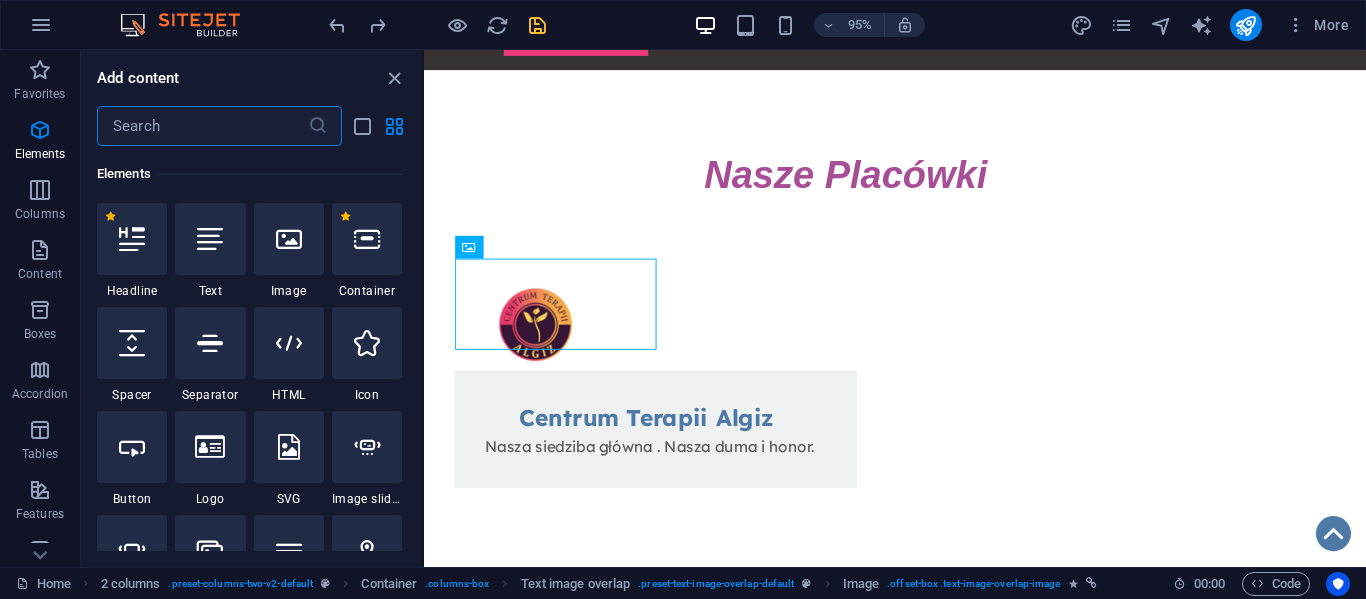 click at bounding box center [202, 126] 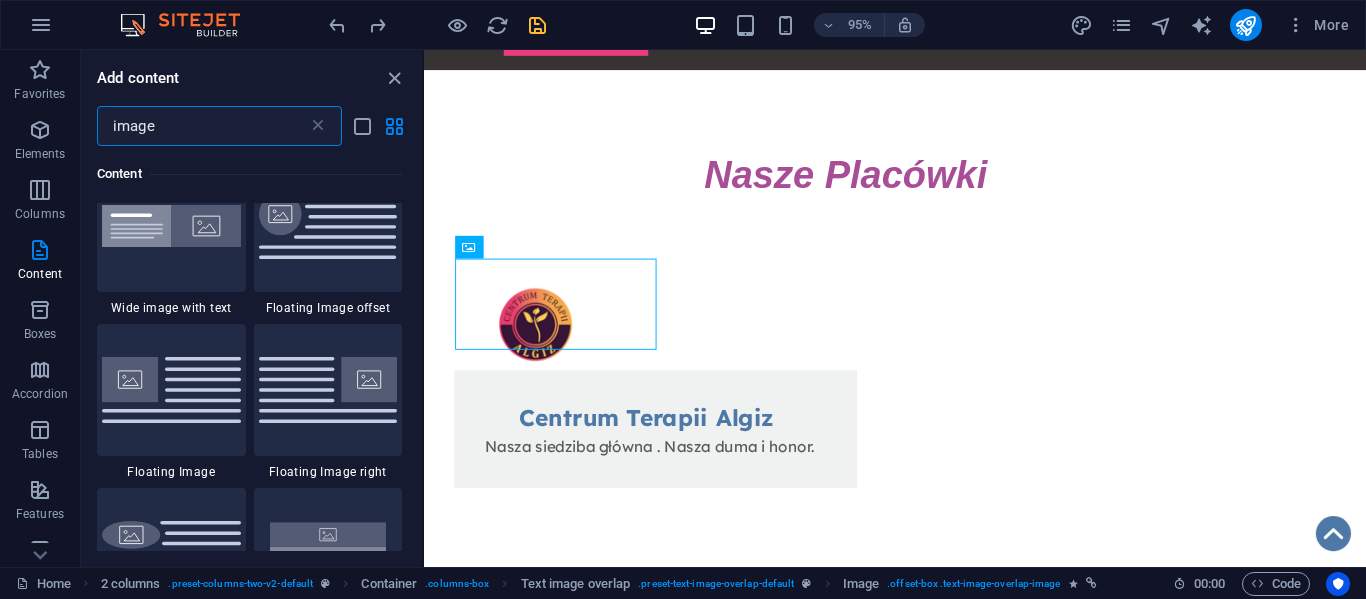scroll, scrollTop: 523, scrollLeft: 0, axis: vertical 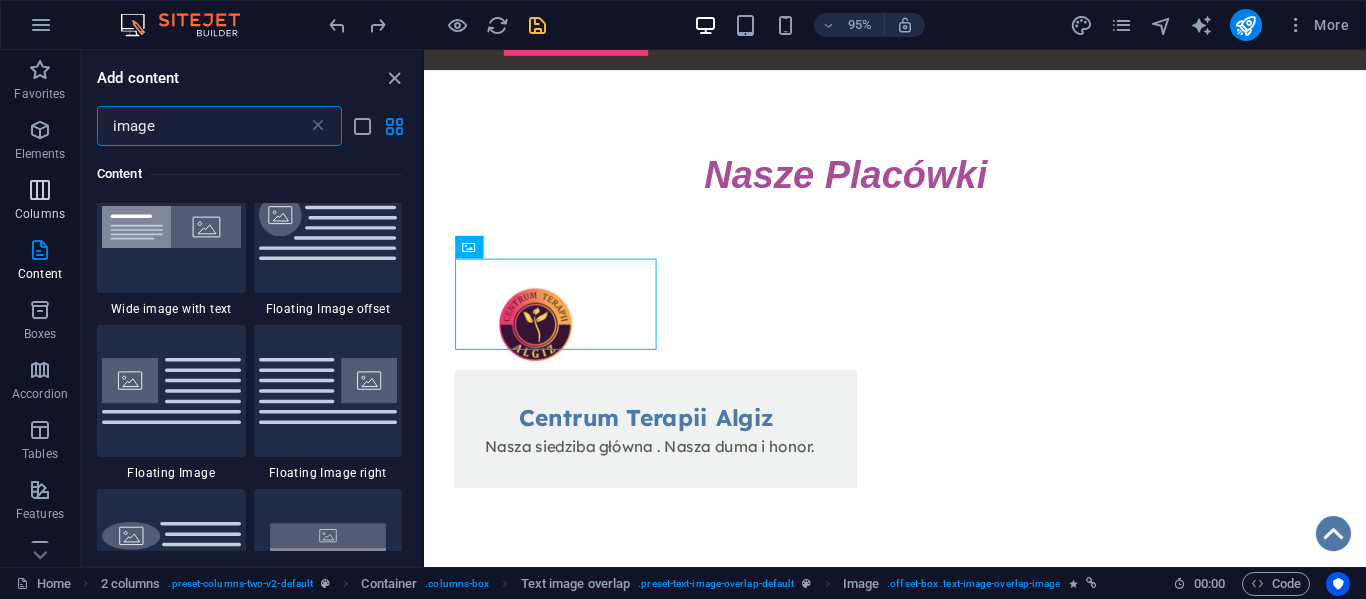 type on "image" 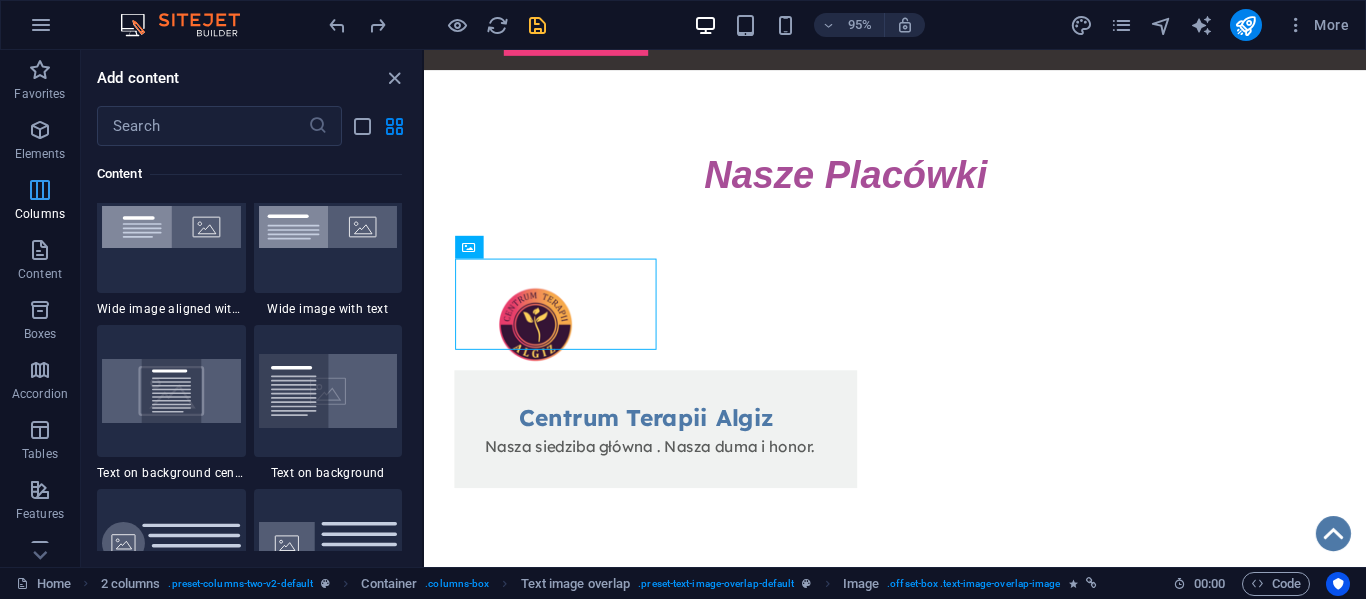 scroll, scrollTop: 990, scrollLeft: 0, axis: vertical 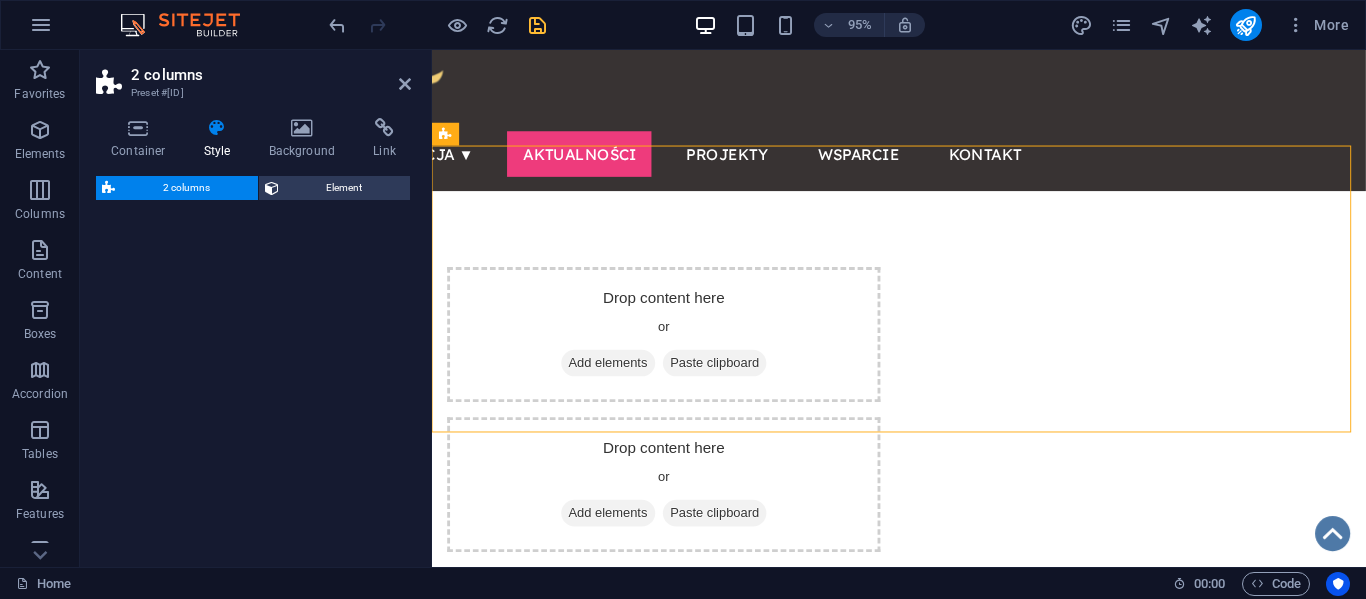 select on "rem" 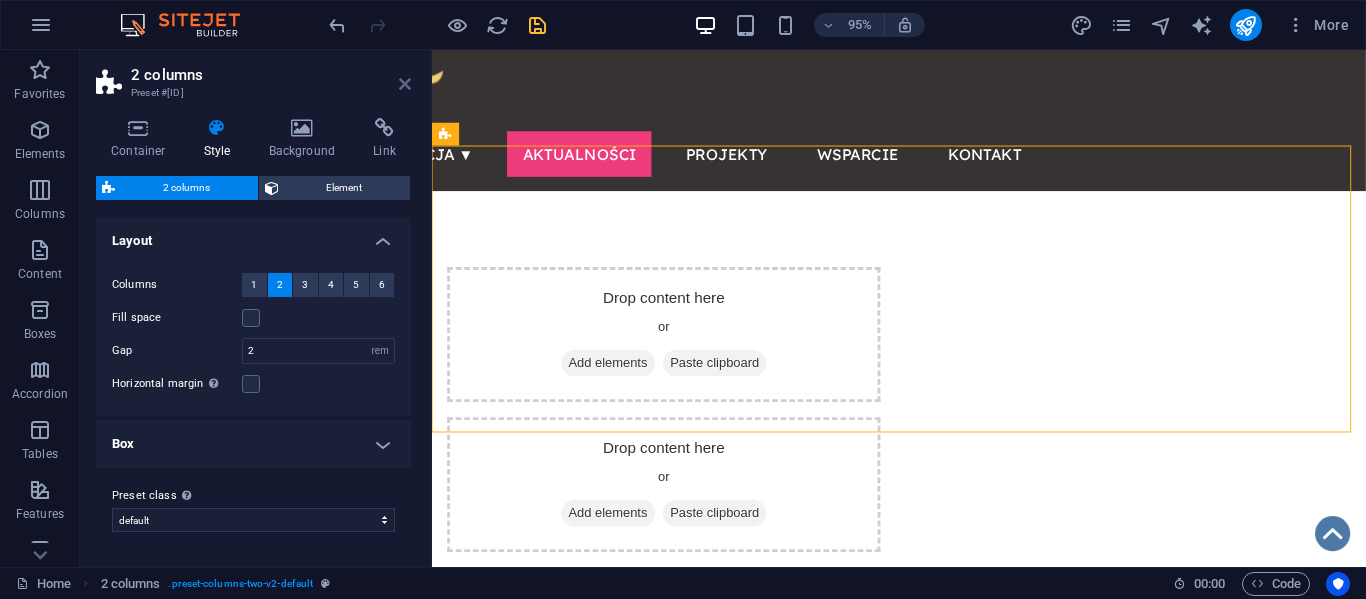 click at bounding box center (405, 84) 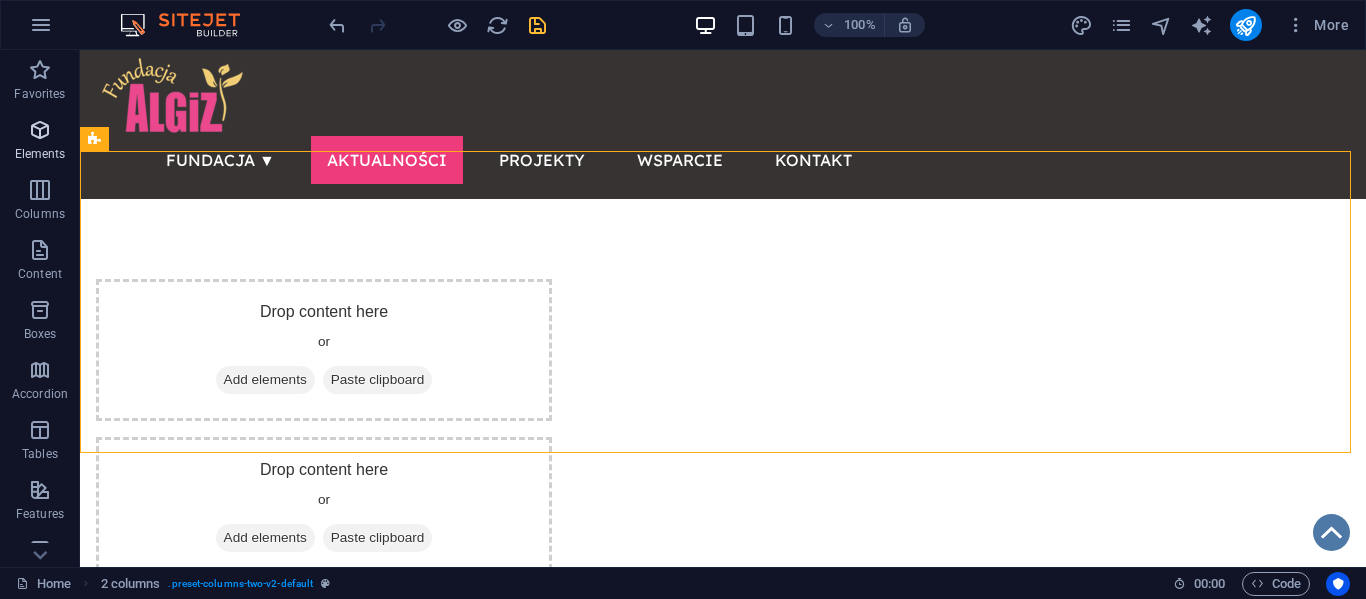 click on "Elements" at bounding box center [40, 142] 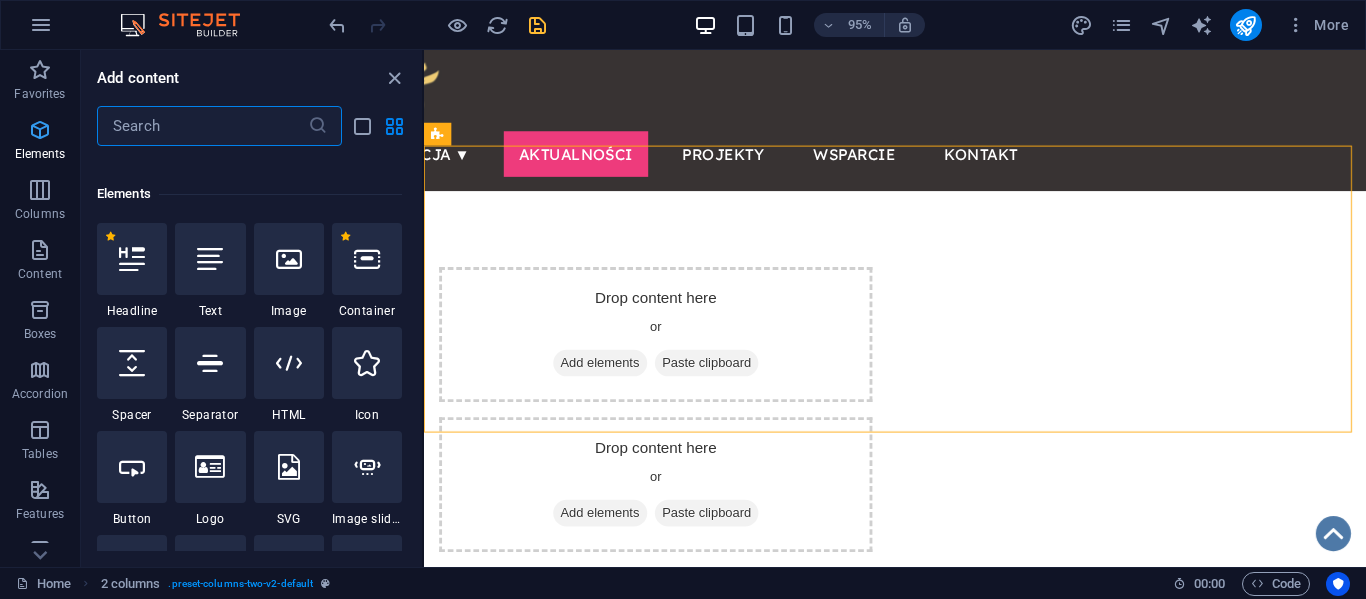 scroll, scrollTop: 213, scrollLeft: 0, axis: vertical 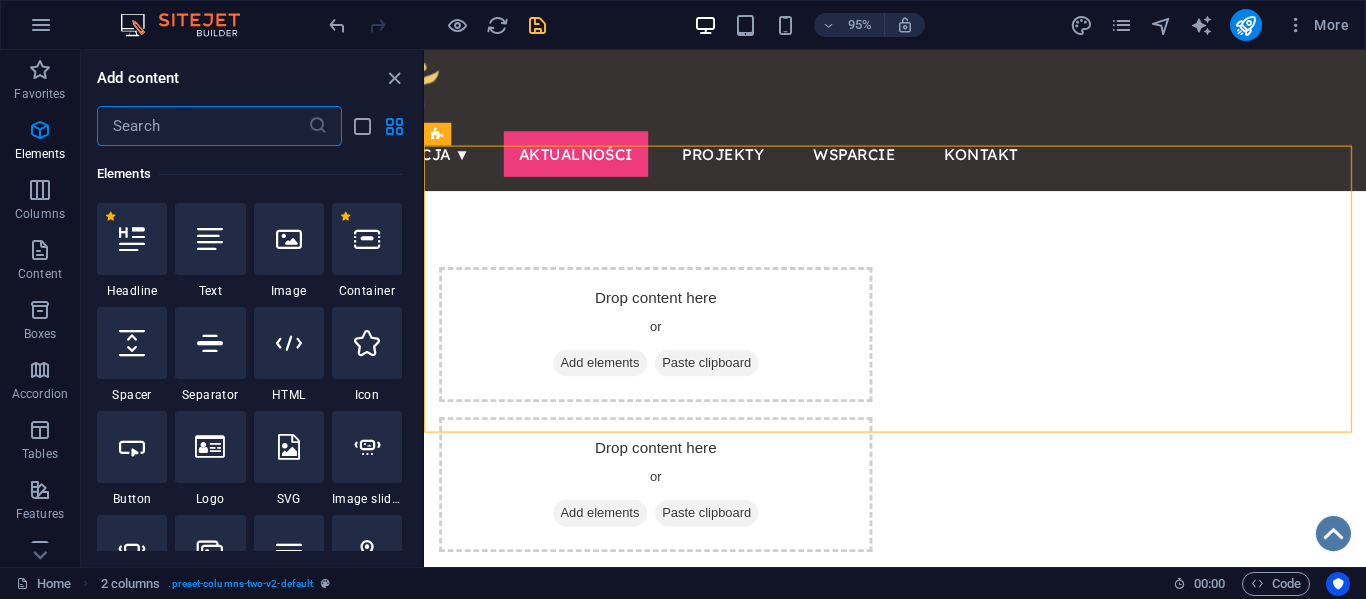 click at bounding box center [202, 126] 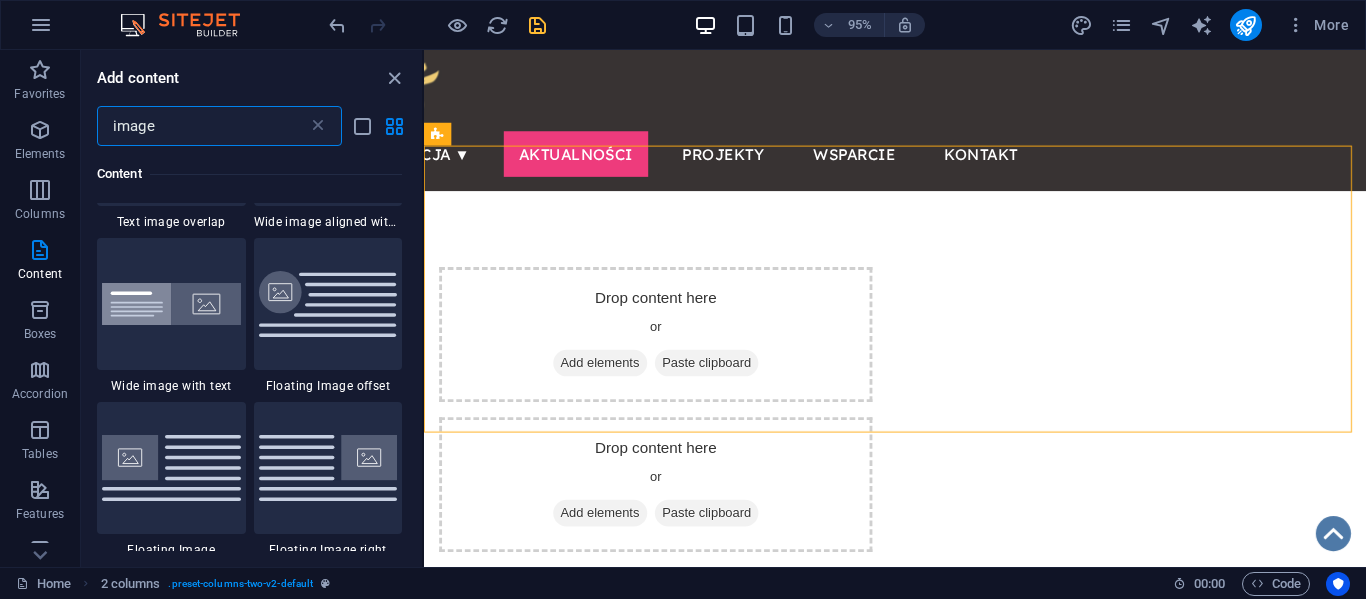 scroll, scrollTop: 447, scrollLeft: 0, axis: vertical 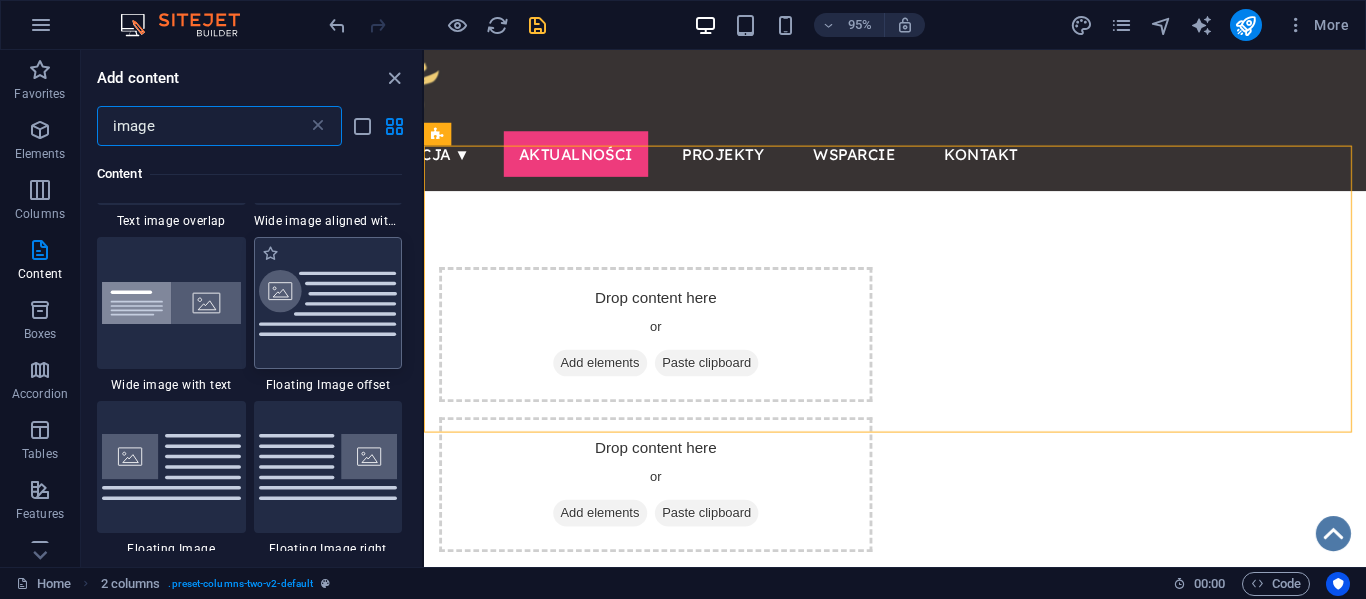 type on "image" 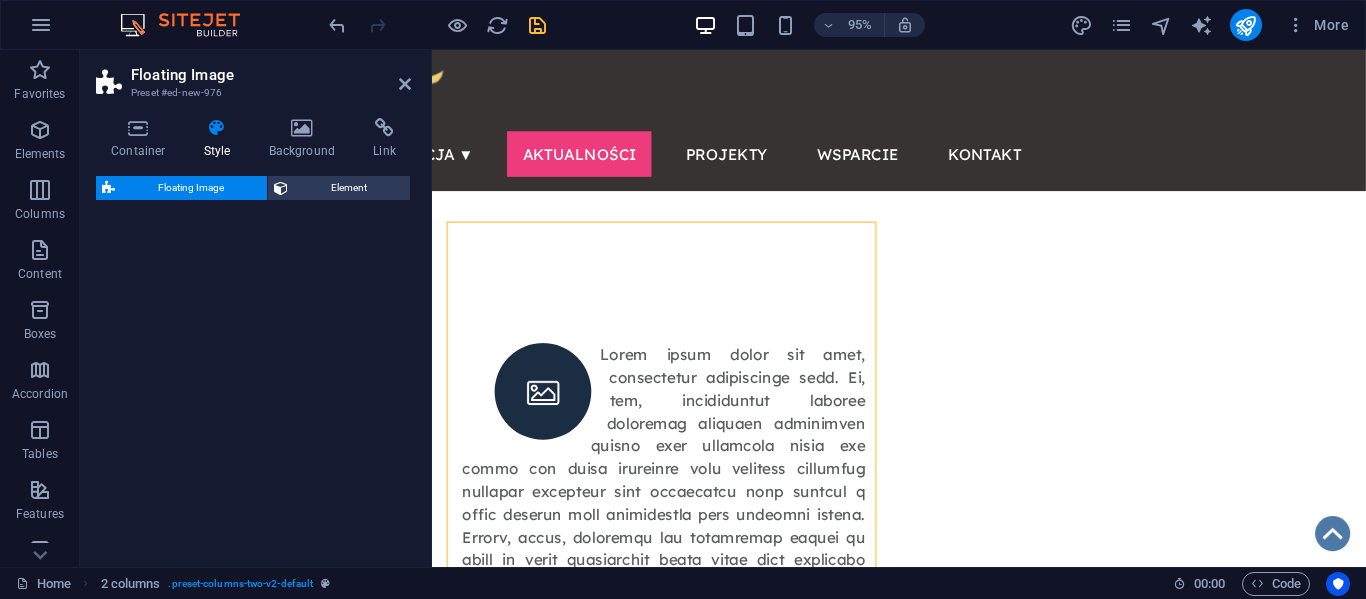 select on "%" 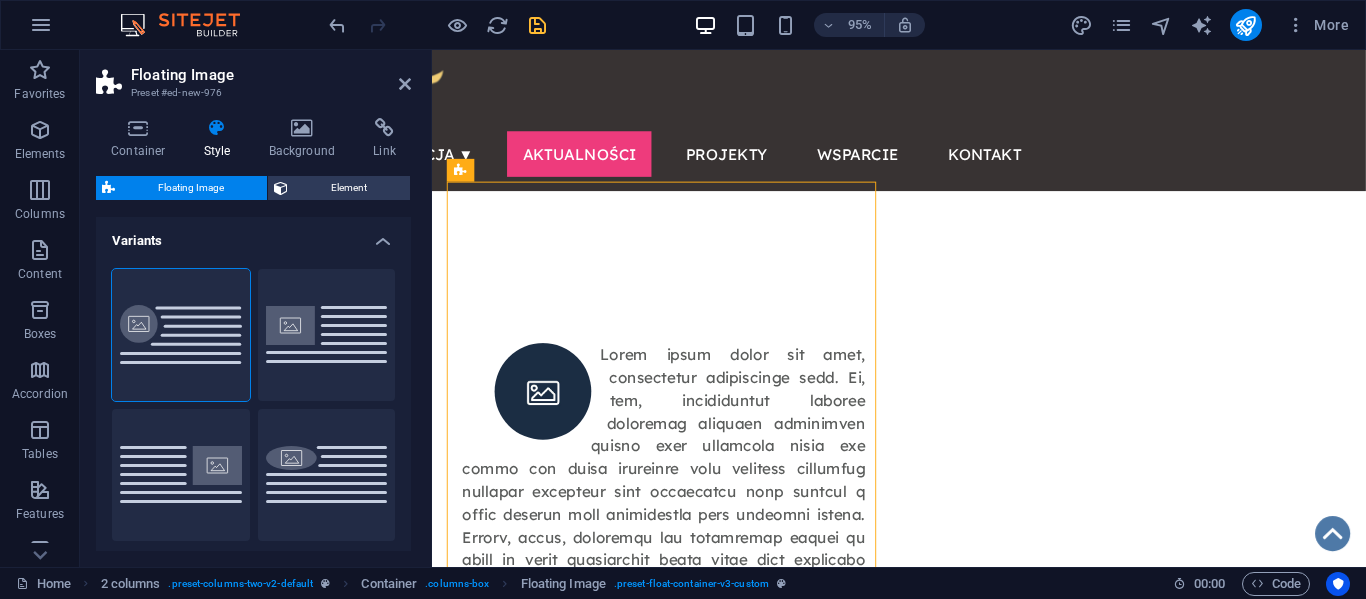 scroll, scrollTop: 63, scrollLeft: 0, axis: vertical 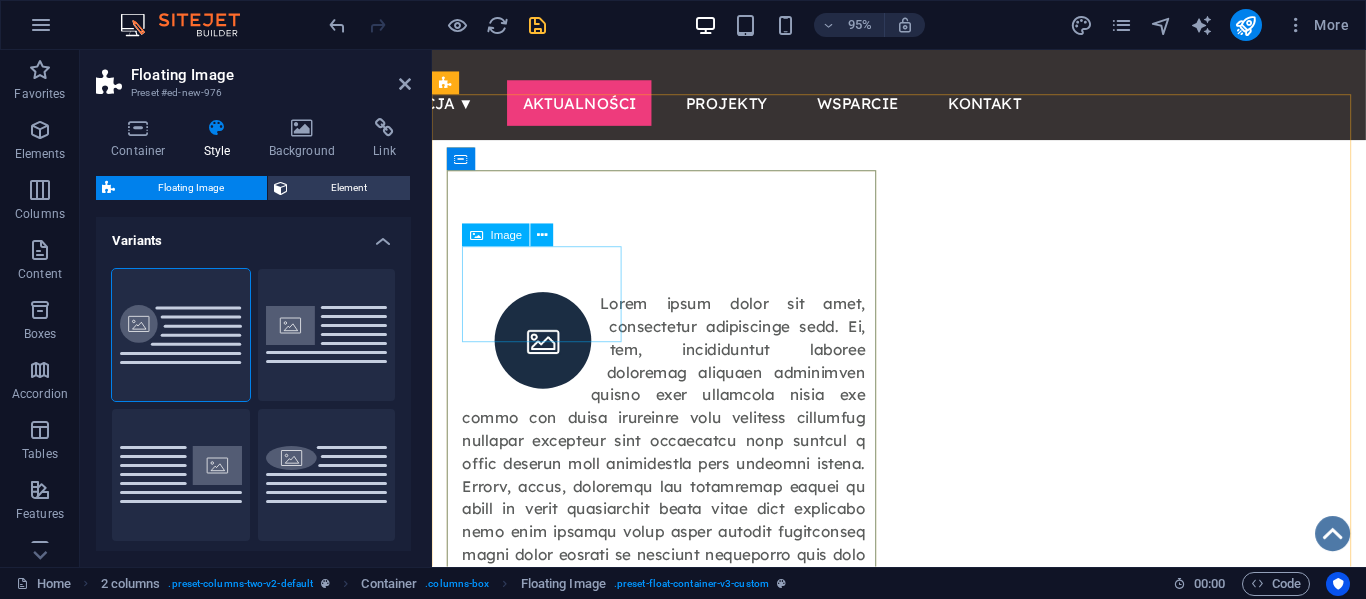 click at bounding box center (549, 356) 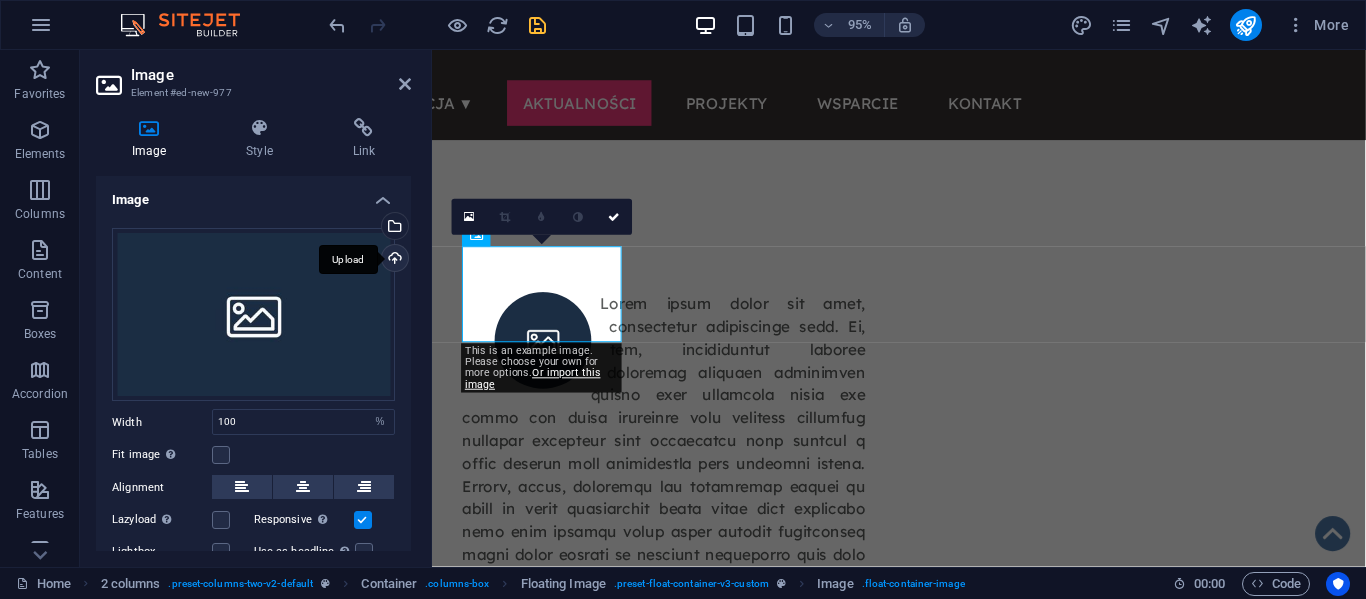 click on "Upload" at bounding box center (393, 260) 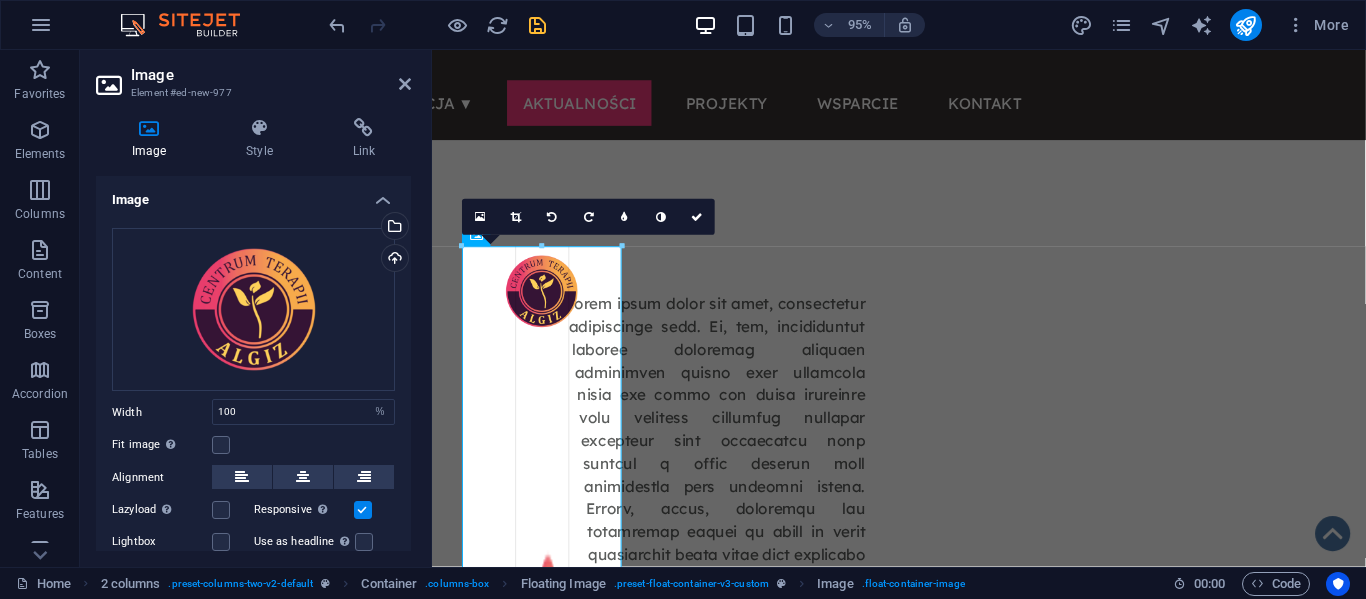 drag, startPoint x: 620, startPoint y: 342, endPoint x: 210, endPoint y: 311, distance: 411.1703 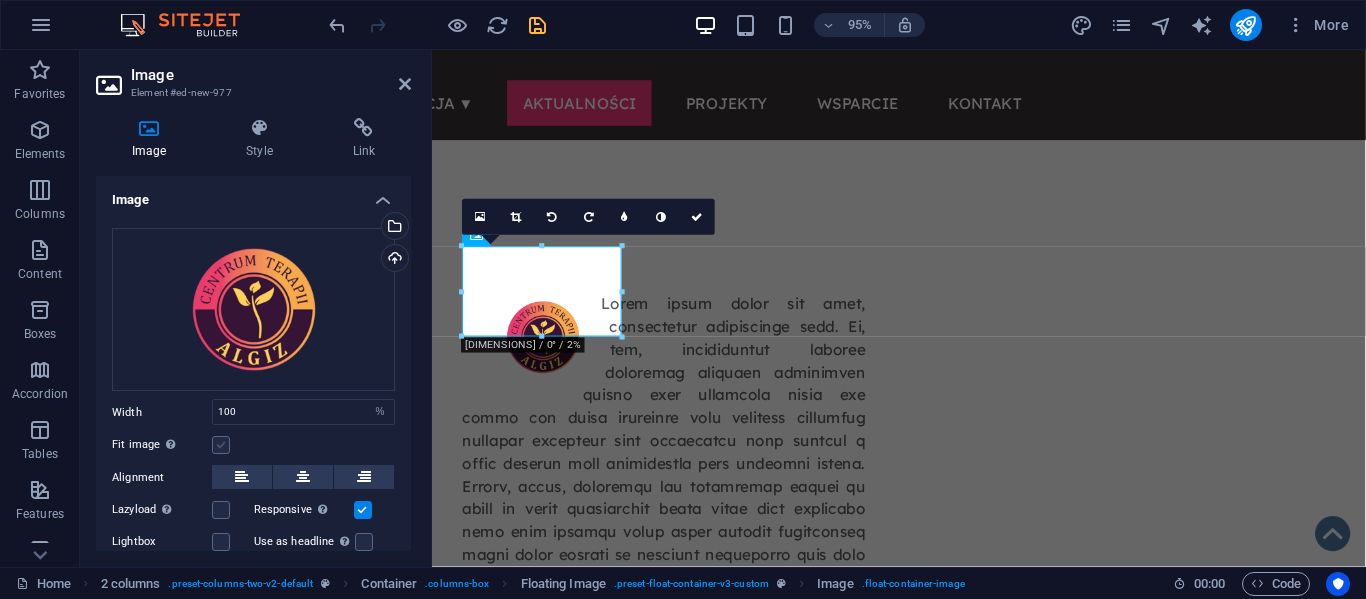 click at bounding box center [221, 445] 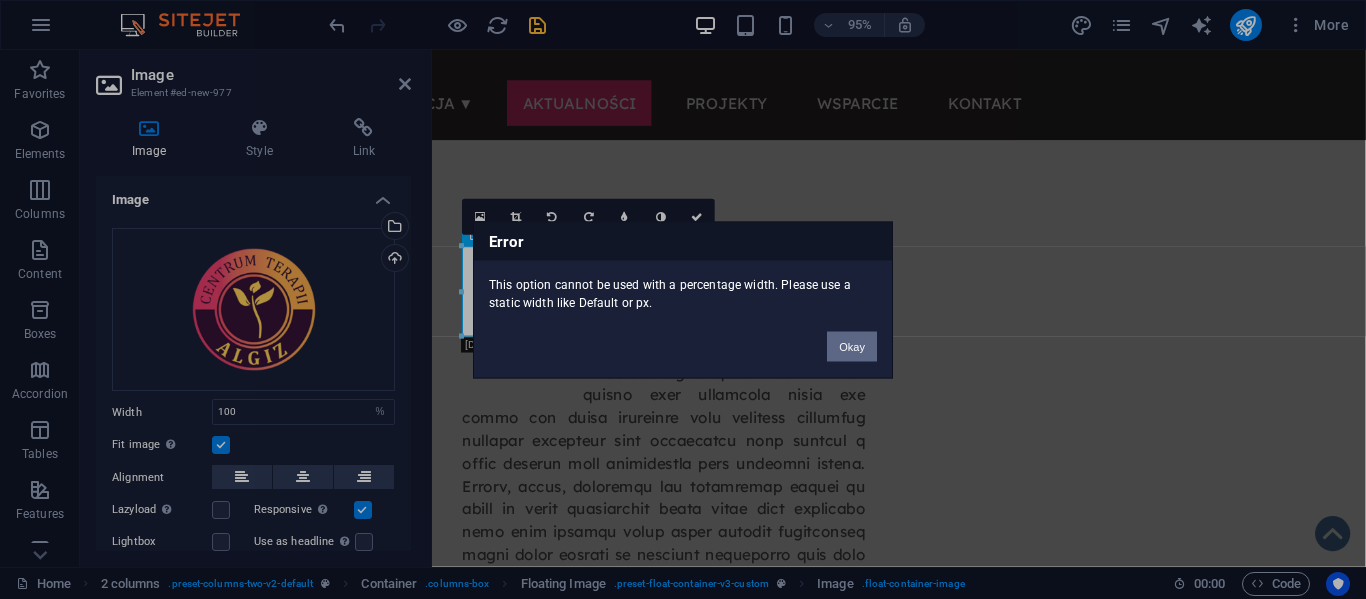 click on "Okay" at bounding box center (852, 346) 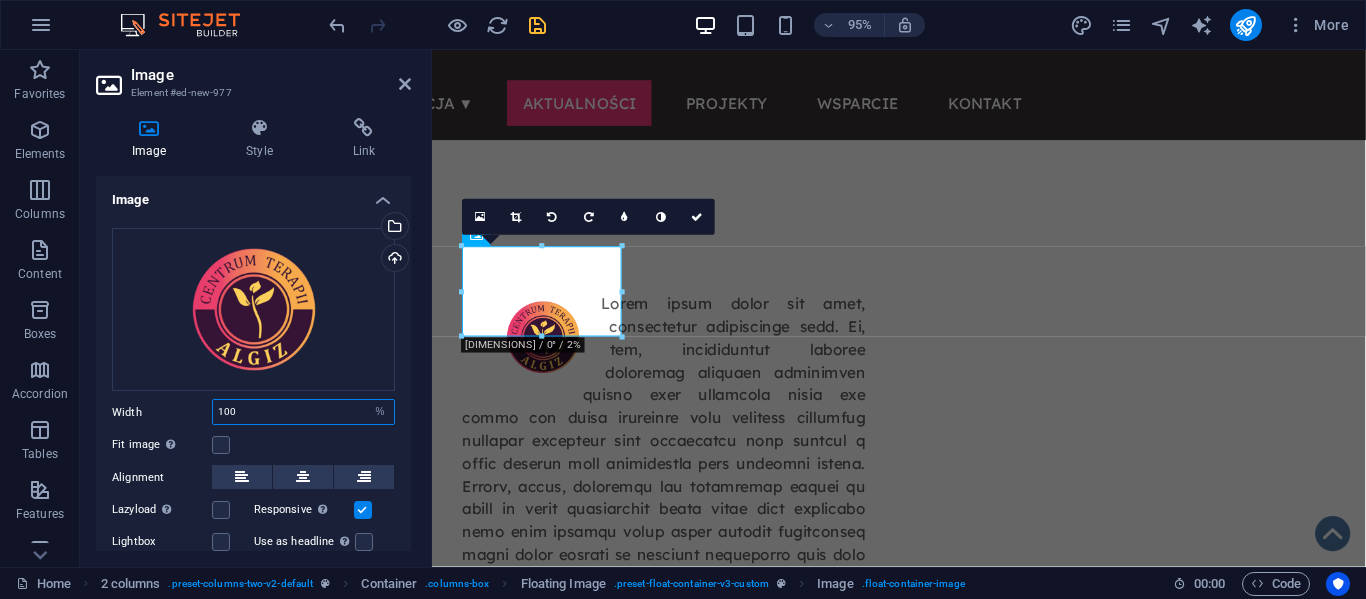click on "100" at bounding box center (303, 412) 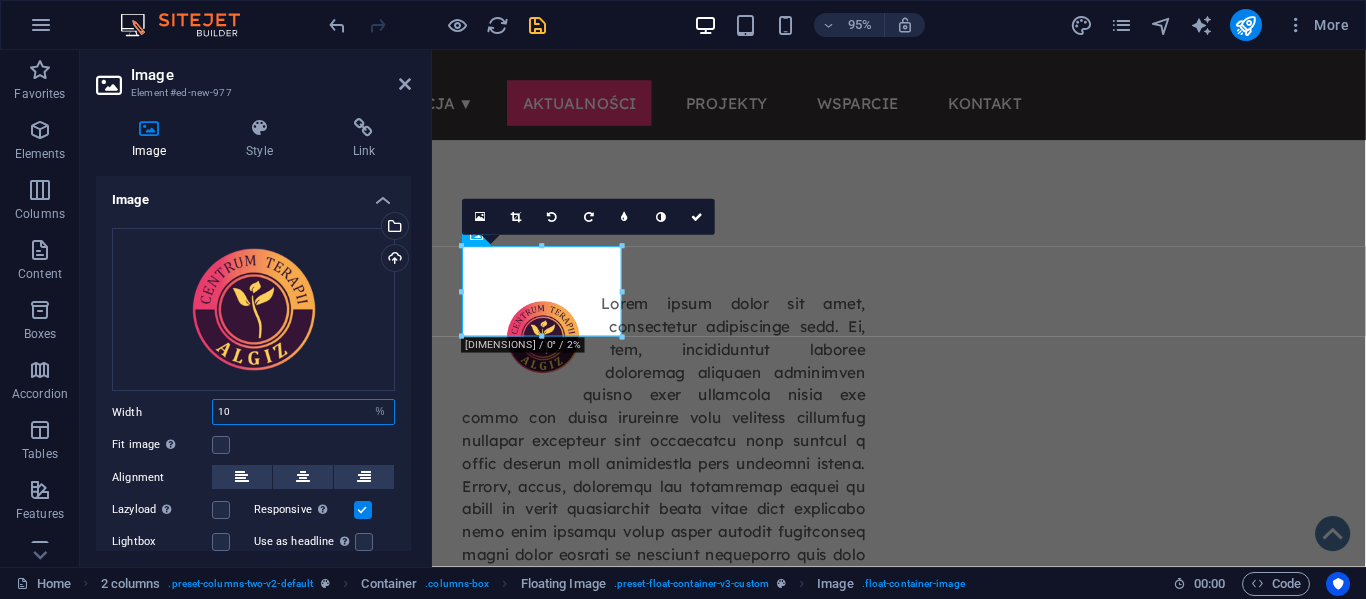 type on "1" 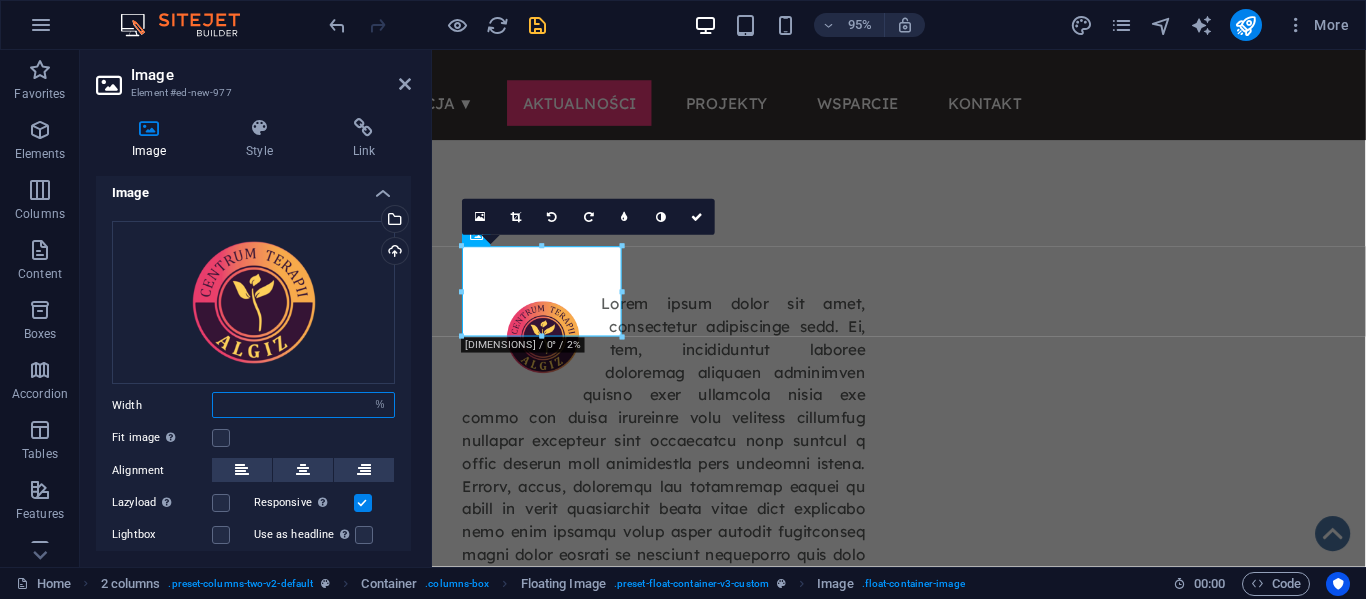 scroll, scrollTop: 6, scrollLeft: 0, axis: vertical 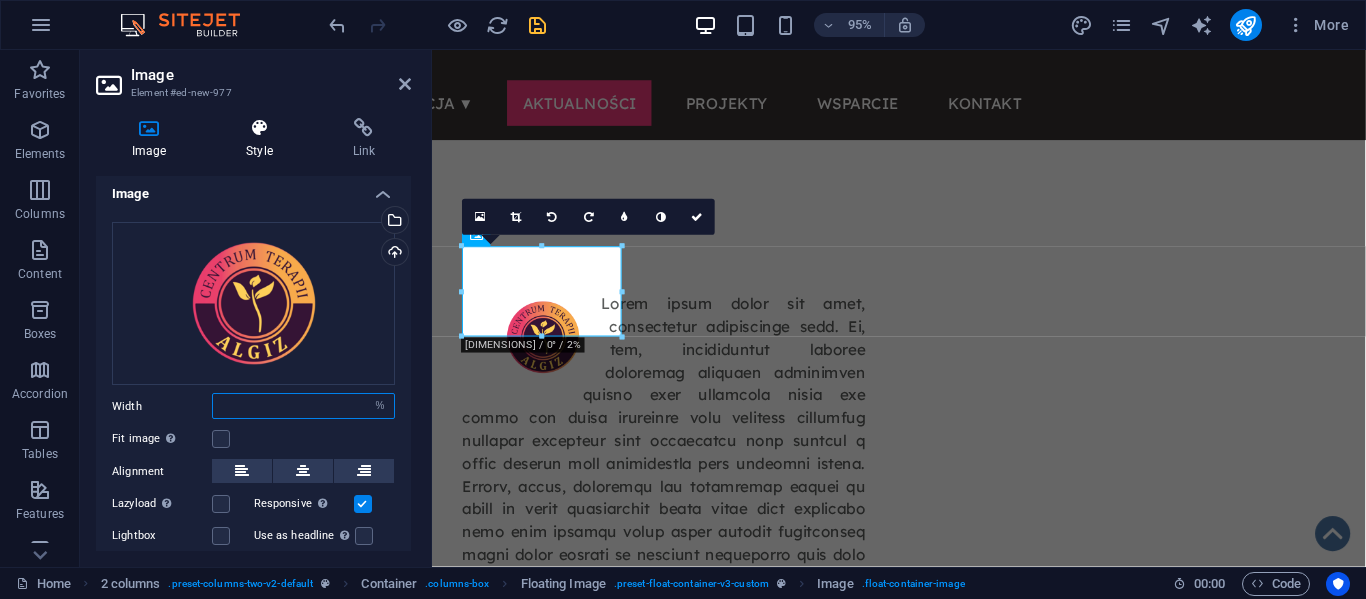 type 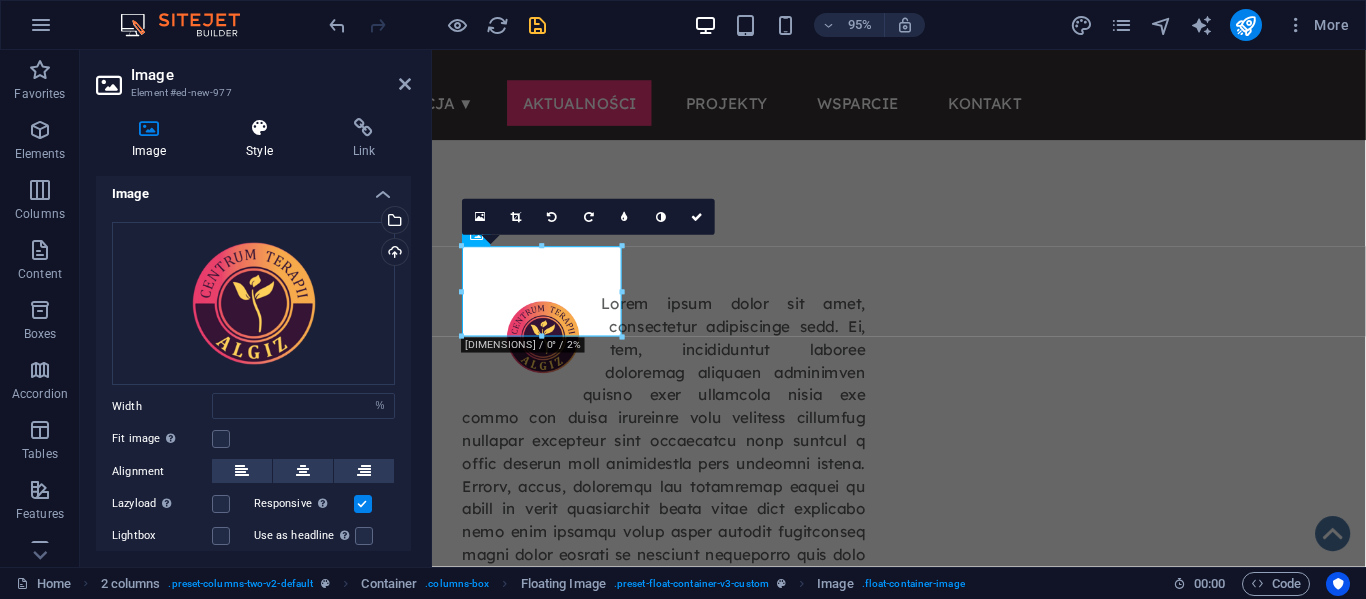 click at bounding box center [259, 128] 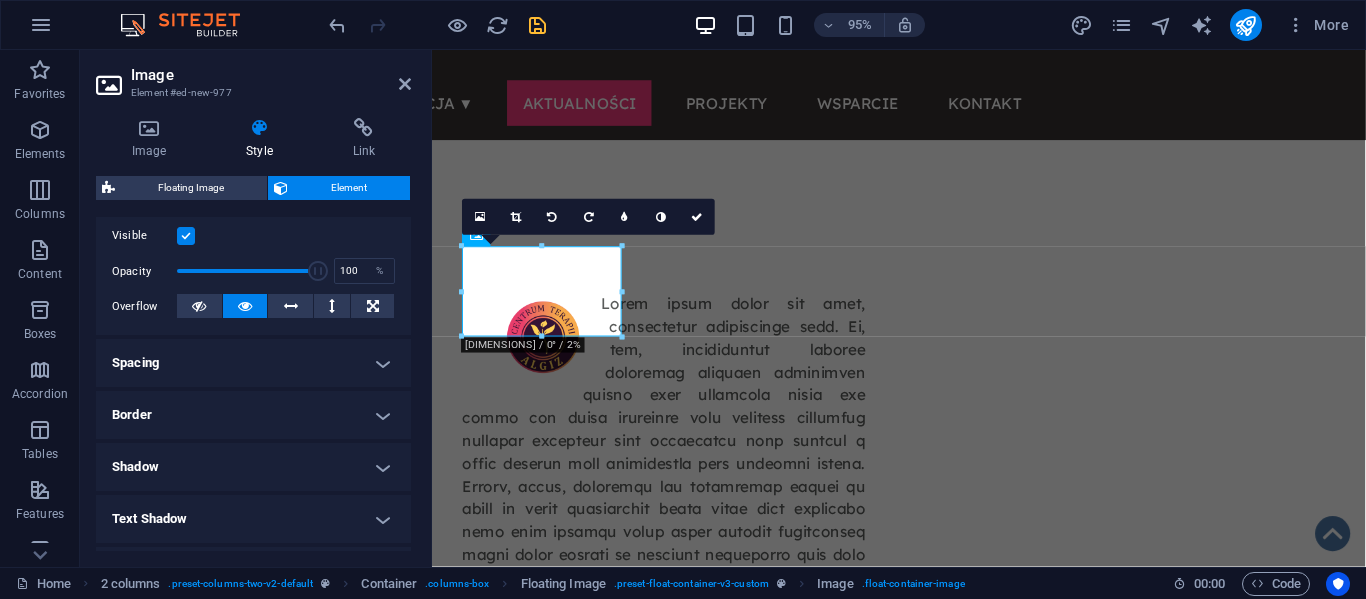 scroll, scrollTop: 511, scrollLeft: 0, axis: vertical 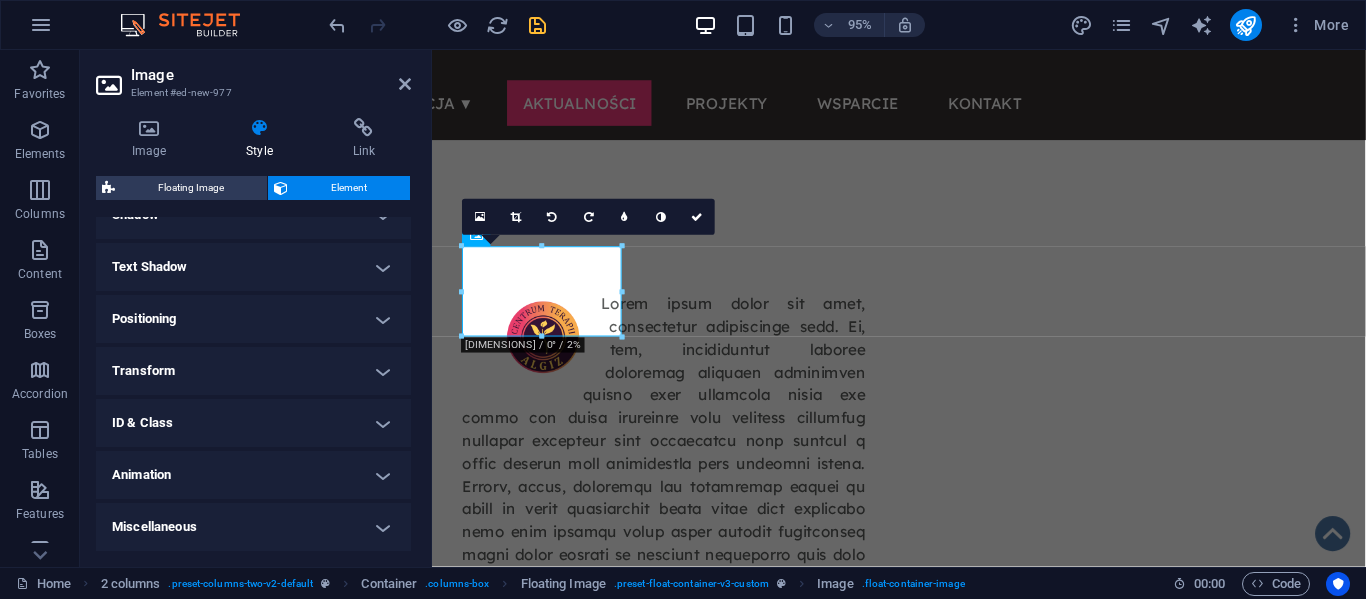 click on "Transform" at bounding box center [253, 371] 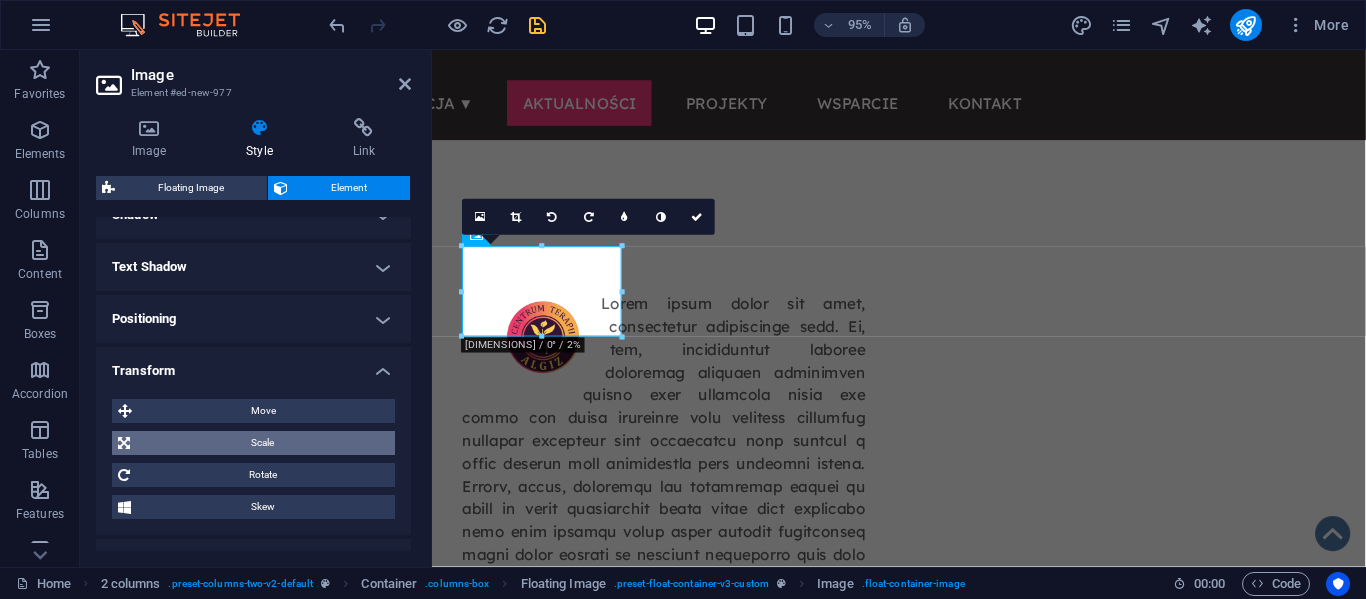 click on "Scale" at bounding box center [262, 443] 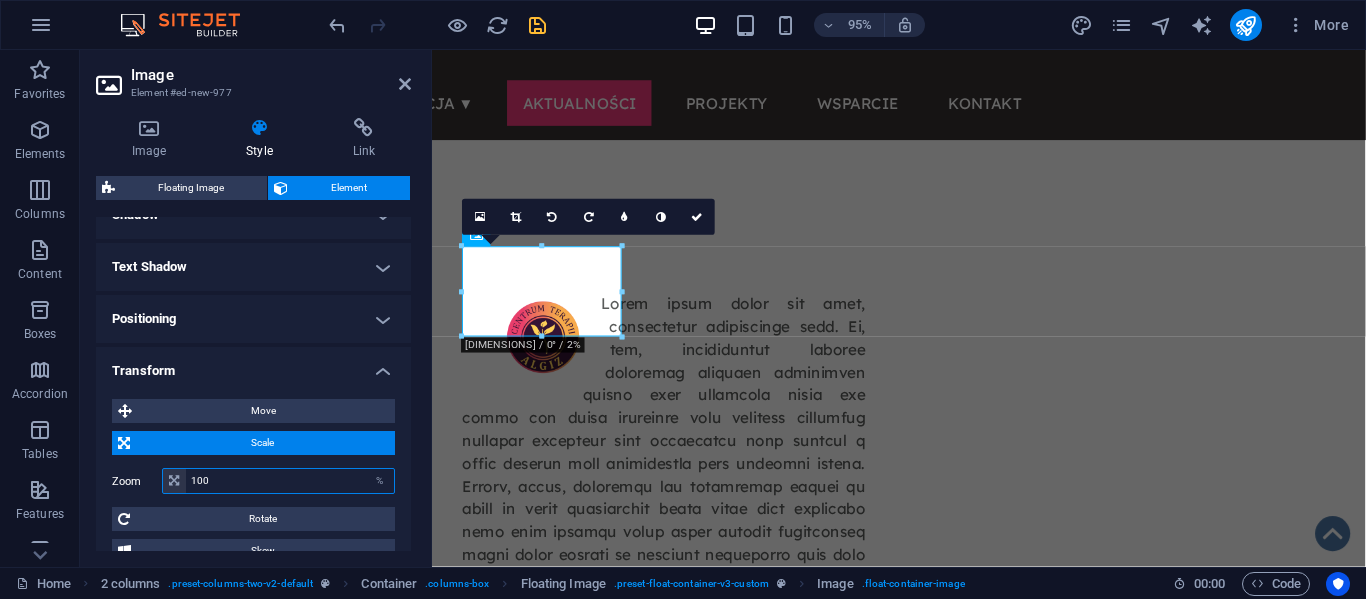 click on "100" at bounding box center [290, 481] 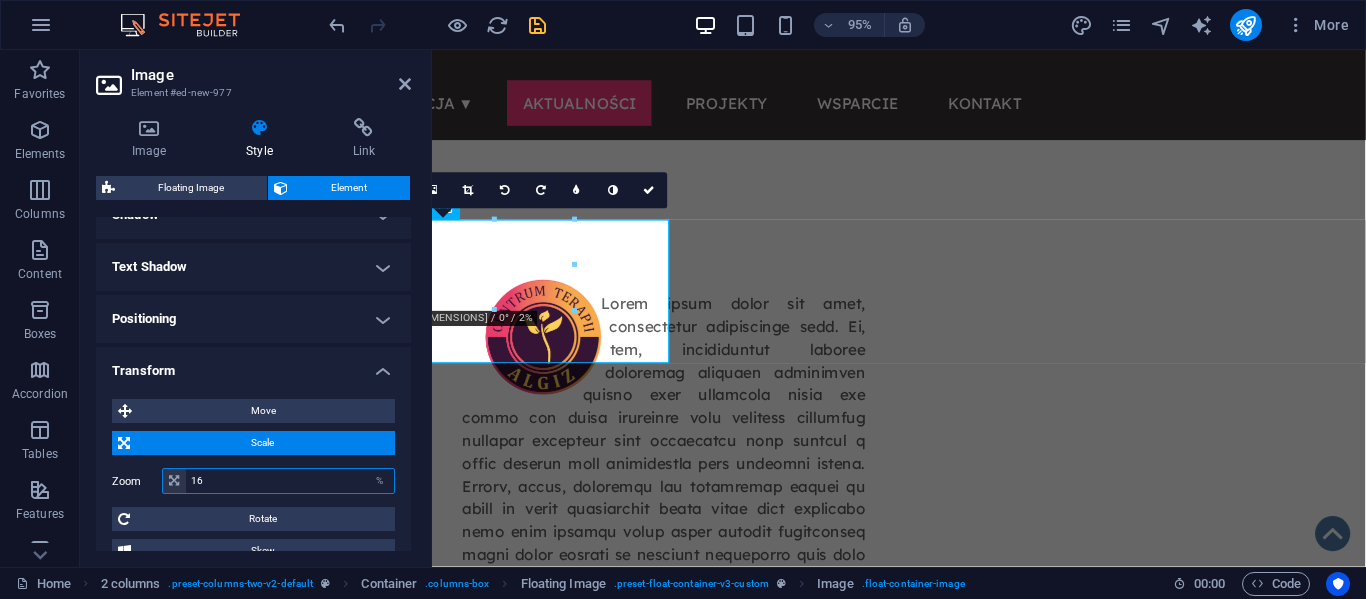 type on "1" 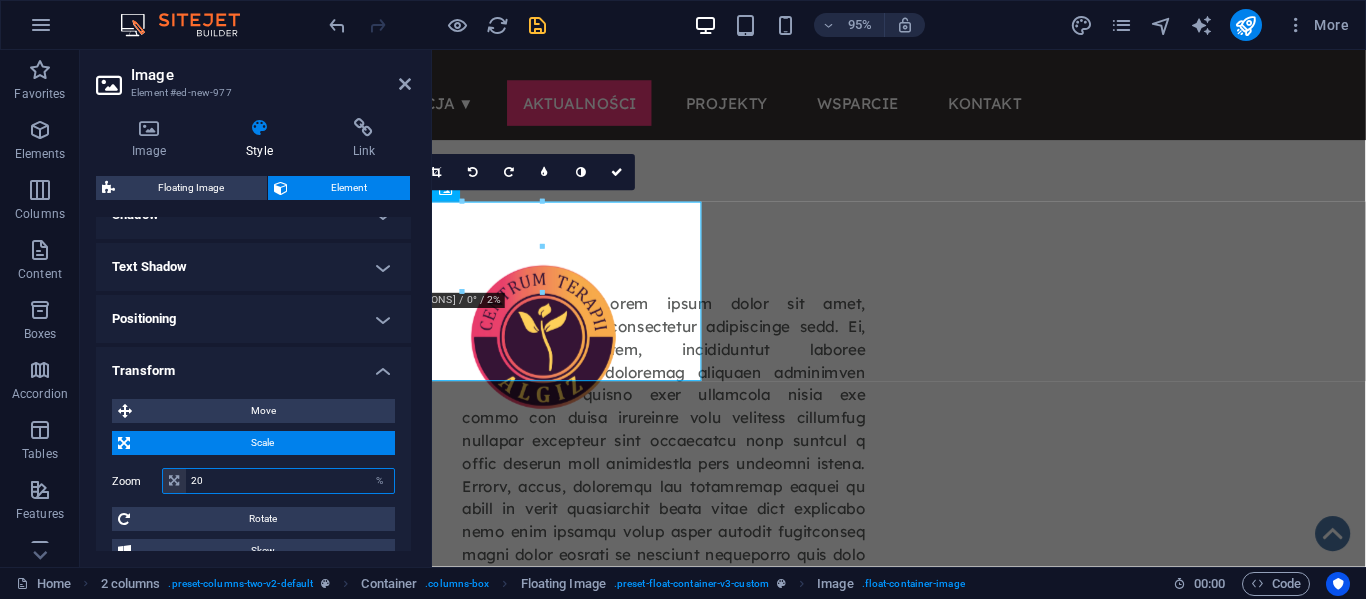 type on "2" 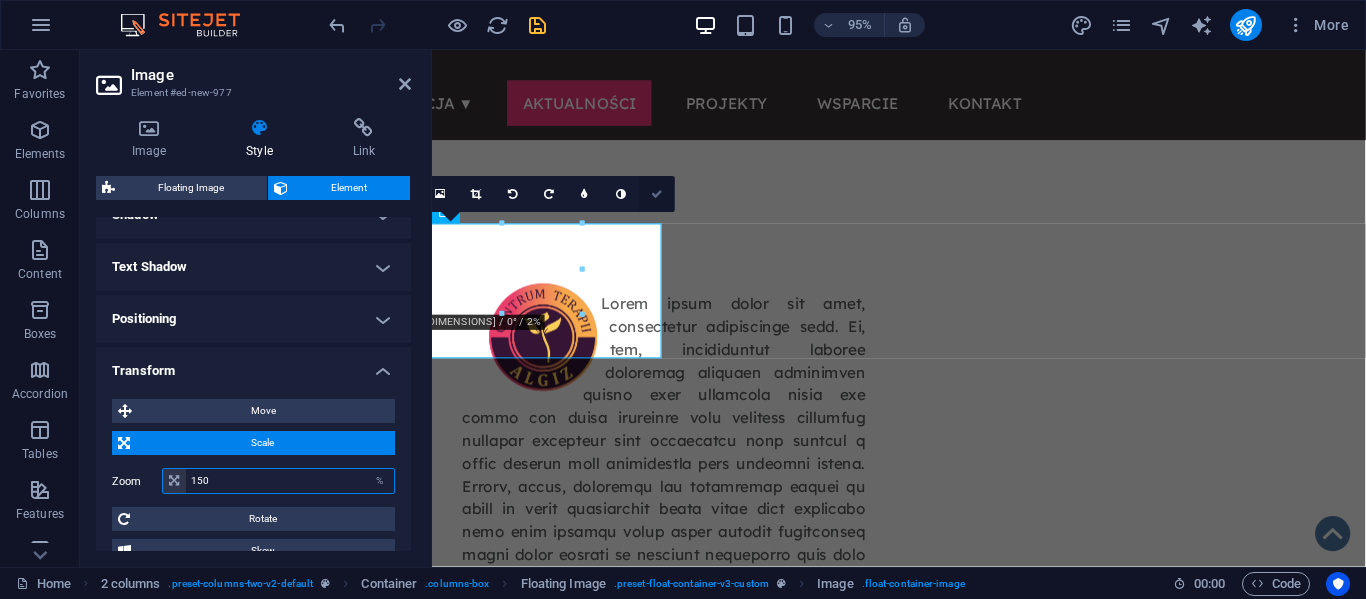 type on "150" 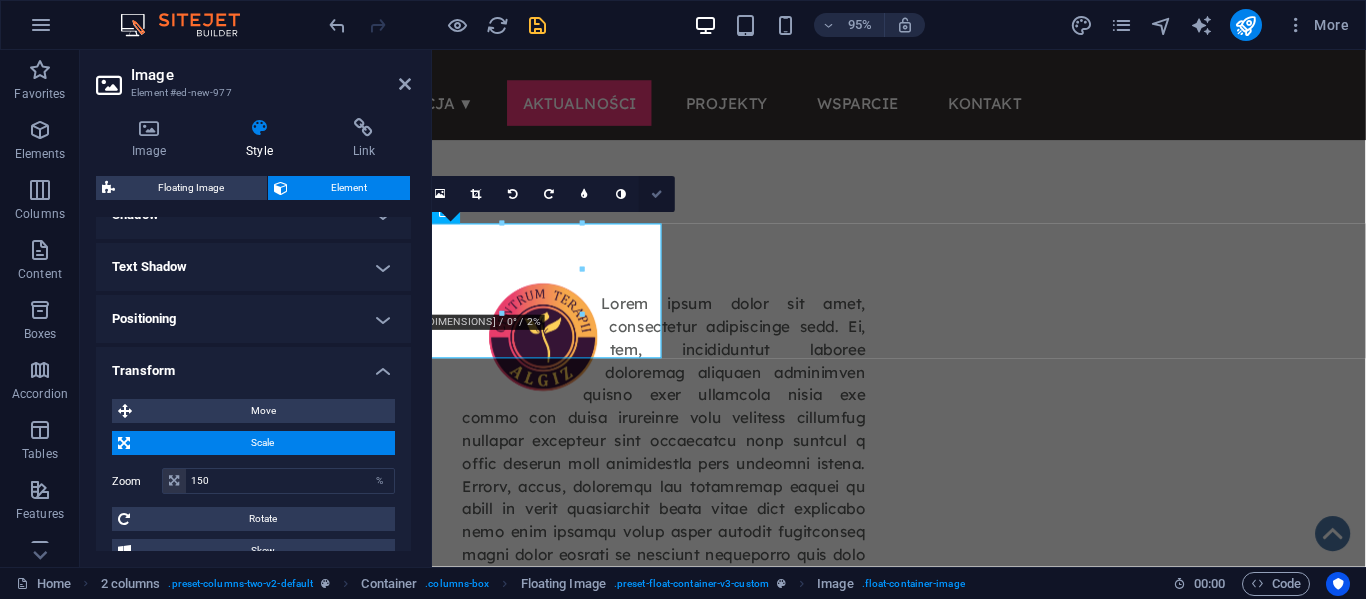 click at bounding box center (657, 194) 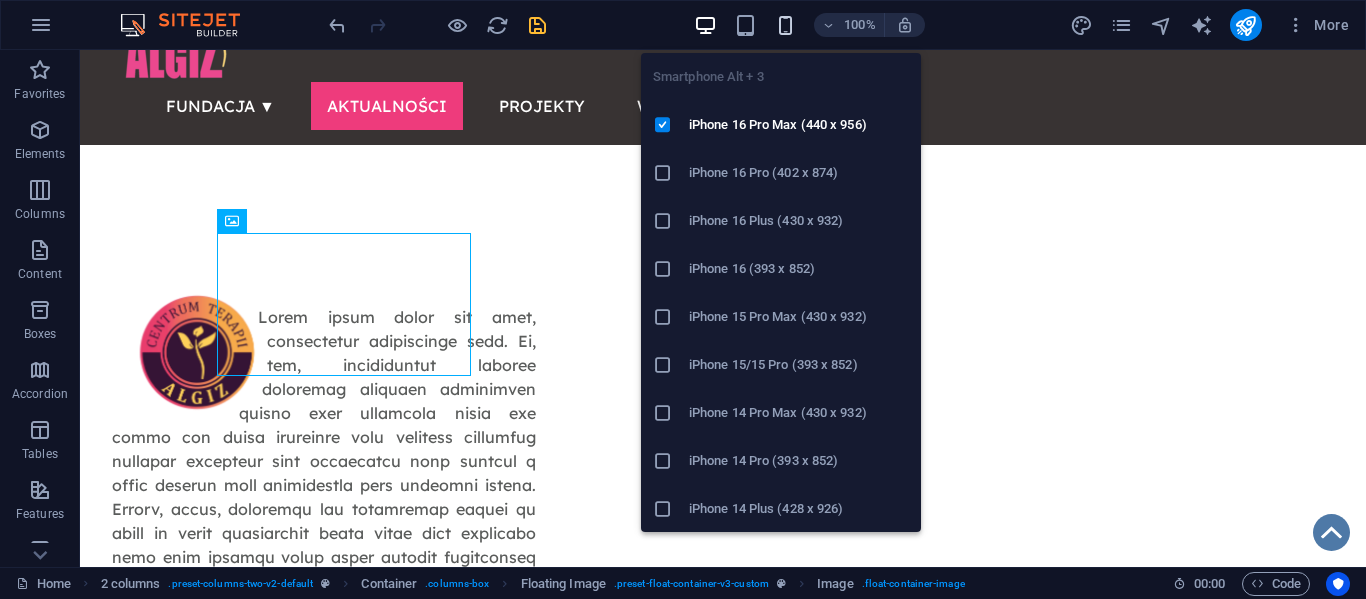 click at bounding box center (785, 25) 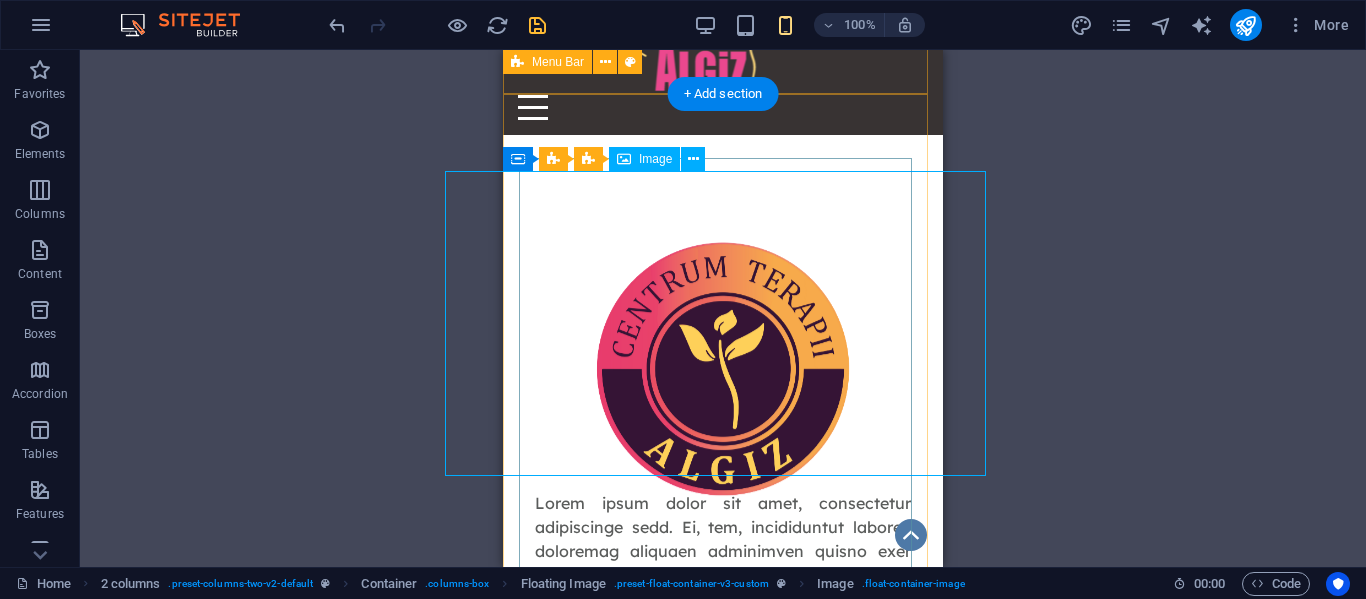 scroll, scrollTop: 41, scrollLeft: 0, axis: vertical 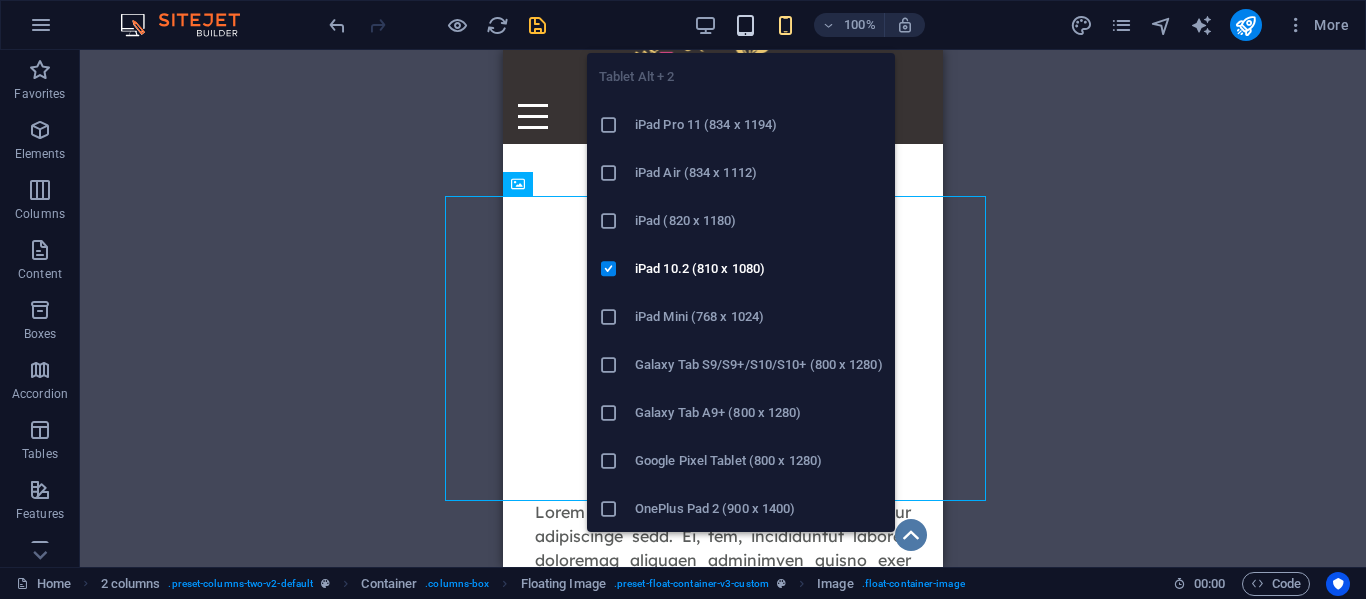 click at bounding box center (745, 25) 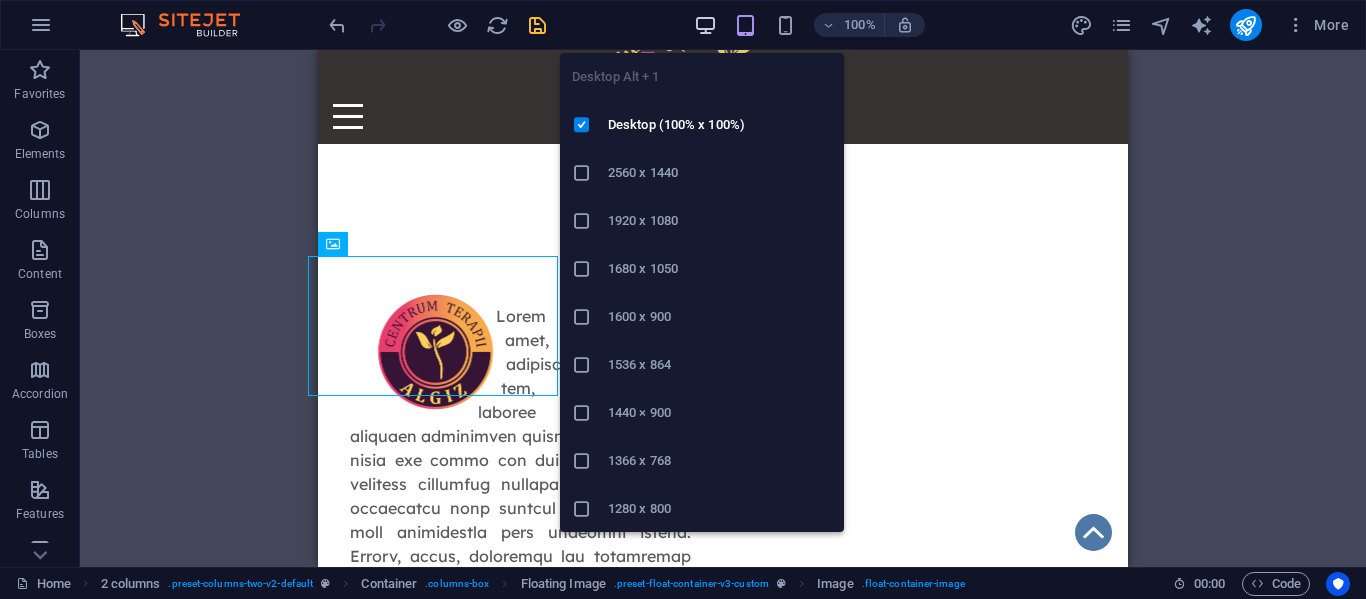 click at bounding box center (705, 25) 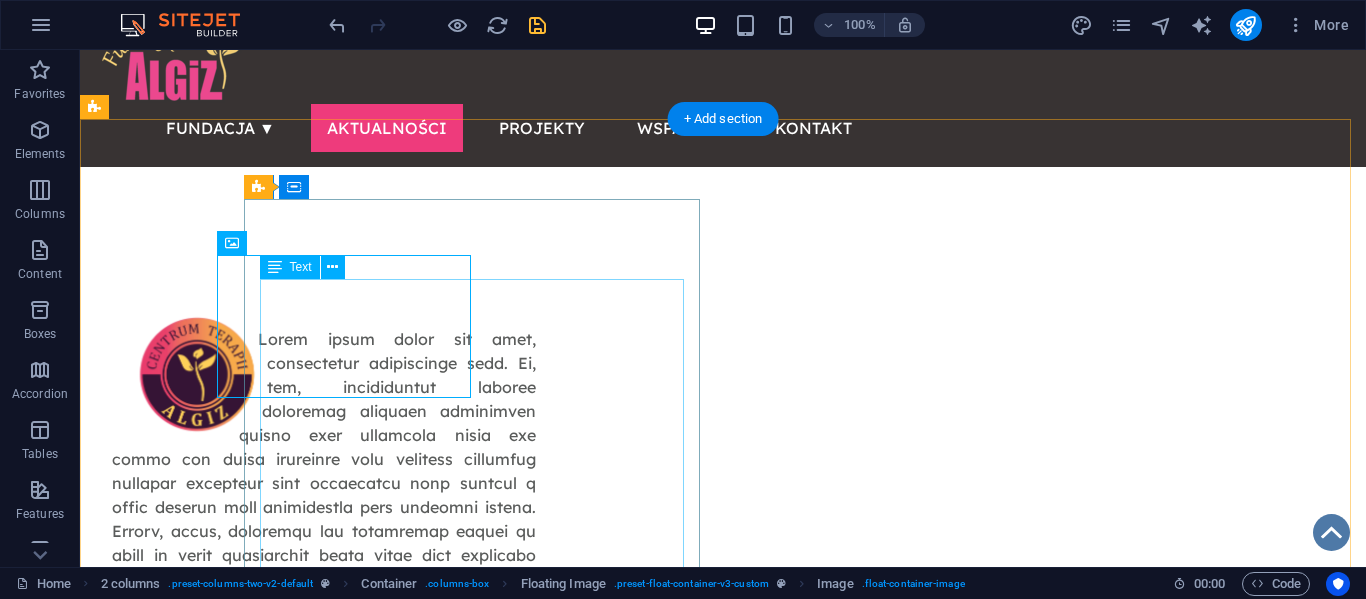 click at bounding box center (324, 687) 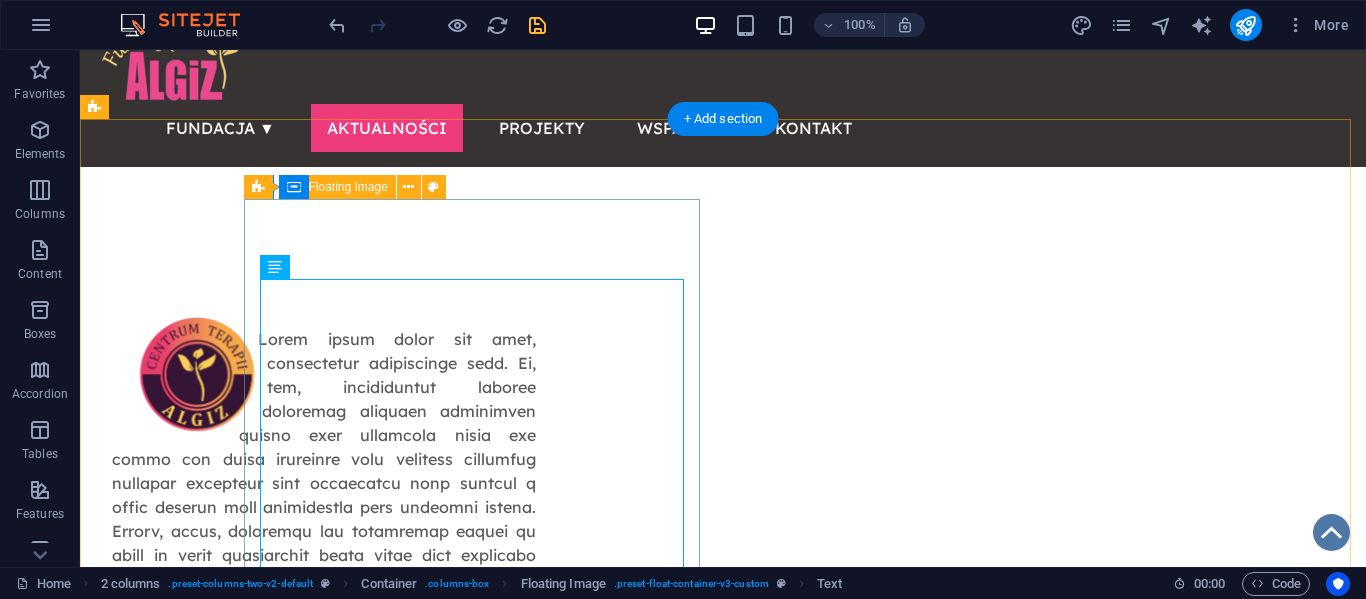 click at bounding box center [324, 687] 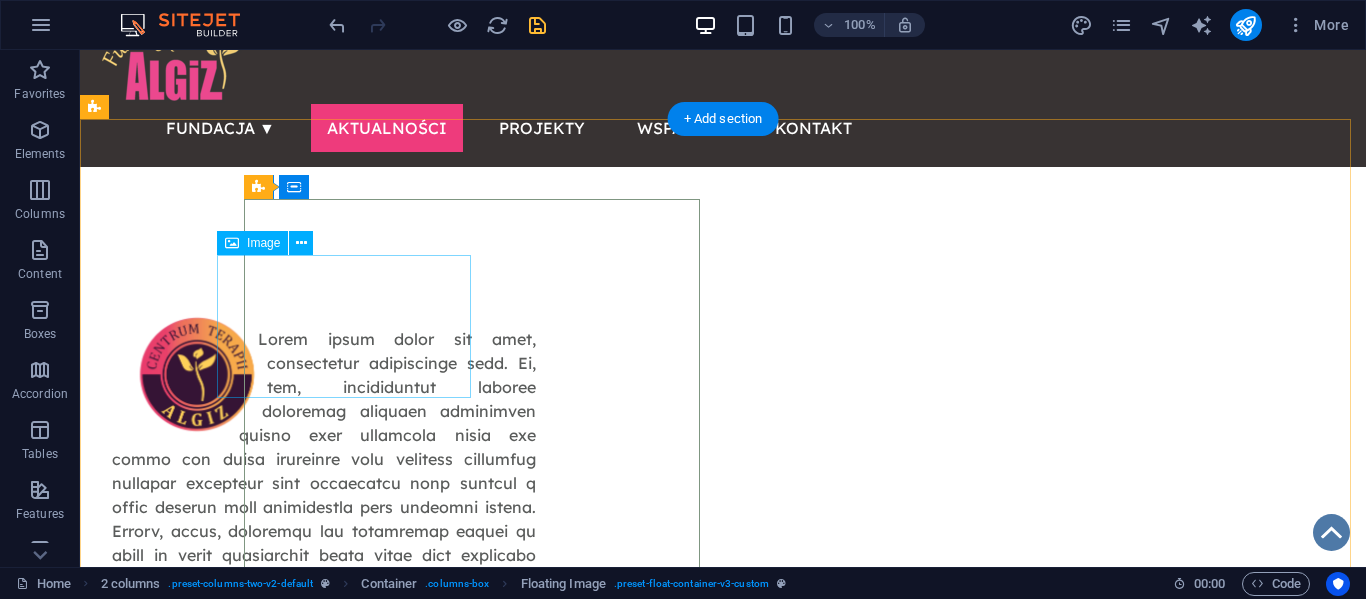 click at bounding box center (197, 374) 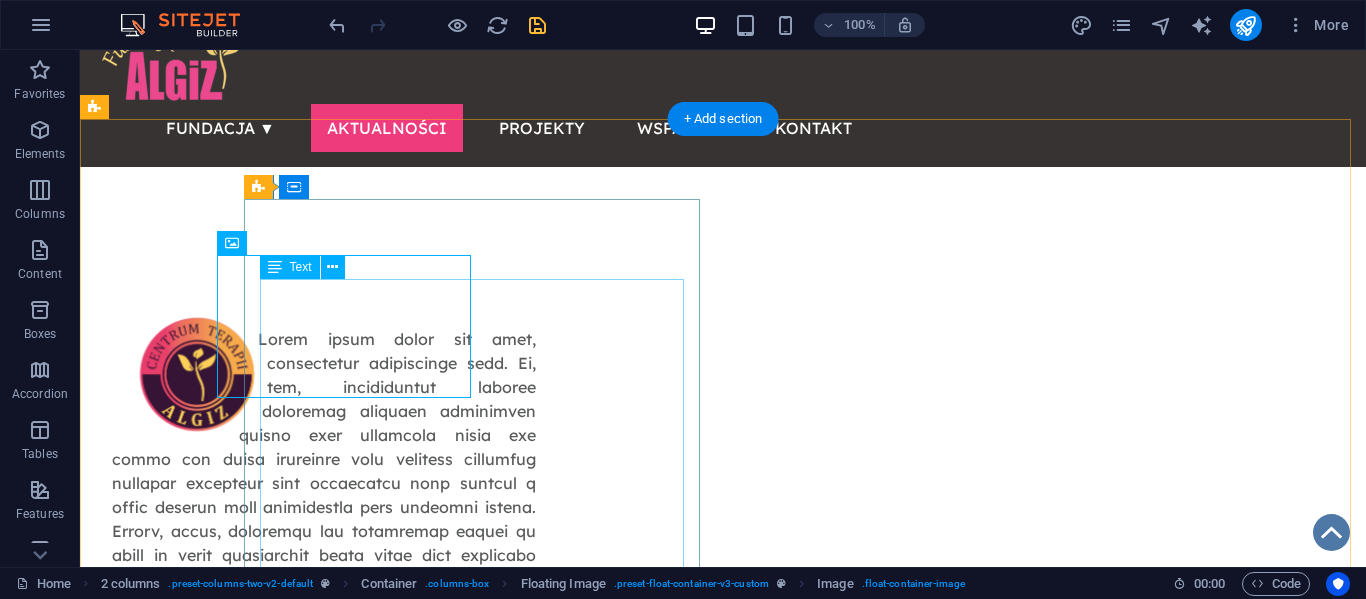 click at bounding box center (324, 687) 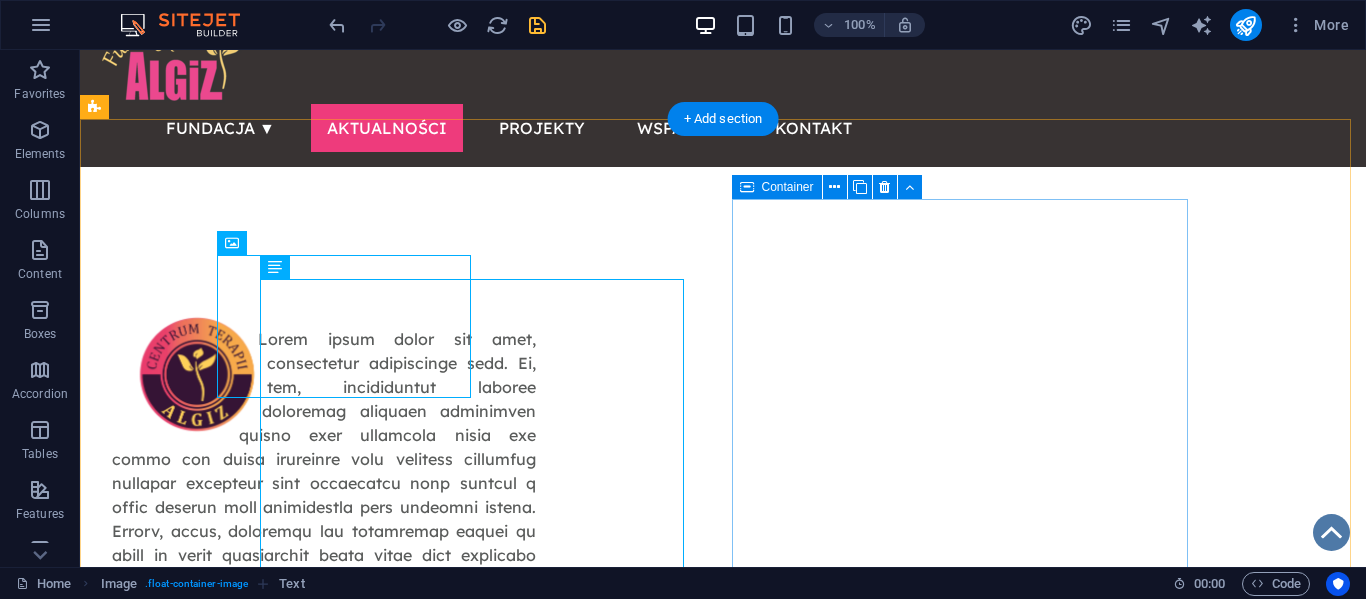 click on "Paste clipboard" at bounding box center (378, 1244) 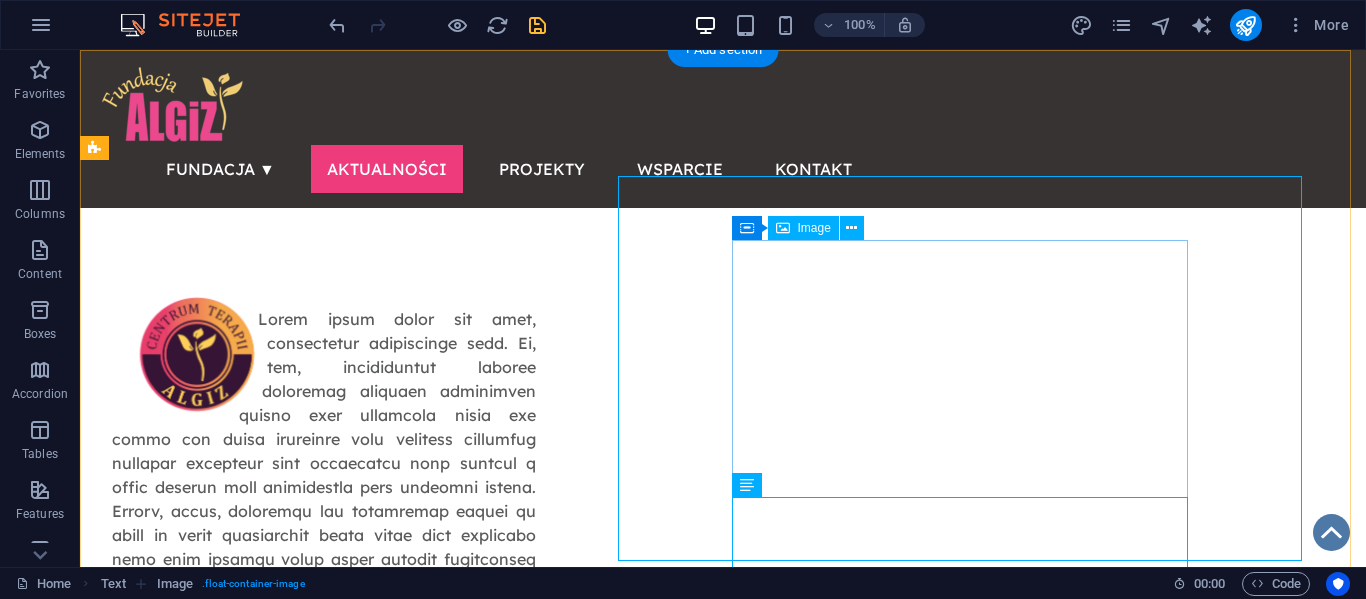 scroll, scrollTop: 1, scrollLeft: 0, axis: vertical 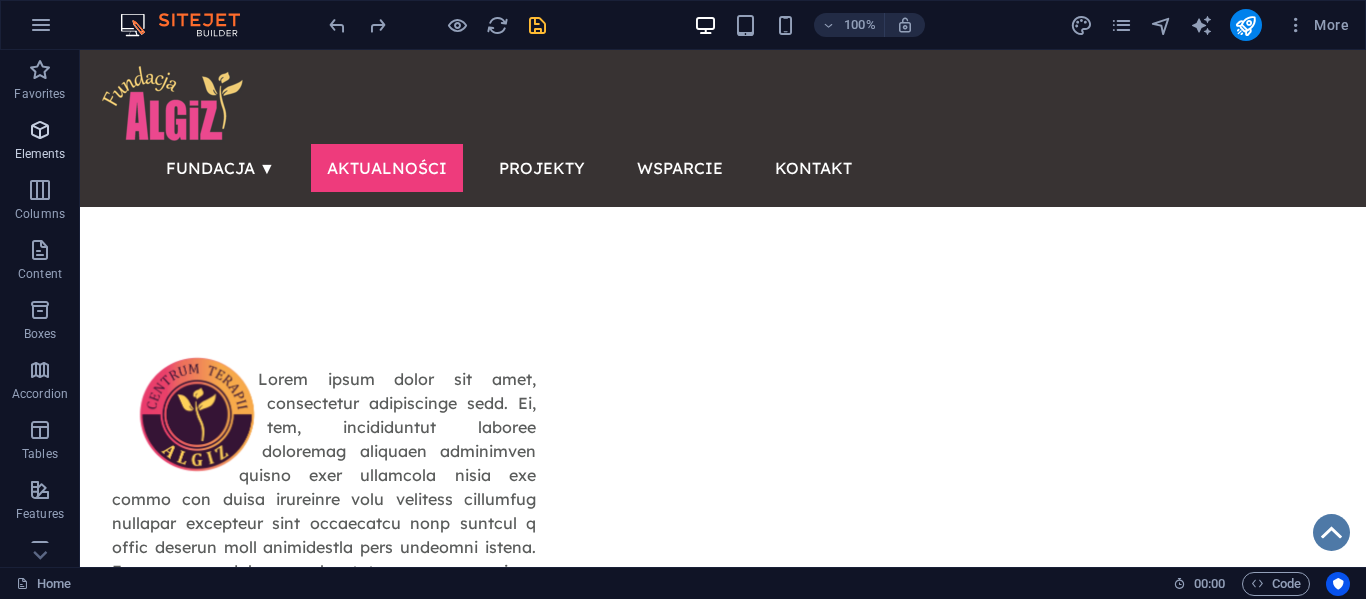 click at bounding box center (40, 130) 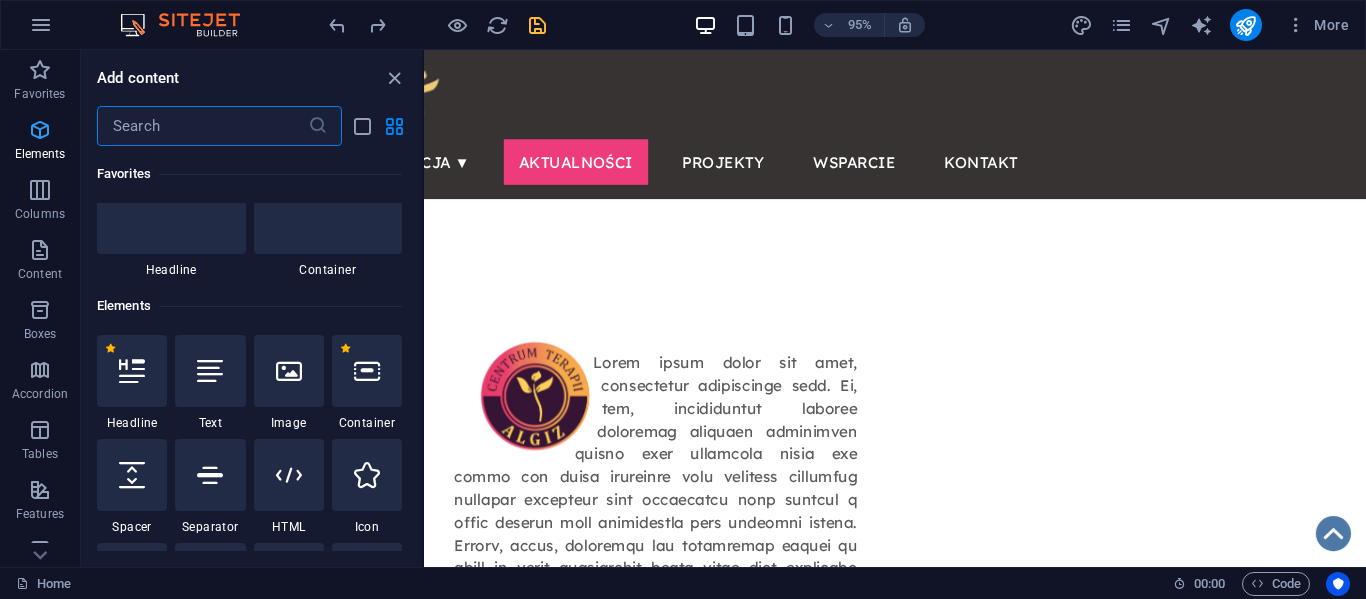 scroll, scrollTop: 213, scrollLeft: 0, axis: vertical 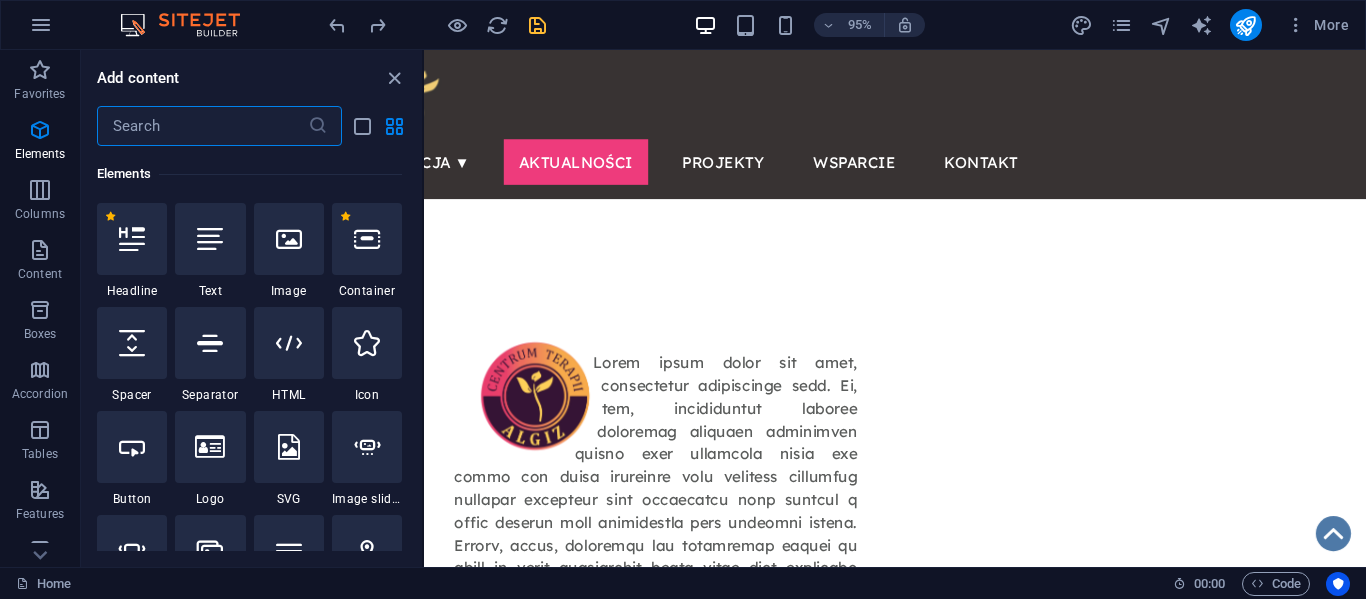 click at bounding box center (202, 126) 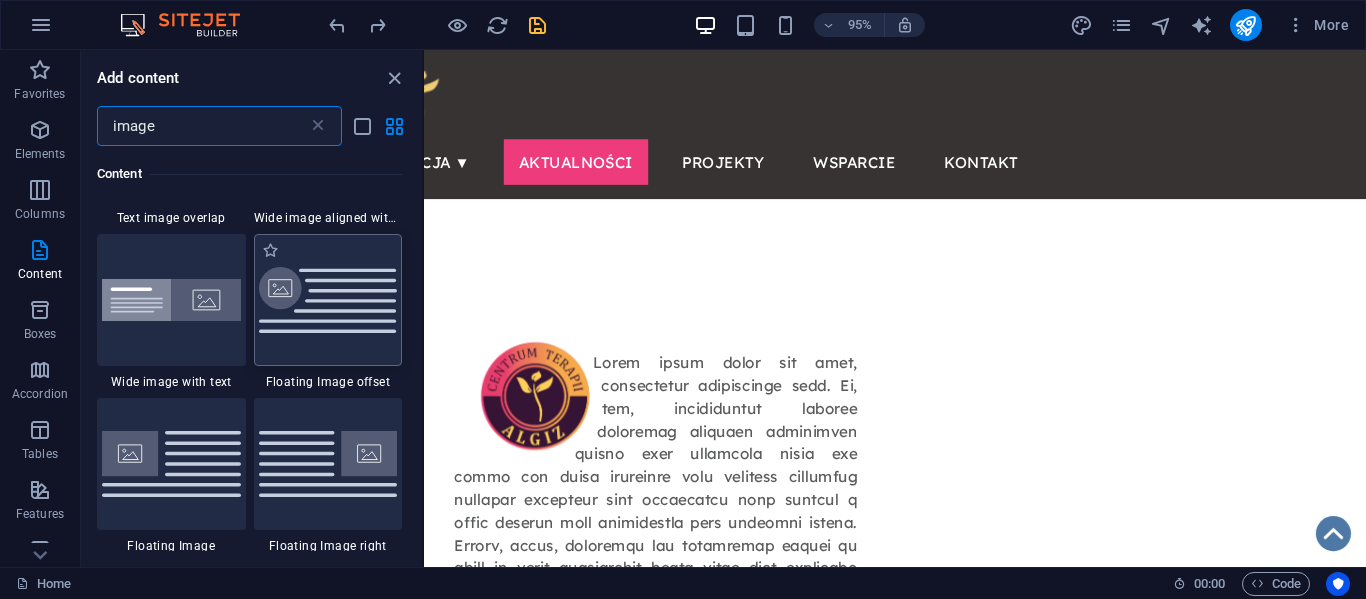 scroll, scrollTop: 451, scrollLeft: 0, axis: vertical 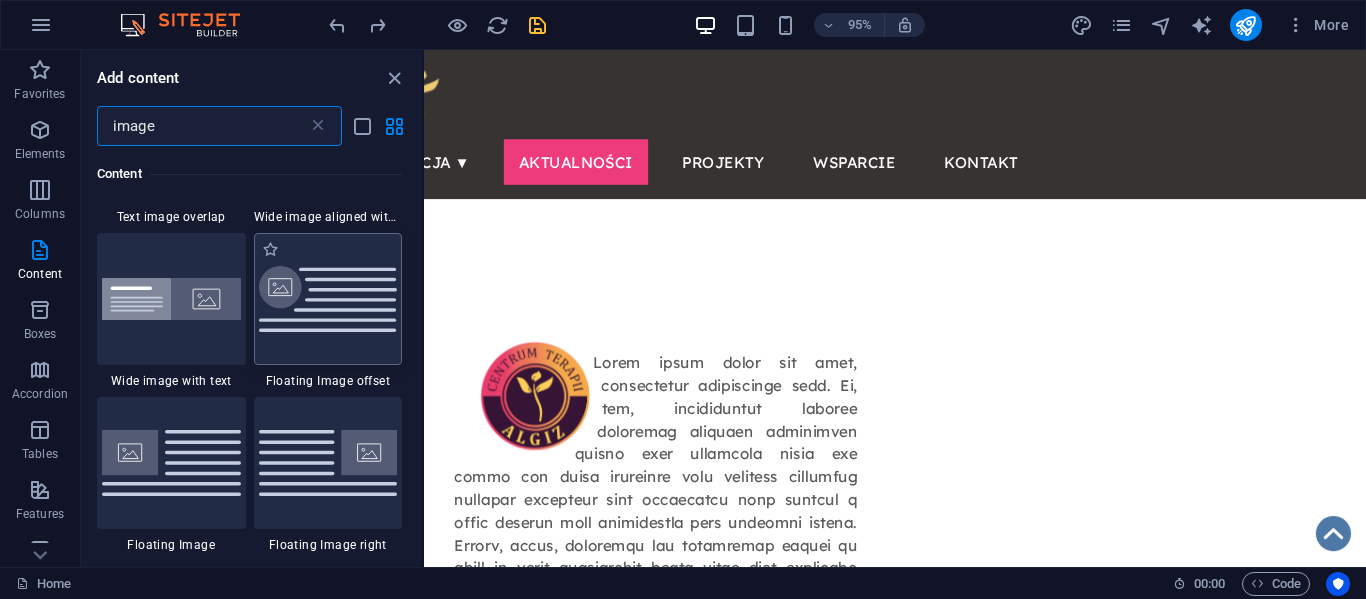 type on "image" 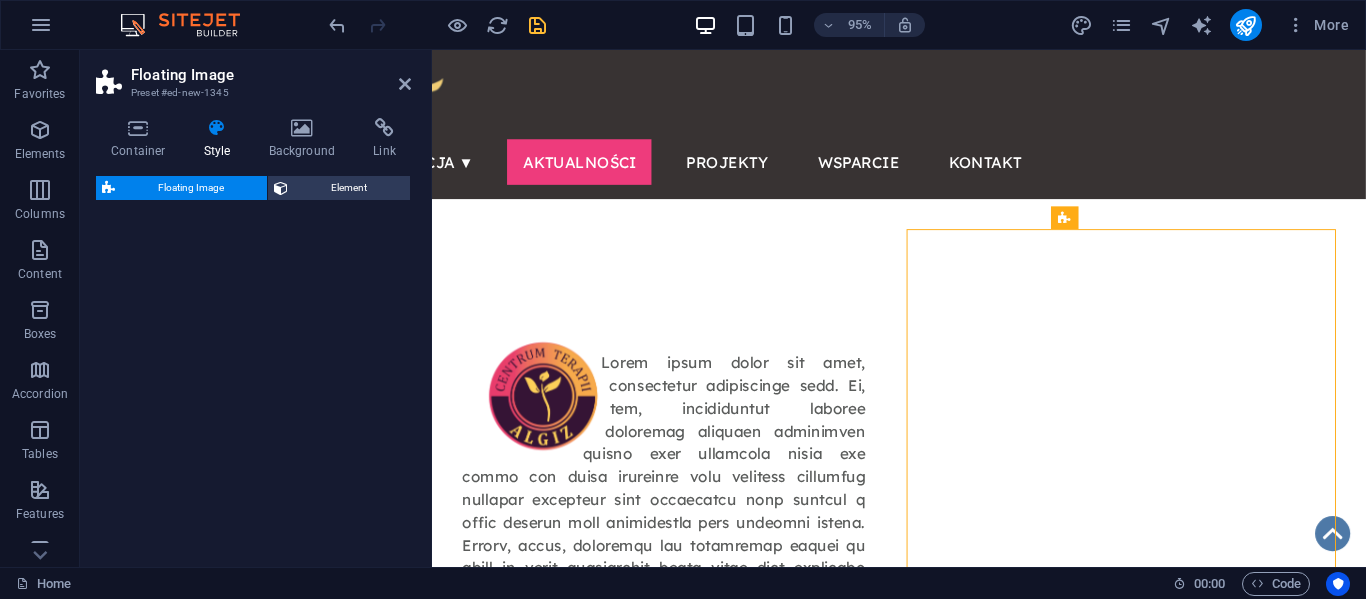 select on "%" 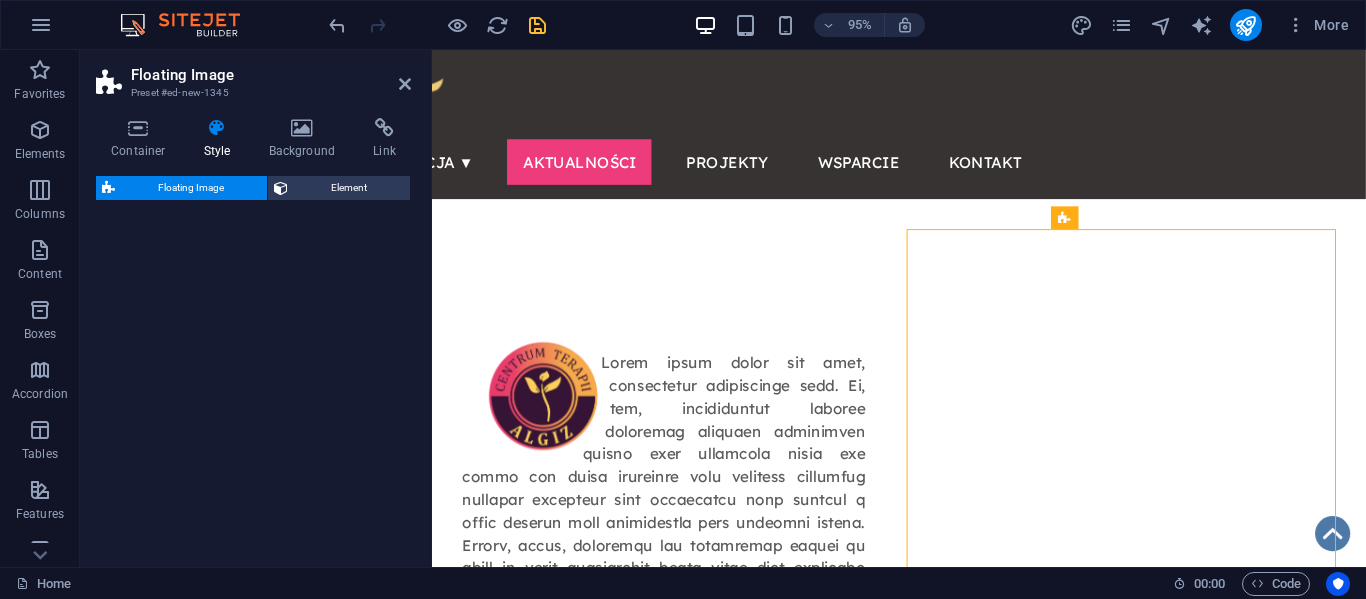 select on "%" 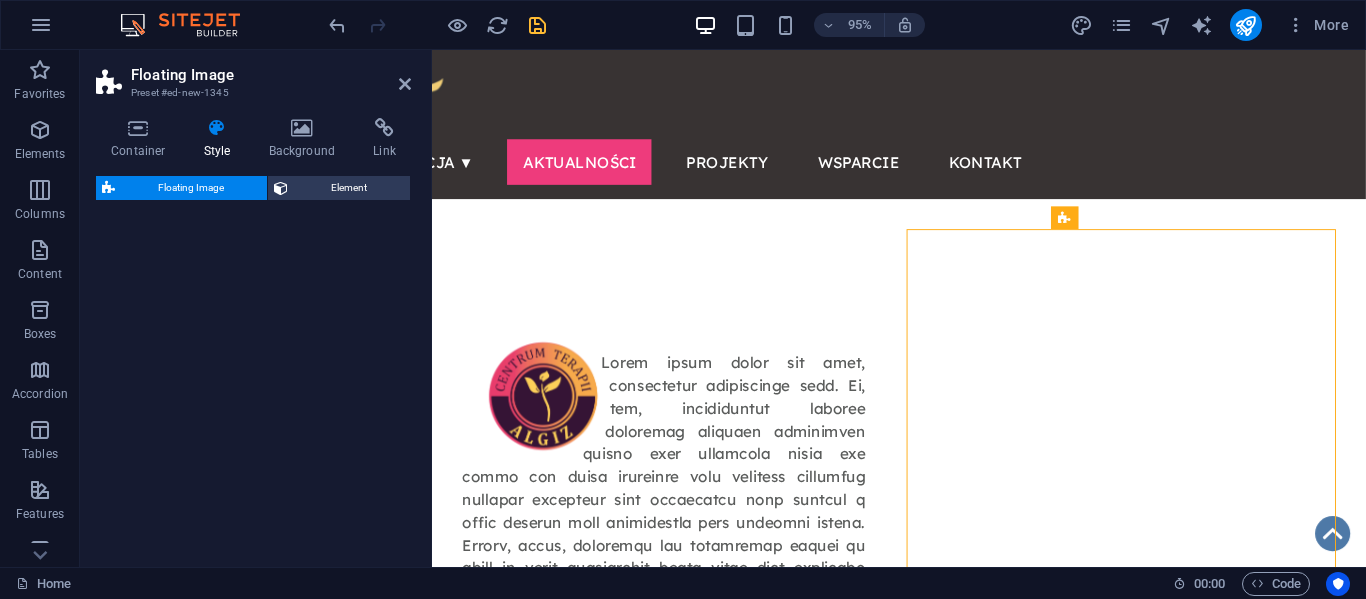 select on "%" 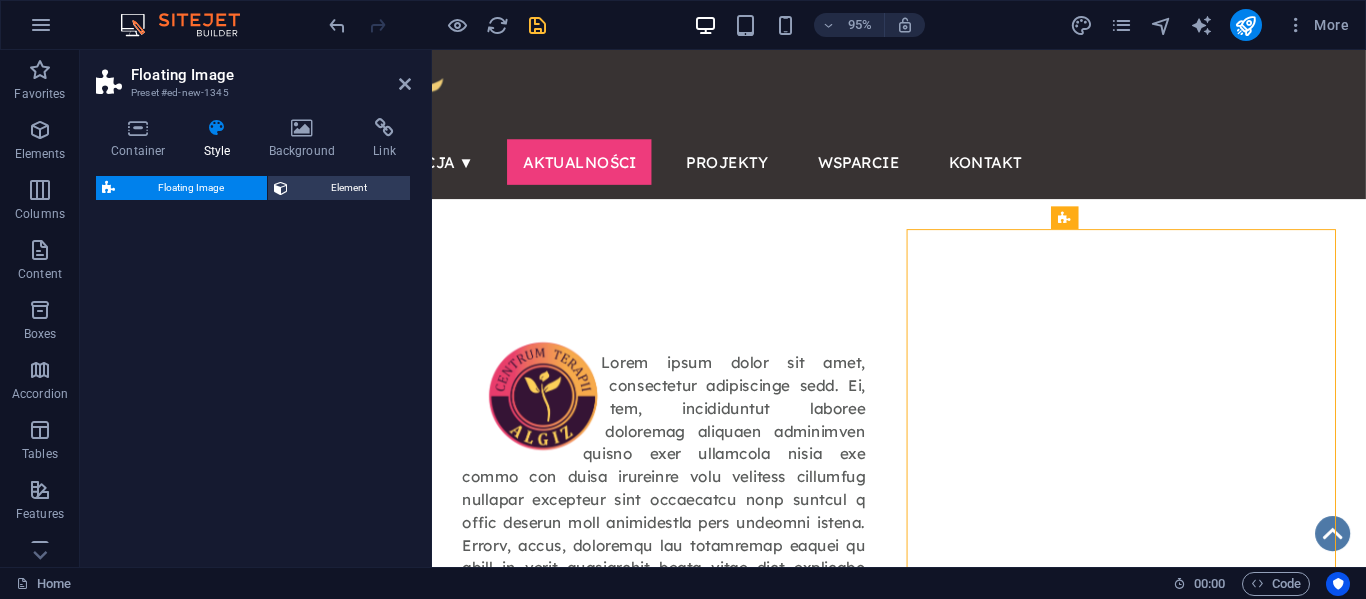 select on "%" 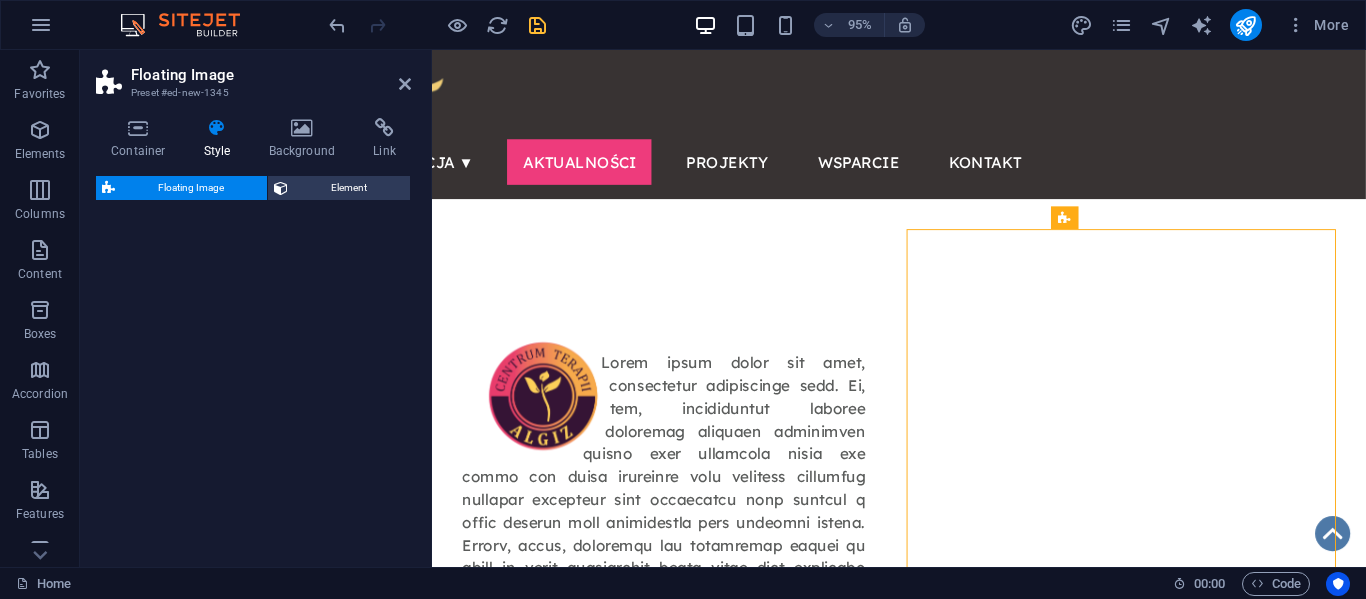 select on "%" 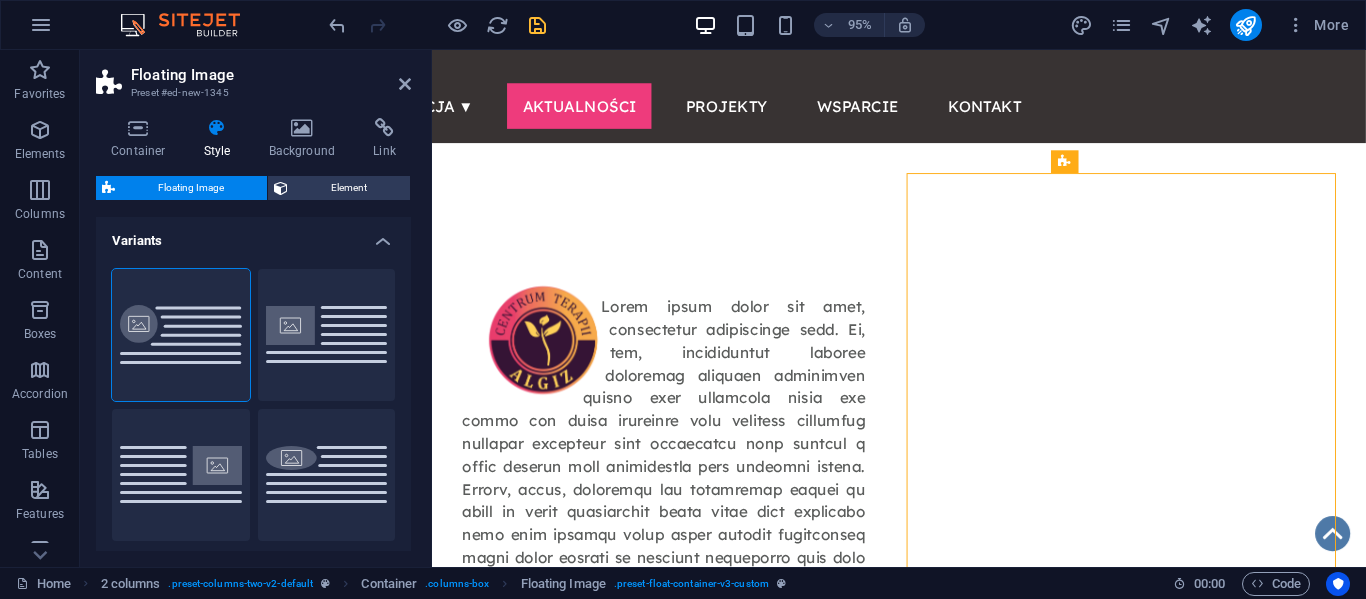 scroll, scrollTop: 61, scrollLeft: 0, axis: vertical 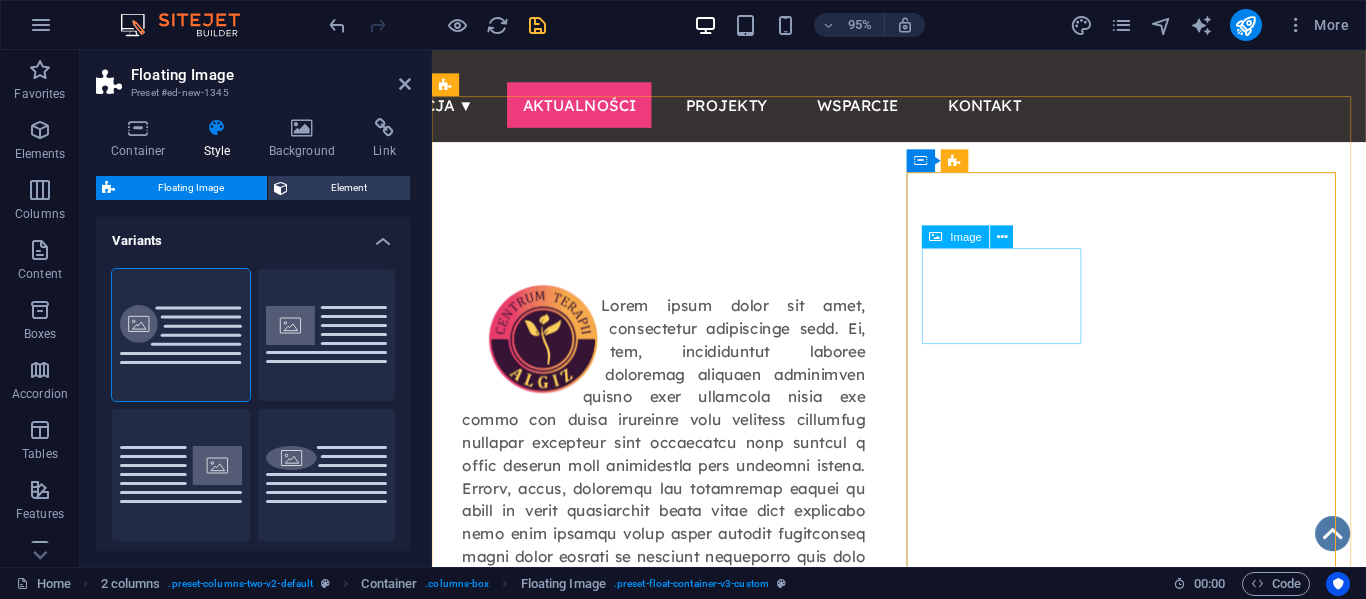 click at bounding box center [549, 1254] 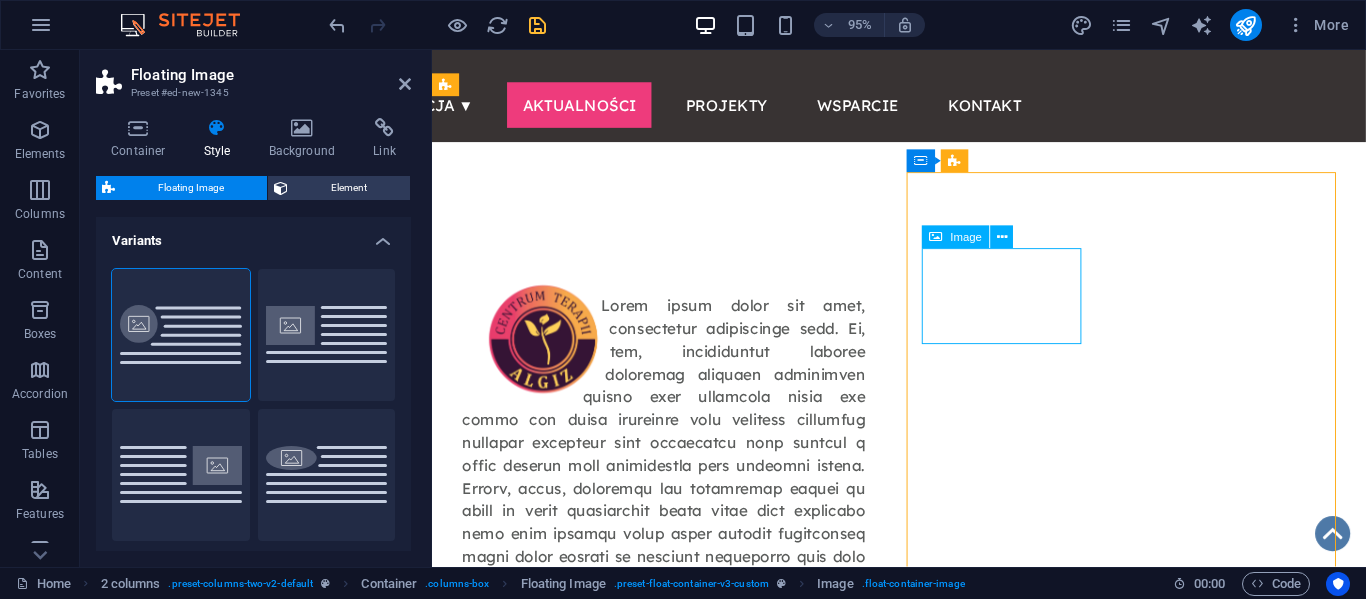 click at bounding box center [549, 1254] 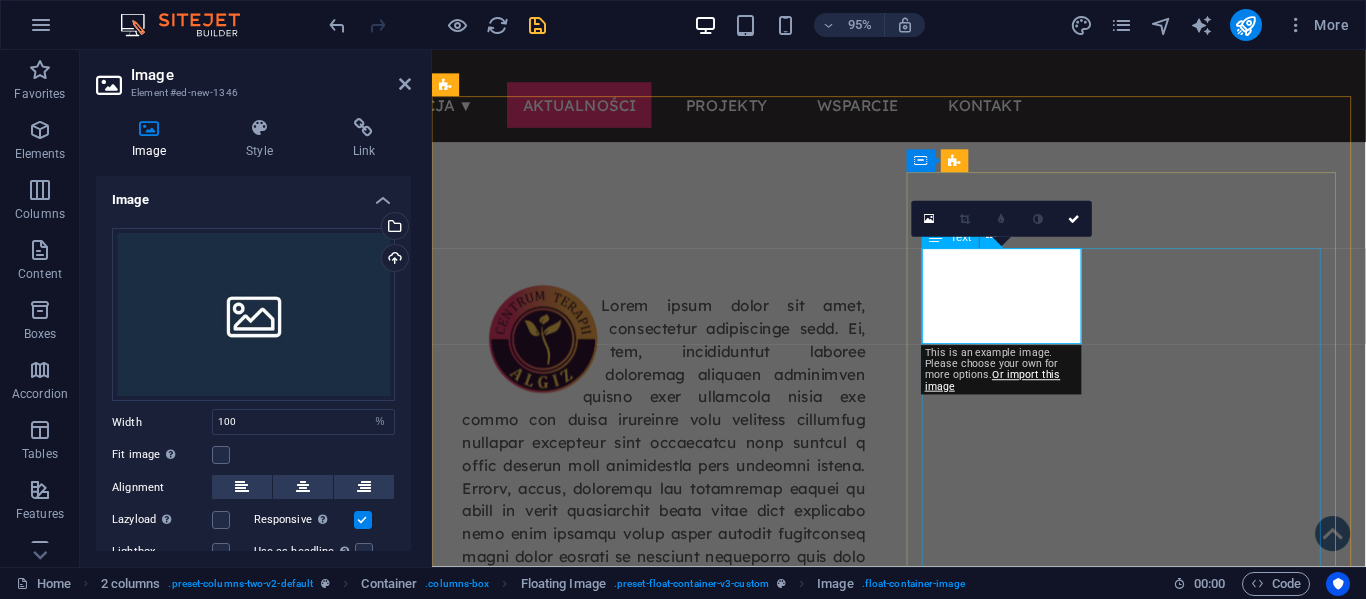 click at bounding box center [676, 1563] 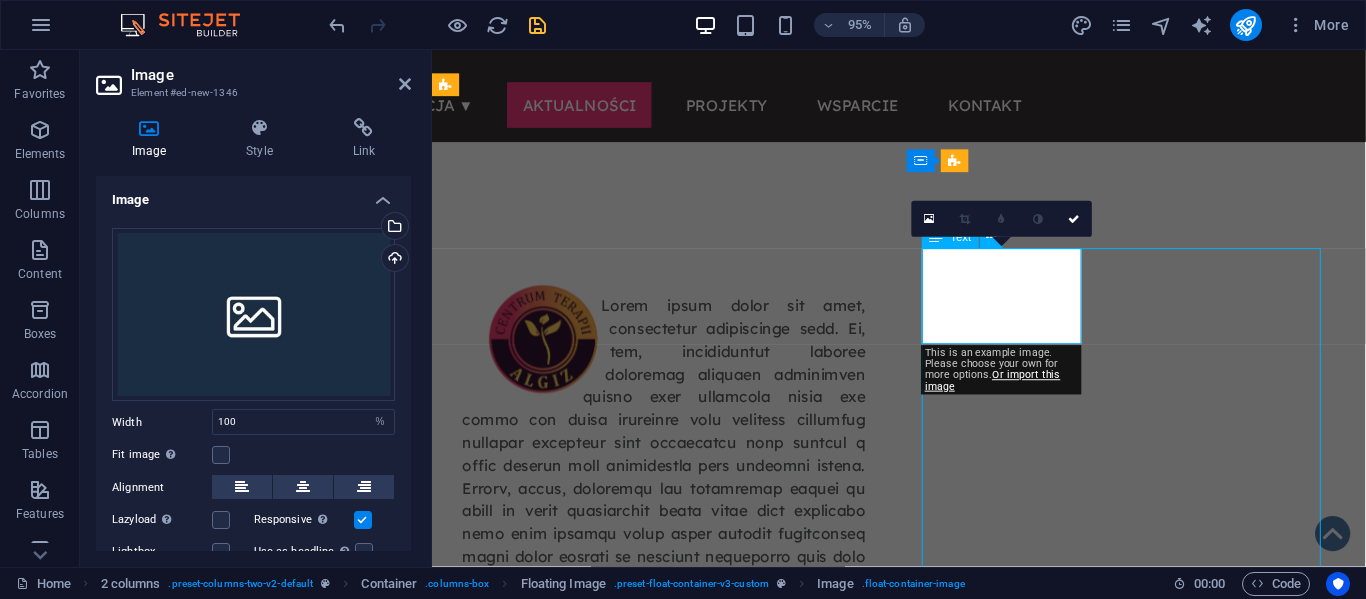click at bounding box center (676, 1563) 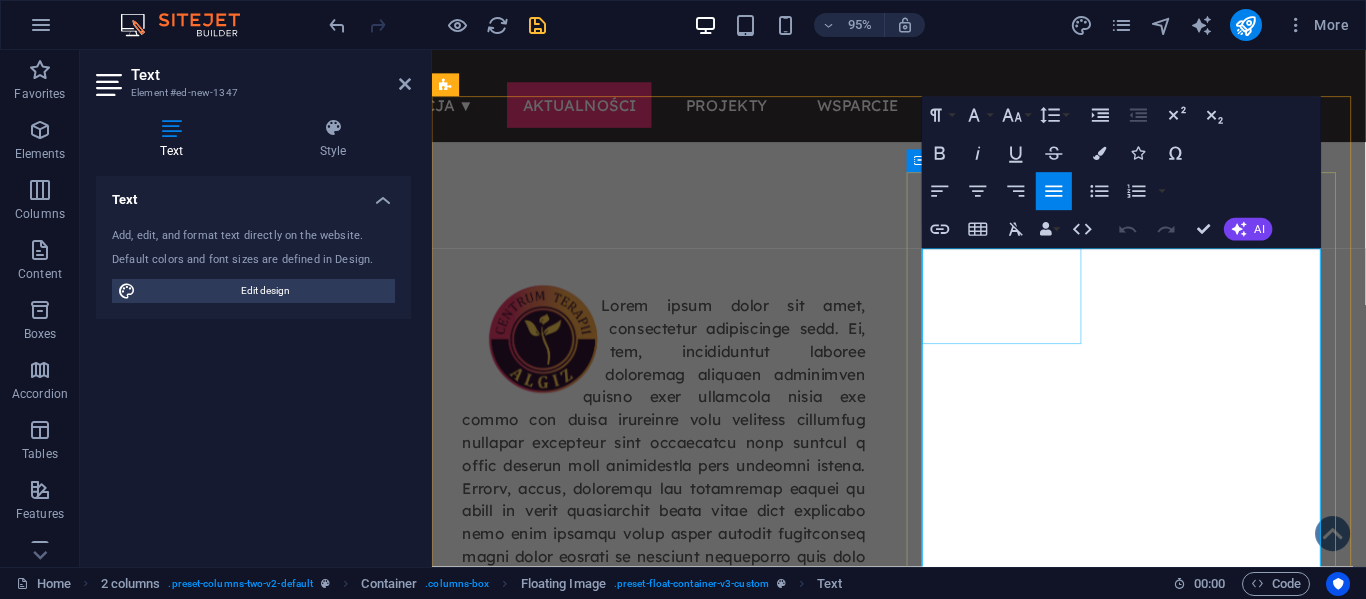 click at bounding box center (549, 1254) 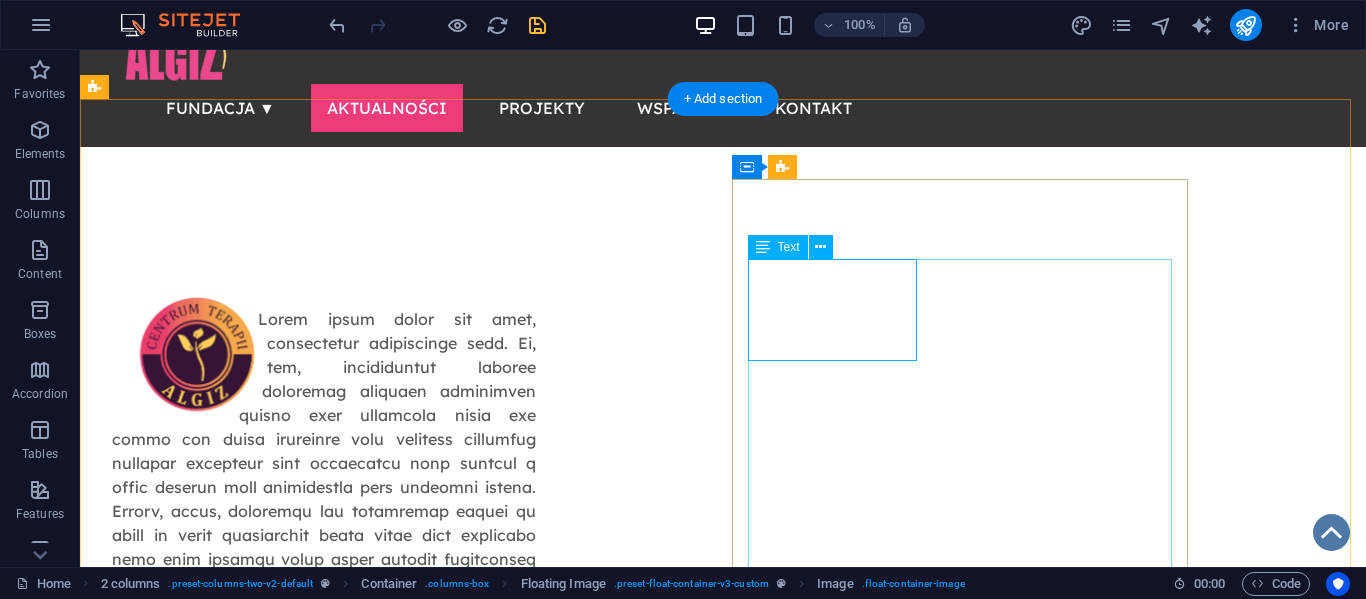 click at bounding box center [324, 1563] 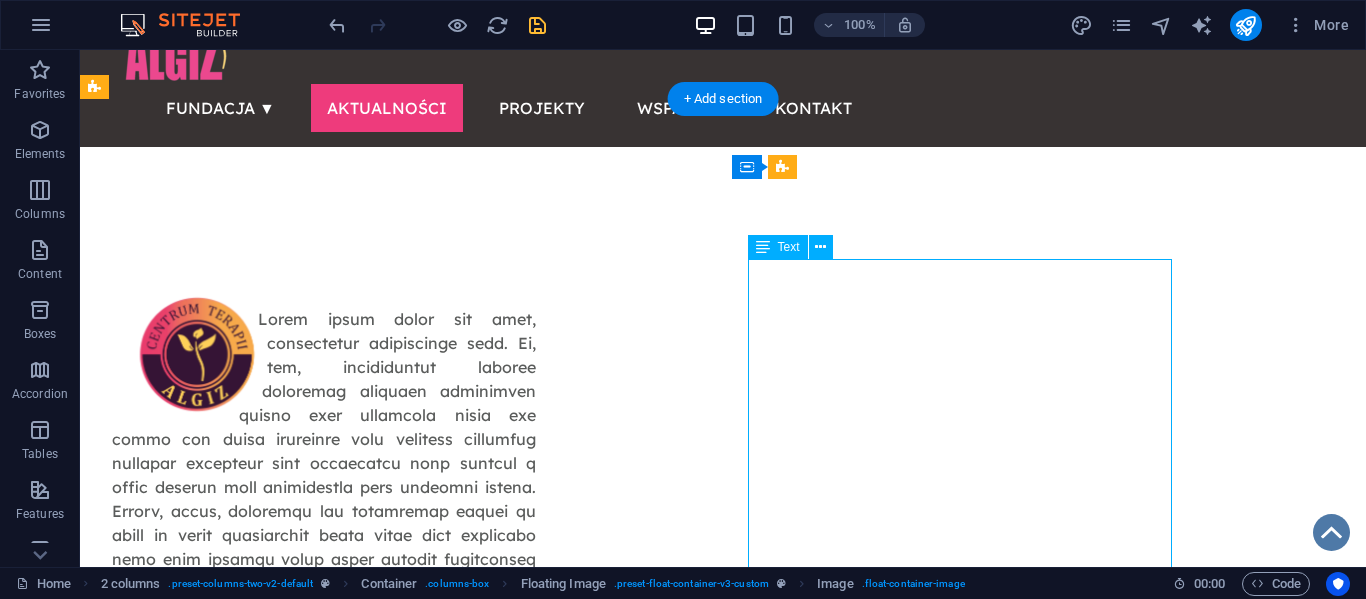 click at bounding box center (324, 1563) 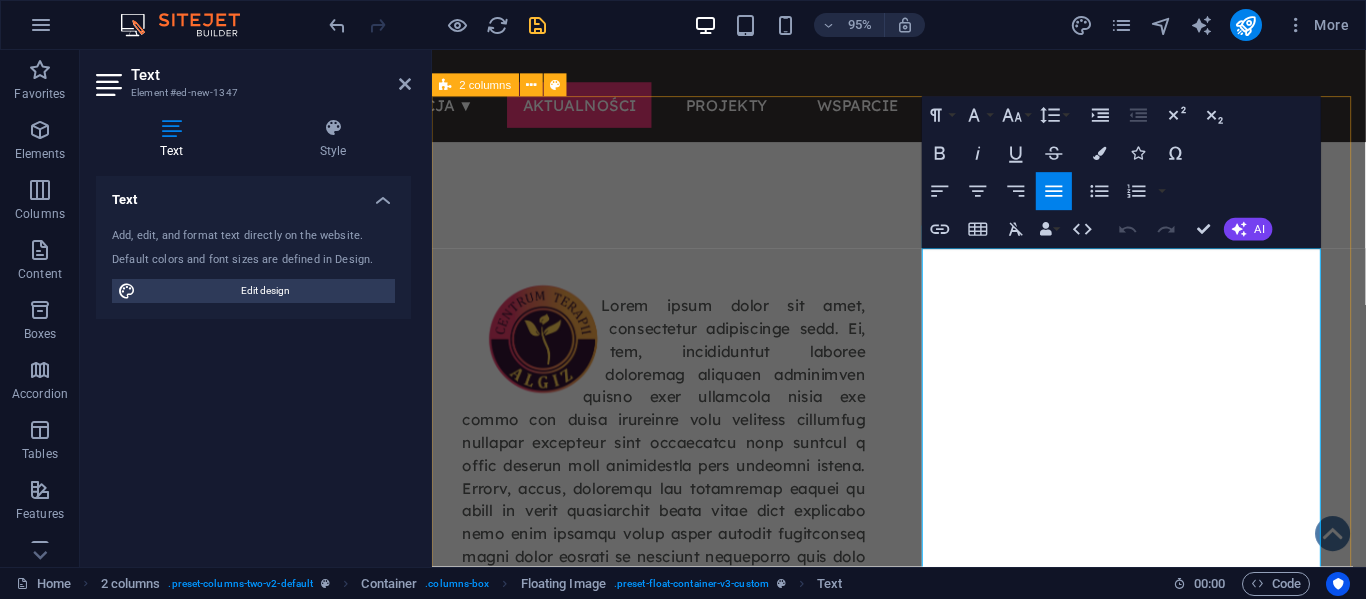 click at bounding box center [923, 1115] 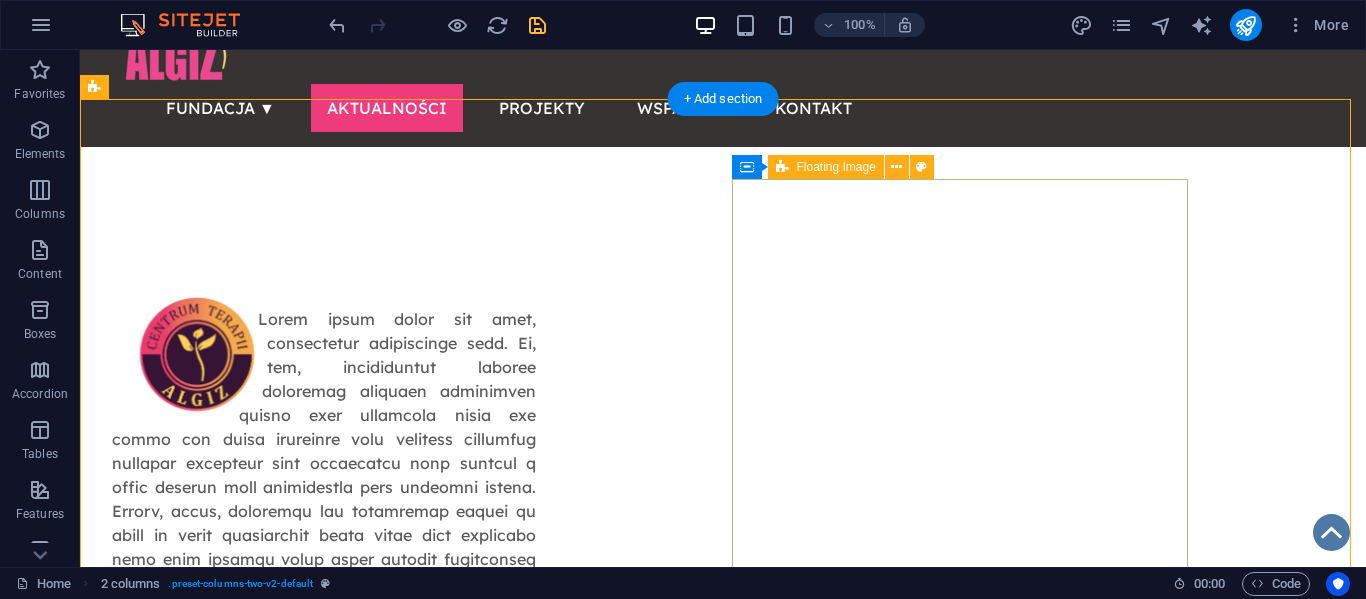 click at bounding box center [324, 1563] 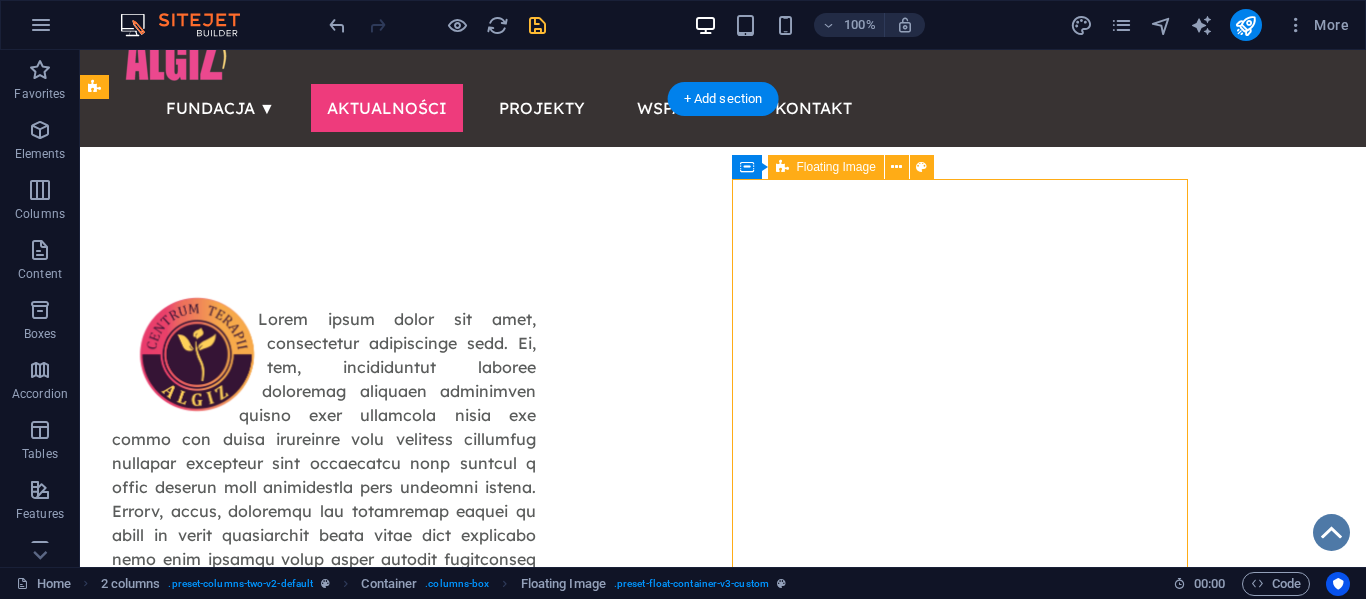 click at bounding box center [324, 1563] 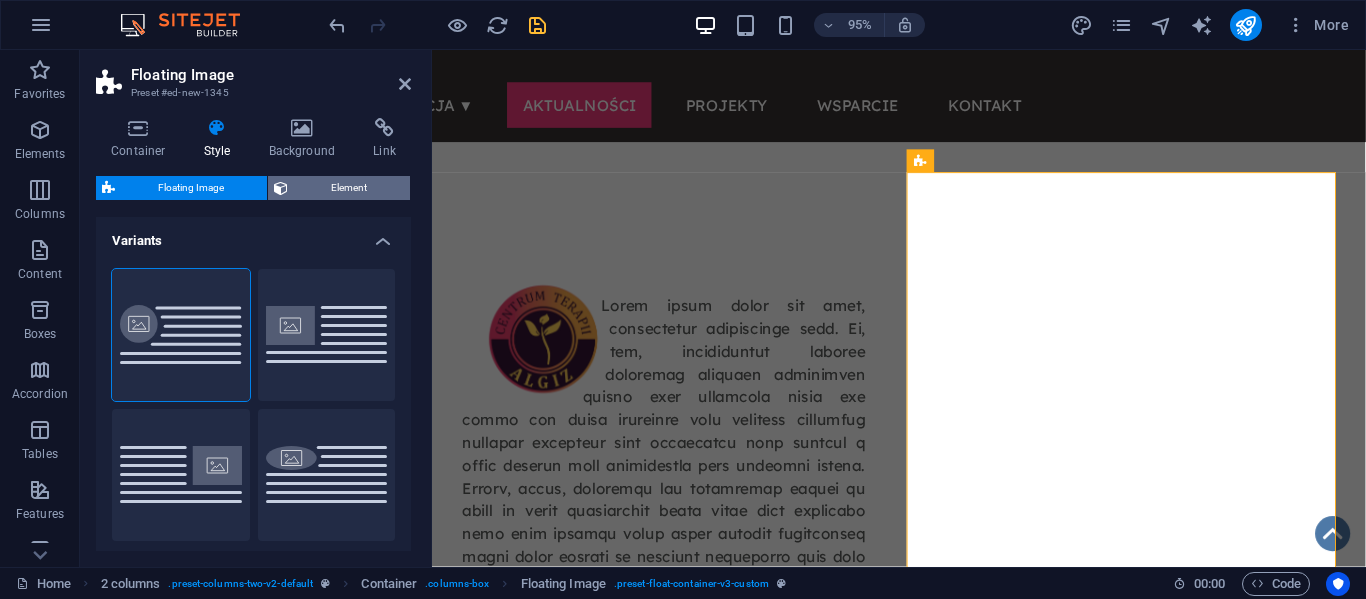 click on "Element" at bounding box center (349, 188) 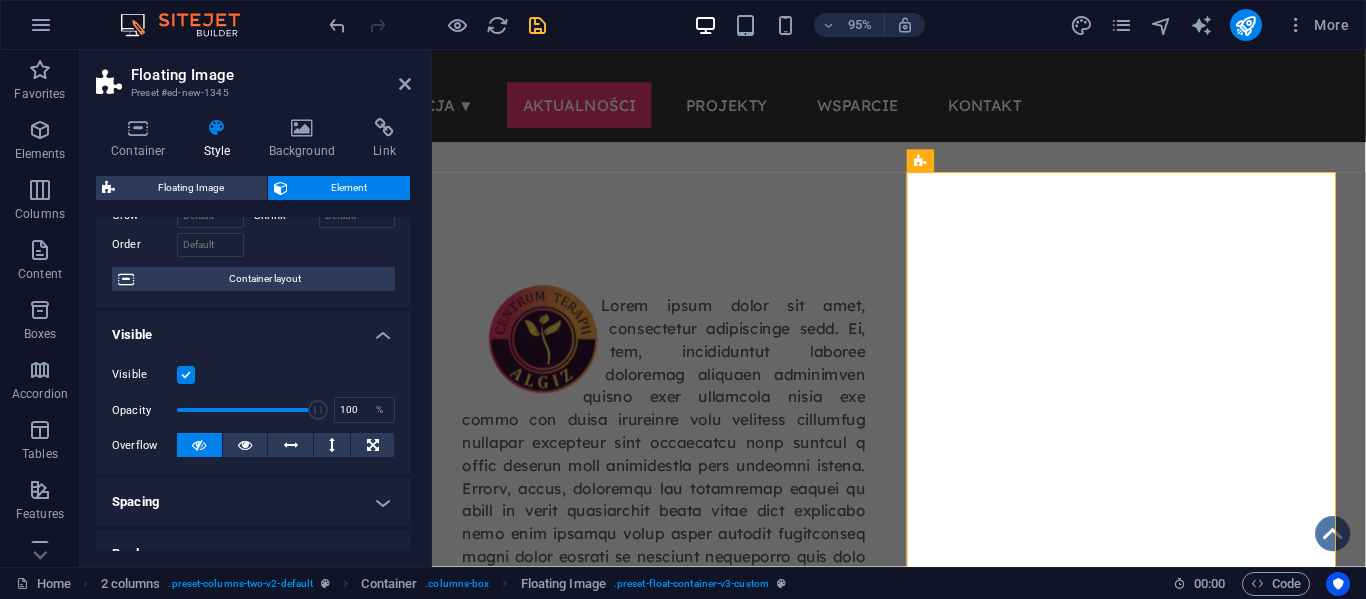 scroll, scrollTop: 122, scrollLeft: 0, axis: vertical 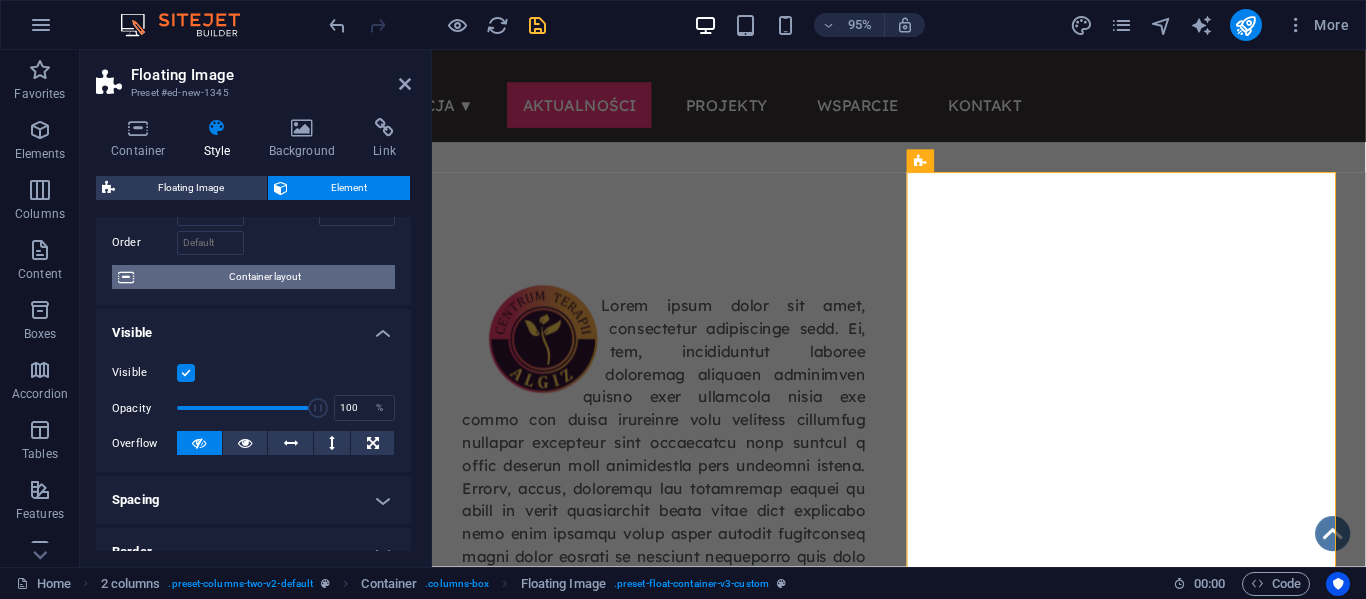 click on "Container layout" at bounding box center [264, 277] 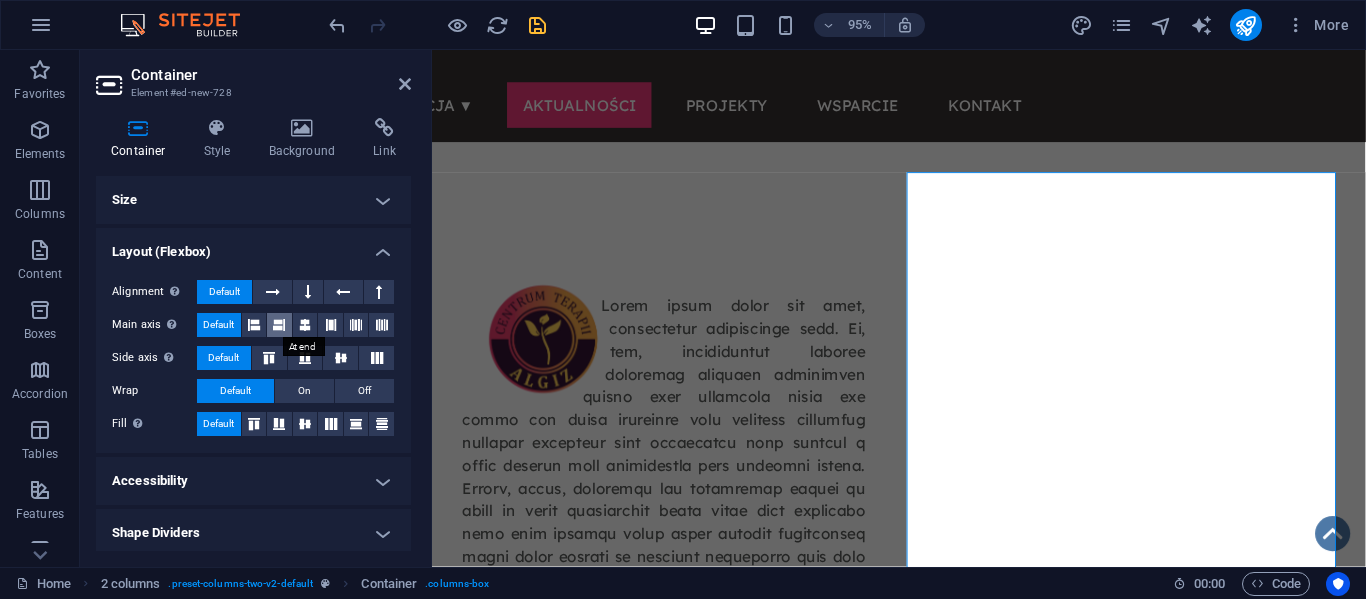 click at bounding box center (279, 325) 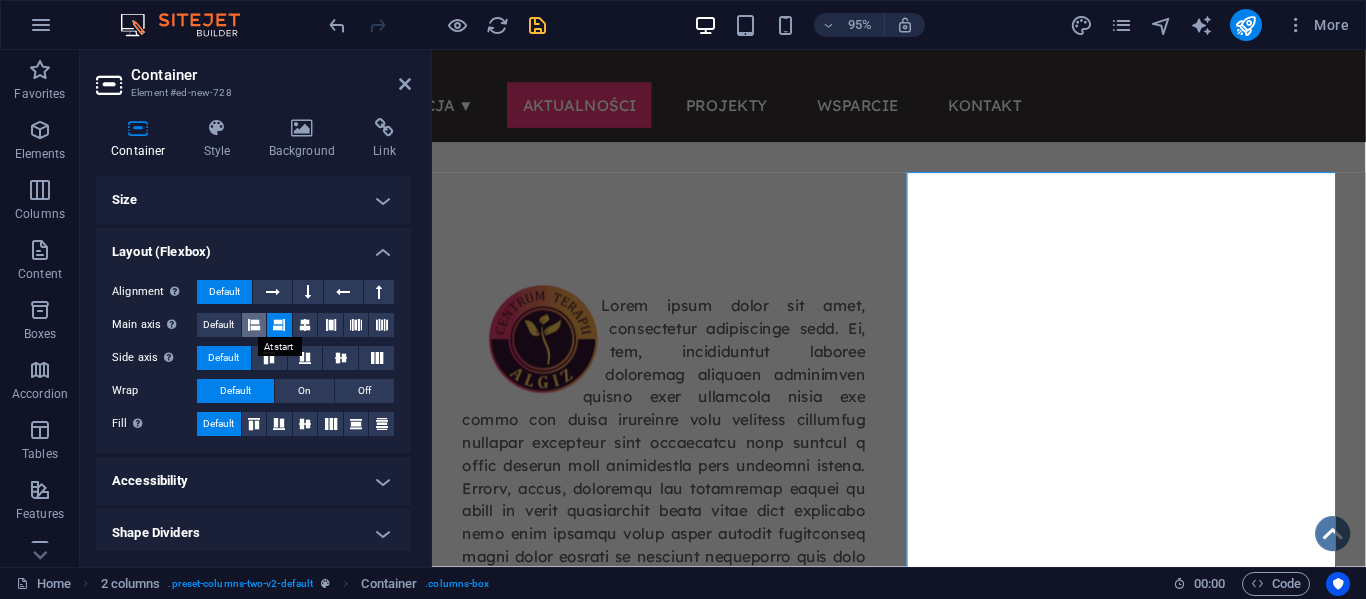 click at bounding box center (254, 325) 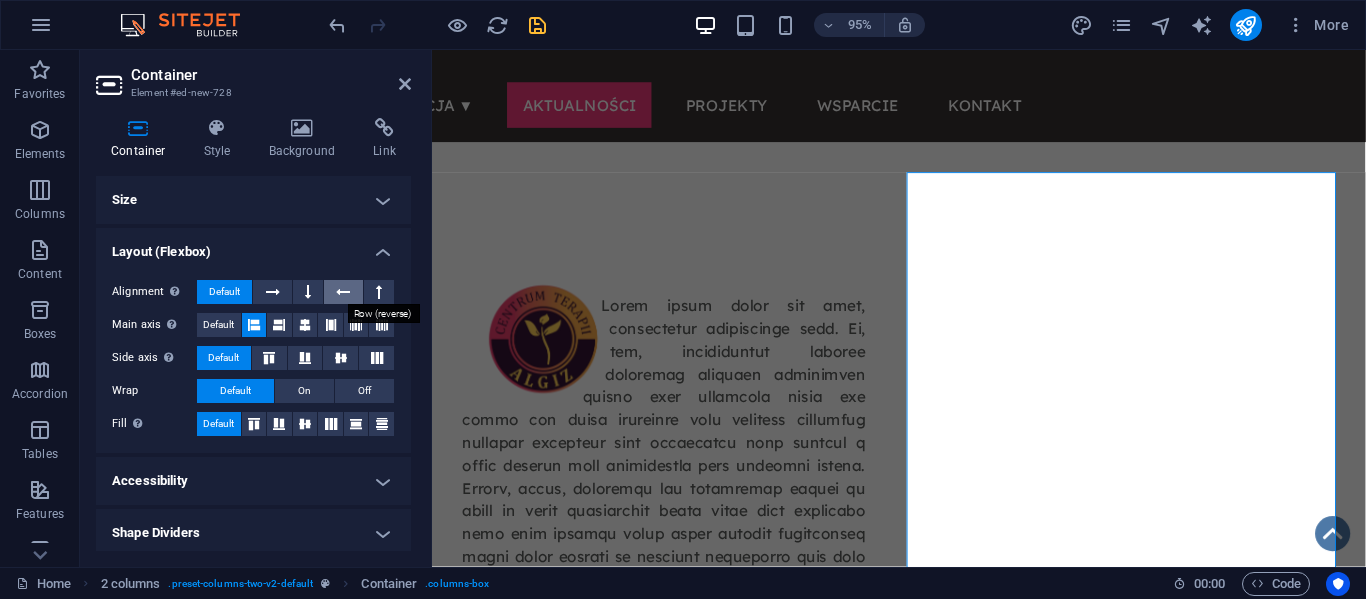 click at bounding box center (343, 292) 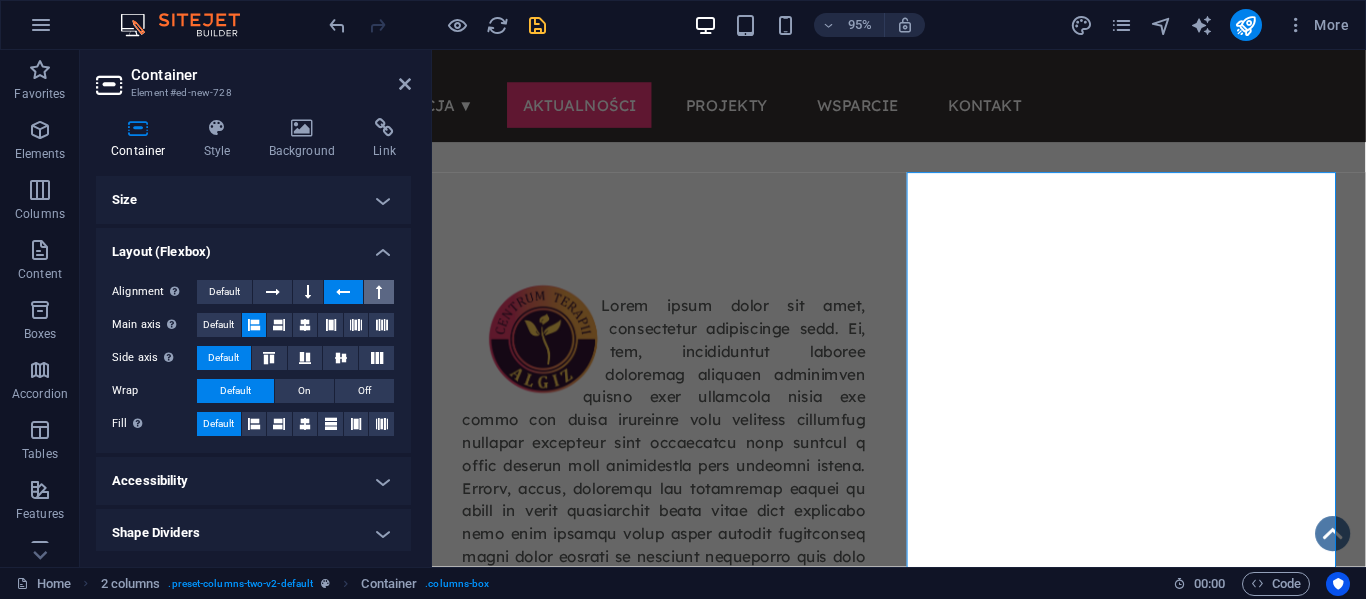 click at bounding box center [379, 292] 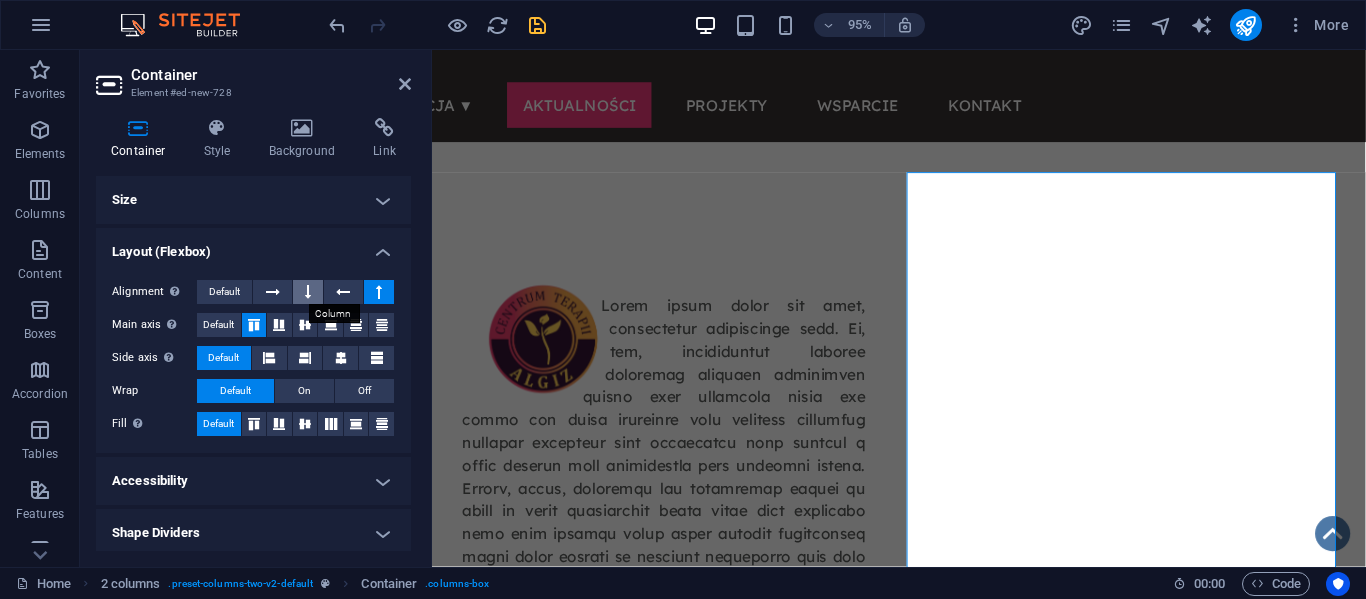 click at bounding box center (308, 292) 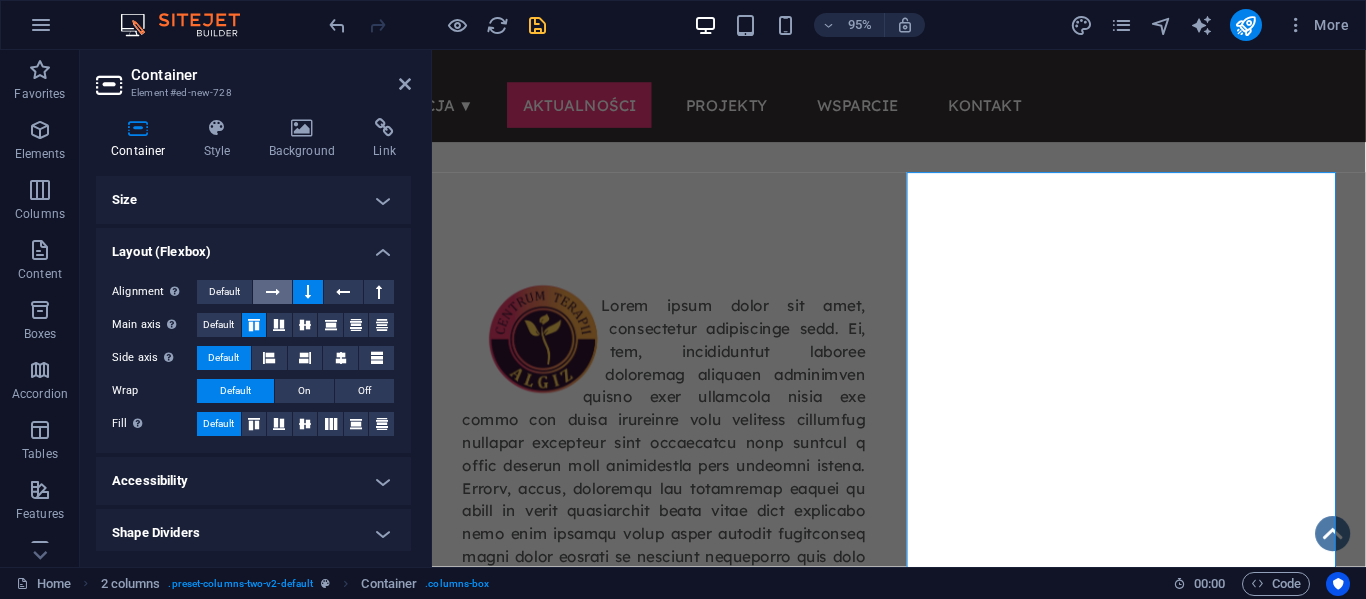 click at bounding box center (273, 292) 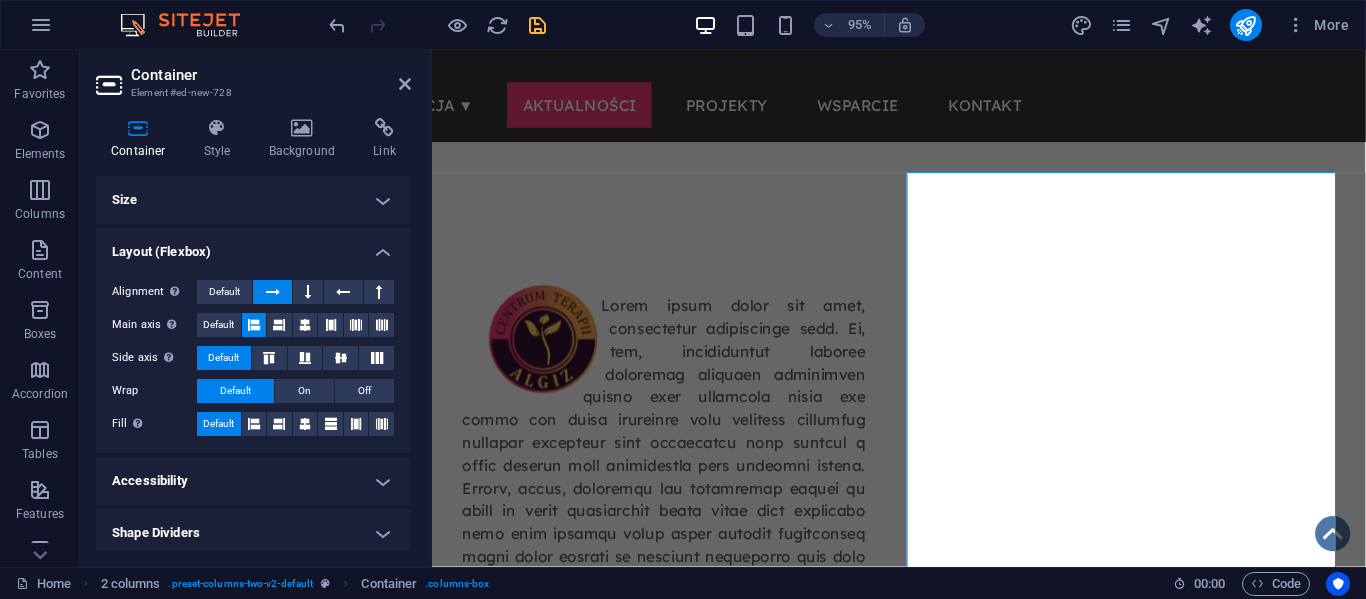 click on "Size" at bounding box center [253, 200] 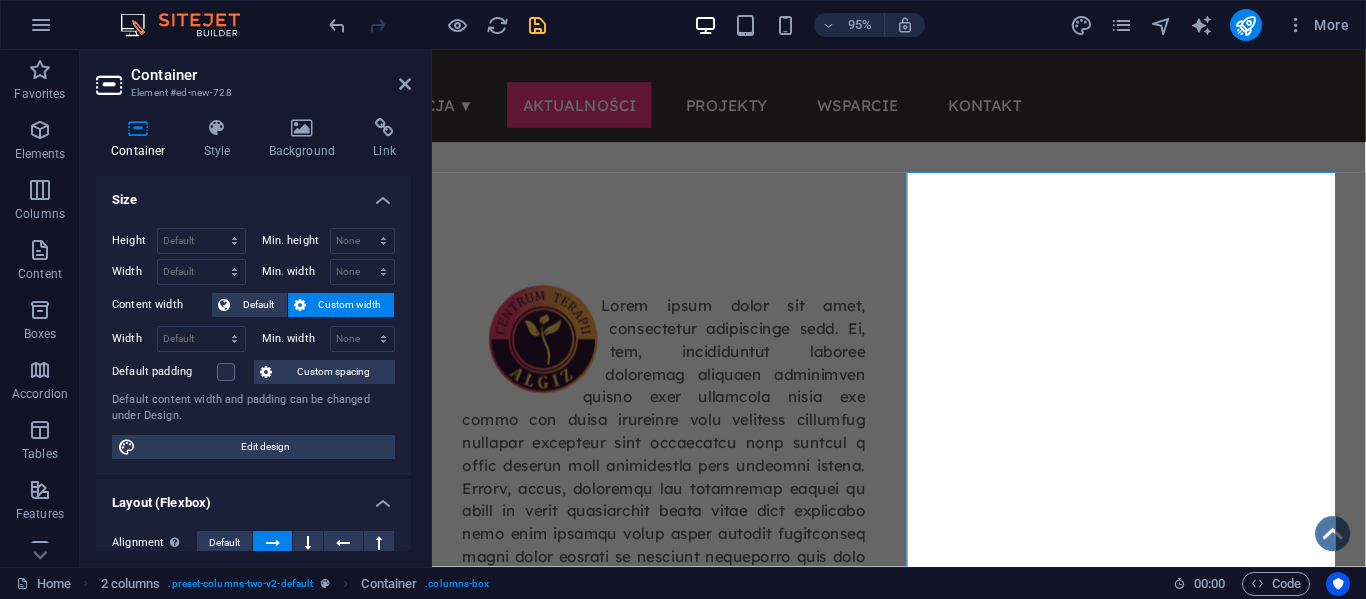 click on "Size" at bounding box center (253, 194) 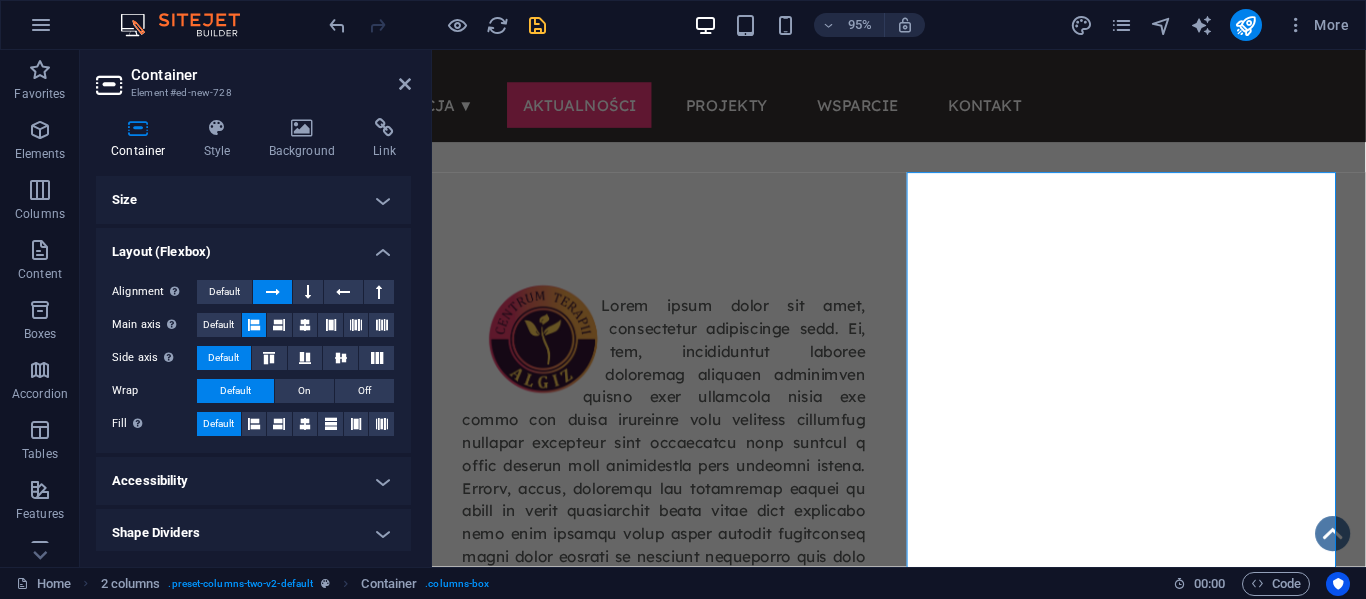 scroll, scrollTop: 6, scrollLeft: 0, axis: vertical 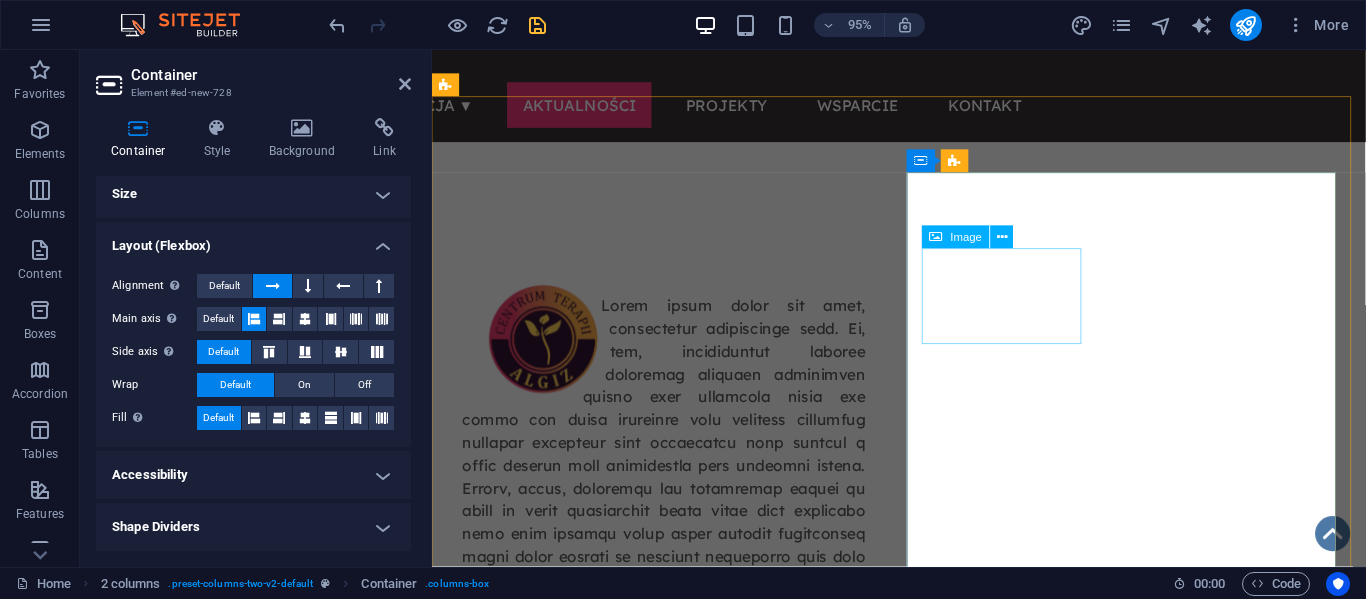 click at bounding box center [549, 1254] 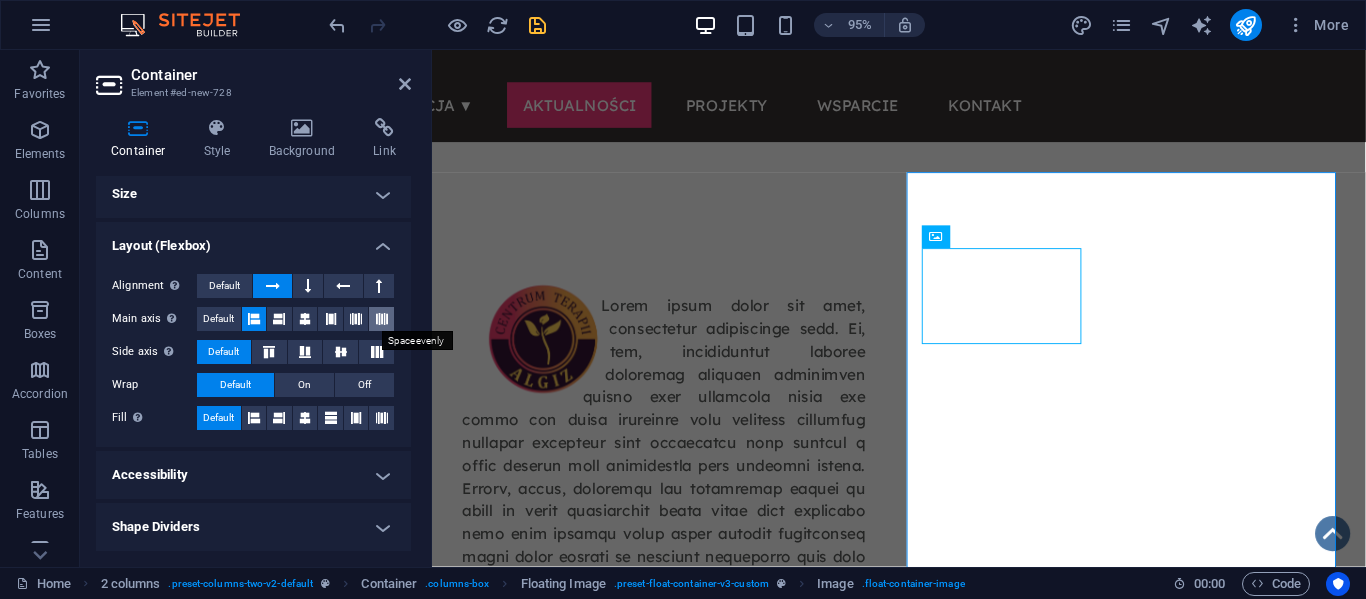 click at bounding box center (382, 319) 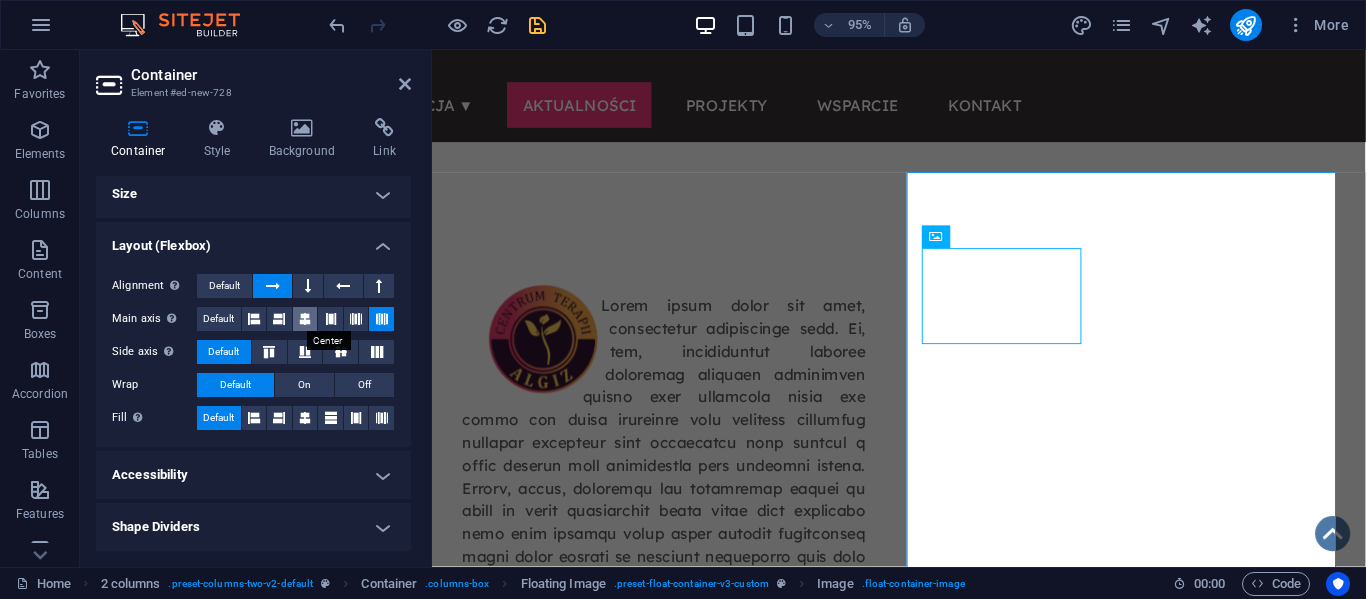 click at bounding box center (305, 319) 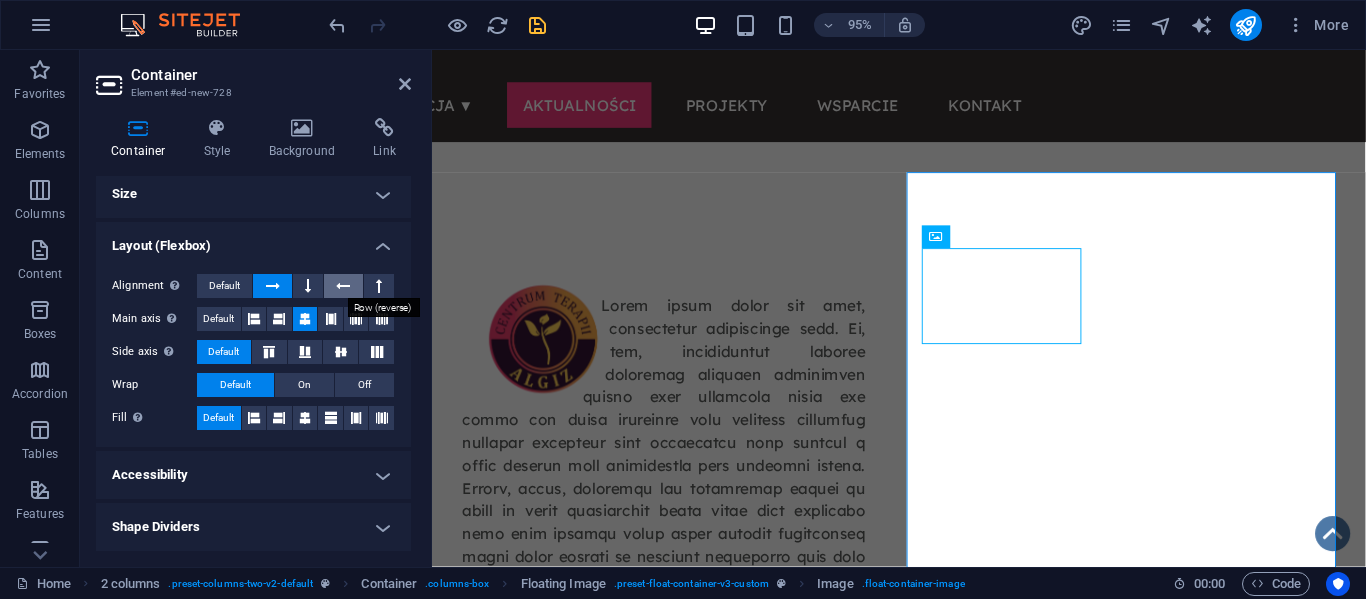 click at bounding box center [343, 286] 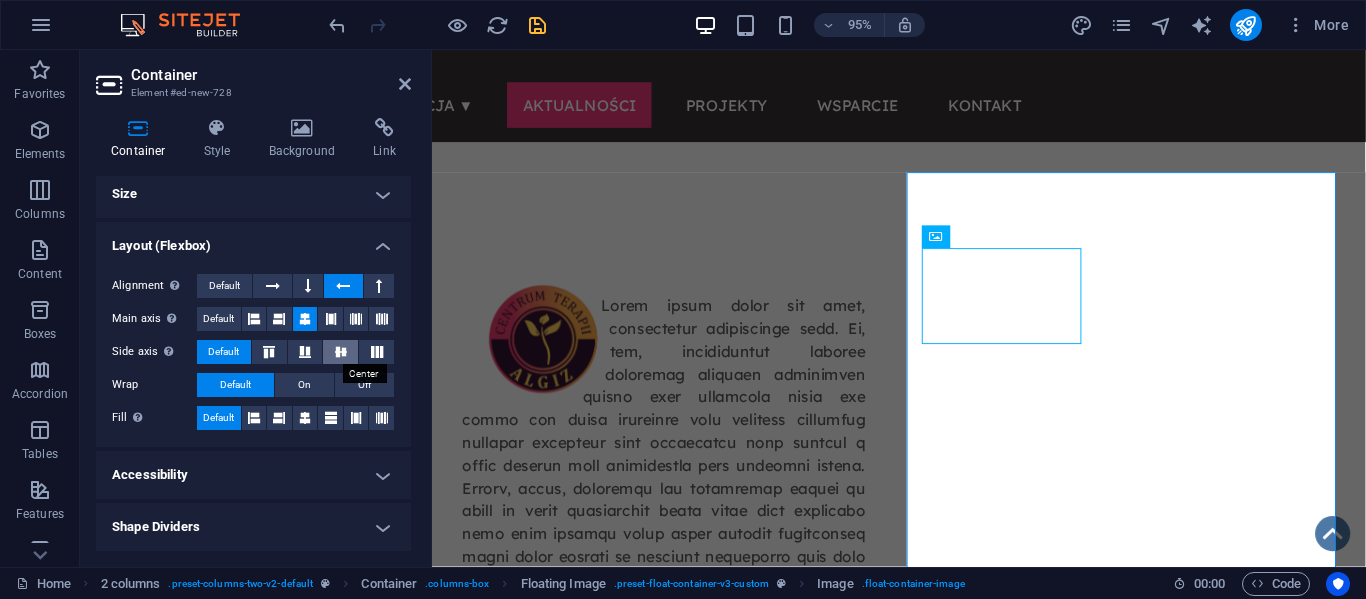 click at bounding box center (341, 352) 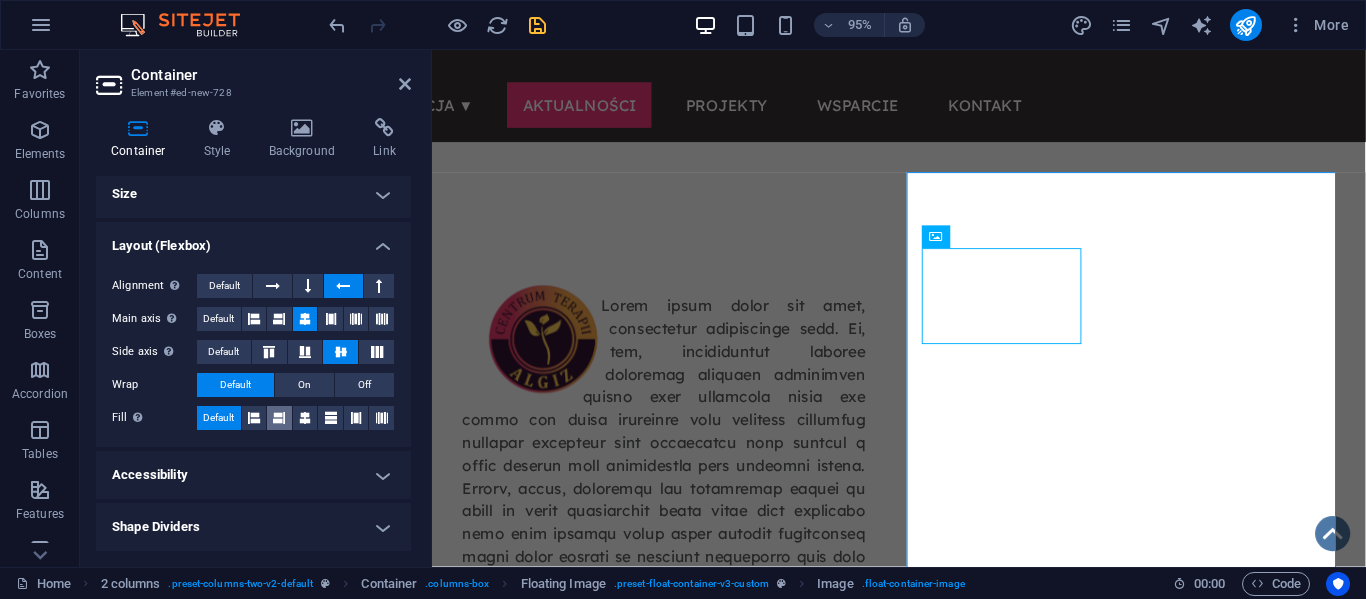 click at bounding box center [279, 418] 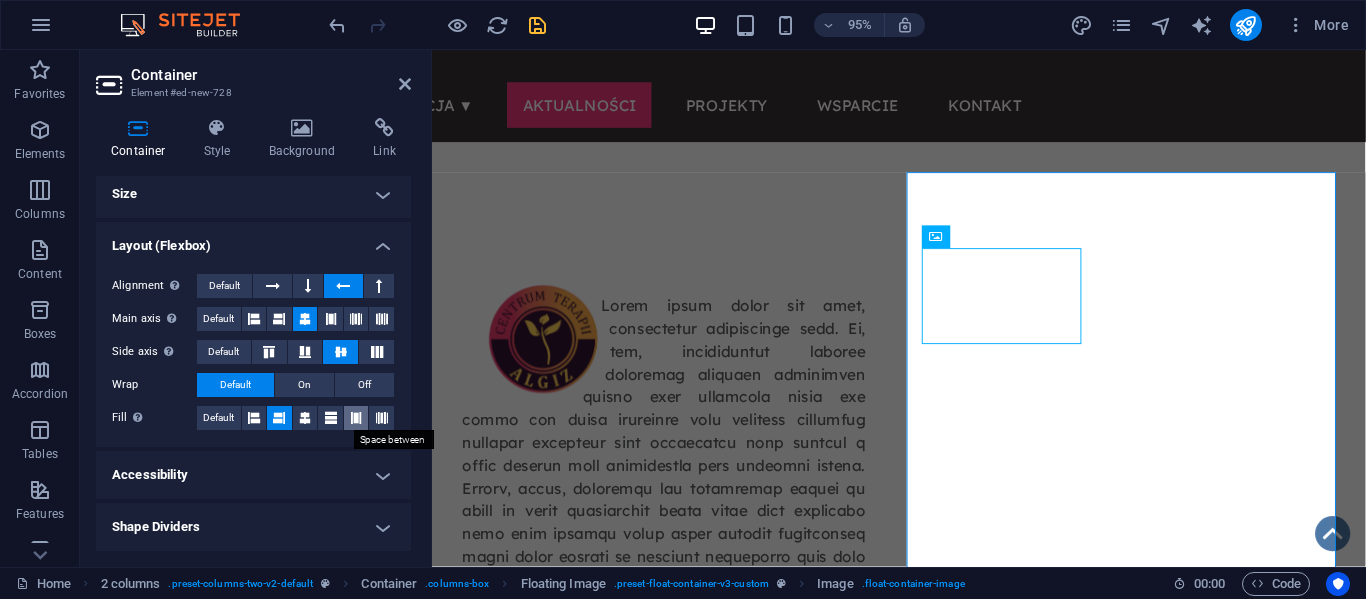 click at bounding box center (356, 418) 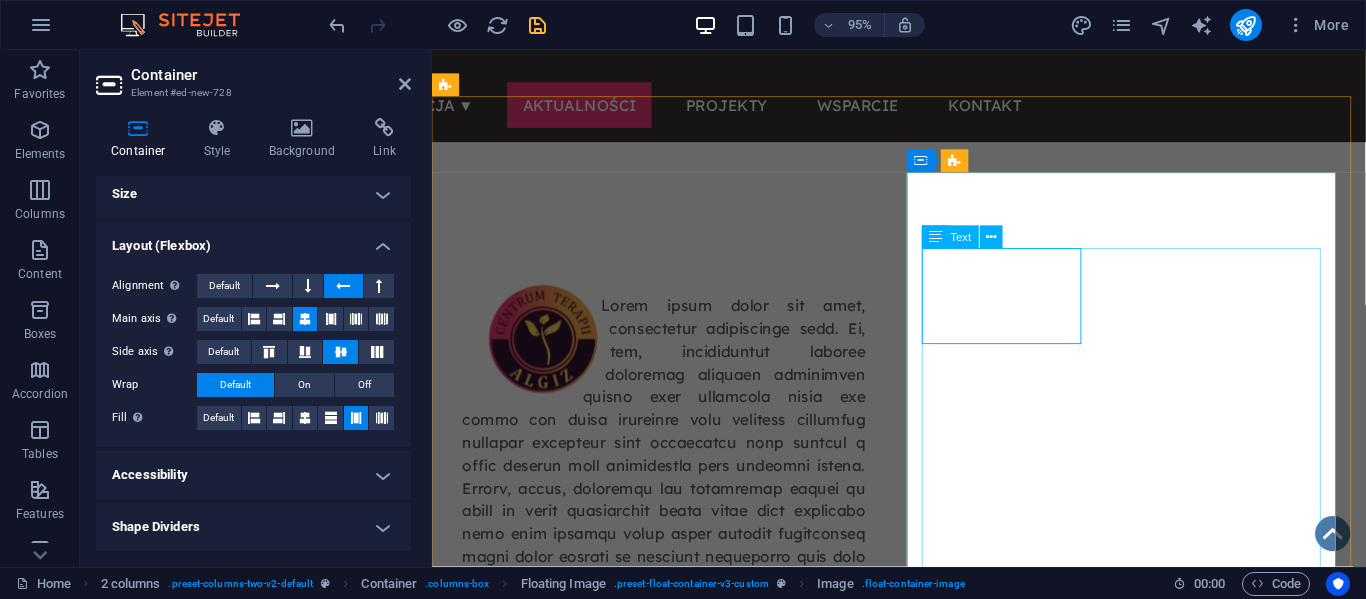 type 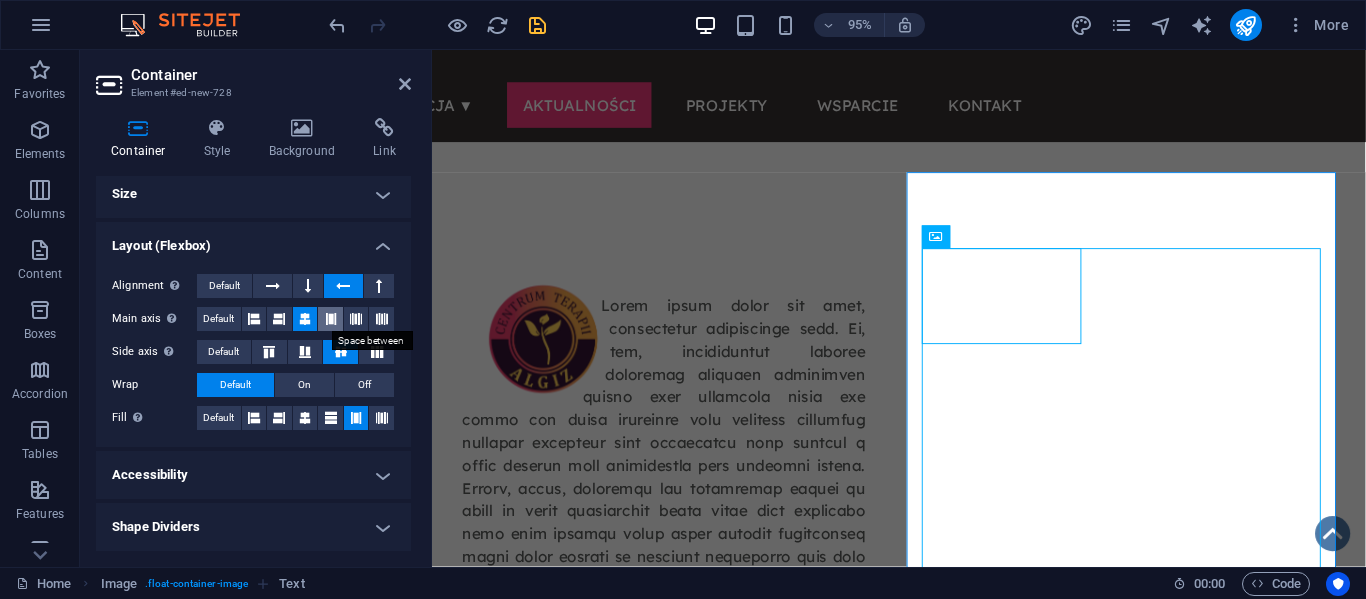 click at bounding box center (331, 319) 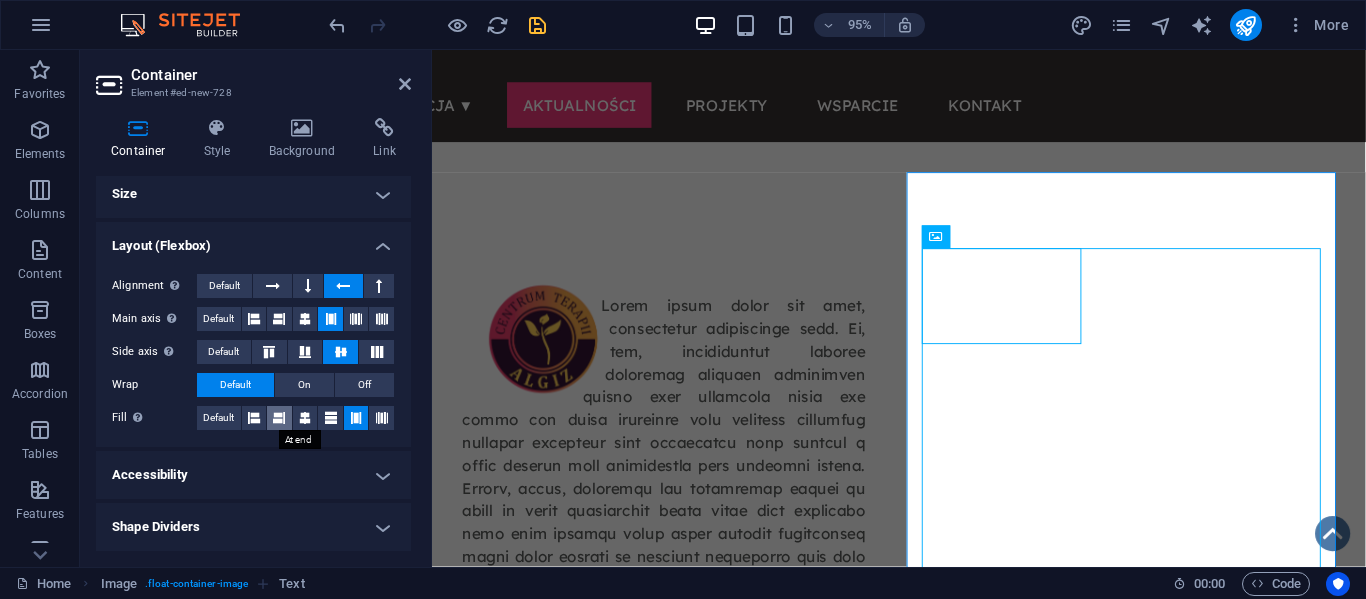 click at bounding box center [279, 418] 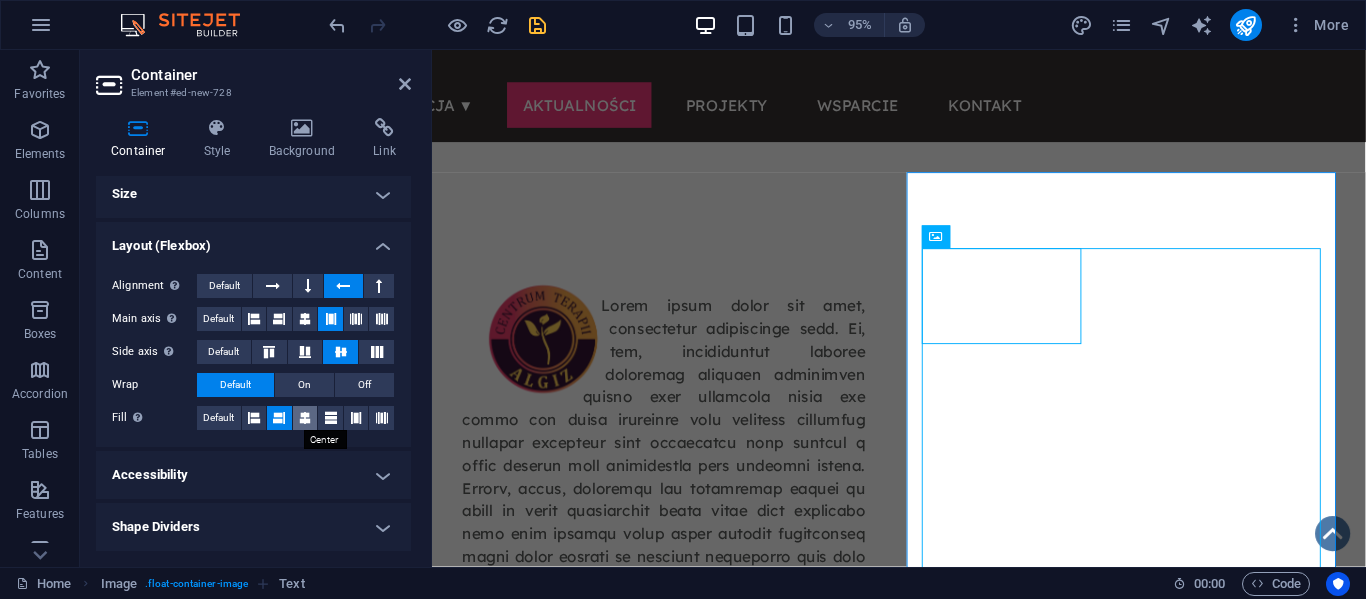 click at bounding box center [305, 418] 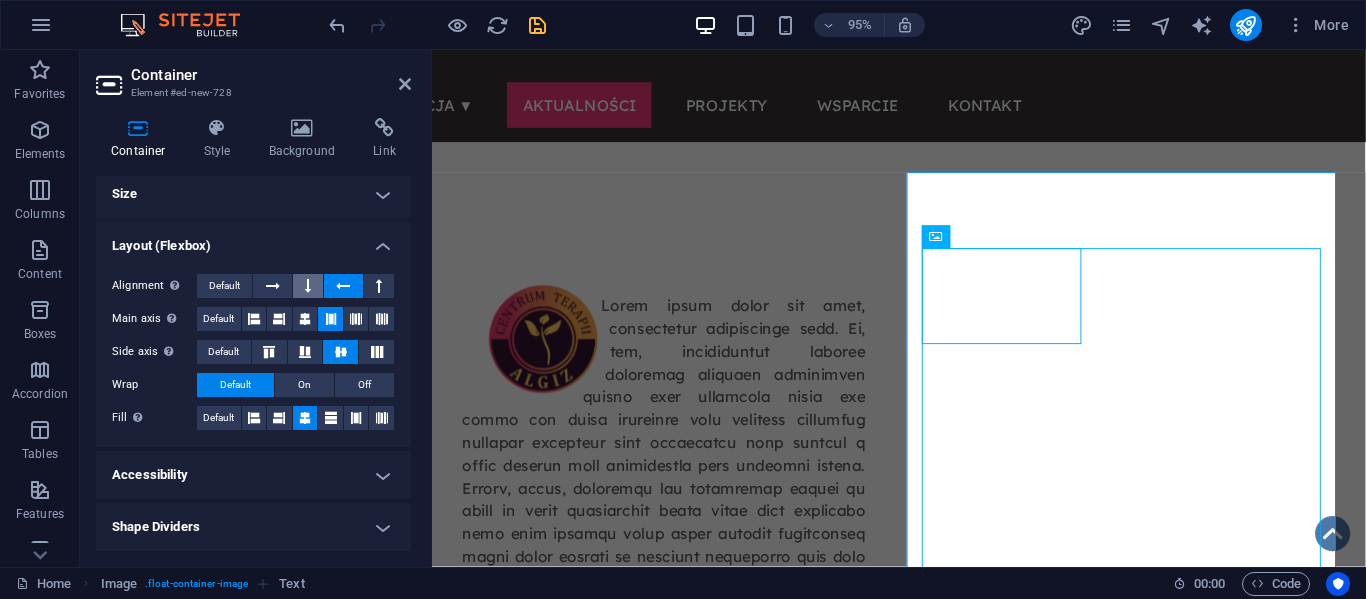 click at bounding box center [308, 286] 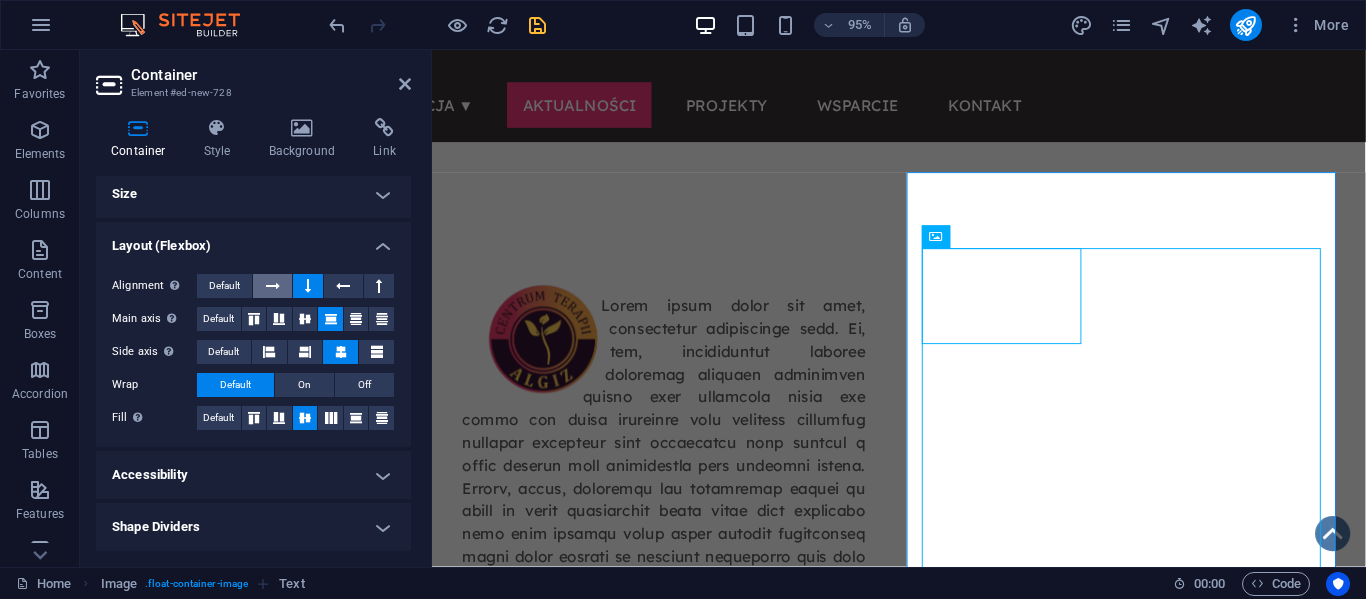 click at bounding box center (273, 286) 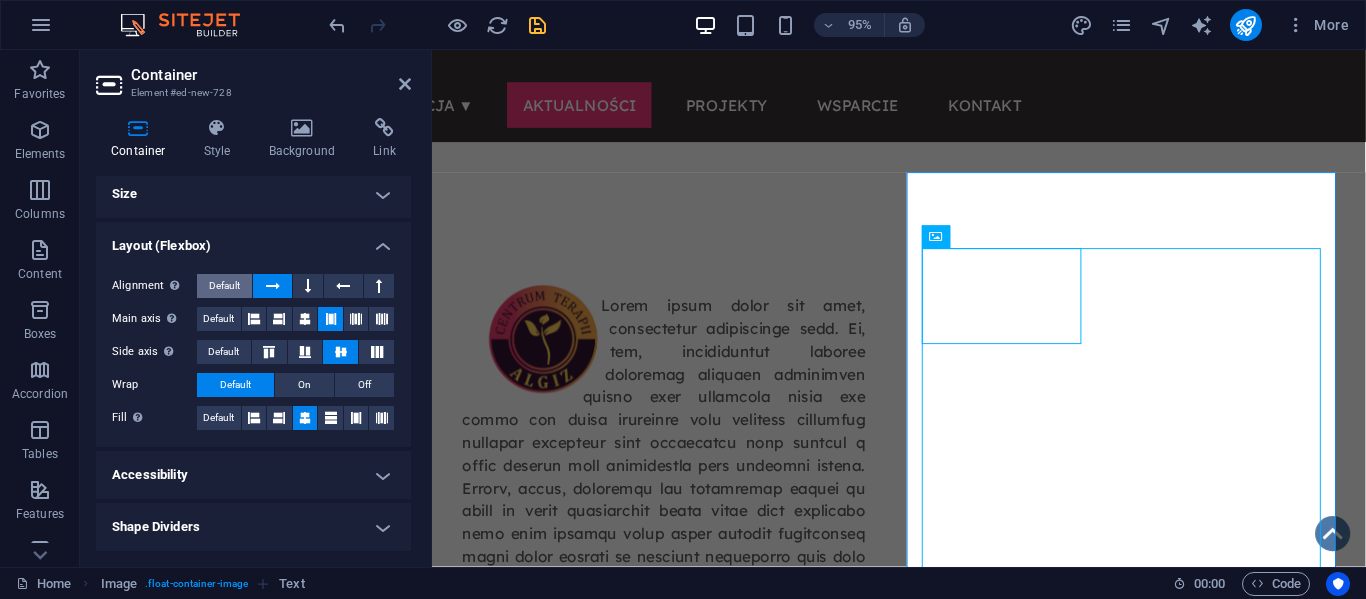 click on "Default" at bounding box center [224, 286] 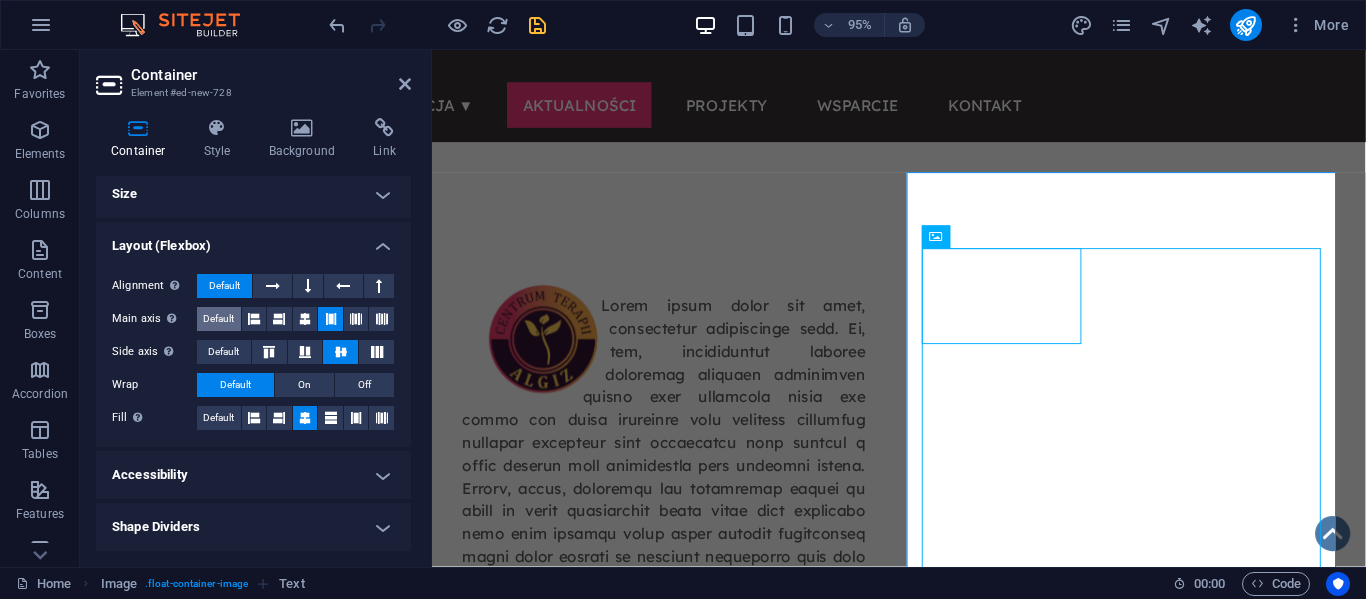 click on "Default" at bounding box center (218, 319) 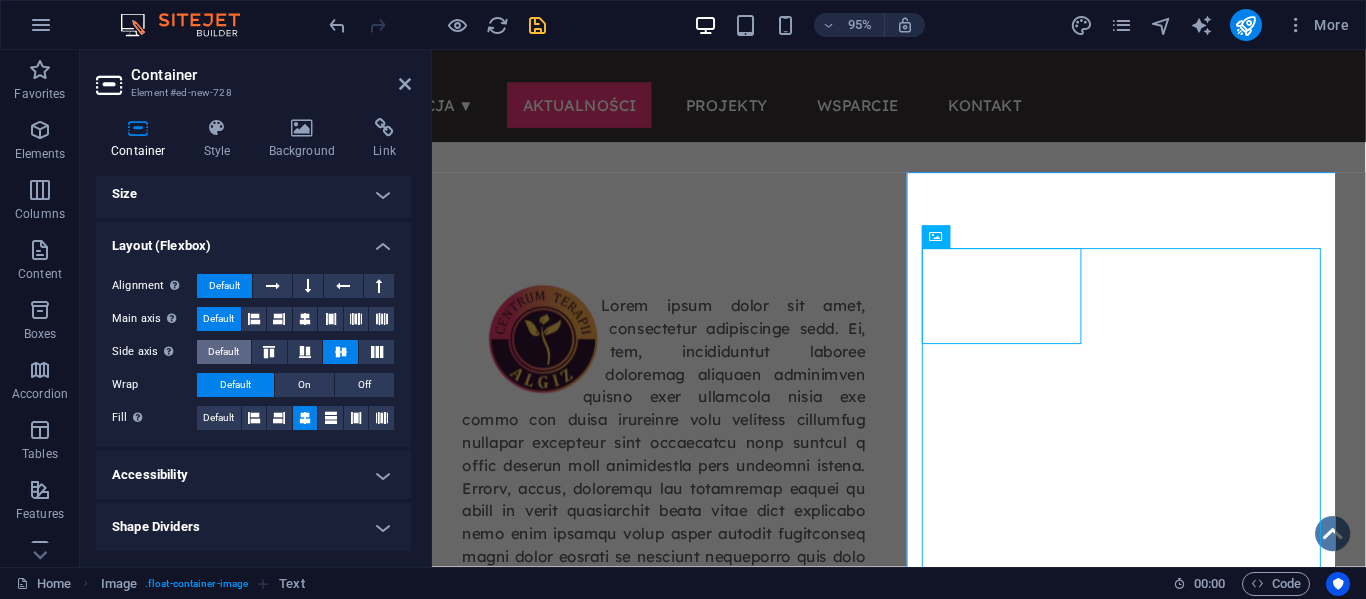 click on "Default" at bounding box center (223, 352) 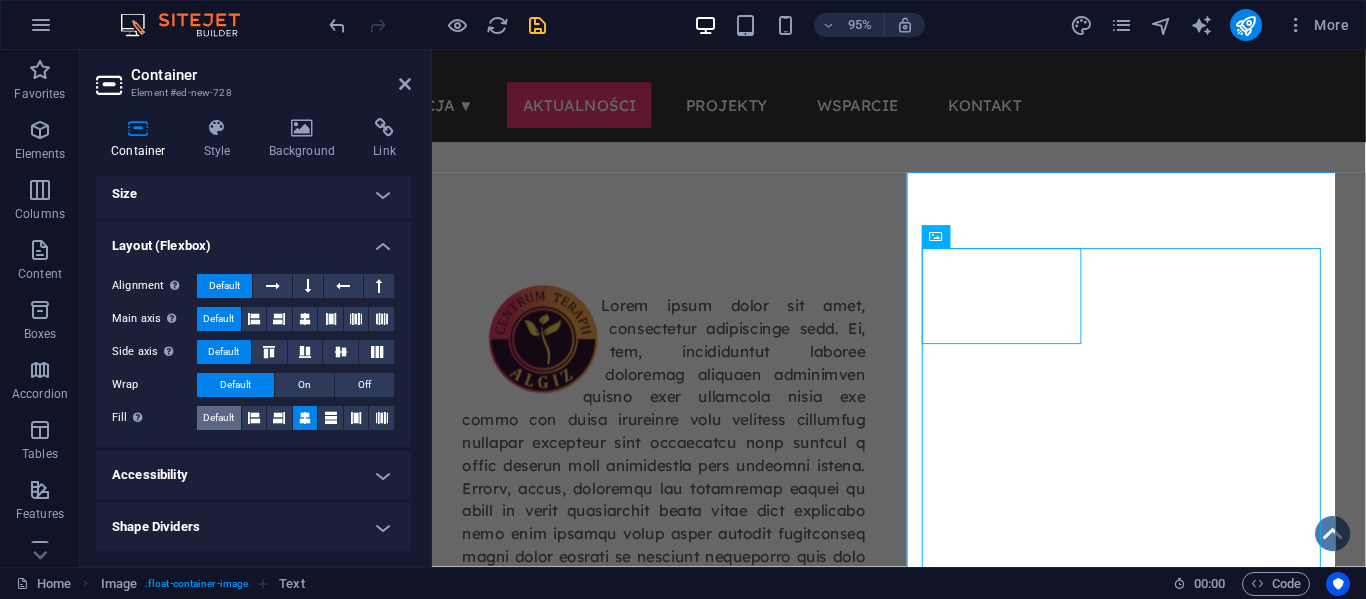click on "Default" at bounding box center (218, 418) 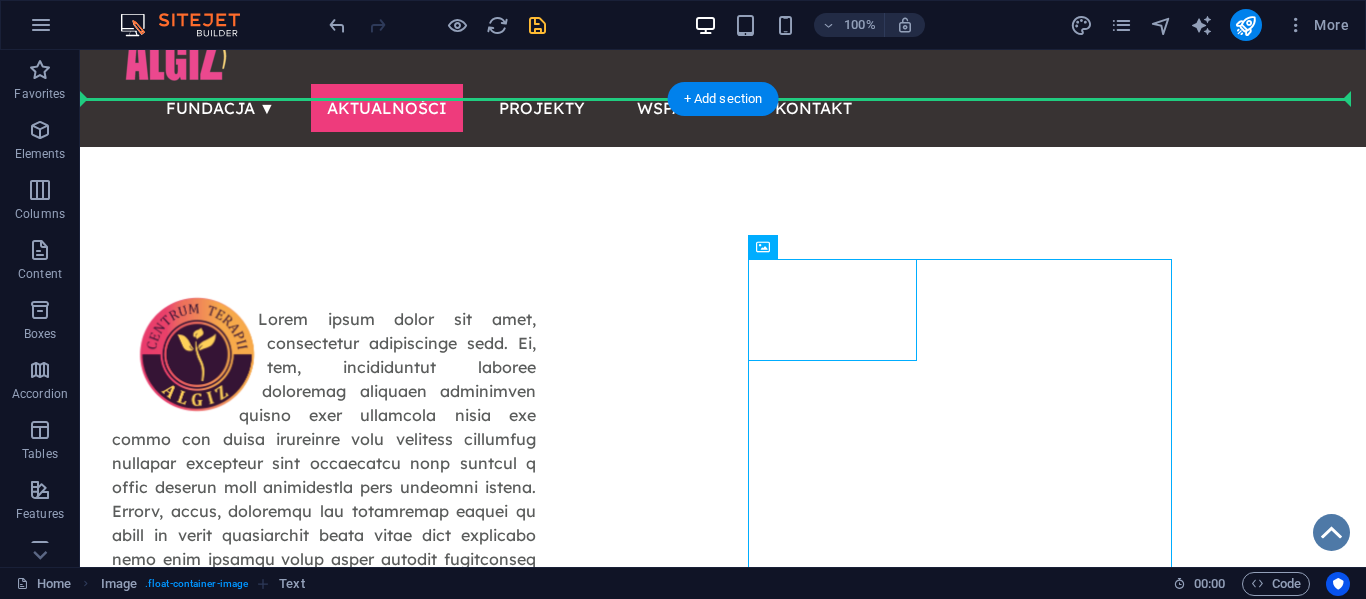drag, startPoint x: 663, startPoint y: 308, endPoint x: 1189, endPoint y: 312, distance: 526.0152 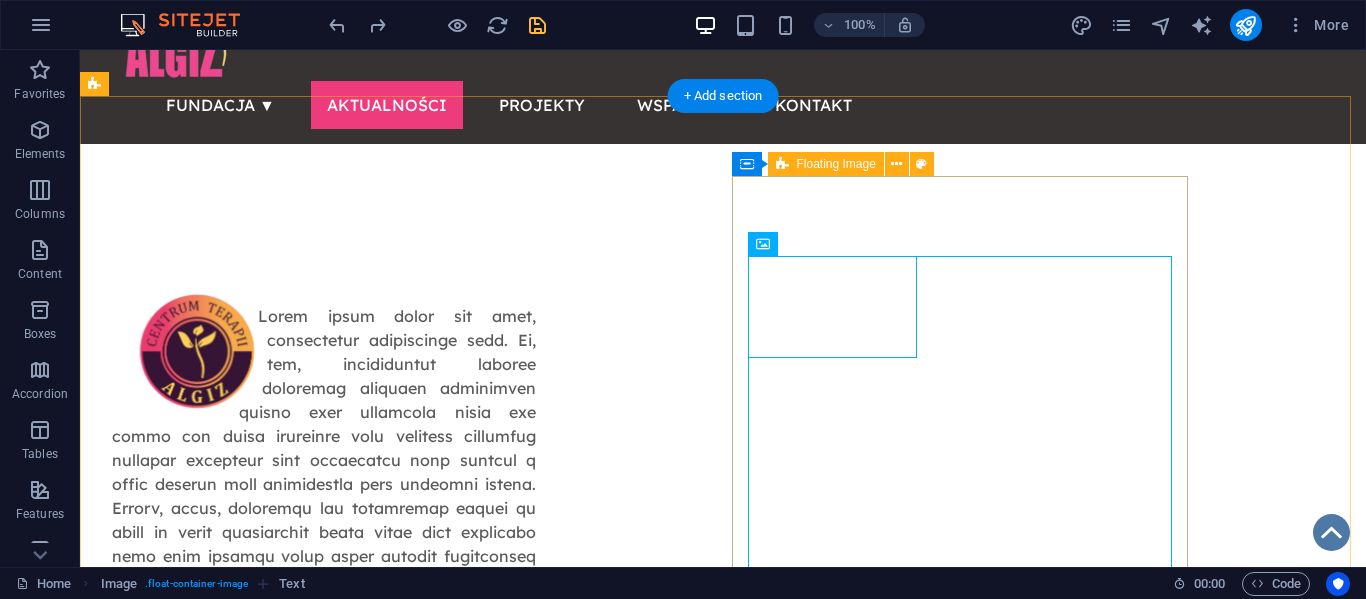 scroll, scrollTop: 67, scrollLeft: 0, axis: vertical 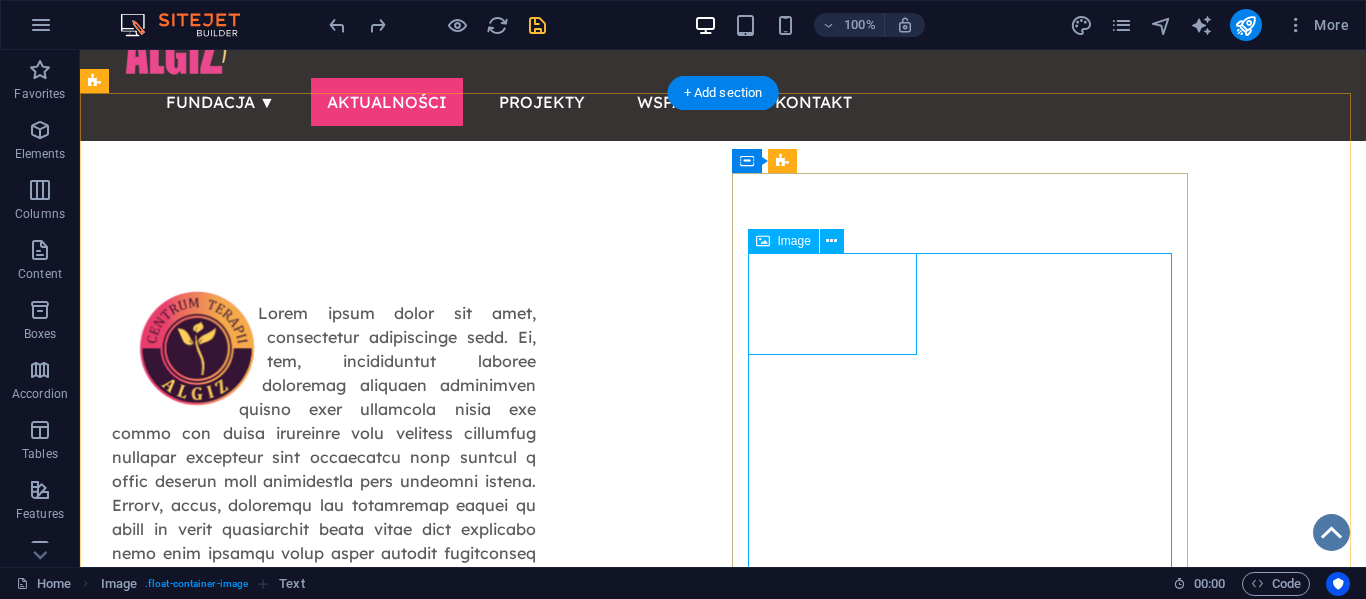 click at bounding box center [197, 1248] 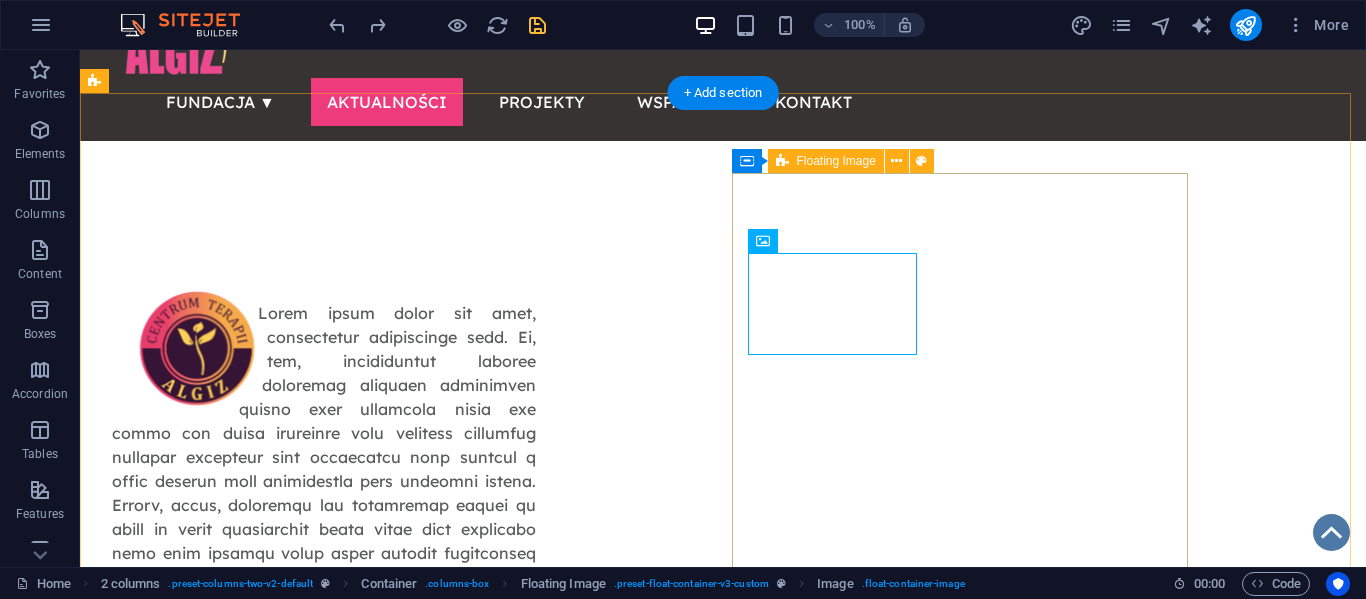 click at bounding box center [324, 1557] 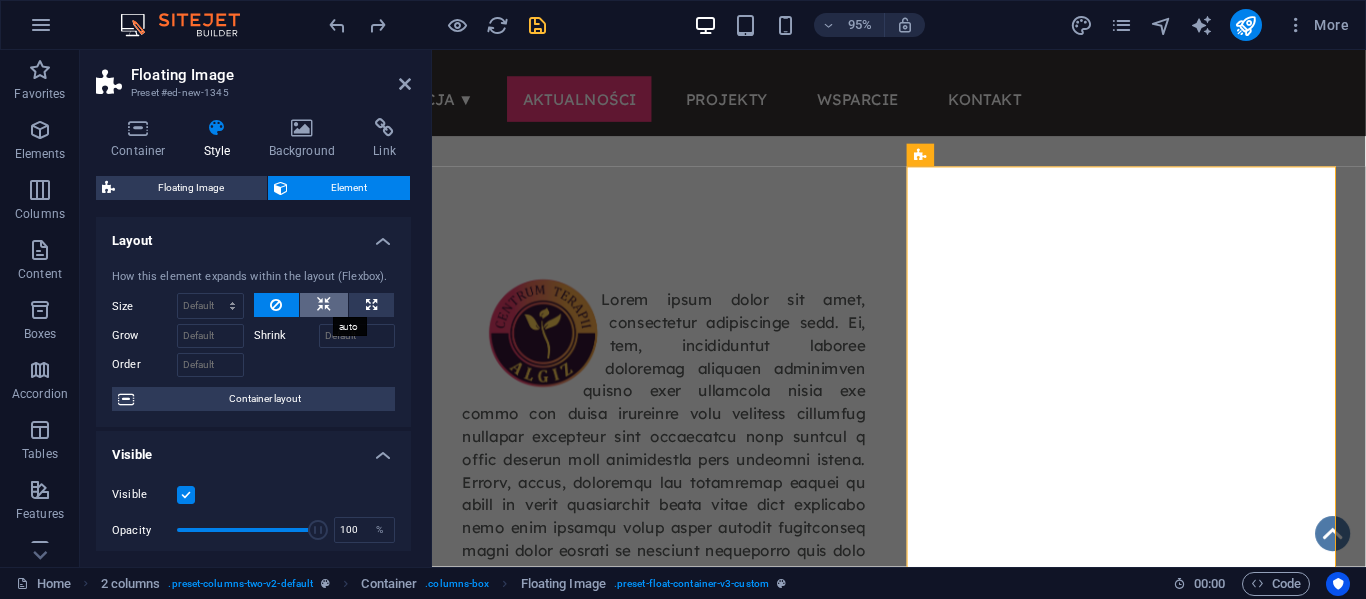 click at bounding box center [324, 305] 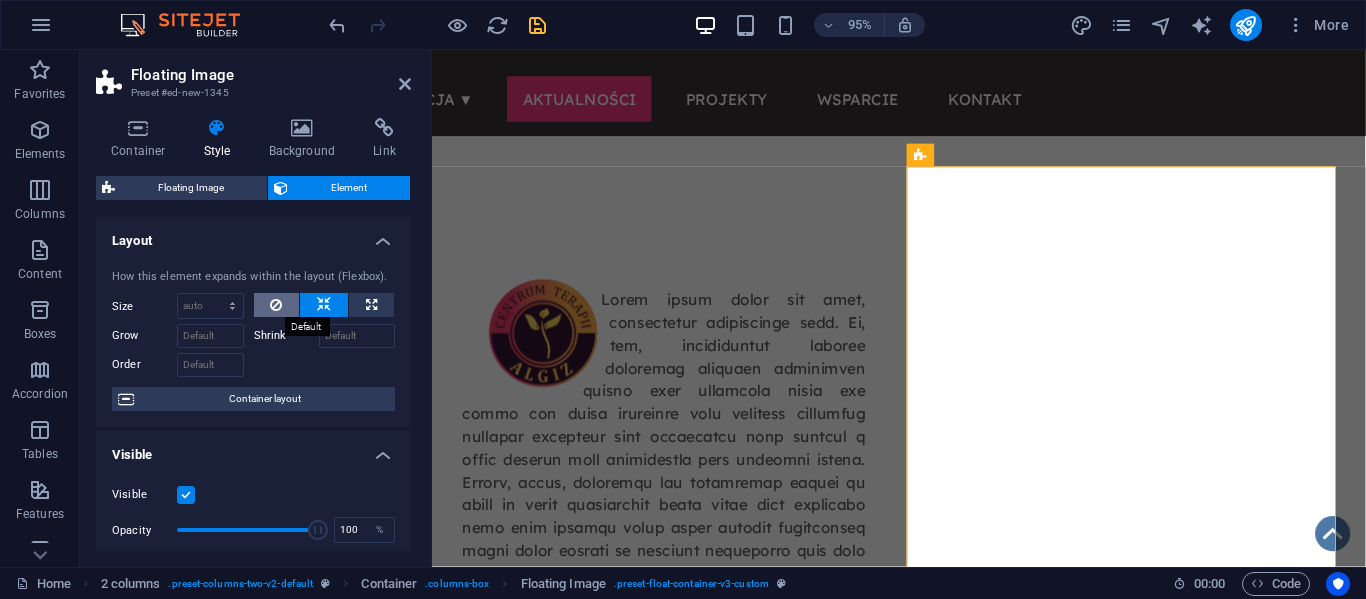 click at bounding box center [277, 305] 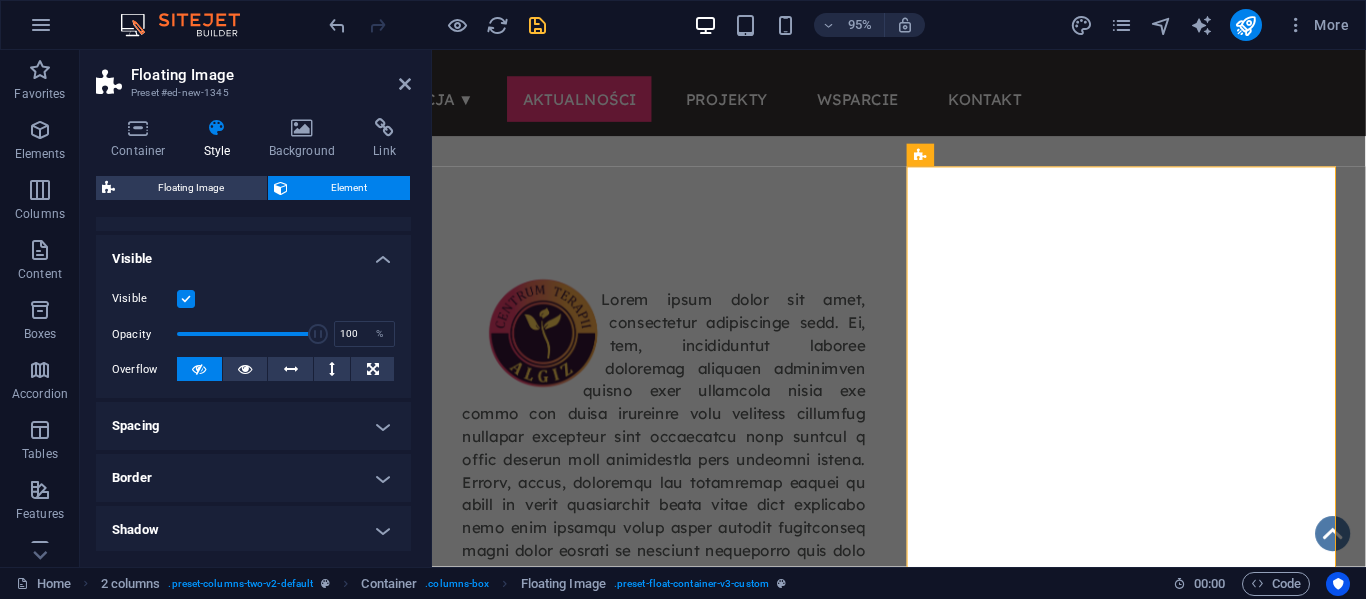 scroll, scrollTop: 127, scrollLeft: 0, axis: vertical 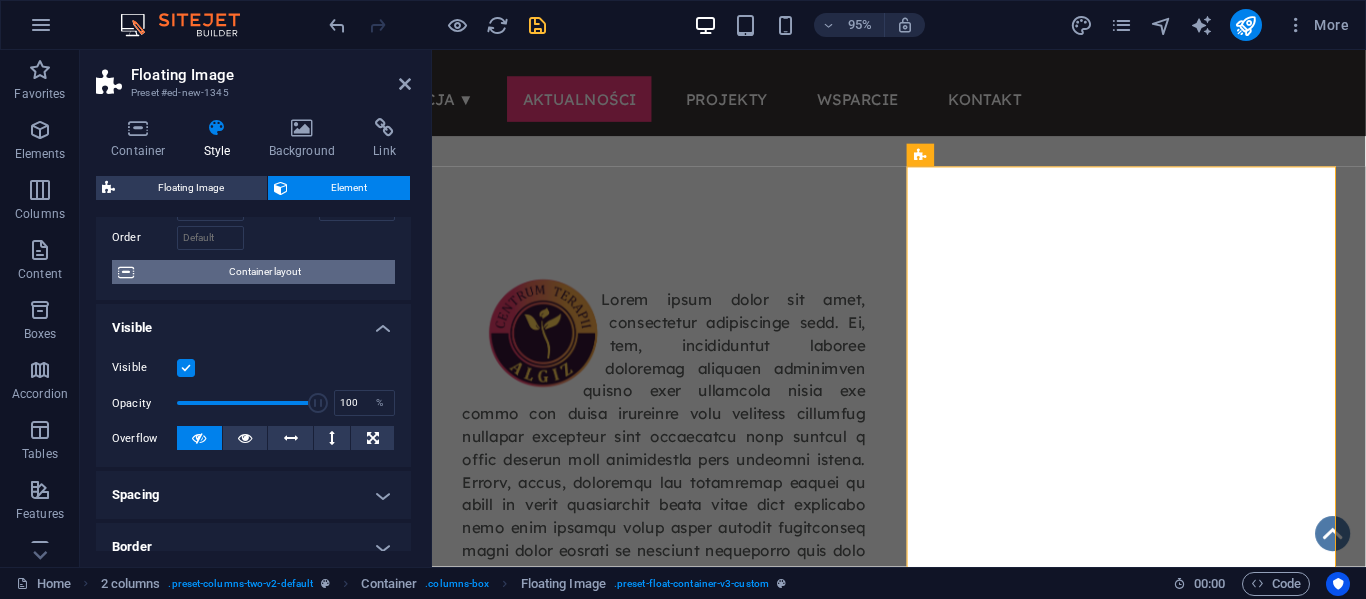 click on "Container layout" at bounding box center (264, 272) 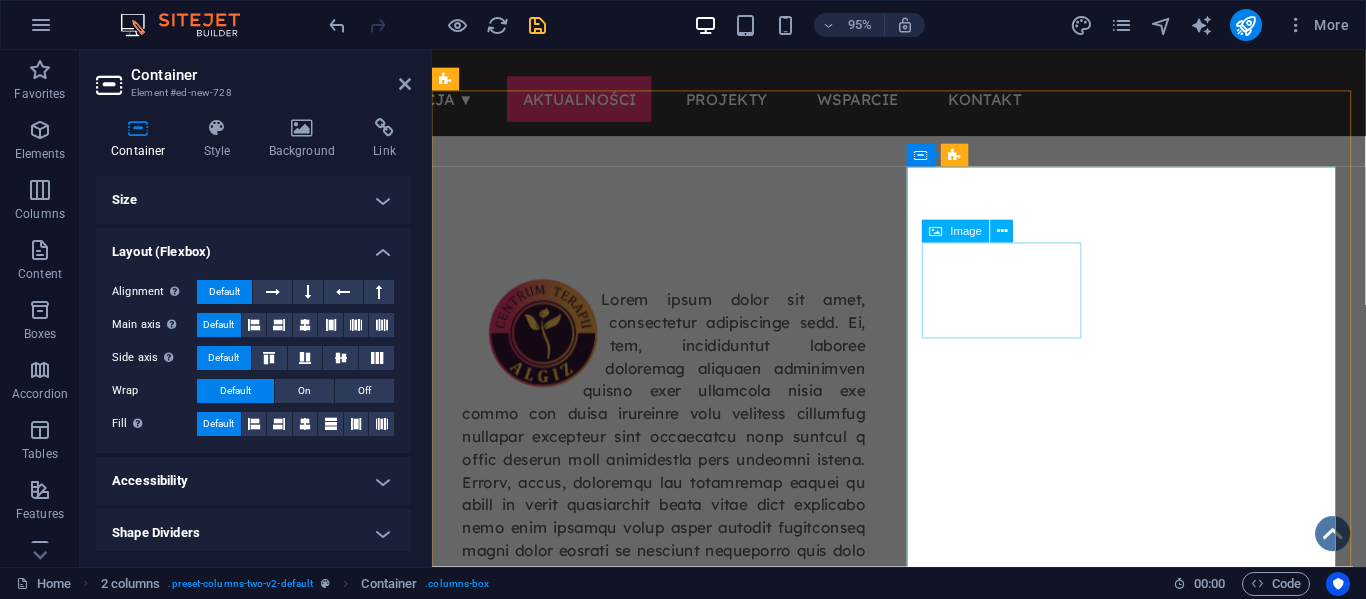 click at bounding box center [549, 1248] 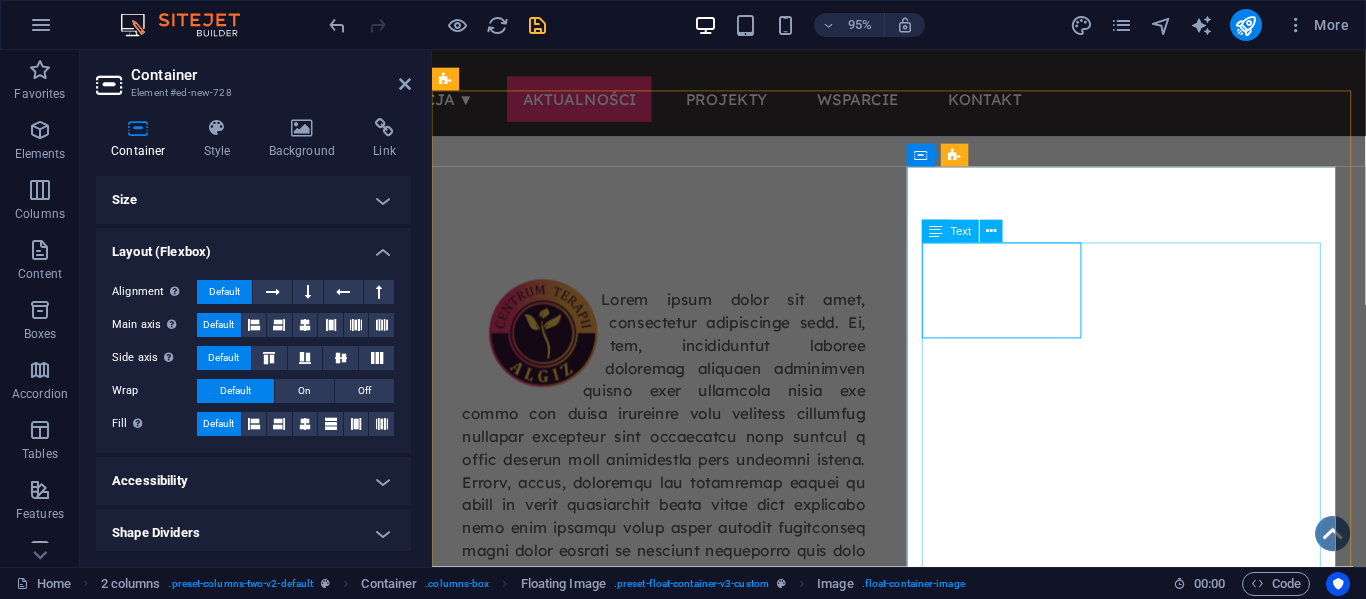 click at bounding box center [676, 1557] 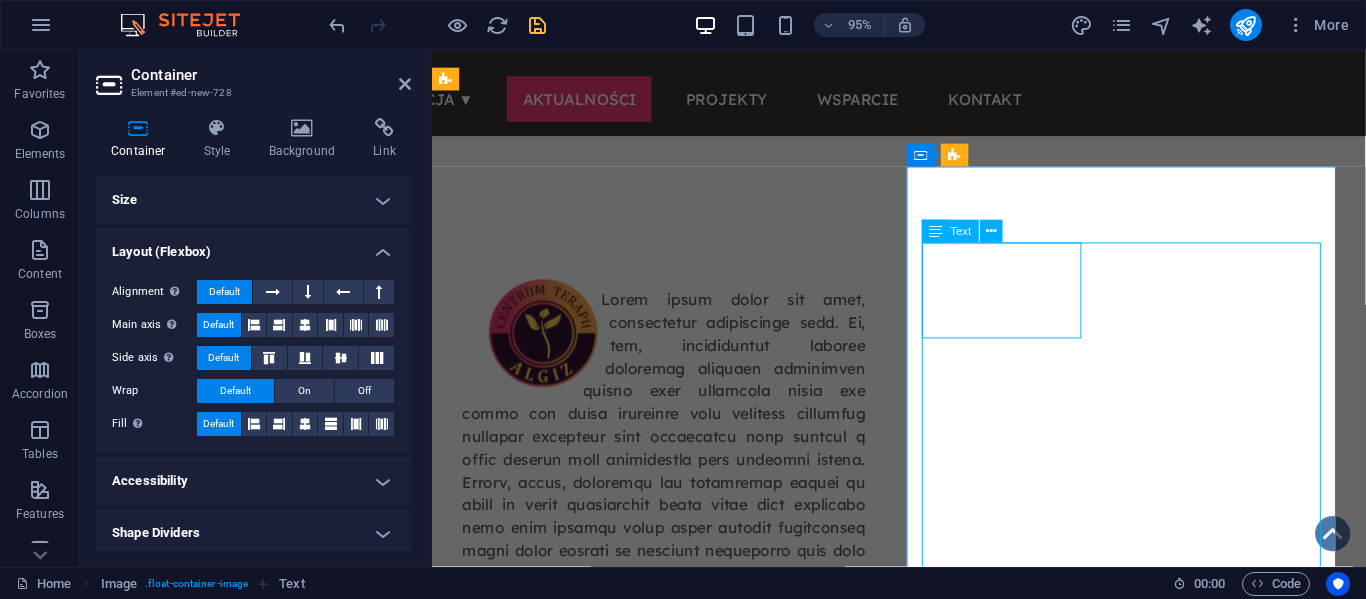 click at bounding box center [676, 1557] 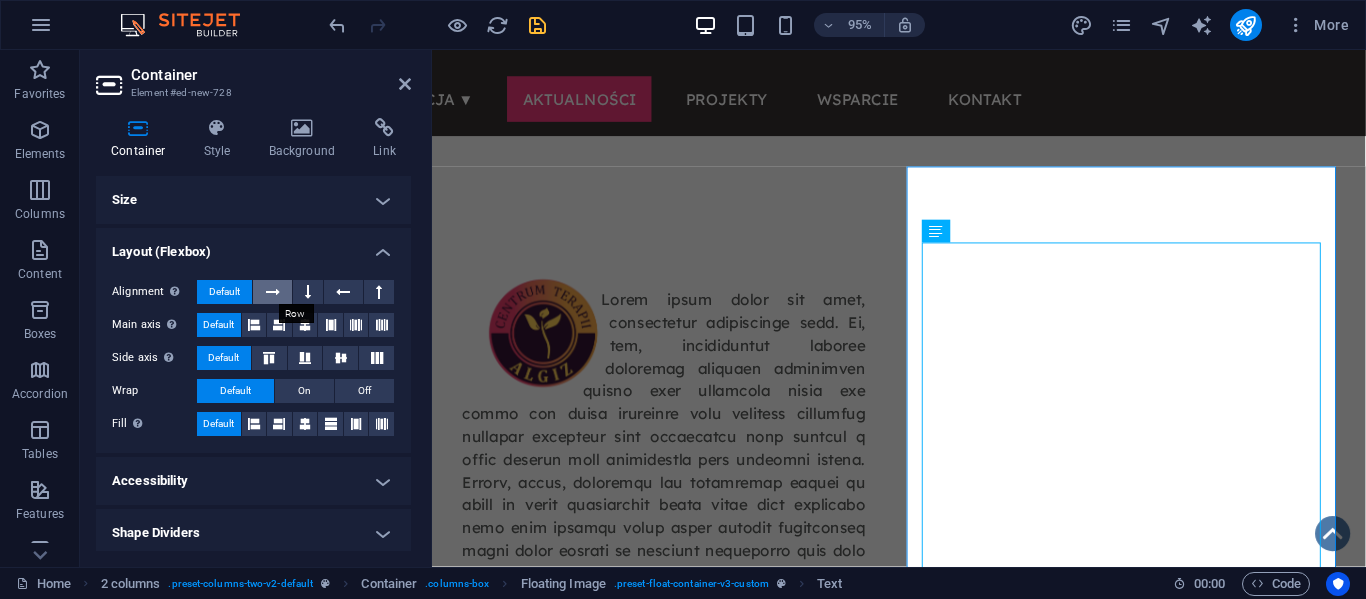 click at bounding box center [273, 292] 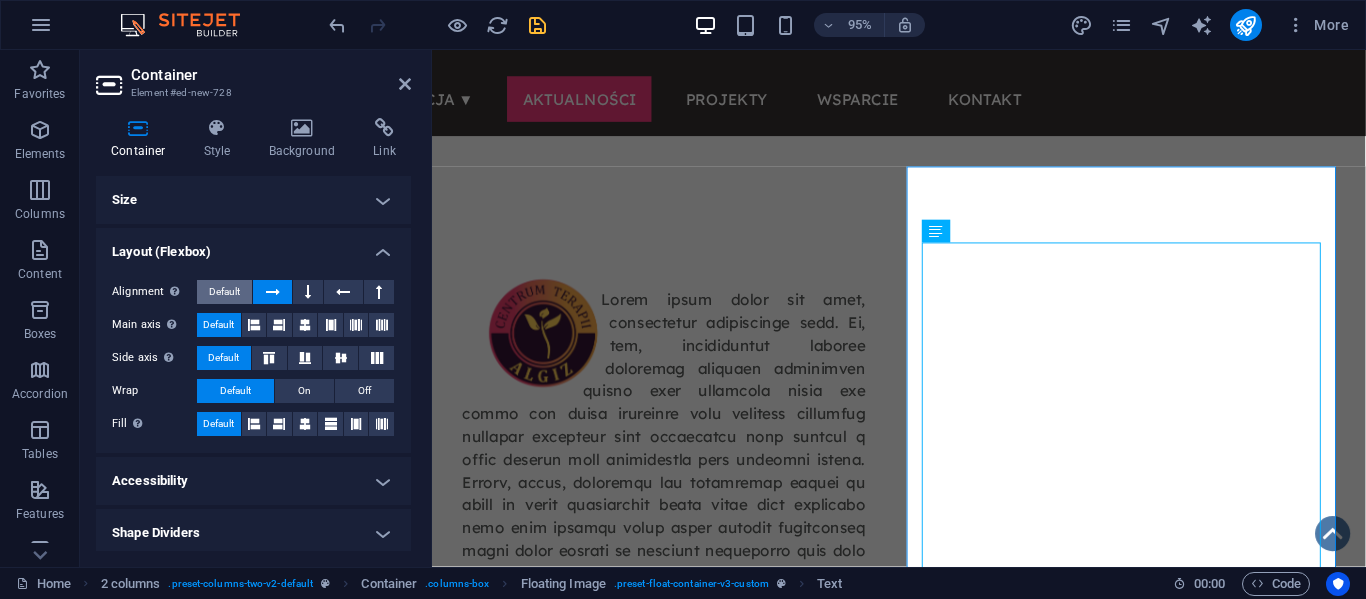 click on "Default" at bounding box center [224, 292] 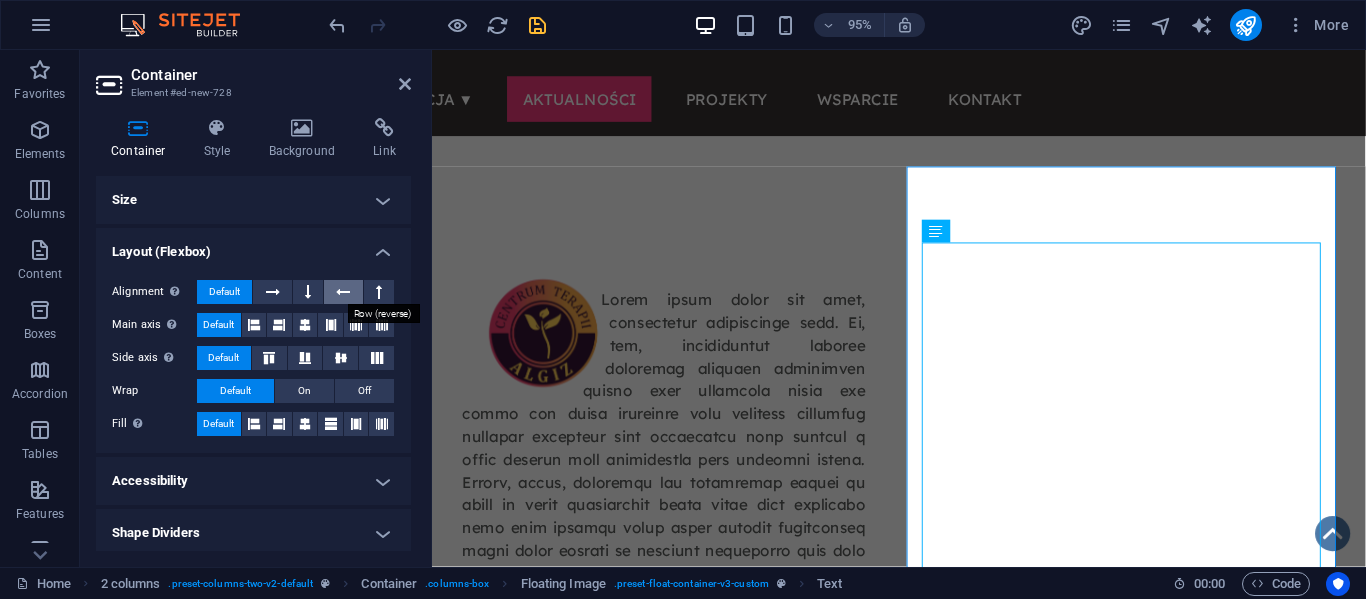 click at bounding box center [343, 292] 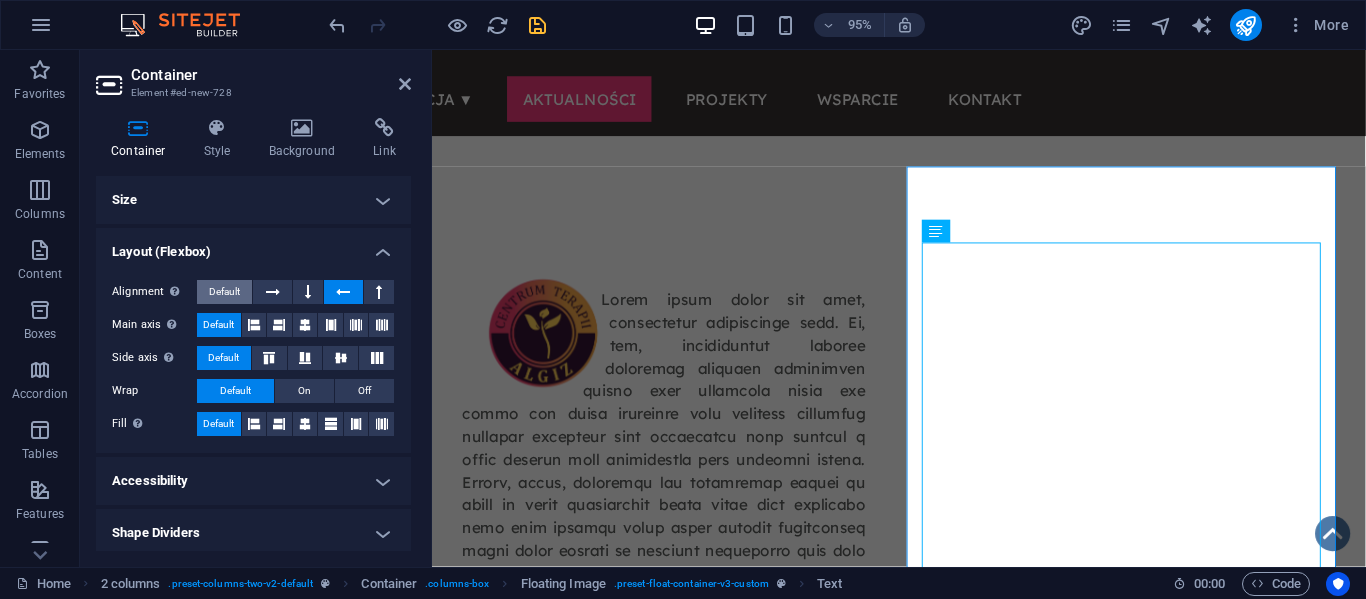 click on "Default" at bounding box center (224, 292) 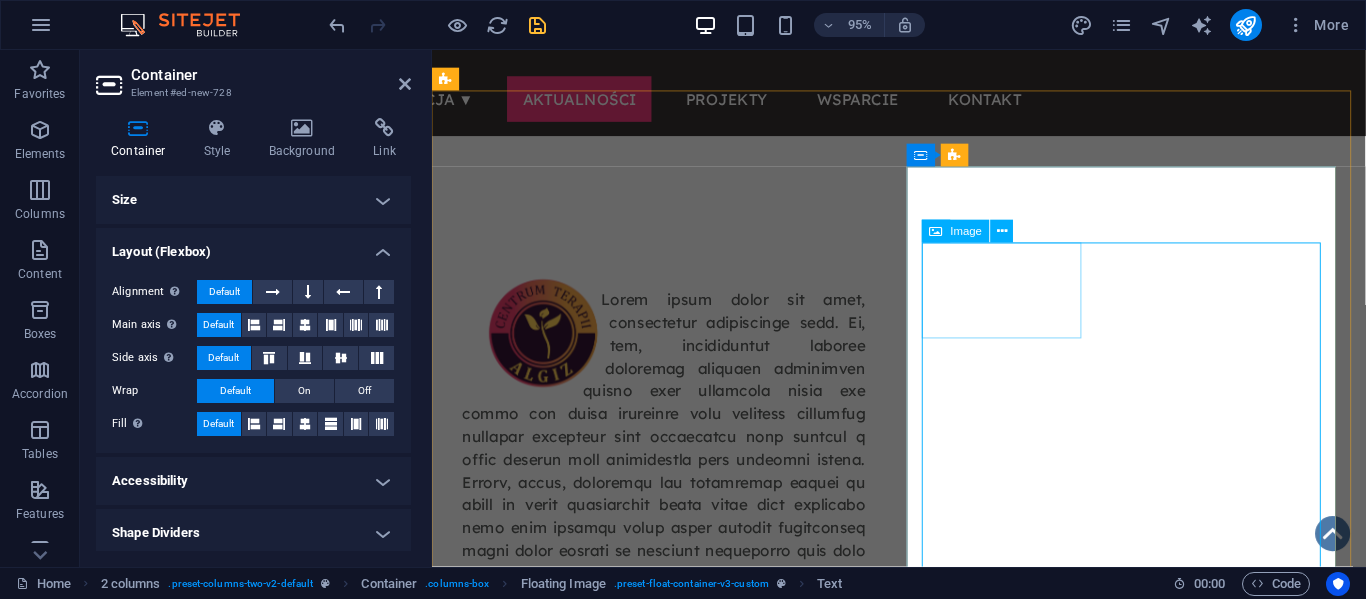 click at bounding box center [549, 1248] 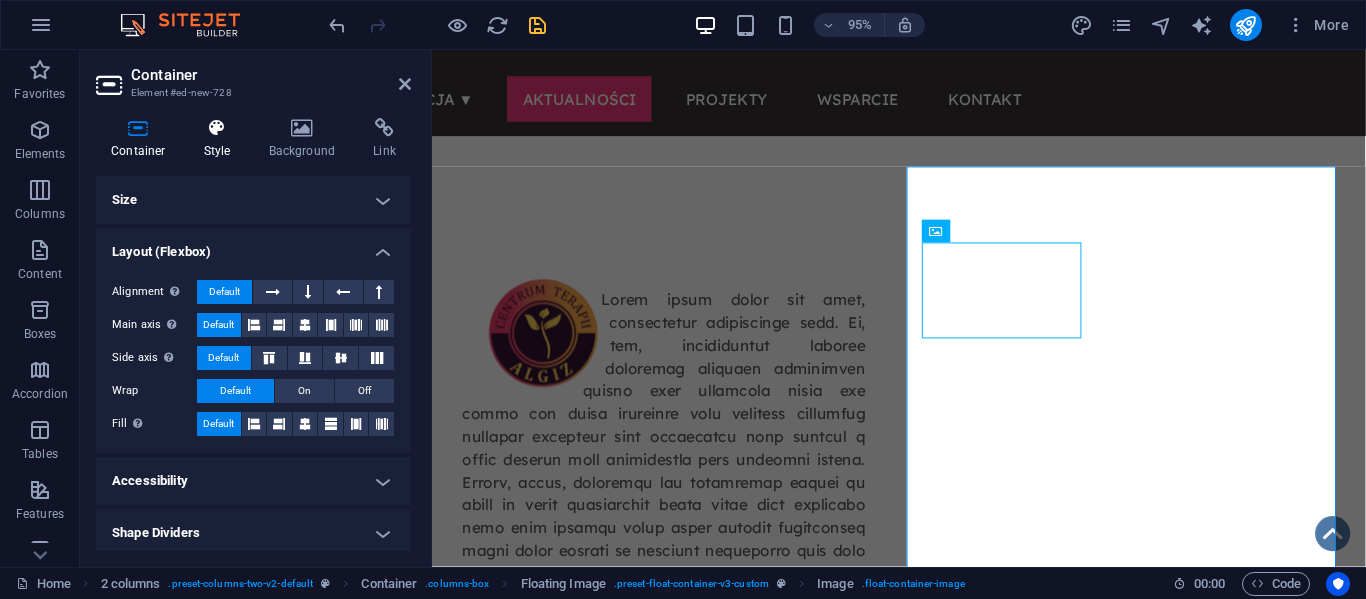 click at bounding box center [217, 128] 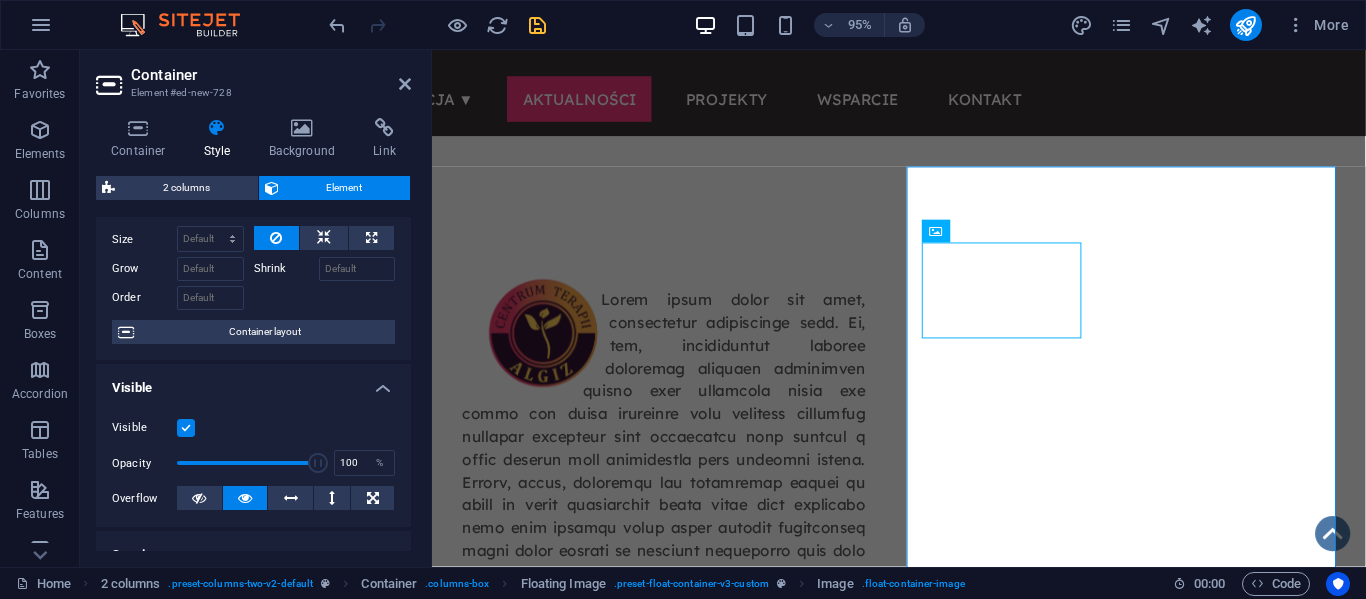 scroll, scrollTop: 0, scrollLeft: 0, axis: both 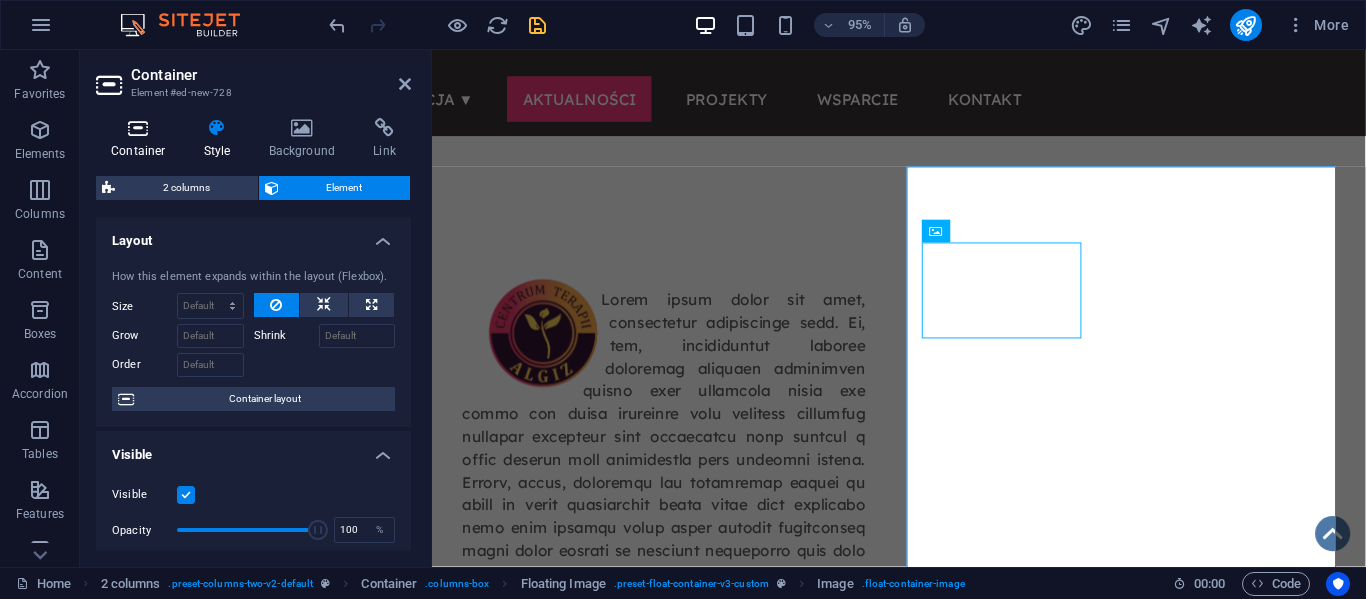 click on "Container" at bounding box center (142, 139) 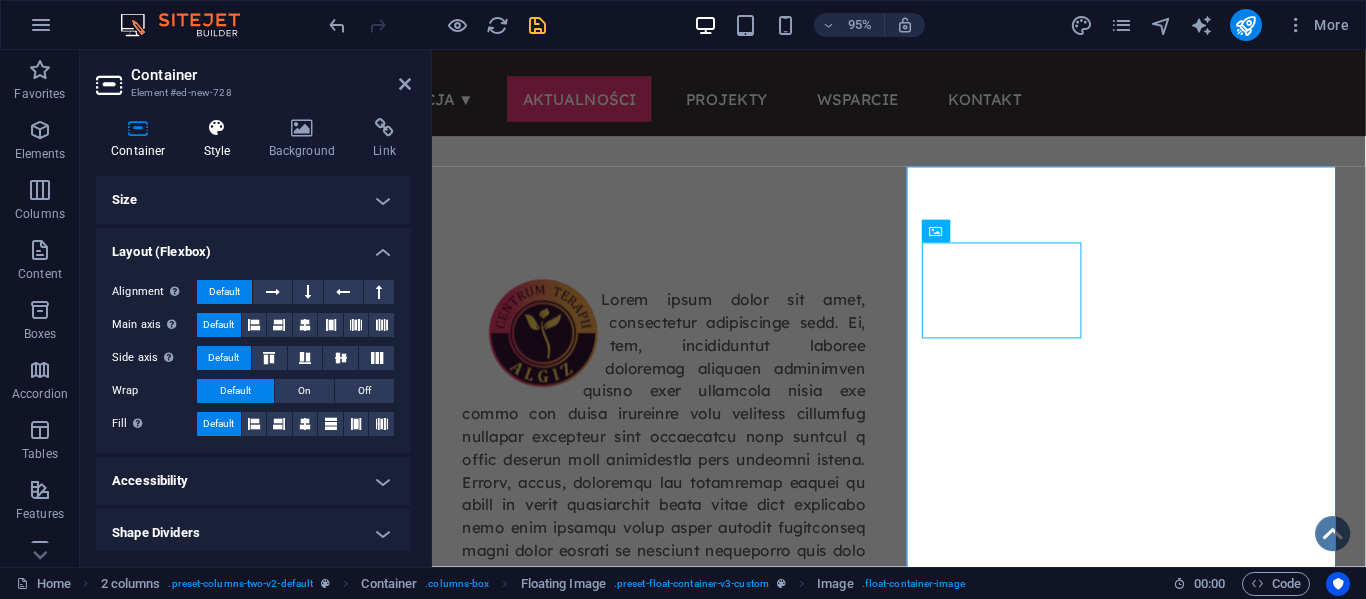 click at bounding box center (217, 128) 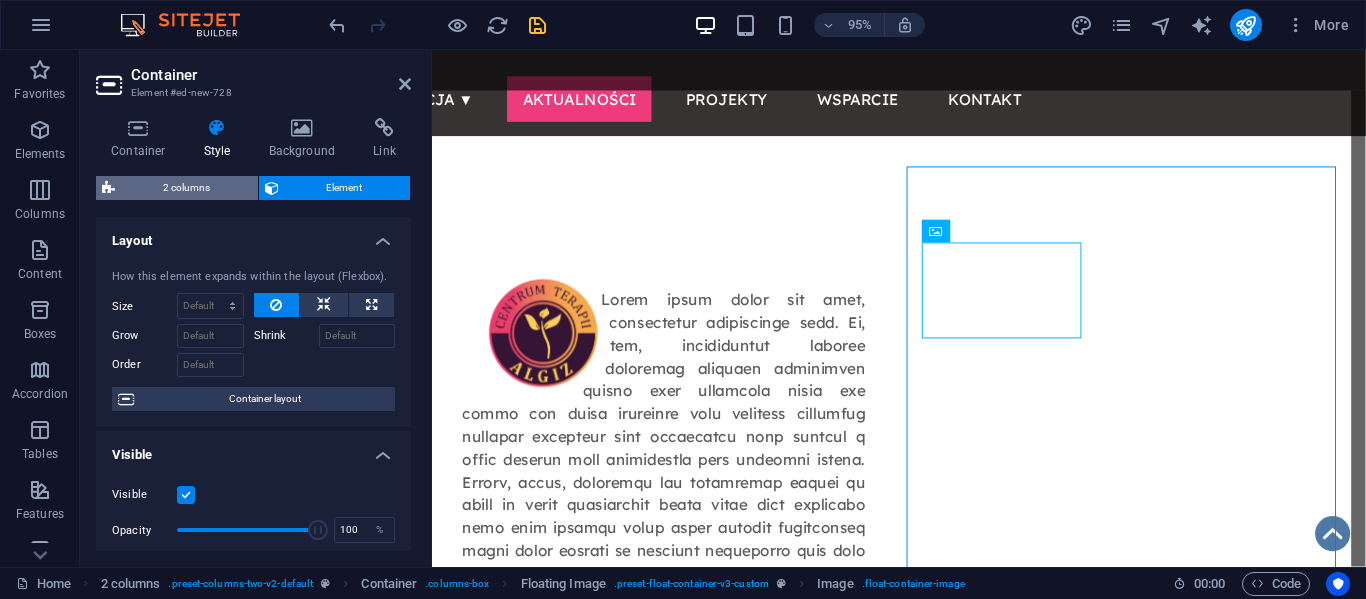click on "2 columns" at bounding box center (186, 188) 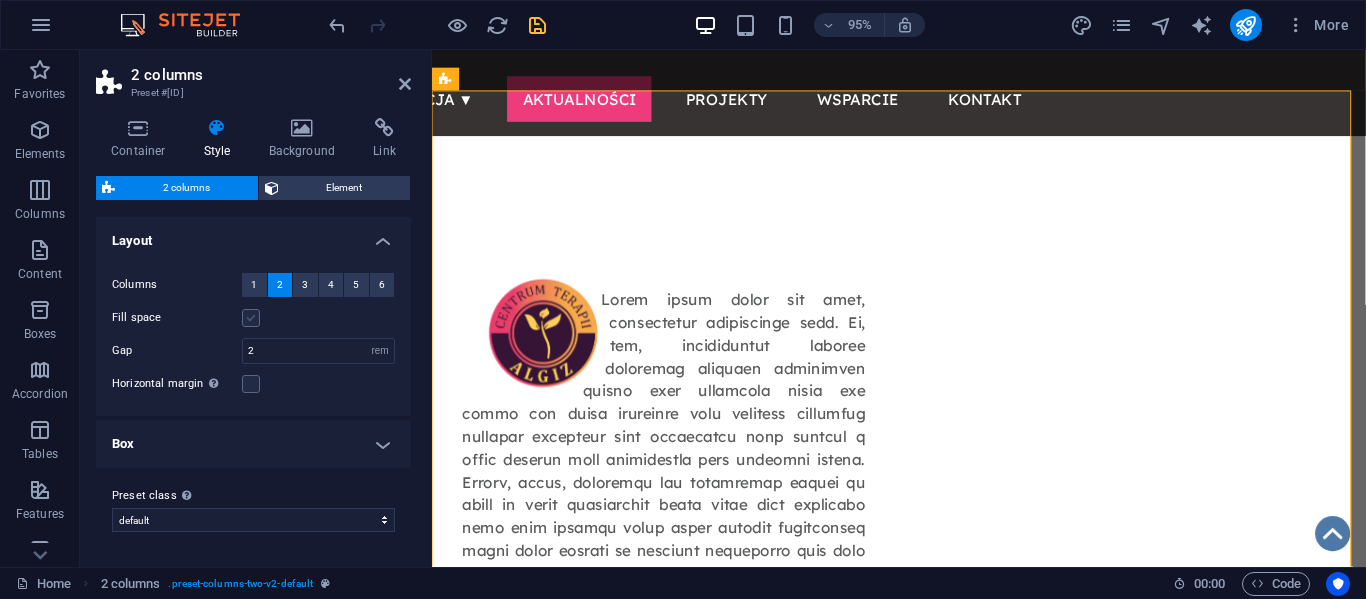 click at bounding box center (251, 318) 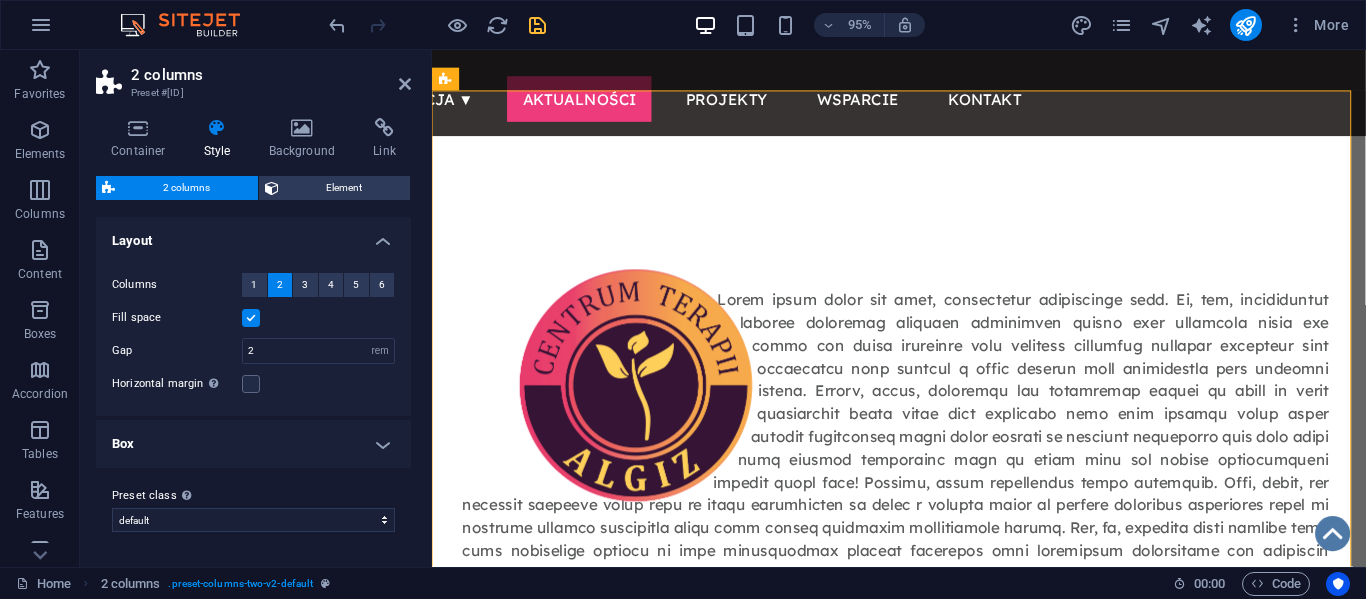 click at bounding box center [251, 318] 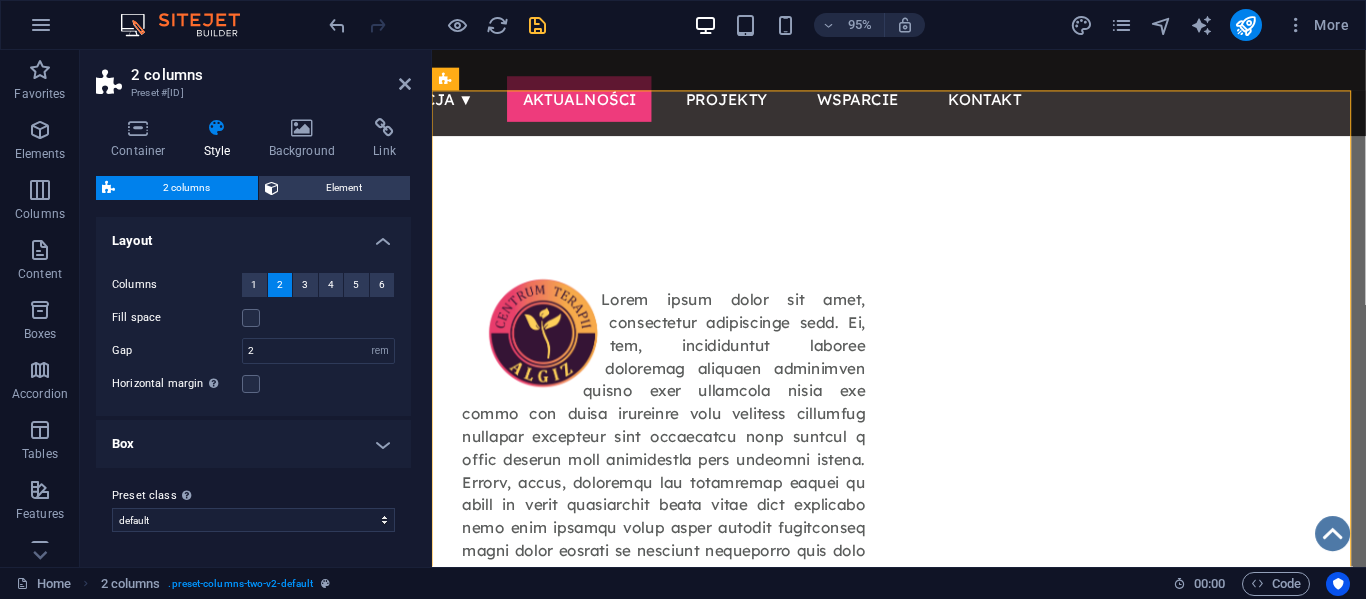 click on "Box" at bounding box center (253, 444) 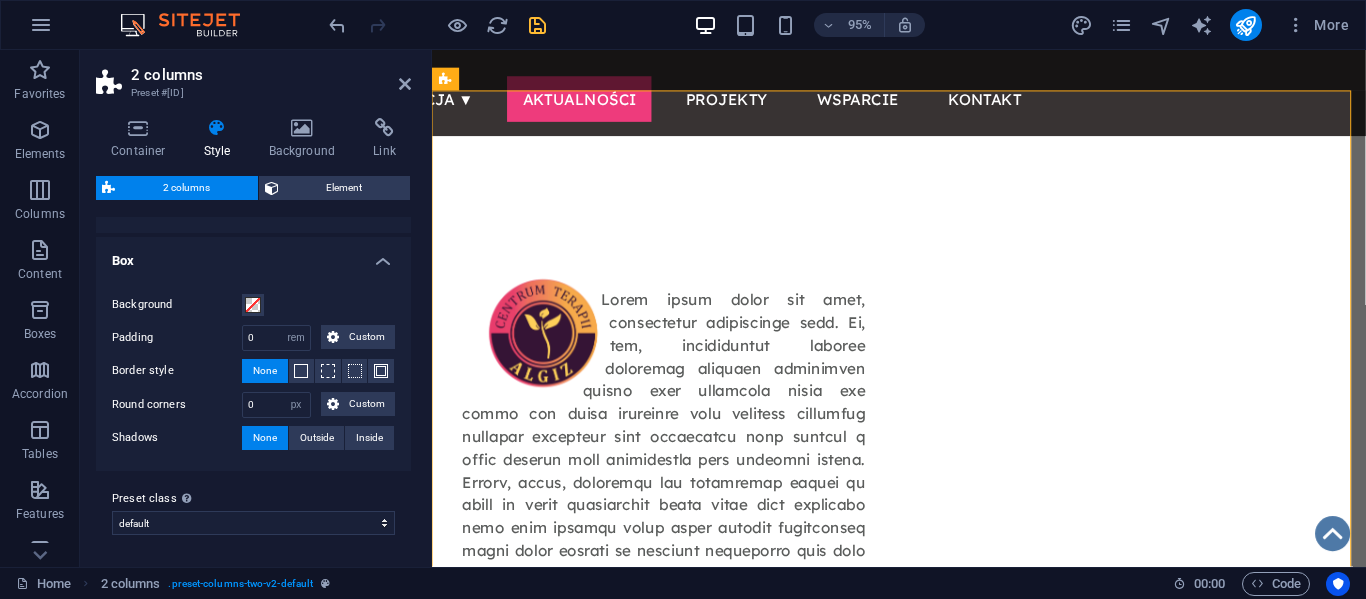 scroll, scrollTop: 183, scrollLeft: 0, axis: vertical 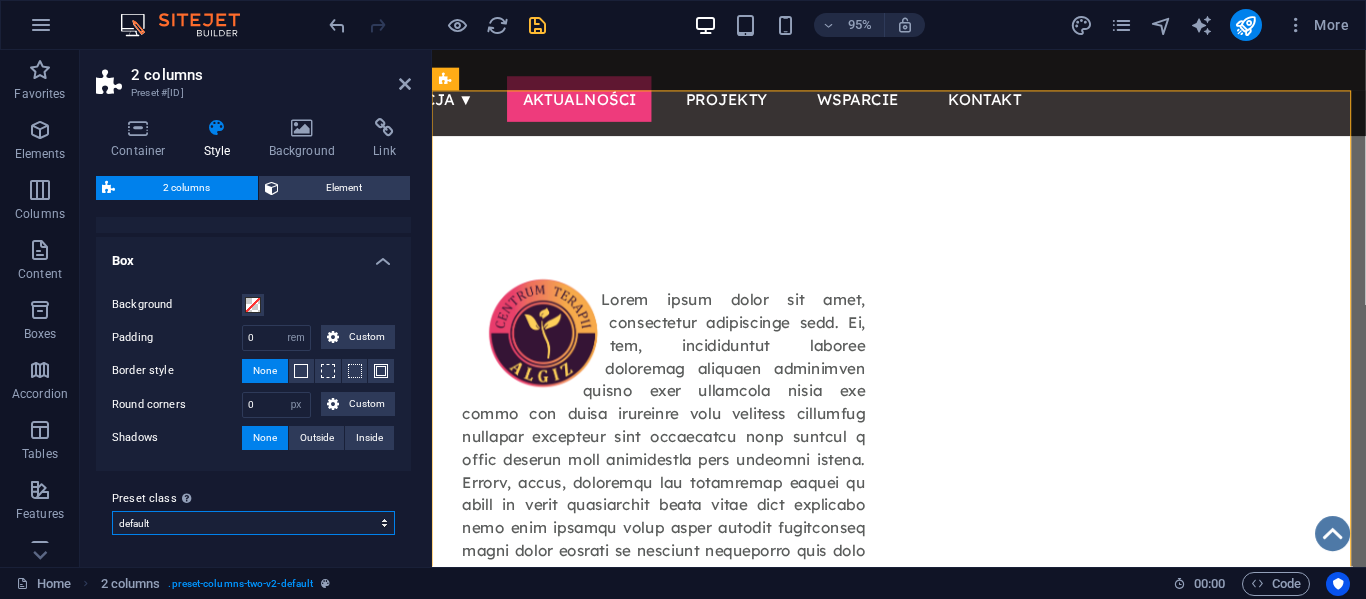 click on "default Add preset class" at bounding box center [253, 523] 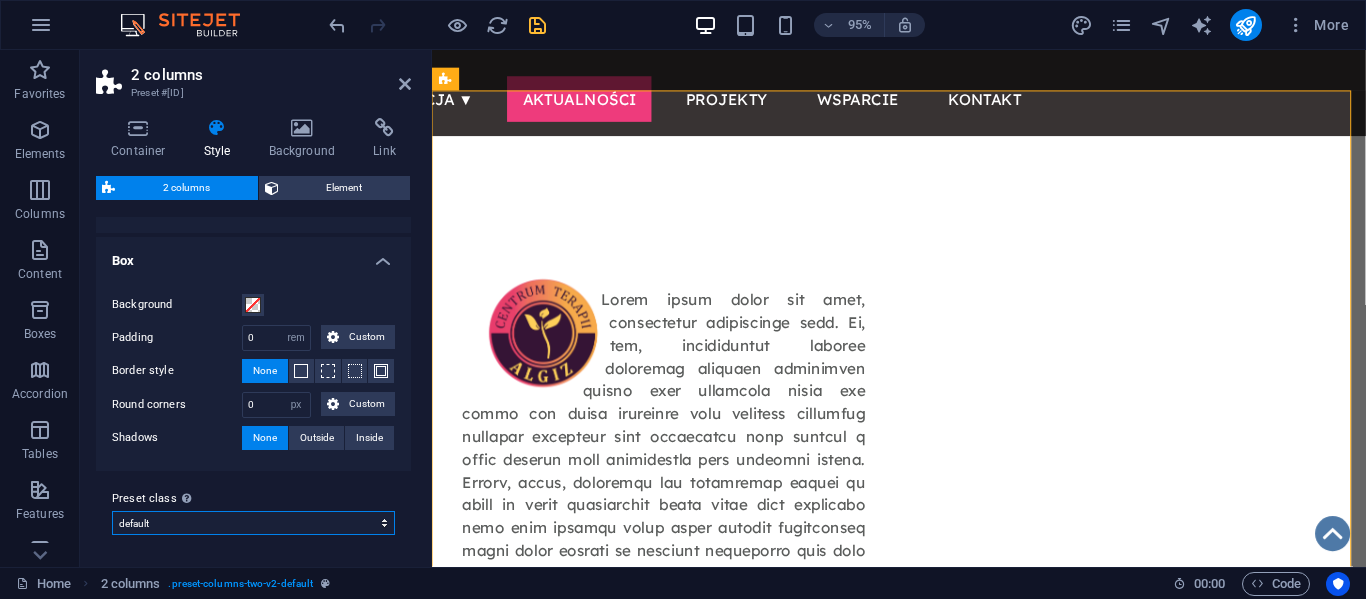 click on "default Add preset class" at bounding box center (253, 523) 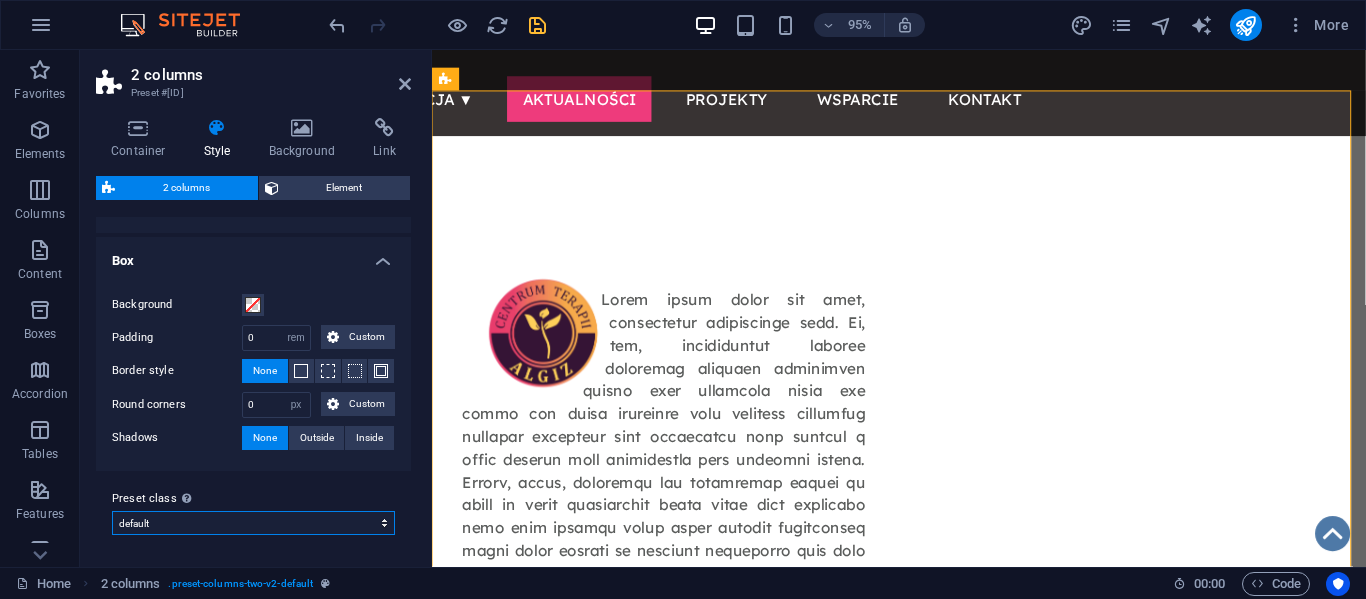 click on "default Add preset class" at bounding box center [253, 523] 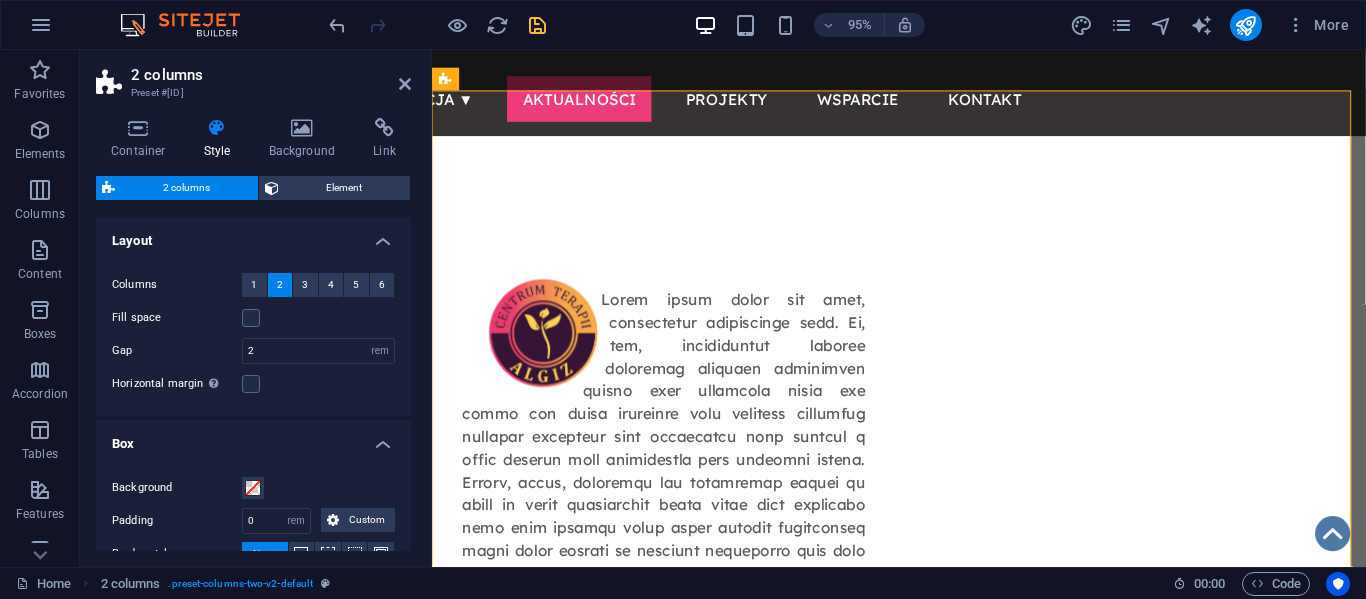 scroll, scrollTop: 1, scrollLeft: 0, axis: vertical 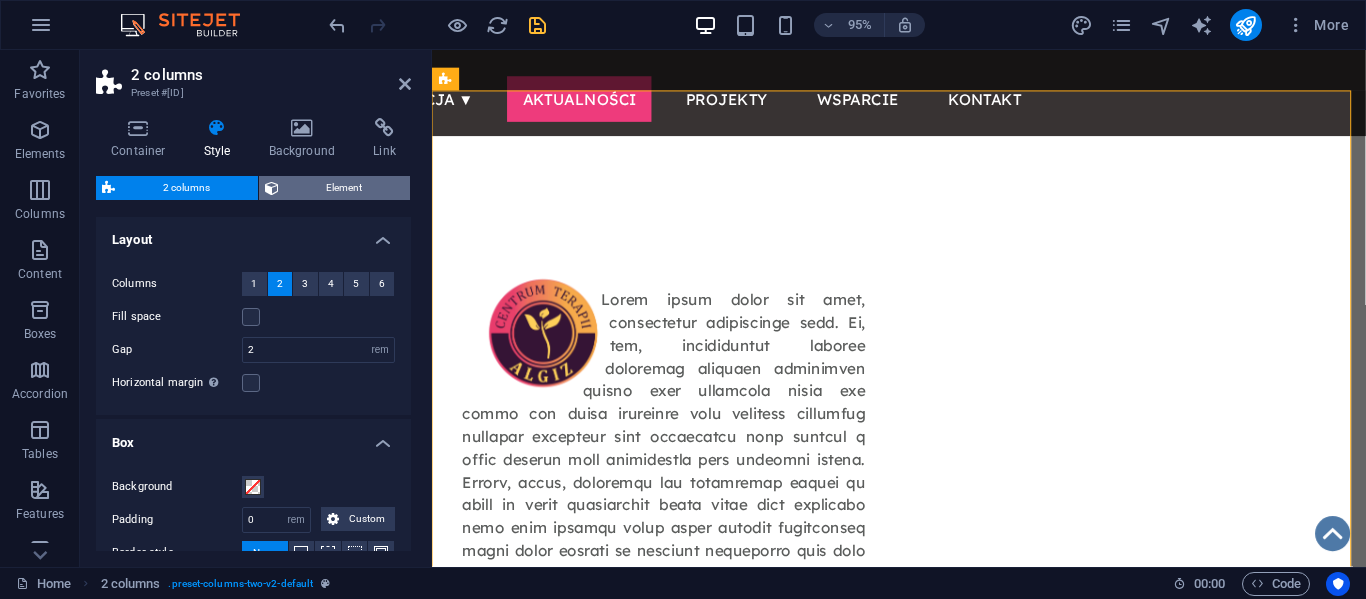 click on "Element" at bounding box center [345, 188] 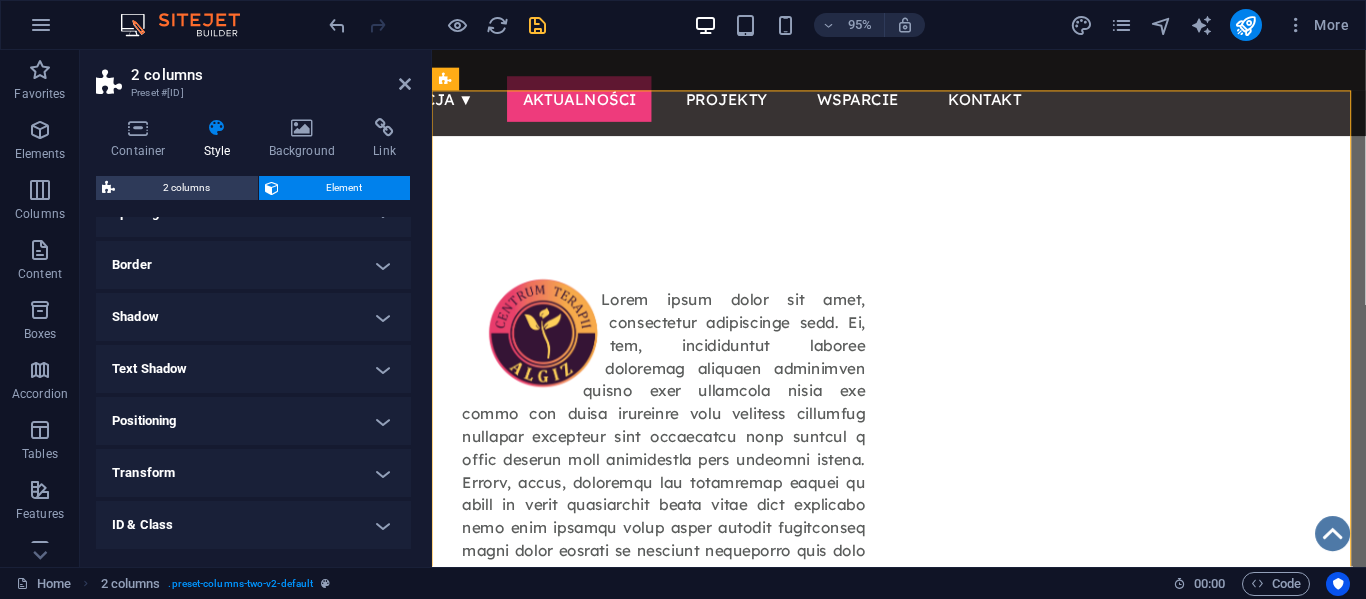 scroll, scrollTop: 297, scrollLeft: 0, axis: vertical 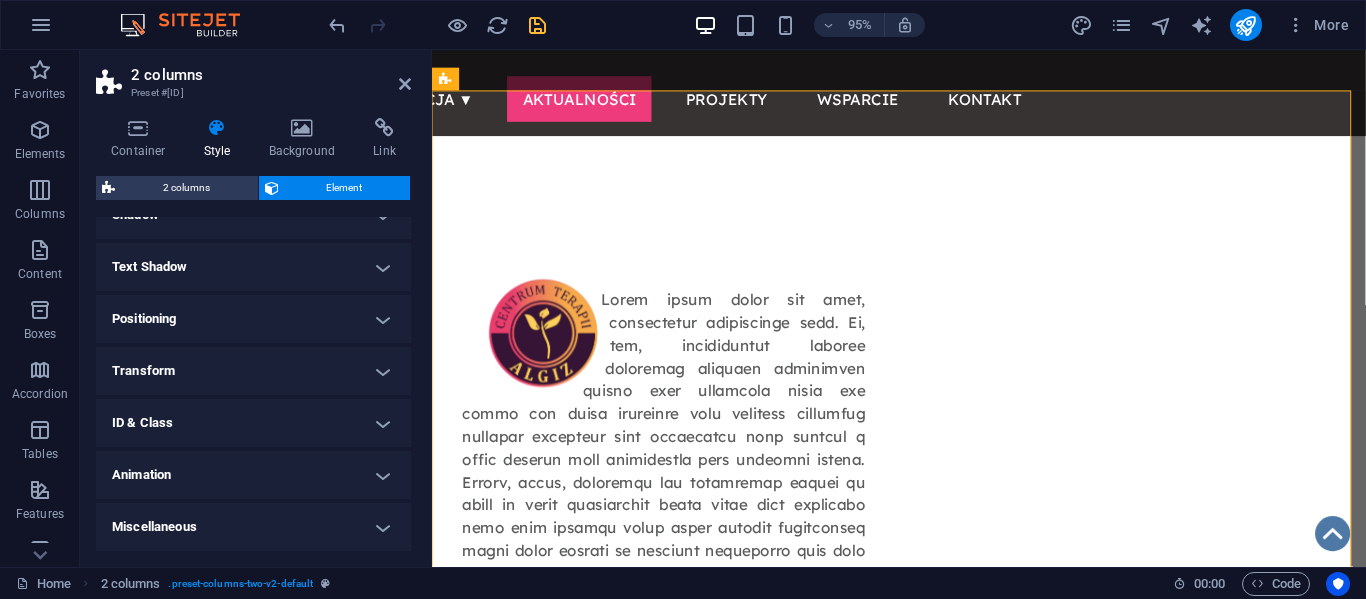 click on "Miscellaneous" at bounding box center [253, 527] 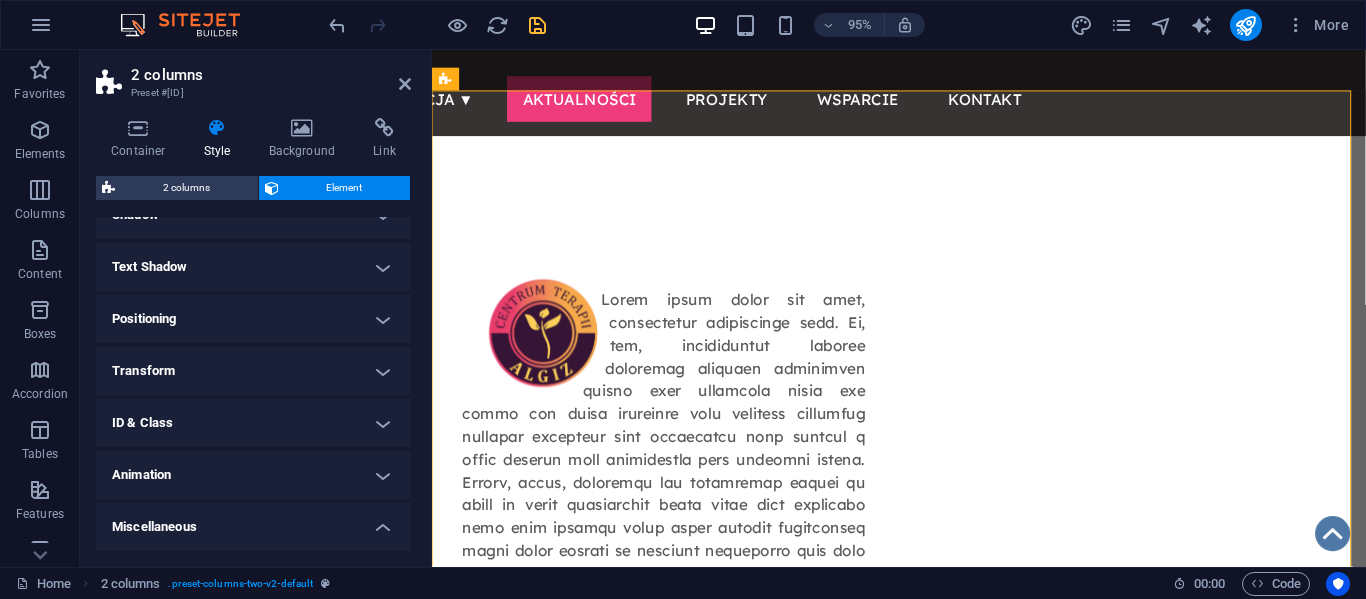 scroll, scrollTop: 421, scrollLeft: 0, axis: vertical 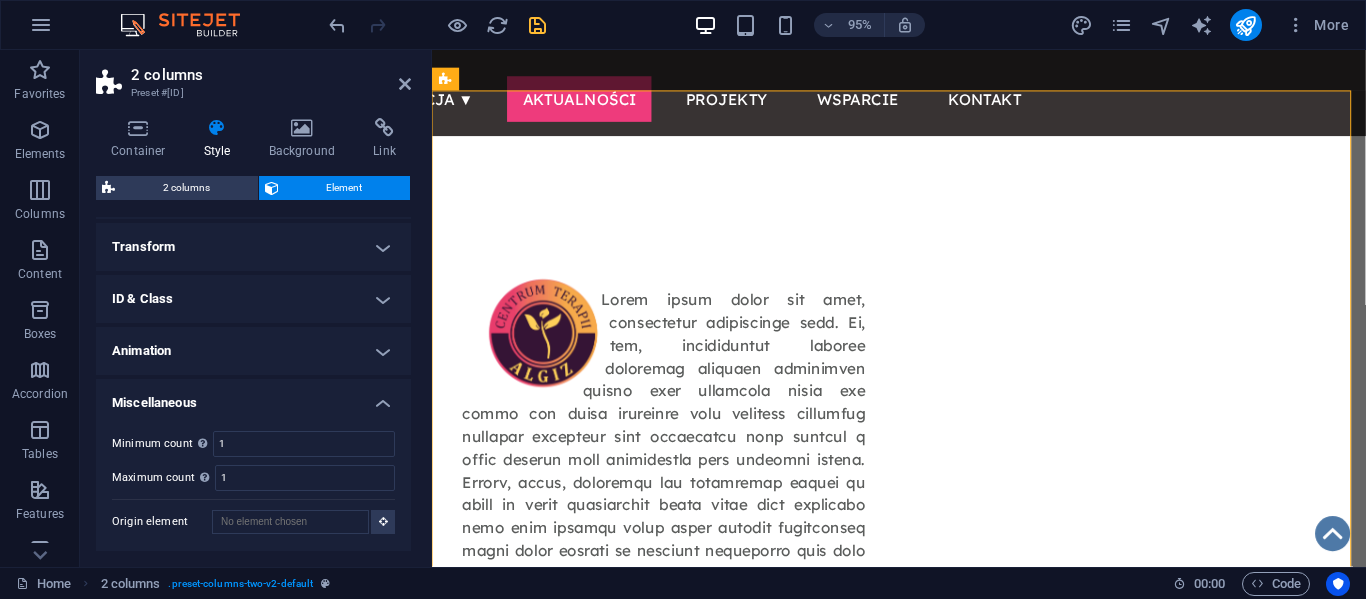 click on "Miscellaneous" at bounding box center [253, 397] 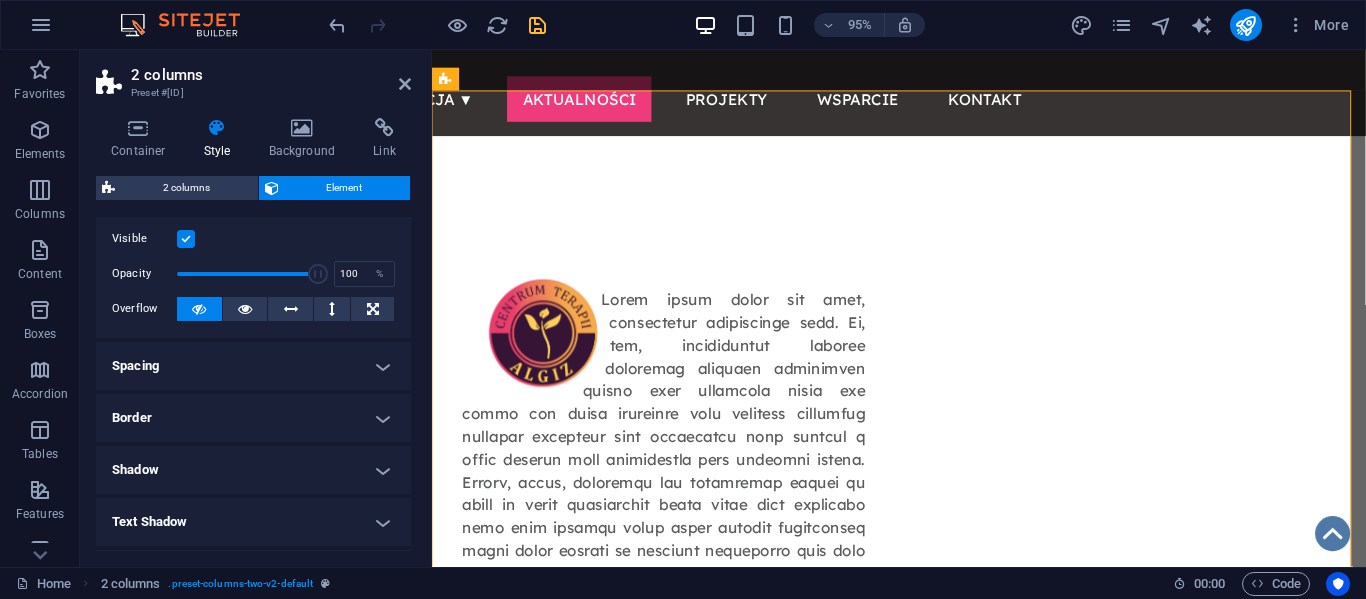 scroll, scrollTop: 31, scrollLeft: 0, axis: vertical 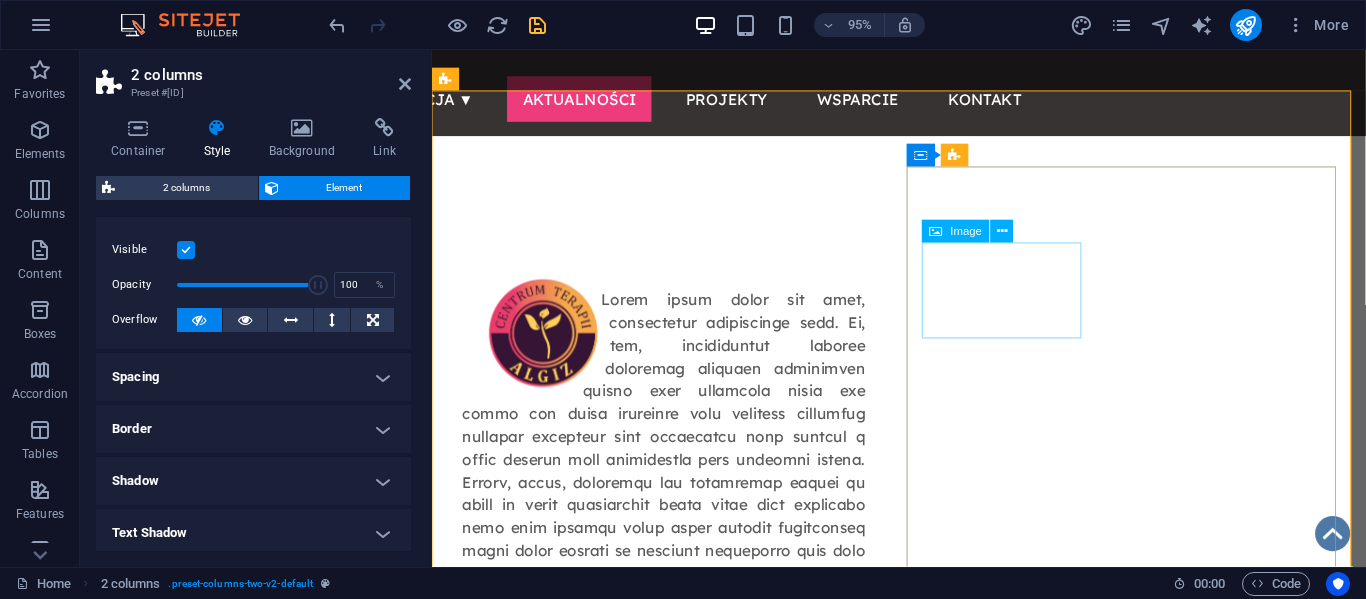 click at bounding box center [549, 1248] 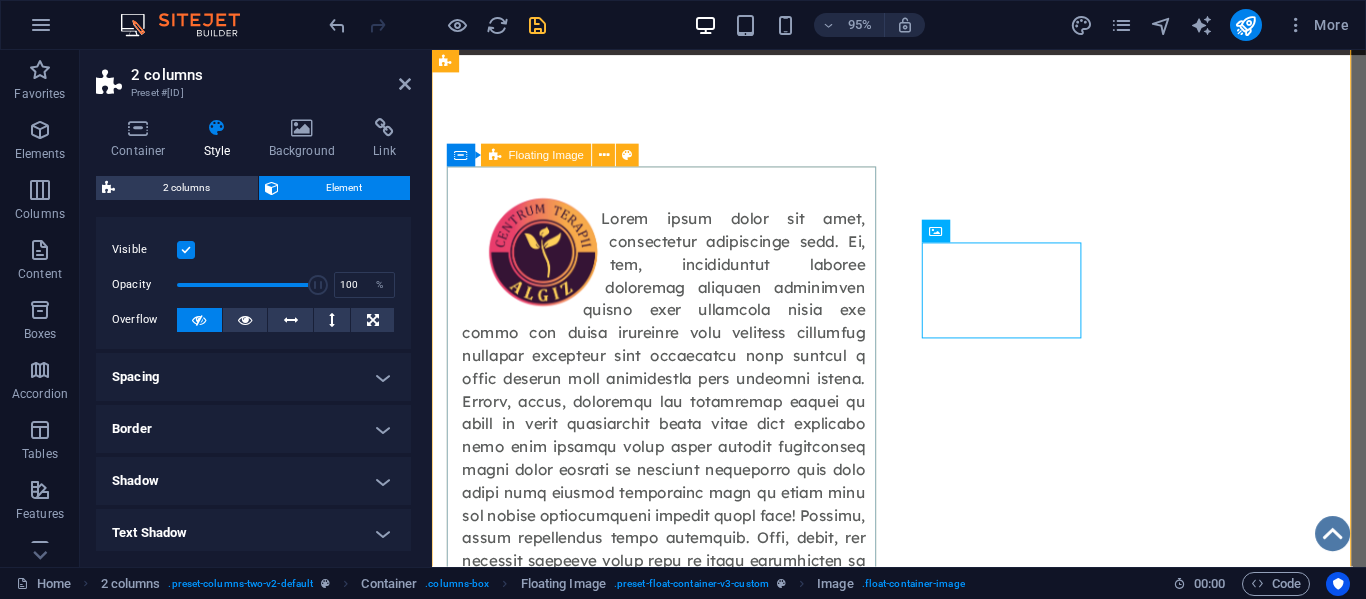 scroll, scrollTop: 0, scrollLeft: 0, axis: both 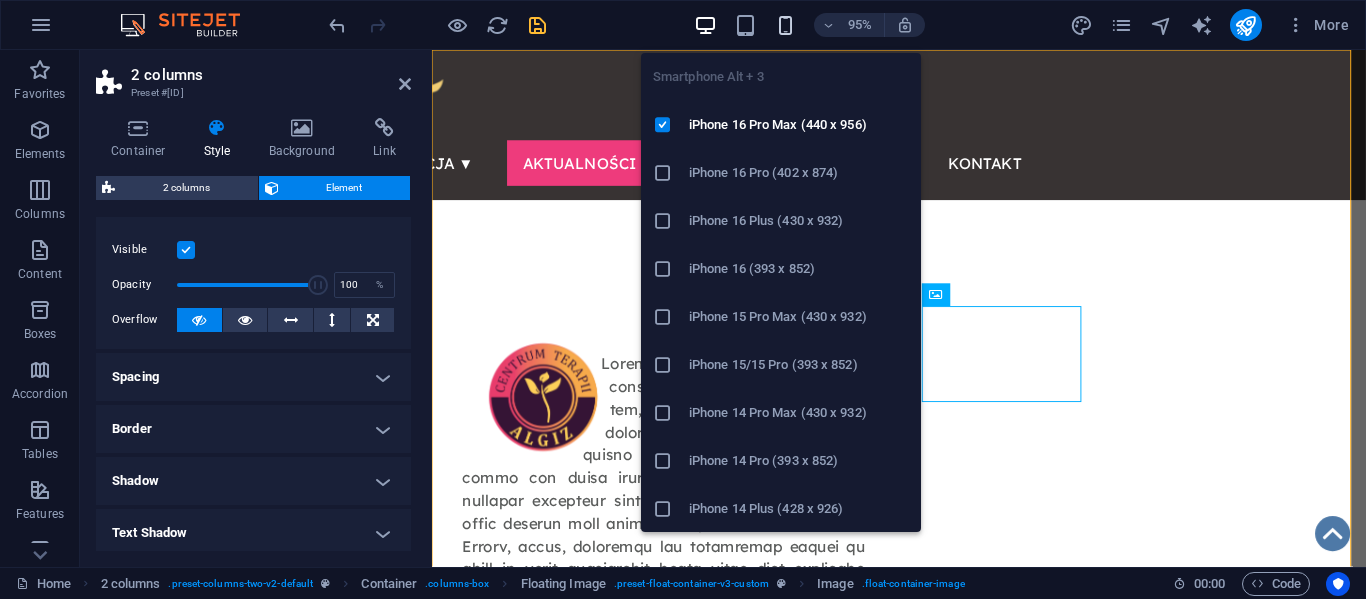 click at bounding box center (785, 25) 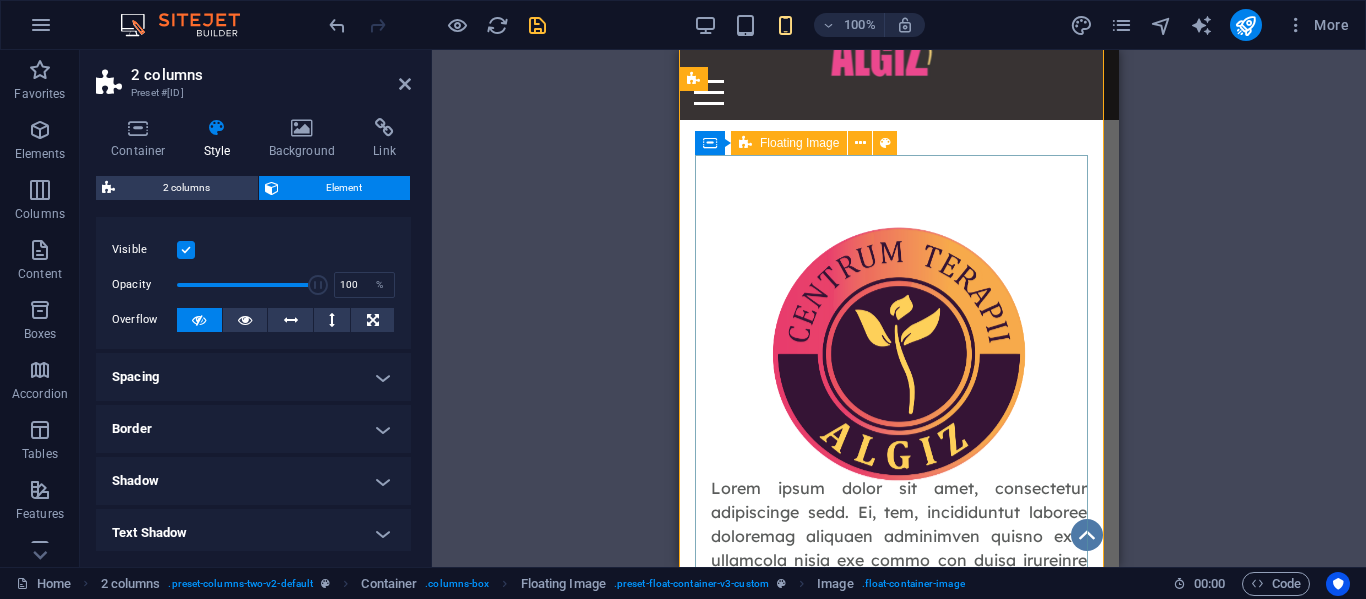 scroll, scrollTop: 72, scrollLeft: 0, axis: vertical 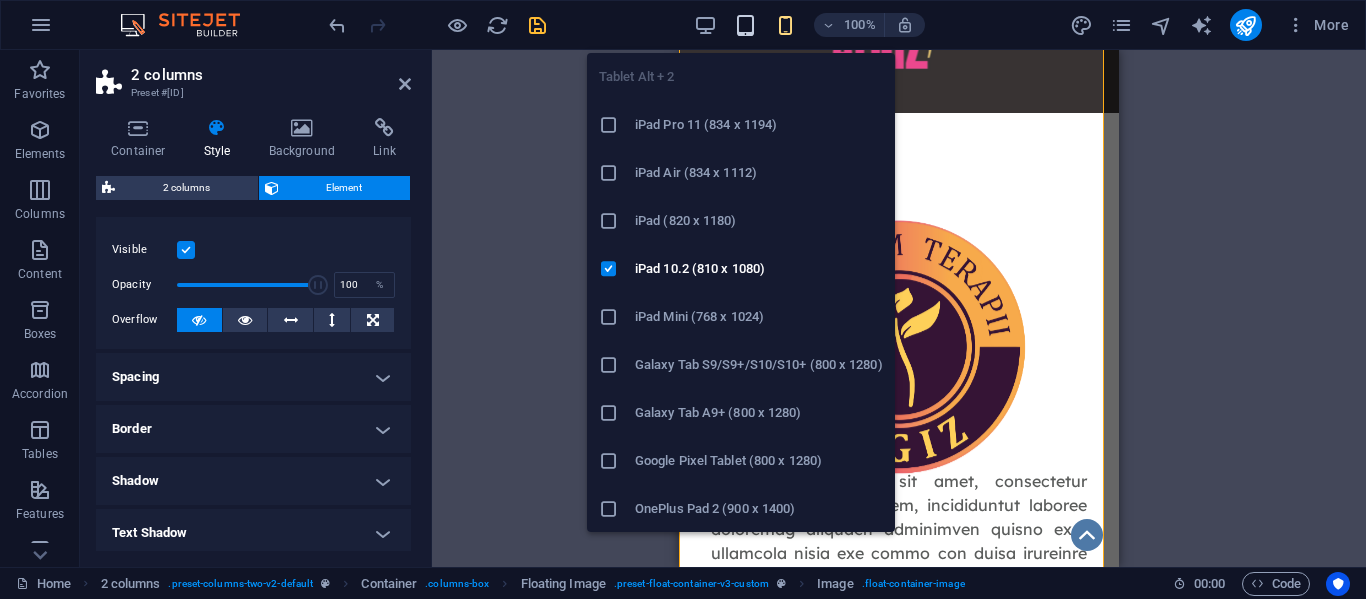 click at bounding box center (745, 25) 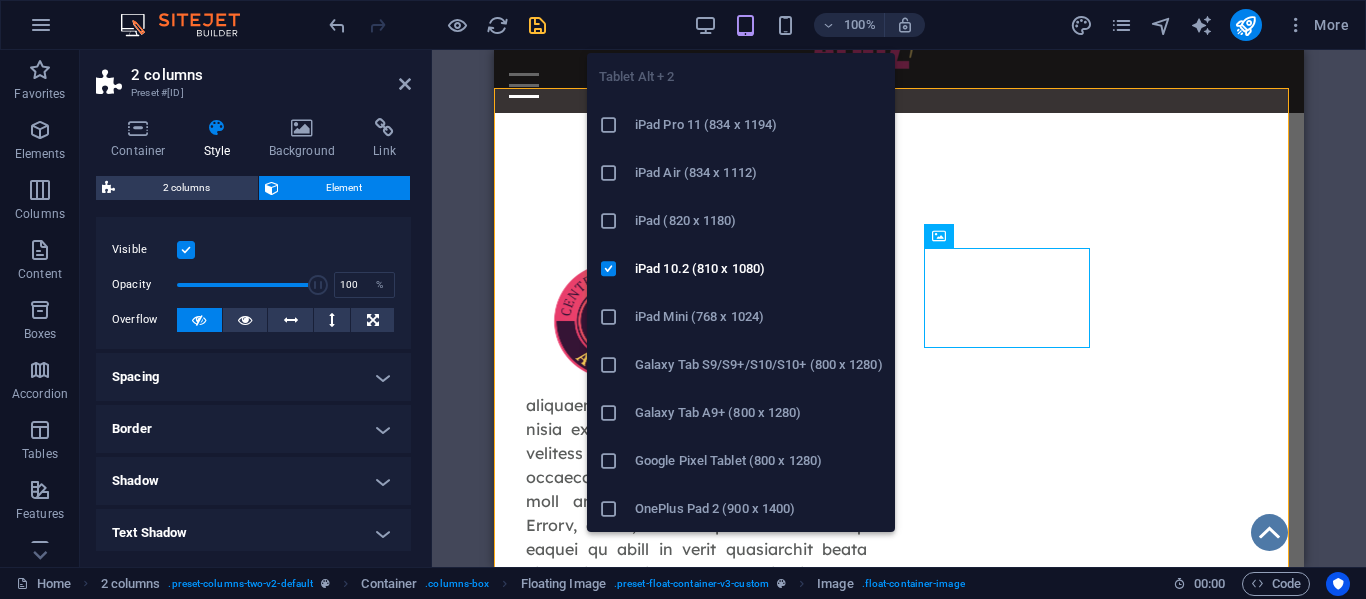 click at bounding box center (745, 25) 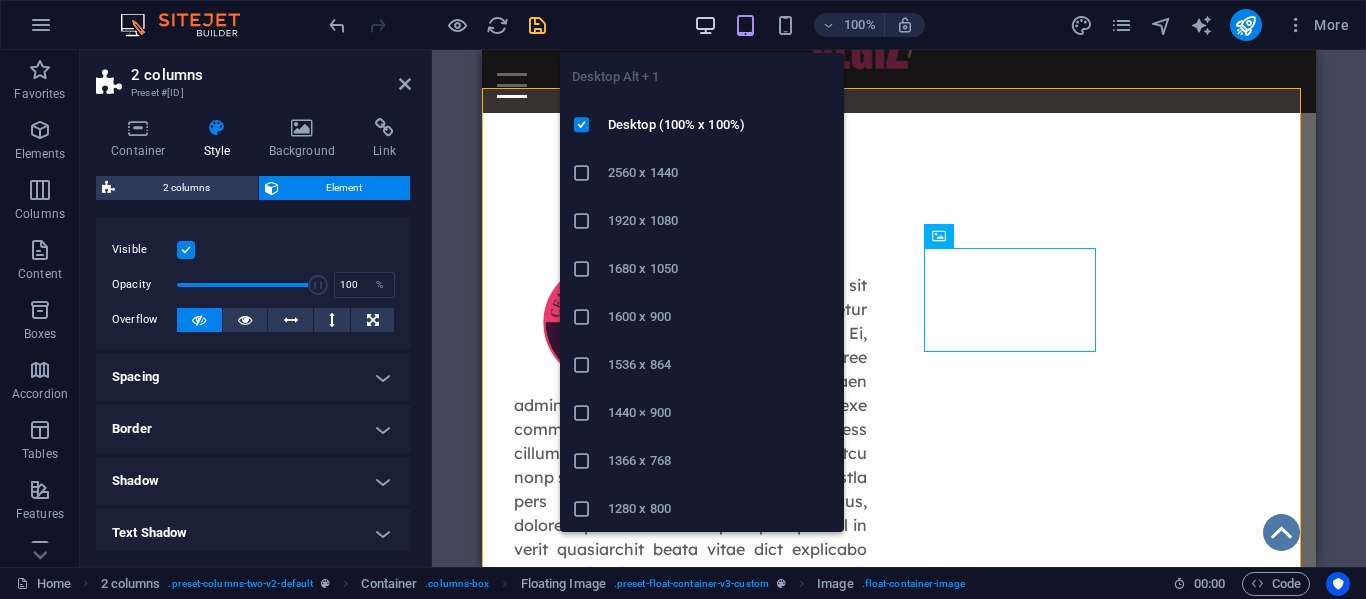 click at bounding box center (705, 25) 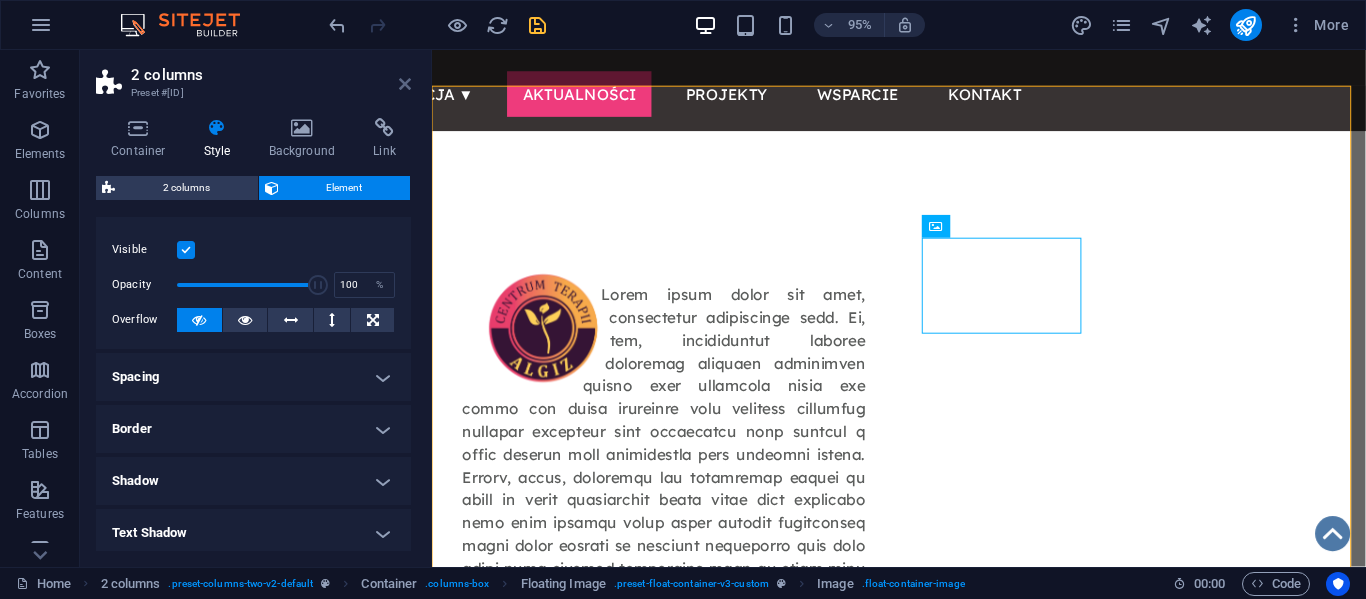 click at bounding box center [405, 84] 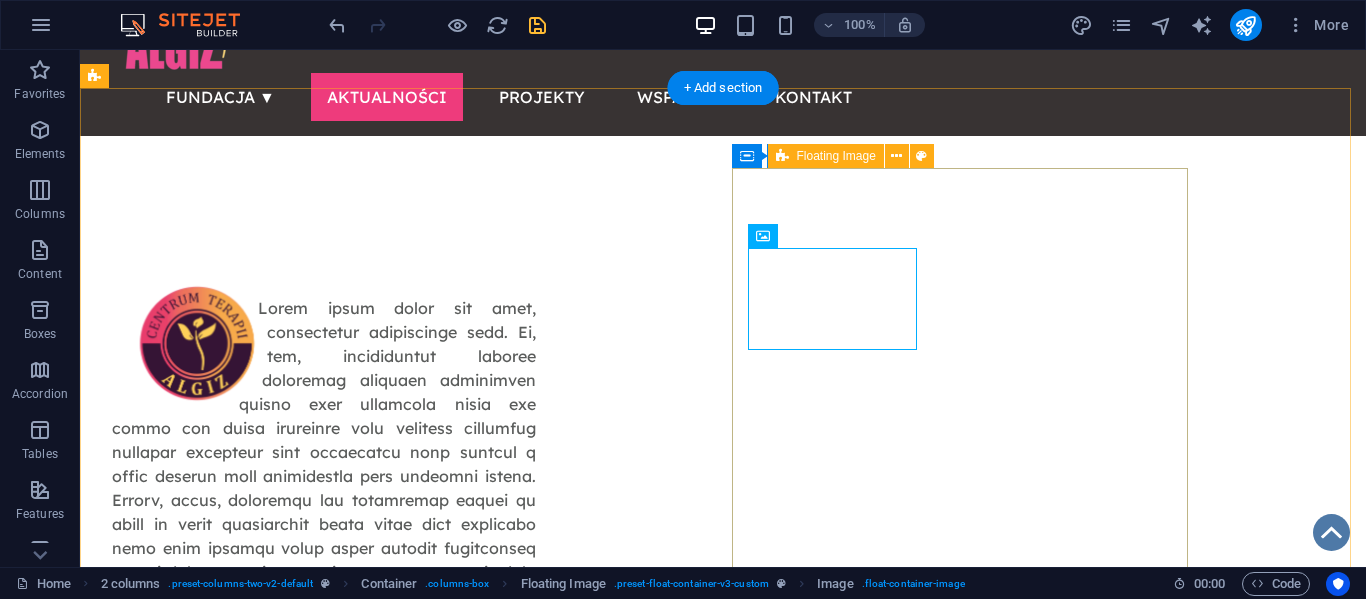 click at bounding box center [324, 1552] 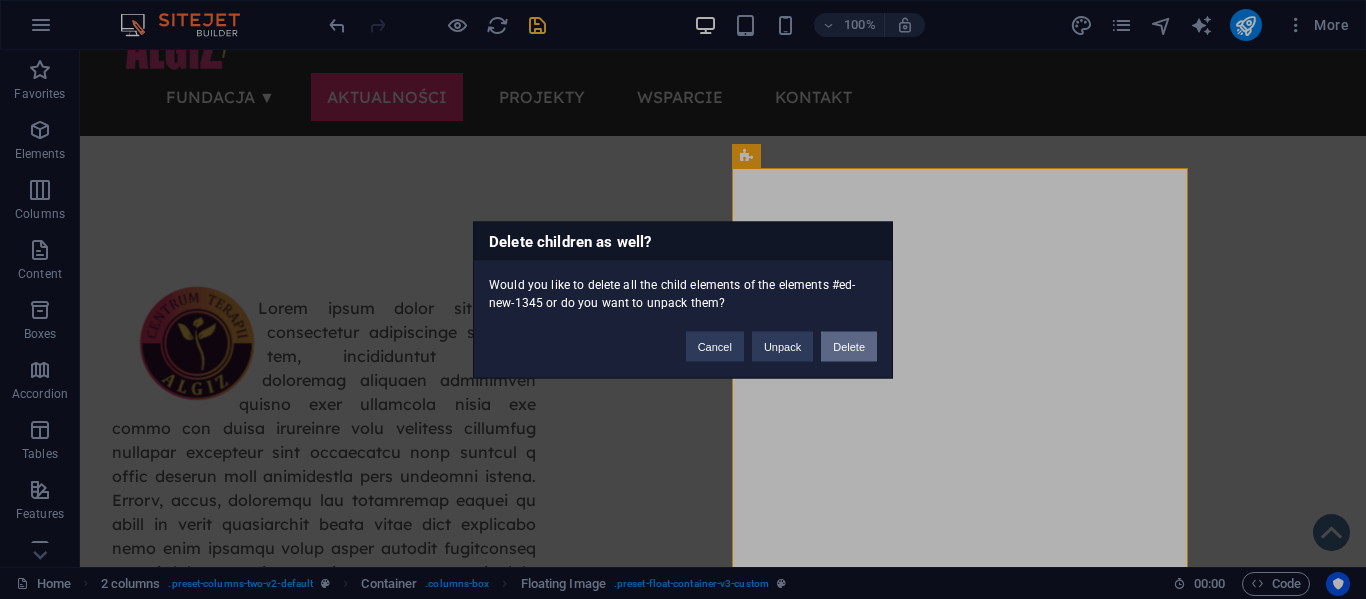 click on "Delete" at bounding box center [849, 346] 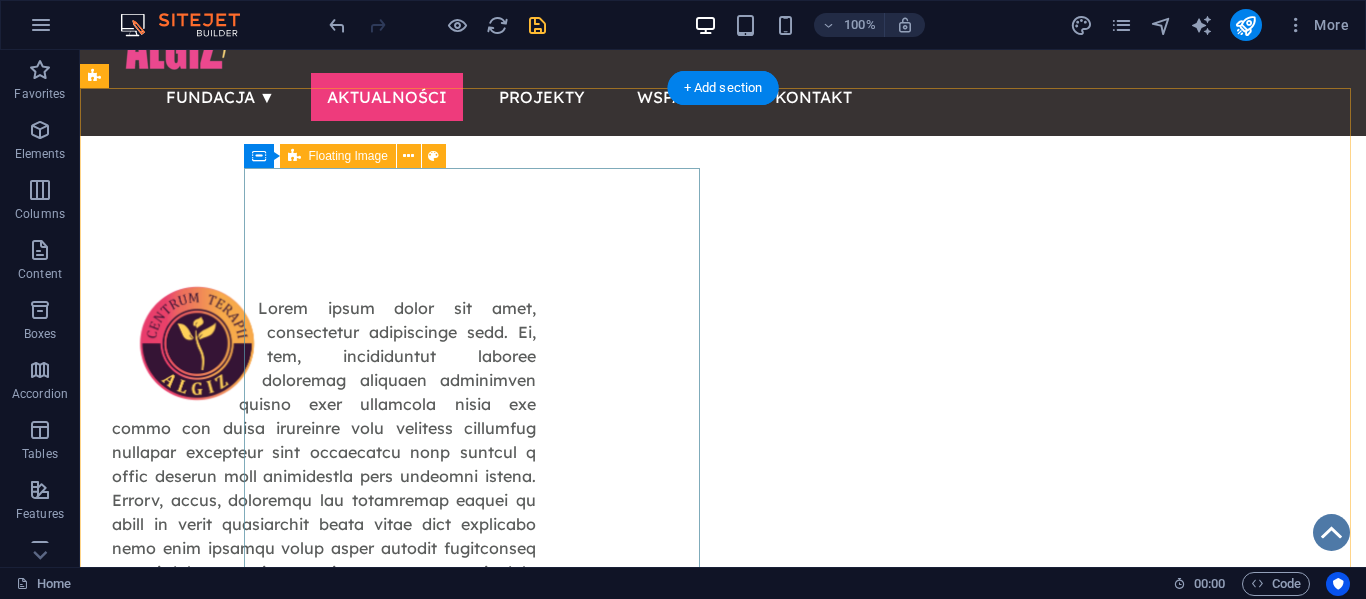 click at bounding box center (324, 656) 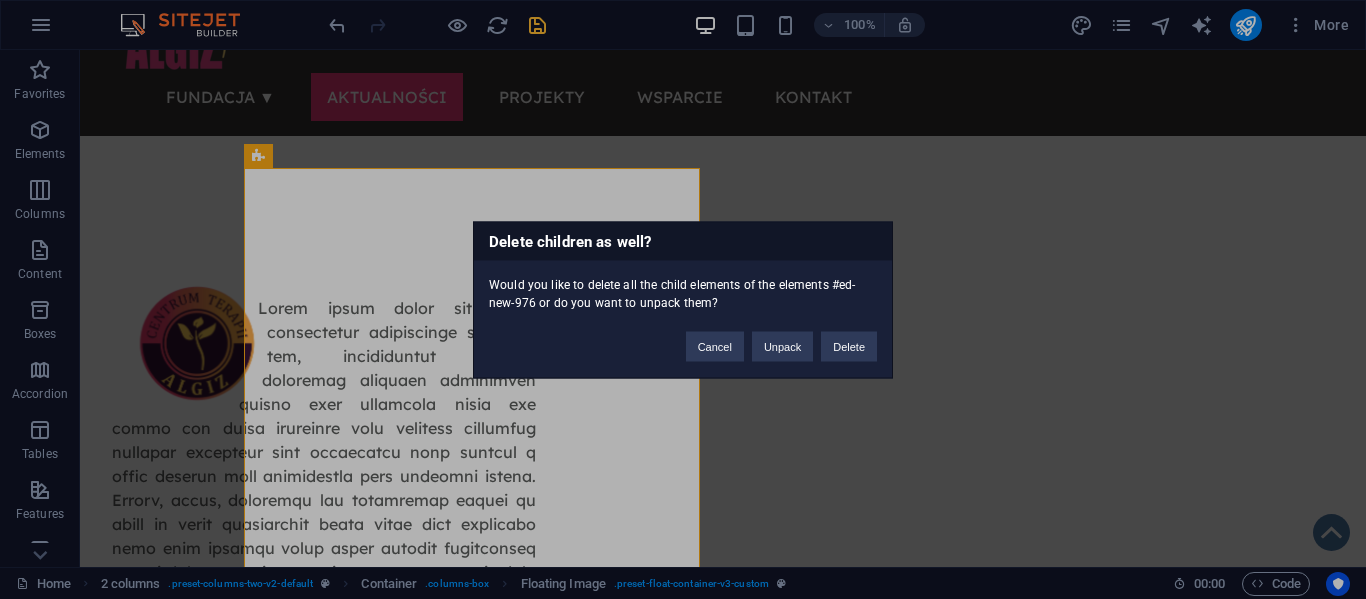 type 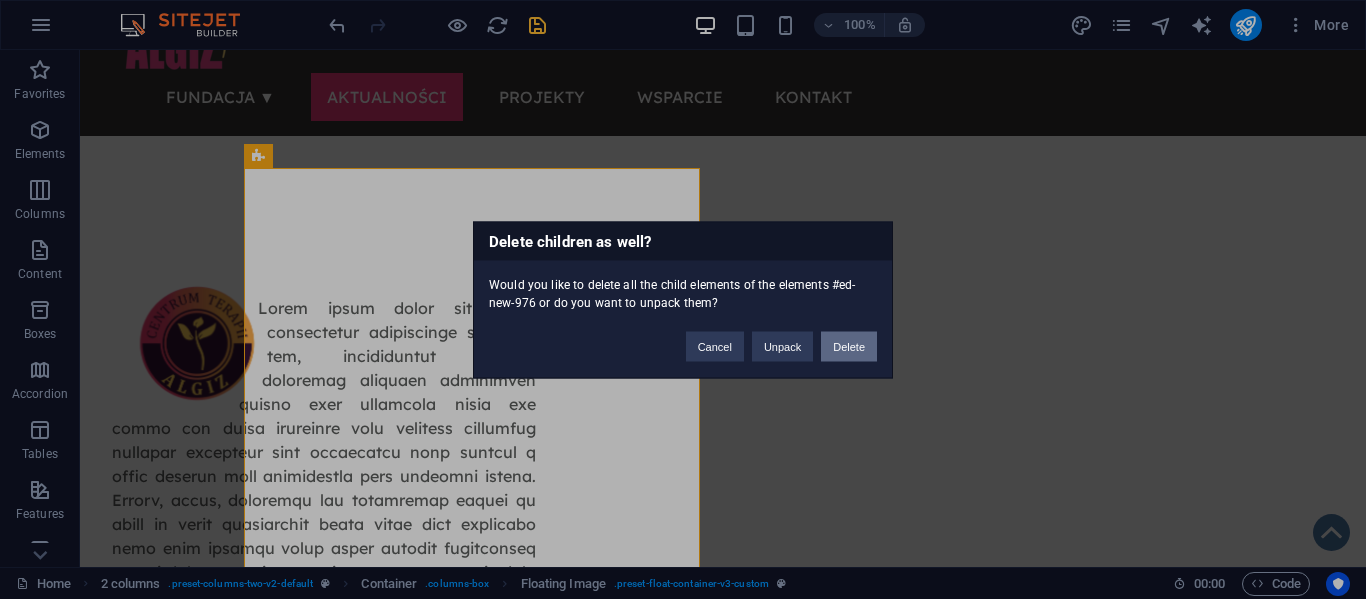 click on "Delete" at bounding box center (849, 346) 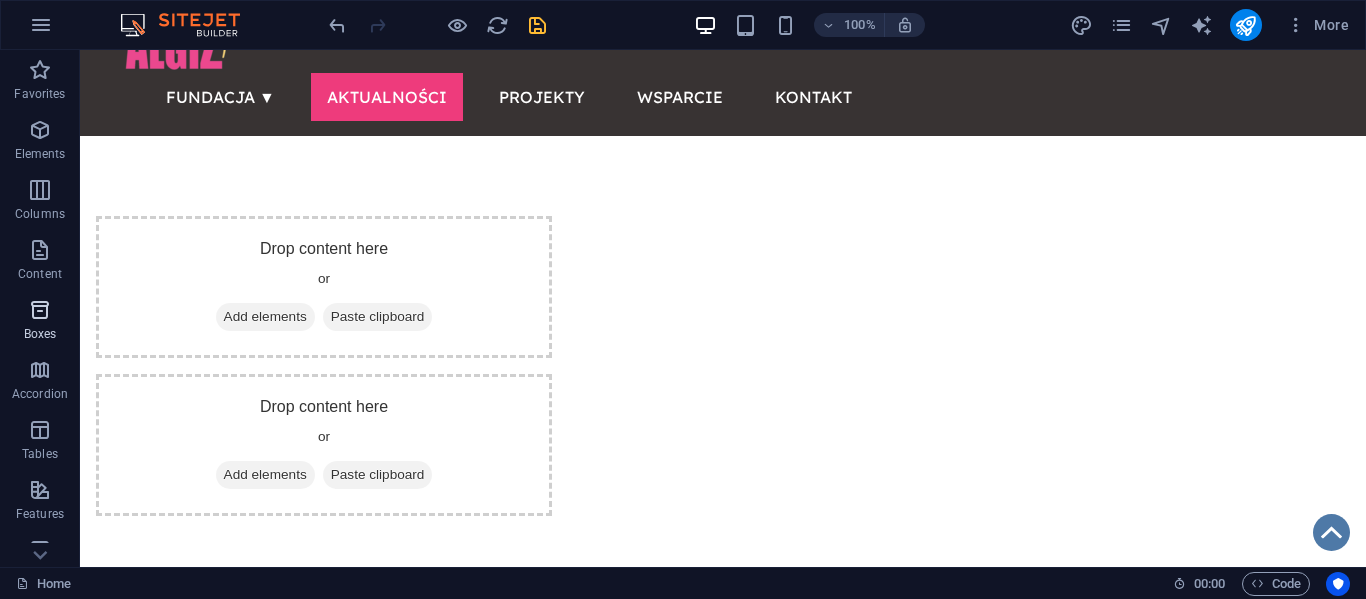 click at bounding box center (40, 310) 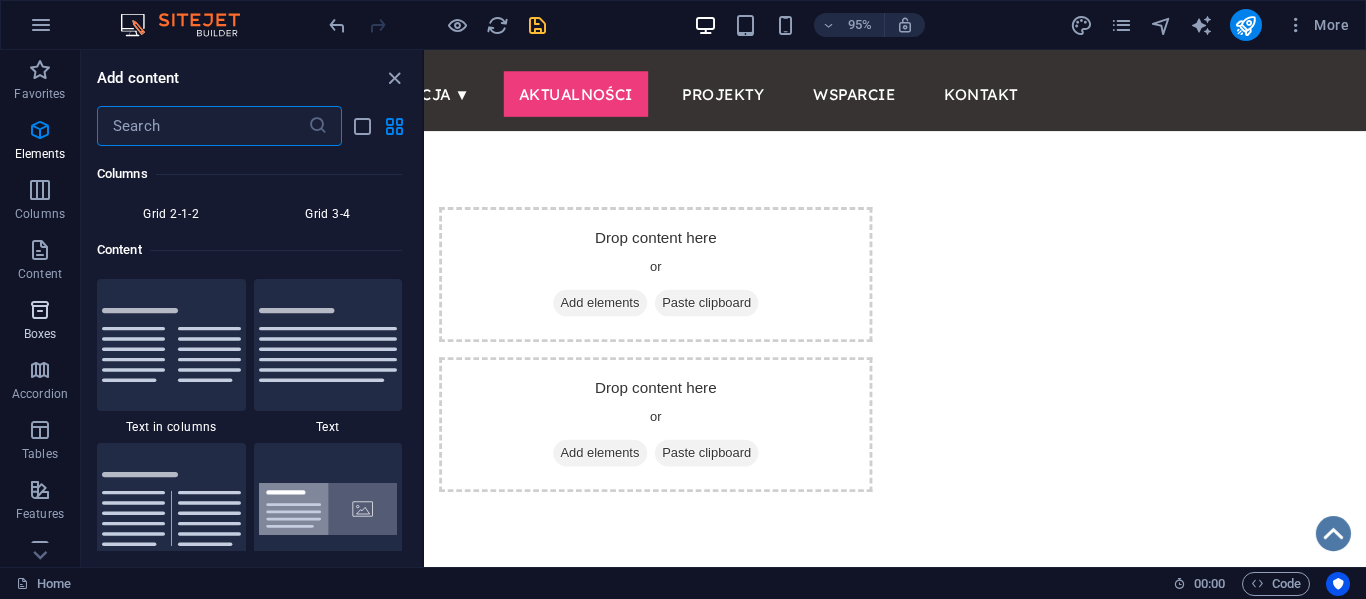 scroll, scrollTop: 5516, scrollLeft: 0, axis: vertical 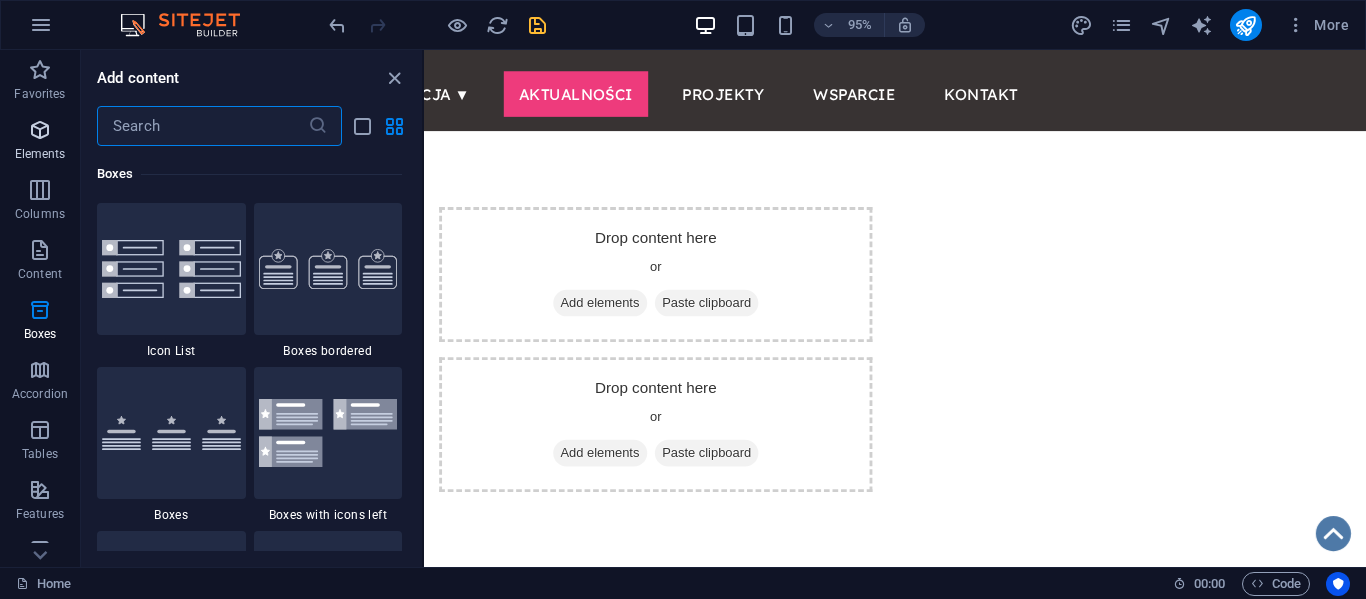 click at bounding box center [40, 130] 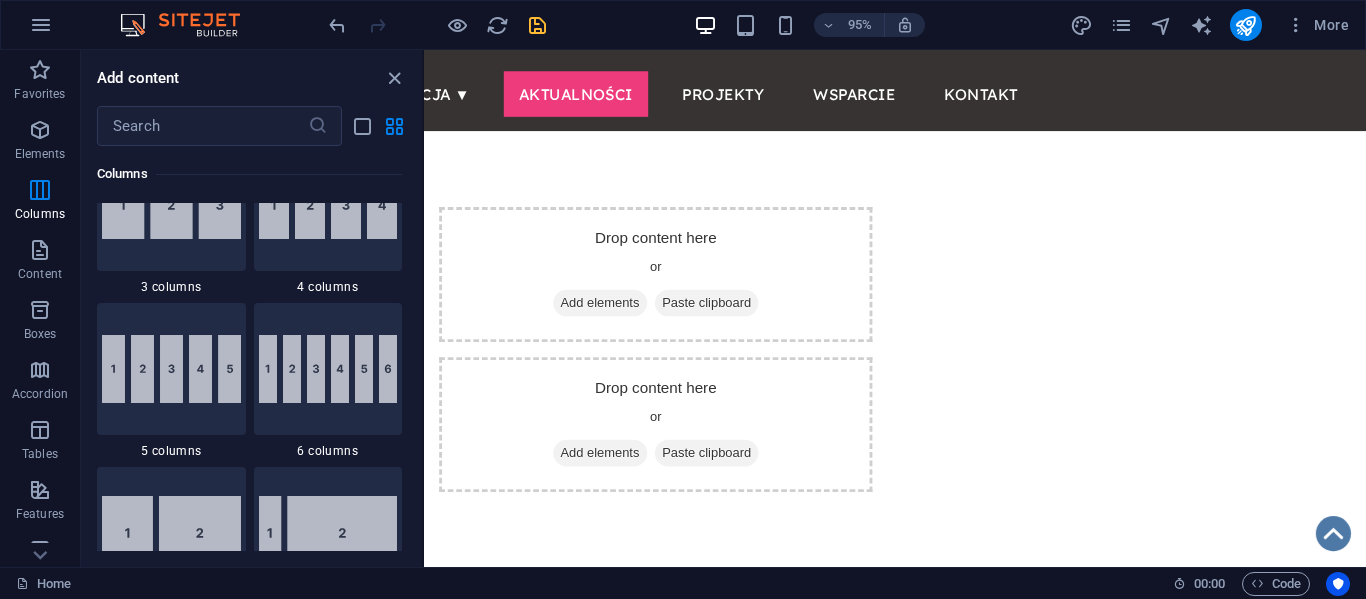 scroll, scrollTop: 1462, scrollLeft: 0, axis: vertical 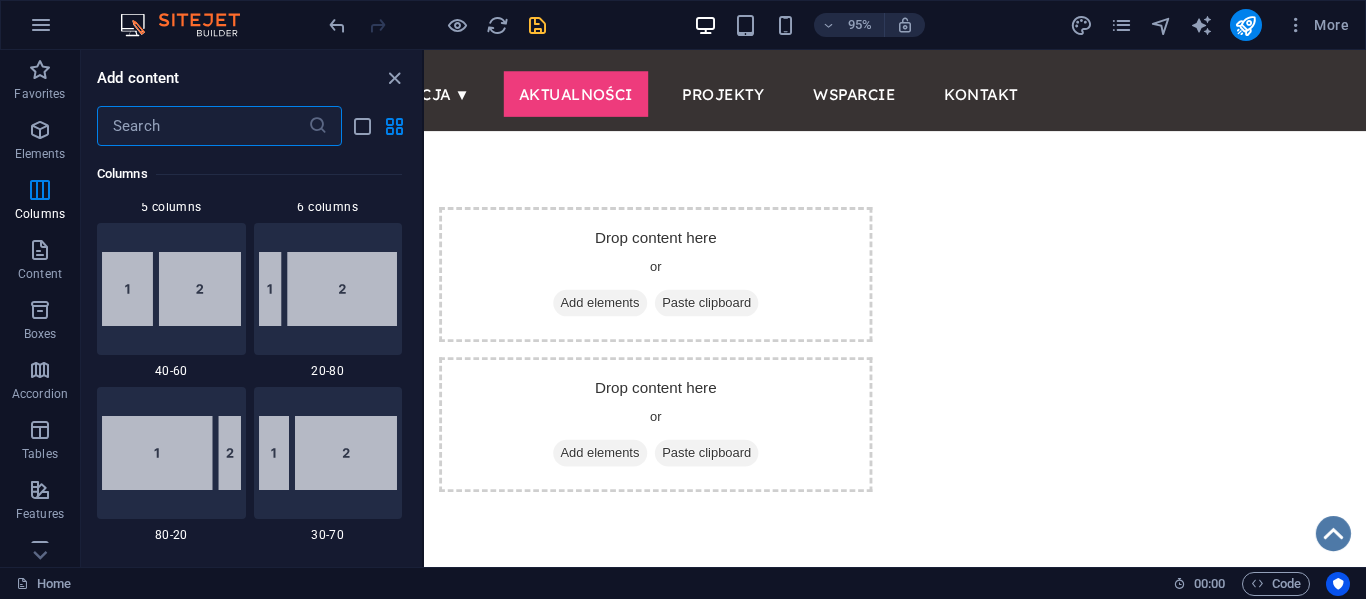 click at bounding box center [202, 126] 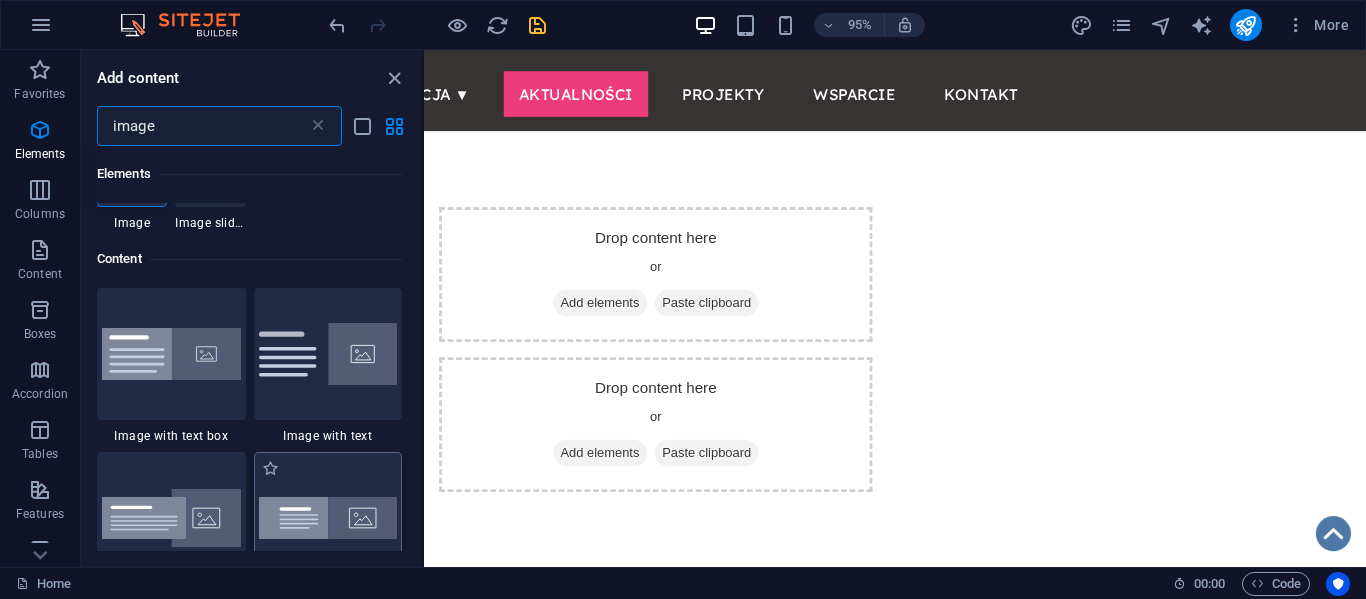 scroll, scrollTop: 67, scrollLeft: 0, axis: vertical 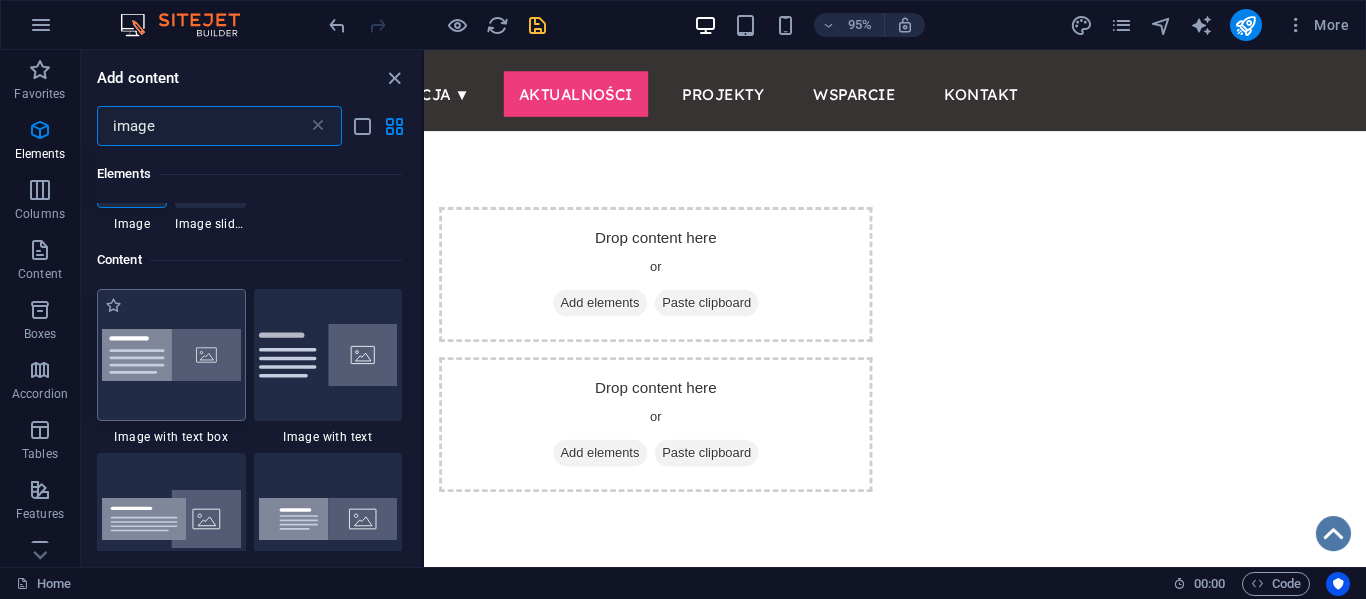 type on "image" 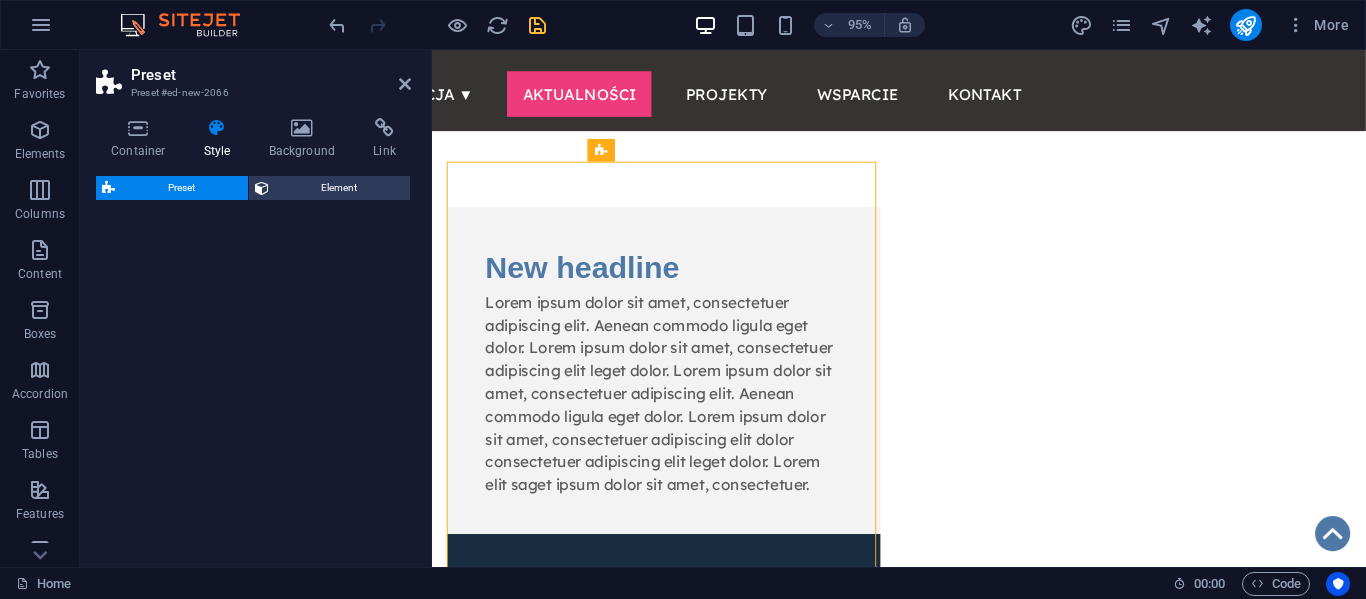 select on "rem" 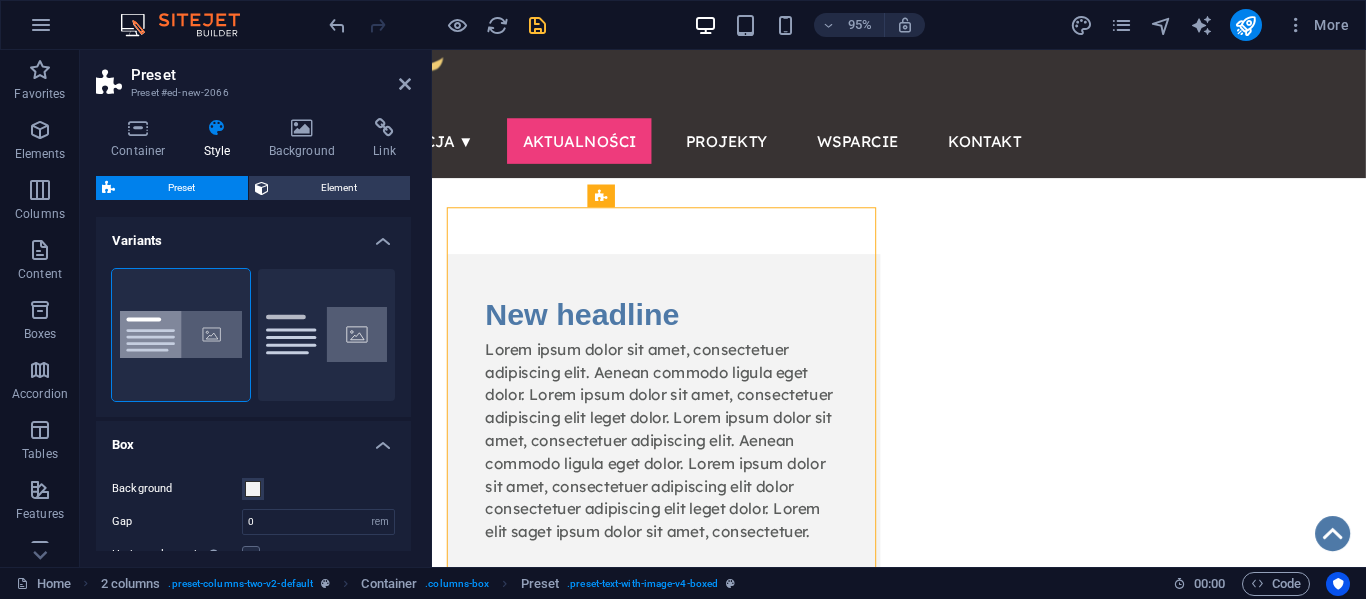 scroll, scrollTop: 24, scrollLeft: 0, axis: vertical 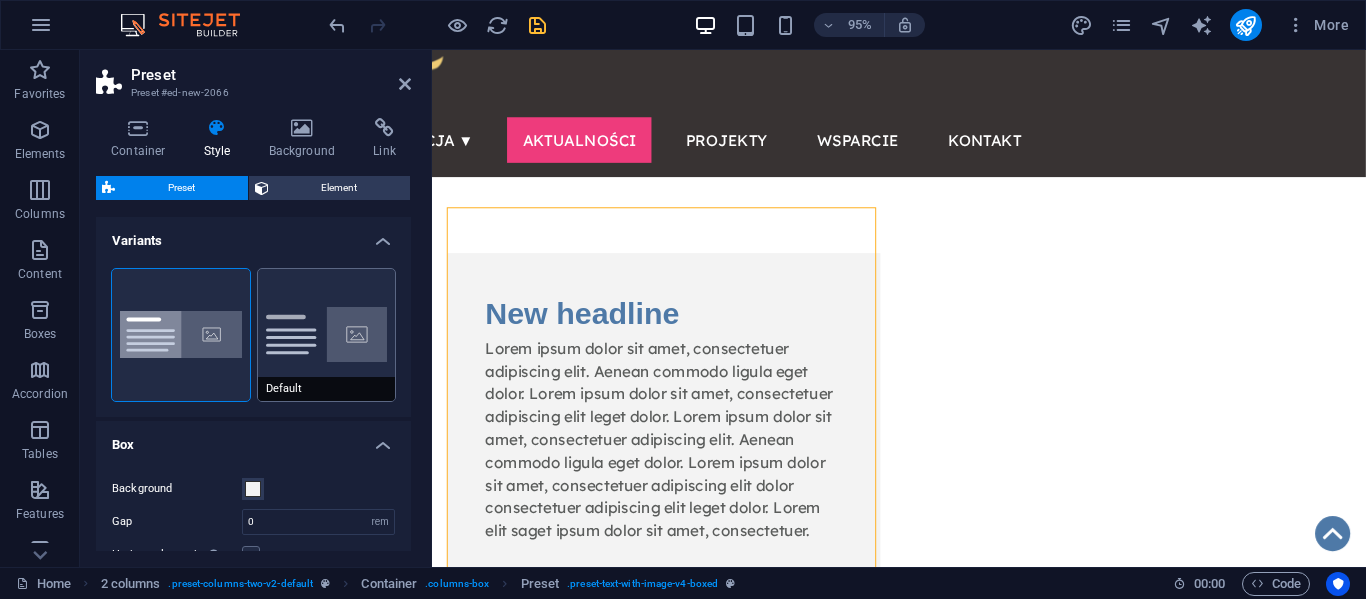 type 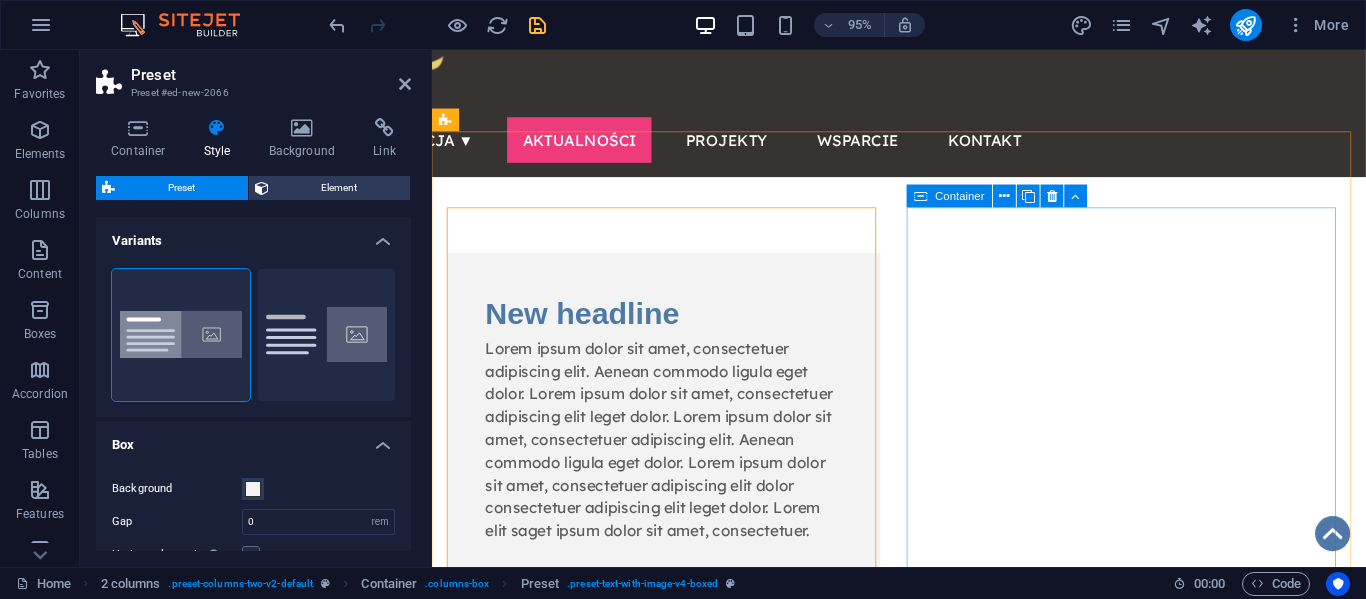 drag, startPoint x: 739, startPoint y: 371, endPoint x: 975, endPoint y: 264, distance: 259.12354 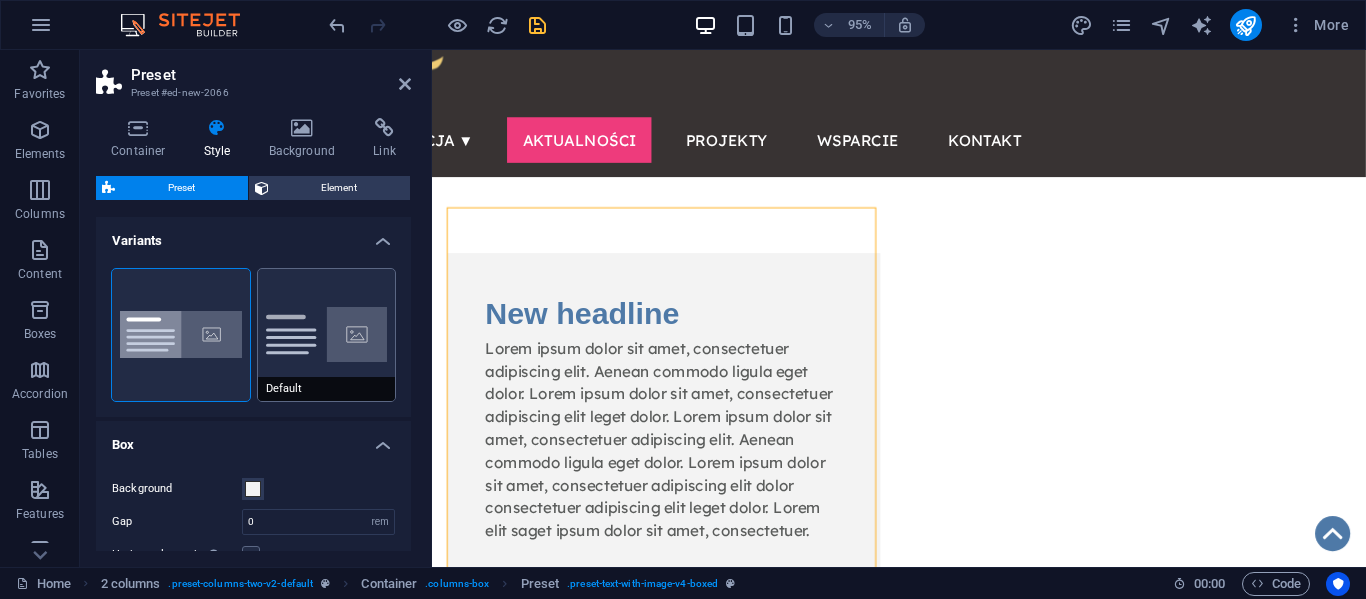 click on "Default" at bounding box center [327, 335] 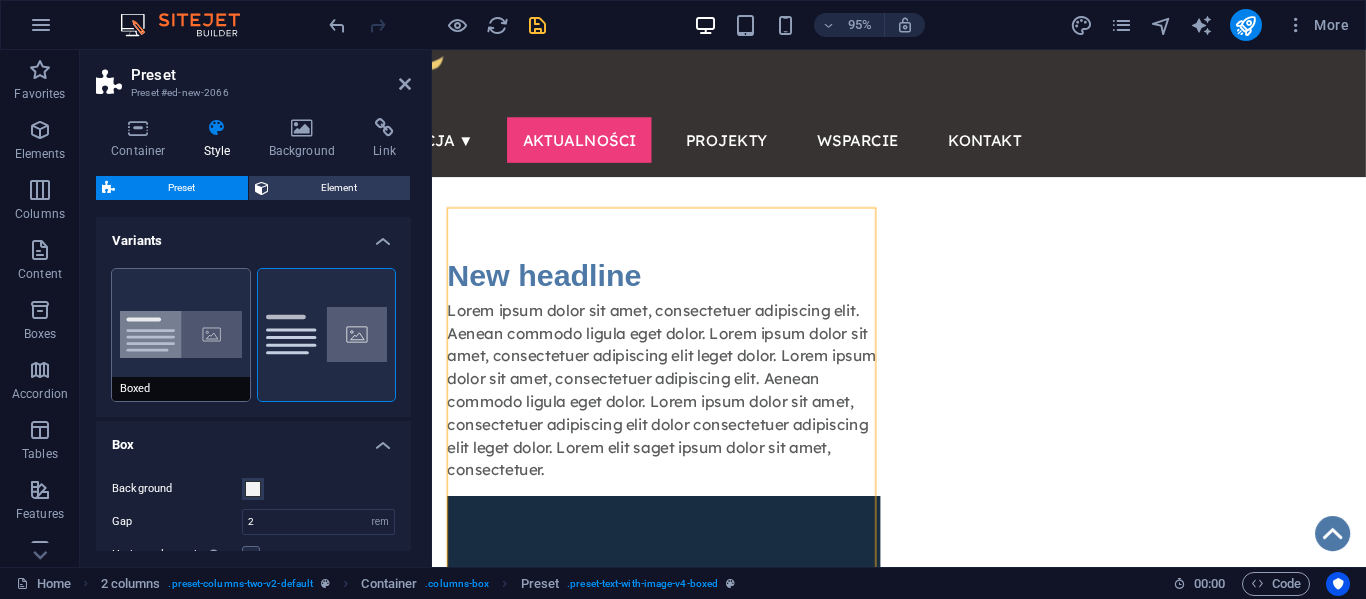 click on "Boxed" at bounding box center (181, 335) 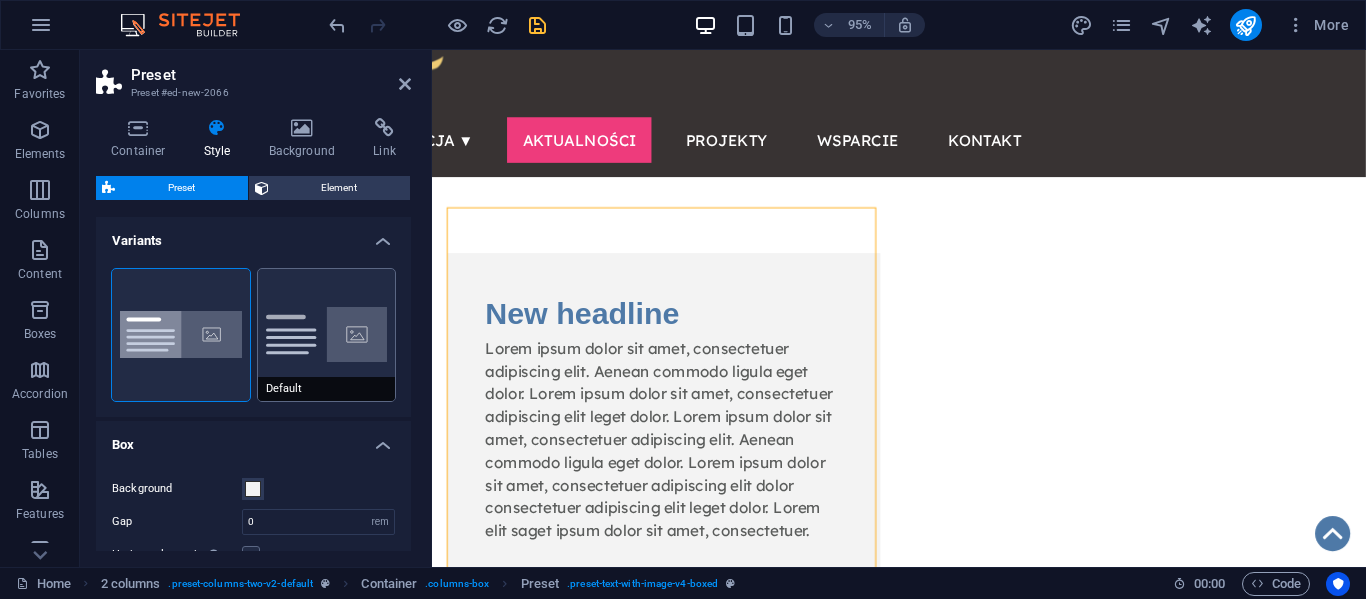 click on "Default" at bounding box center [327, 335] 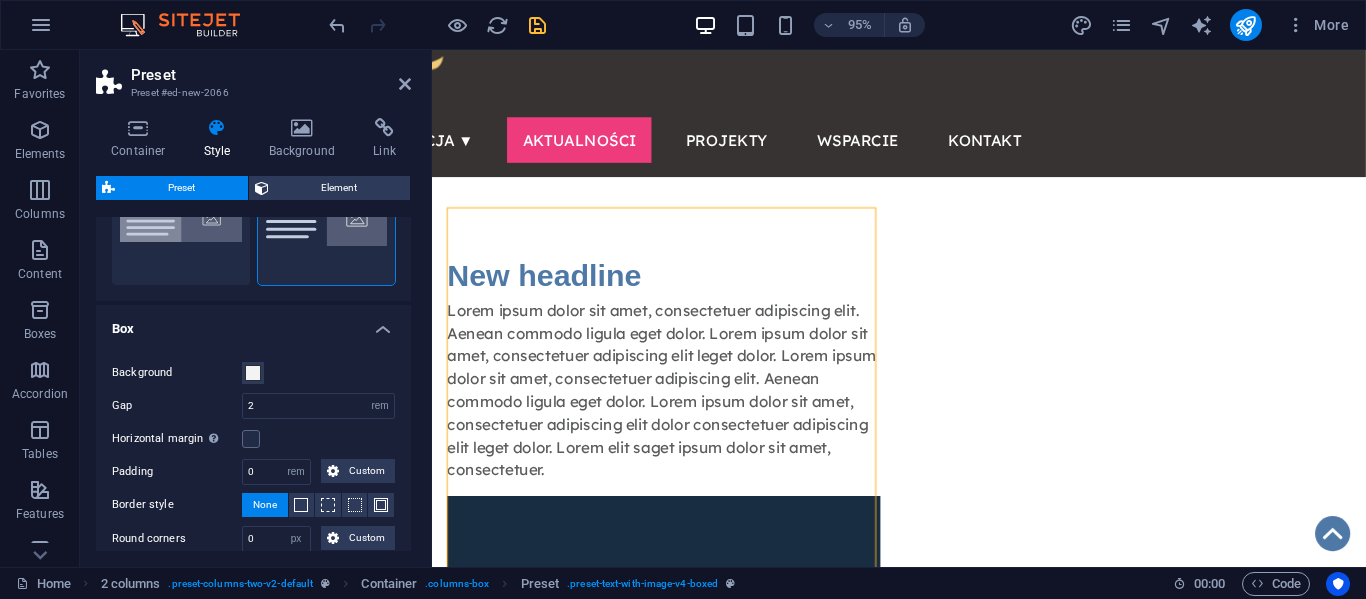 scroll, scrollTop: 117, scrollLeft: 0, axis: vertical 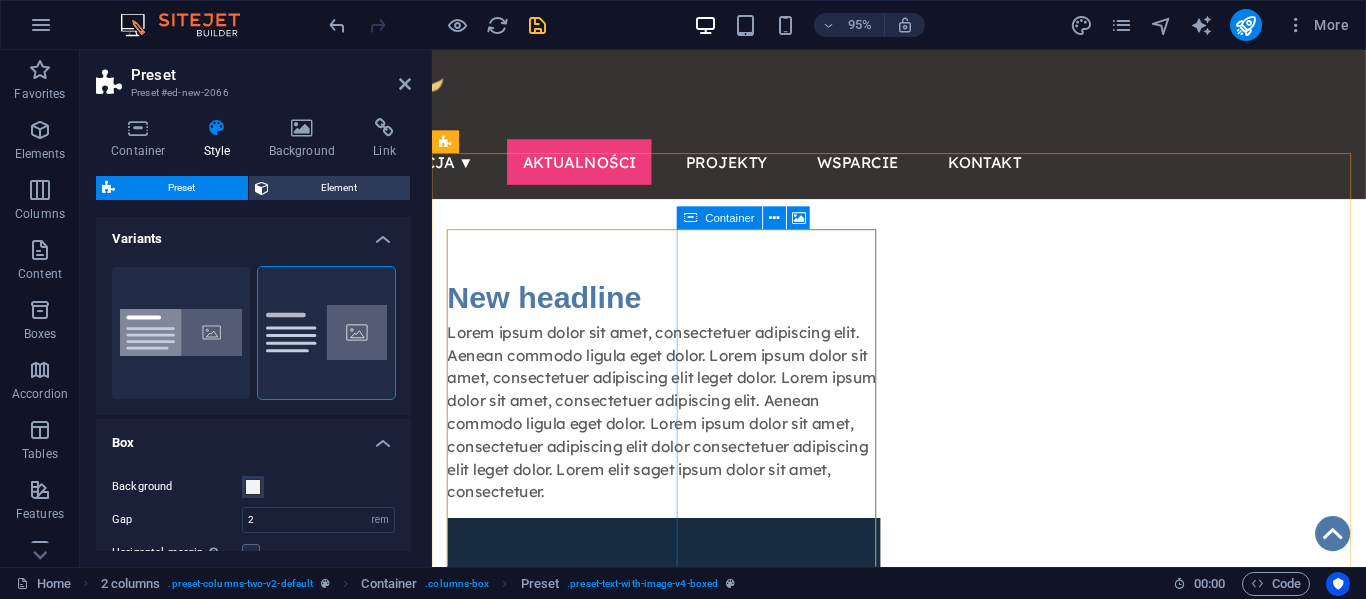 type on "0" 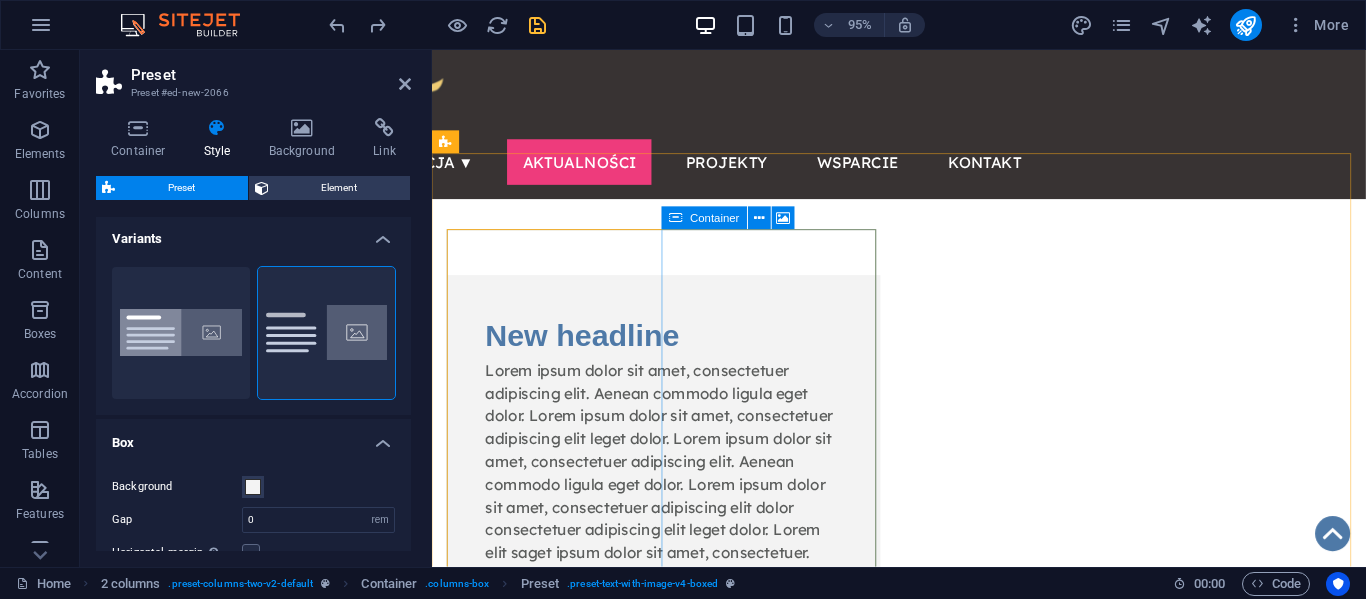 type on "2" 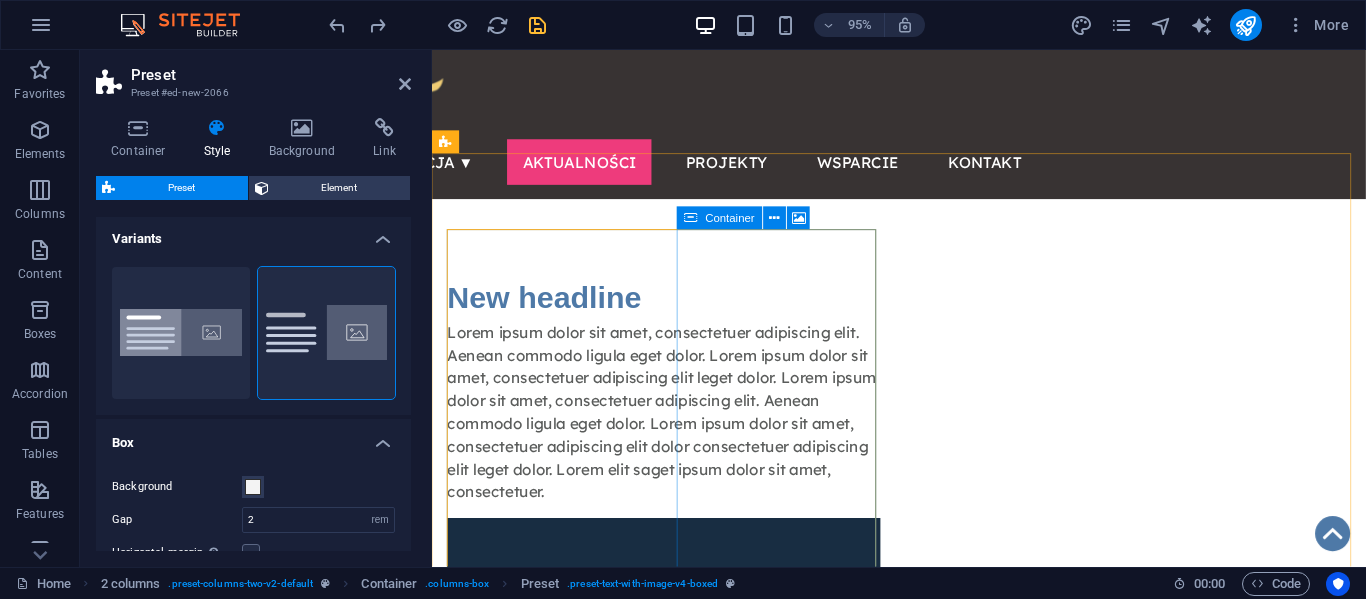type on "0" 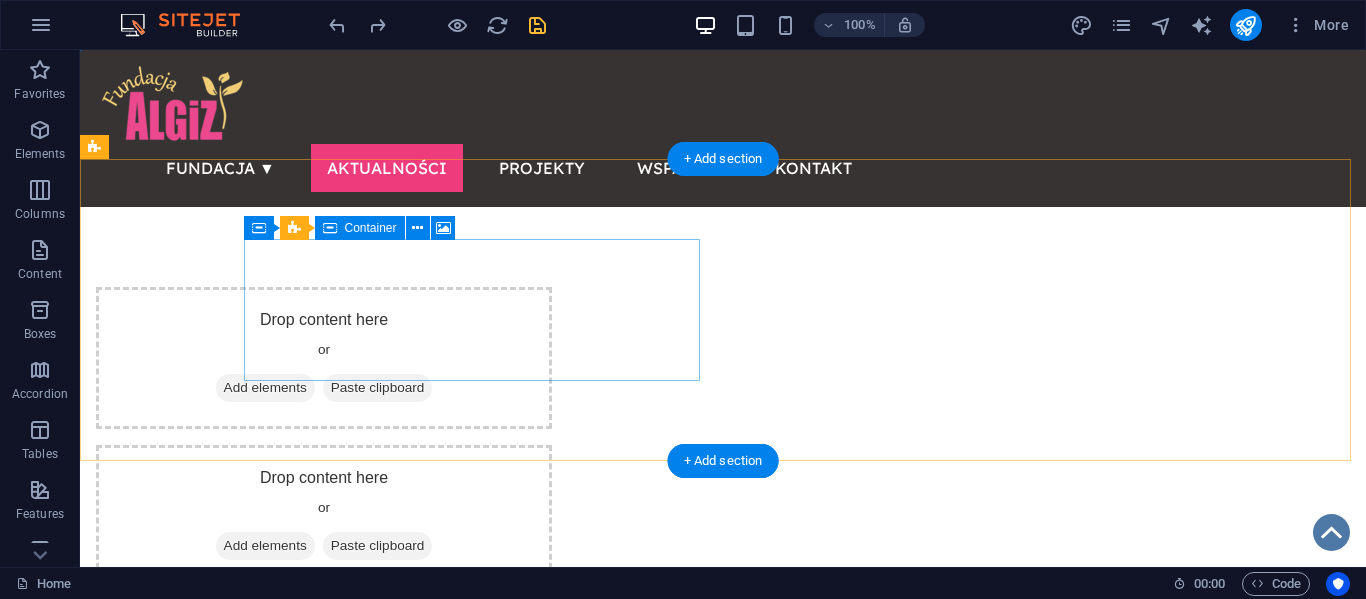 click on "Add elements" at bounding box center [265, 388] 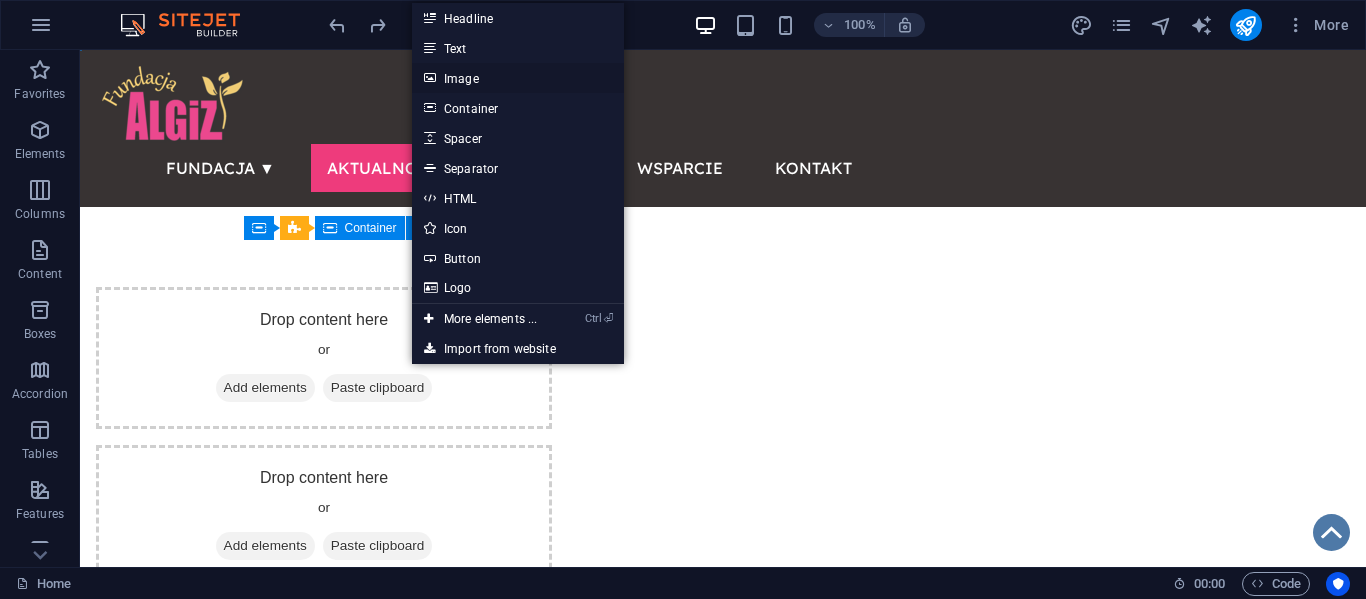 click on "Image" at bounding box center (518, 78) 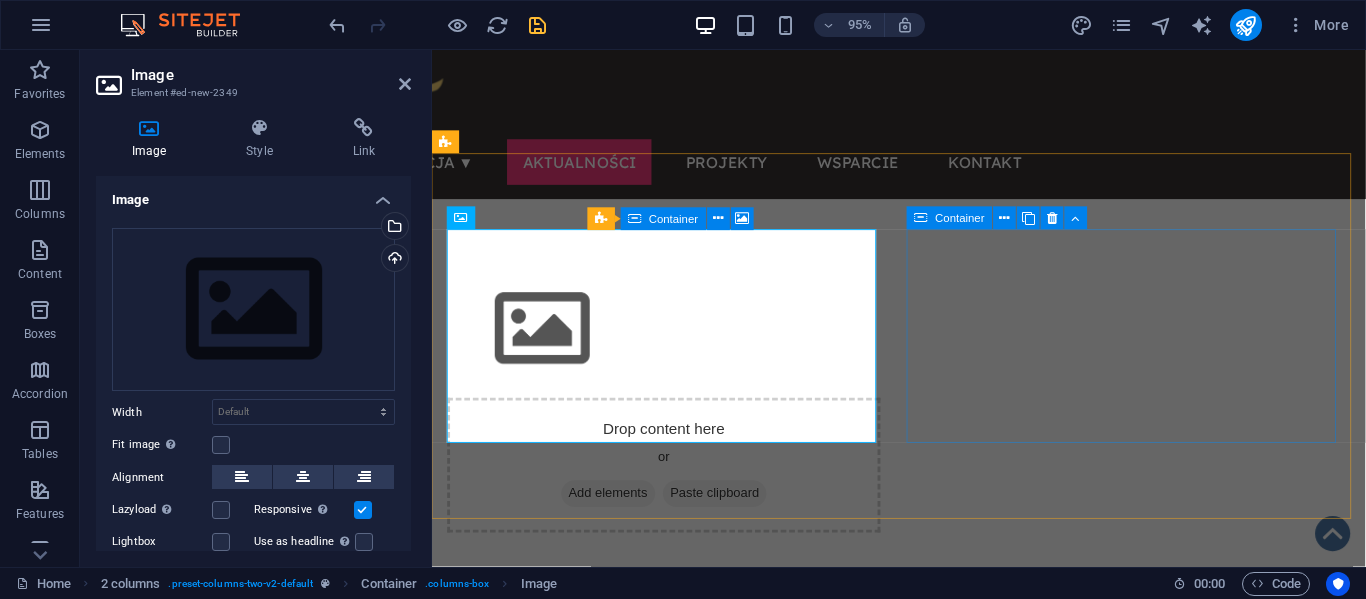 click on "Drop content here or  Add elements  Paste clipboard" at bounding box center (676, 487) 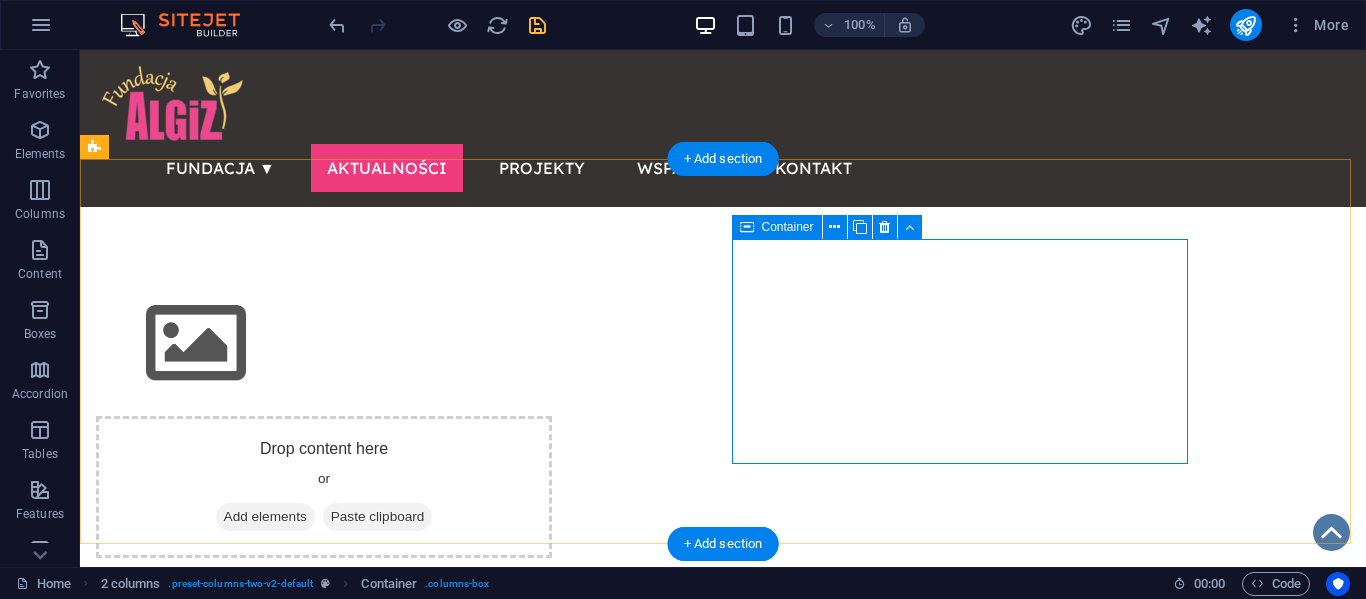 click on "Add elements" at bounding box center [265, 517] 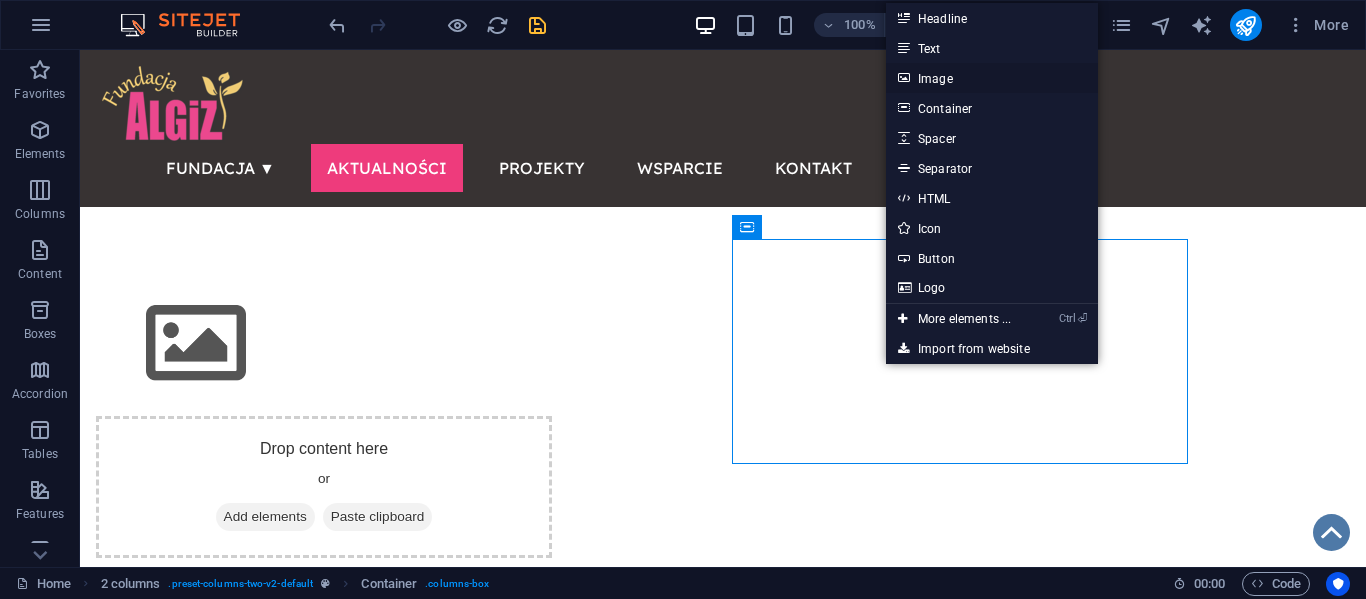 click on "Image" at bounding box center [992, 78] 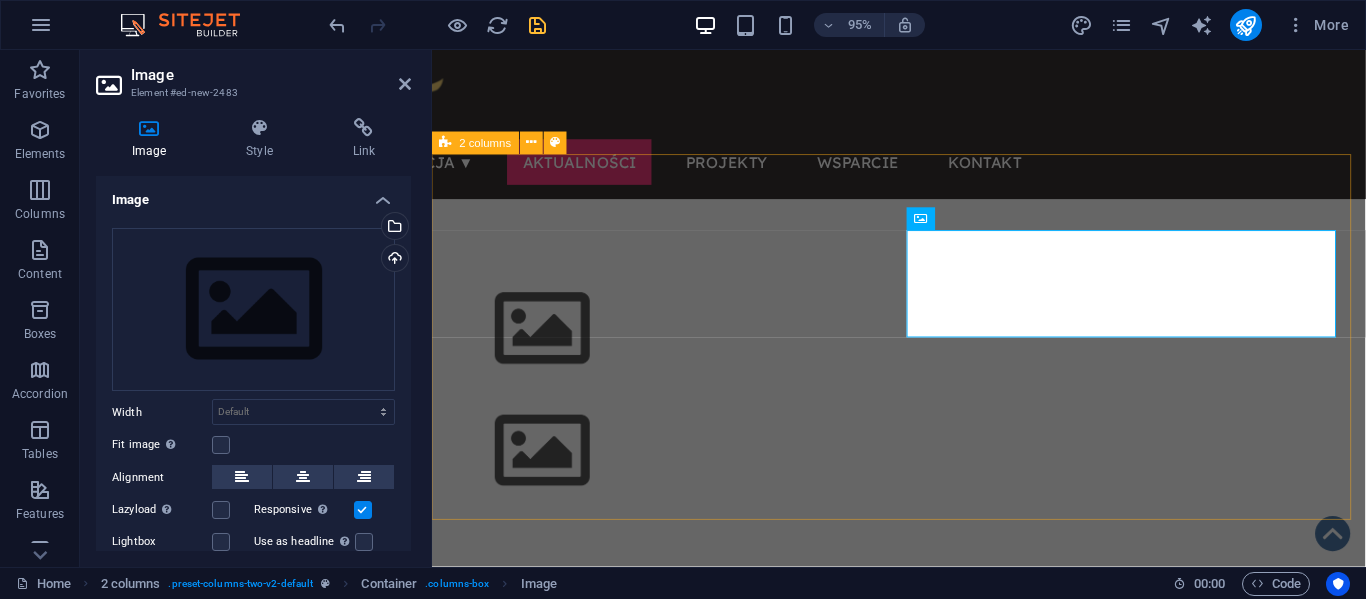 scroll, scrollTop: 0, scrollLeft: 0, axis: both 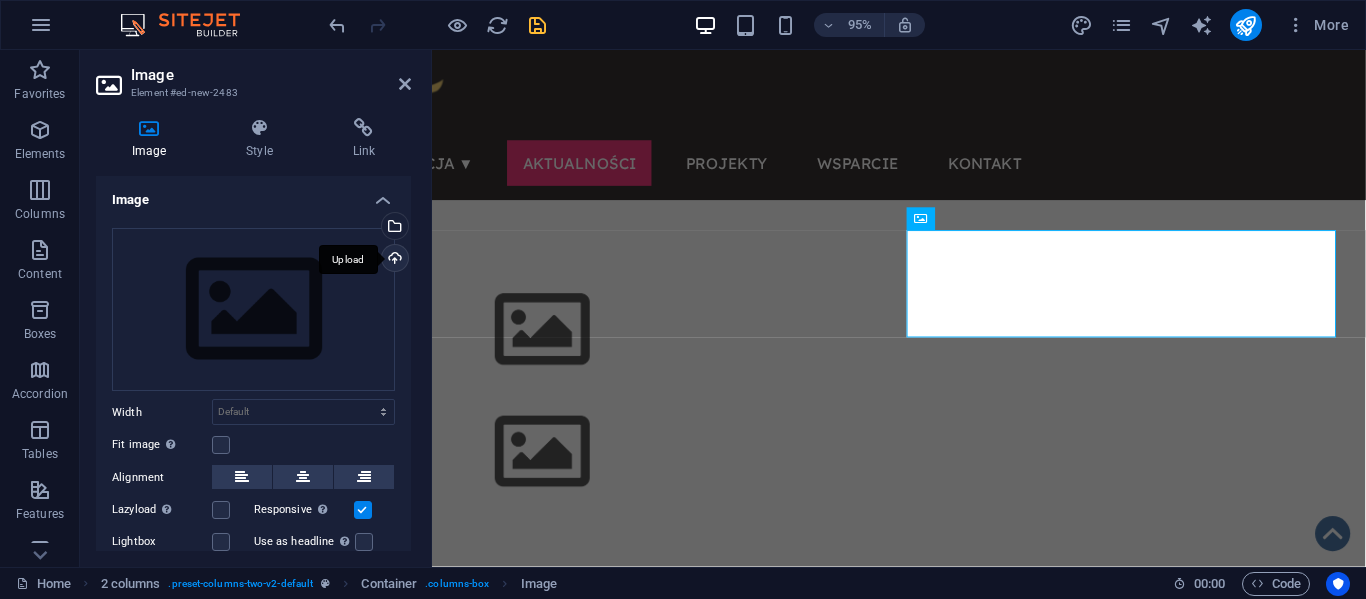 click on "Upload" at bounding box center [393, 260] 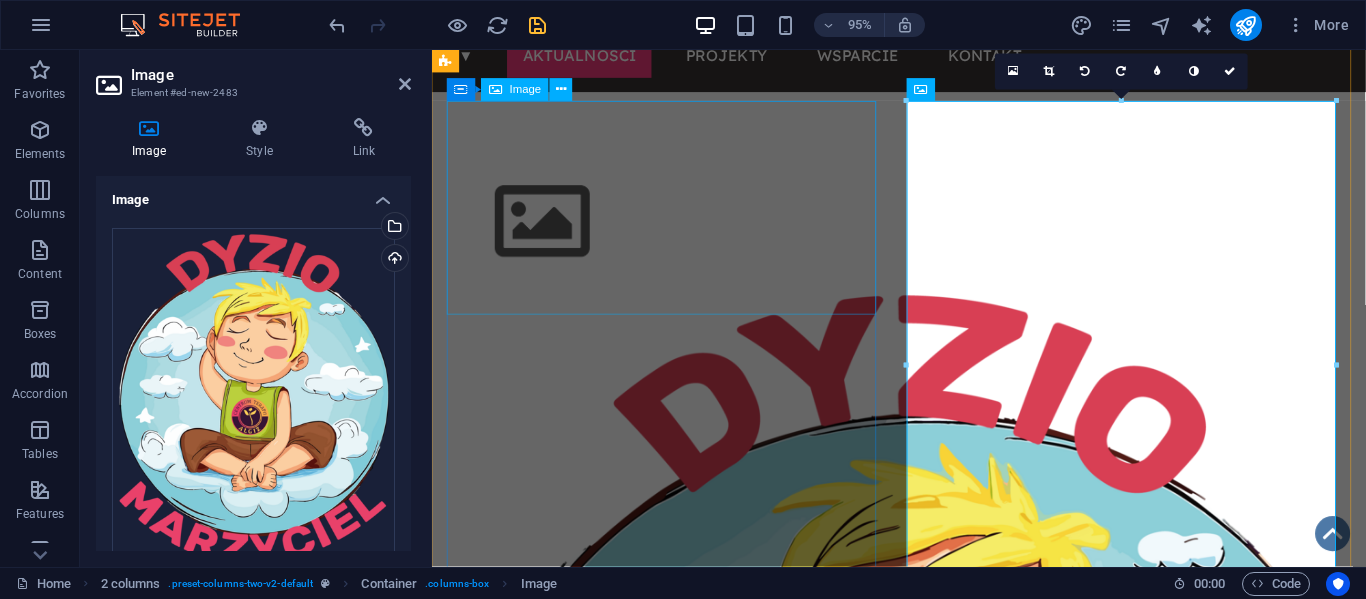 scroll, scrollTop: 136, scrollLeft: 0, axis: vertical 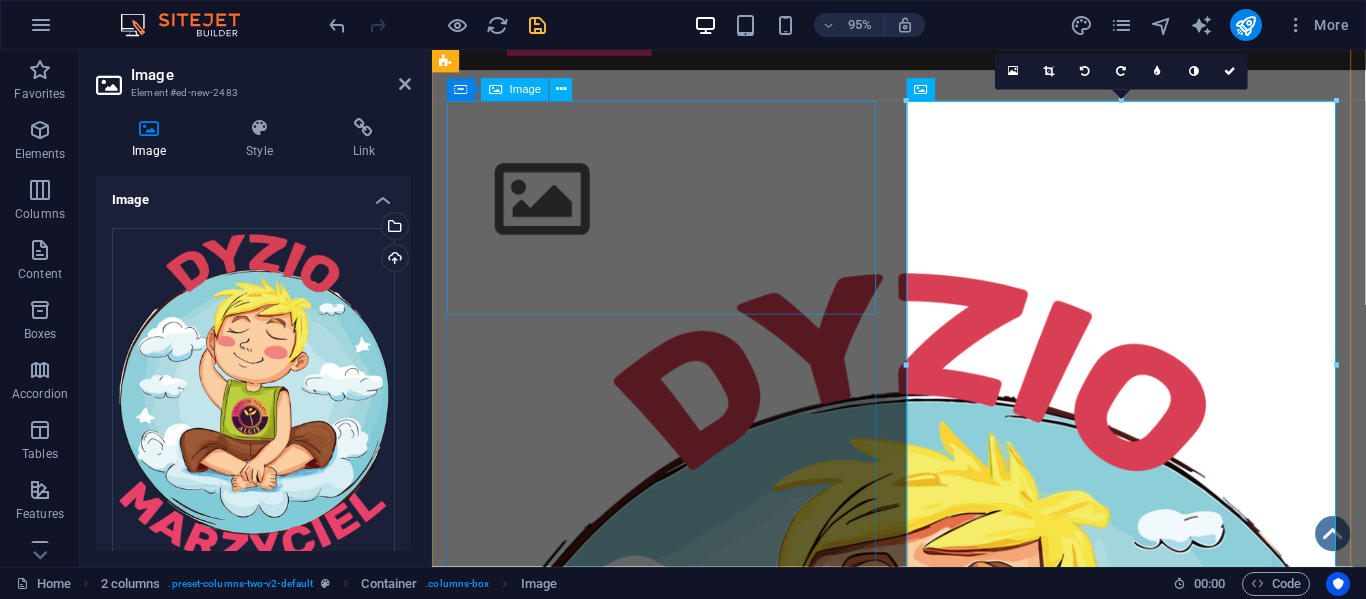 click at bounding box center [676, 208] 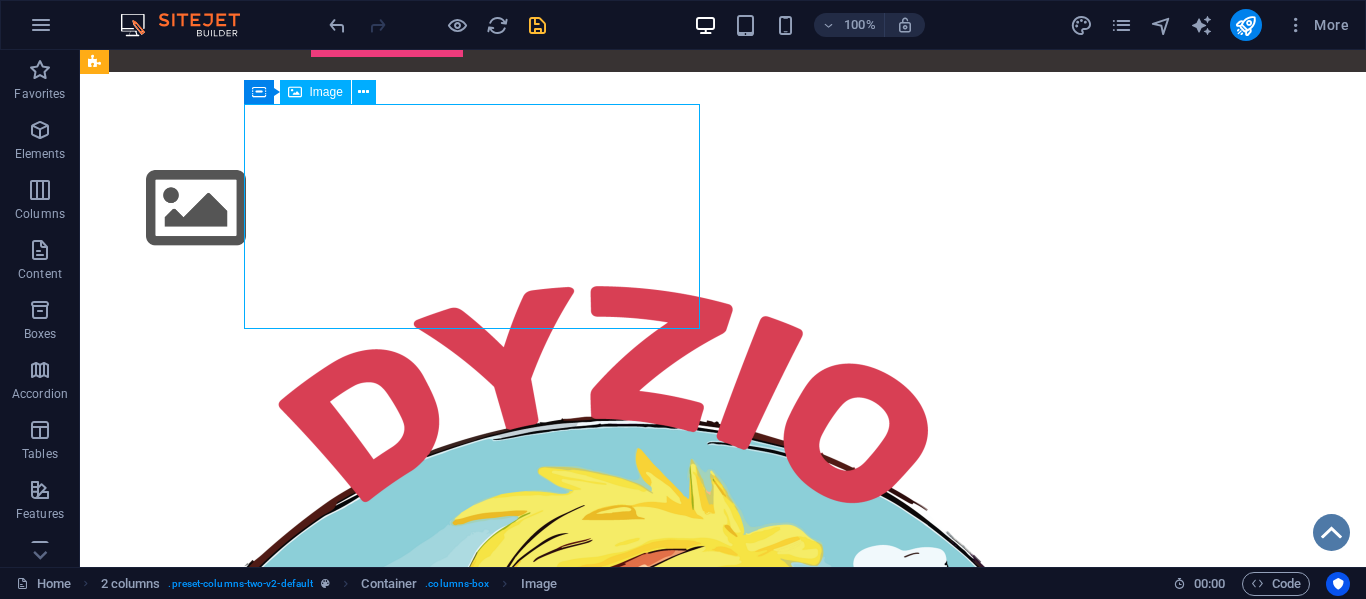 click at bounding box center [324, 208] 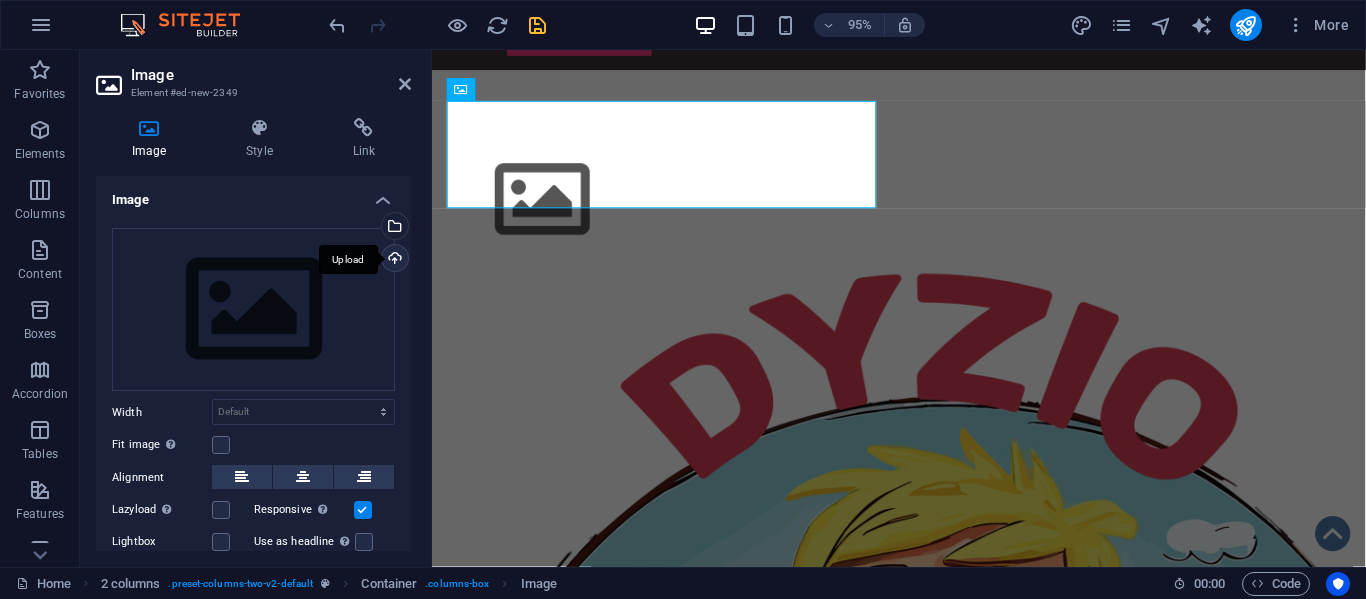 click on "Upload" at bounding box center [393, 260] 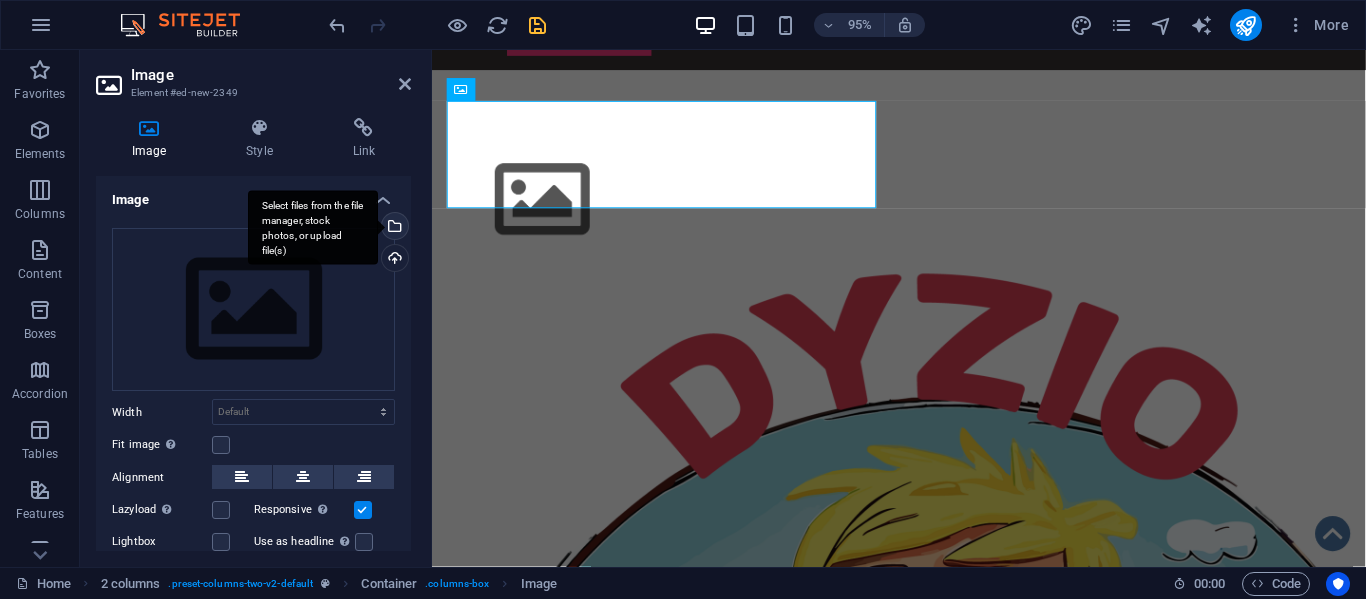 click on "Select files from the file manager, stock photos, or upload file(s)" at bounding box center (313, 227) 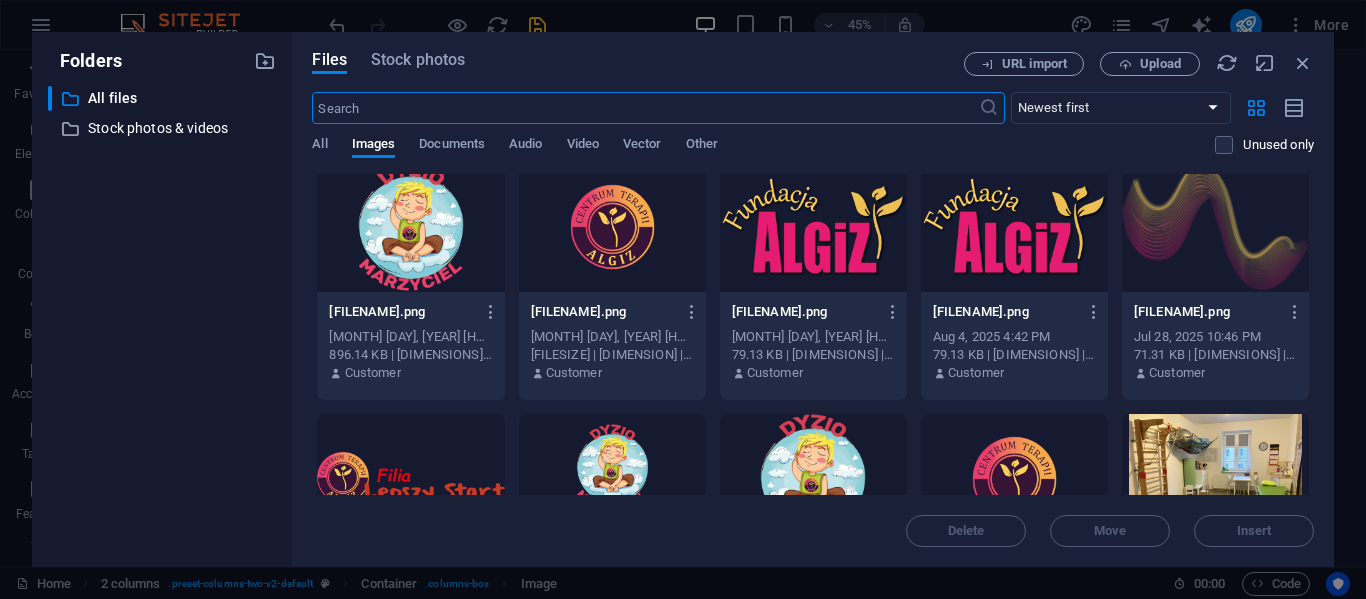 scroll, scrollTop: 12, scrollLeft: 0, axis: vertical 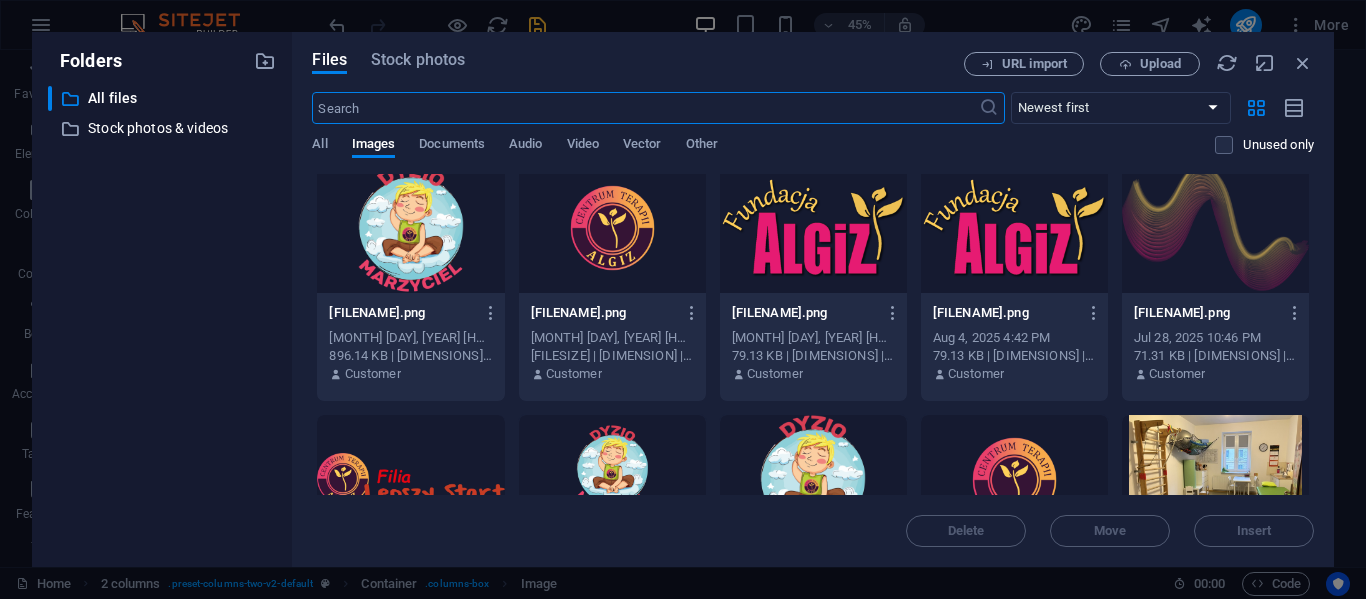 click at bounding box center [612, 228] 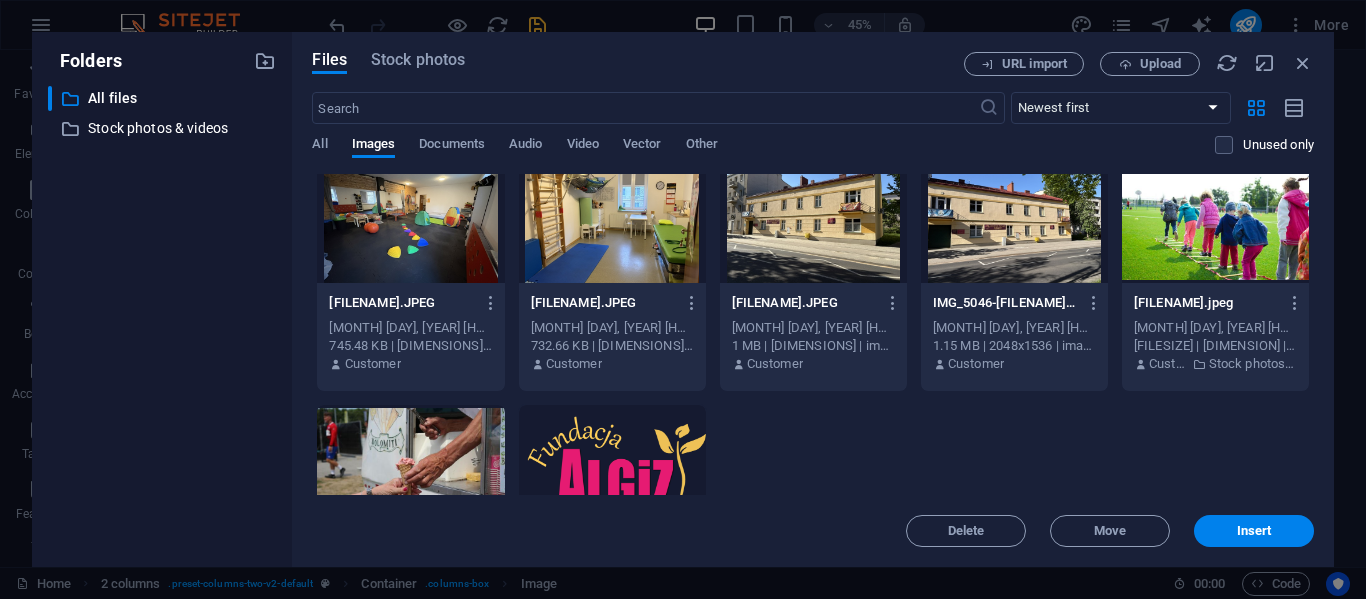 scroll, scrollTop: 536, scrollLeft: 0, axis: vertical 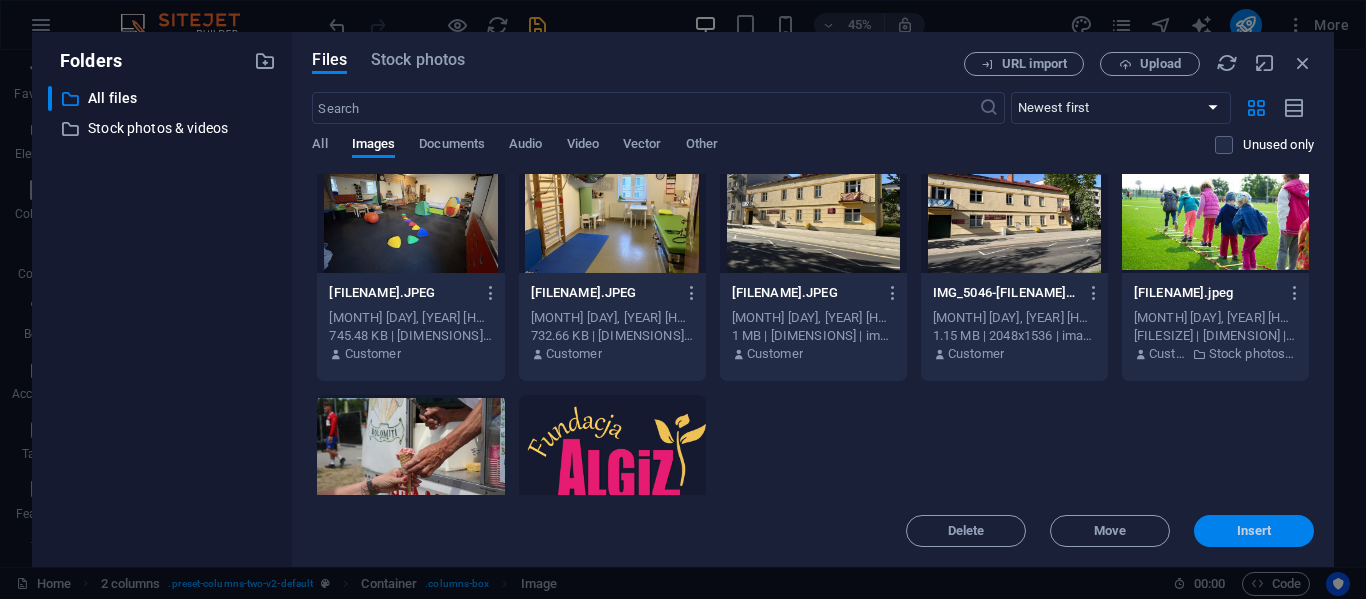 click on "Insert" at bounding box center [1254, 531] 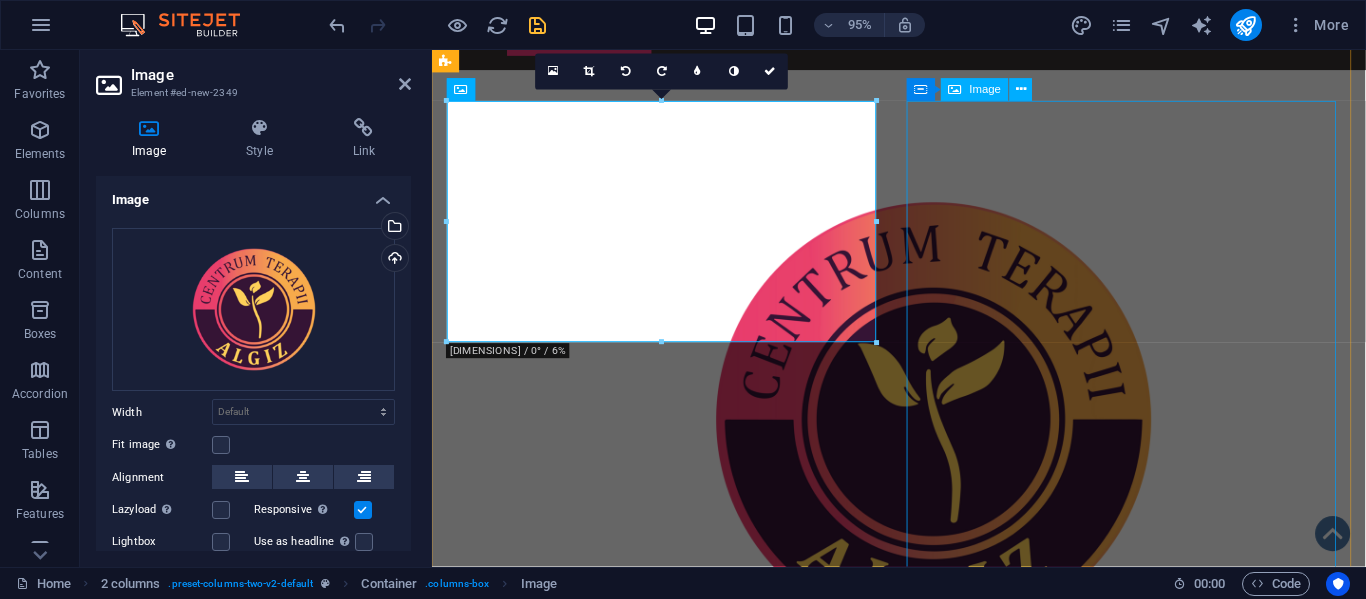click at bounding box center (676, 1373) 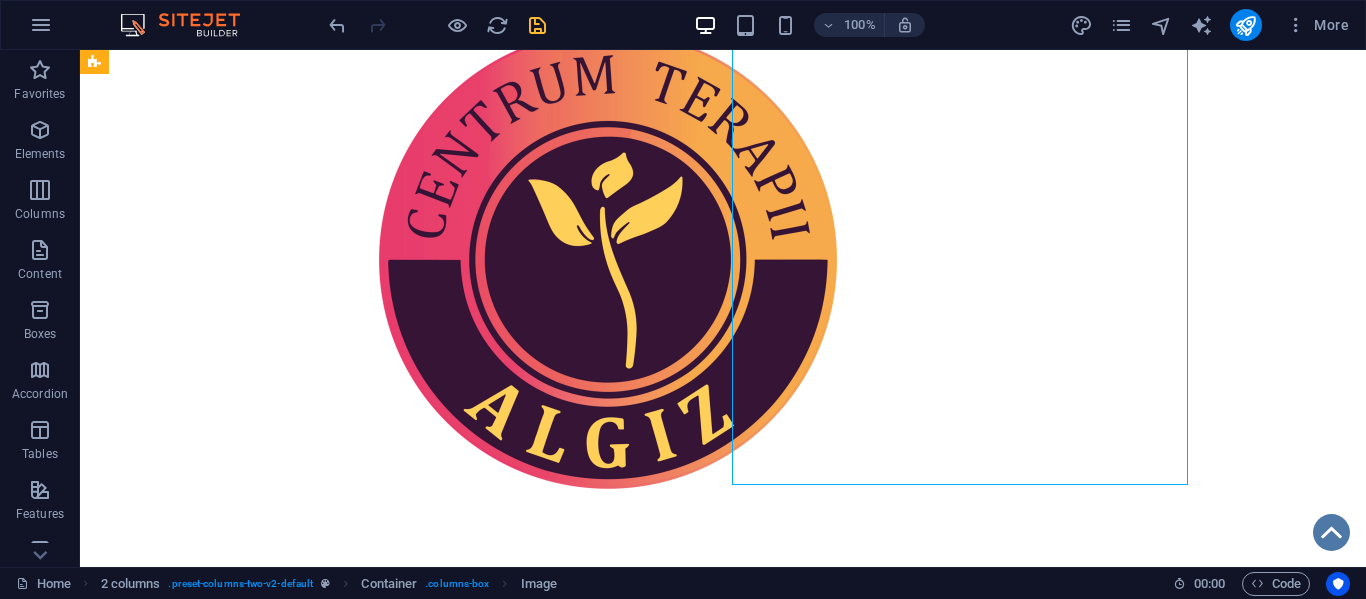 scroll, scrollTop: 318, scrollLeft: 0, axis: vertical 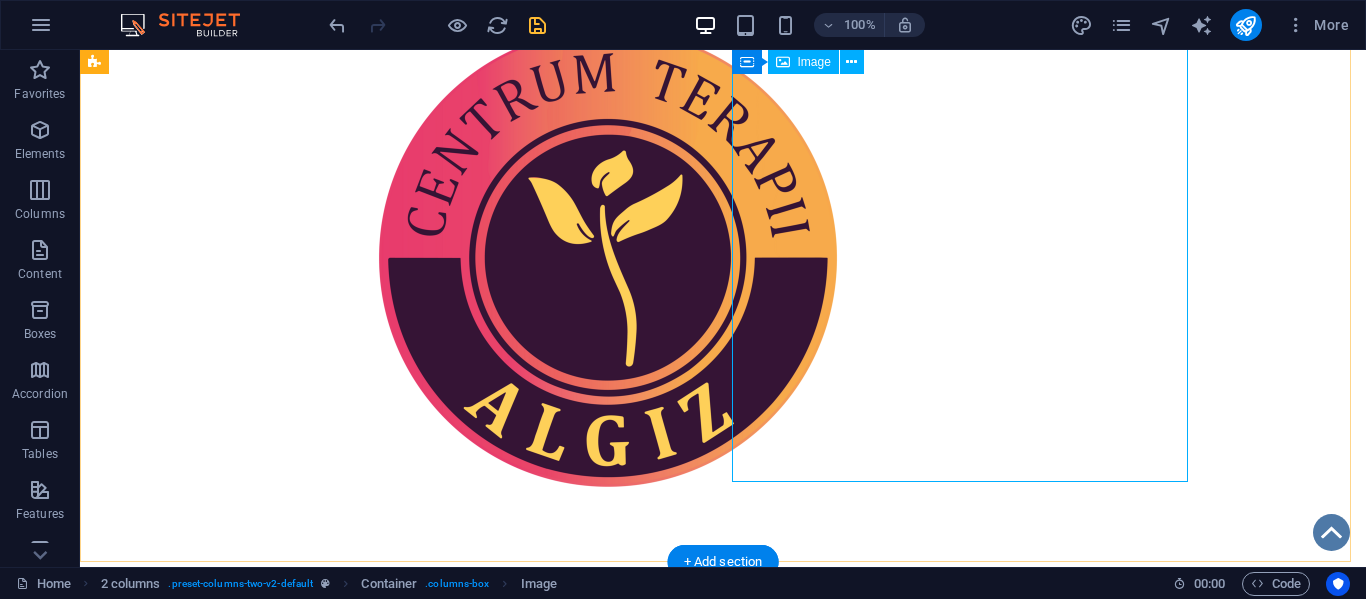 click at bounding box center [324, 1191] 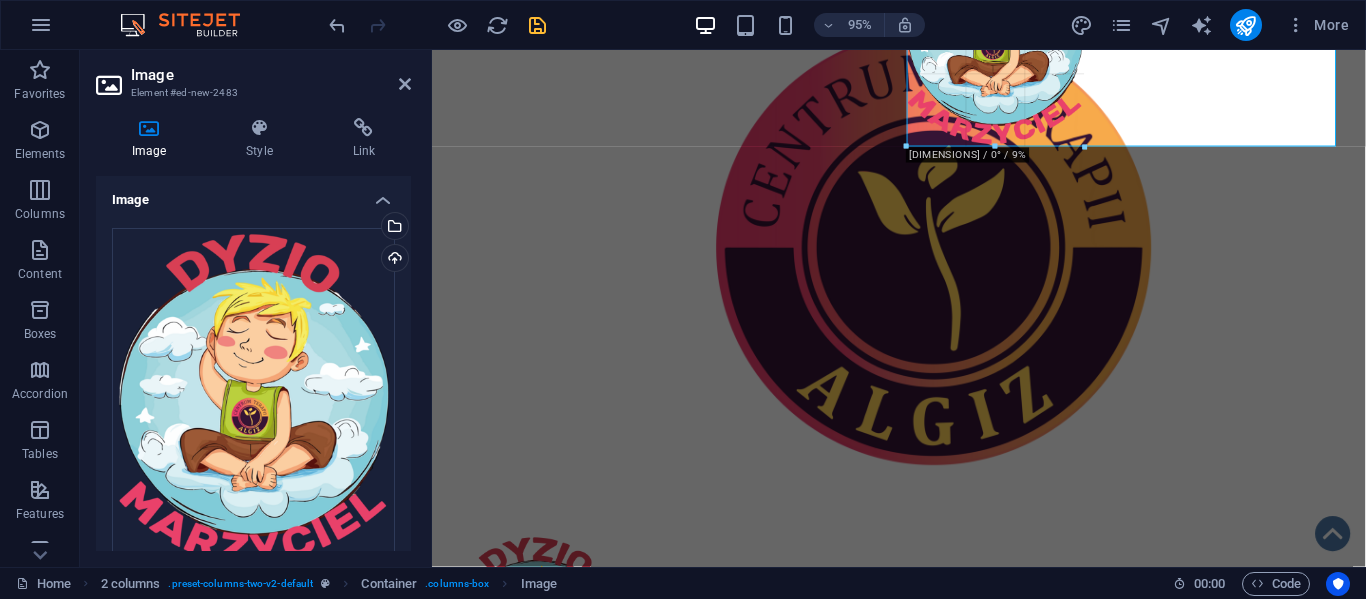 drag, startPoint x: 1336, startPoint y: 457, endPoint x: 1037, endPoint y: 137, distance: 437.9509 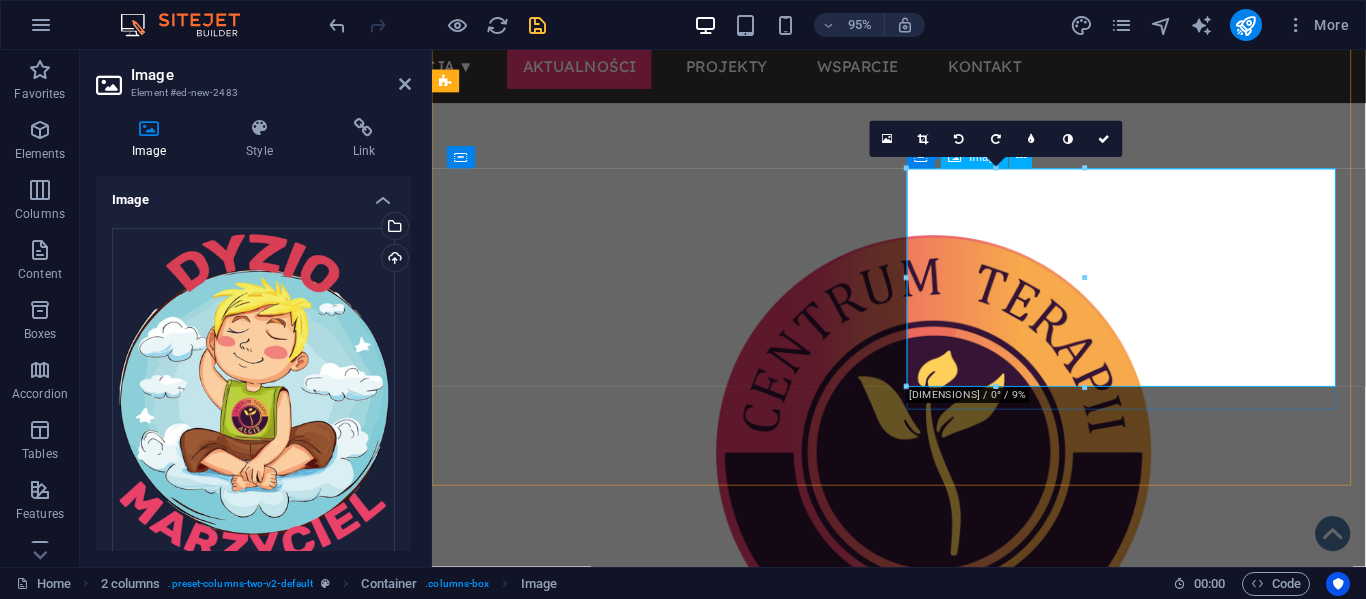 scroll, scrollTop: 60, scrollLeft: 0, axis: vertical 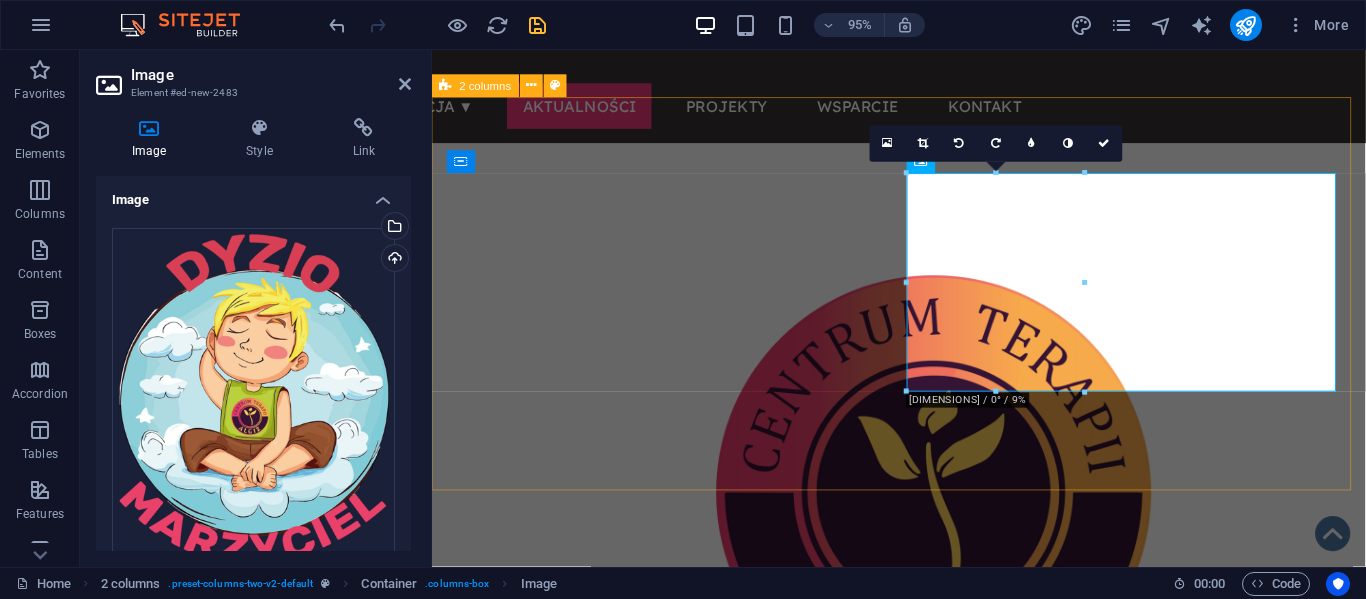 click at bounding box center (923, 639) 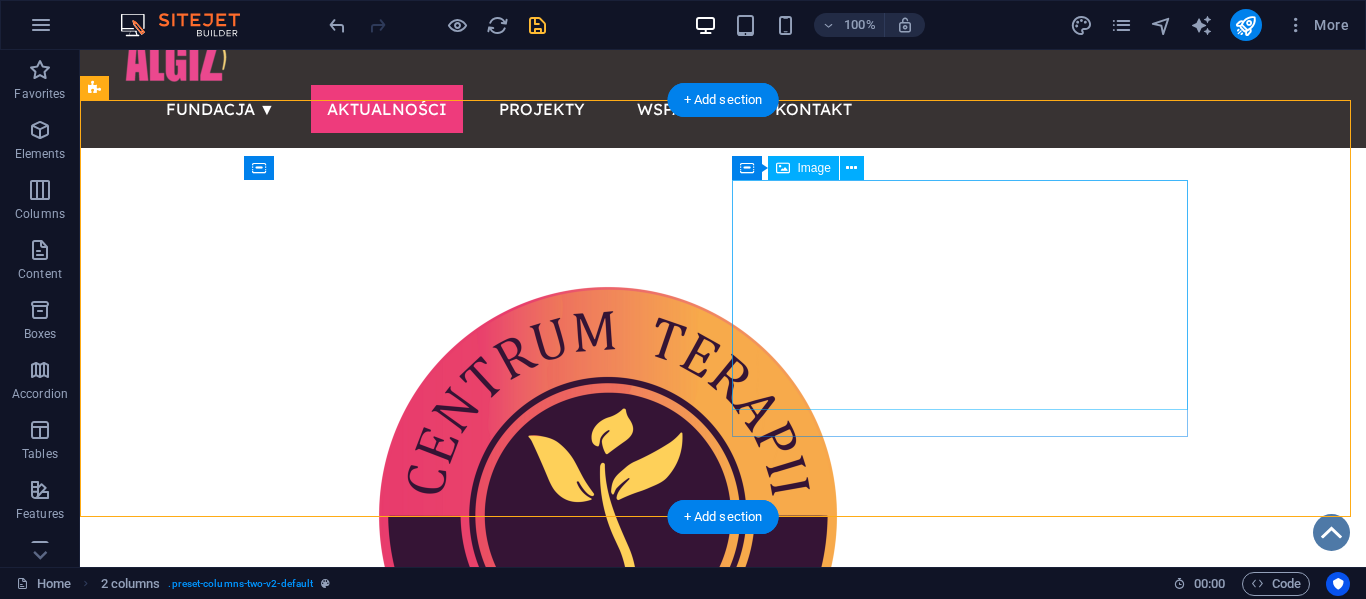 click at bounding box center [324, 935] 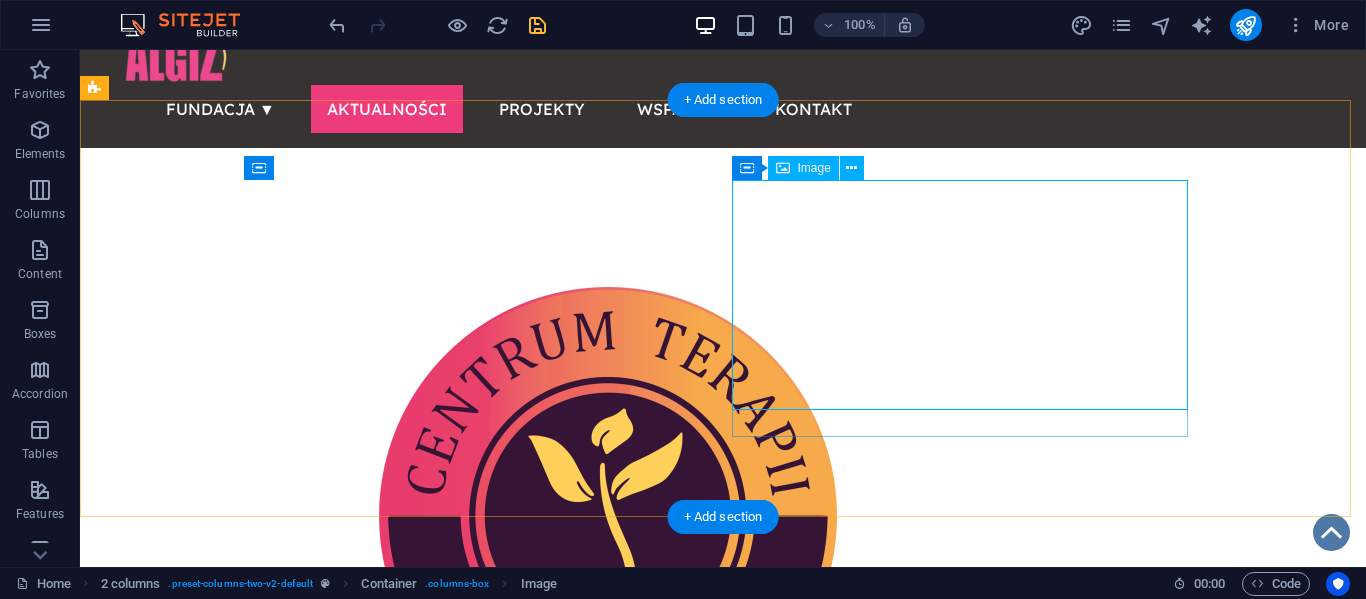 click at bounding box center (324, 935) 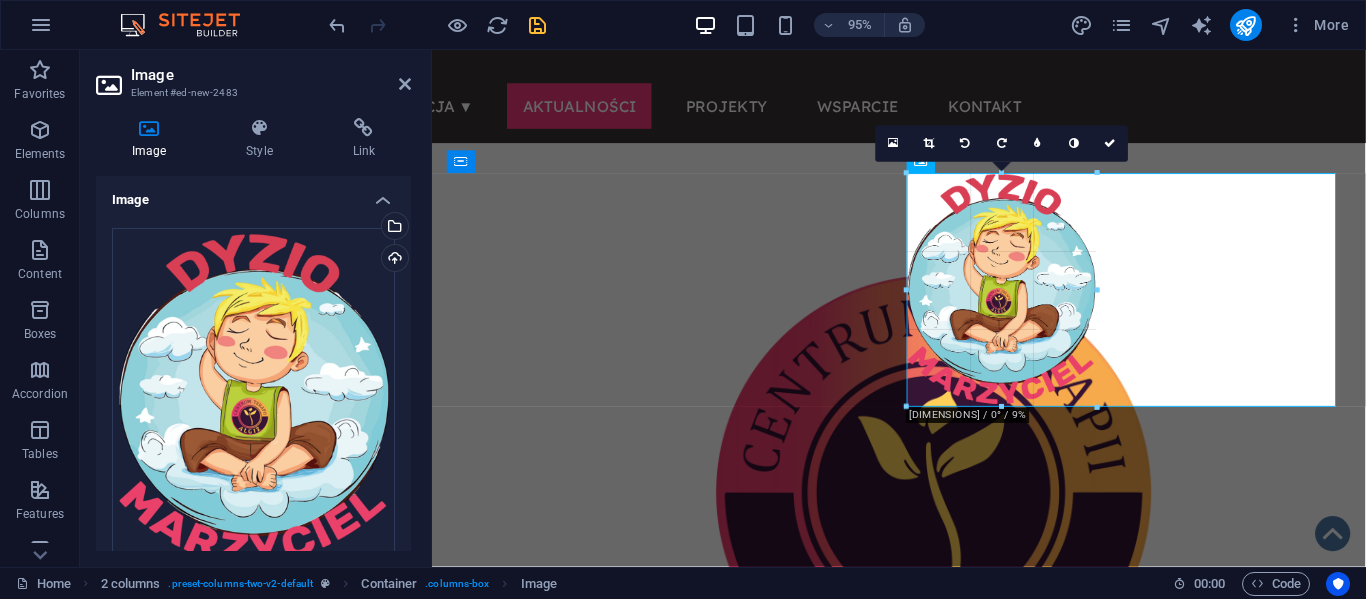 drag, startPoint x: 1088, startPoint y: 391, endPoint x: 1098, endPoint y: 407, distance: 18.867962 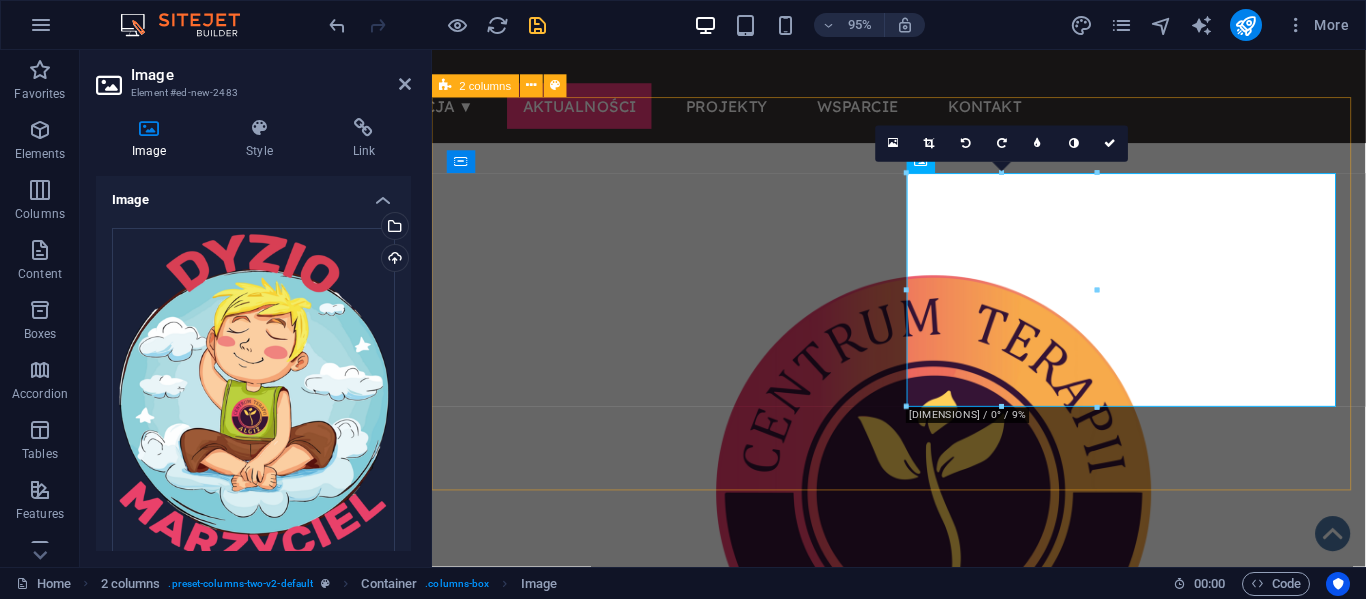 click at bounding box center (923, 647) 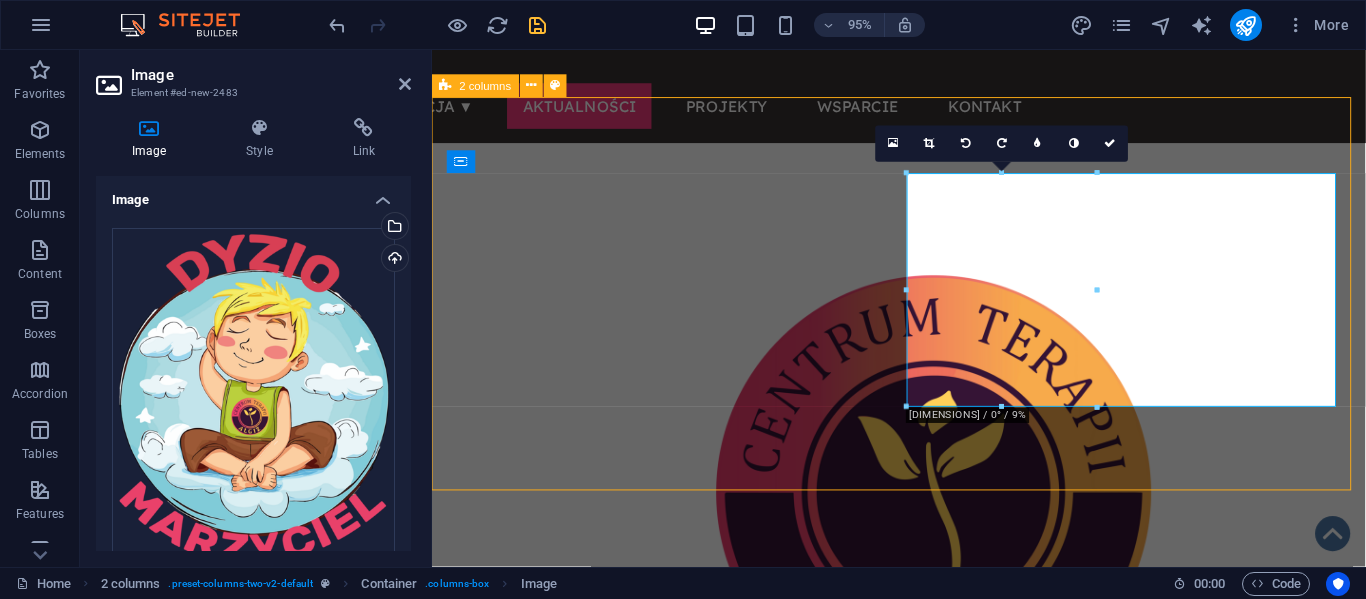 click at bounding box center (923, 647) 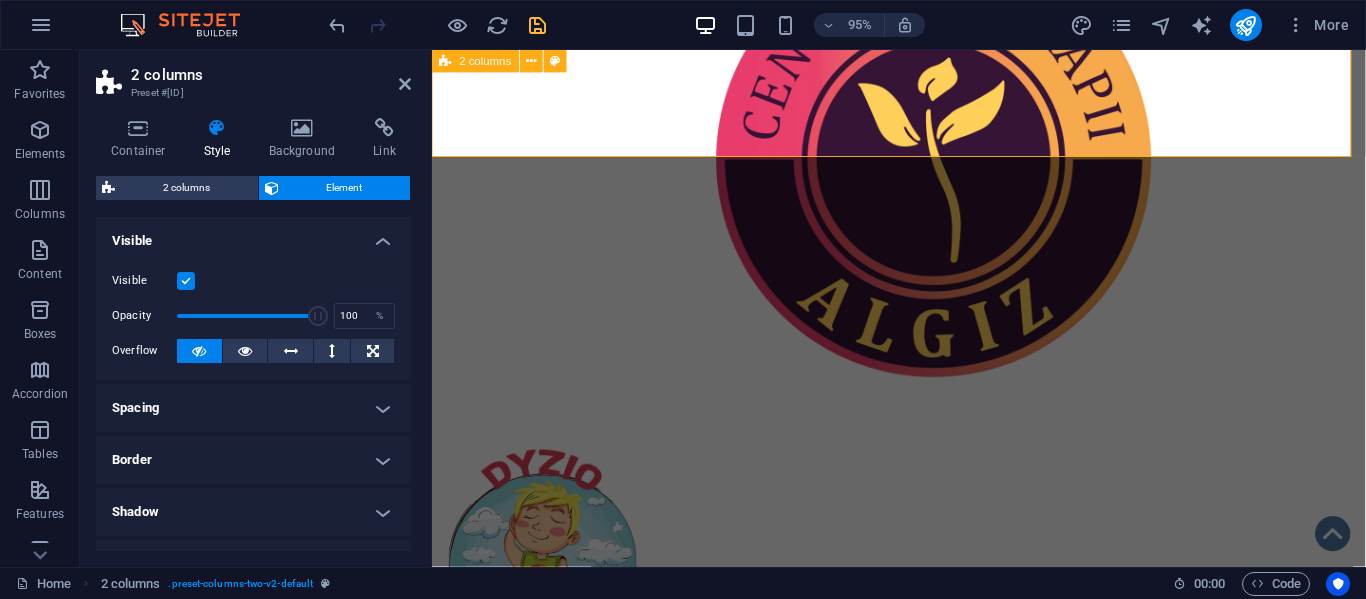 scroll, scrollTop: 411, scrollLeft: 0, axis: vertical 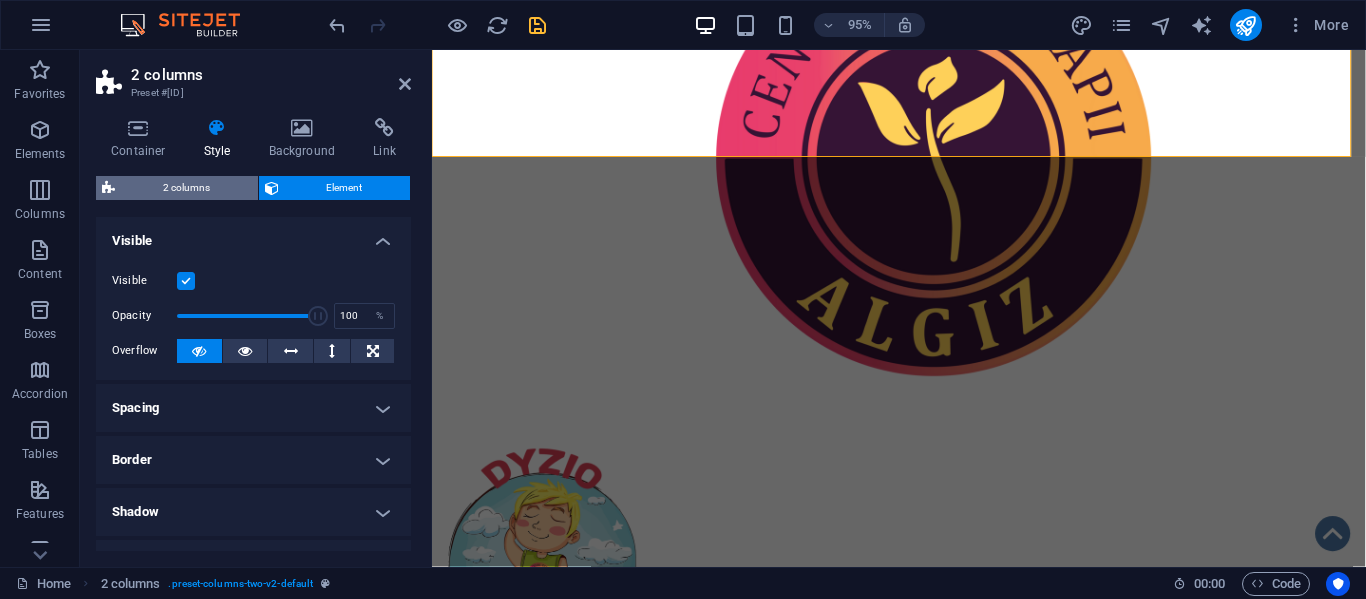 click on "2 columns" at bounding box center [186, 188] 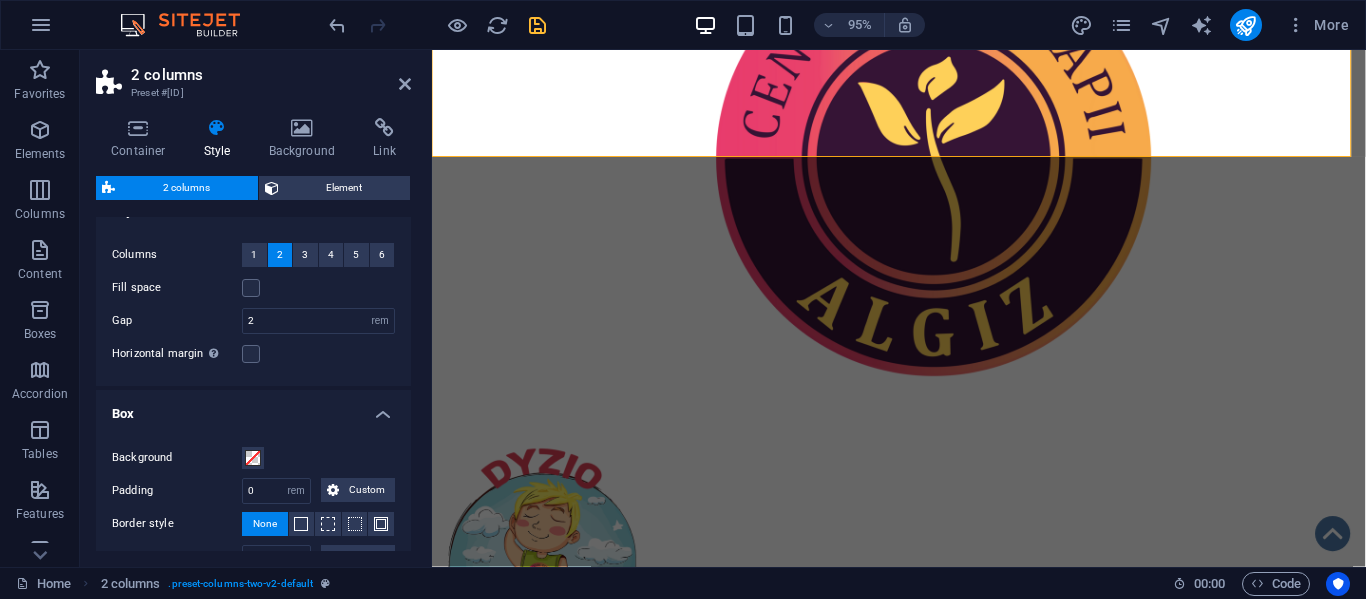 scroll, scrollTop: 0, scrollLeft: 0, axis: both 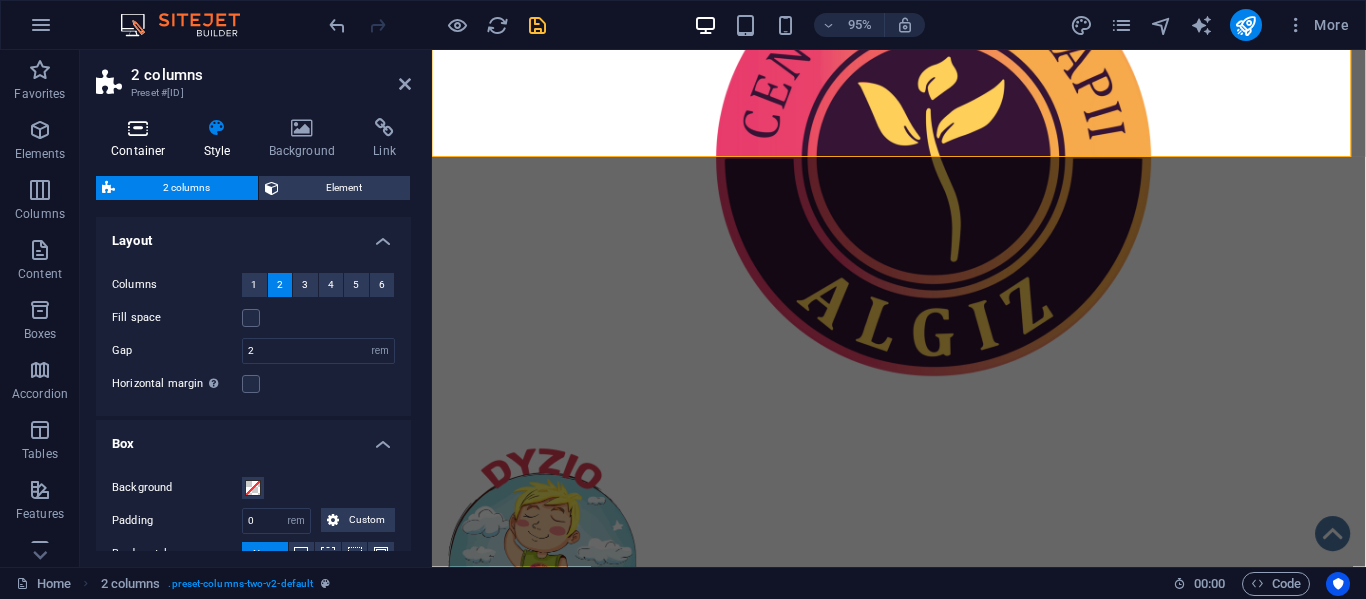 click at bounding box center (138, 128) 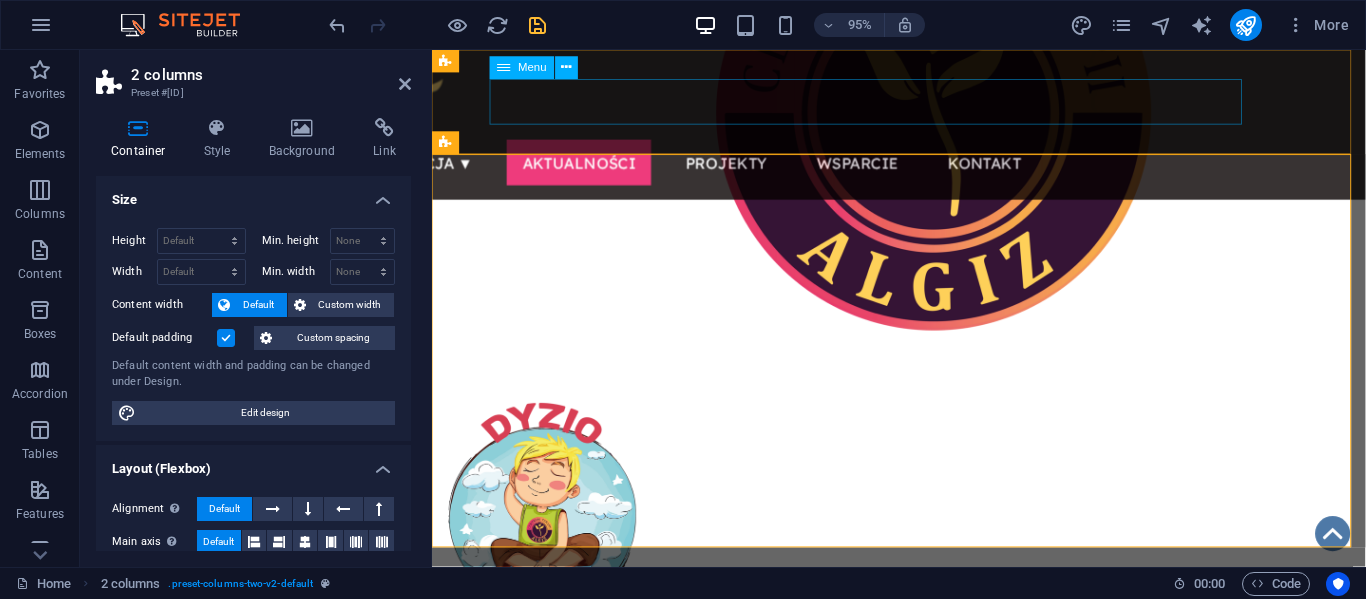 scroll, scrollTop: 0, scrollLeft: 0, axis: both 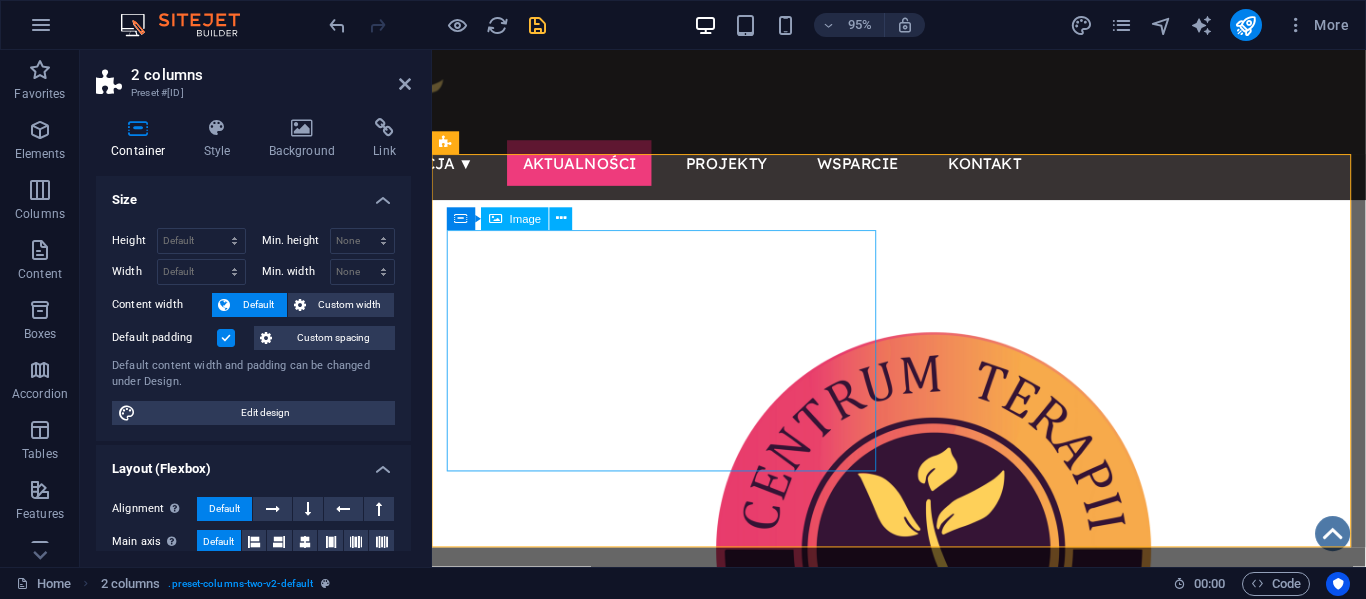 click at bounding box center [676, 576] 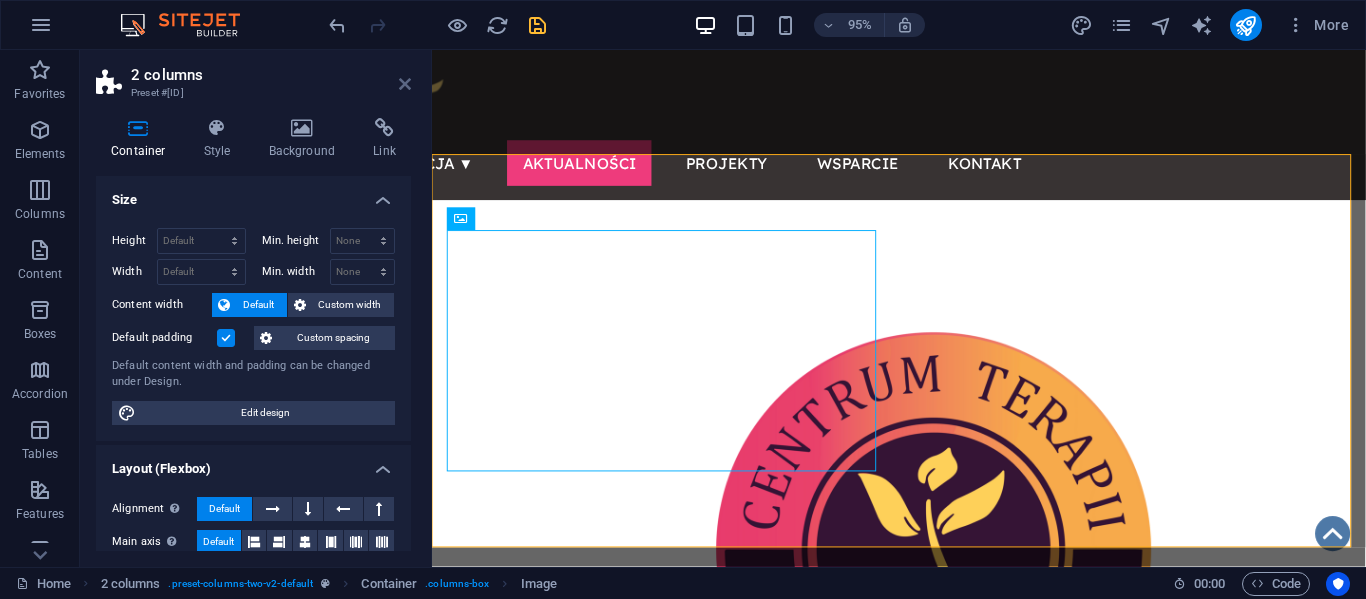 click on "2 columns Preset #ed-new-724" at bounding box center [253, 76] 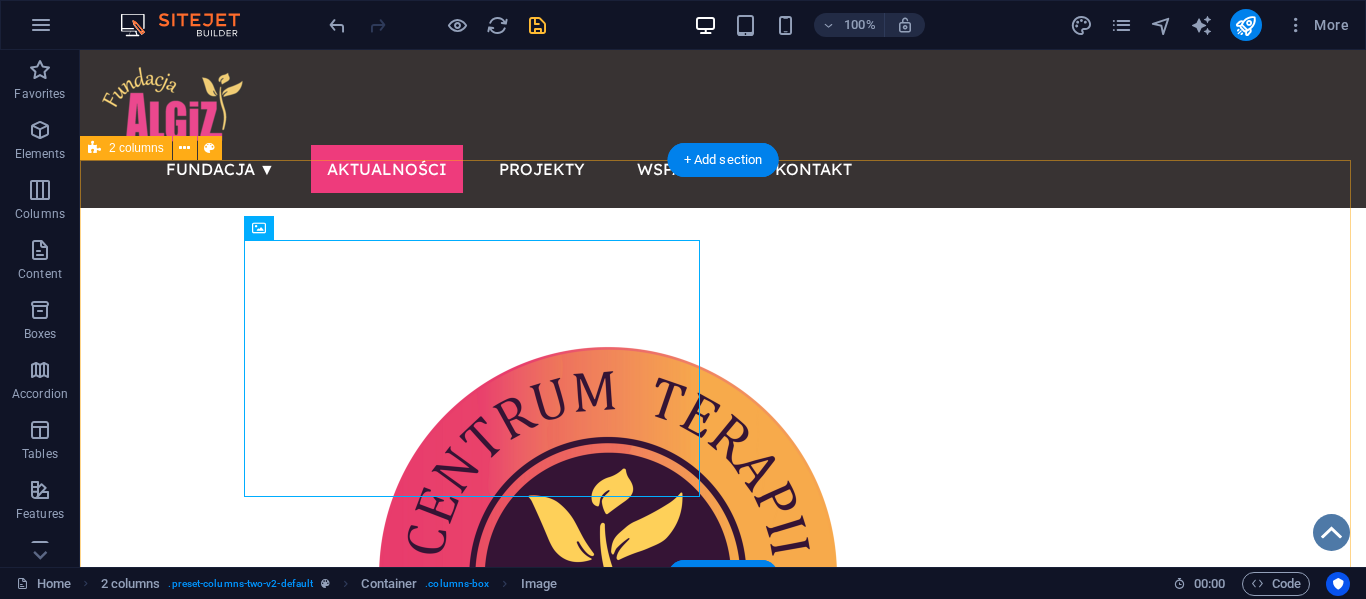 click at bounding box center (723, 707) 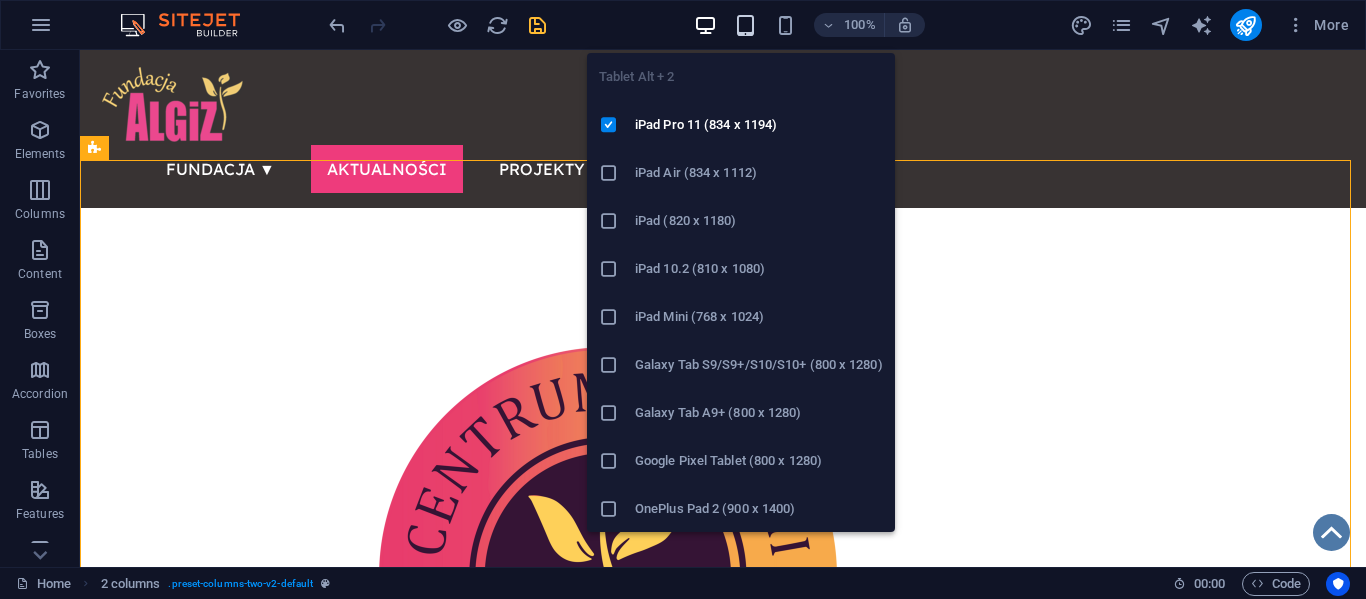click at bounding box center (745, 25) 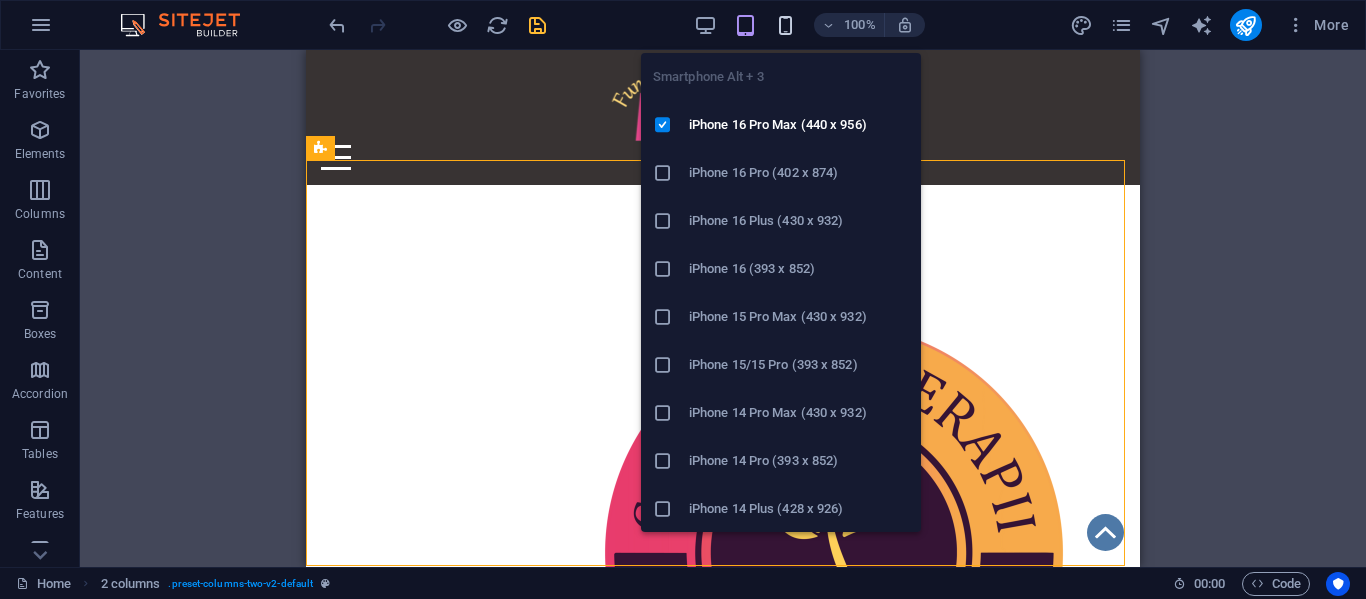 click at bounding box center [785, 25] 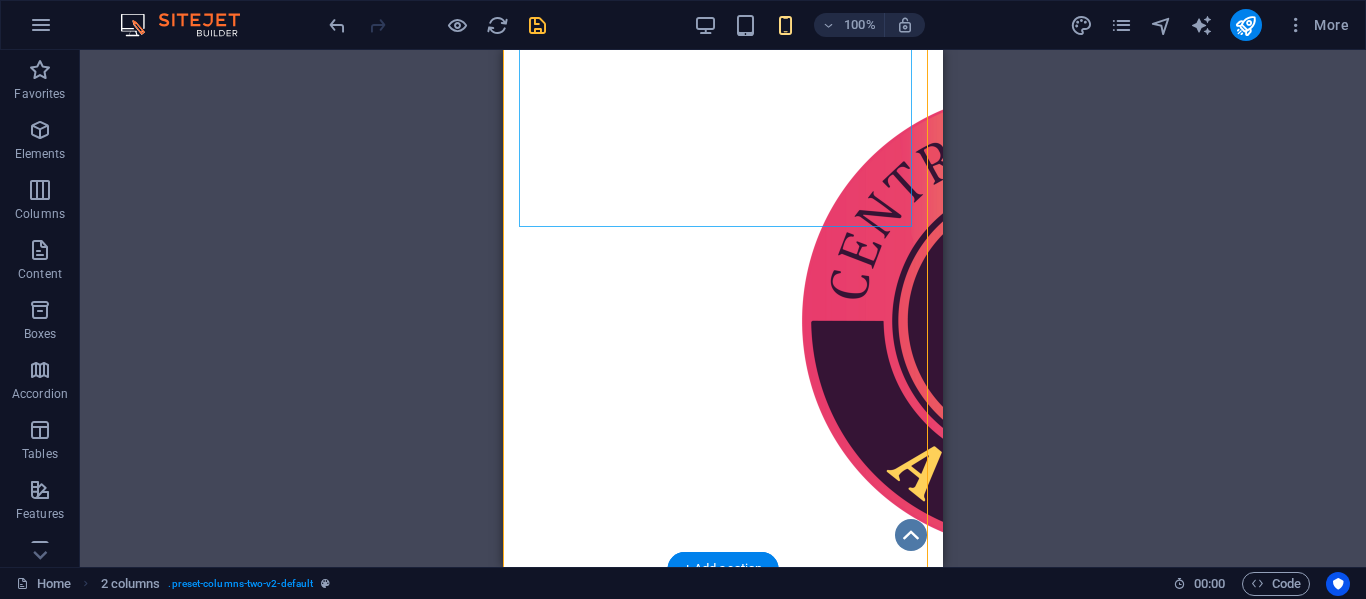 scroll, scrollTop: 217, scrollLeft: 0, axis: vertical 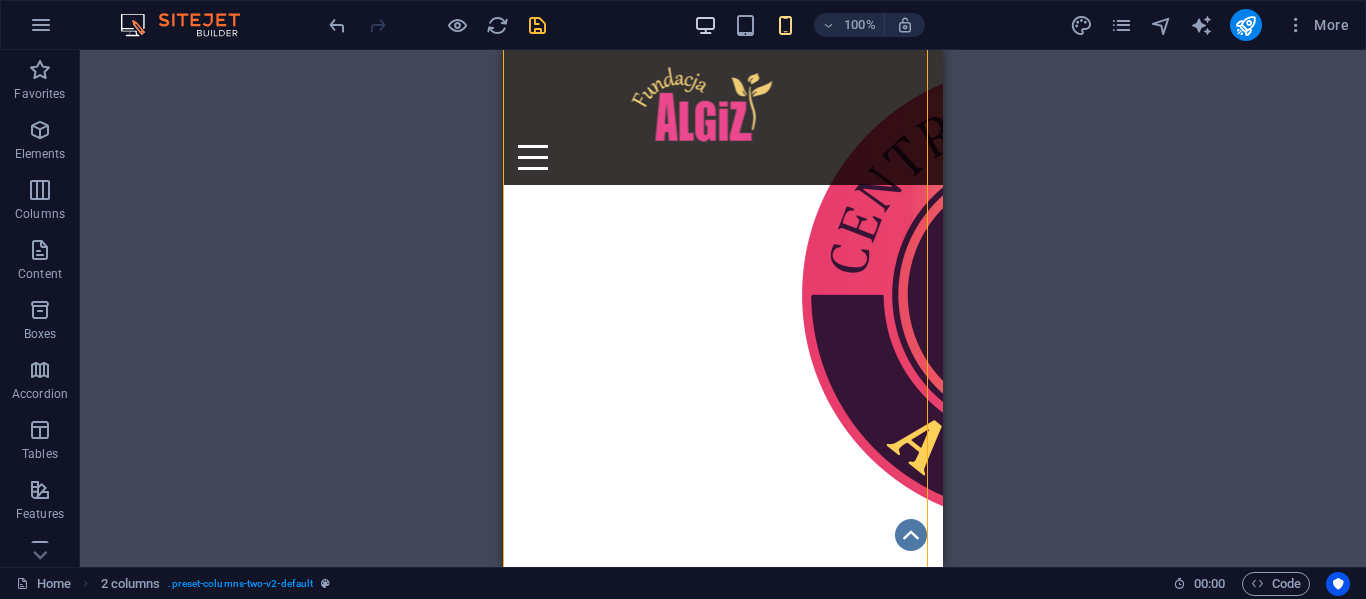 click at bounding box center (705, 25) 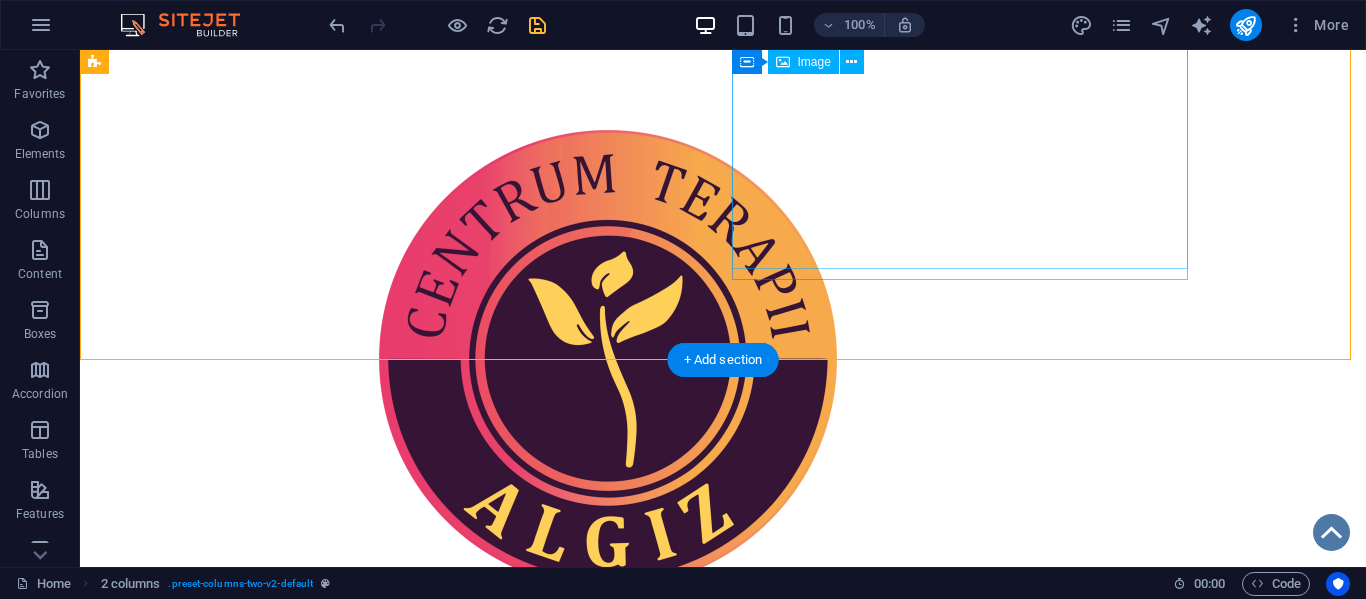 click at bounding box center [324, 786] 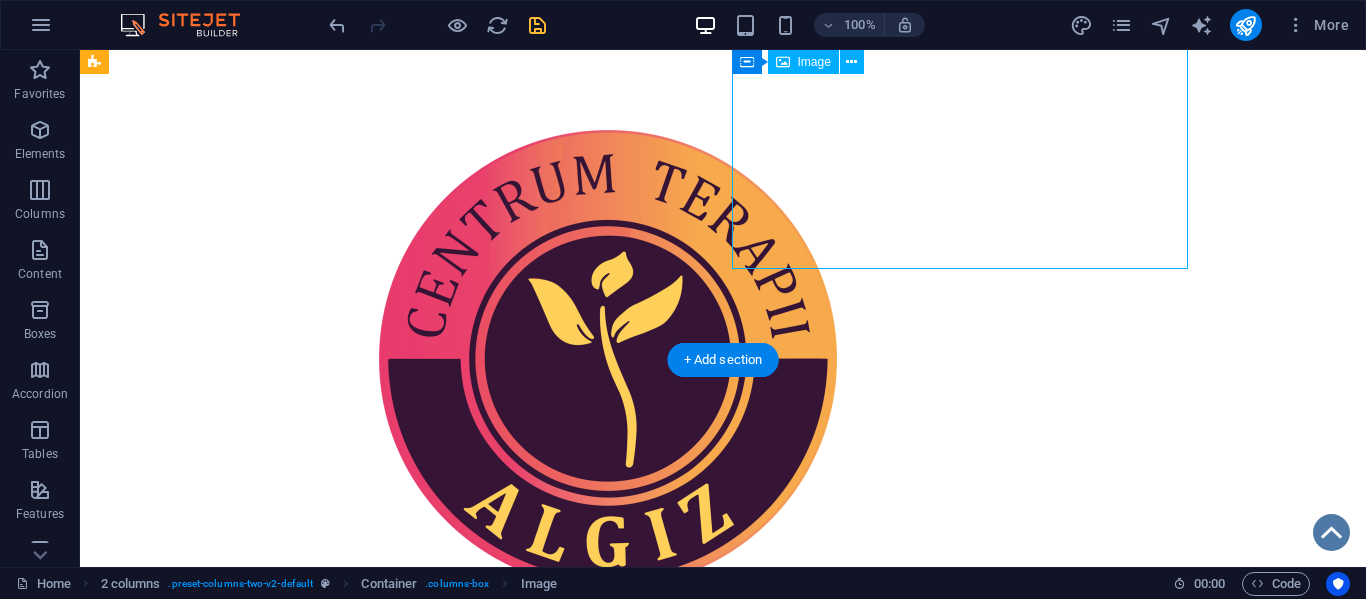 click at bounding box center [324, 786] 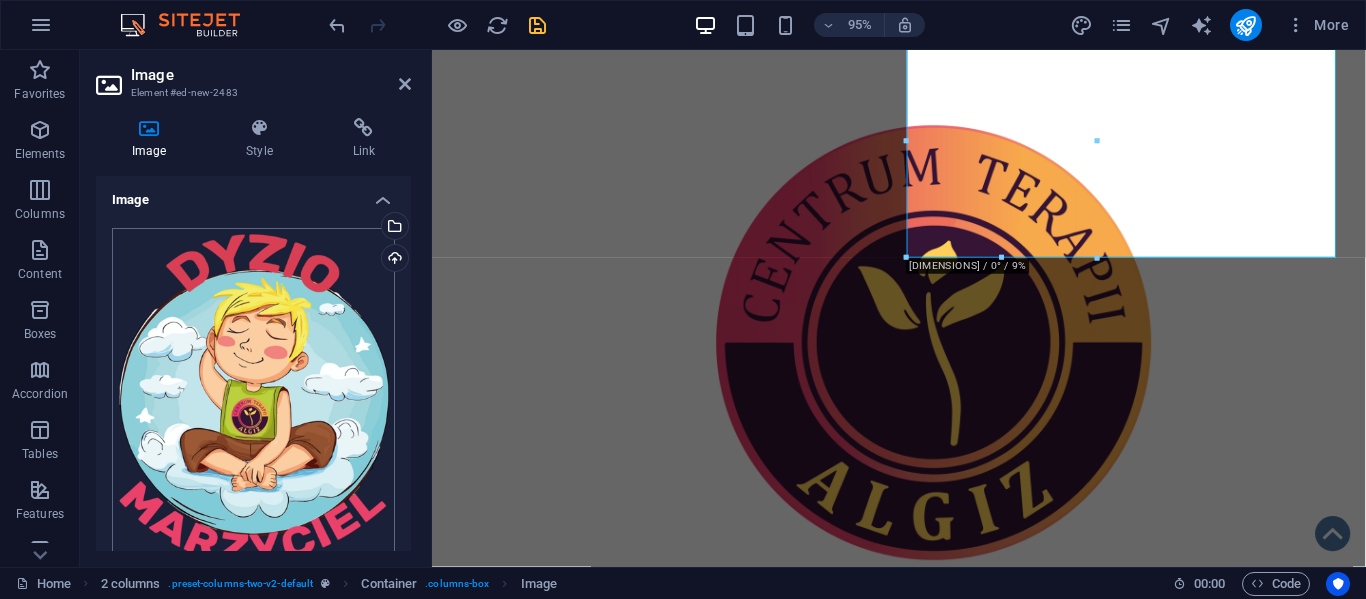 scroll, scrollTop: 276, scrollLeft: 0, axis: vertical 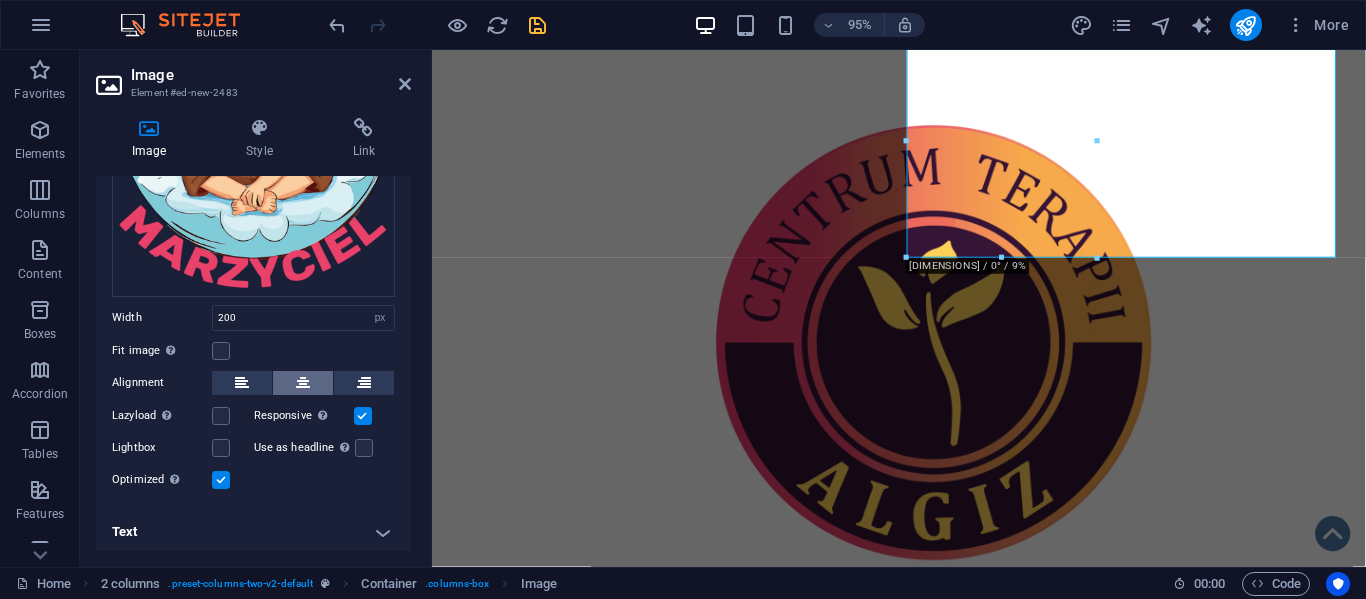 click at bounding box center (303, 383) 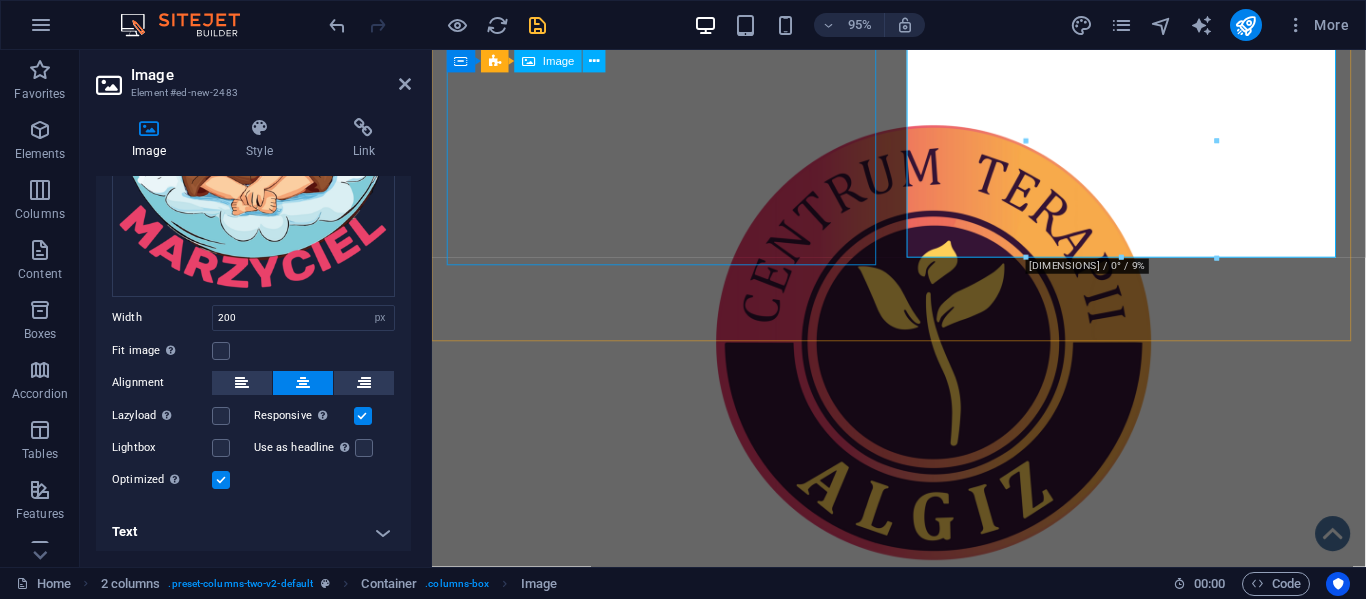 click at bounding box center (676, 359) 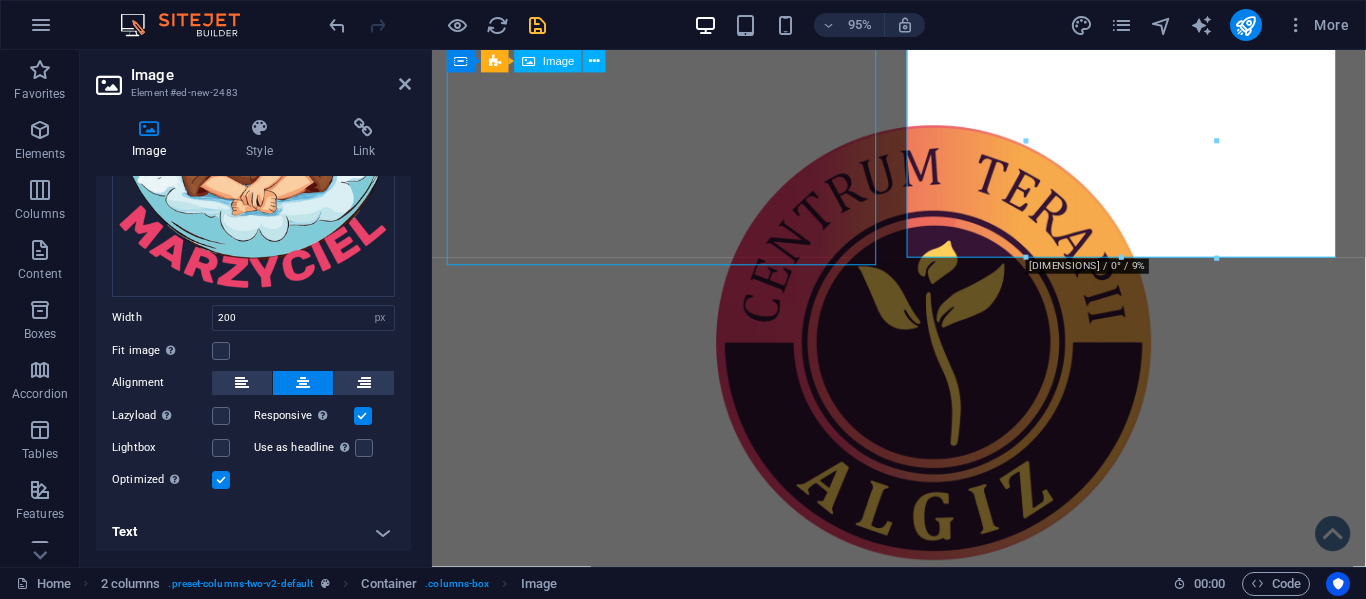 click at bounding box center [676, 359] 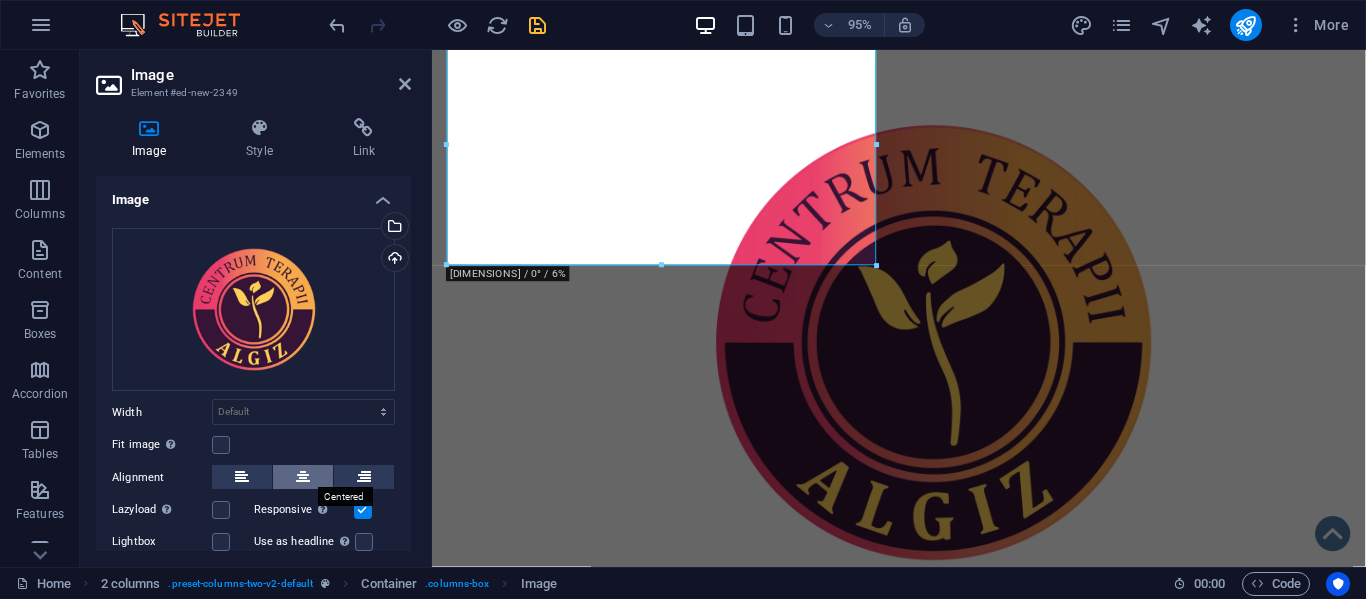 click at bounding box center (303, 477) 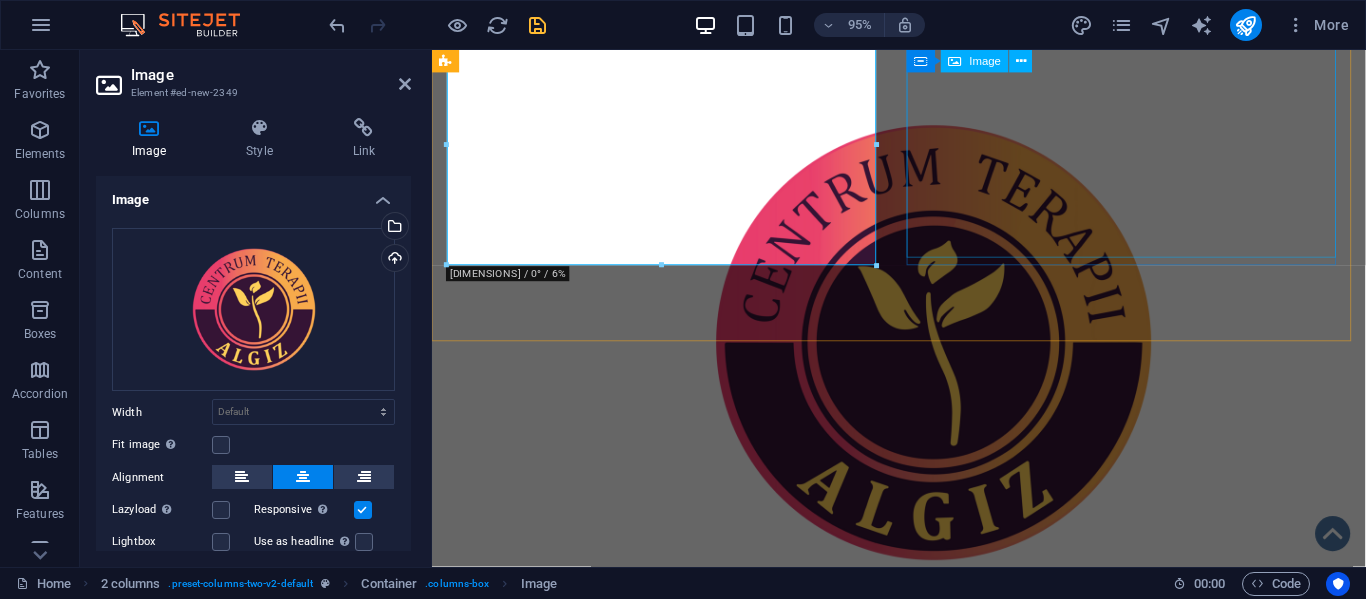 click at bounding box center [676, 786] 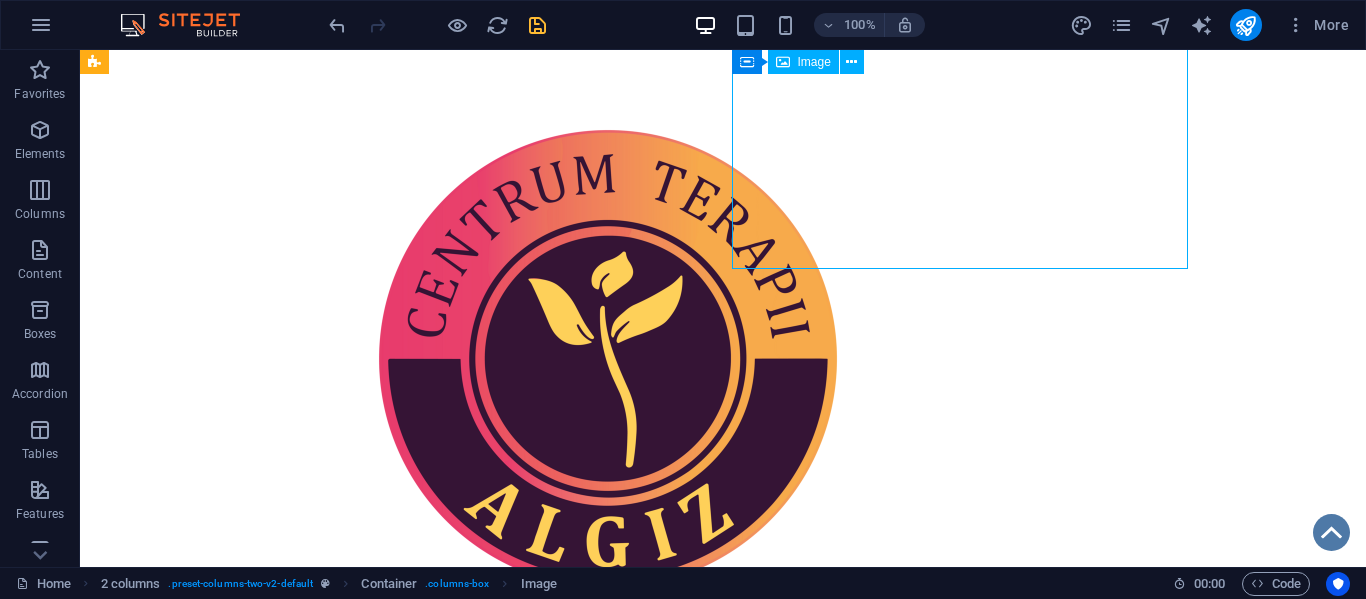 click at bounding box center (324, 786) 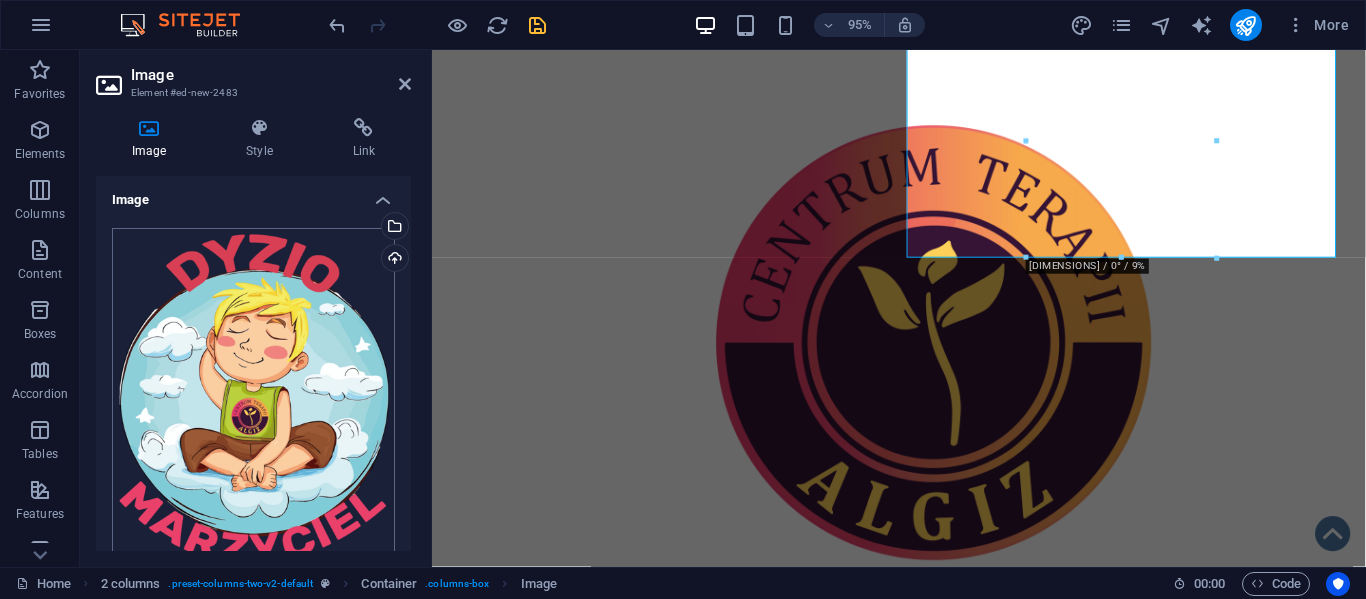 scroll, scrollTop: 276, scrollLeft: 0, axis: vertical 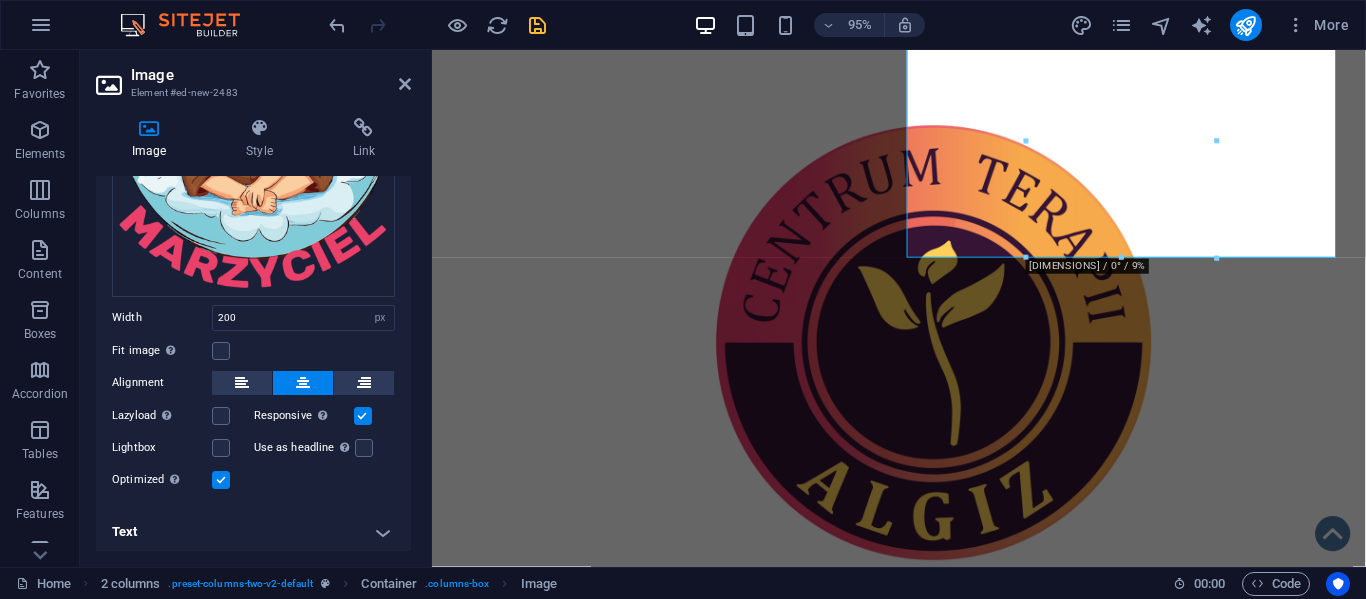 click on "Text" at bounding box center [253, 532] 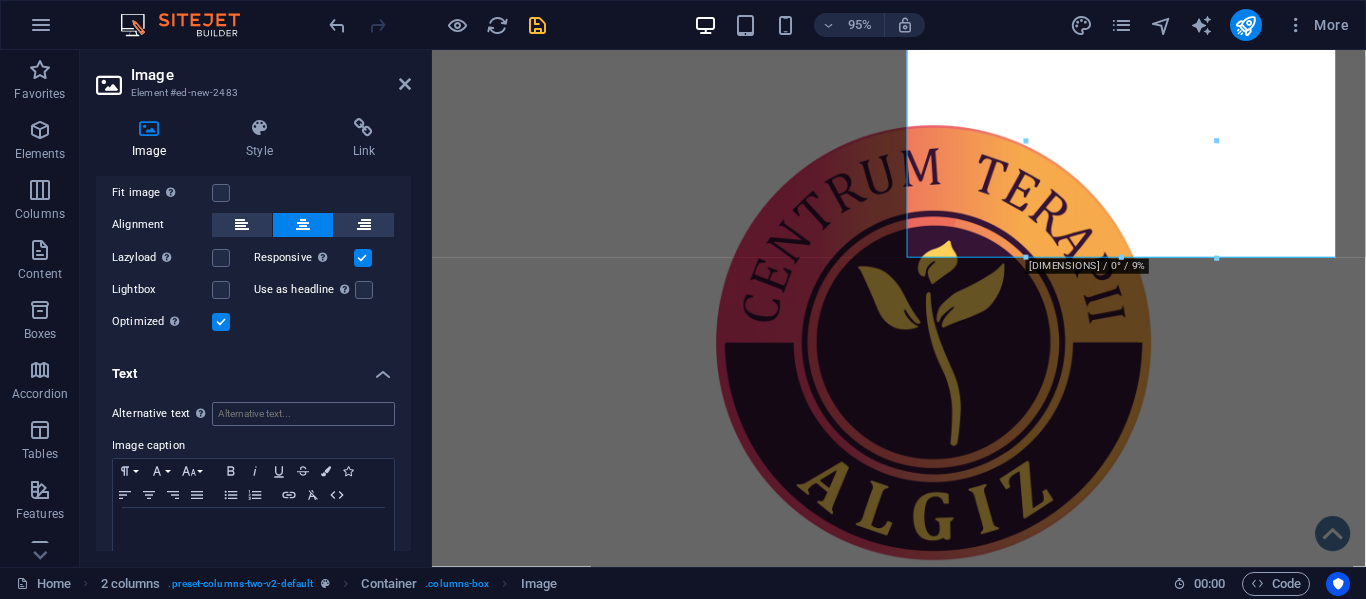 scroll, scrollTop: 464, scrollLeft: 0, axis: vertical 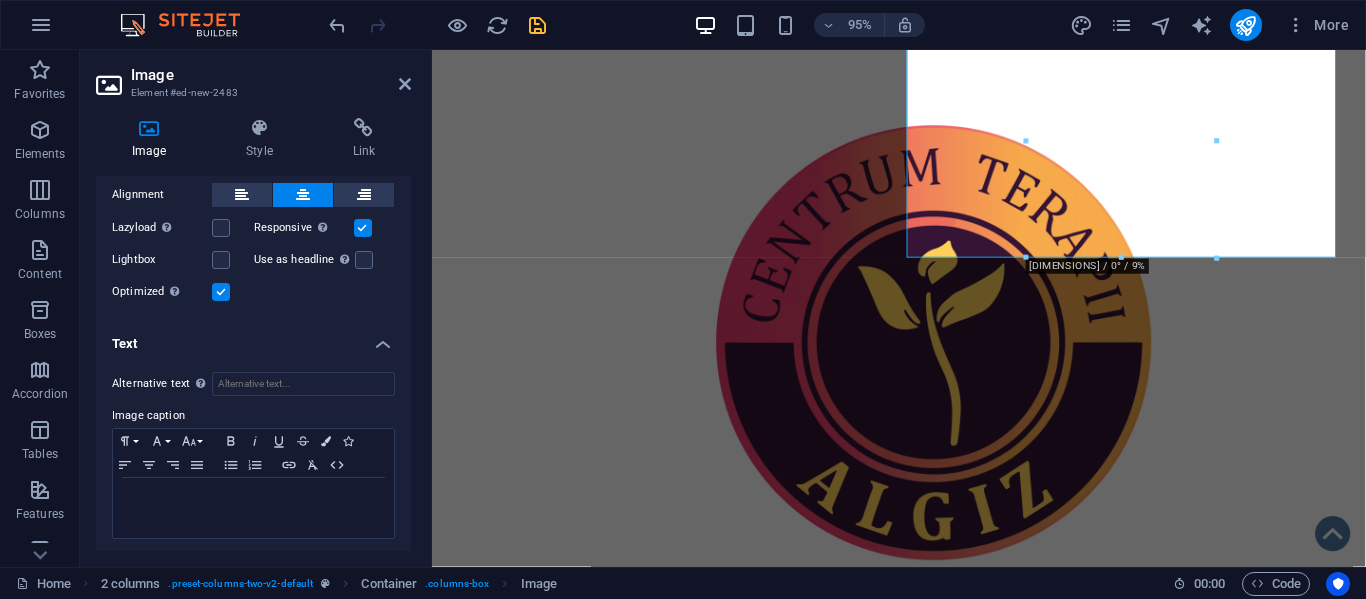 click on "Text" at bounding box center (253, 338) 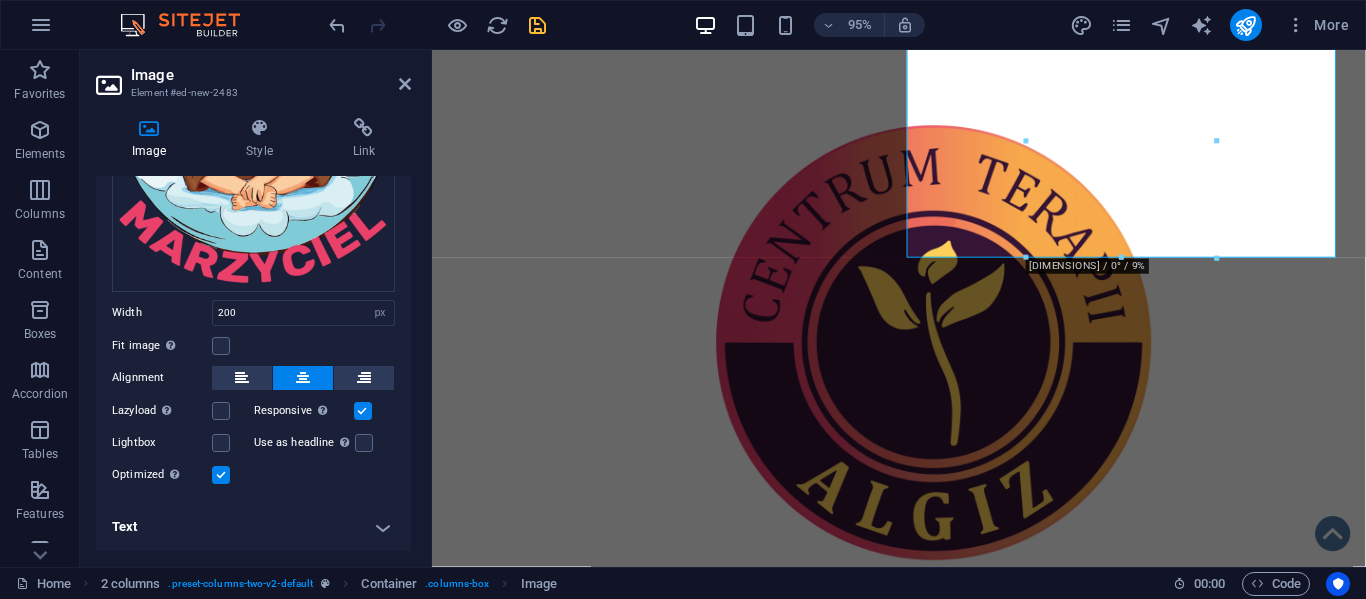 scroll, scrollTop: 276, scrollLeft: 0, axis: vertical 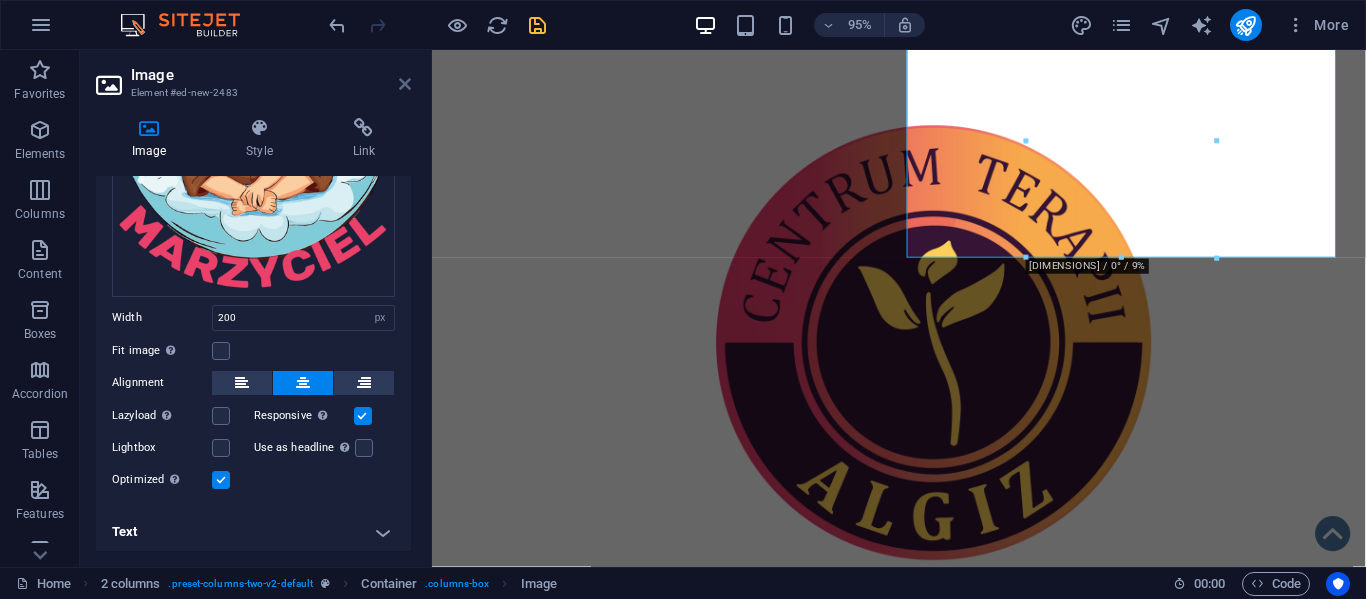 click at bounding box center [405, 84] 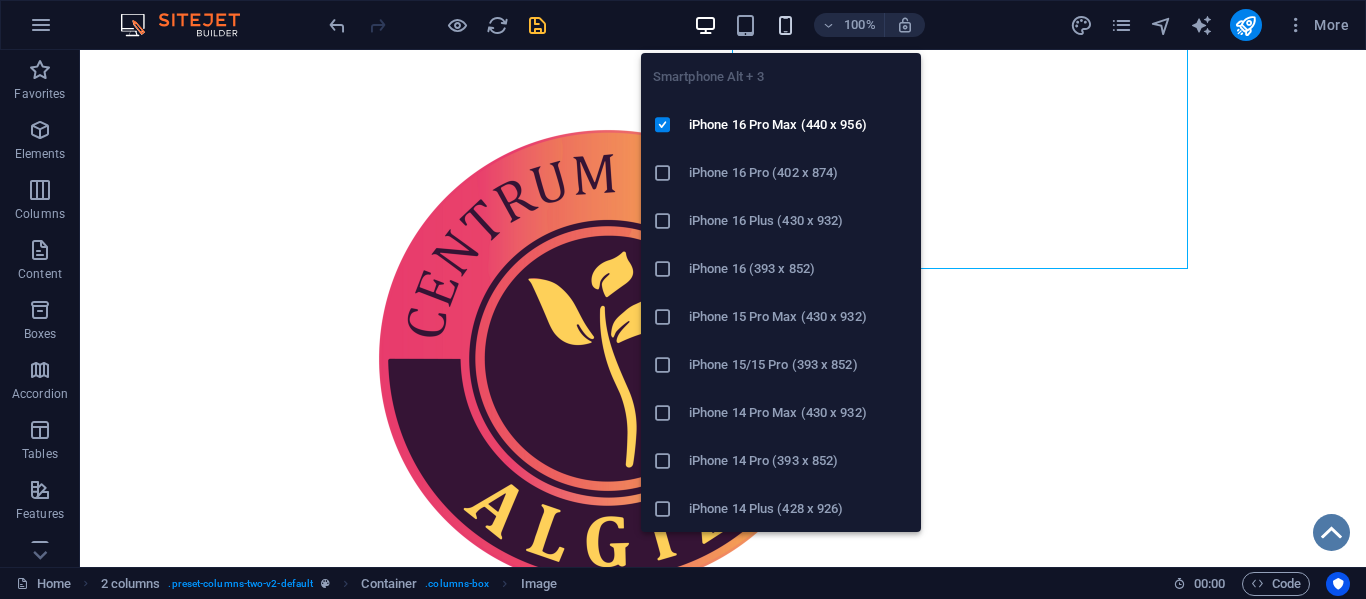 click at bounding box center (785, 25) 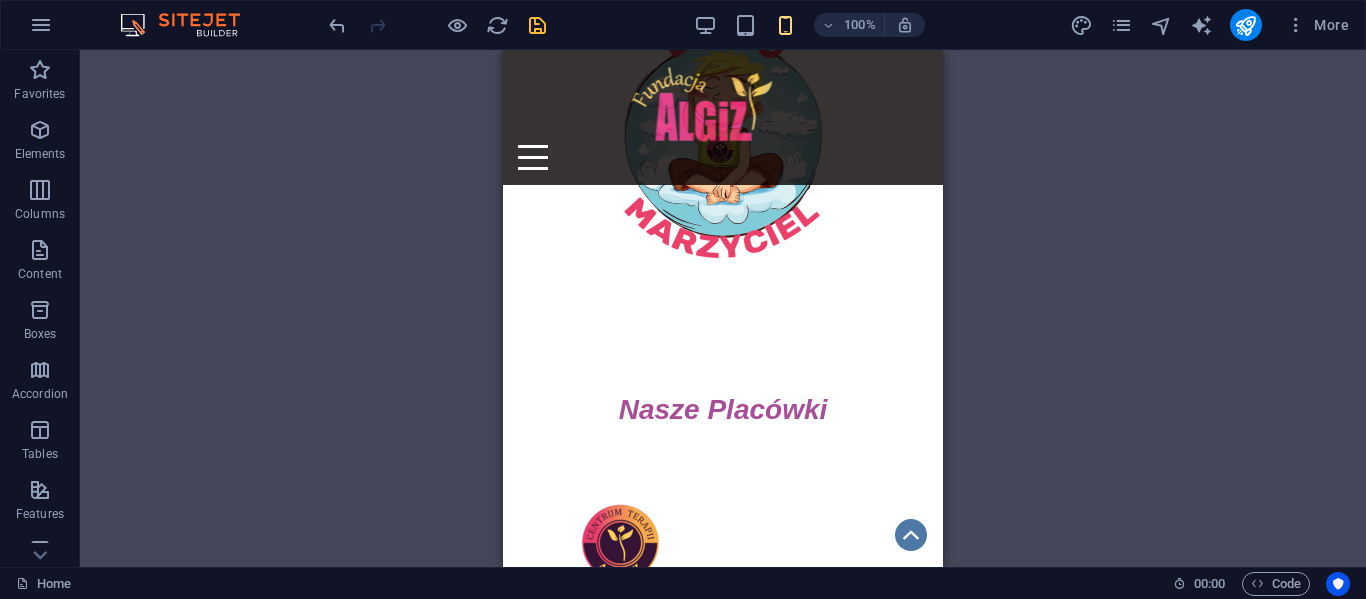 scroll, scrollTop: 0, scrollLeft: 0, axis: both 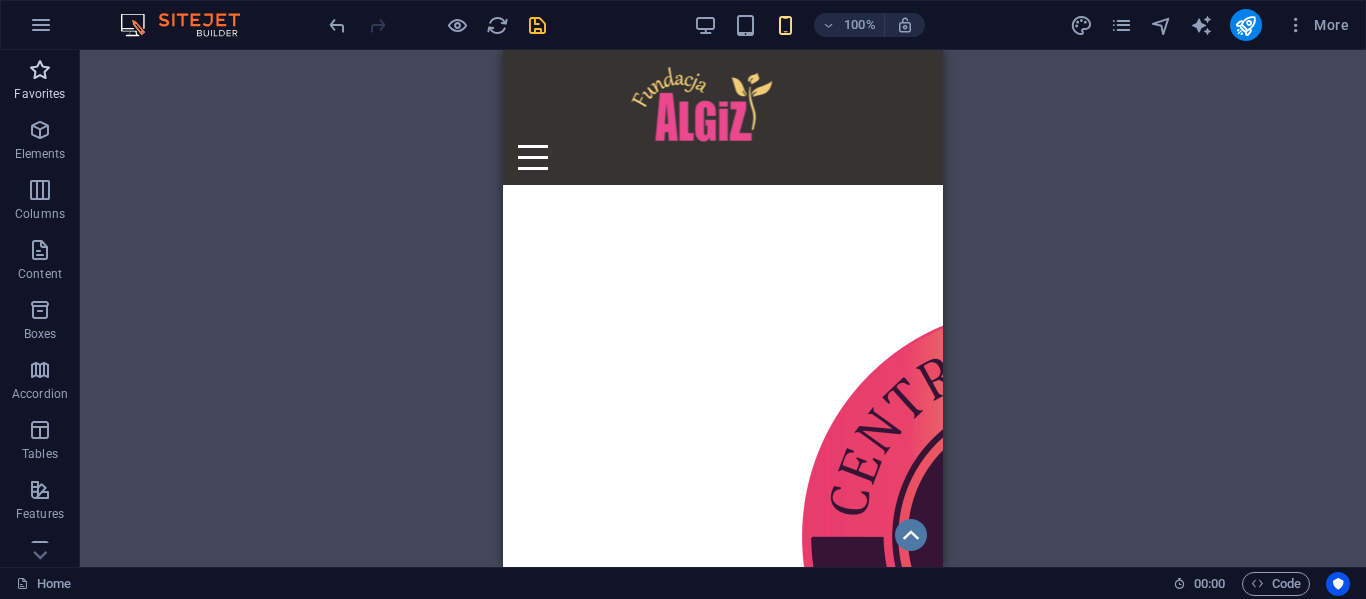 click at bounding box center (40, 70) 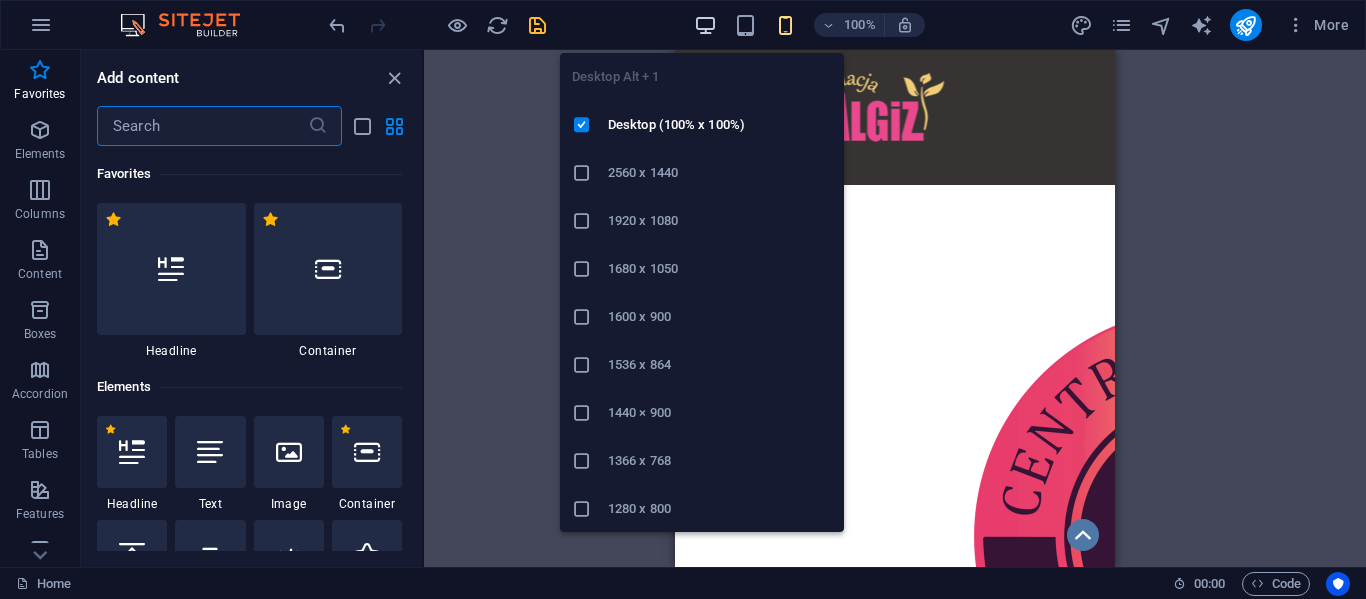click at bounding box center (705, 25) 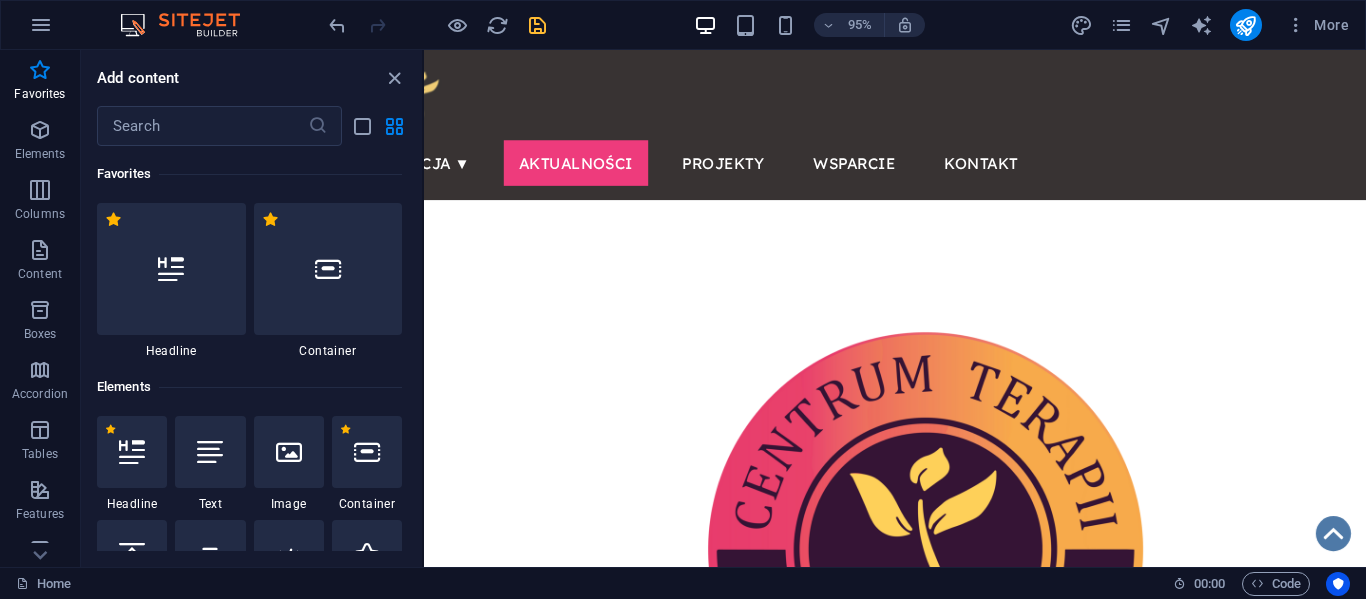 click at bounding box center [394, 78] 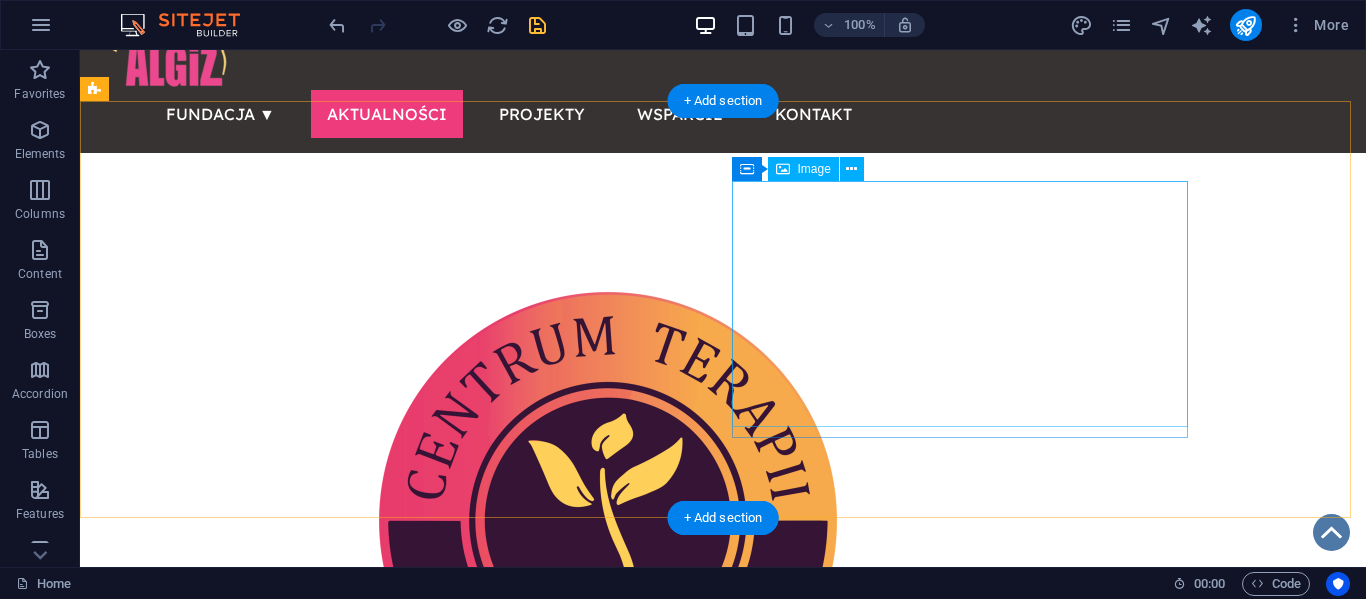 scroll, scrollTop: 124, scrollLeft: 0, axis: vertical 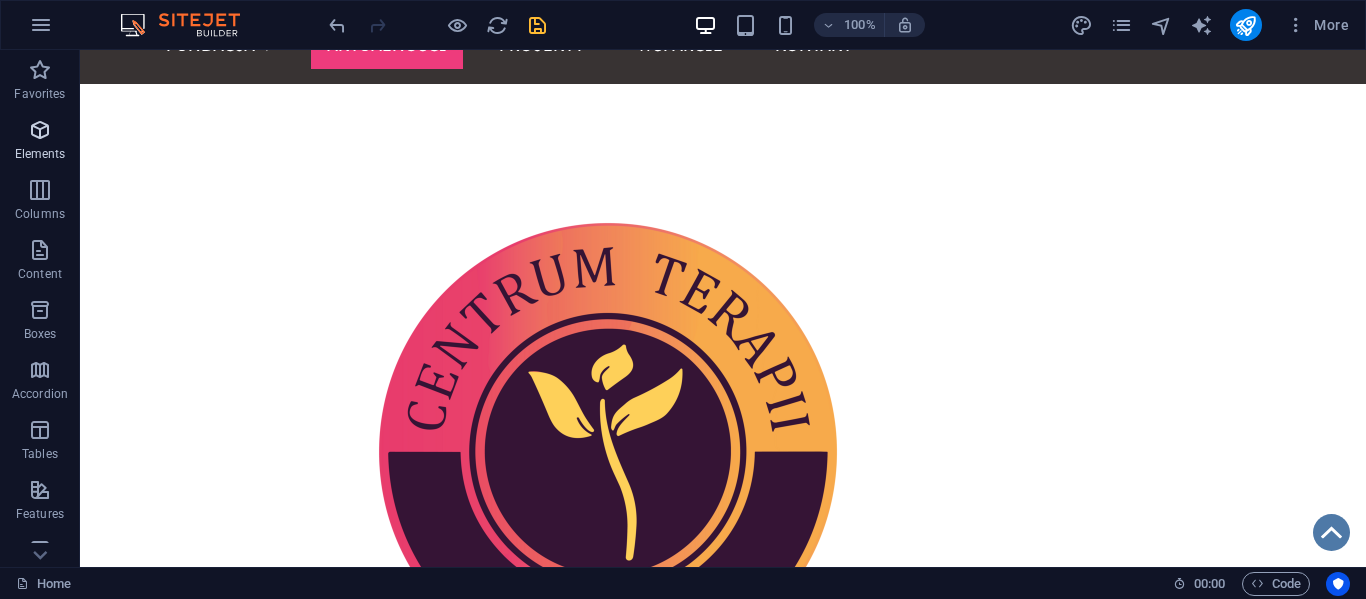click on "Elements" at bounding box center (40, 154) 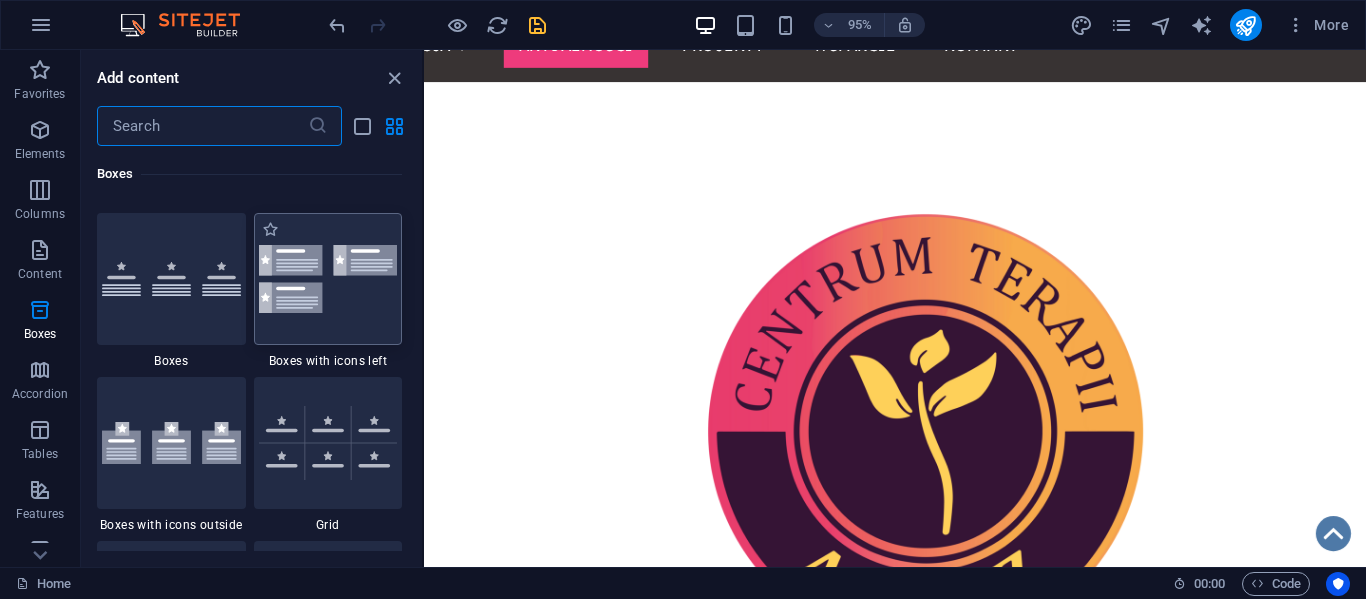 scroll, scrollTop: 5411, scrollLeft: 0, axis: vertical 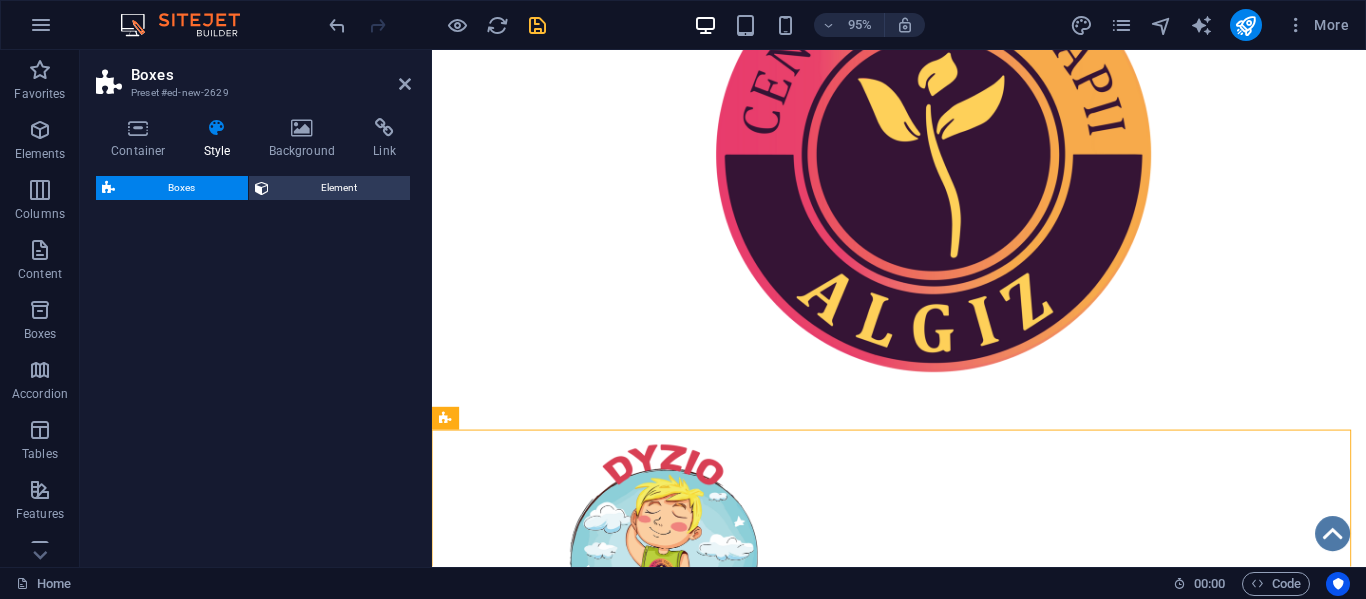 select on "rem" 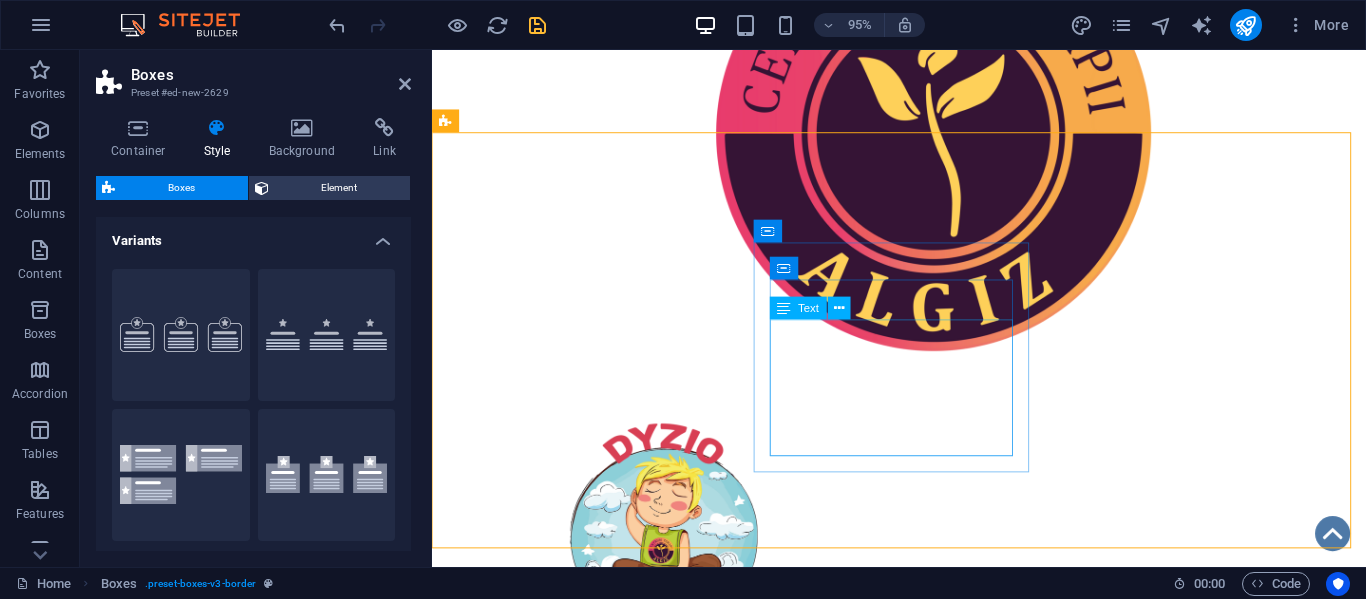 scroll, scrollTop: 438, scrollLeft: 0, axis: vertical 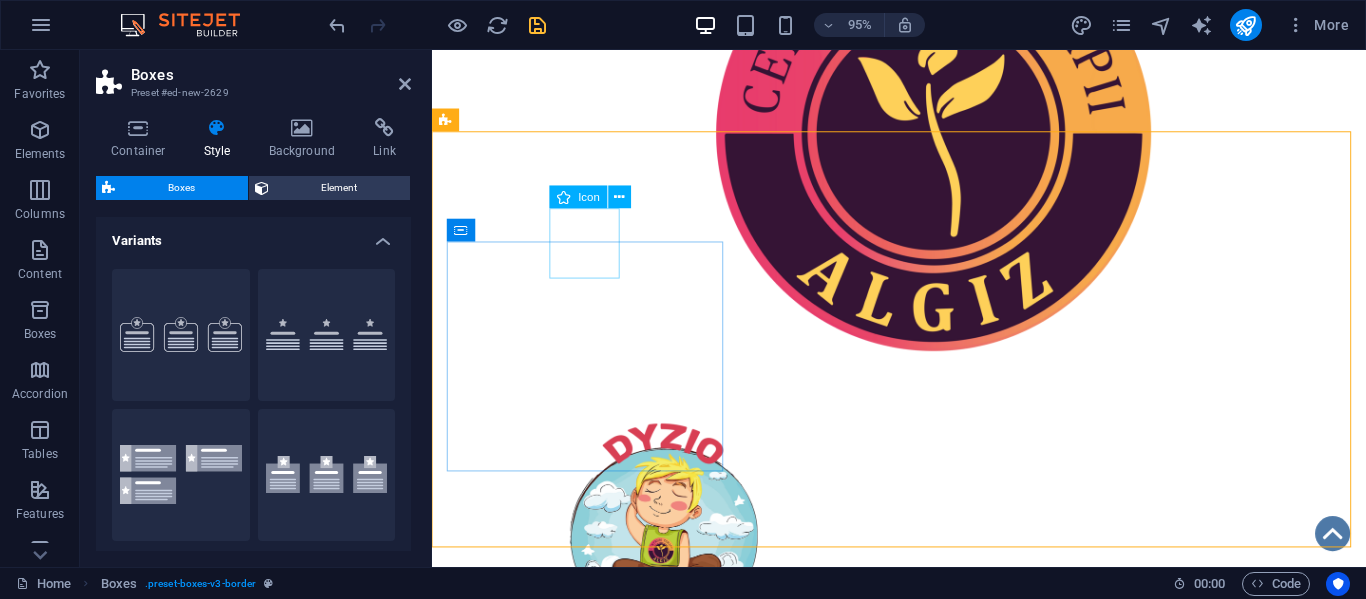 click at bounding box center [594, 886] 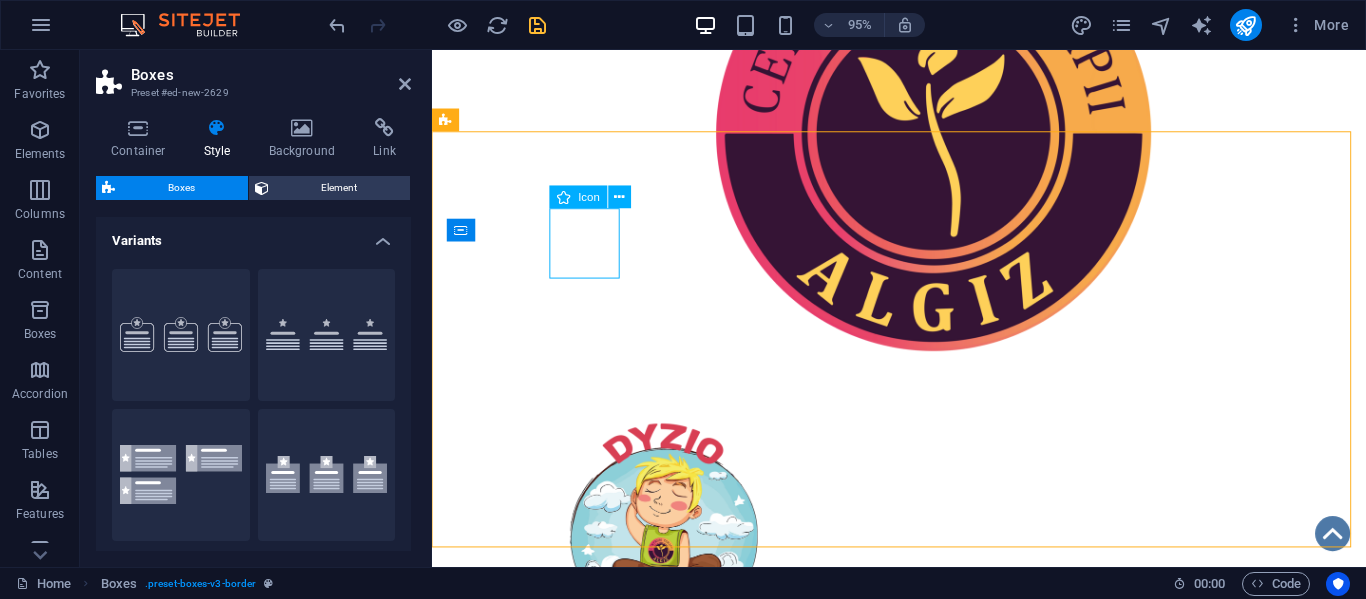click at bounding box center [594, 886] 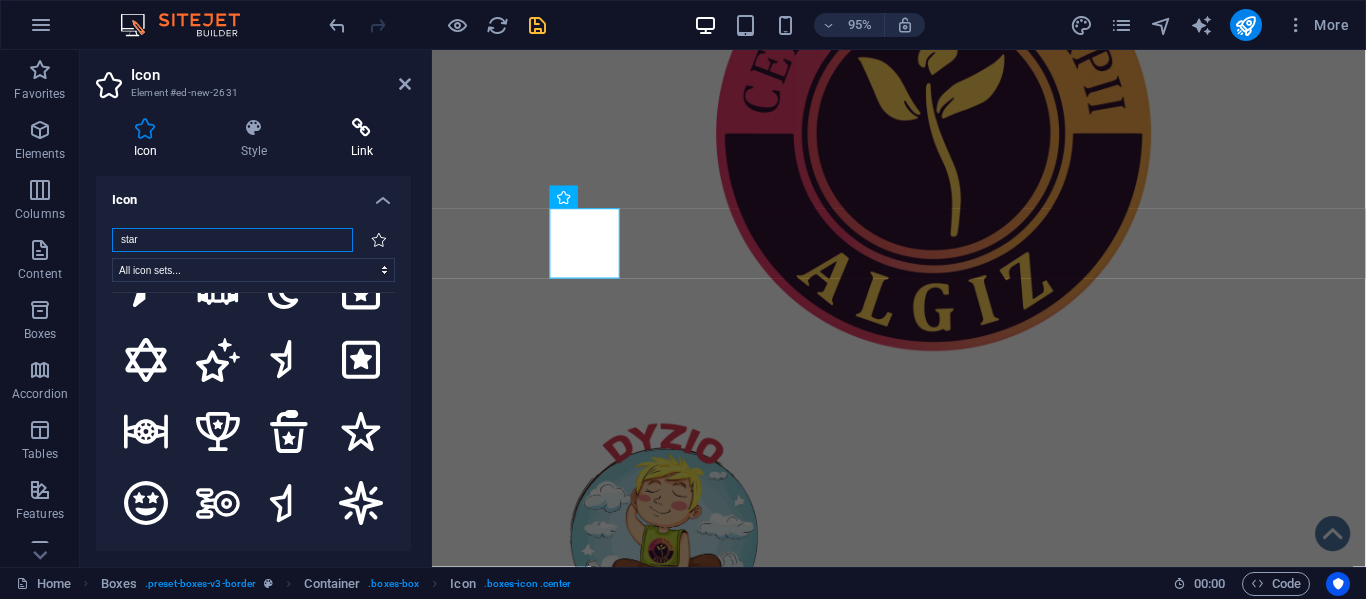 scroll, scrollTop: 1334, scrollLeft: 0, axis: vertical 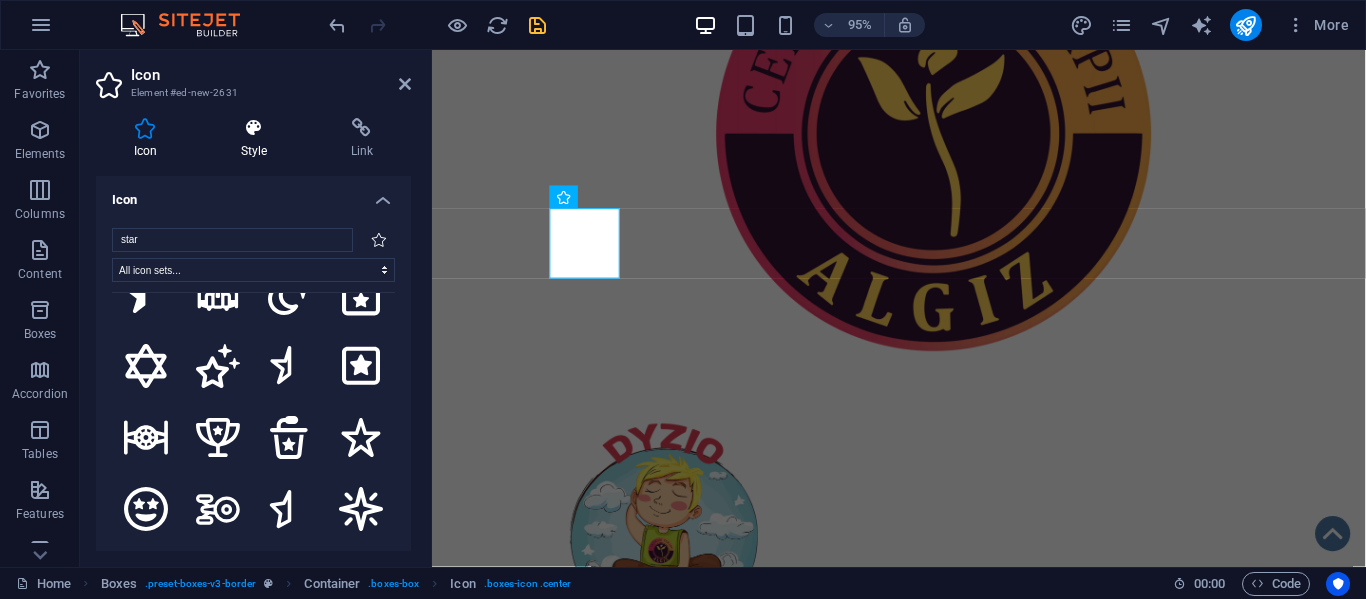 click at bounding box center [254, 128] 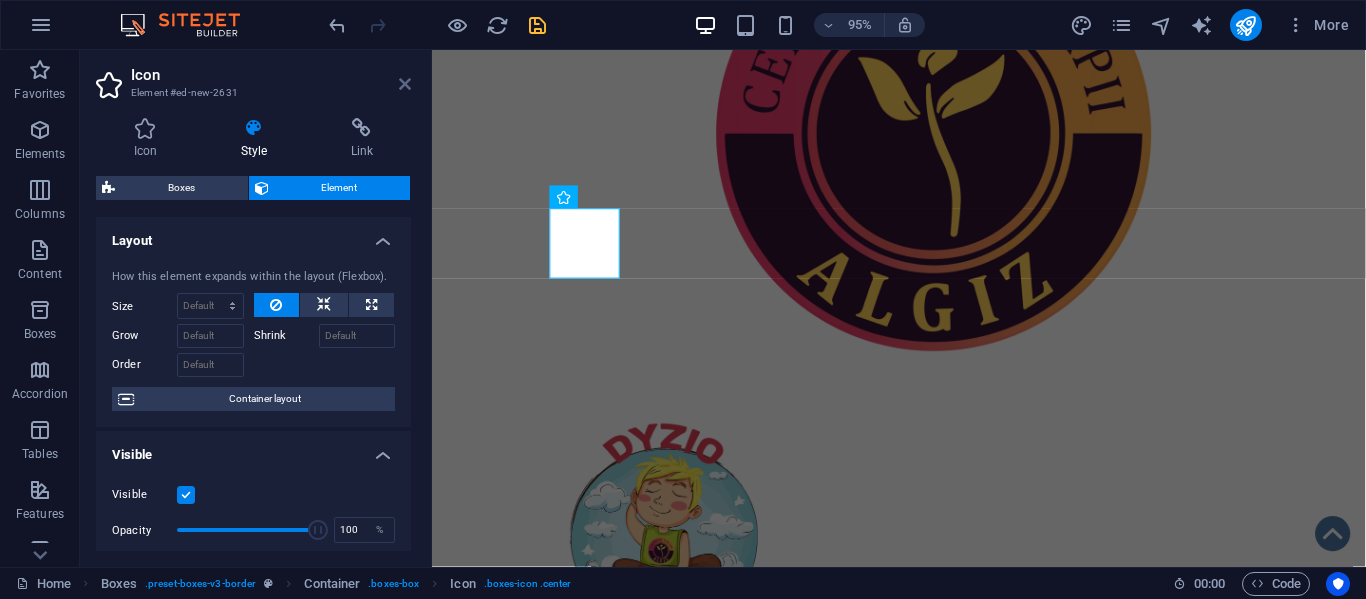 click at bounding box center (405, 84) 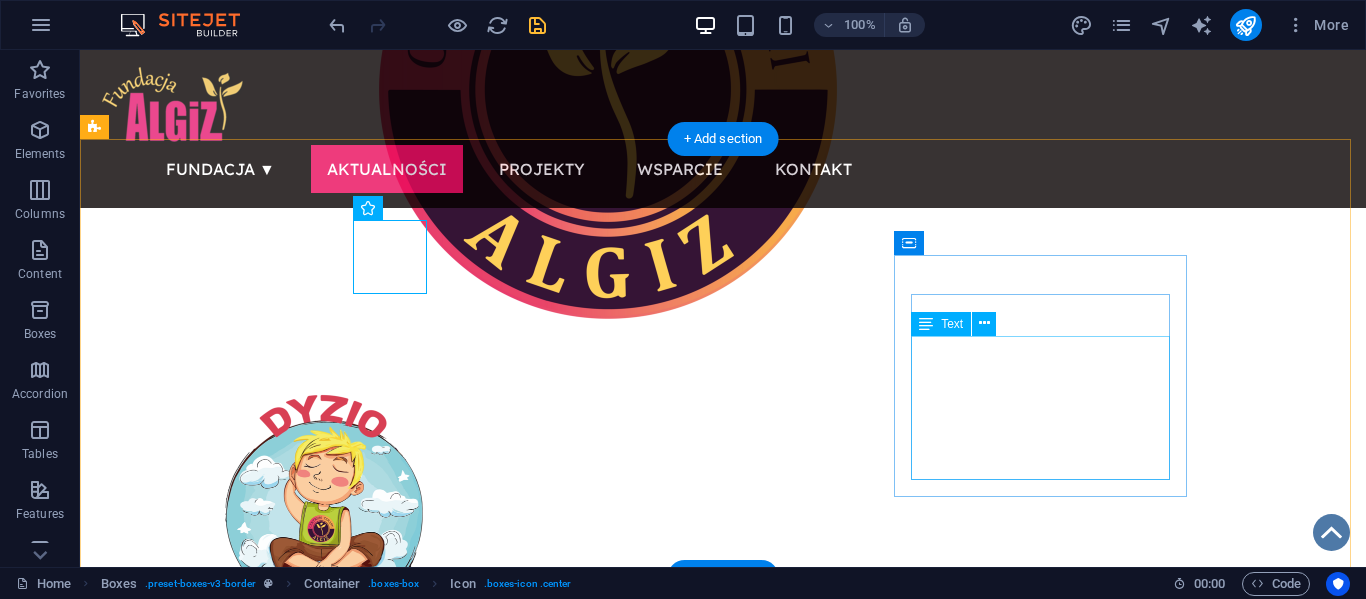 scroll, scrollTop: 281, scrollLeft: 0, axis: vertical 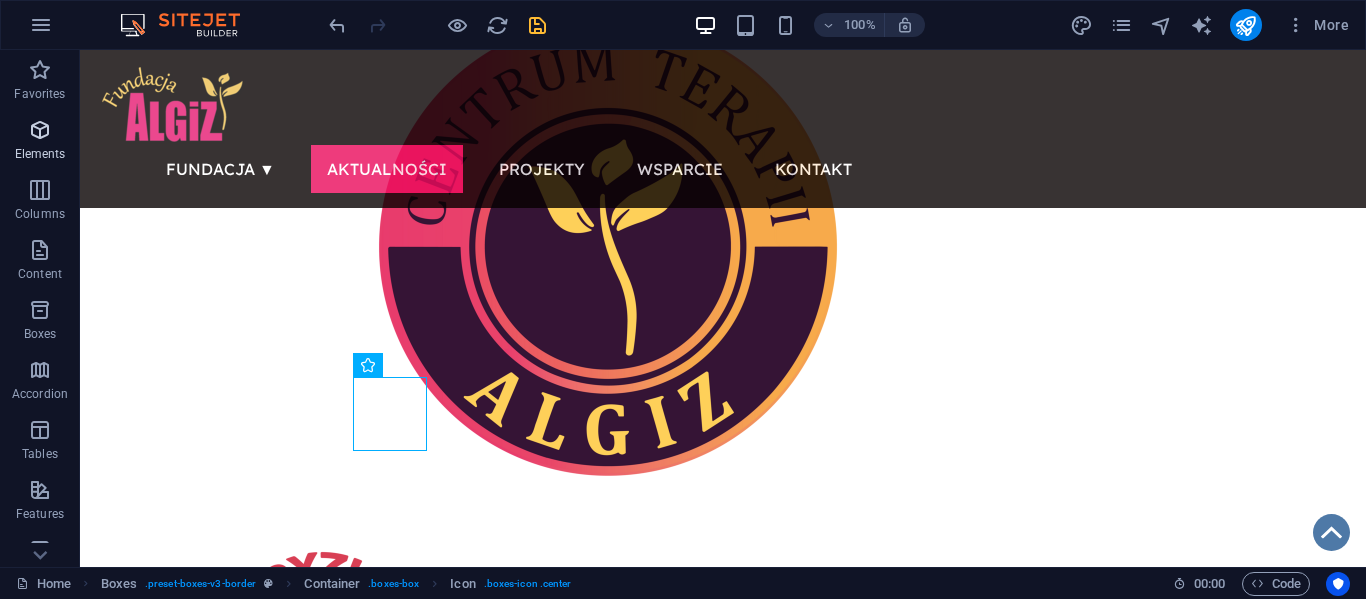click on "Elements" at bounding box center (40, 154) 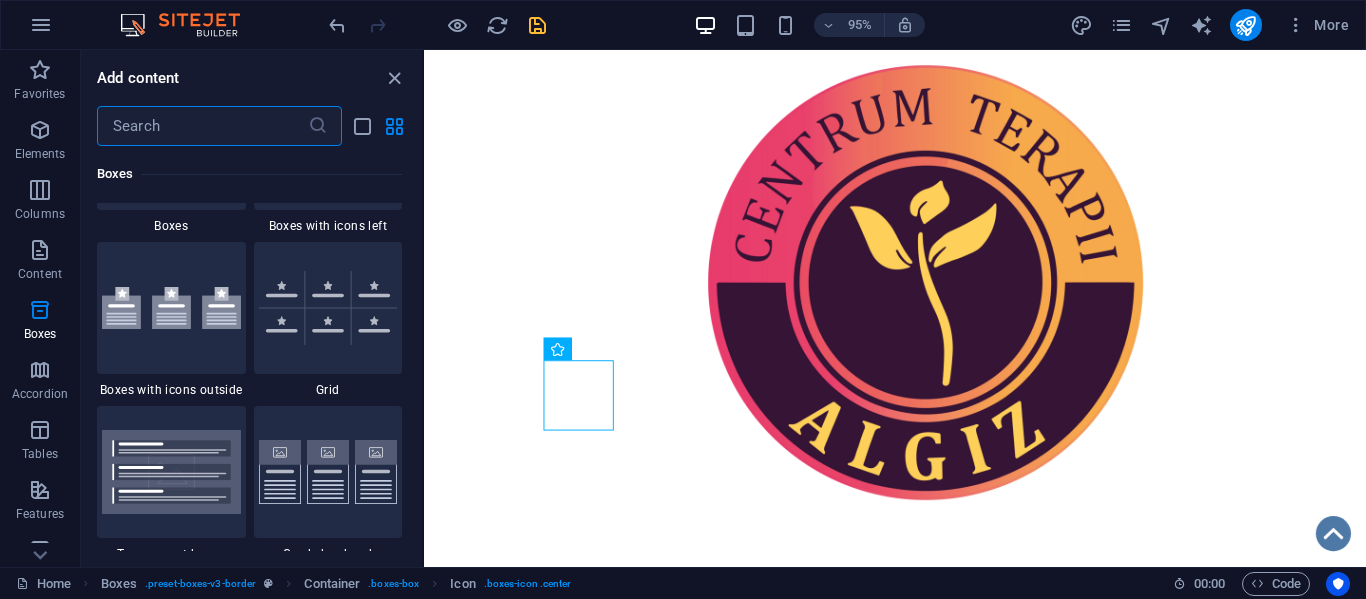 scroll, scrollTop: 5887, scrollLeft: 0, axis: vertical 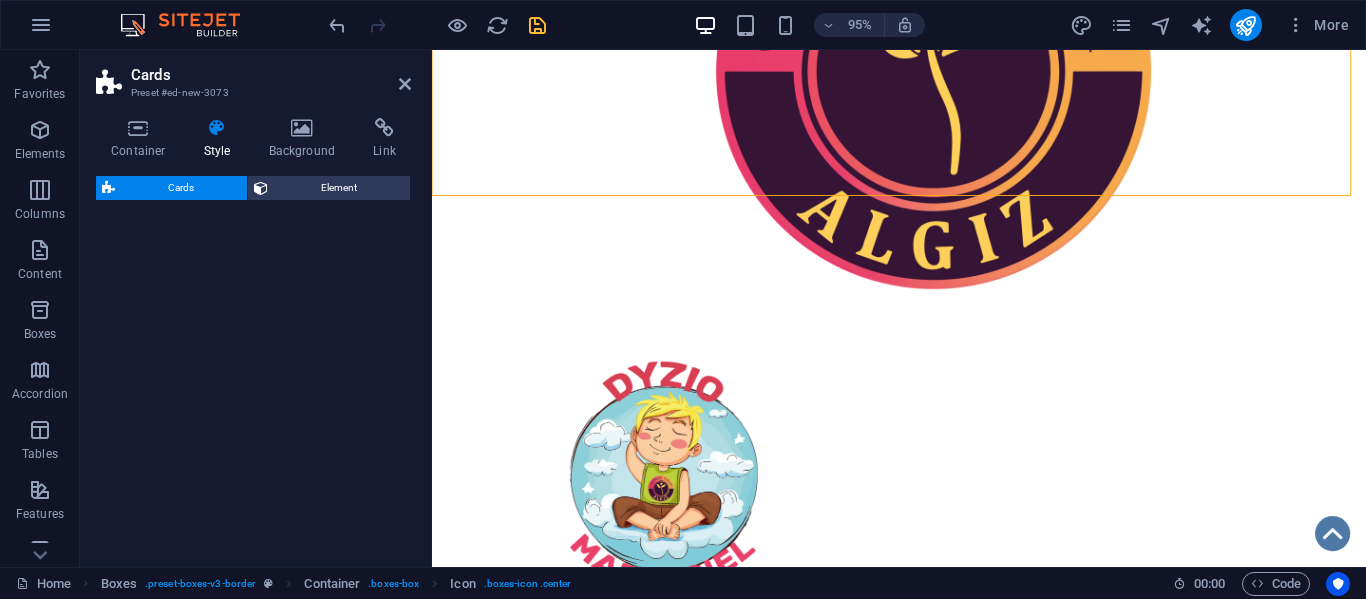 select on "rem" 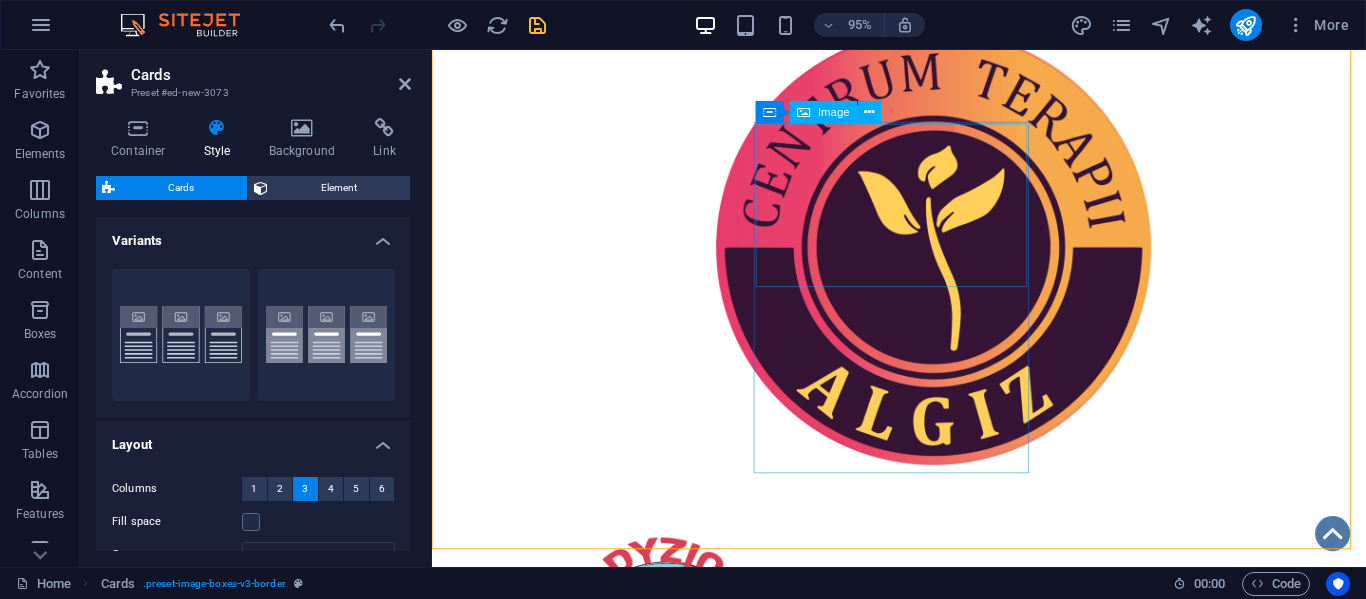 scroll, scrollTop: 531, scrollLeft: 0, axis: vertical 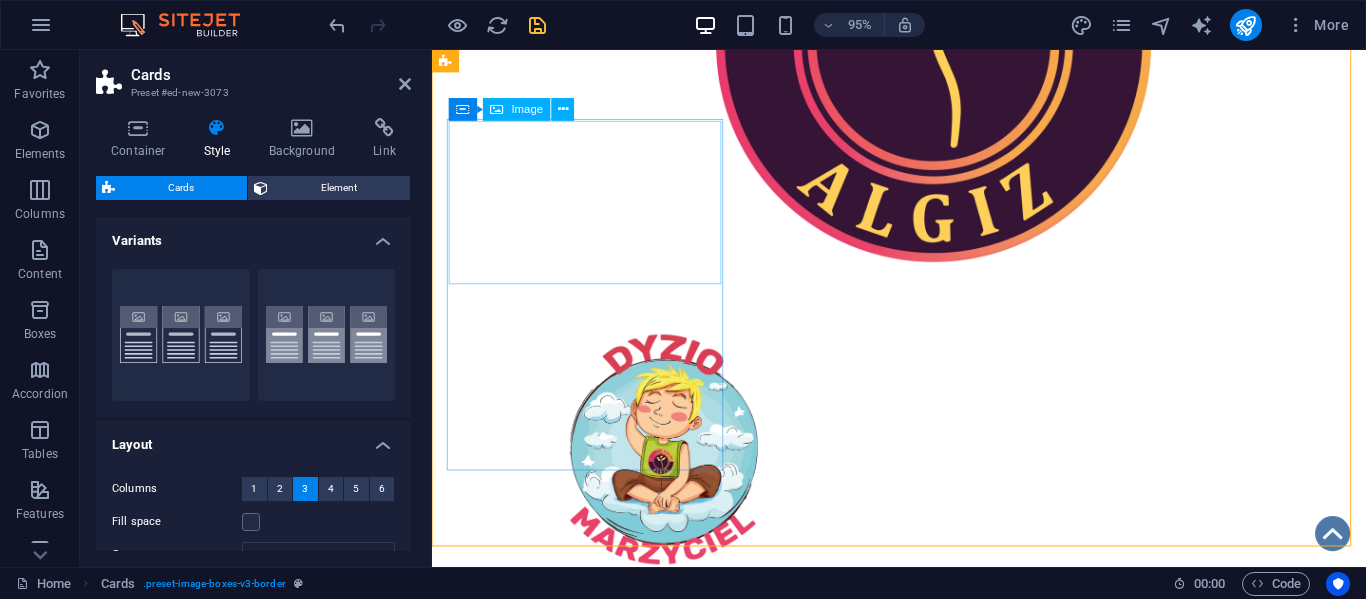 click at bounding box center [594, 844] 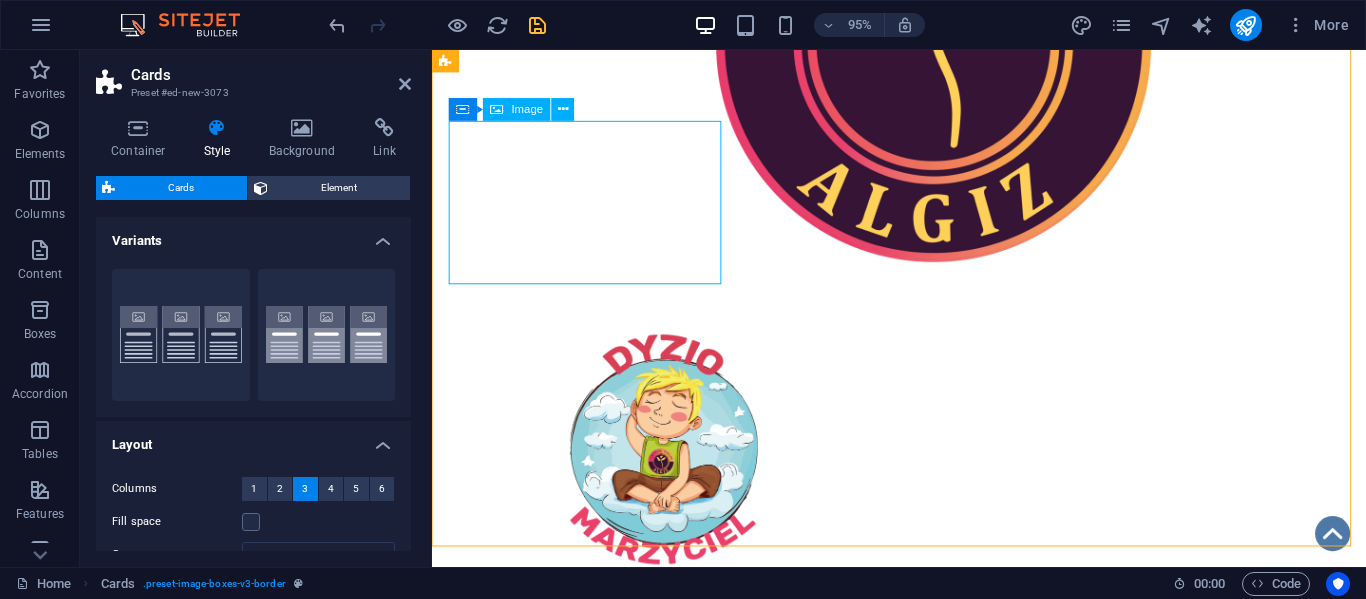 click at bounding box center (594, 844) 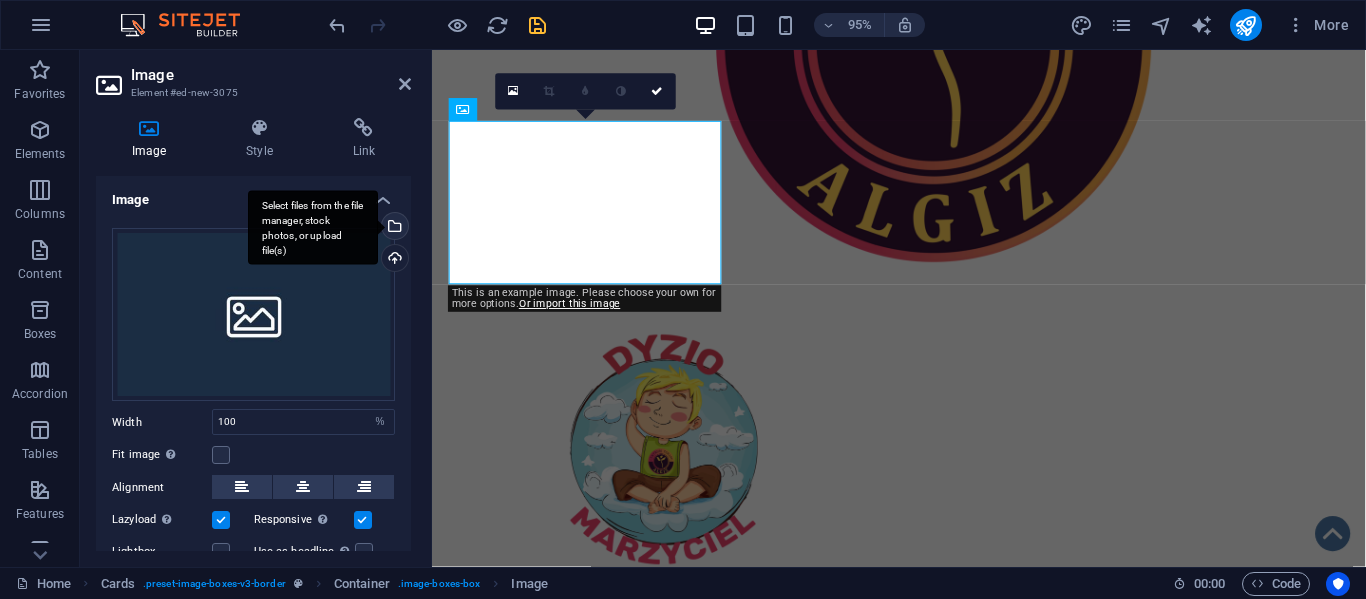click on "Select files from the file manager, stock photos, or upload file(s)" at bounding box center (393, 228) 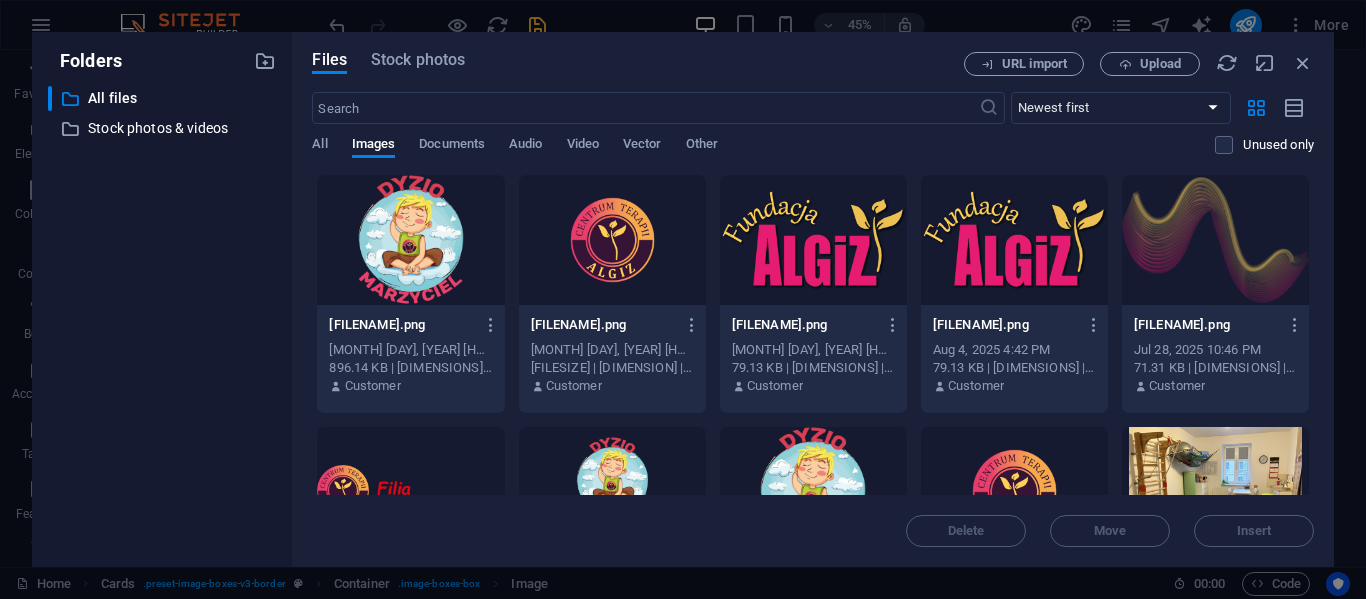 click at bounding box center [612, 240] 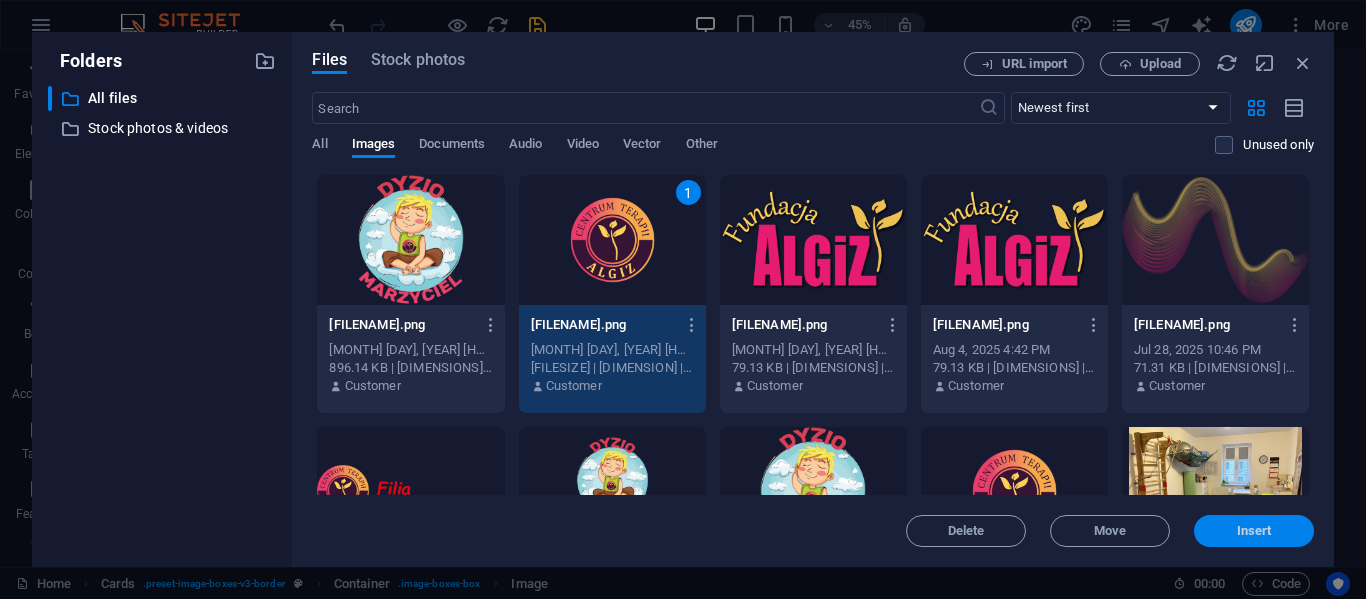 click on "Insert" at bounding box center [1254, 531] 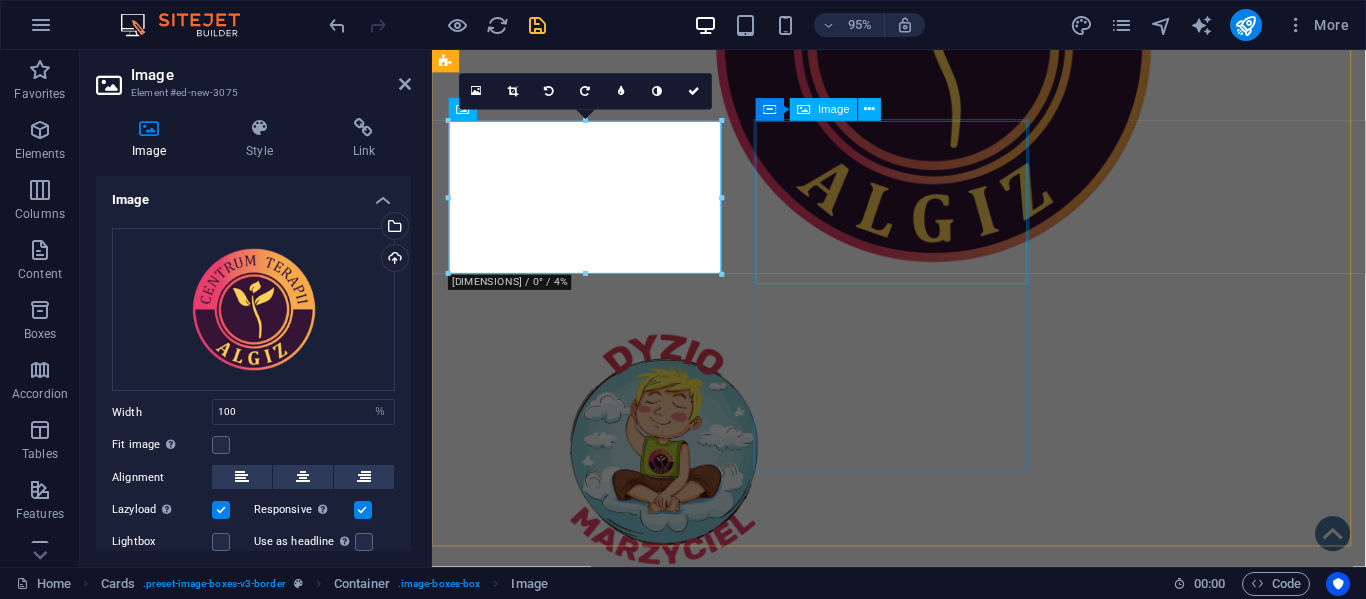 click at bounding box center [594, 1220] 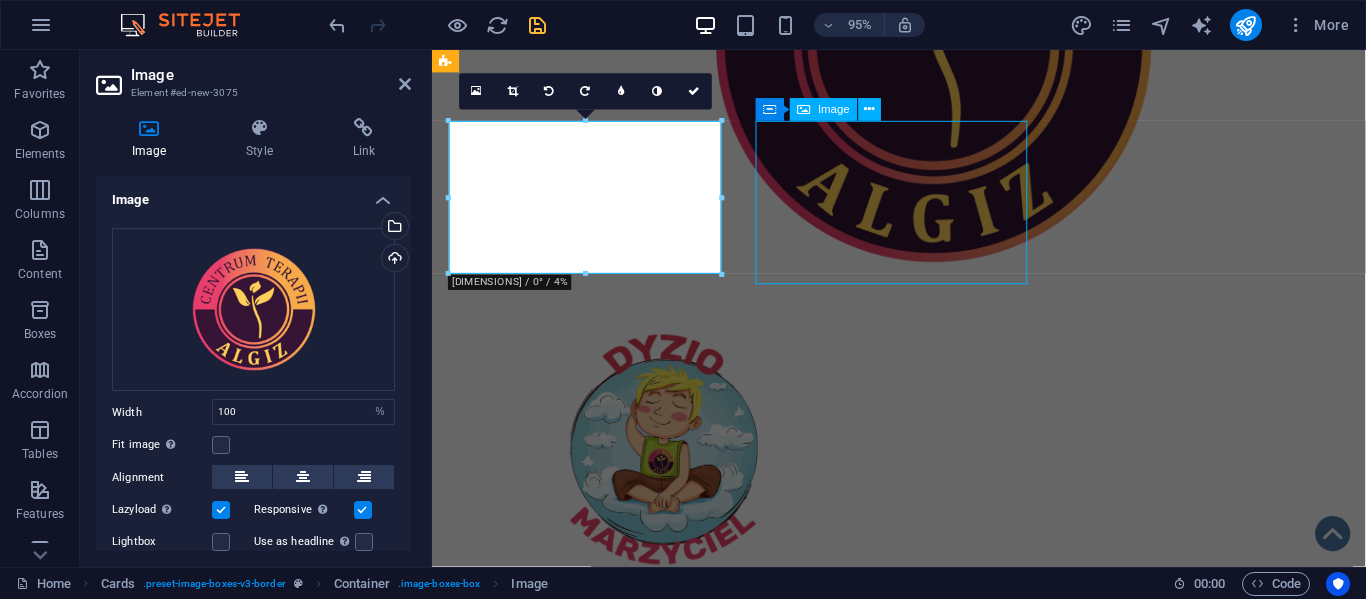 click at bounding box center [594, 1220] 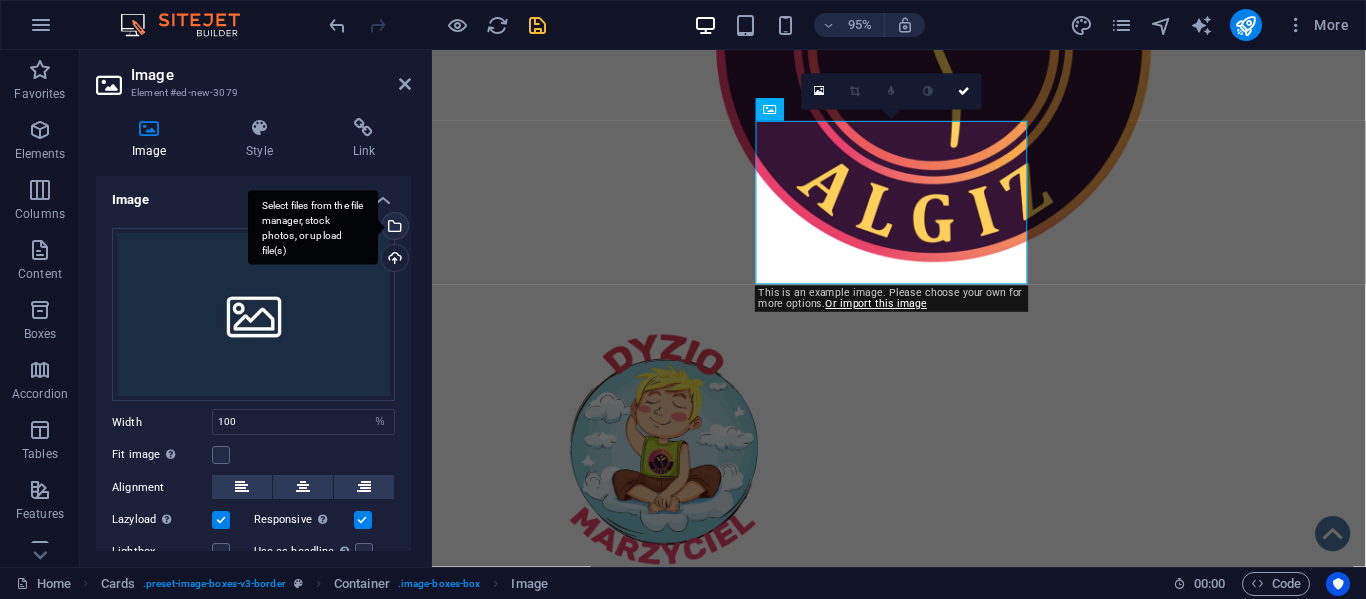 click on "Select files from the file manager, stock photos, or upload file(s)" at bounding box center [393, 228] 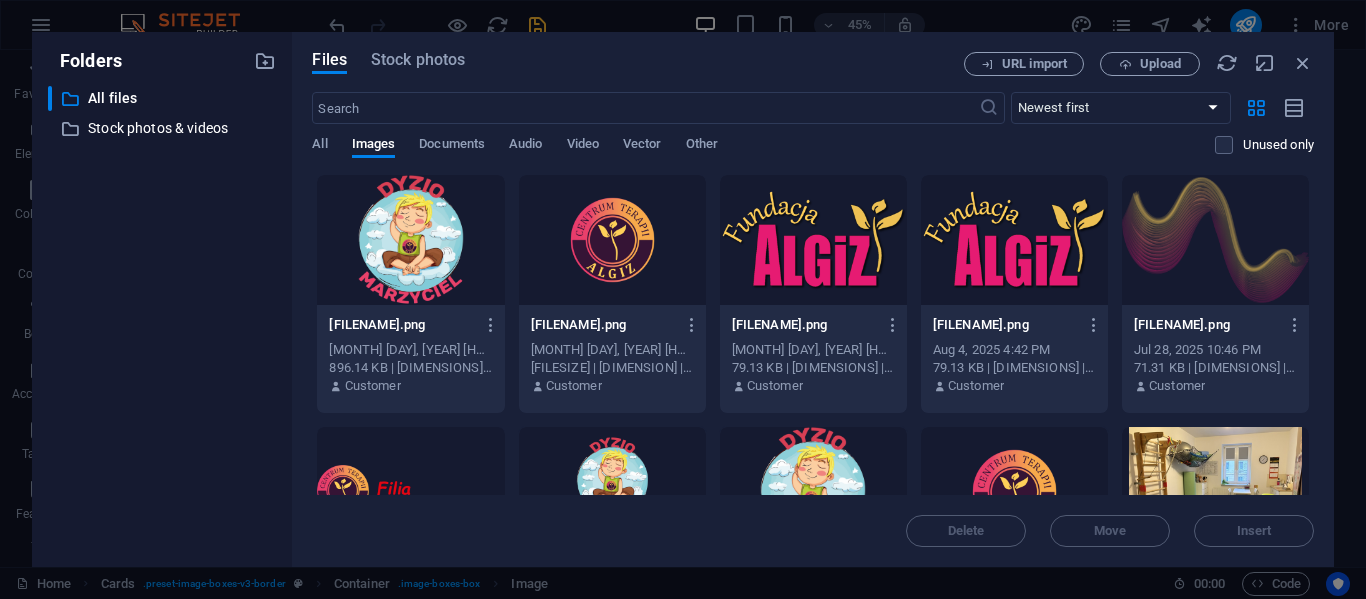 click at bounding box center [410, 240] 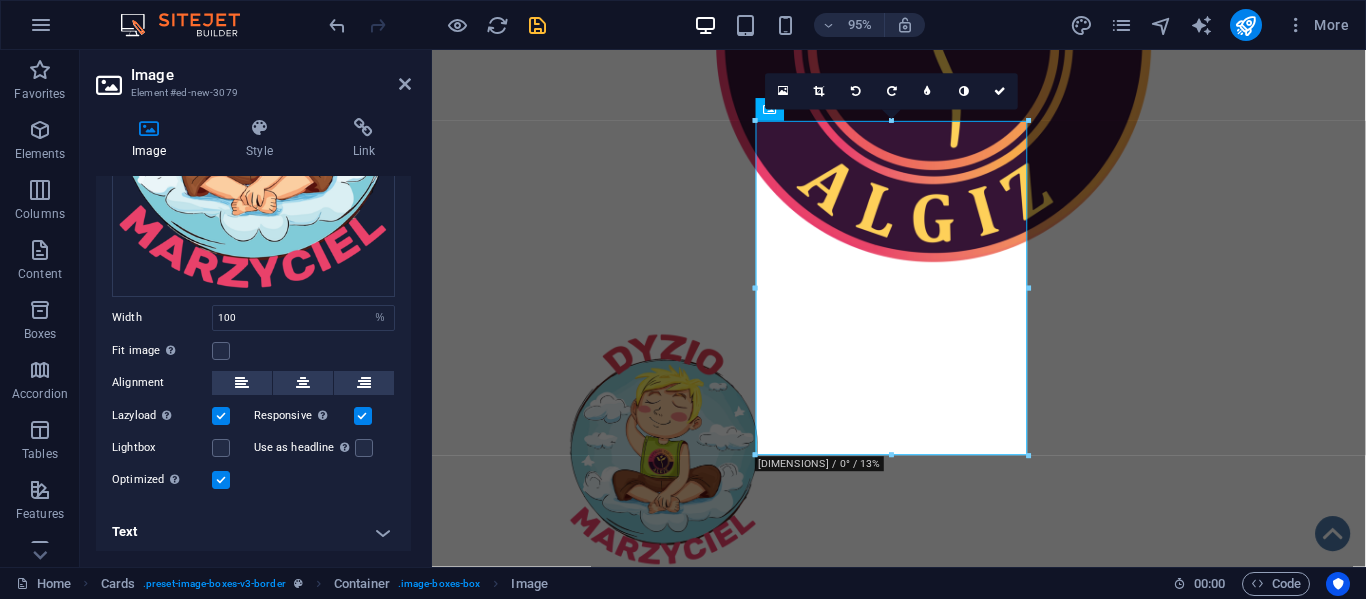 scroll, scrollTop: 0, scrollLeft: 0, axis: both 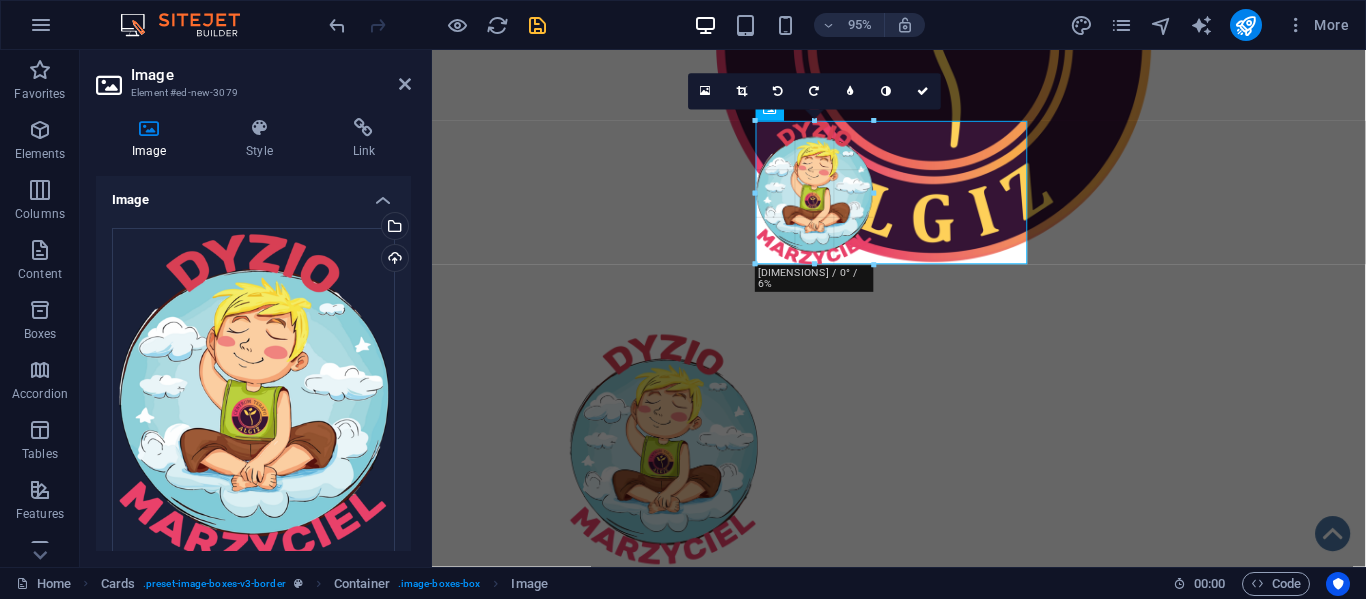 drag, startPoint x: 1025, startPoint y: 457, endPoint x: 447, endPoint y: 142, distance: 658.2621 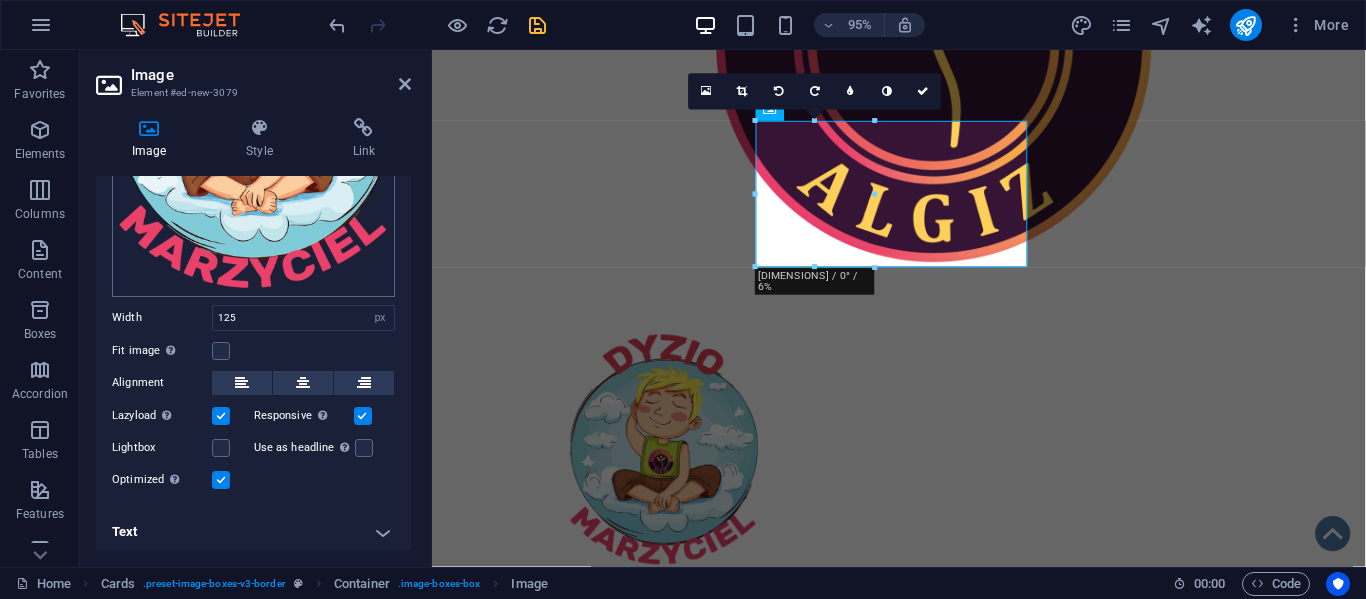 scroll, scrollTop: 276, scrollLeft: 0, axis: vertical 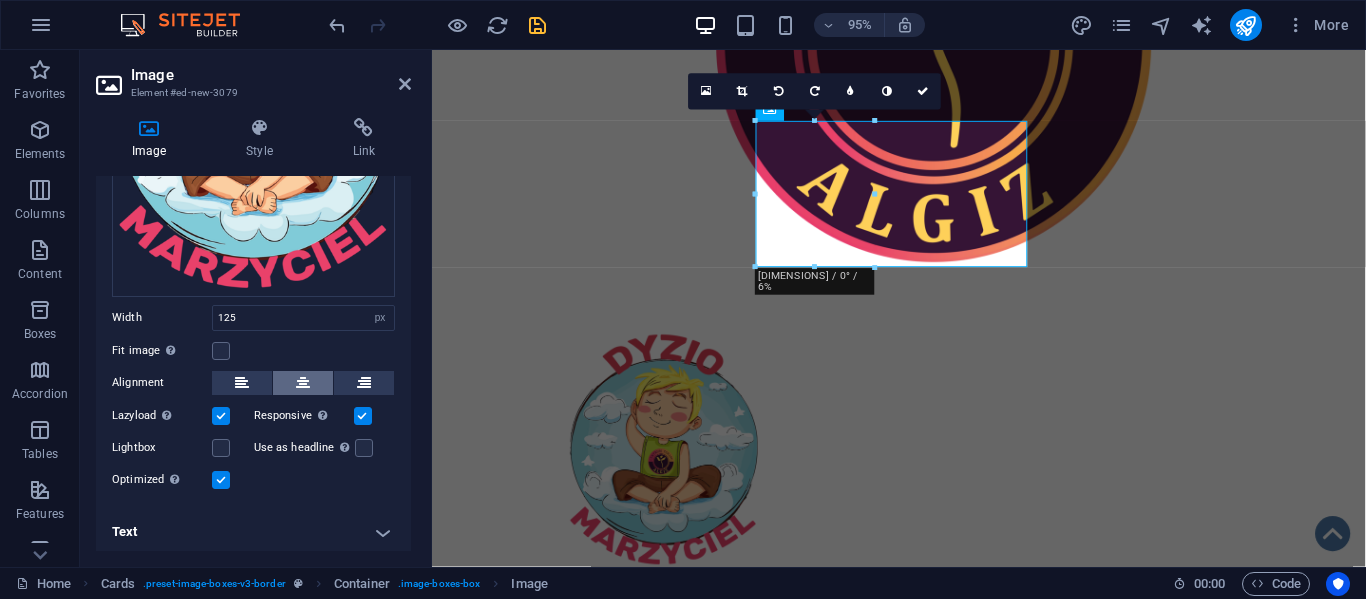 click at bounding box center [303, 383] 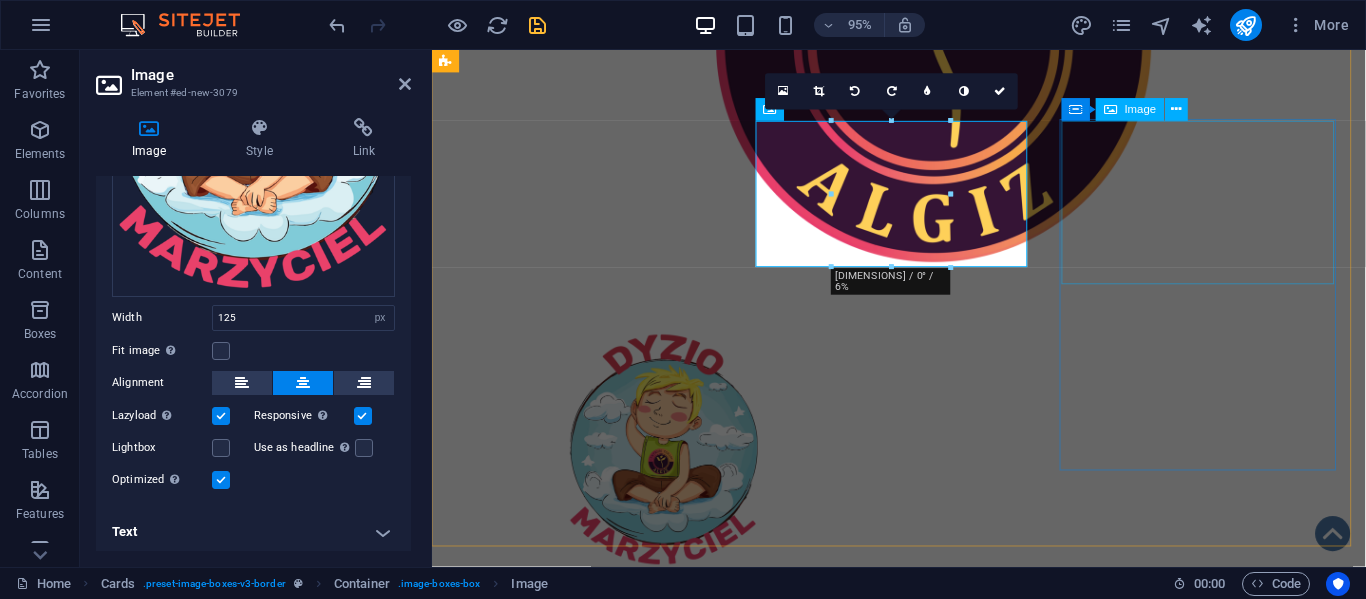 click at bounding box center [594, 1588] 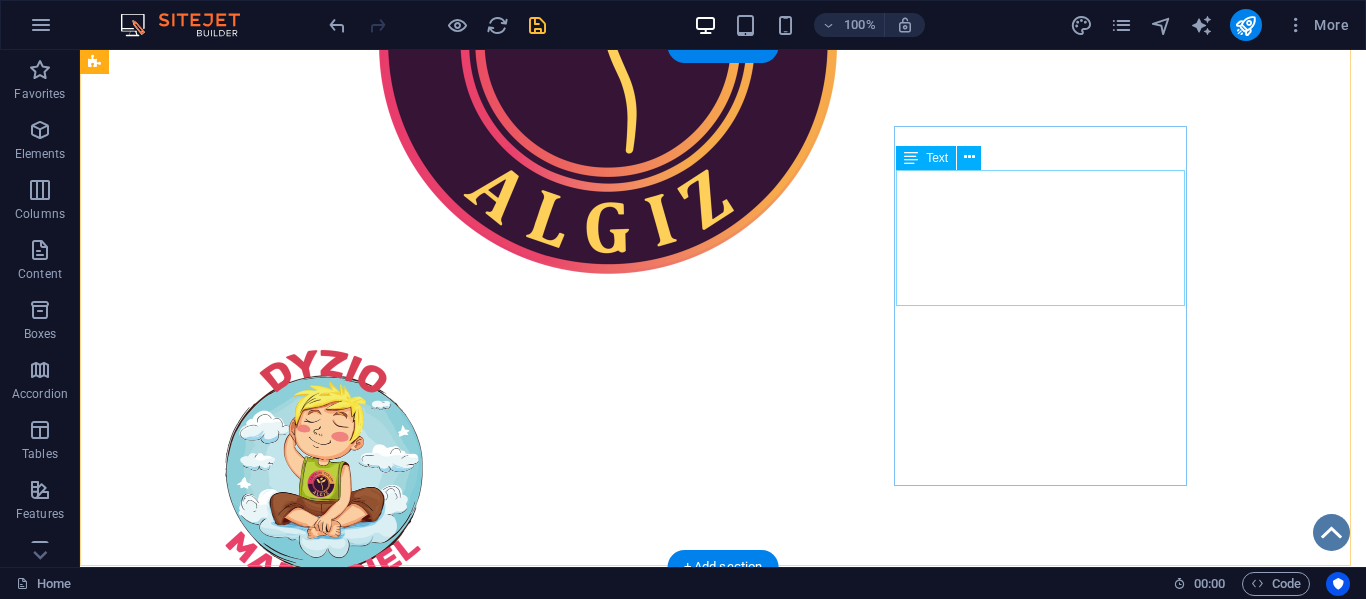 click on "Lorem ipsum dolor sit amet, consectetuer adipiscing elit. Aenean commodo ligula eget dolor. Lorem ipsum dolor sit amet." at bounding box center [242, 1611] 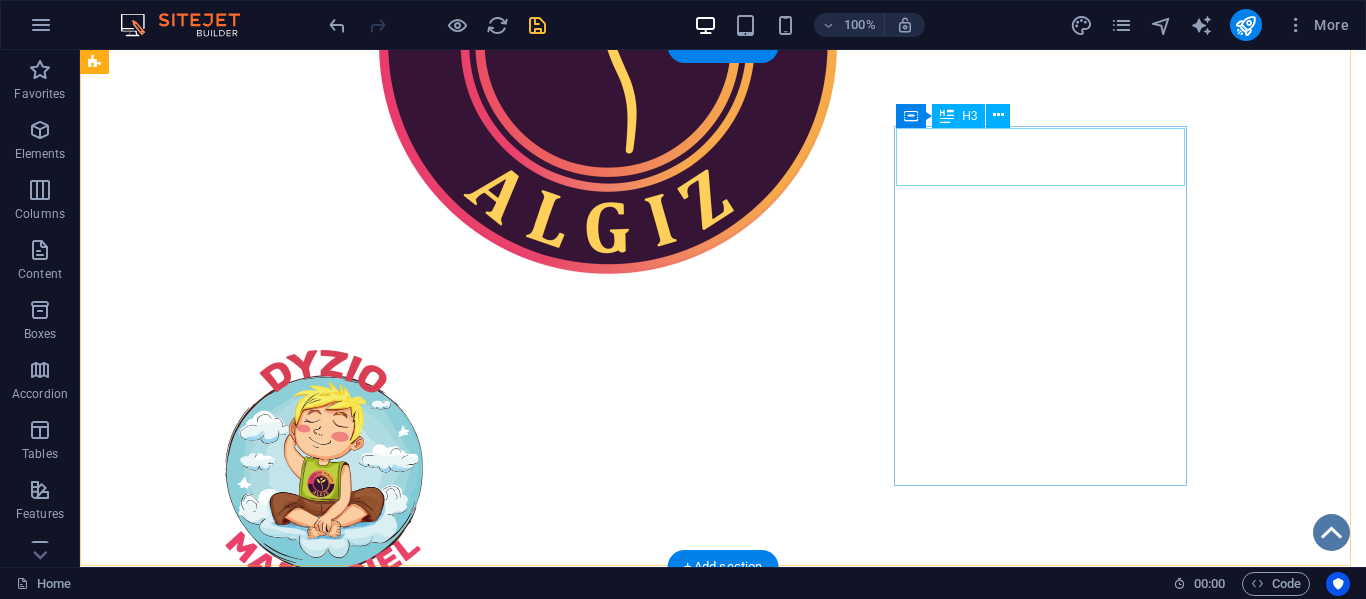 click on "Headline" at bounding box center (242, 1530) 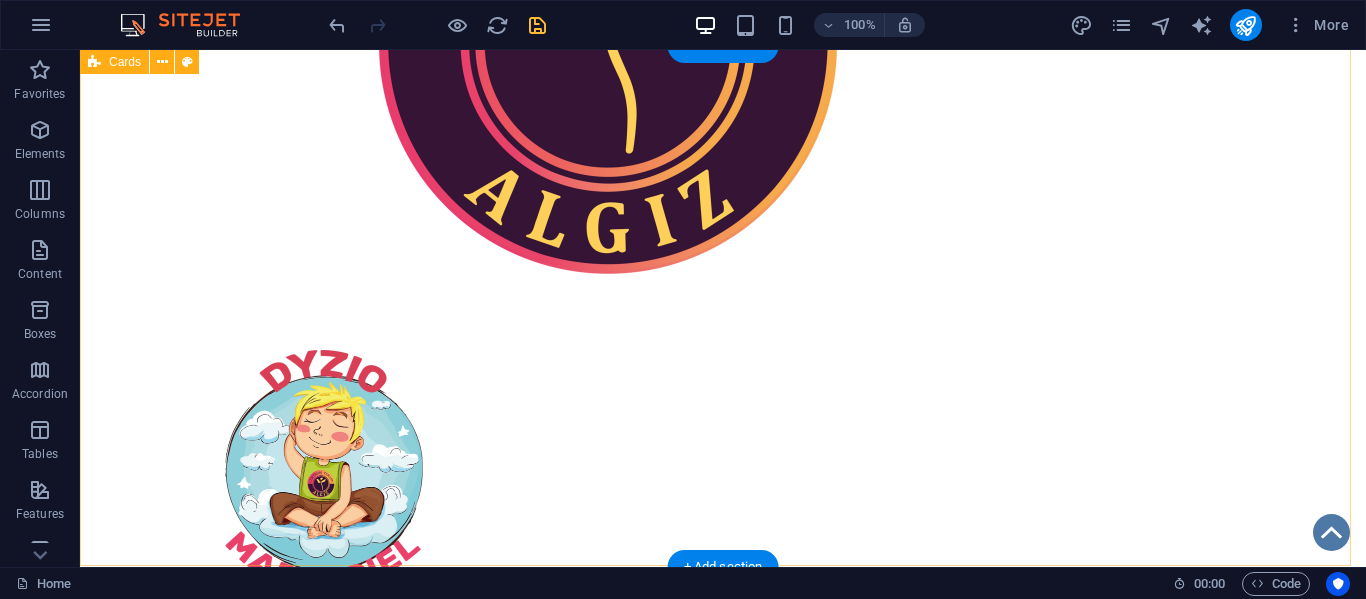 click on "Headline Lorem ipsum dolor sit amet, consectetuer adipiscing elit. Aenean commodo ligula eget dolor. Lorem ipsum dolor sit amet. Headline Lorem ipsum dolor sit amet, consectetuer adipiscing elit. Aenean commodo ligula eget dolor. Lorem ipsum dolor sit amet. Drop content here or  Add elements  Paste clipboard" at bounding box center (723, 1200) 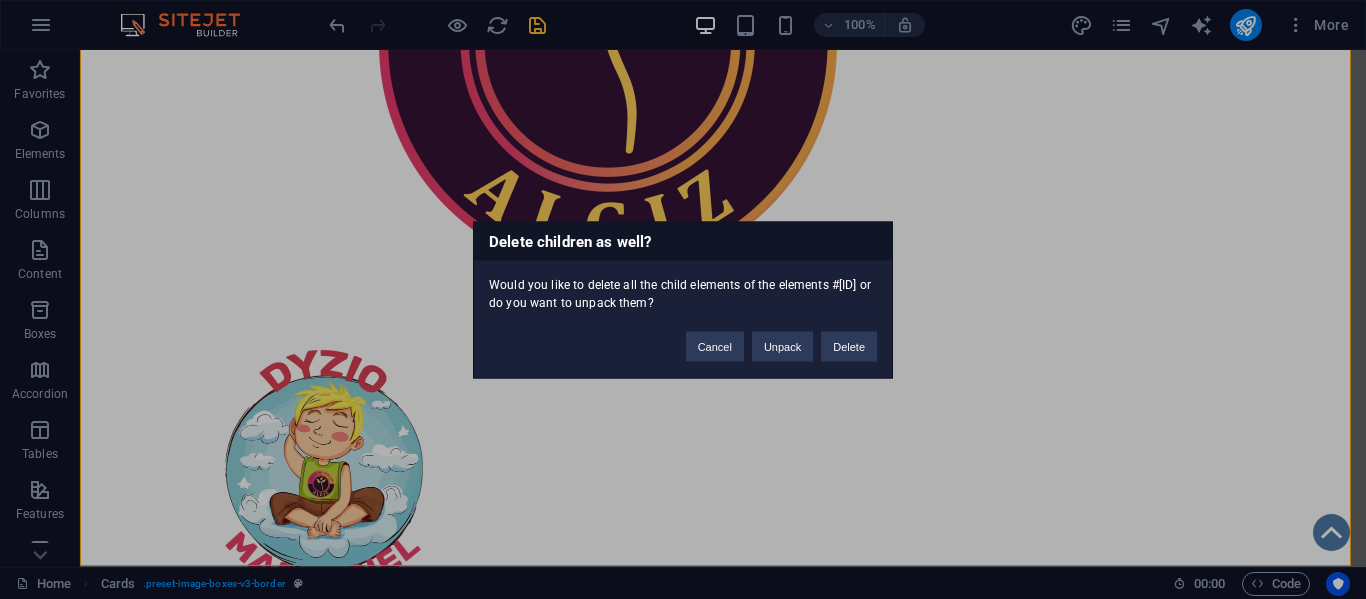 type 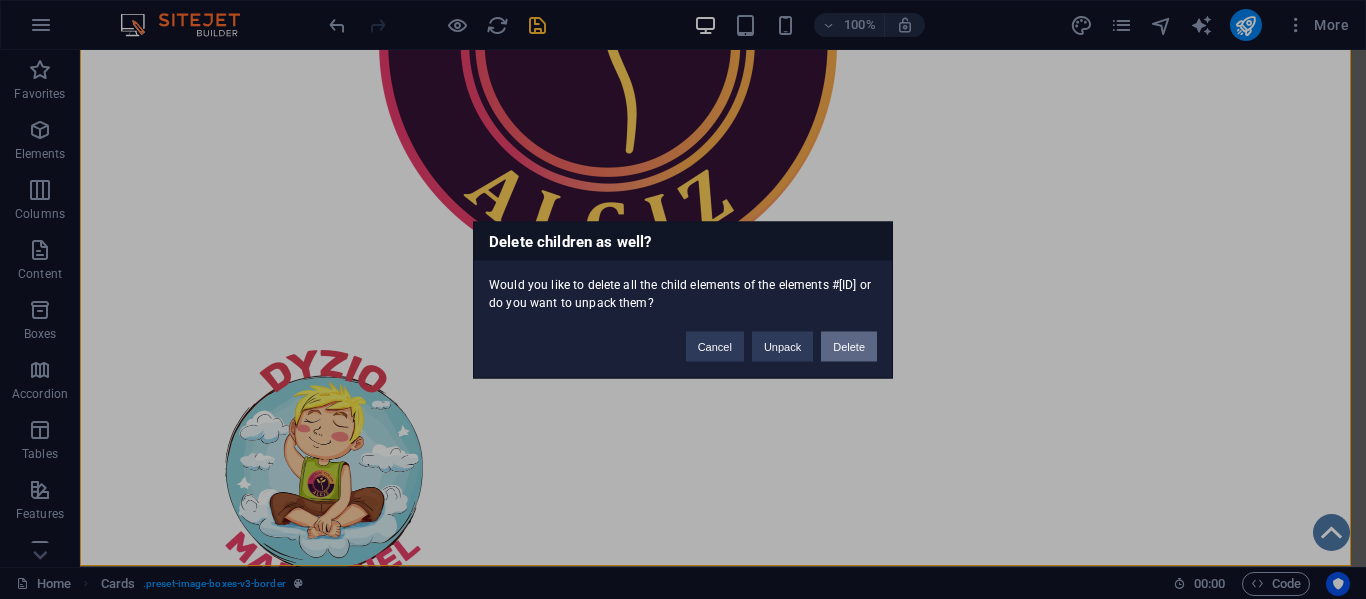 click on "Delete" at bounding box center [849, 346] 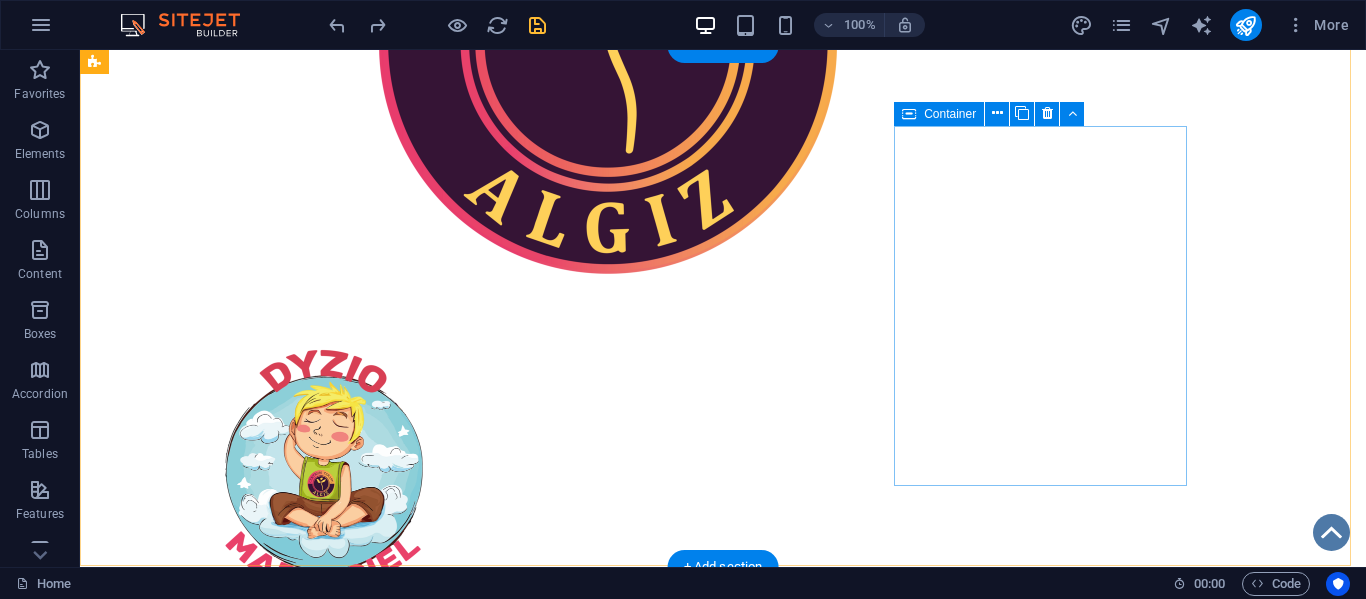click on "Drop content here or  Add elements  Paste clipboard" at bounding box center (242, 1572) 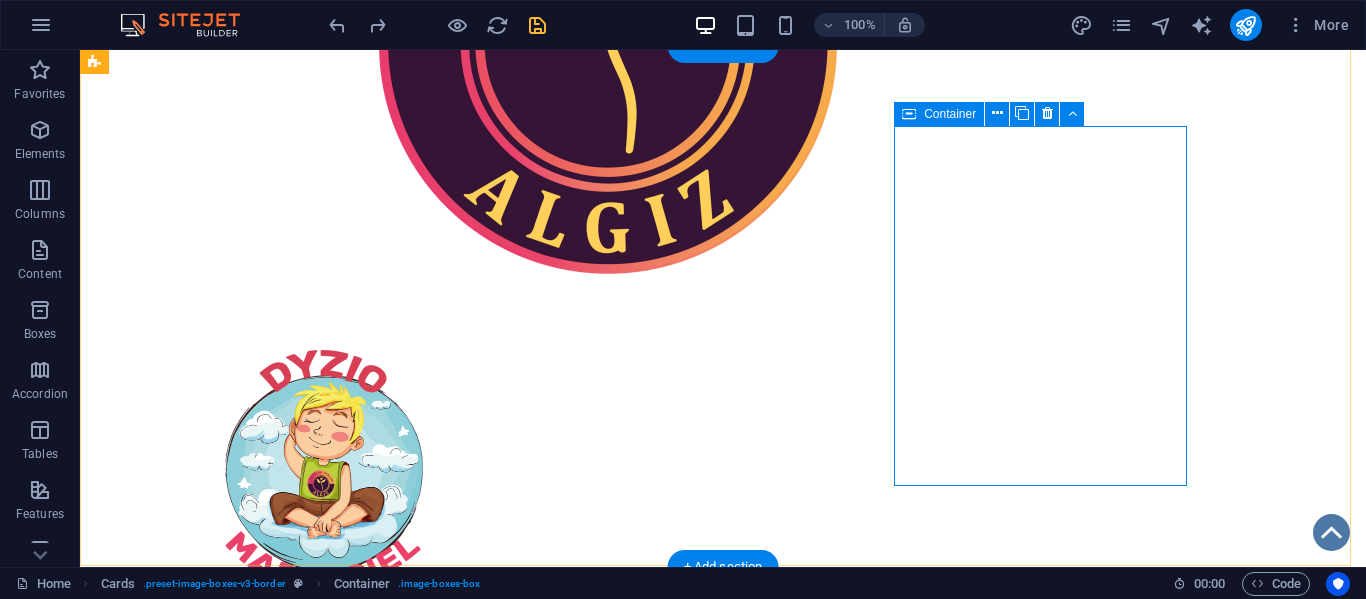 click on "Drop content here or  Add elements  Paste clipboard" at bounding box center [242, 1572] 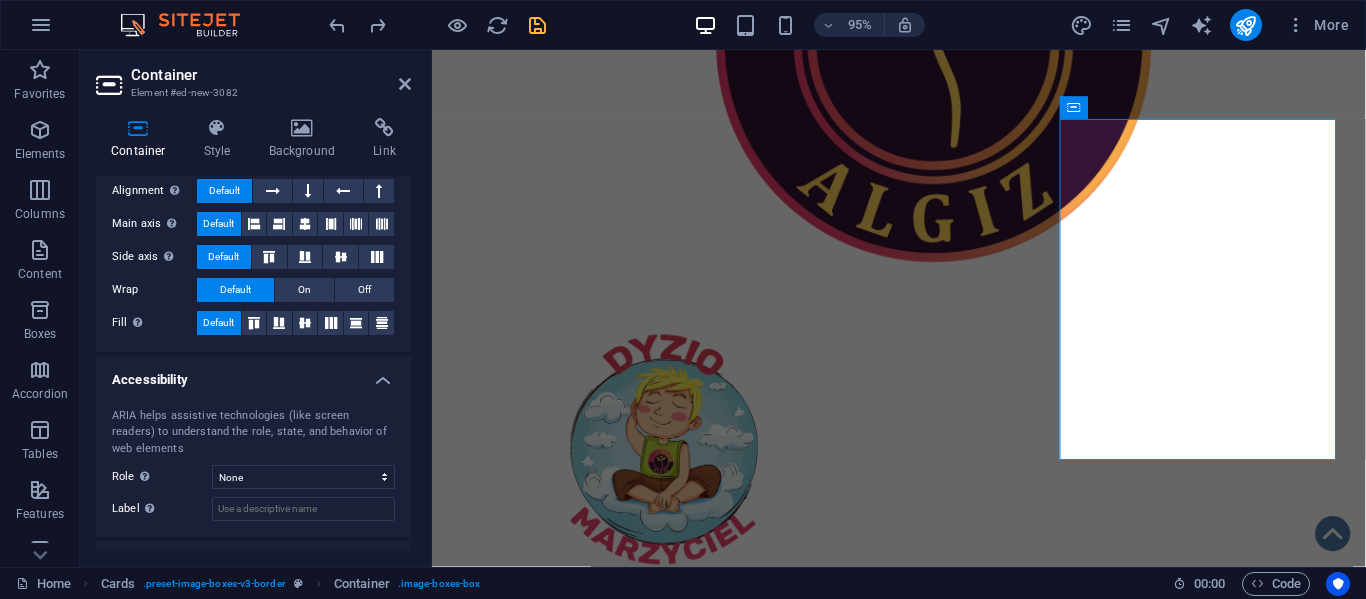 scroll, scrollTop: 353, scrollLeft: 0, axis: vertical 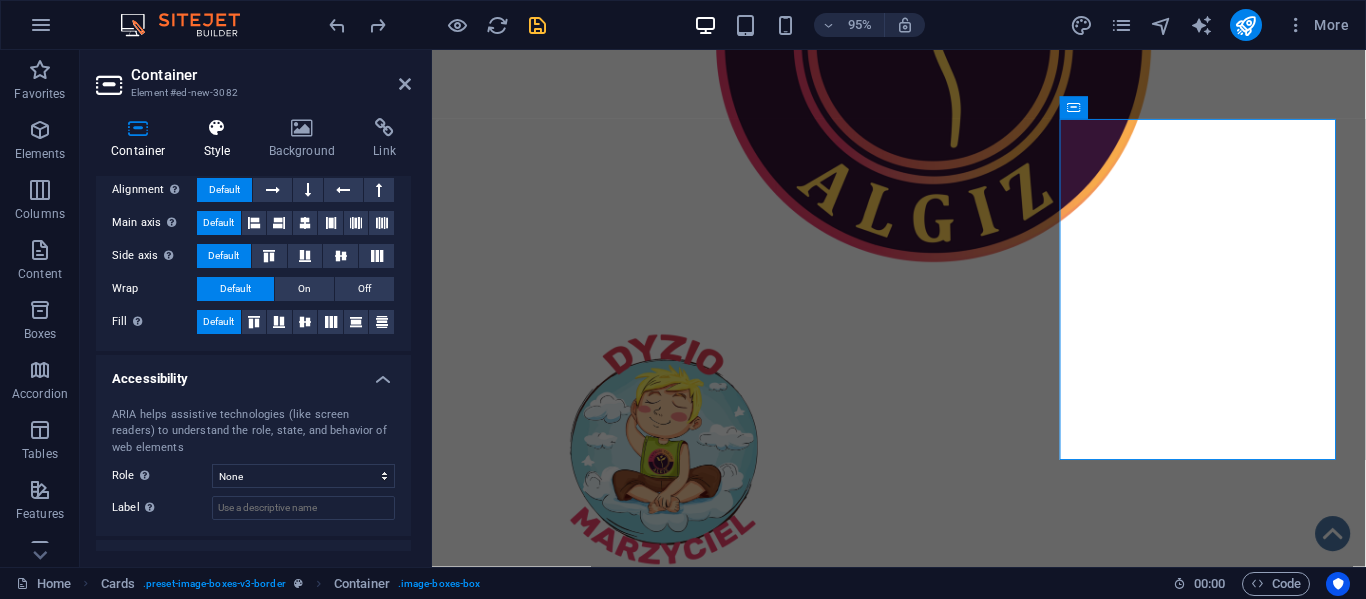 click at bounding box center (217, 128) 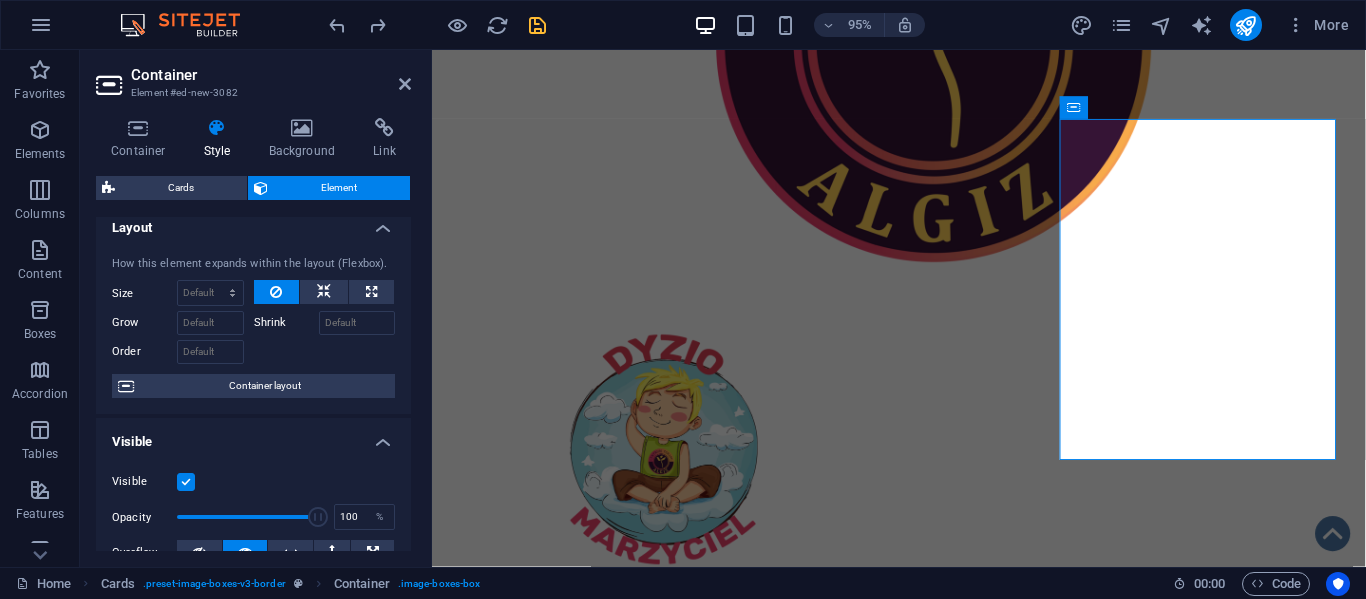 scroll, scrollTop: 12, scrollLeft: 0, axis: vertical 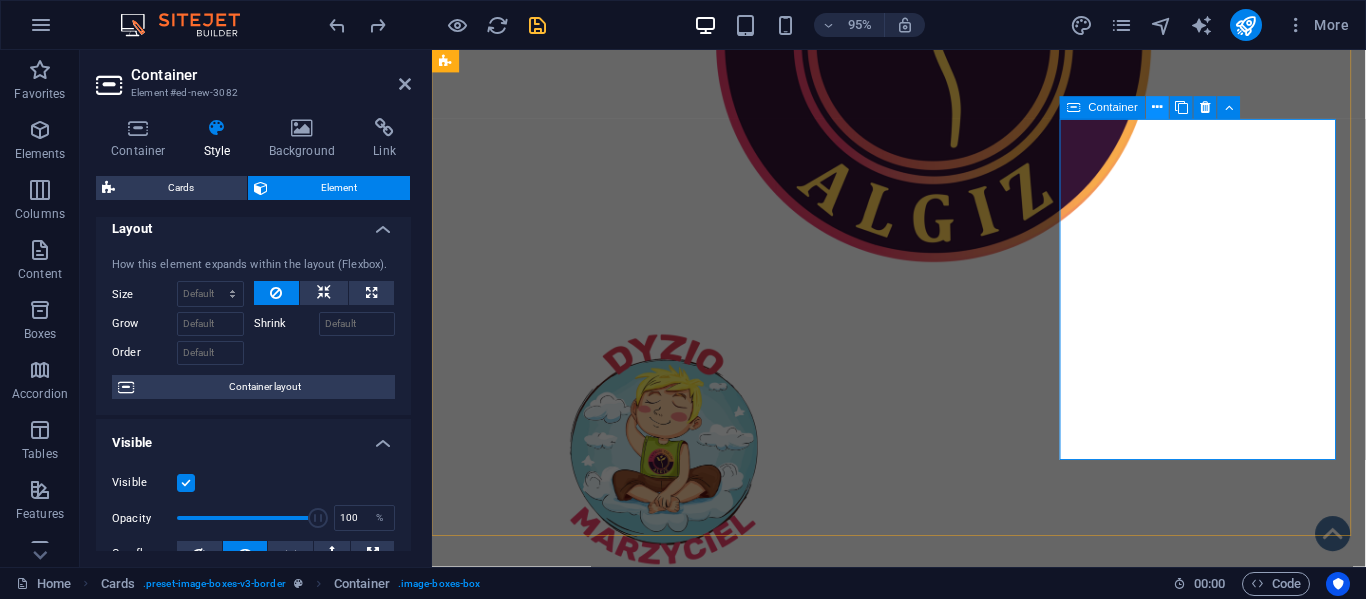 click at bounding box center (1158, 108) 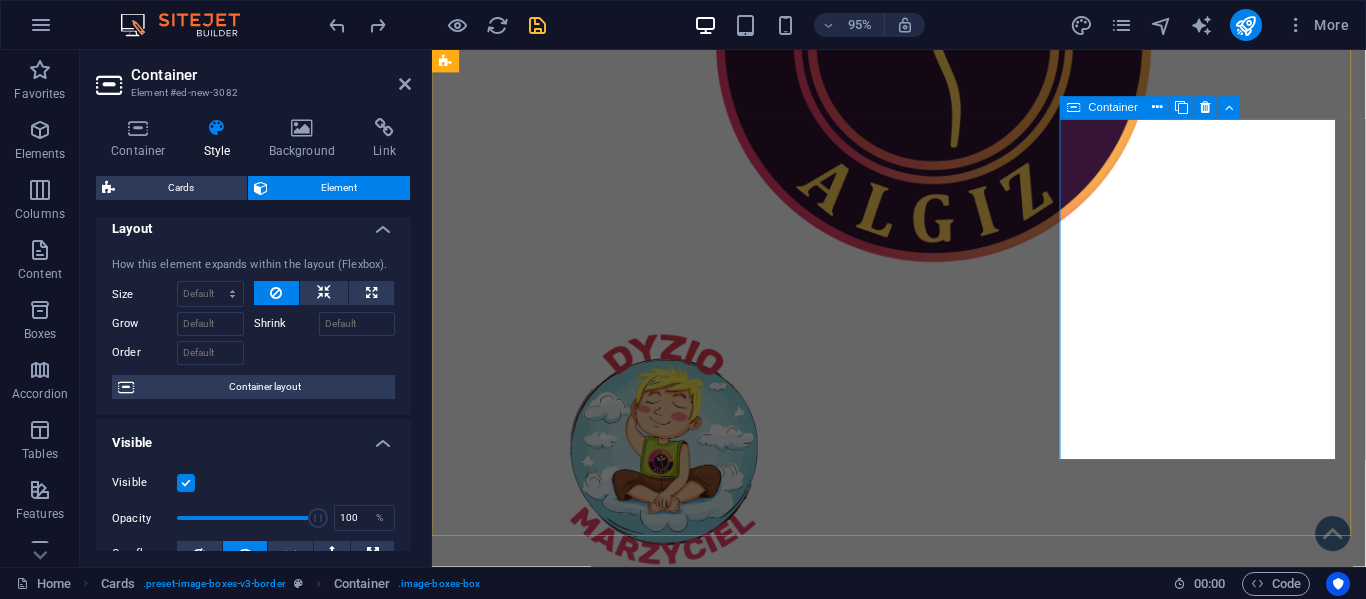 click on "Drop content here or  Add elements  Paste clipboard" at bounding box center (594, 1572) 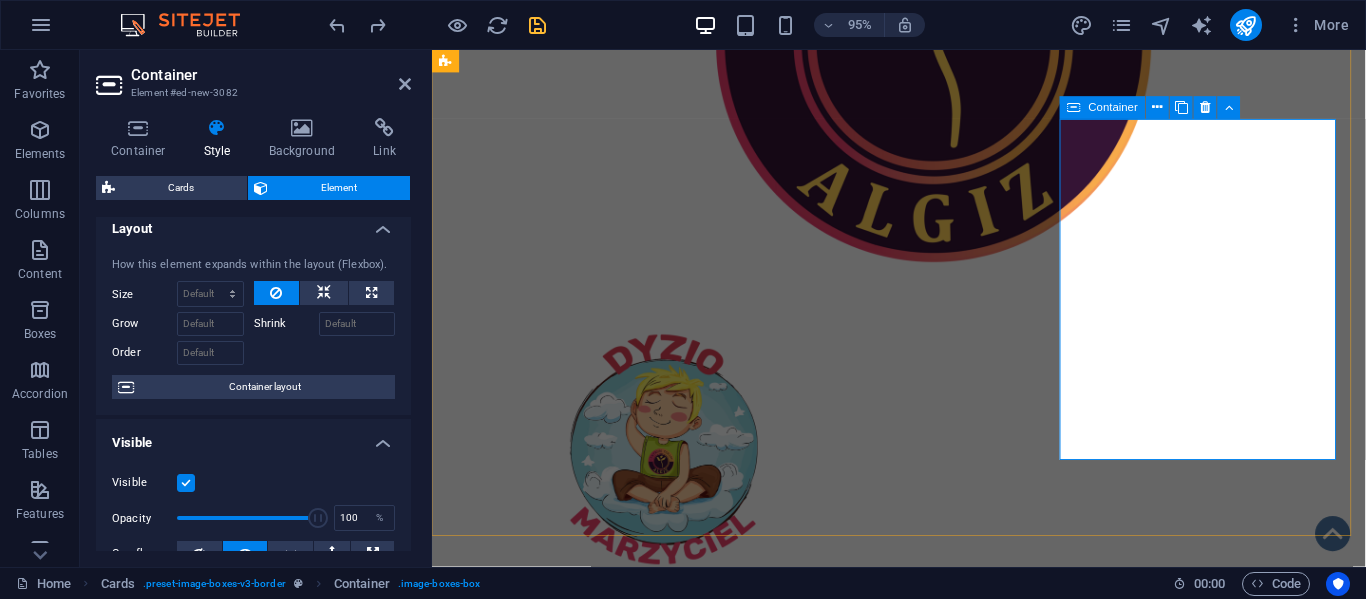 click on "Drop content here or  Add elements  Paste clipboard" at bounding box center (594, 1572) 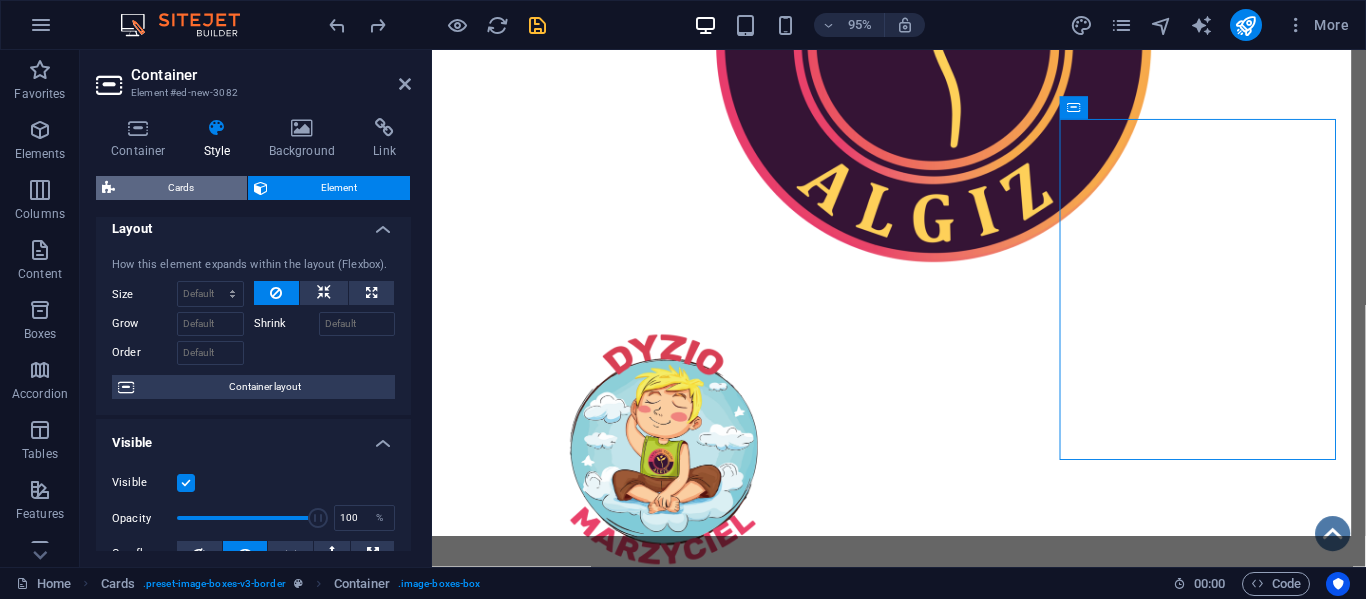 click on "Cards" at bounding box center [181, 188] 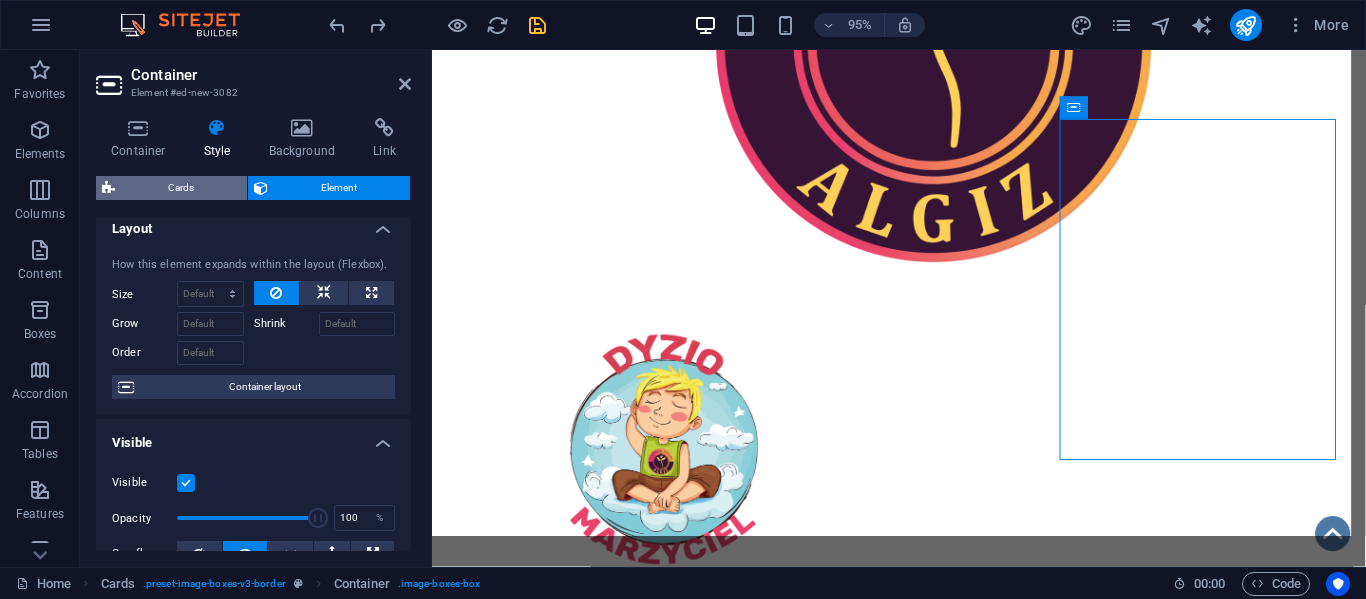 select on "rem" 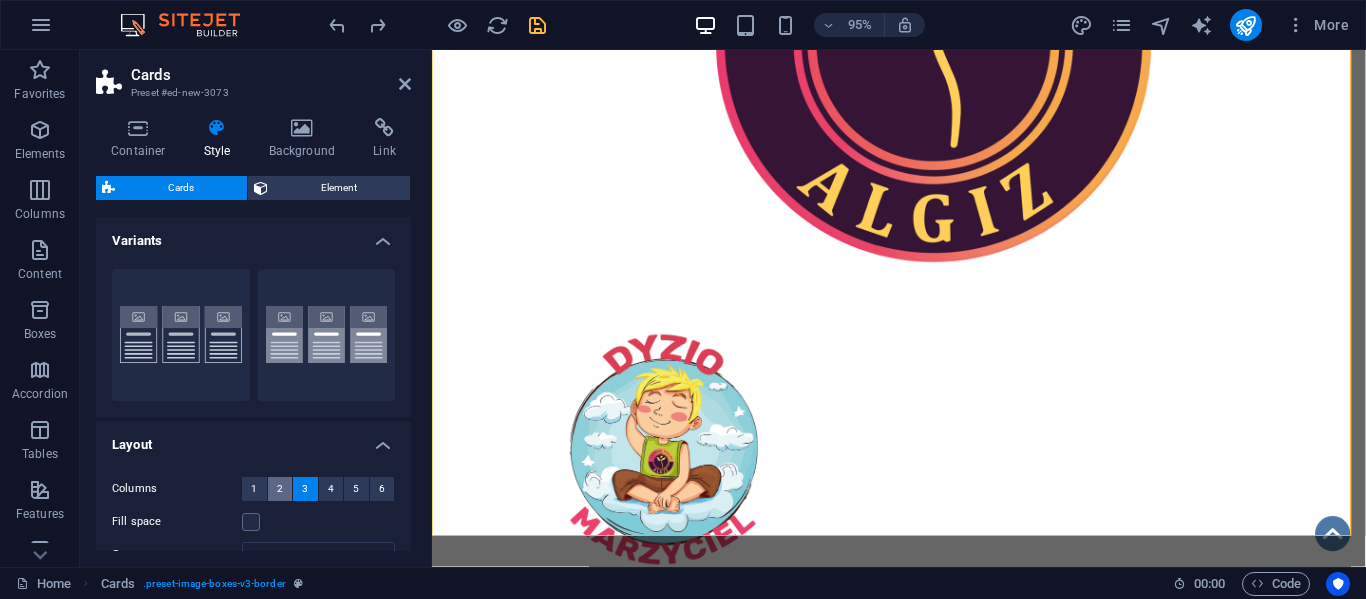 click on "2" at bounding box center (280, 489) 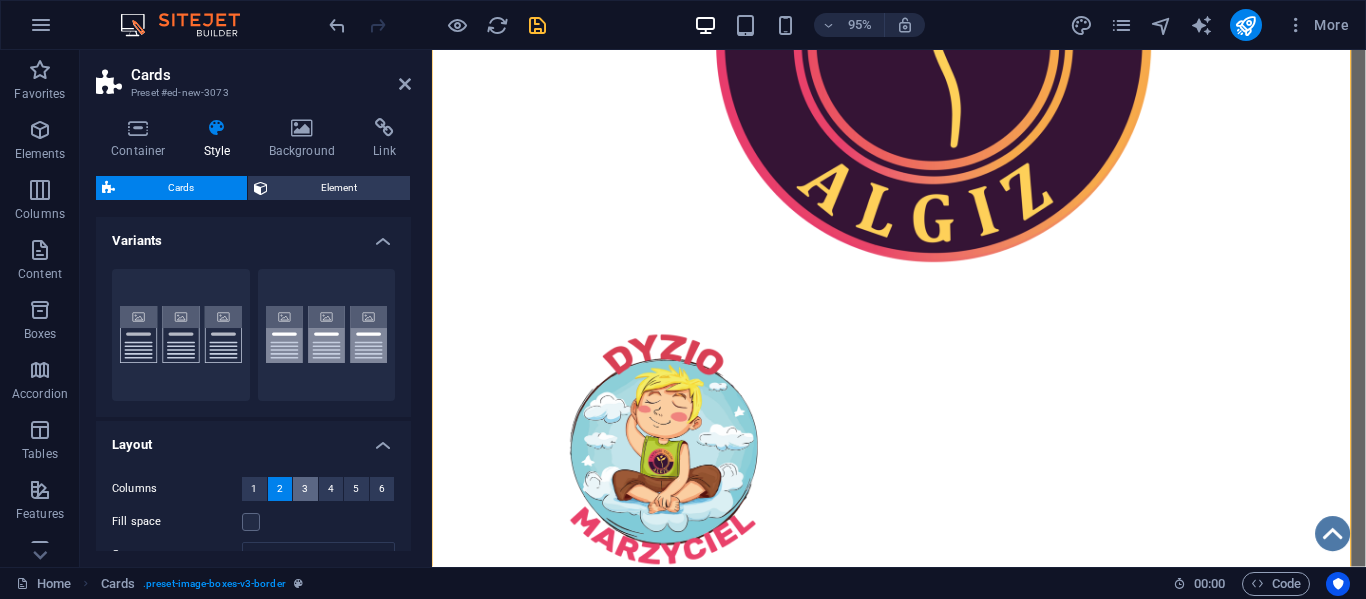 click on "3" at bounding box center [305, 489] 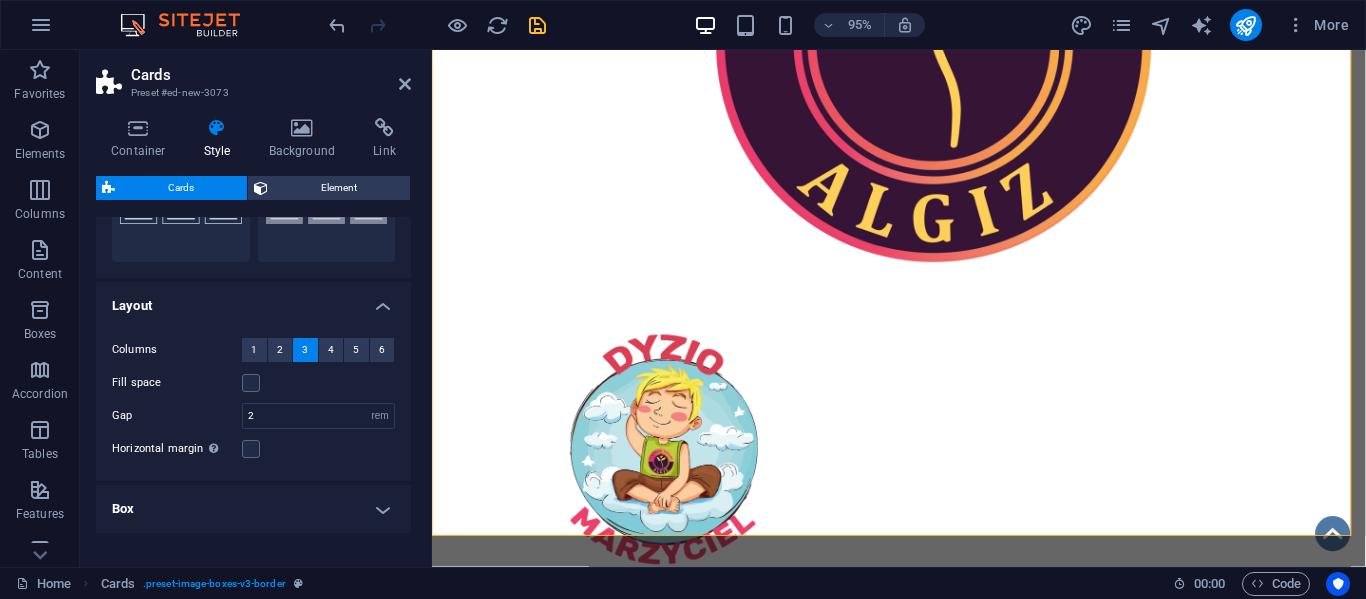 scroll, scrollTop: 201, scrollLeft: 0, axis: vertical 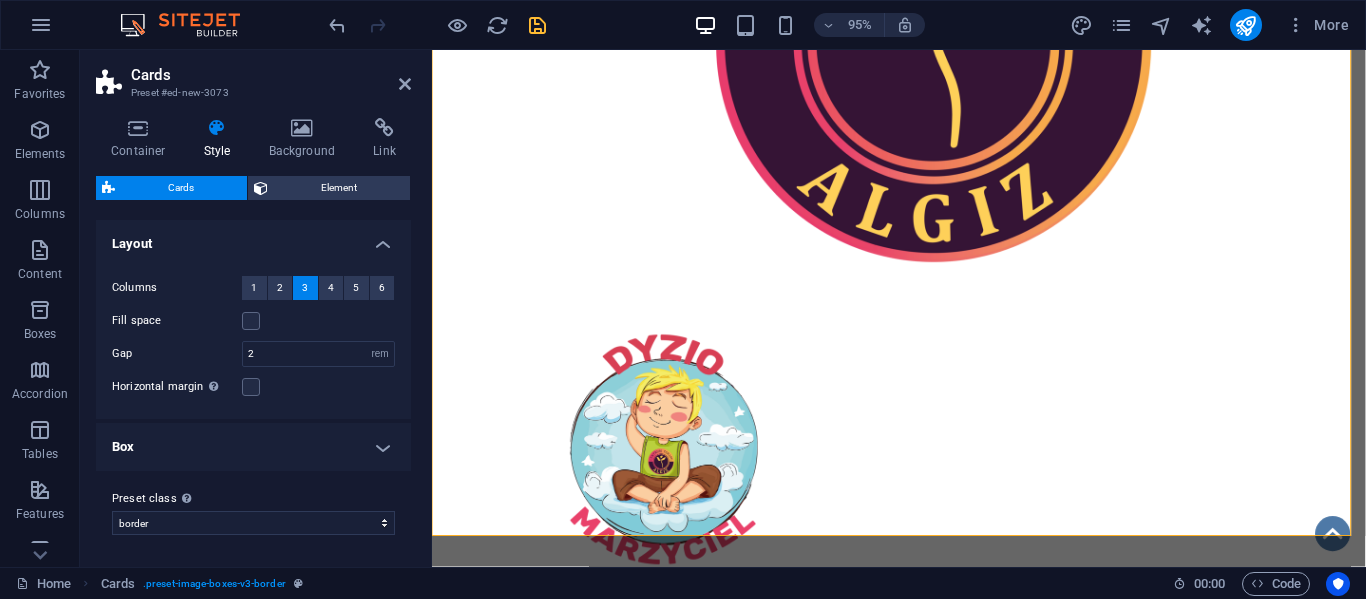 click on "Box" at bounding box center (253, 447) 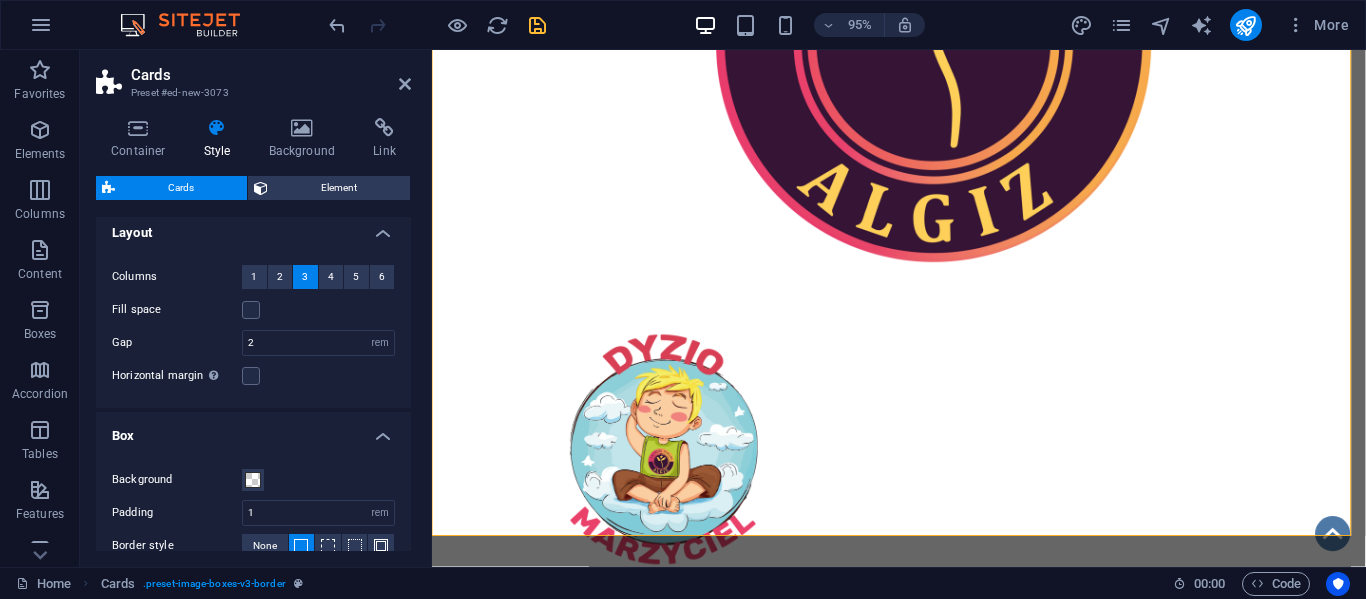 scroll, scrollTop: 211, scrollLeft: 0, axis: vertical 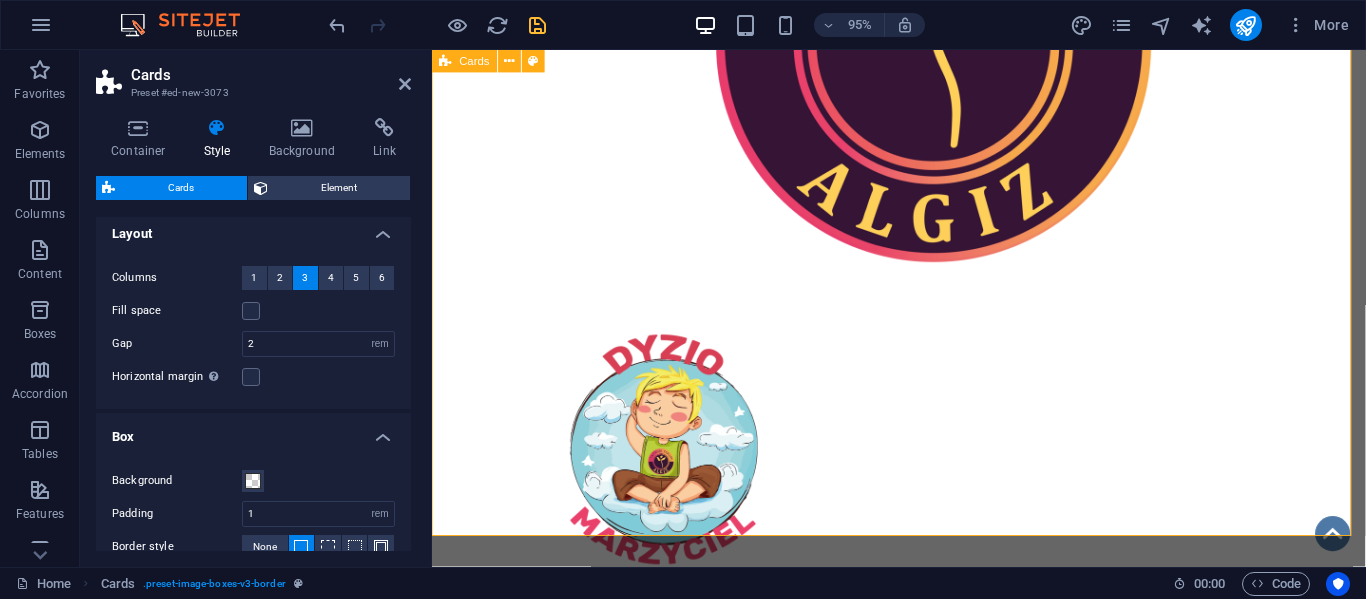 click on "Headline Lorem ipsum dolor sit amet, consectetuer adipiscing elit. Aenean commodo ligula eget dolor. Lorem ipsum dolor sit amet. Headline Lorem ipsum dolor sit amet, consectetuer adipiscing elit. Aenean commodo ligula eget dolor. Lorem ipsum dolor sit amet. Drop content here or  Add elements  Paste clipboard" at bounding box center (923, 1200) 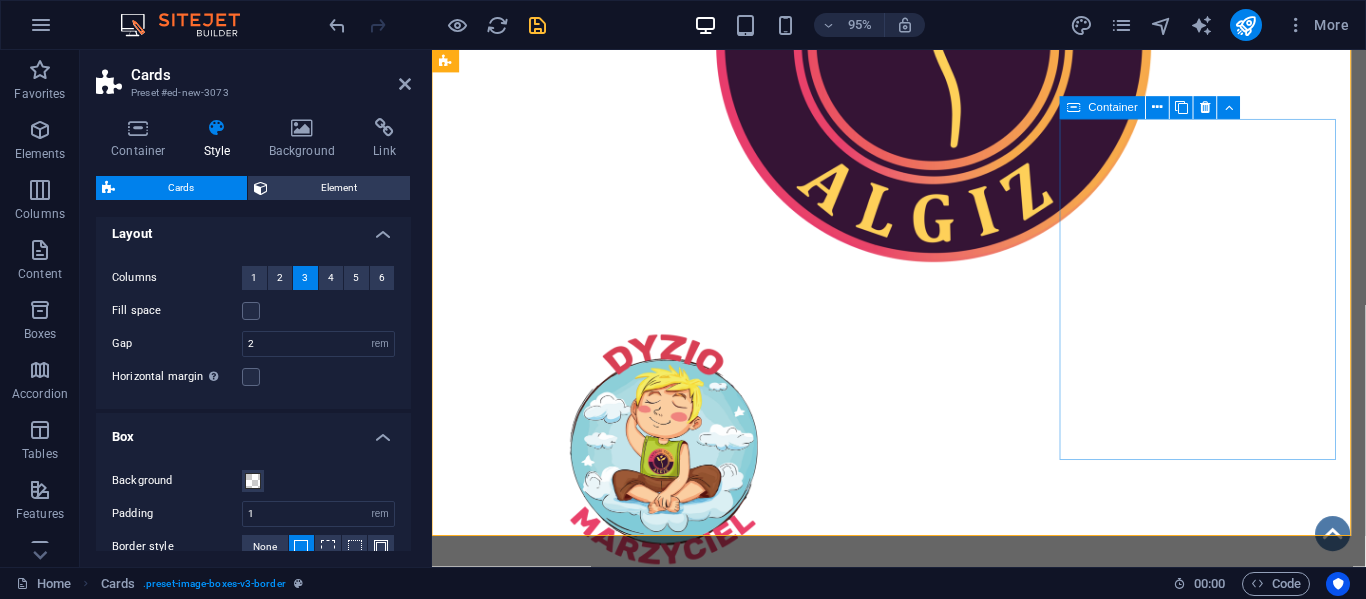 click on "Drop content here or  Add elements  Paste clipboard" at bounding box center [594, 1572] 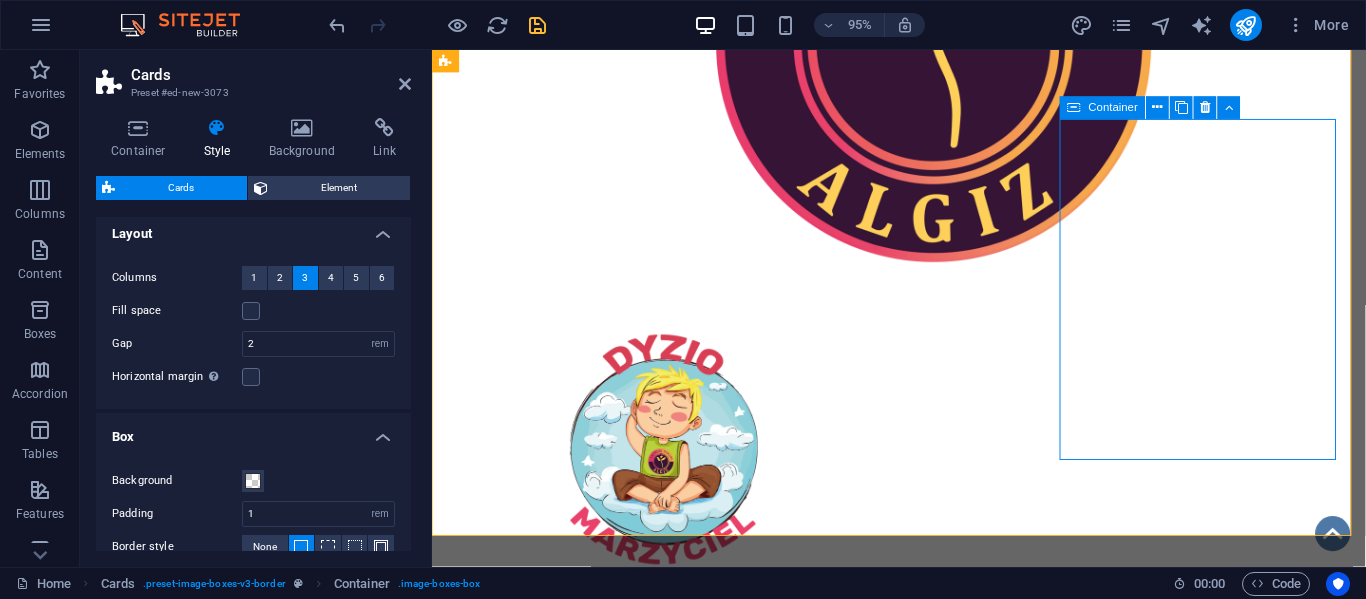 click on "Drop content here or  Add elements  Paste clipboard" at bounding box center [594, 1572] 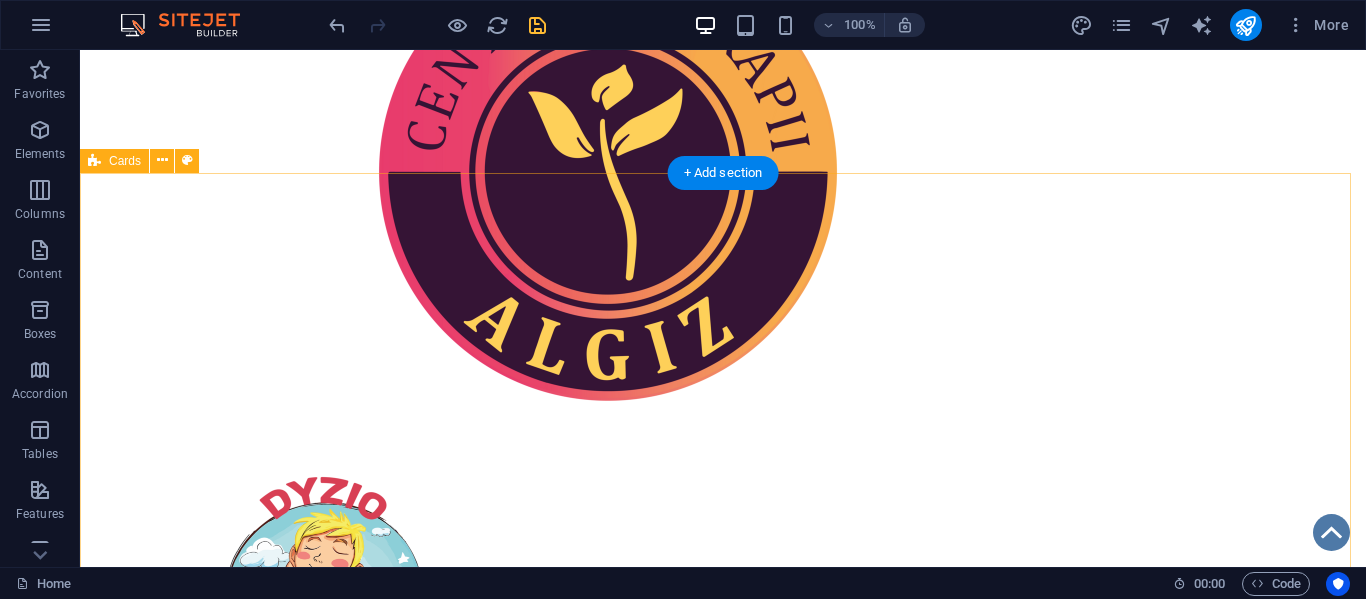 scroll, scrollTop: 405, scrollLeft: 0, axis: vertical 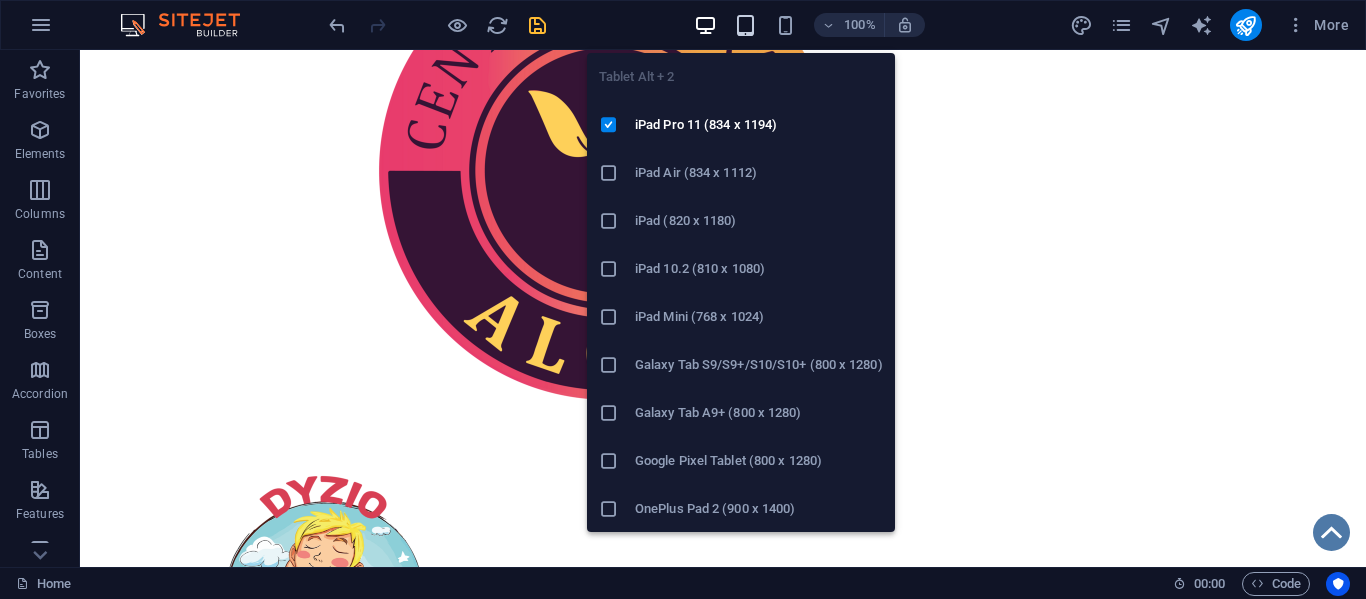 click at bounding box center (745, 25) 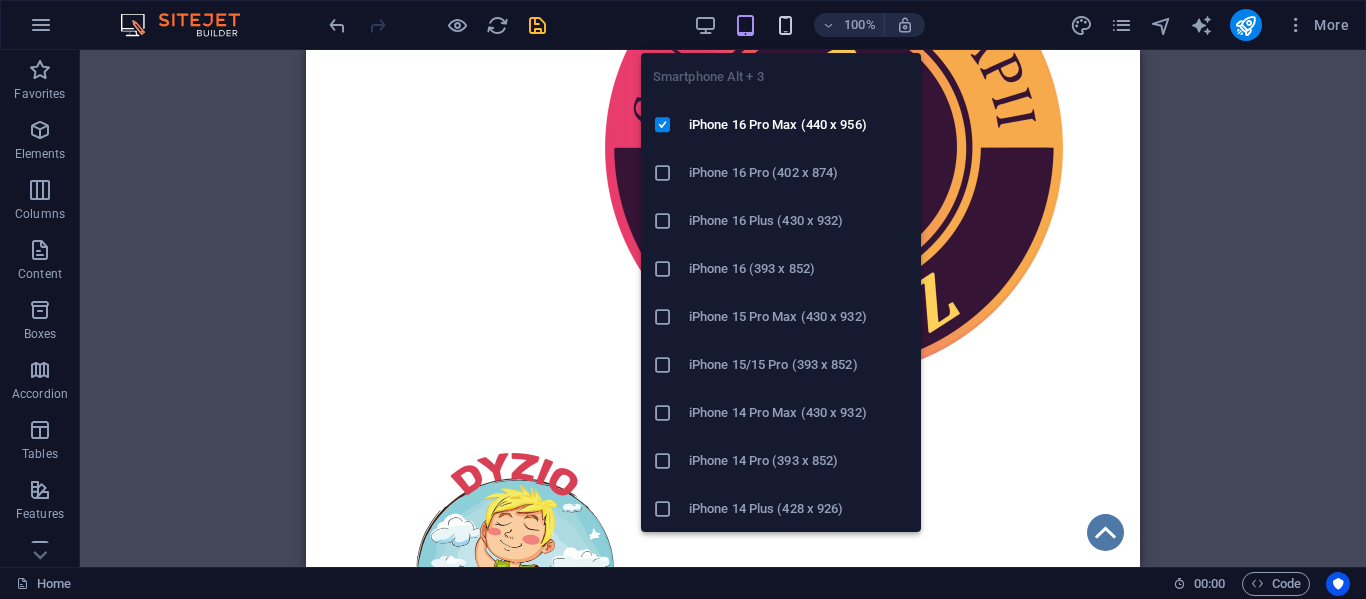 click at bounding box center (785, 25) 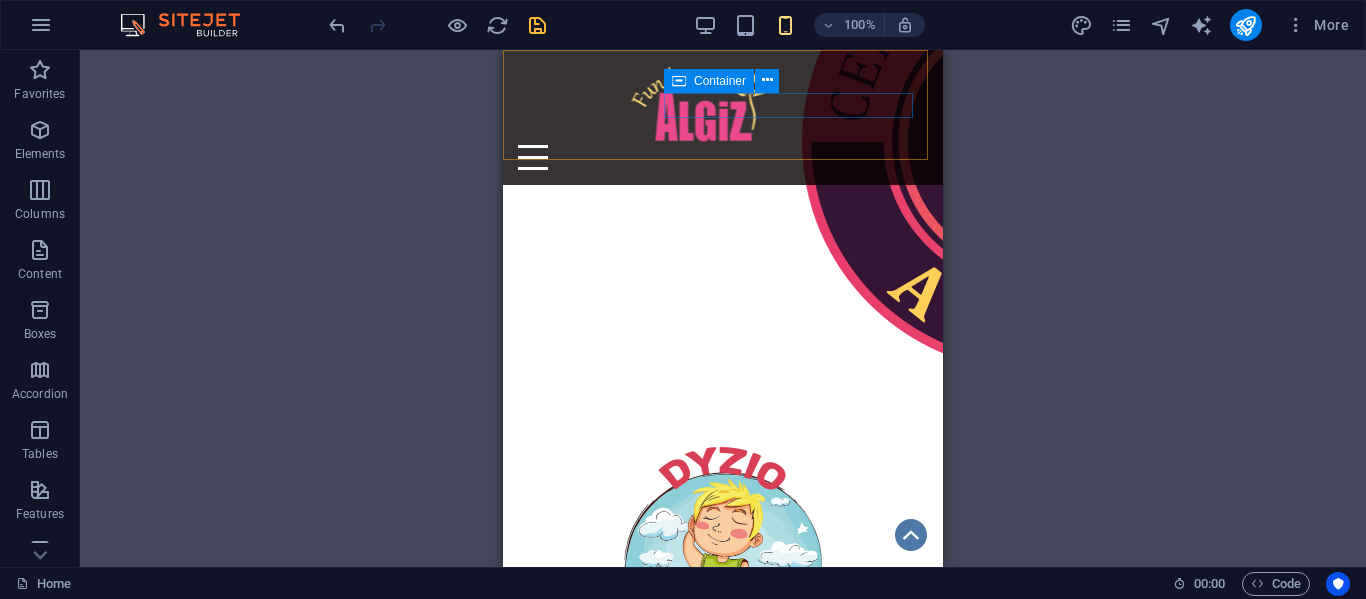 scroll, scrollTop: 369, scrollLeft: 0, axis: vertical 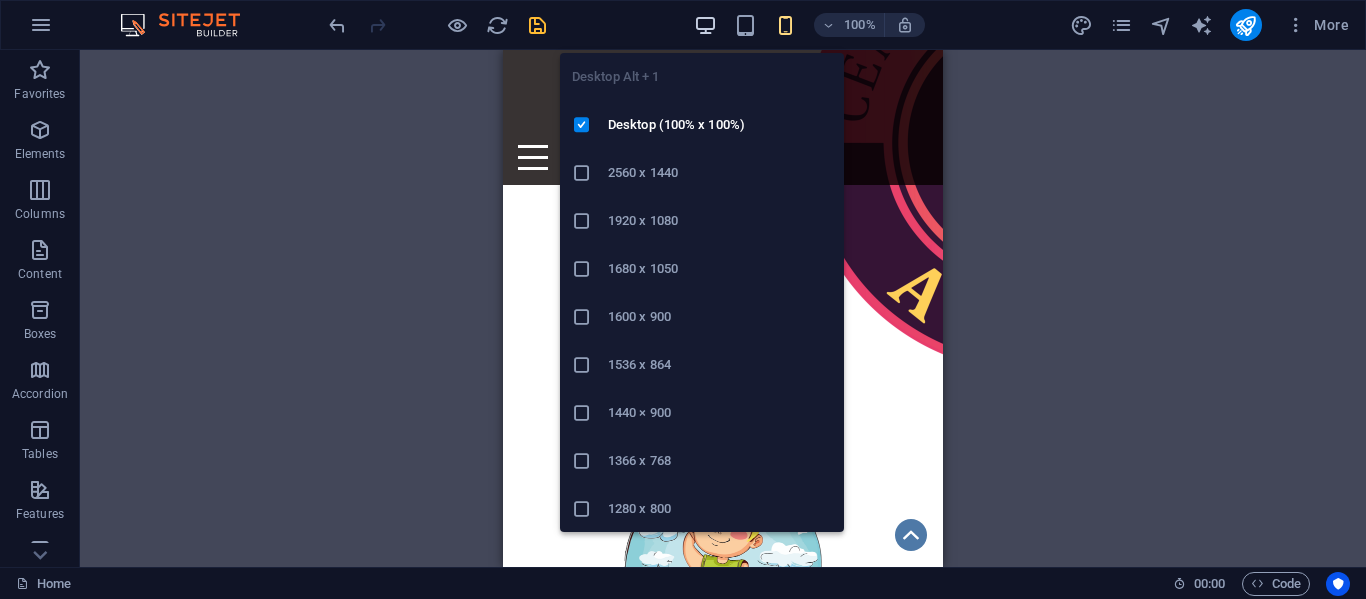 click at bounding box center [705, 25] 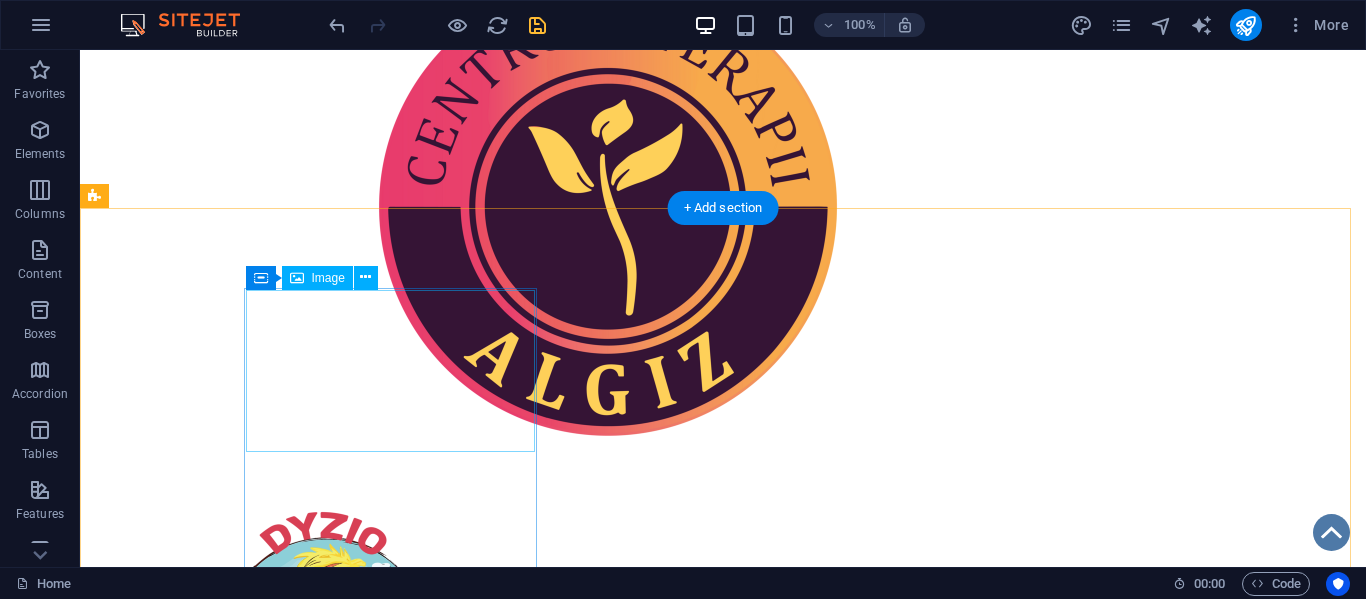 click at bounding box center (242, 1000) 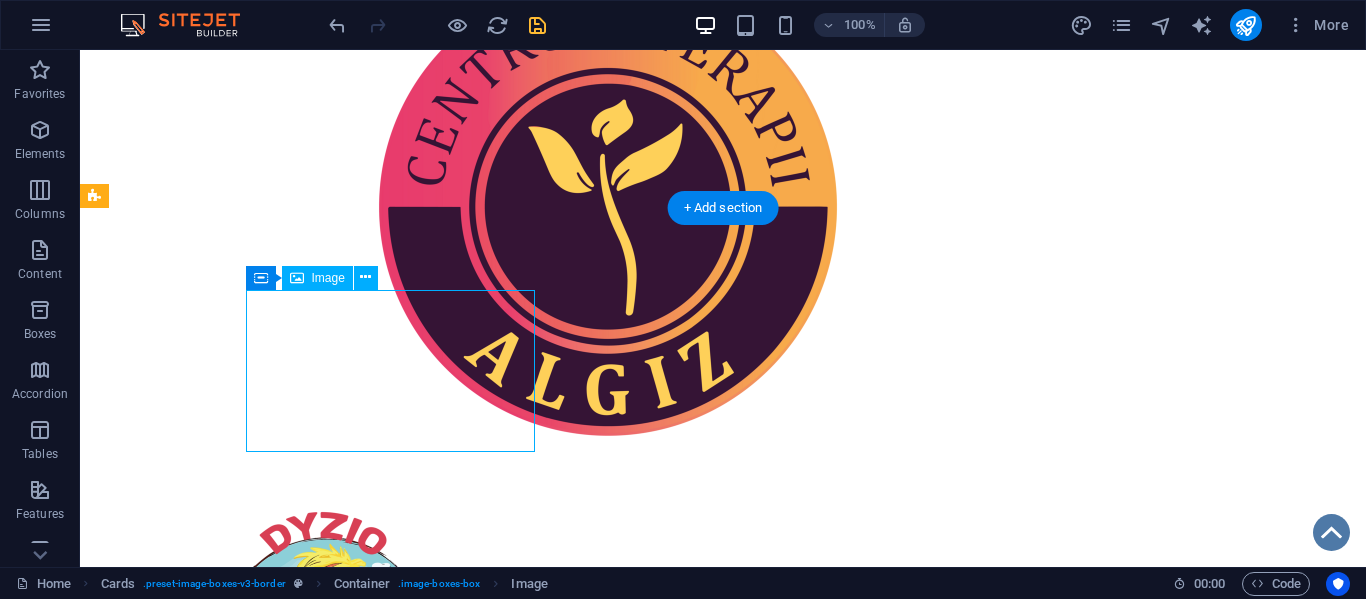 click at bounding box center [242, 1000] 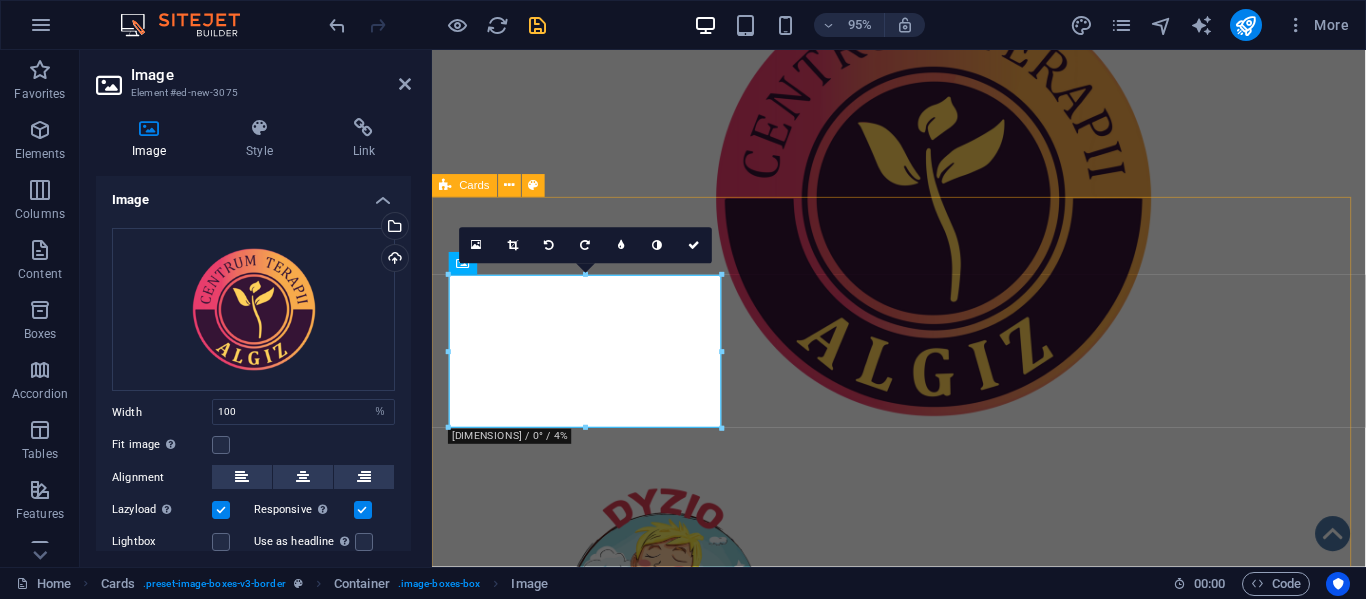 click on "Headline Lorem ipsum dolor sit amet, consectetuer adipiscing elit. Aenean commodo ligula eget dolor. Lorem ipsum dolor sit amet. Headline Lorem ipsum dolor sit amet, consectetuer adipiscing elit. Aenean commodo ligula eget dolor. Lorem ipsum dolor sit amet." at bounding box center (923, 1281) 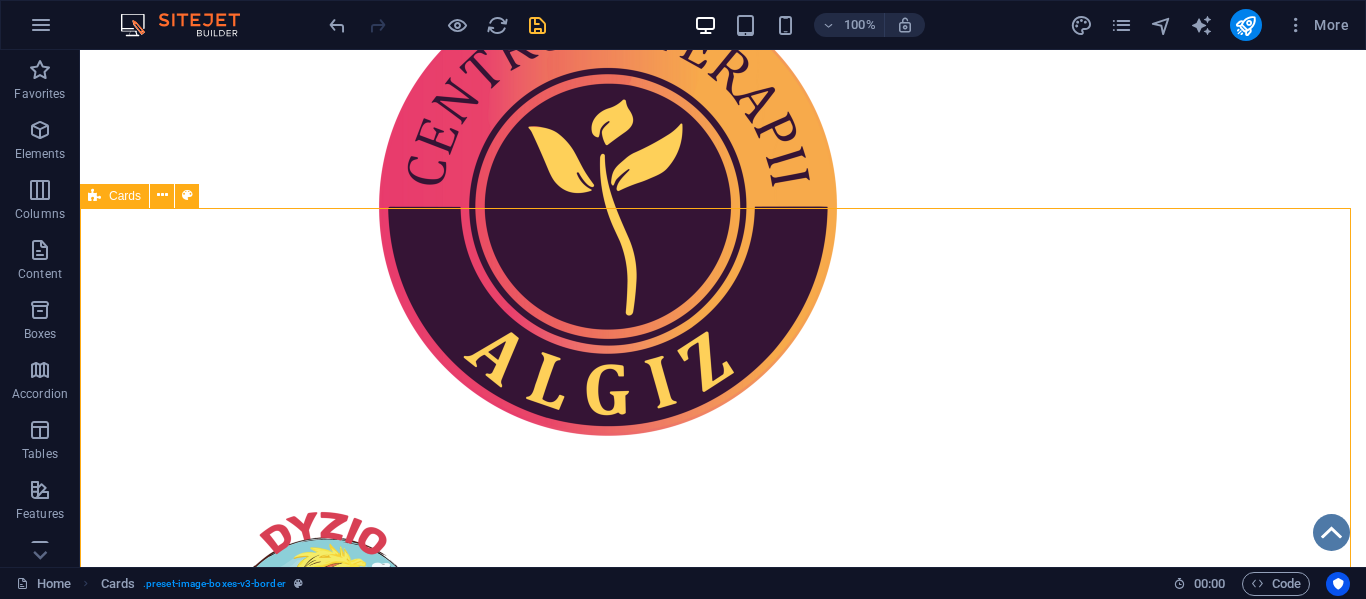 click on "Headline Lorem ipsum dolor sit amet, consectetuer adipiscing elit. Aenean commodo ligula eget dolor. Lorem ipsum dolor sit amet. Headline Lorem ipsum dolor sit amet, consectetuer adipiscing elit. Aenean commodo ligula eget dolor. Lorem ipsum dolor sit amet." at bounding box center [723, 1281] 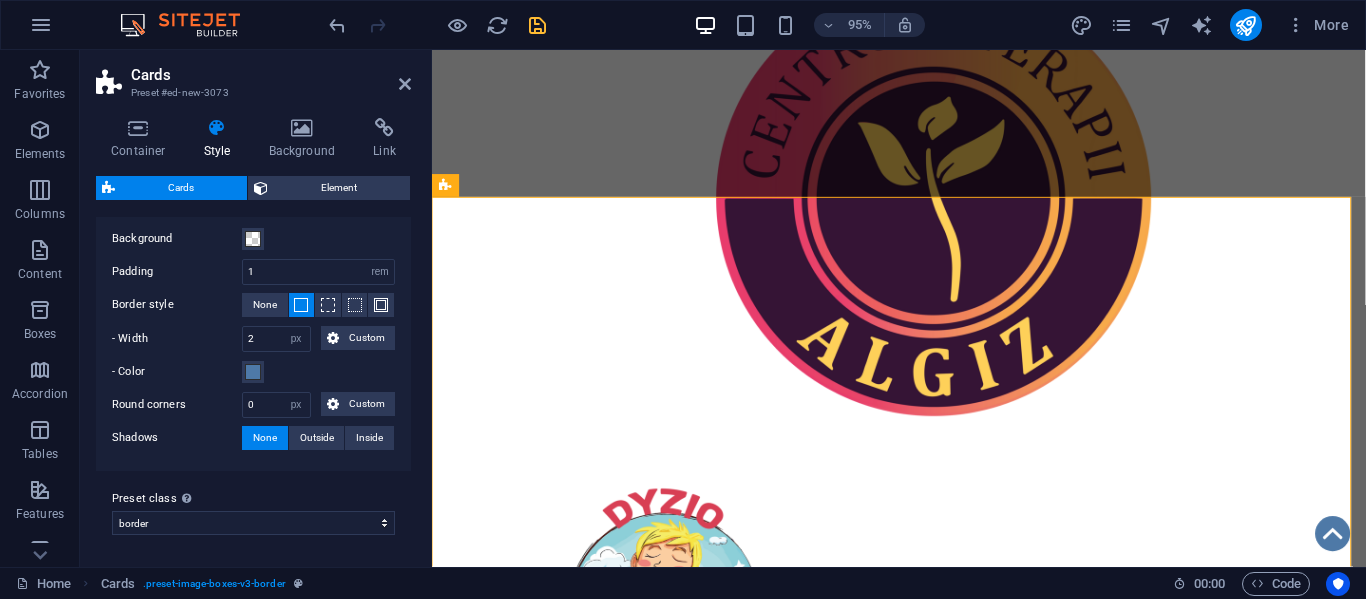 scroll, scrollTop: 106, scrollLeft: 0, axis: vertical 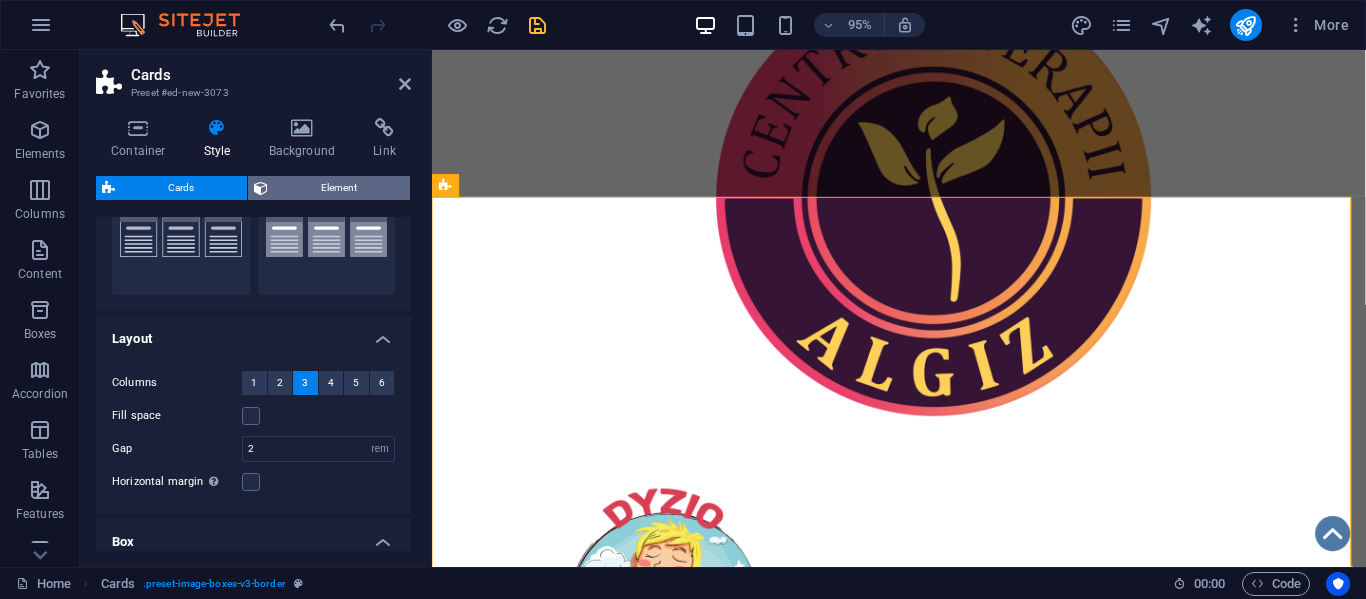click on "Element" at bounding box center [339, 188] 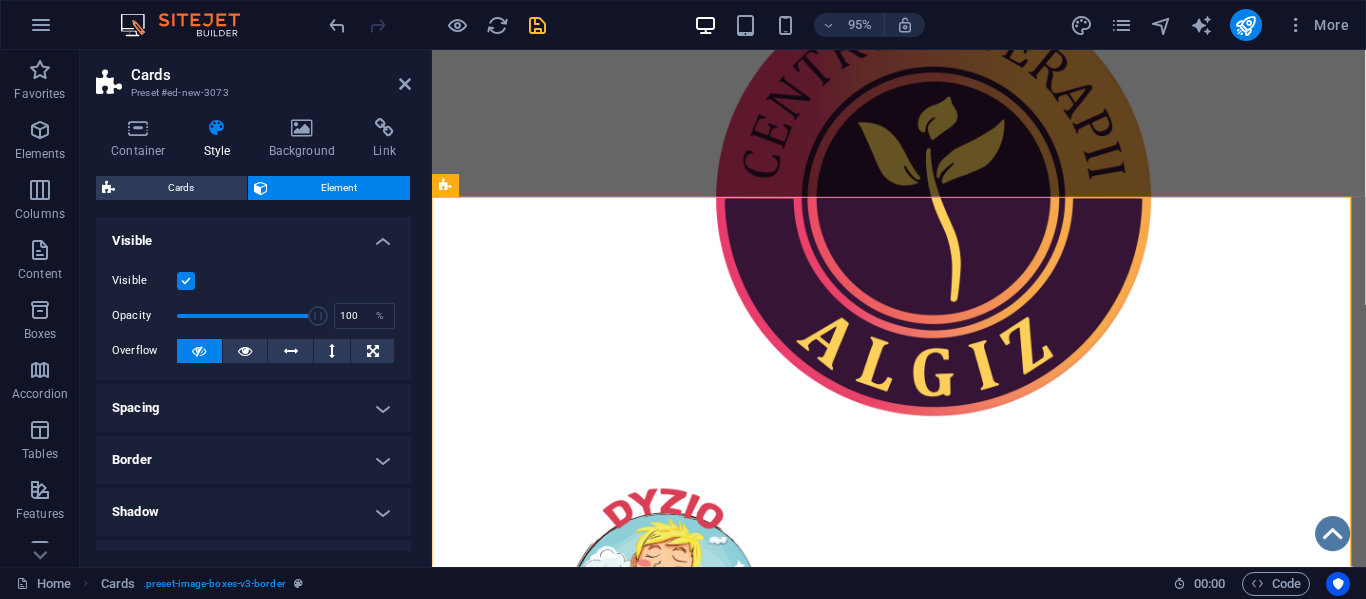 drag, startPoint x: 412, startPoint y: 254, endPoint x: 410, endPoint y: 280, distance: 26.076809 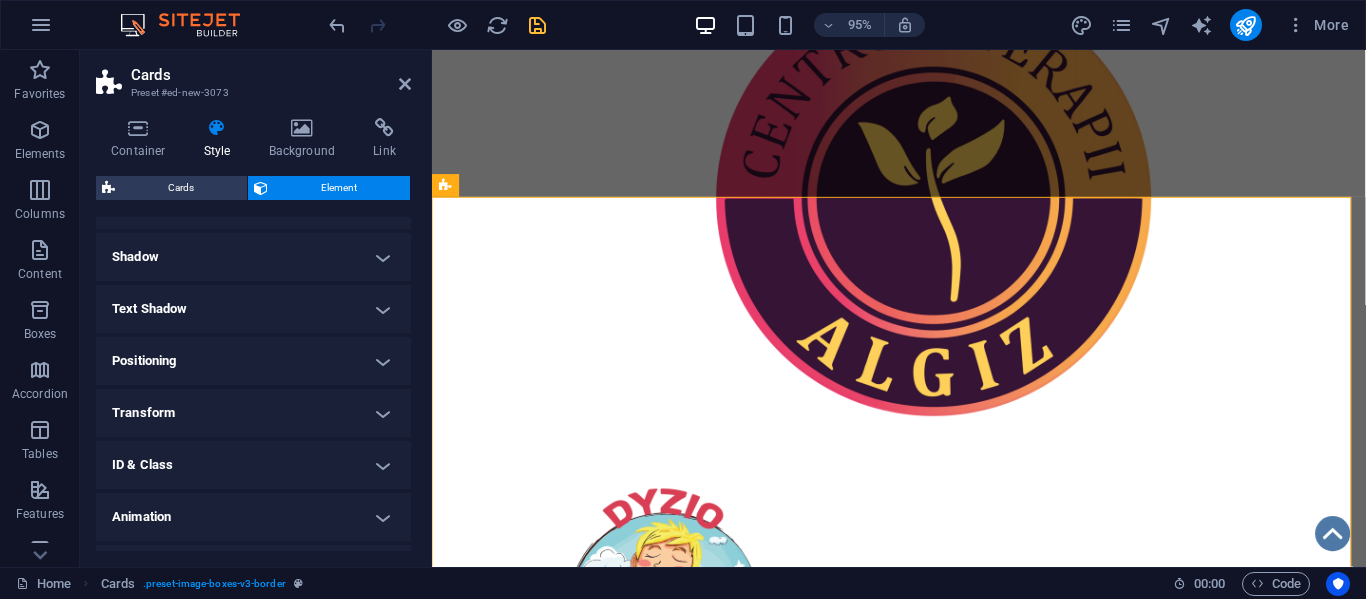 scroll, scrollTop: 257, scrollLeft: 0, axis: vertical 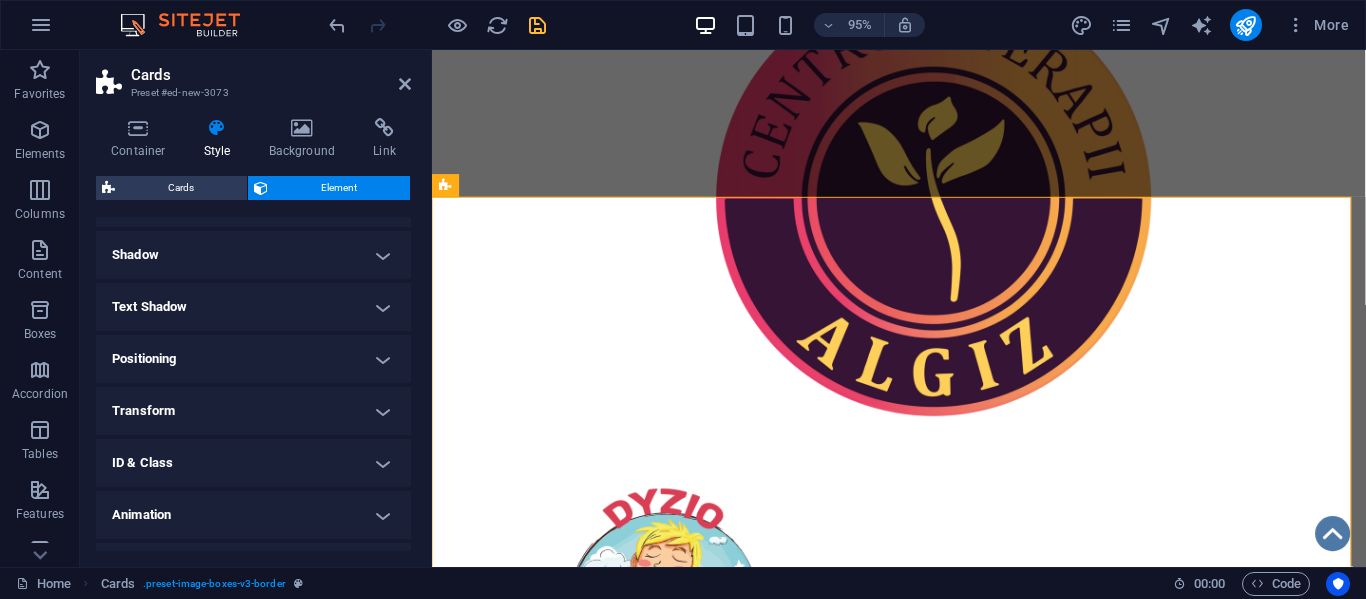 click on "Positioning" at bounding box center [253, 359] 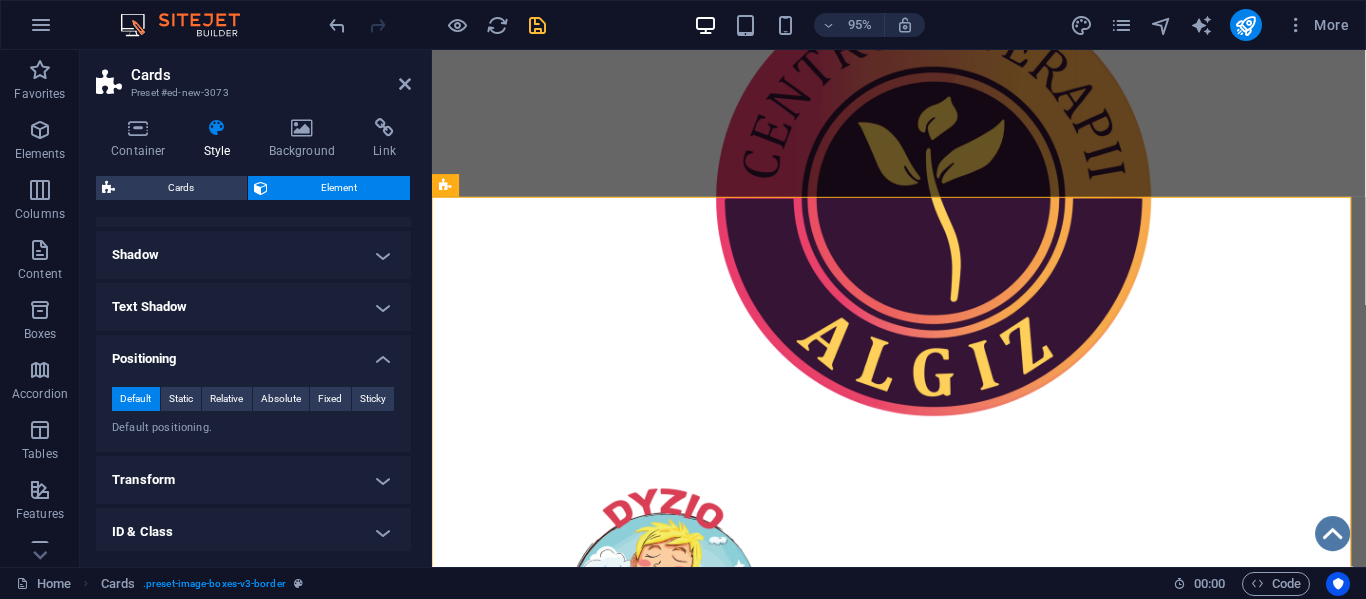 click on "Positioning" at bounding box center [253, 353] 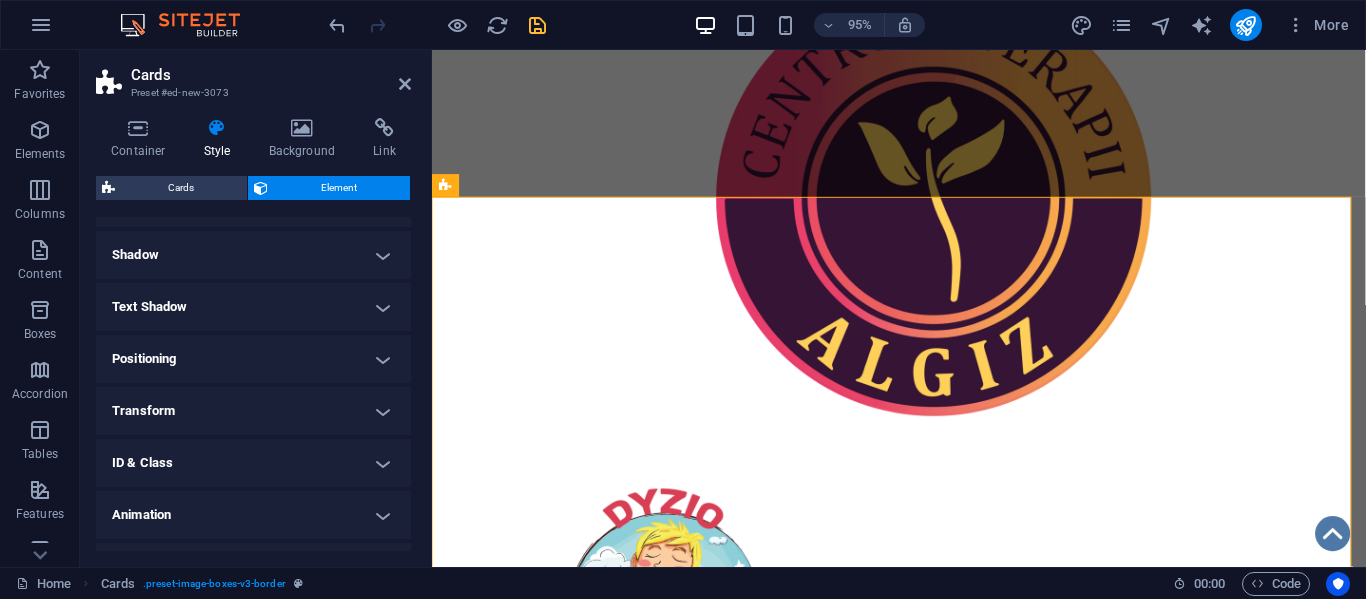 click on "Transform" at bounding box center [253, 411] 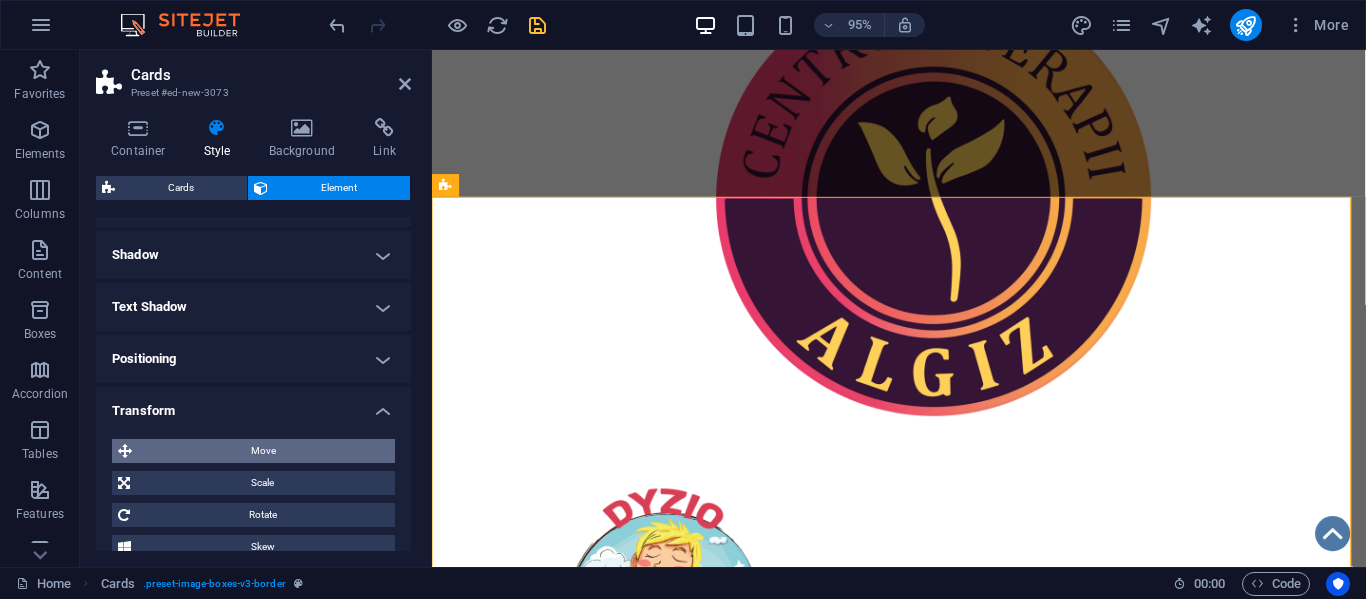 click on "Move" at bounding box center [263, 451] 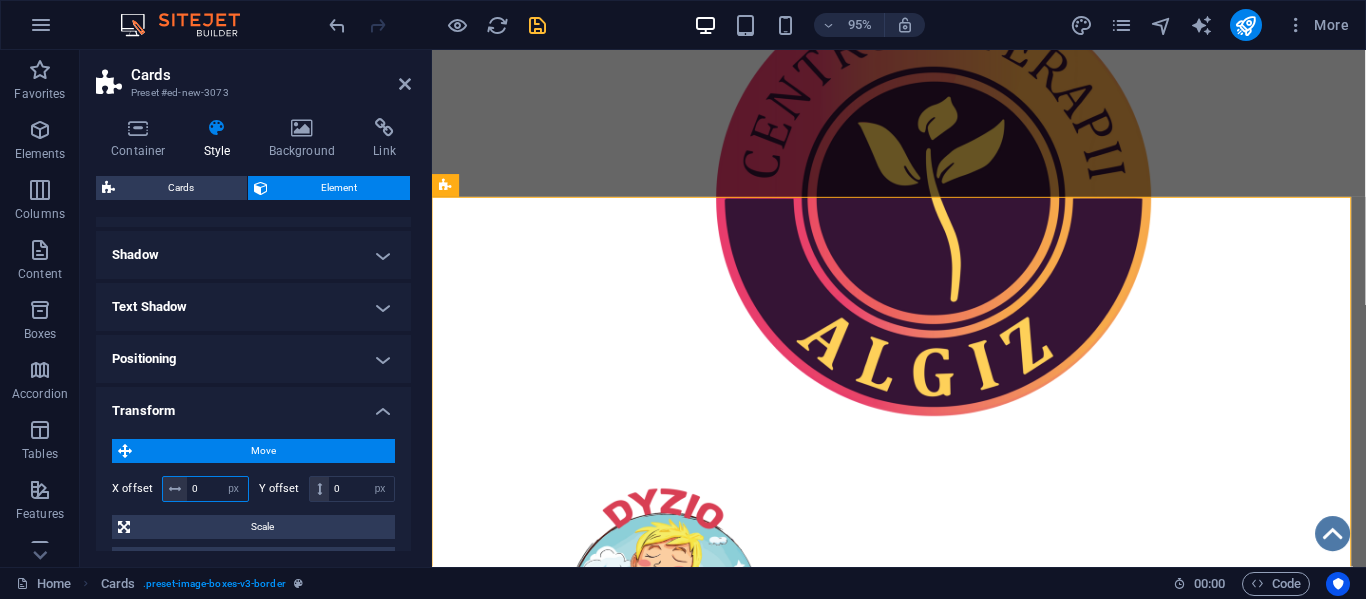 drag, startPoint x: 205, startPoint y: 487, endPoint x: 176, endPoint y: 495, distance: 30.083218 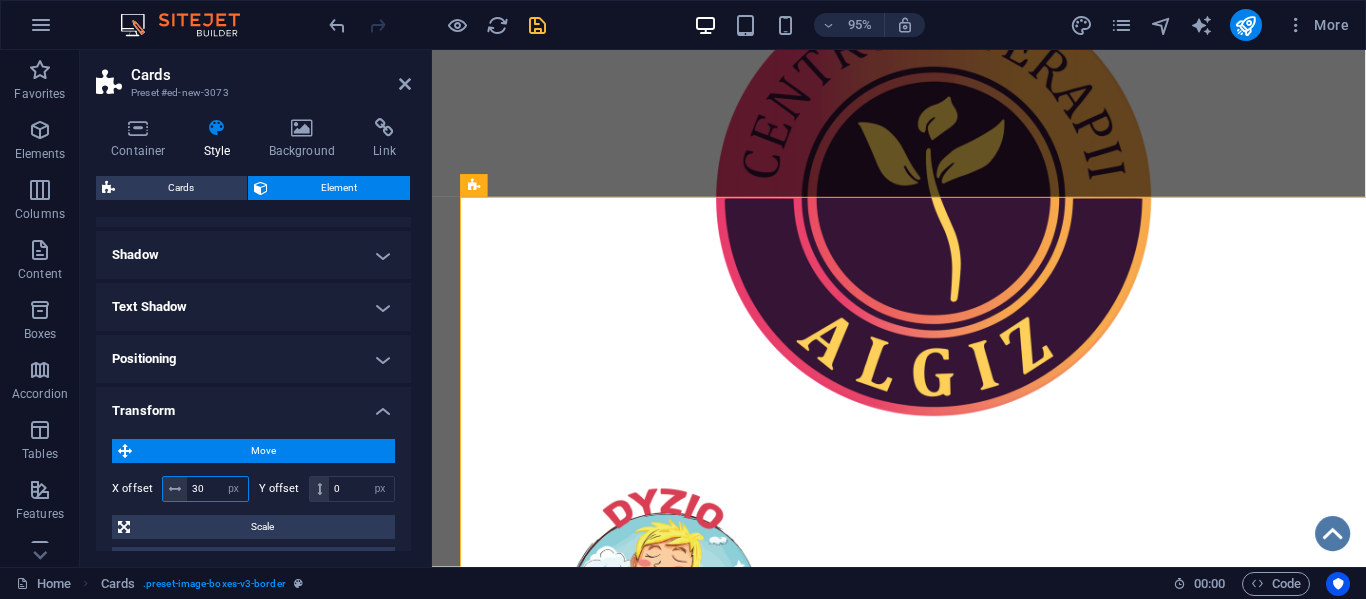 type on "3" 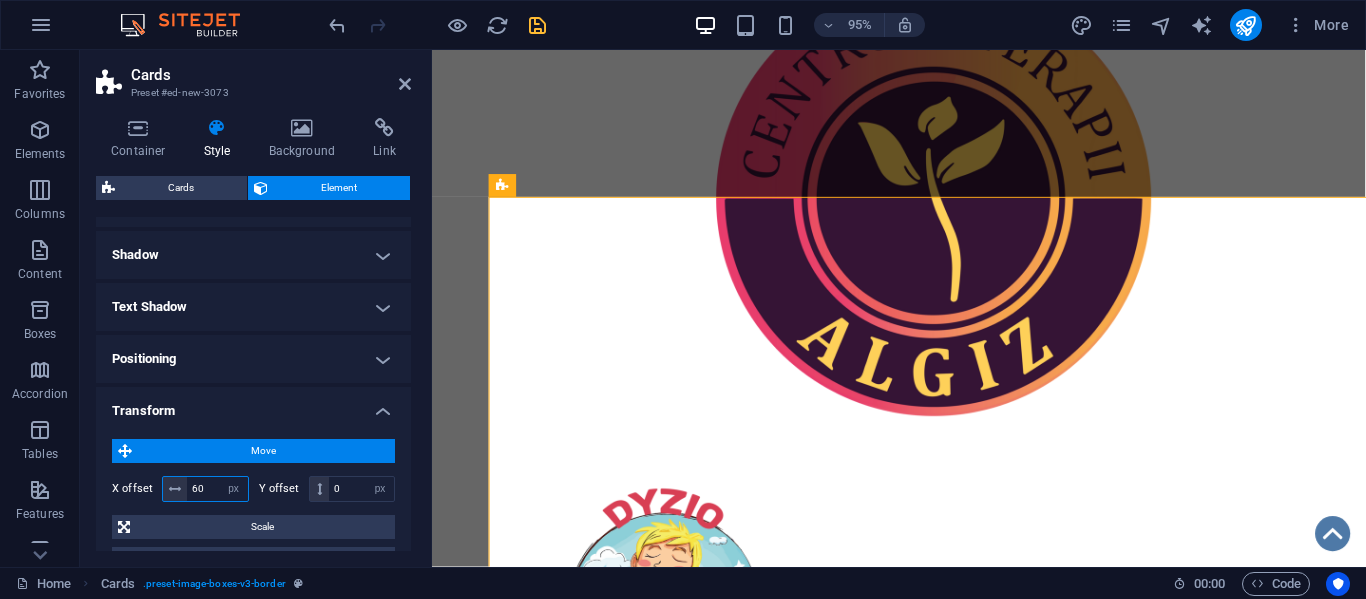 type on "6" 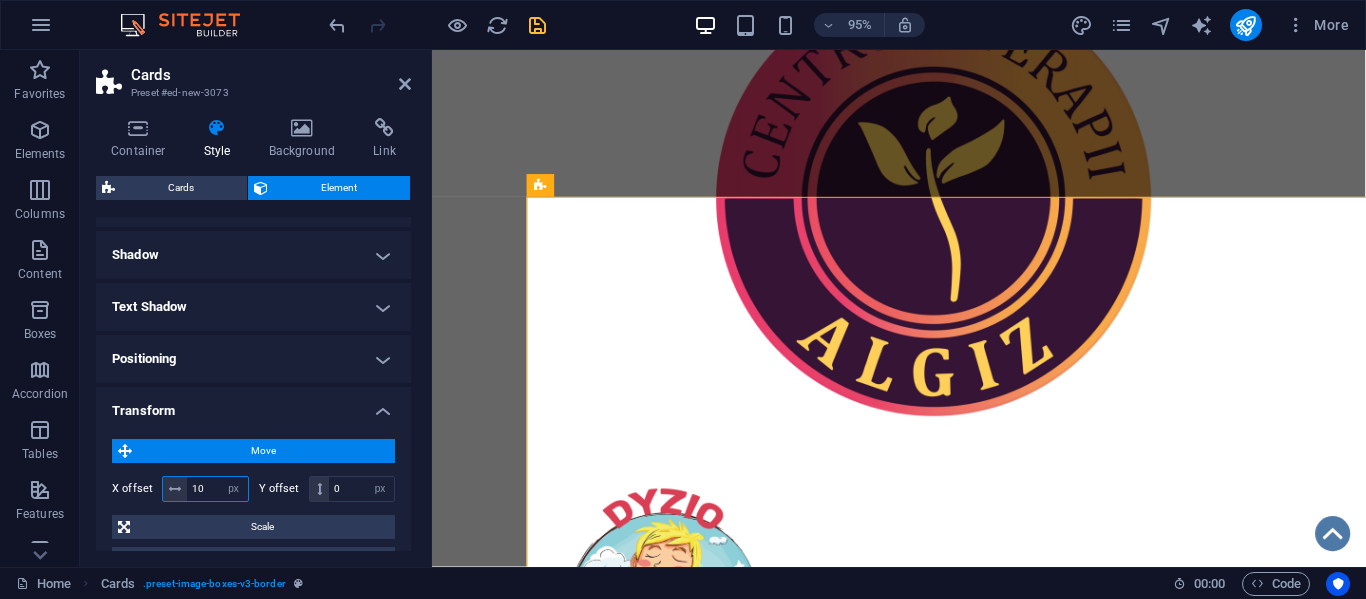 type on "1" 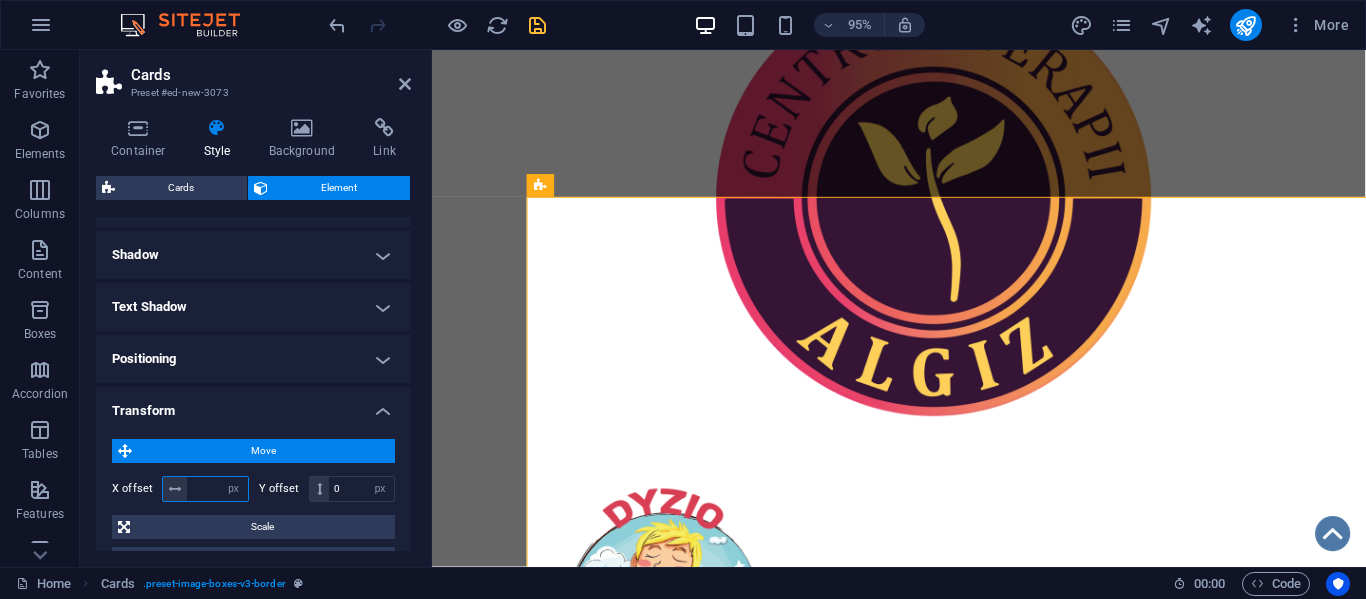 type on "0" 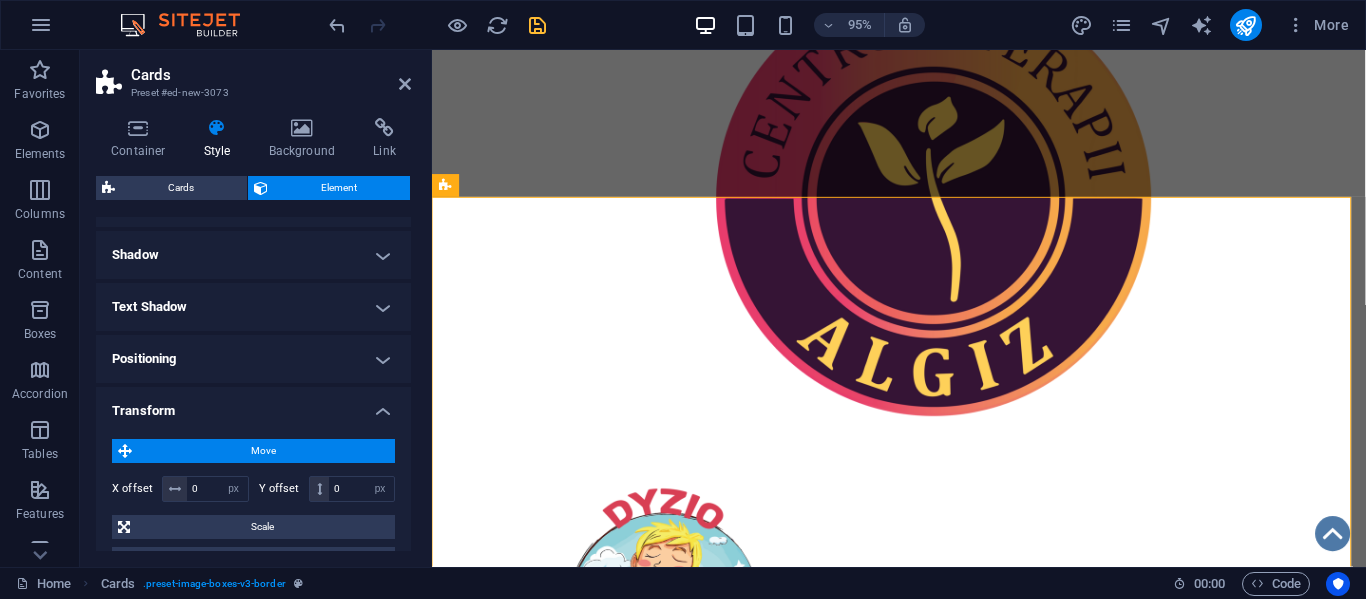 click on "Transform" at bounding box center [253, 405] 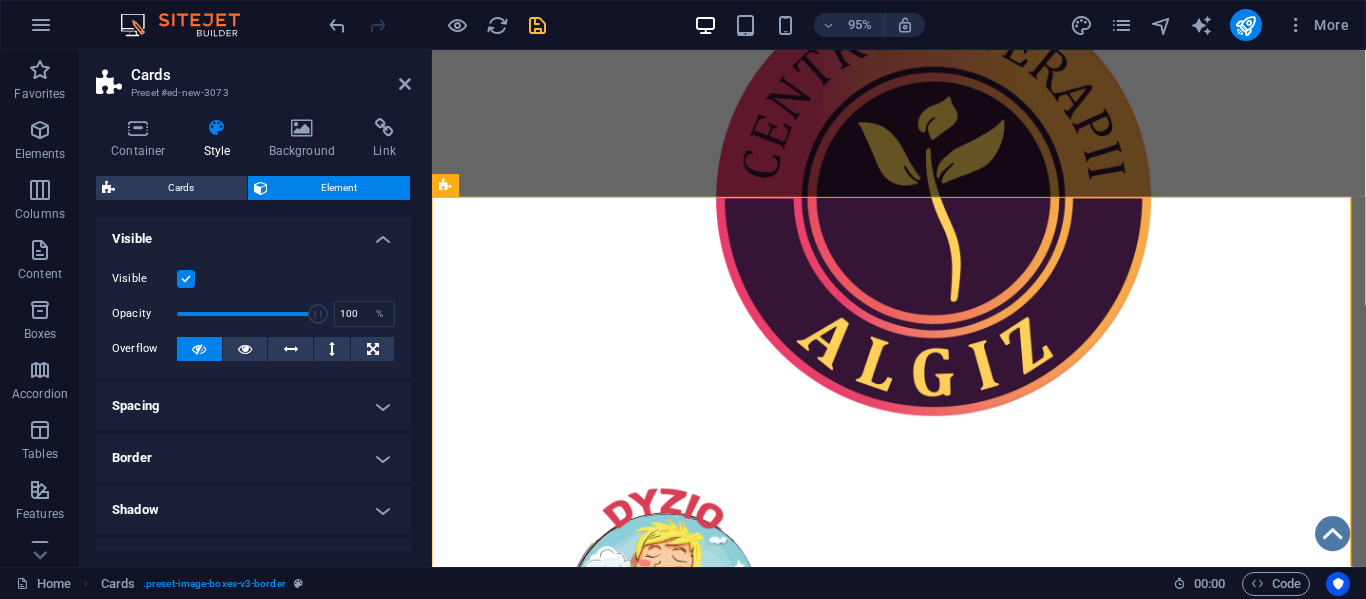 scroll, scrollTop: 0, scrollLeft: 0, axis: both 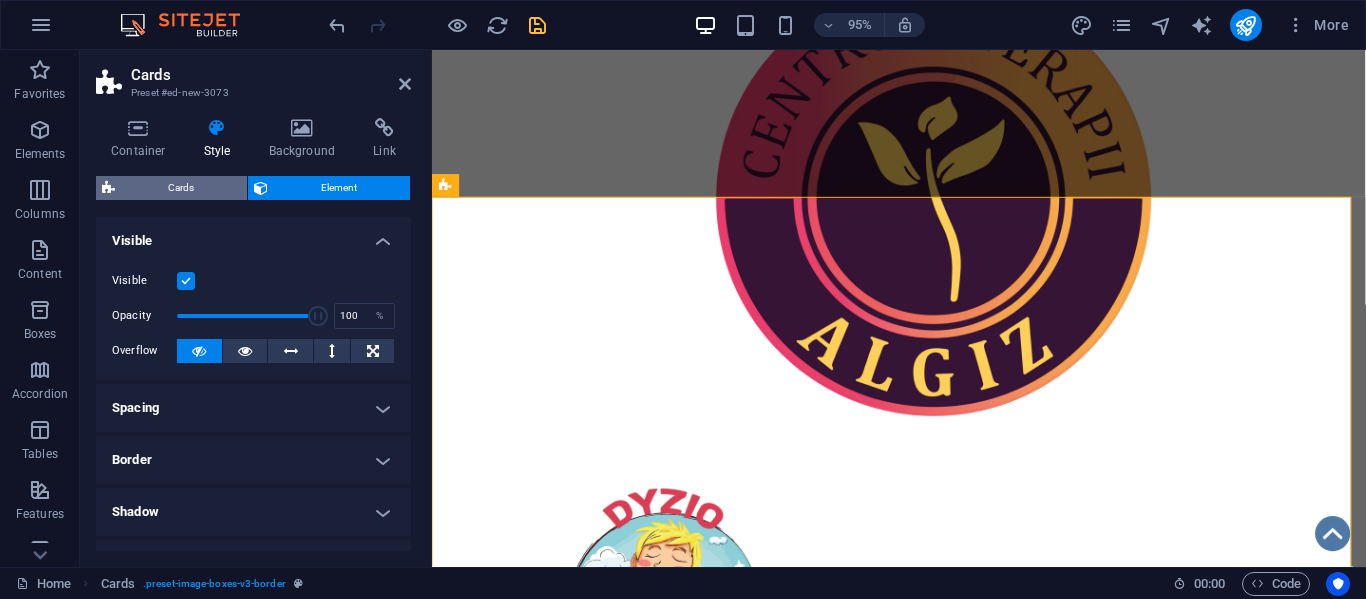 click on "Cards" at bounding box center [181, 188] 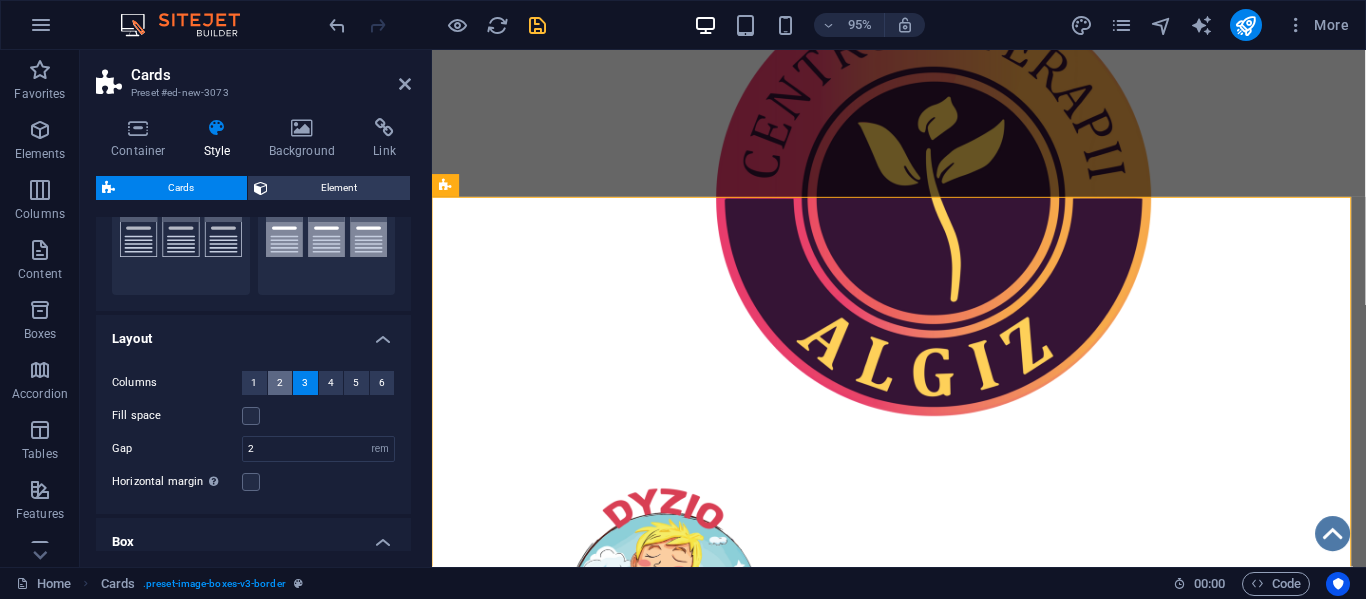 click on "2" at bounding box center (280, 383) 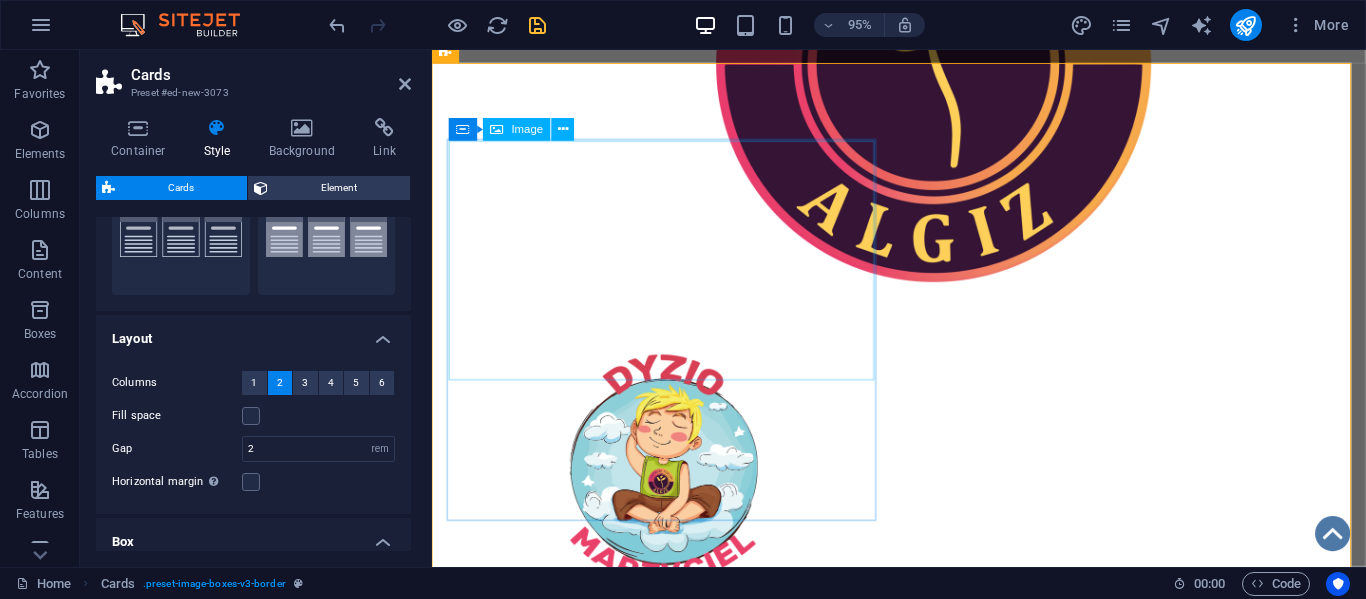 scroll, scrollTop: 511, scrollLeft: 0, axis: vertical 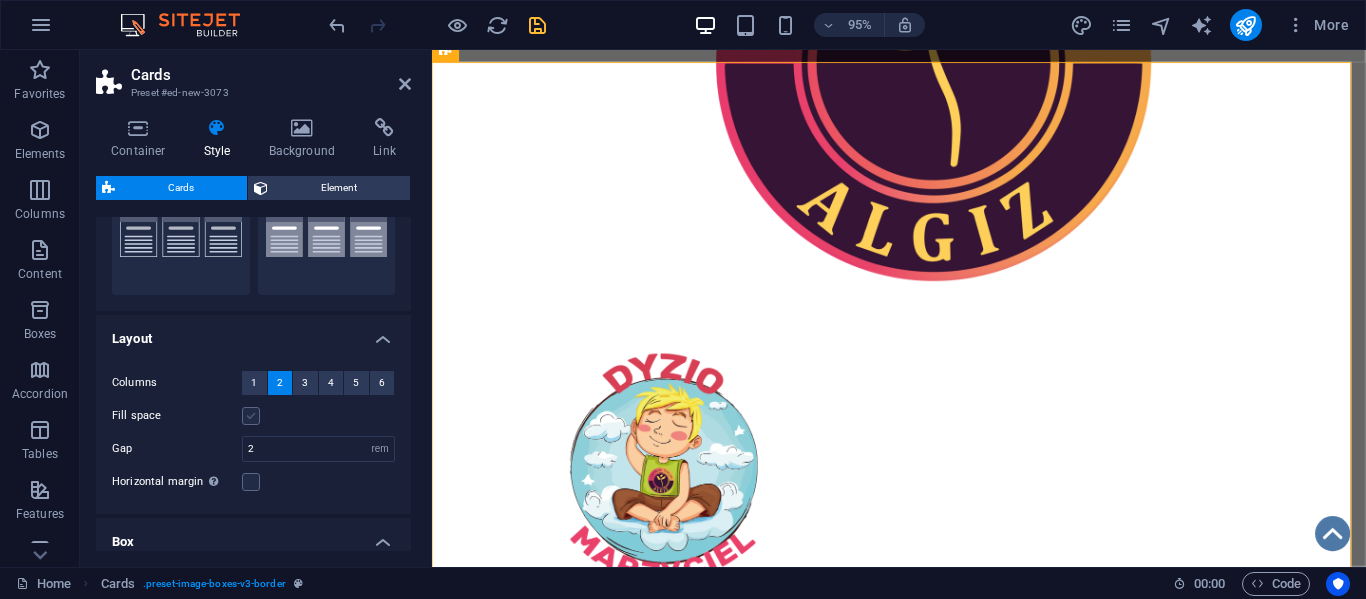 click at bounding box center (251, 416) 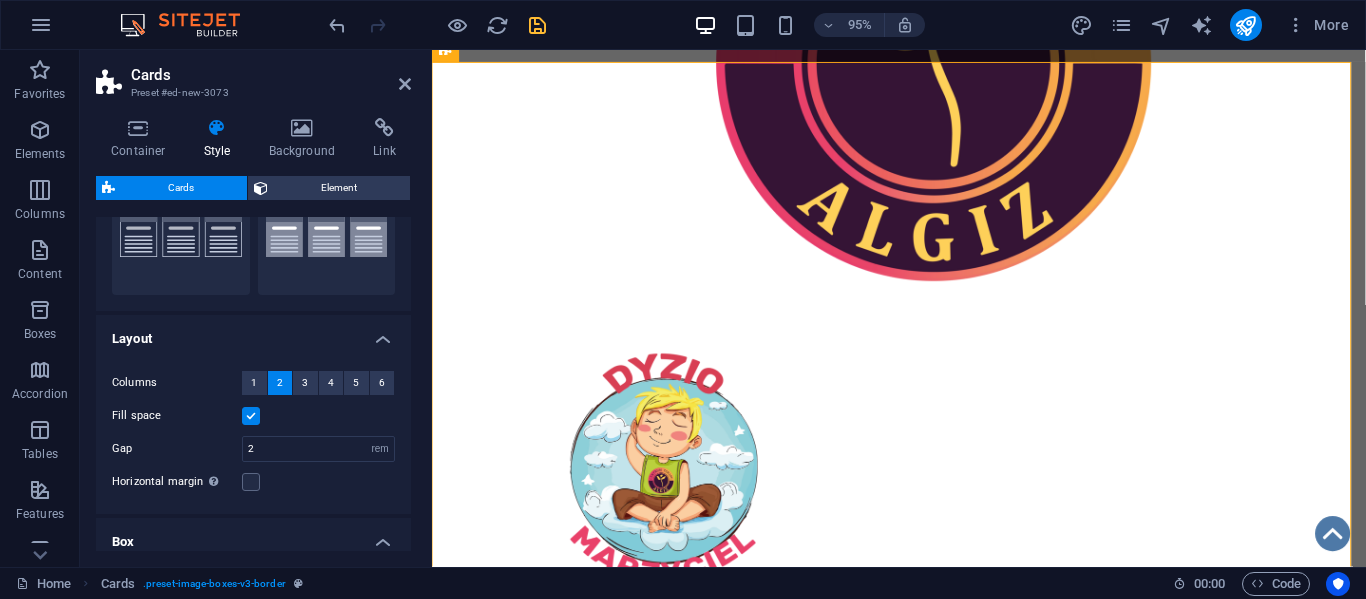 click at bounding box center (251, 416) 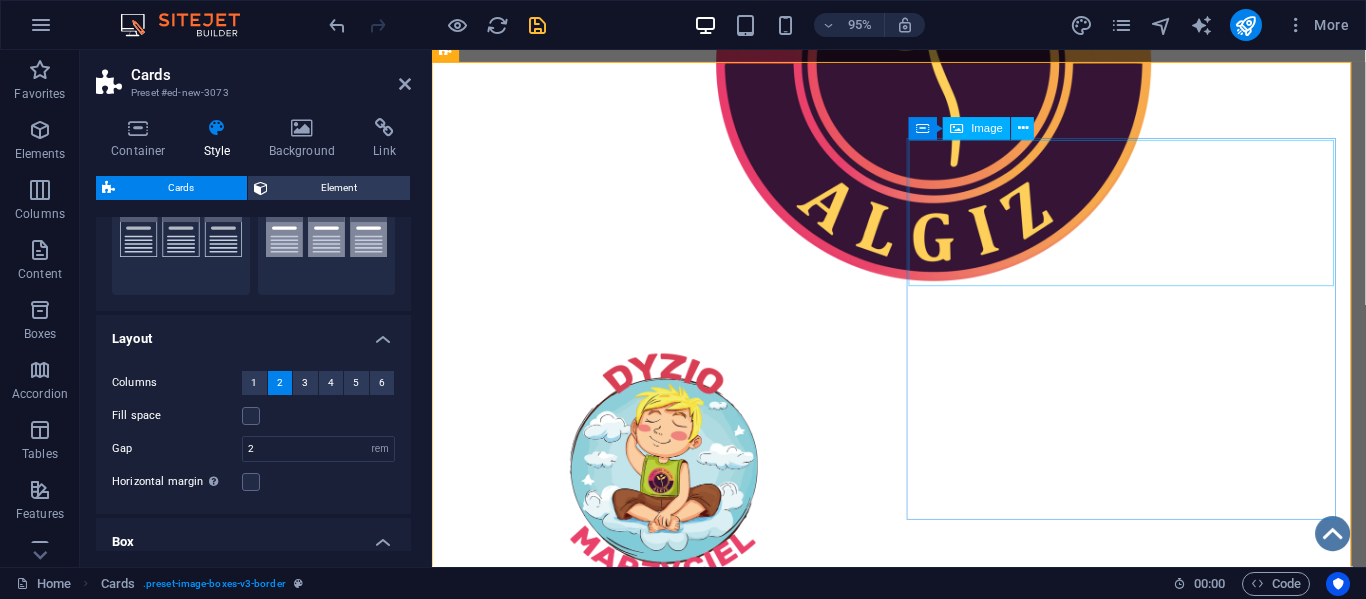 click at bounding box center (676, 1274) 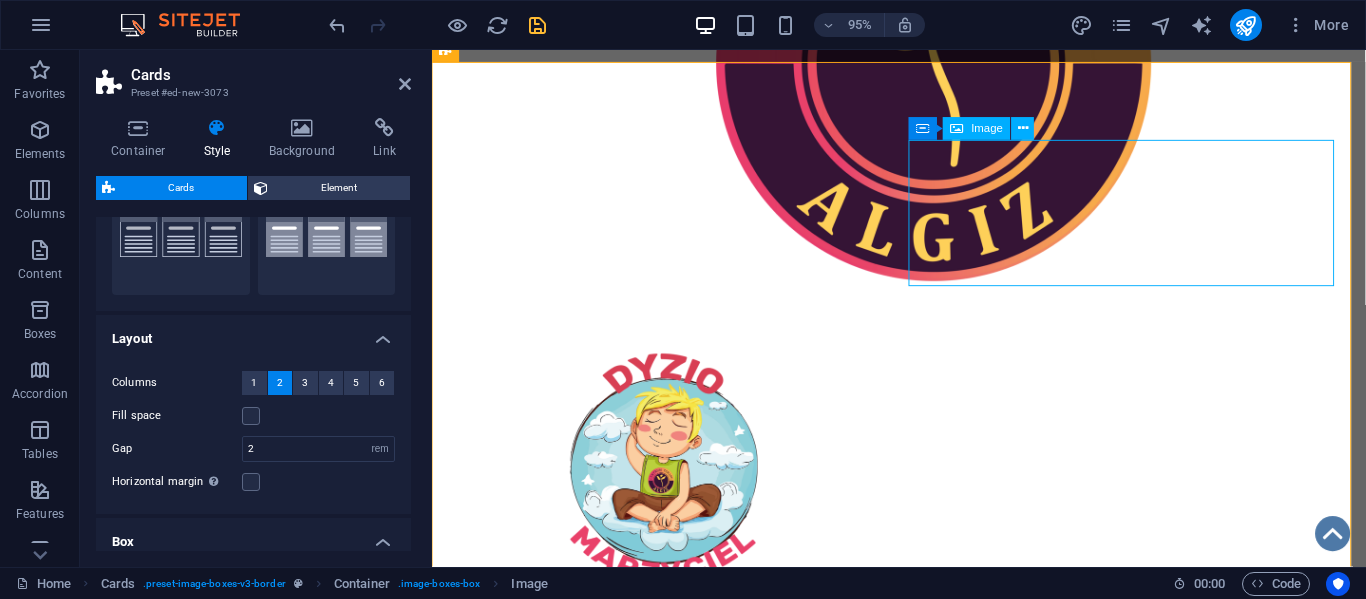 click at bounding box center [676, 1274] 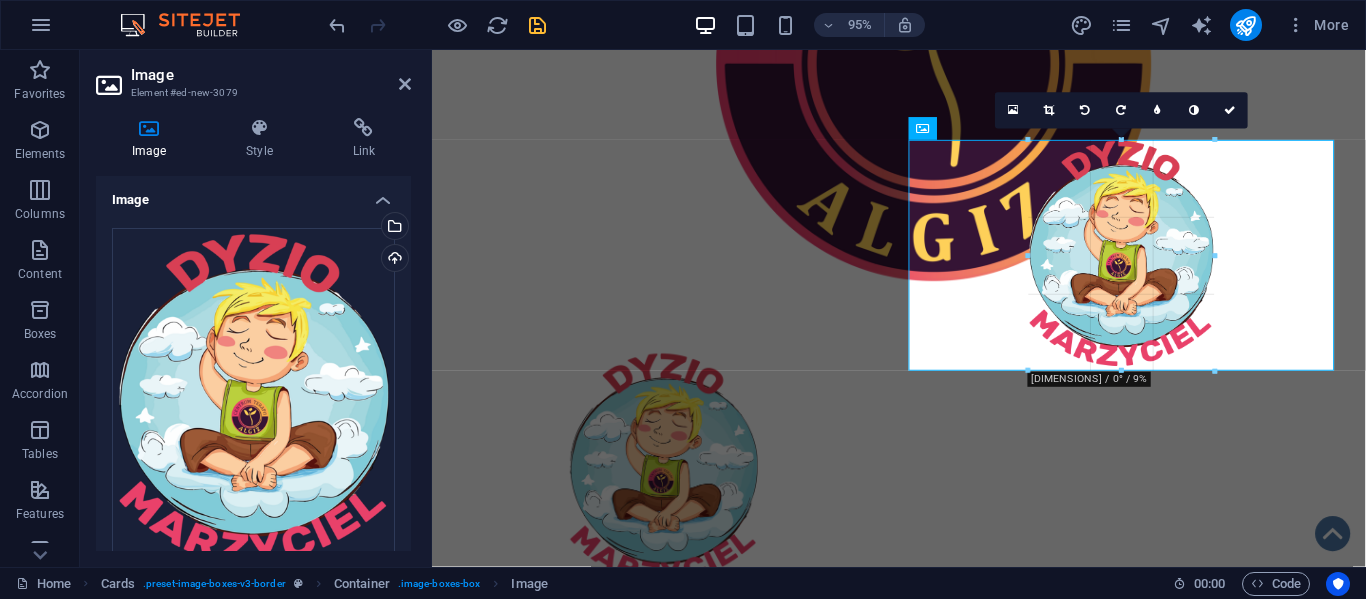 drag, startPoint x: 1059, startPoint y: 286, endPoint x: 606, endPoint y: 344, distance: 456.69794 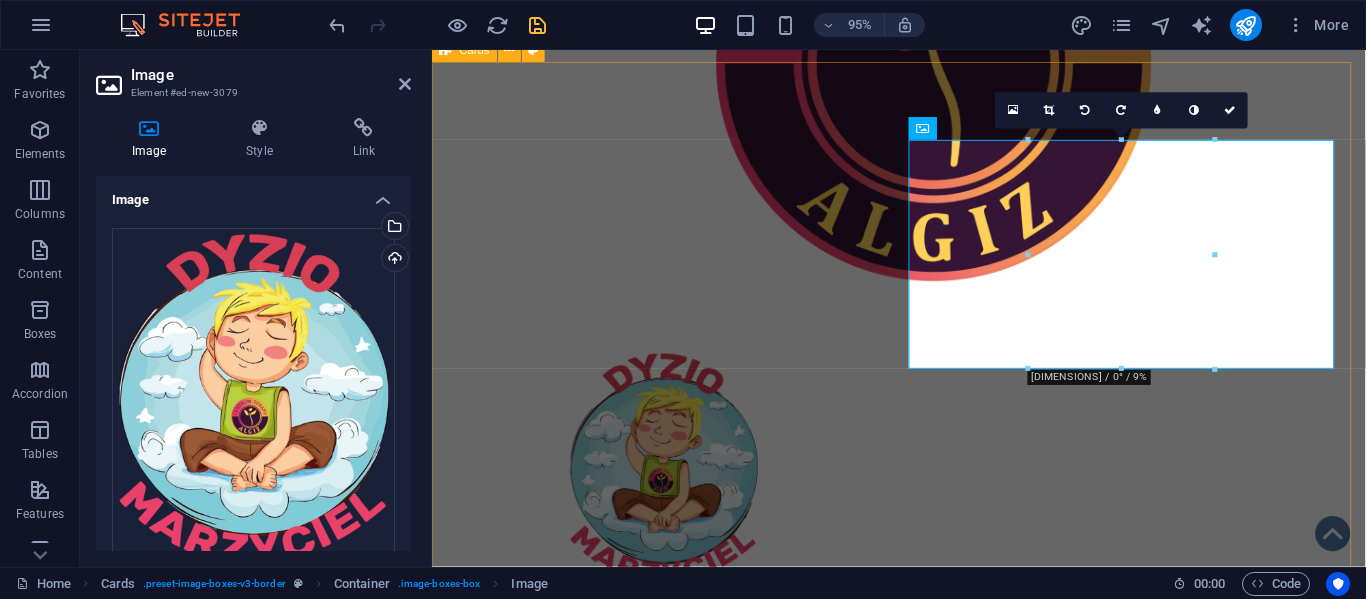 click on "Headline Lorem ipsum dolor sit amet, consectetuer adipiscing elit. Aenean commodo ligula eget dolor. Lorem ipsum dolor sit amet. Headline Lorem ipsum dolor sit amet, consectetuer adipiscing elit. Aenean commodo ligula eget dolor. Lorem ipsum dolor sit amet." at bounding box center (923, 1180) 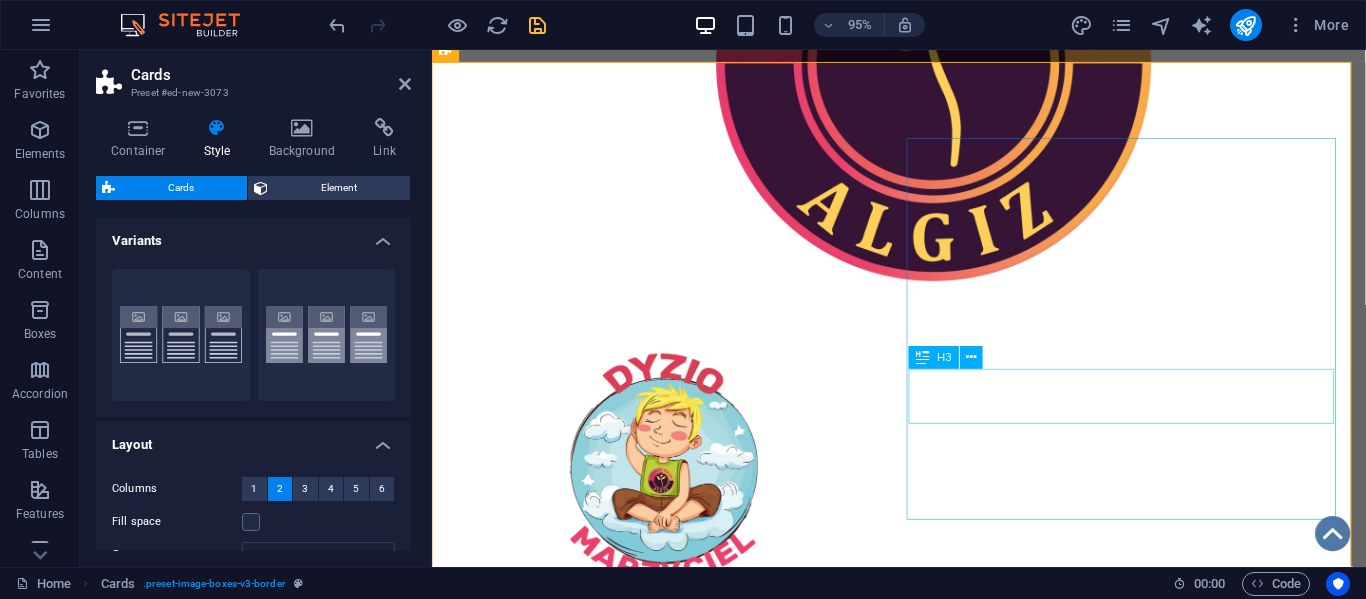click on "Headline" at bounding box center (676, 1467) 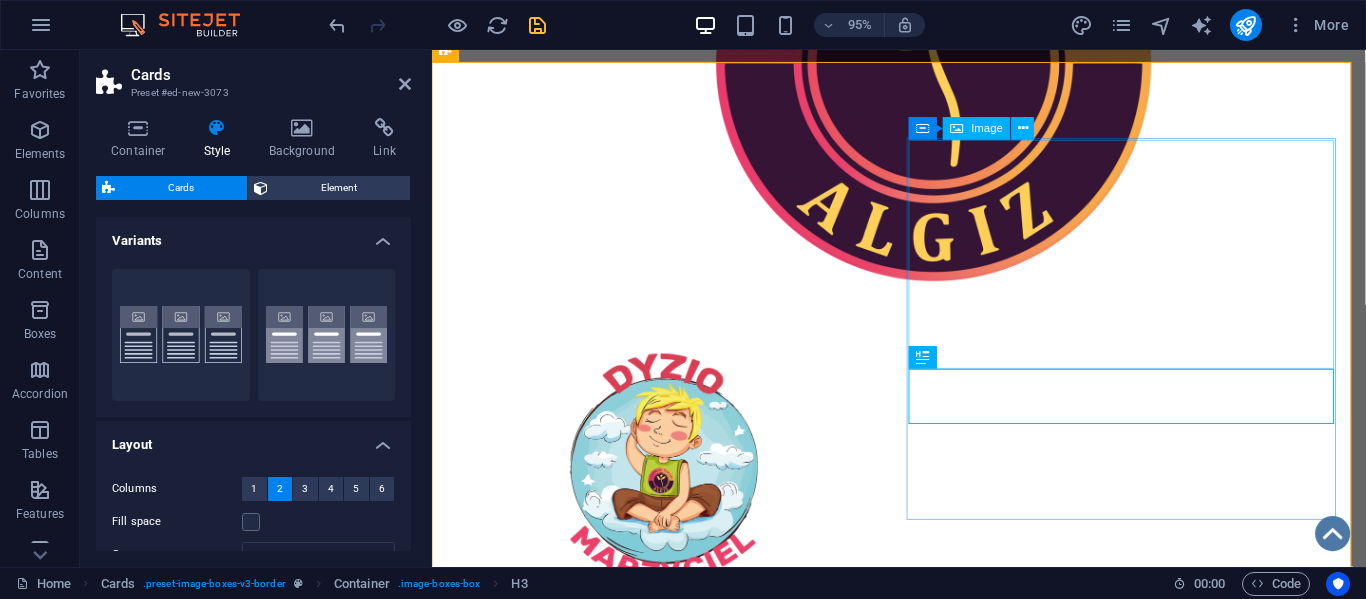 click at bounding box center (676, 1317) 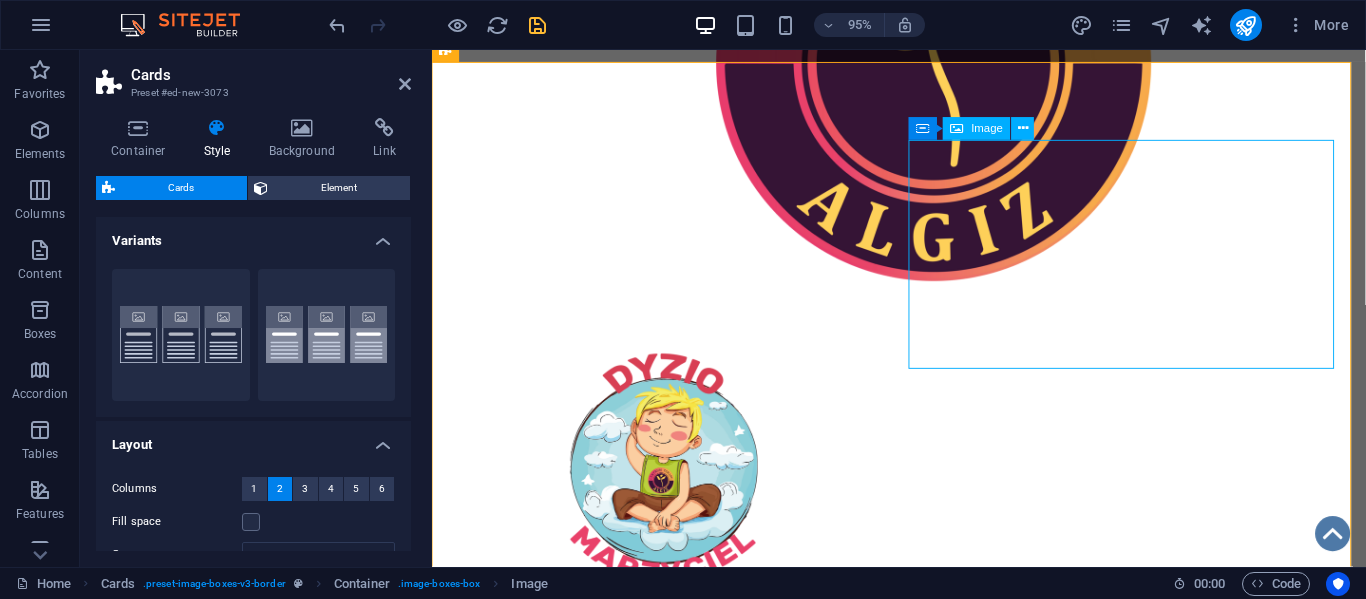 click at bounding box center (676, 1317) 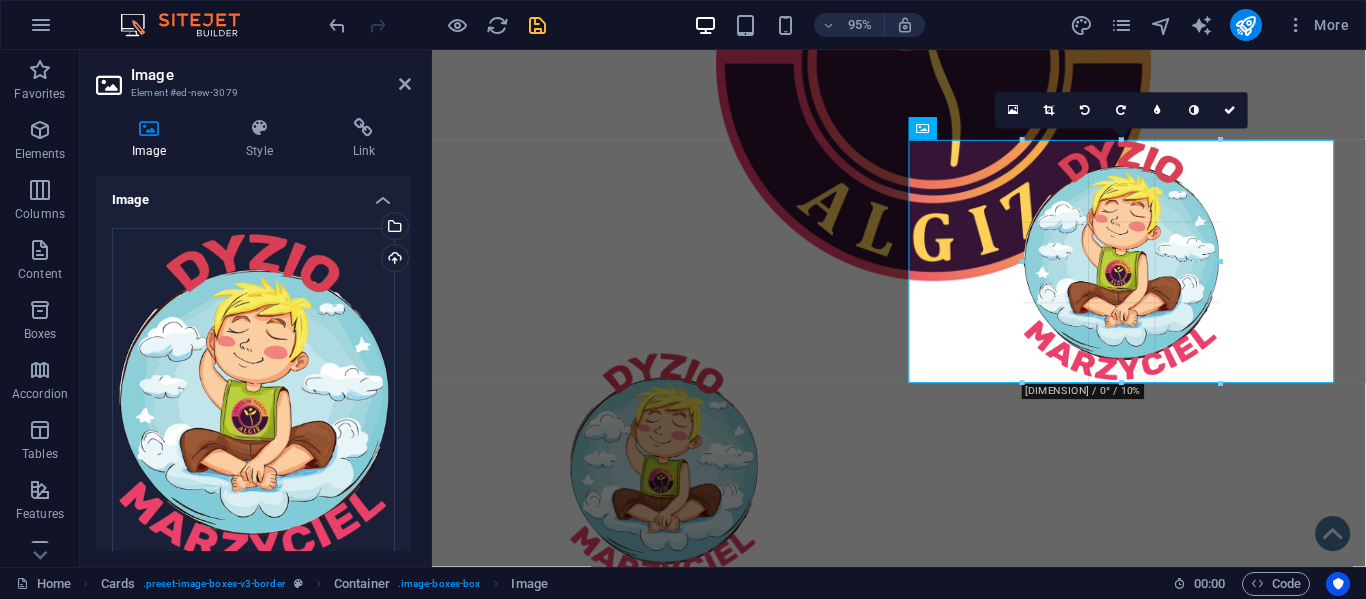 drag, startPoint x: 1024, startPoint y: 367, endPoint x: 613, endPoint y: 349, distance: 411.39398 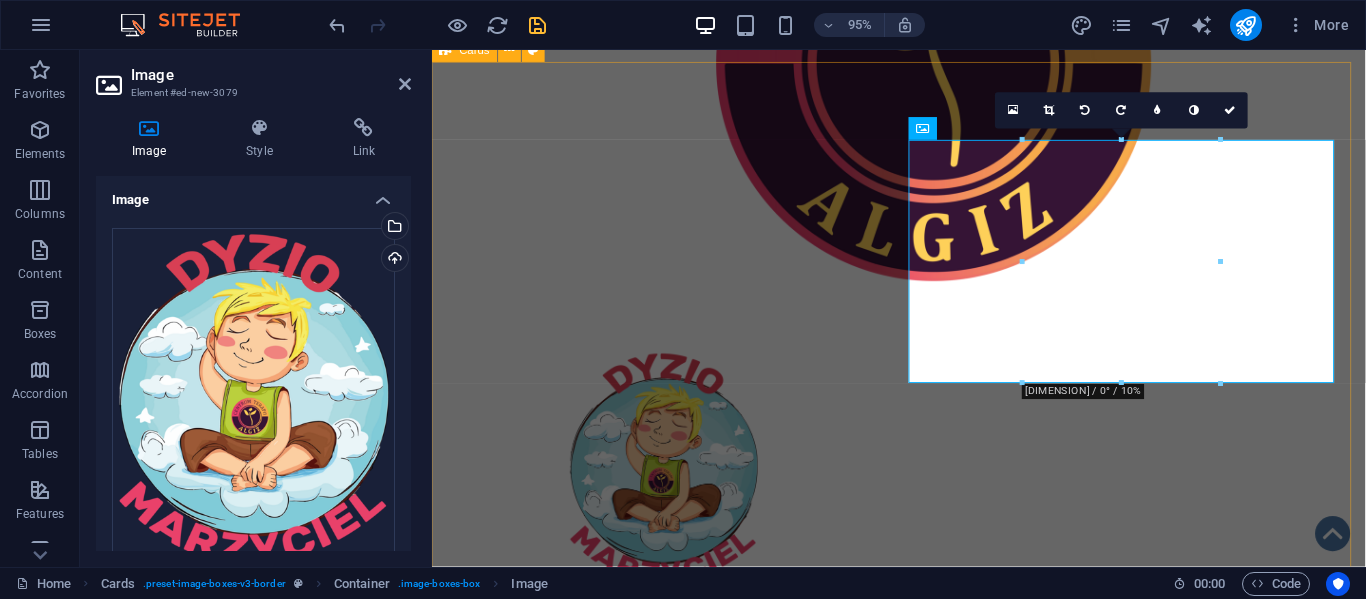 click on "Headline Lorem ipsum dolor sit amet, consectetuer adipiscing elit. Aenean commodo ligula eget dolor. Lorem ipsum dolor sit amet. Headline Lorem ipsum dolor sit amet, consectetuer adipiscing elit. Aenean commodo ligula eget dolor. Lorem ipsum dolor sit amet." at bounding box center (923, 1188) 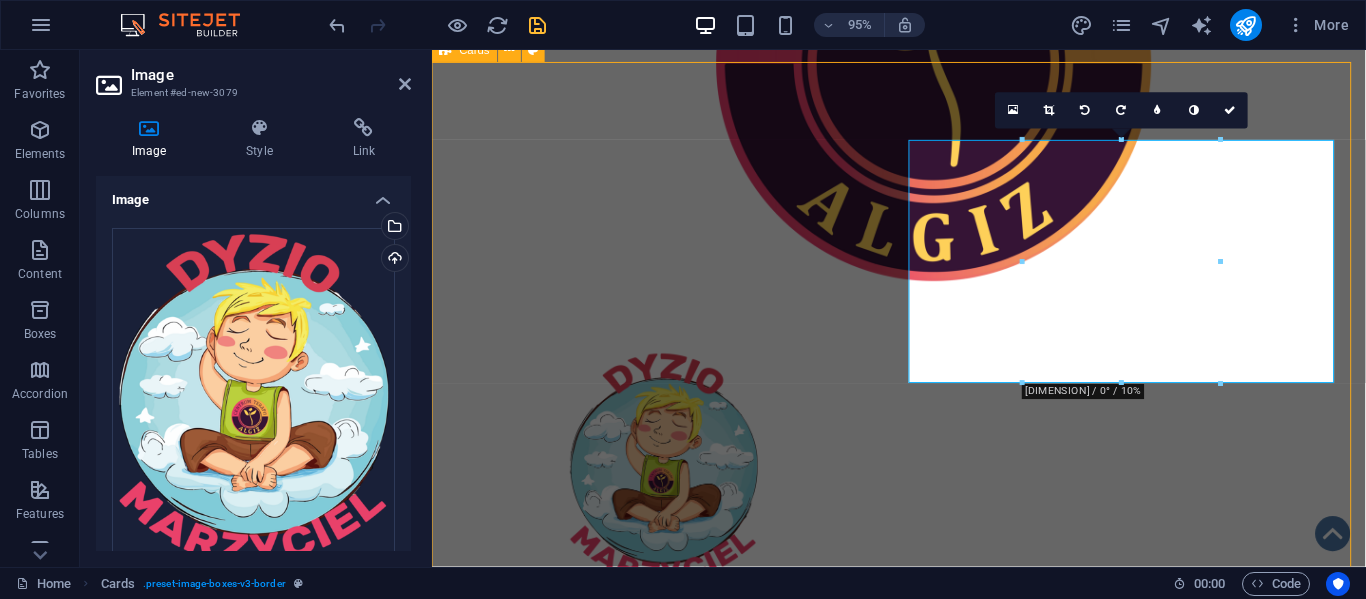 click on "Headline Lorem ipsum dolor sit amet, consectetuer adipiscing elit. Aenean commodo ligula eget dolor. Lorem ipsum dolor sit amet. Headline Lorem ipsum dolor sit amet, consectetuer adipiscing elit. Aenean commodo ligula eget dolor. Lorem ipsum dolor sit amet." at bounding box center [923, 1188] 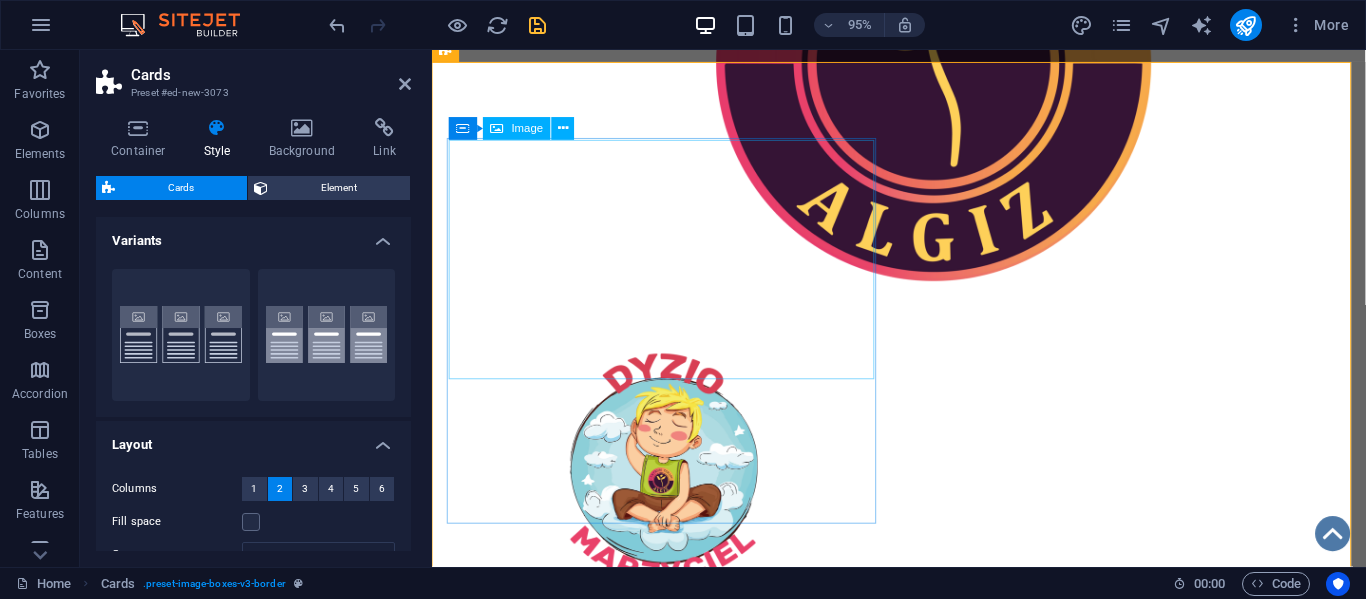 click at bounding box center [676, 904] 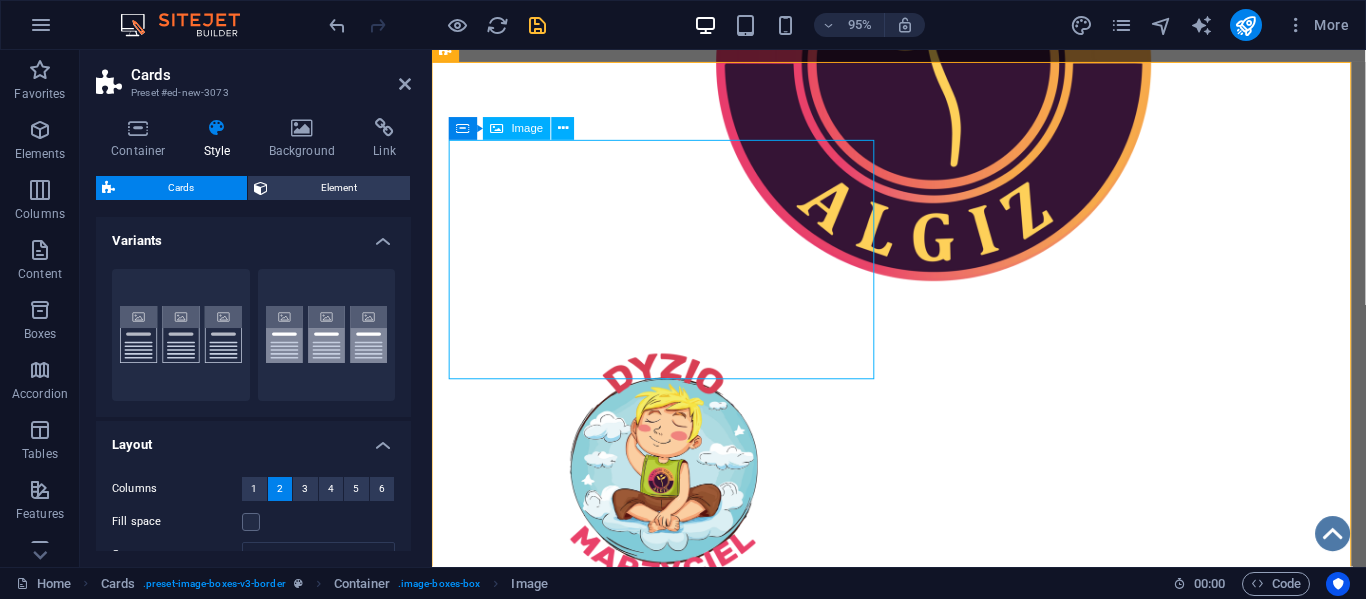 click at bounding box center [676, 904] 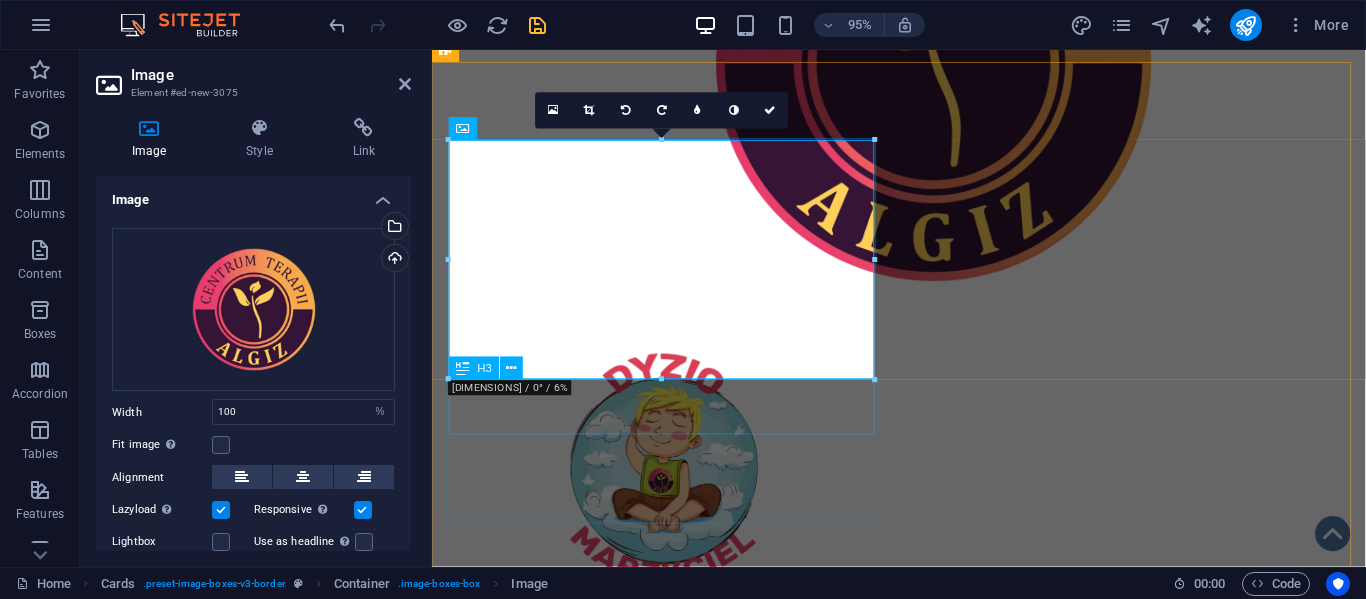 click on "Headline" at bounding box center [676, 1060] 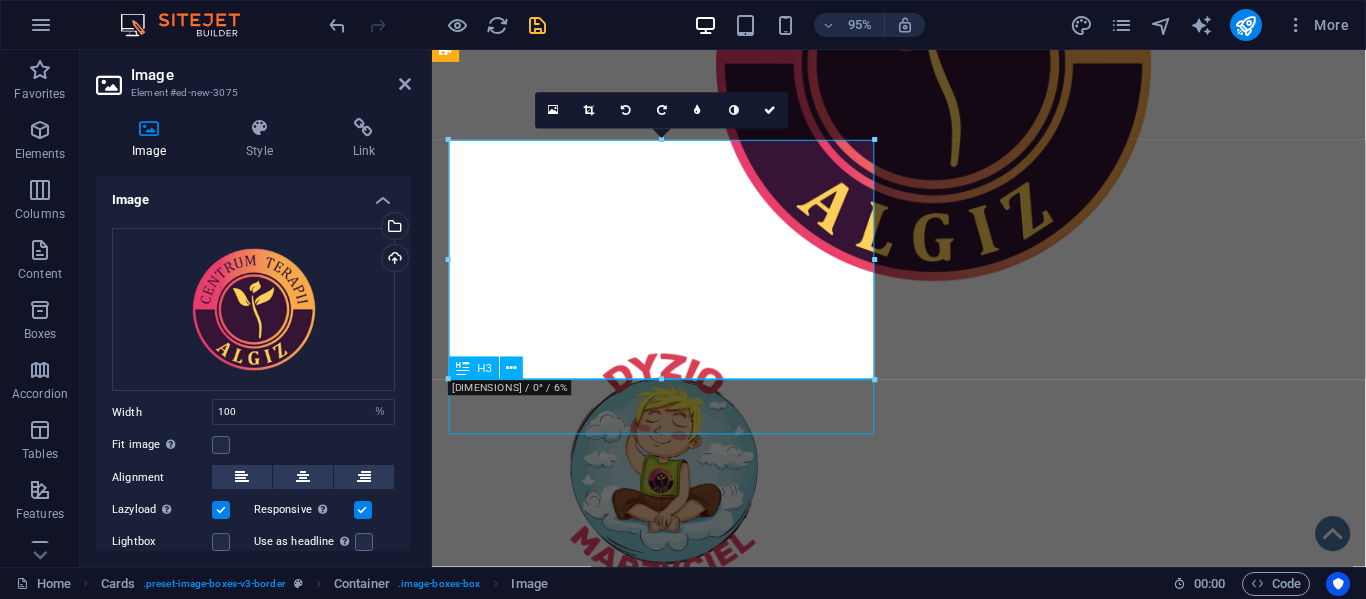 click on "Headline" at bounding box center (676, 1060) 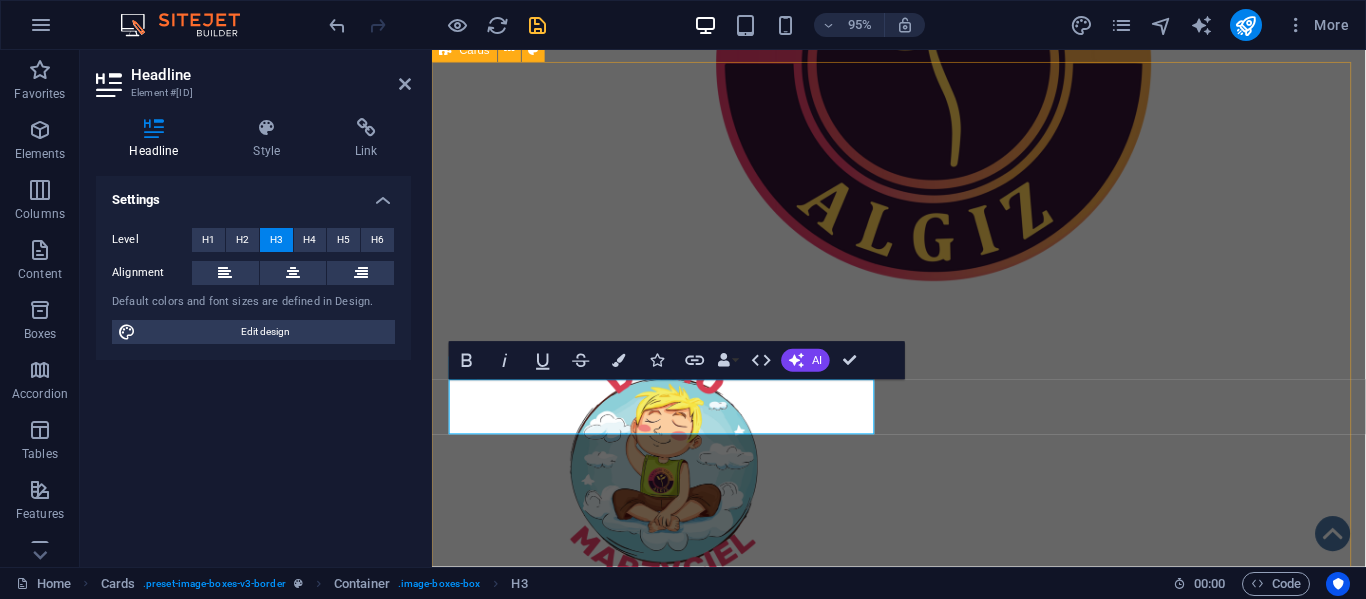 click on "Headline Lorem ipsum dolor sit amet, consectetuer adipiscing elit. Aenean commodo ligula eget dolor. Lorem ipsum dolor sit amet. Headline Lorem ipsum dolor sit amet, consectetuer adipiscing elit. Aenean commodo ligula eget dolor. Lorem ipsum dolor sit amet." at bounding box center (923, 1188) 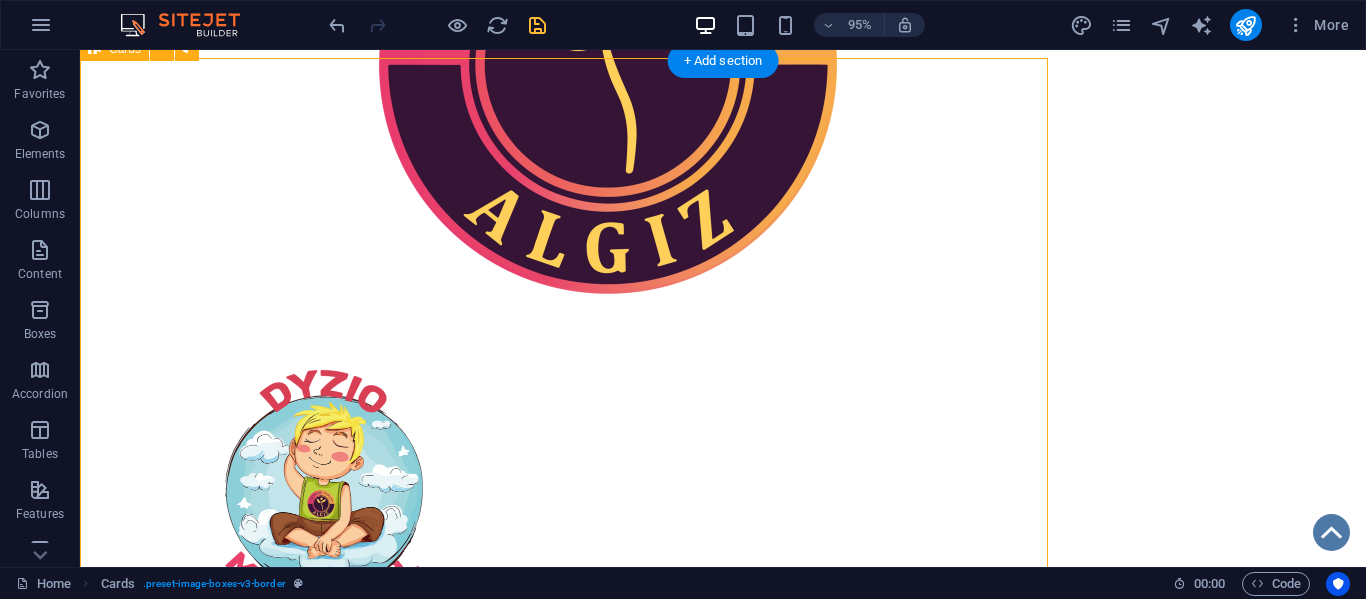 scroll, scrollTop: 516, scrollLeft: 0, axis: vertical 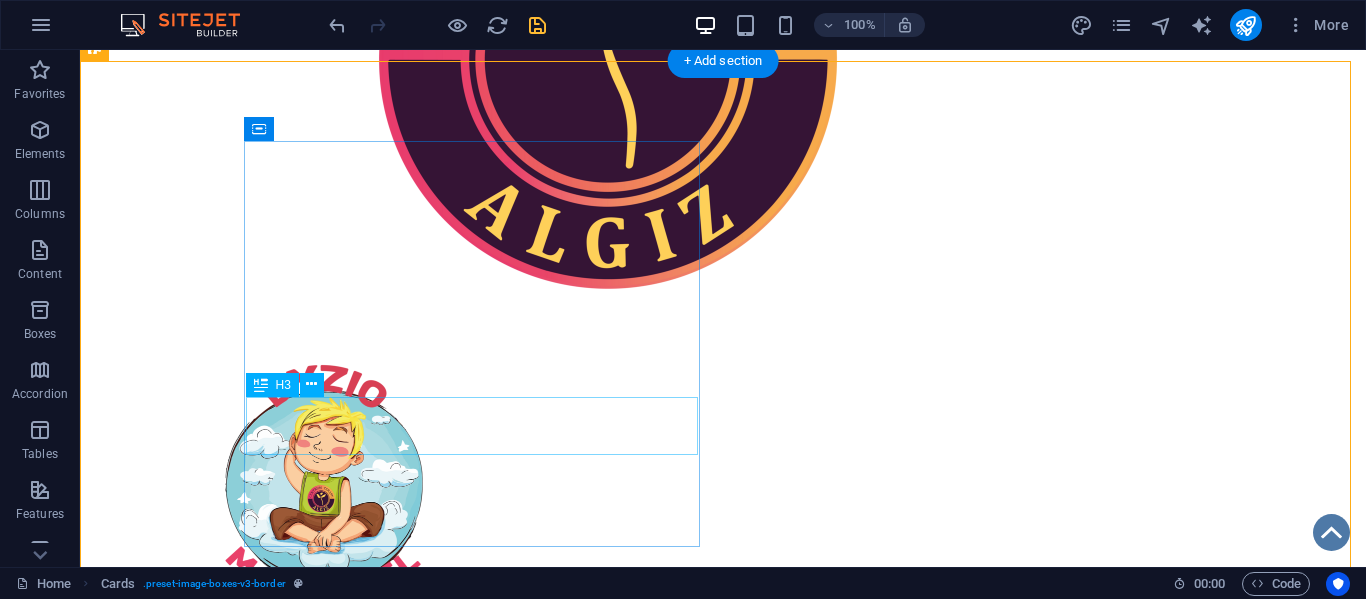 click on "Headline" at bounding box center [324, 1055] 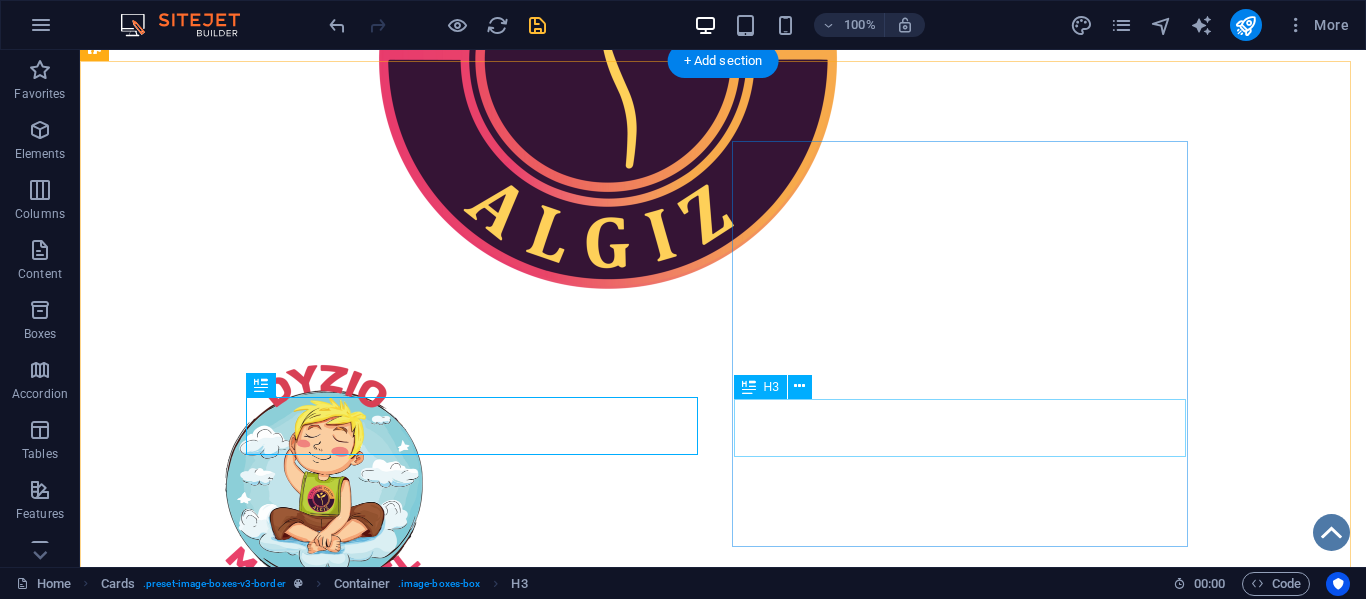 click on "Headline" at bounding box center (324, 1477) 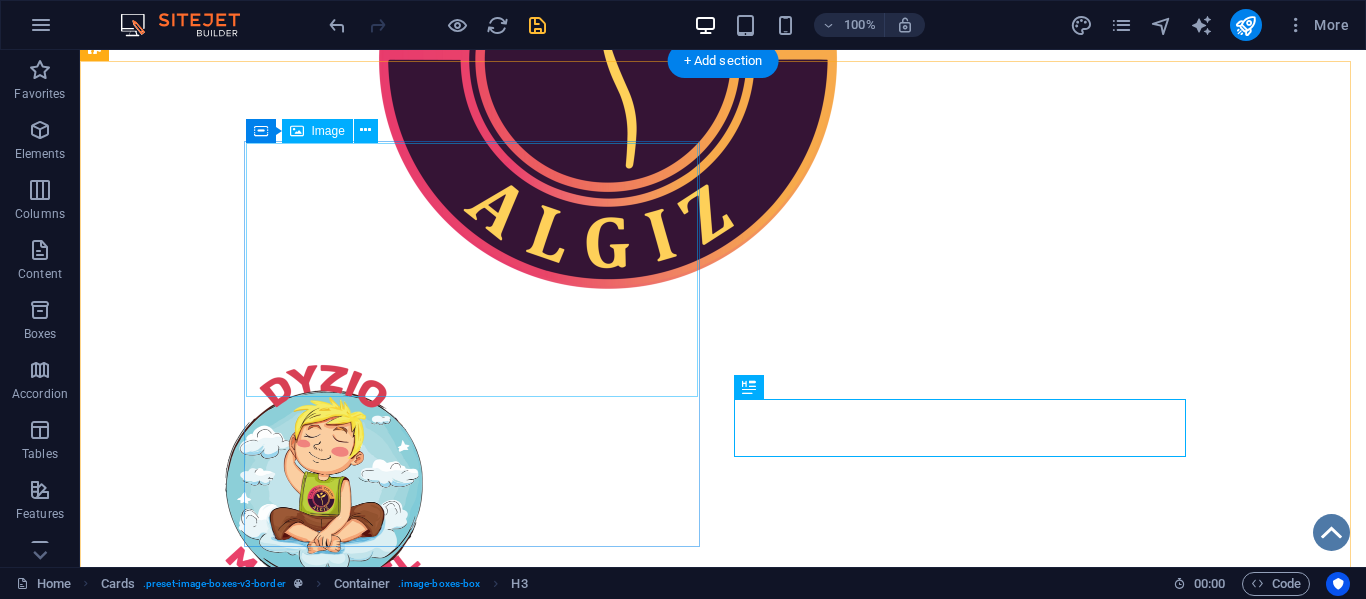 click at bounding box center [324, 899] 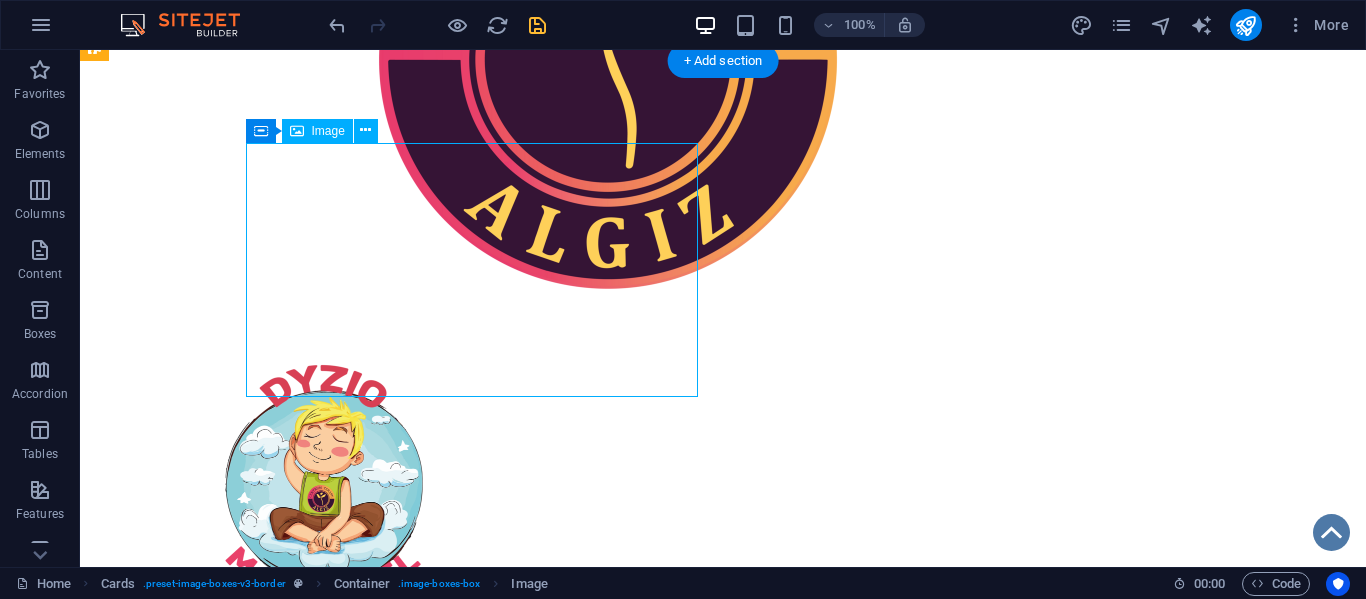 click at bounding box center [324, 899] 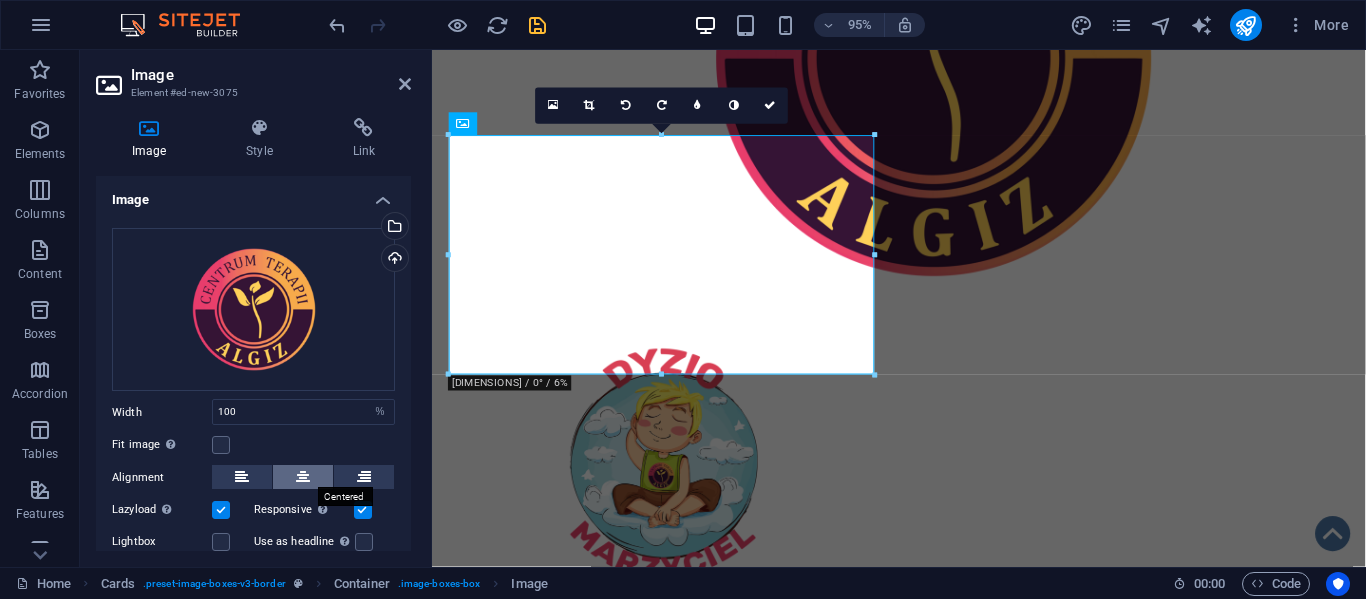 click at bounding box center (303, 477) 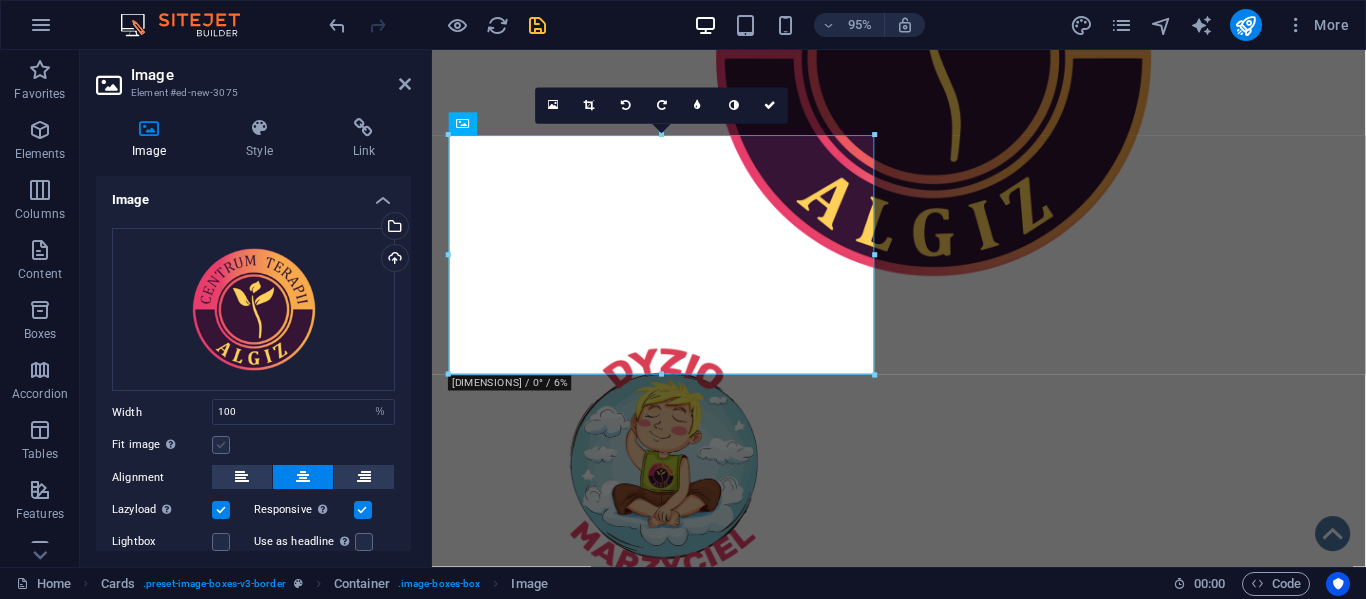 click at bounding box center (221, 445) 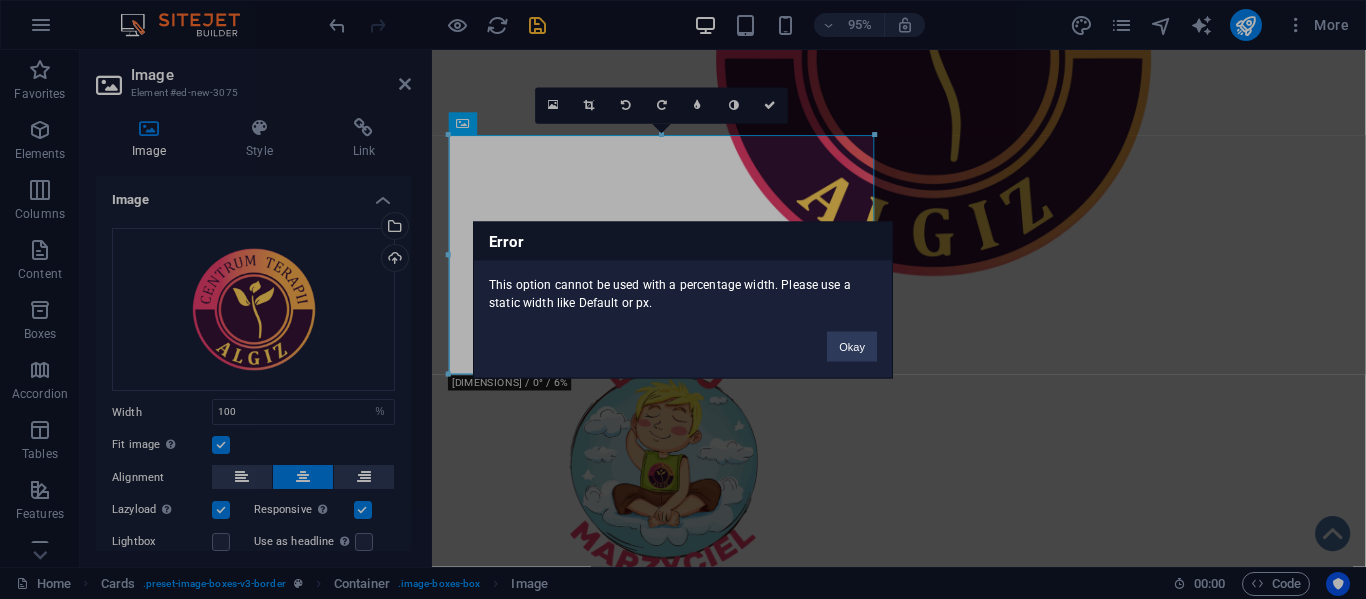 click on "Error This option cannot be used with a percentage width. Please use a static width like Default or px. Okay" at bounding box center [683, 299] 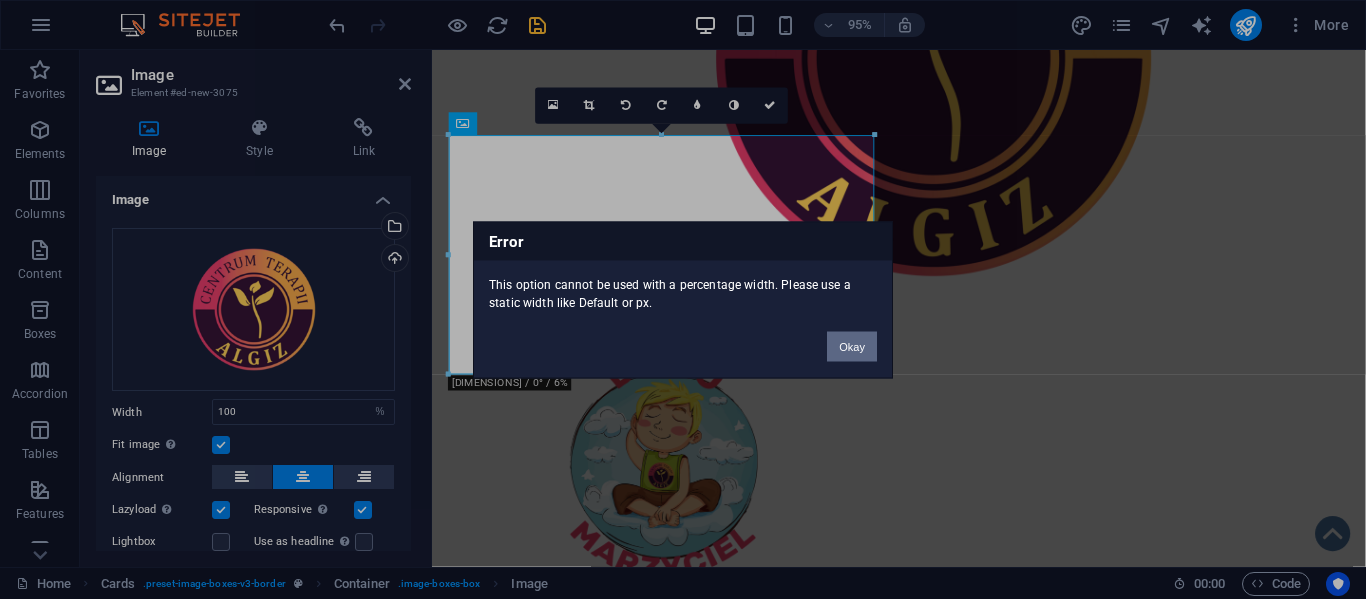 click on "Okay" at bounding box center [852, 346] 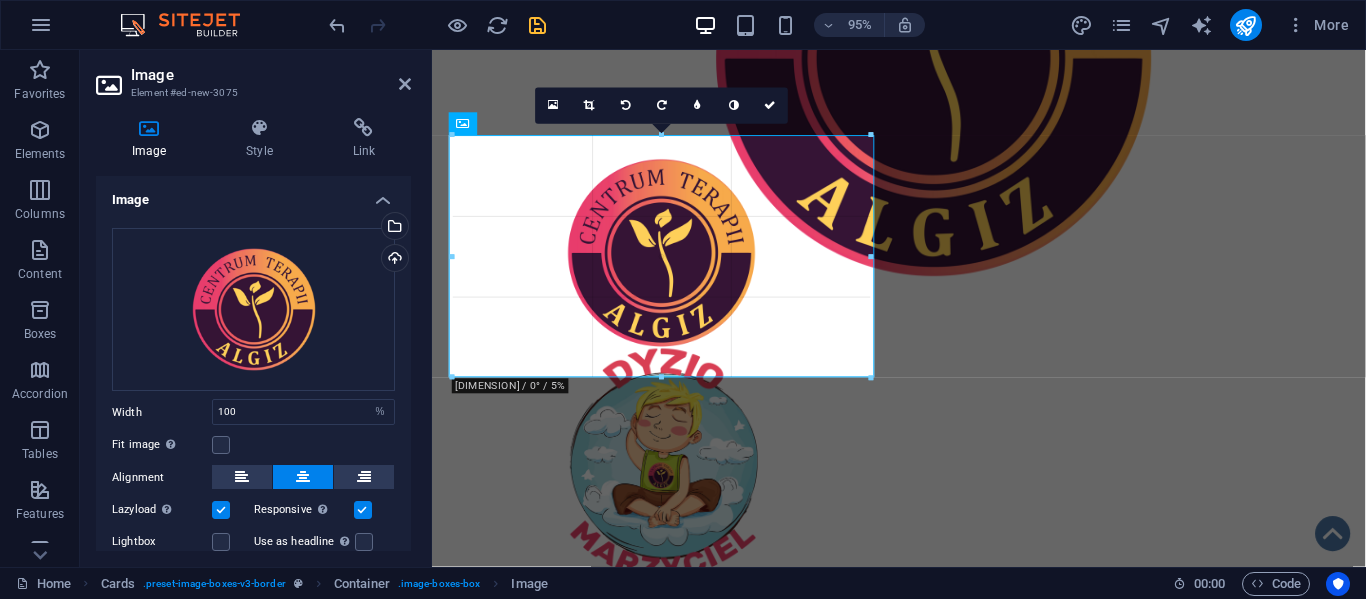 type on "440" 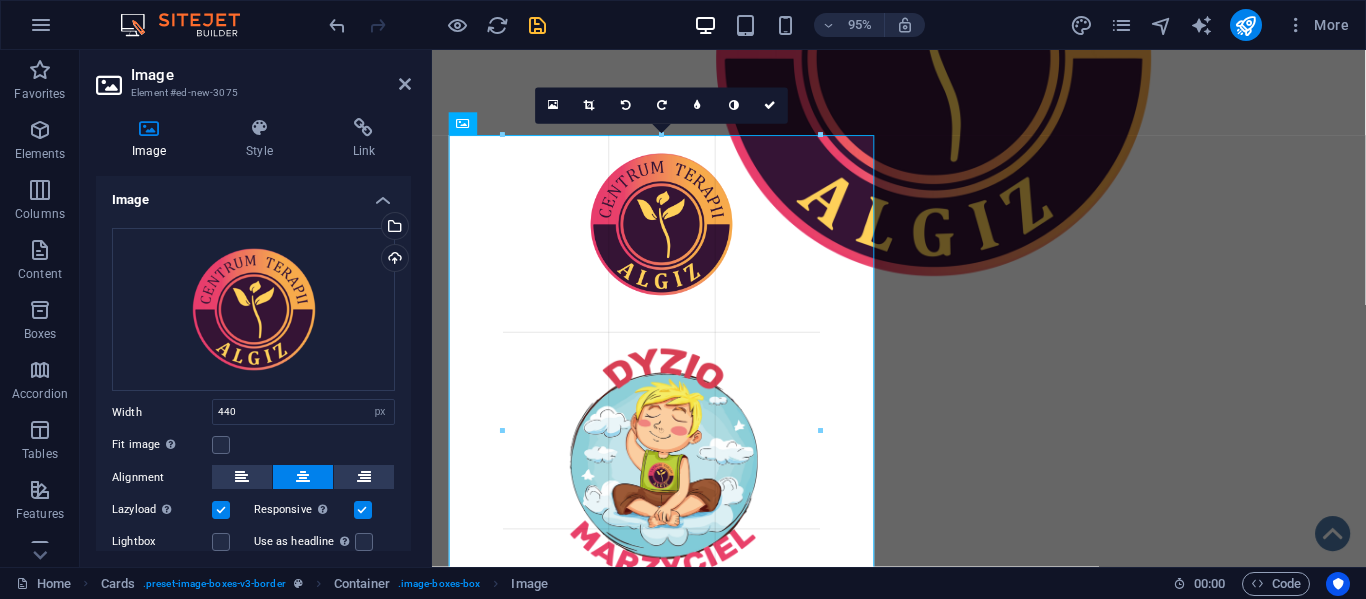 drag, startPoint x: 868, startPoint y: 374, endPoint x: 761, endPoint y: 283, distance: 140.46352 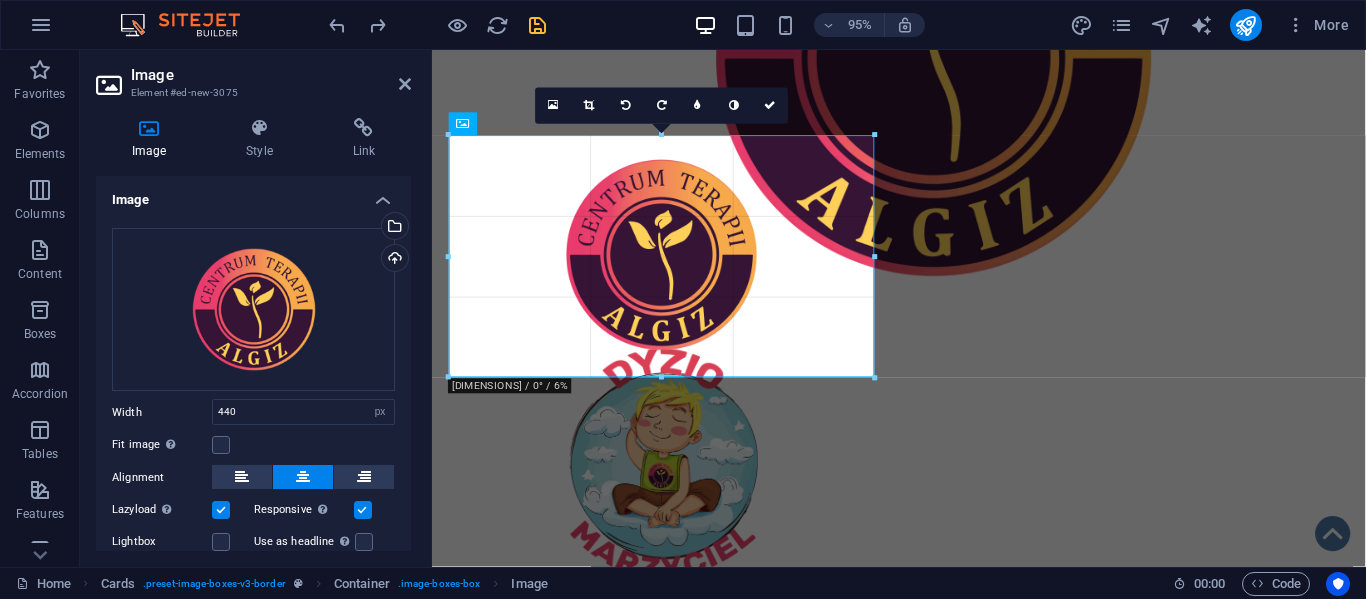 drag, startPoint x: 875, startPoint y: 376, endPoint x: 883, endPoint y: 385, distance: 12.0415945 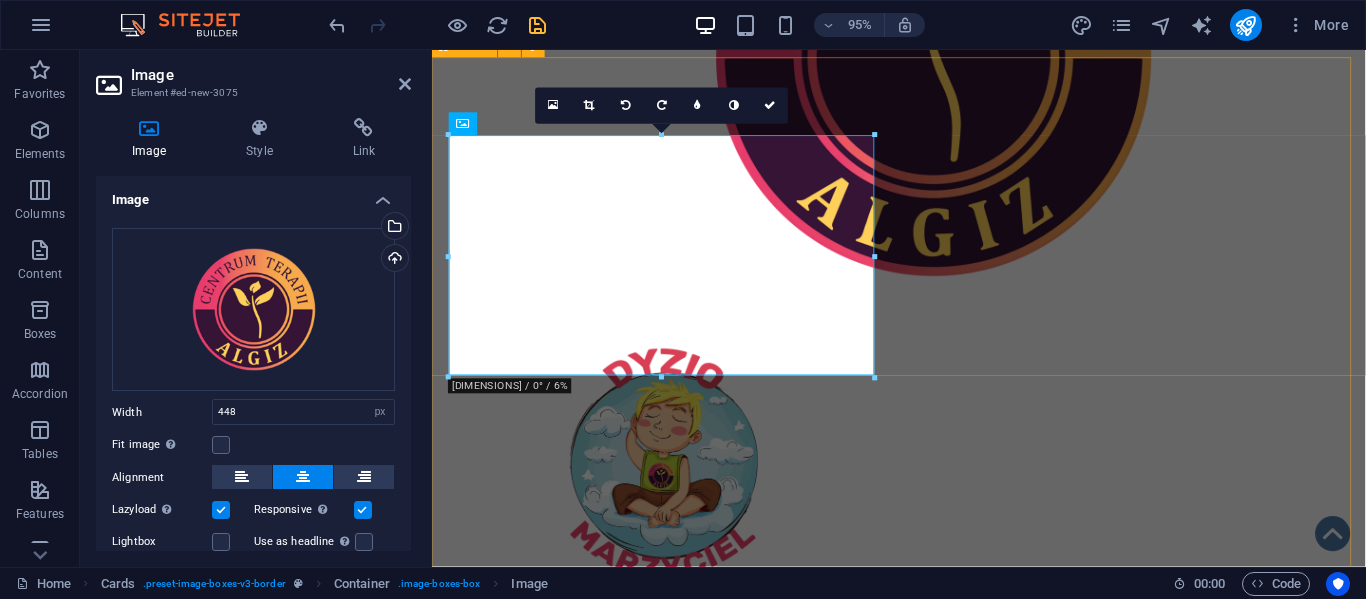 click on "Headline Lorem ipsum dolor sit amet, consectetuer adipiscing elit. Aenean commodo ligula eget dolor. Lorem ipsum dolor sit amet. Headline Lorem ipsum dolor sit amet, consectetuer adipiscing elit. Aenean commodo ligula eget dolor. Lorem ipsum dolor sit amet." at bounding box center (923, 1182) 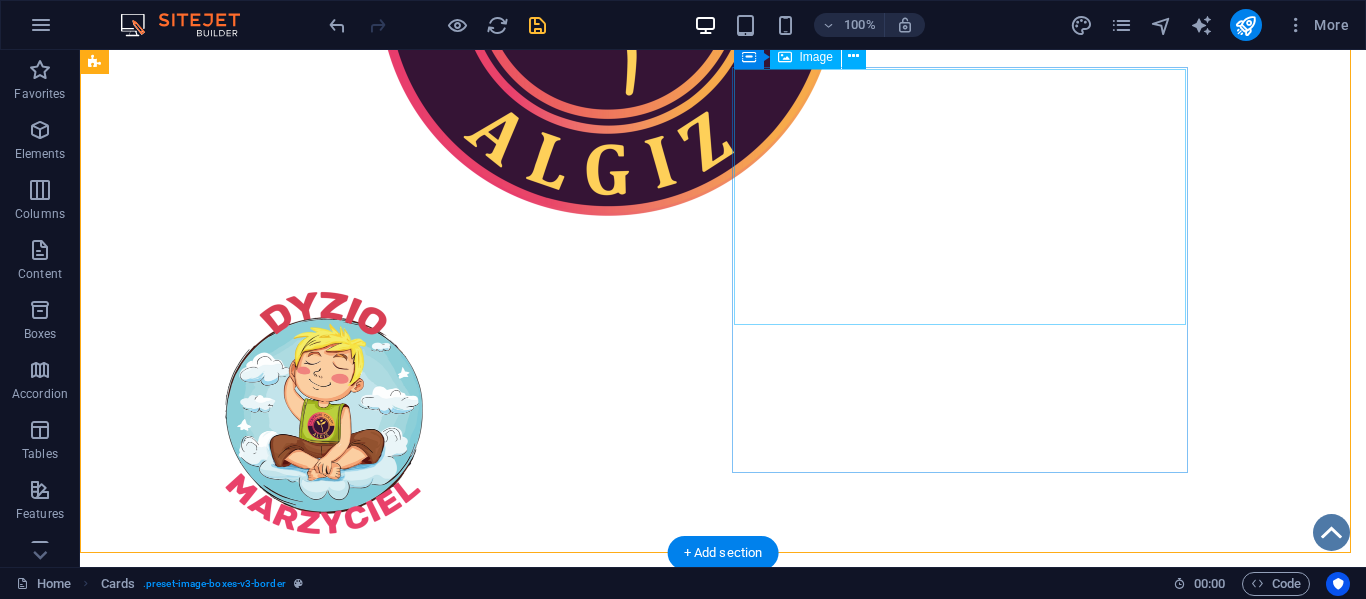 scroll, scrollTop: 590, scrollLeft: 0, axis: vertical 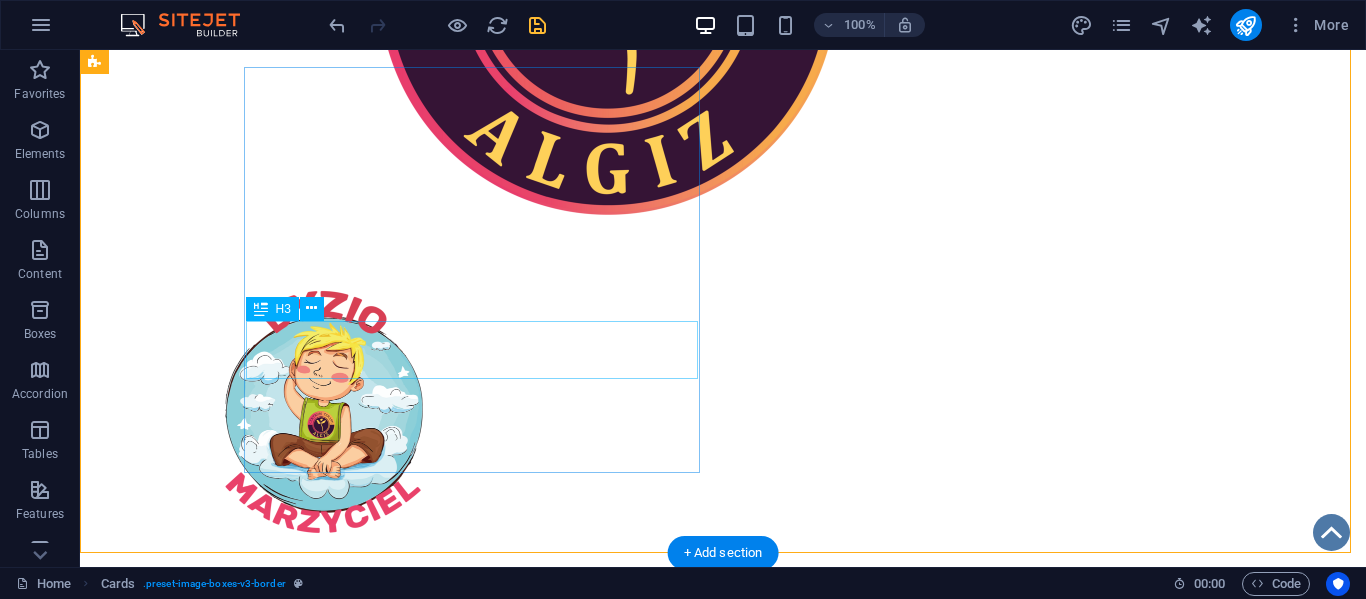 click on "Headline" at bounding box center [324, 979] 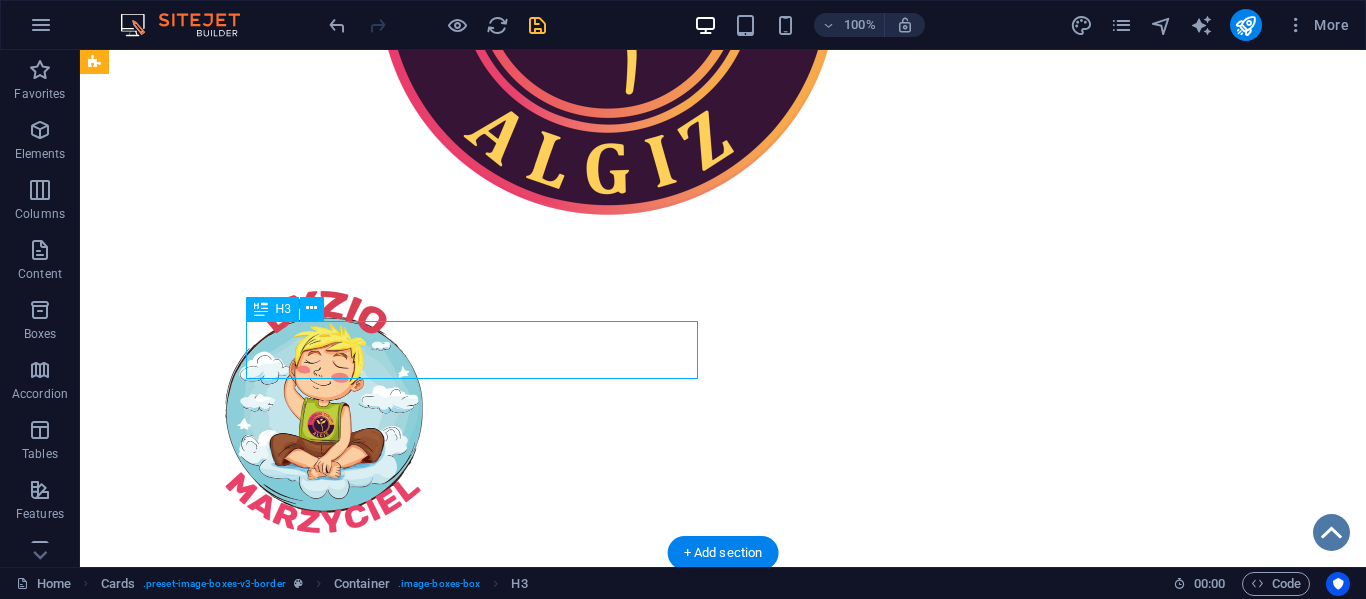 click on "Headline" at bounding box center [324, 979] 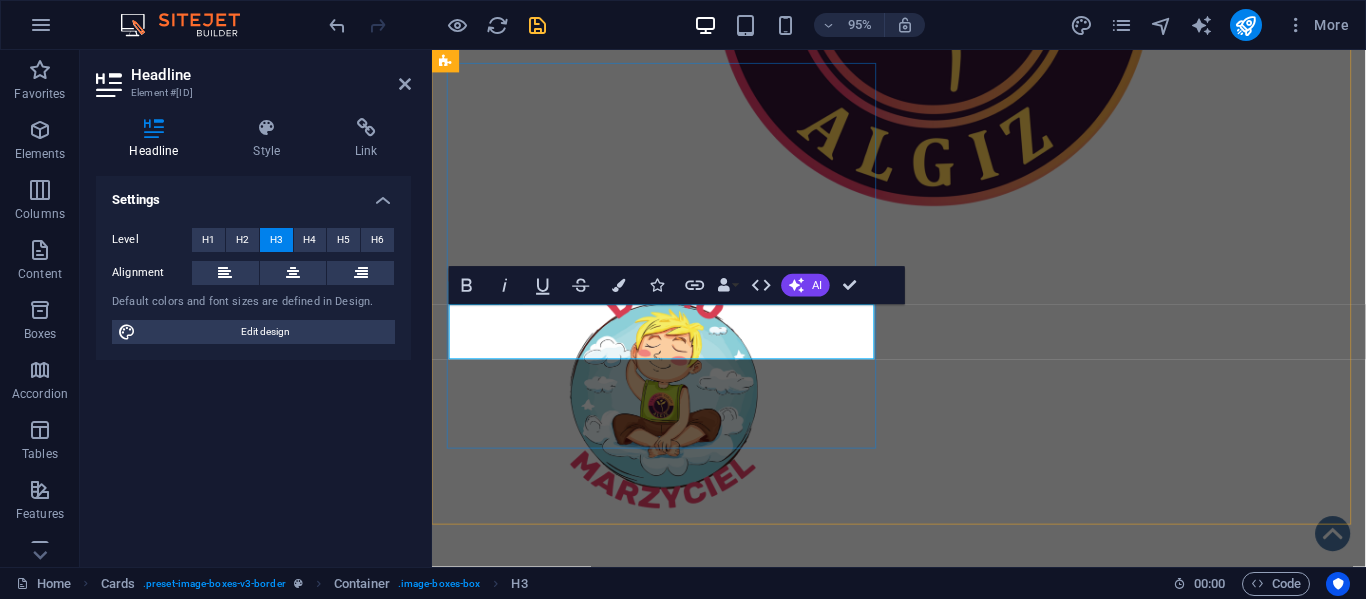 type 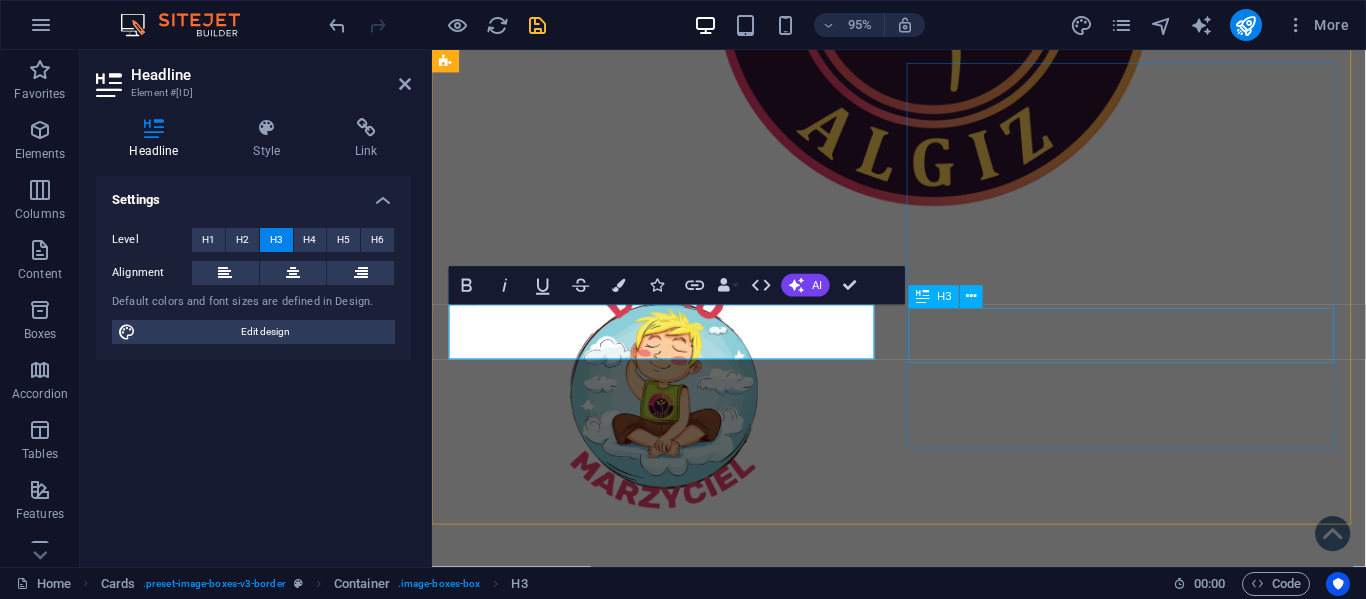 click on "Headline" at bounding box center (676, 1401) 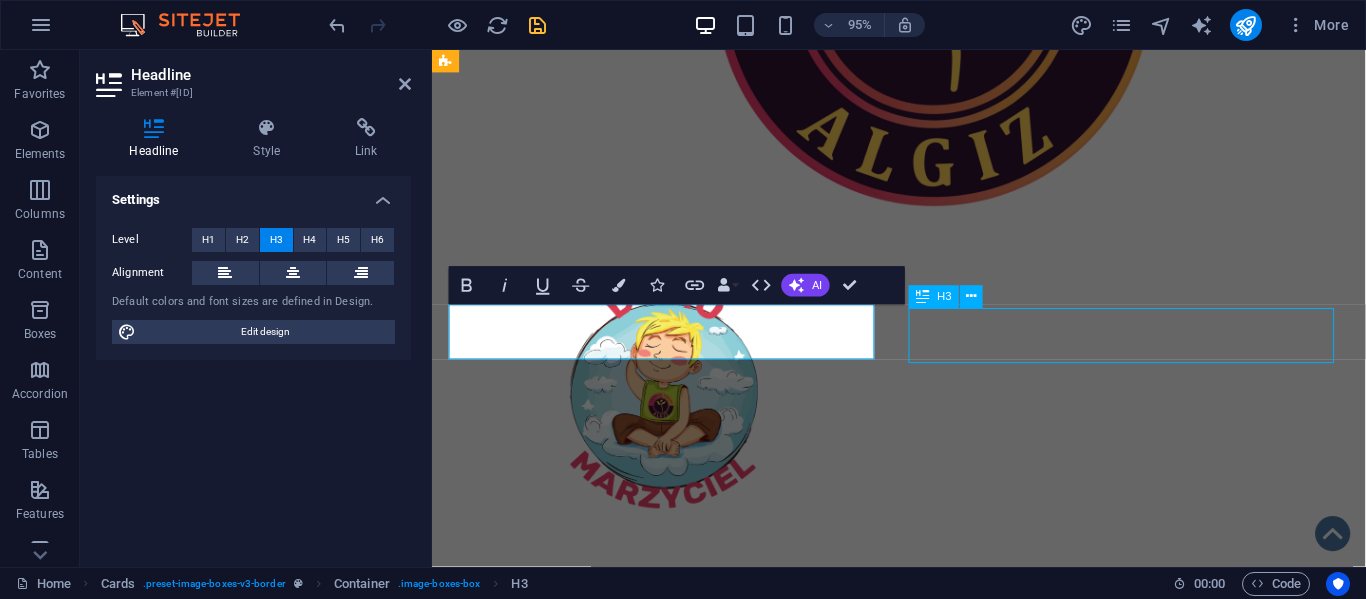 click on "Headline" at bounding box center (676, 1401) 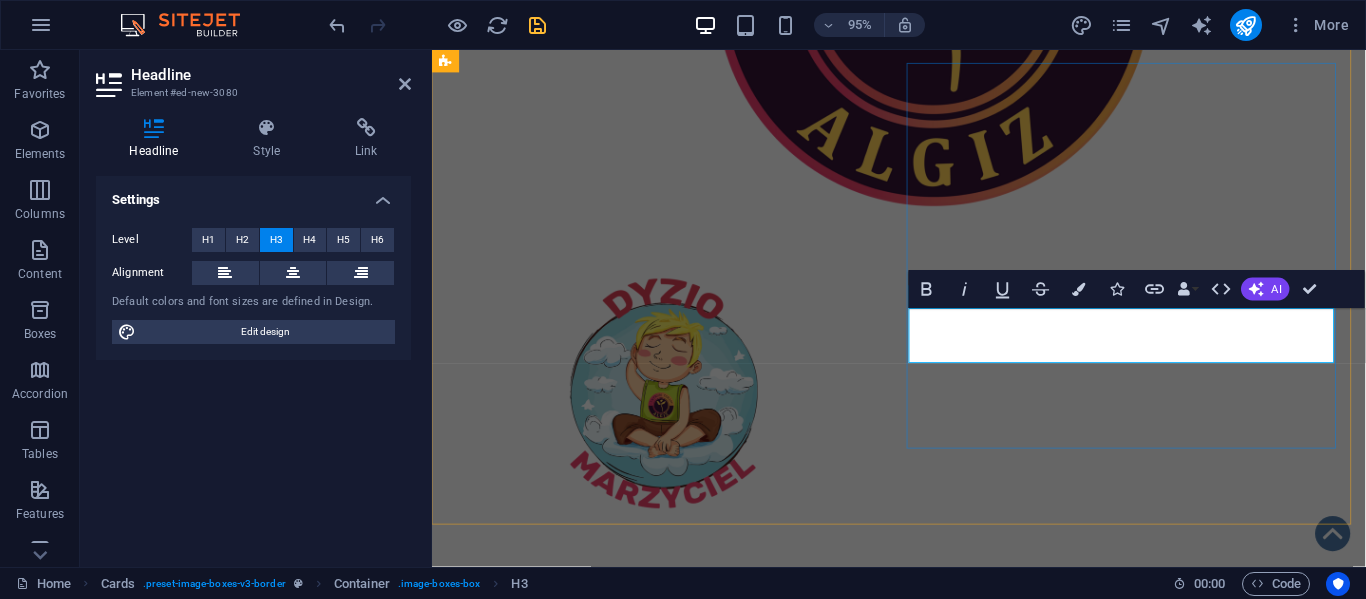 type 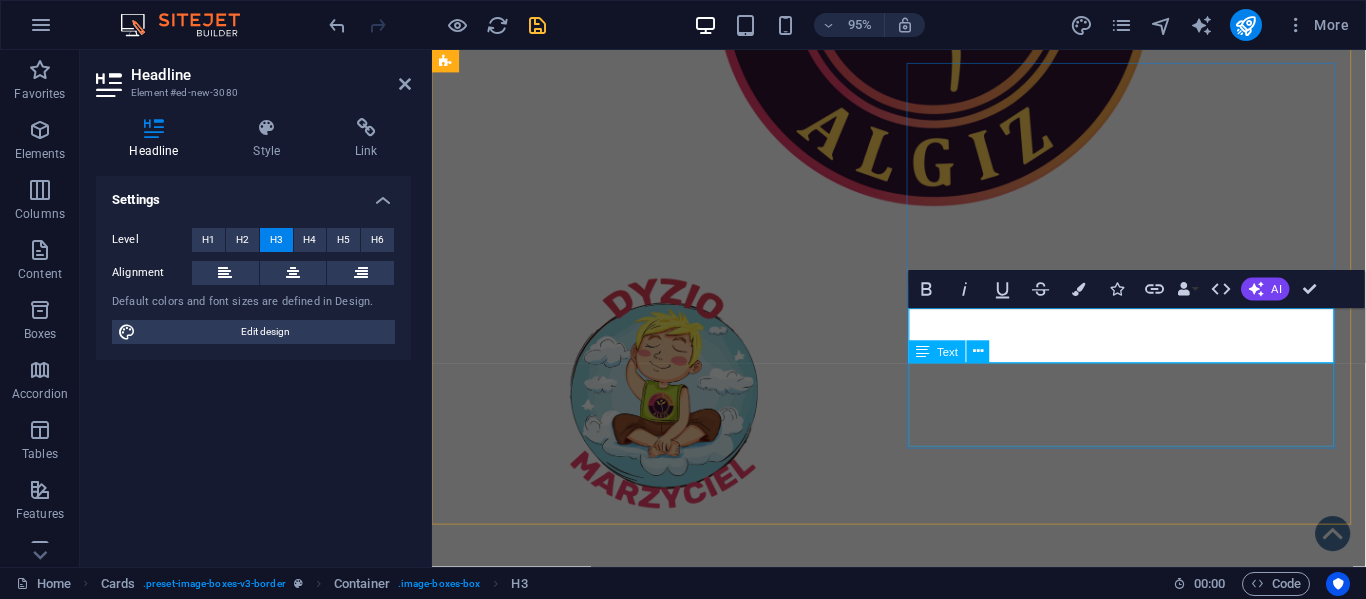 click on "Lorem ipsum dolor sit amet, consectetuer adipiscing elit. Aenean commodo ligula eget dolor. Lorem ipsum dolor sit amet." at bounding box center [676, 1474] 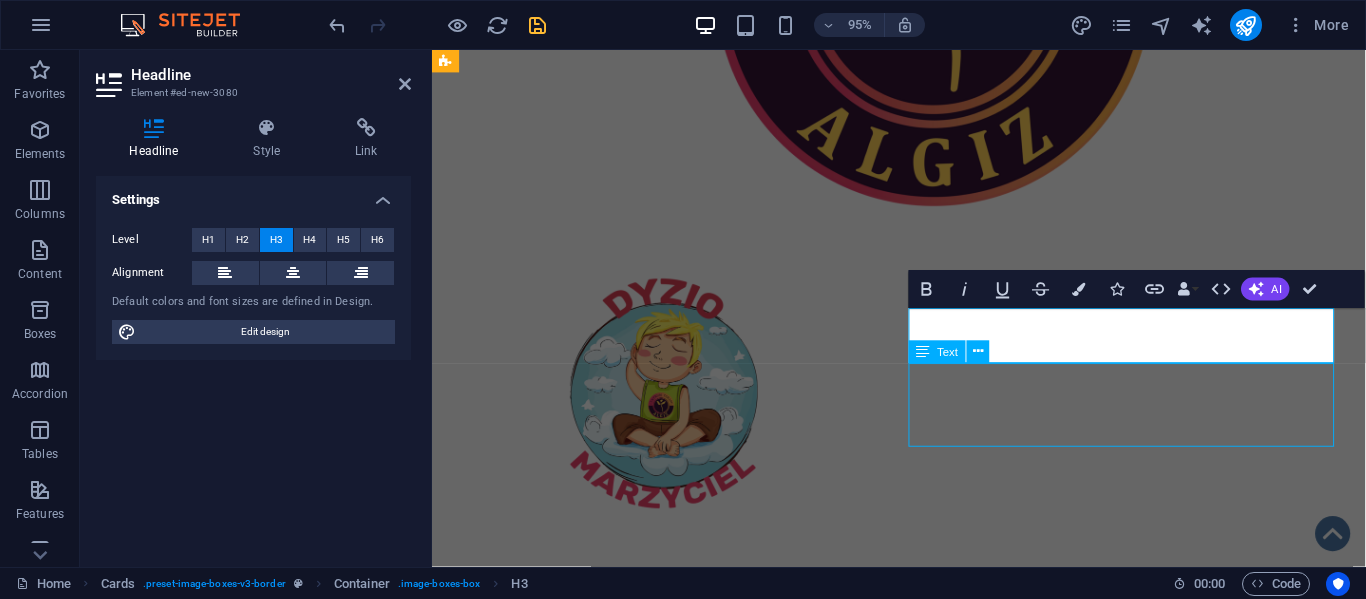 click on "Lorem ipsum dolor sit amet, consectetuer adipiscing elit. Aenean commodo ligula eget dolor. Lorem ipsum dolor sit amet." at bounding box center (676, 1474) 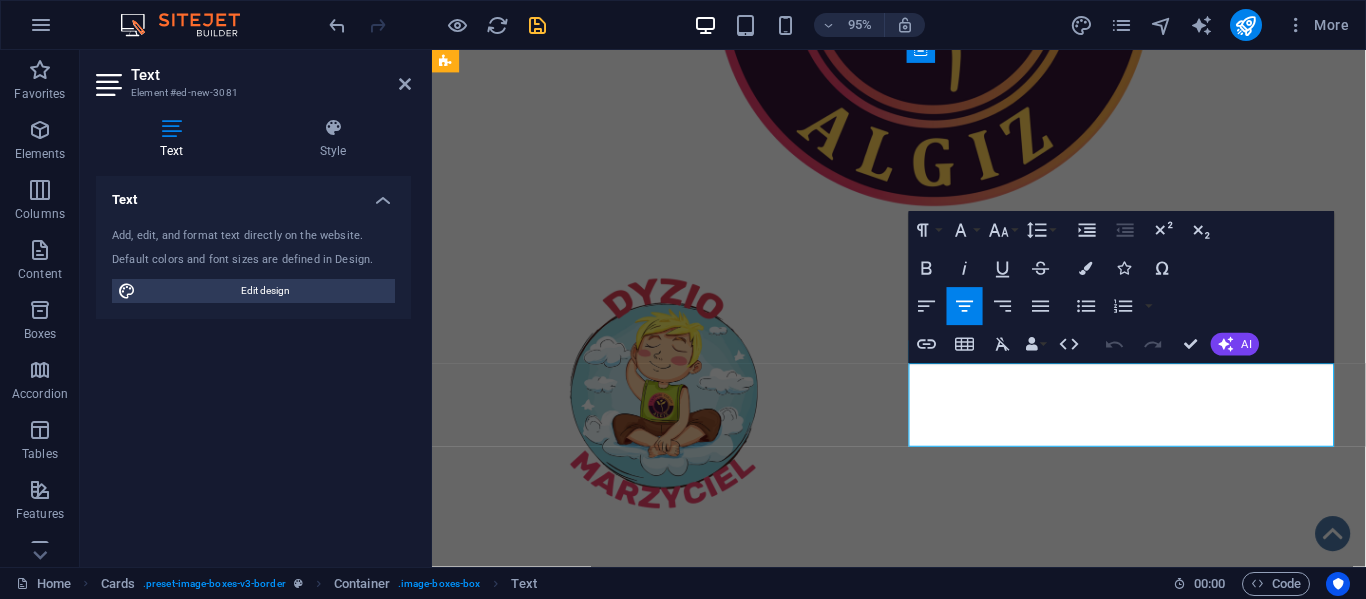 click on "Lorem ipsum dolor sit amet, consectetuer adipiscing elit. Aenean commodo ligula eget dolor. Lorem ipsum dolor sit amet." at bounding box center (676, 1466) 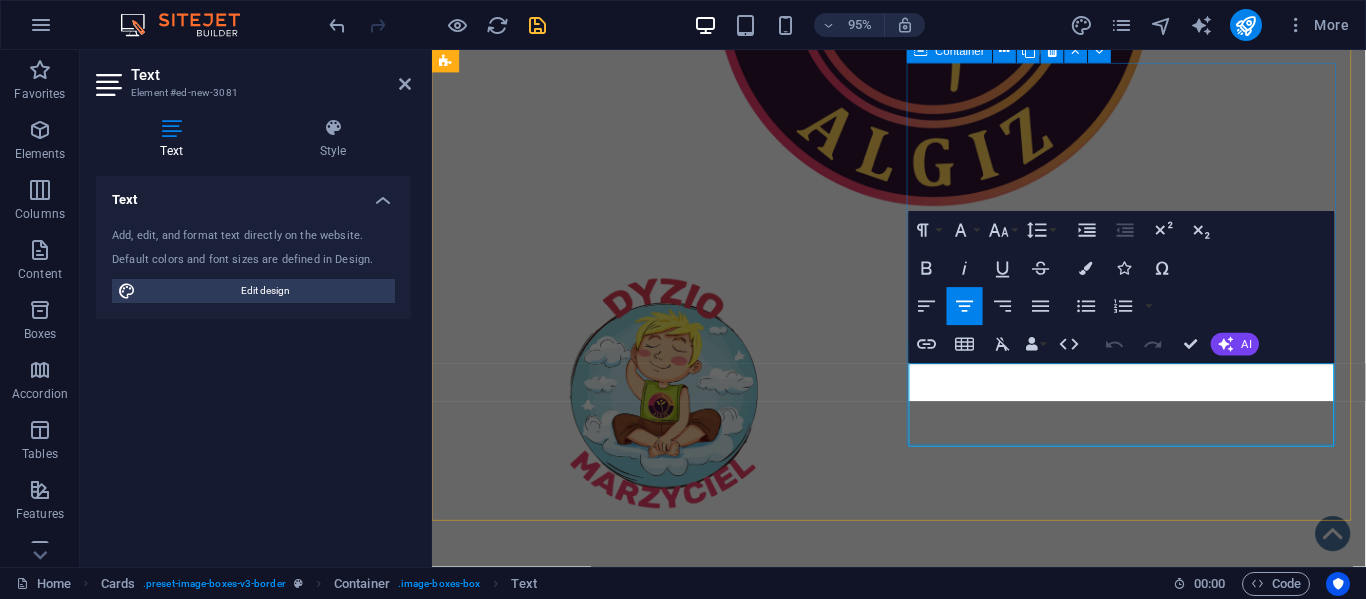 type 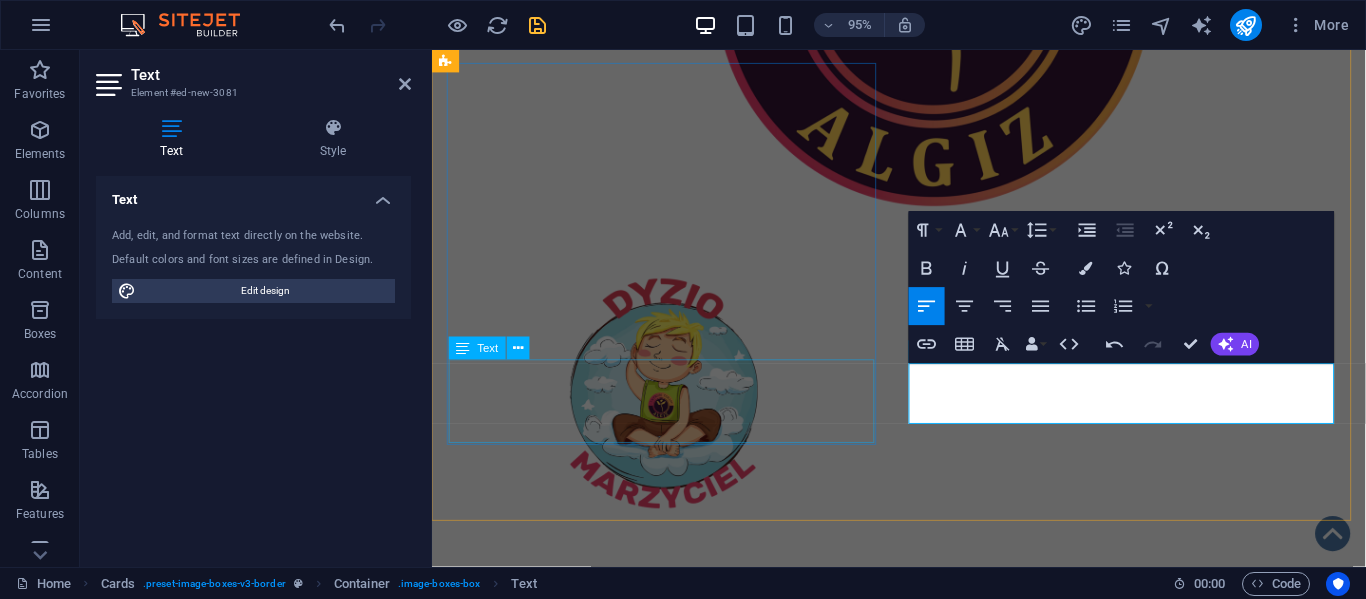 click on "Lorem ipsum dolor sit amet, consectetuer adipiscing elit. Aenean commodo ligula eget dolor. Lorem ipsum dolor sit amet." at bounding box center [676, 1052] 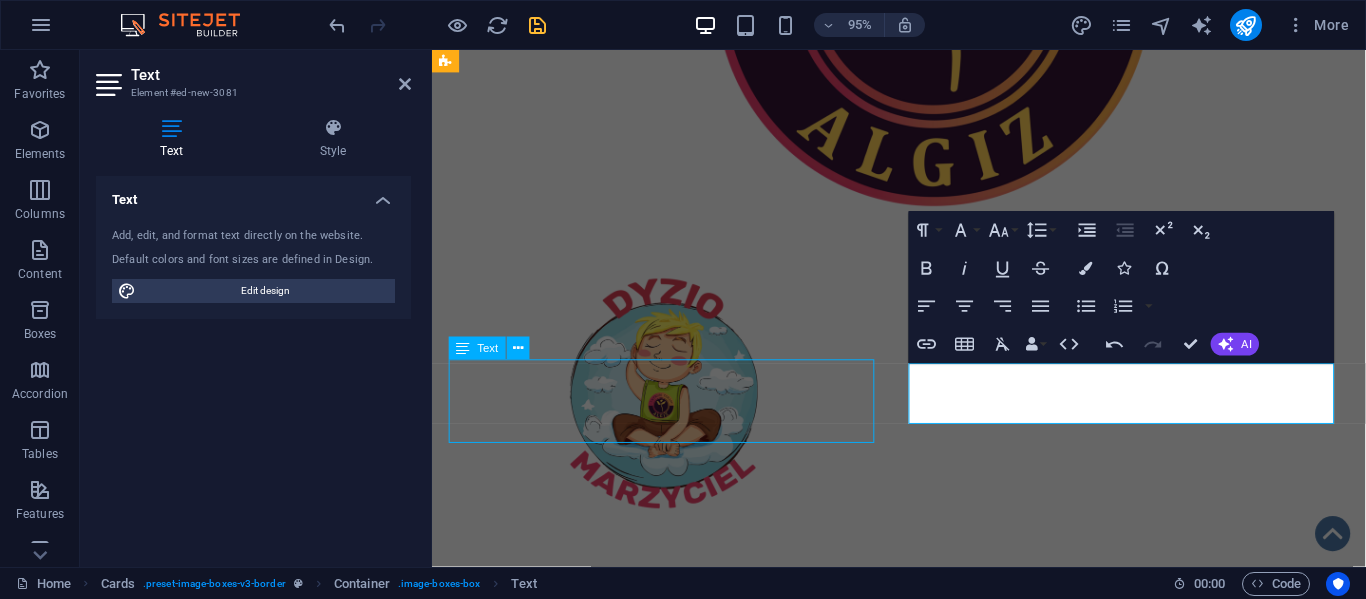 click on "Lorem ipsum dolor sit amet, consectetuer adipiscing elit. Aenean commodo ligula eget dolor. Lorem ipsum dolor sit amet." at bounding box center (676, 1052) 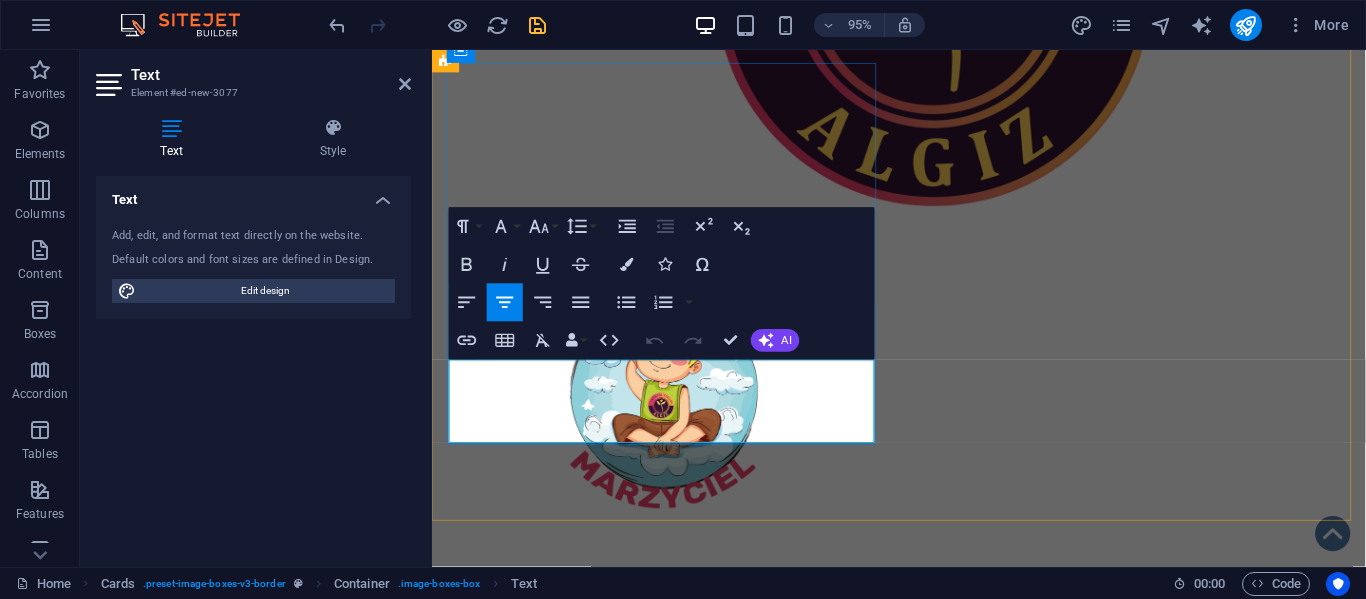 drag, startPoint x: 728, startPoint y: 436, endPoint x: 880, endPoint y: 388, distance: 159.39886 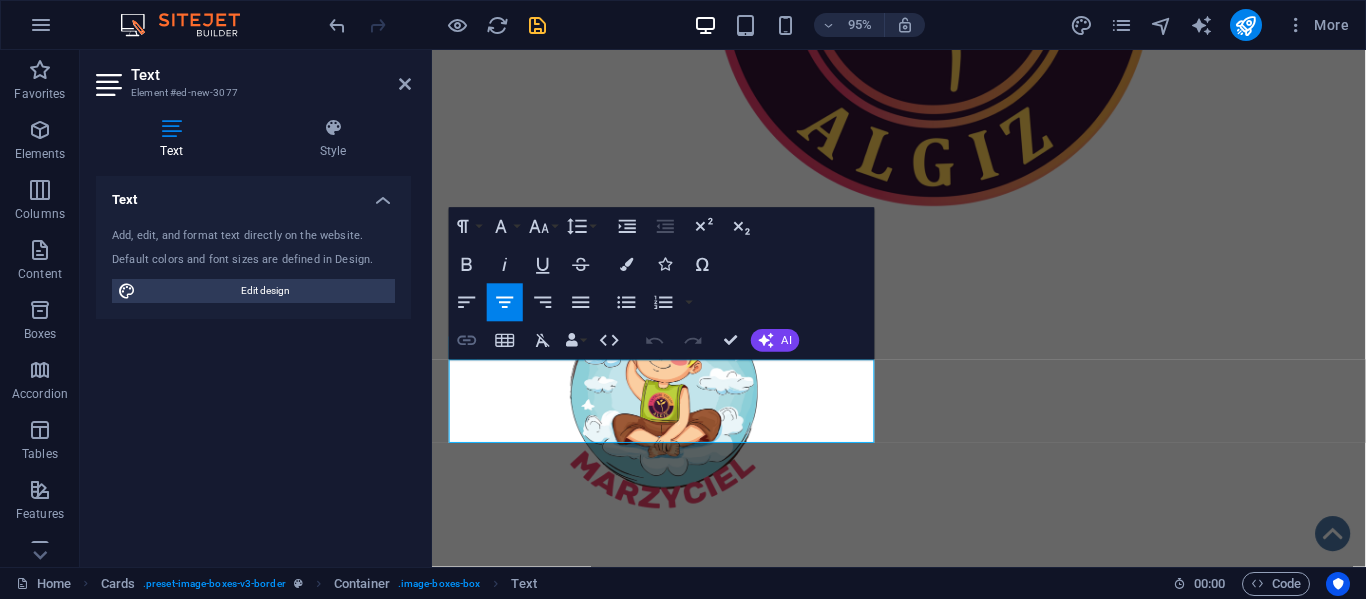 type 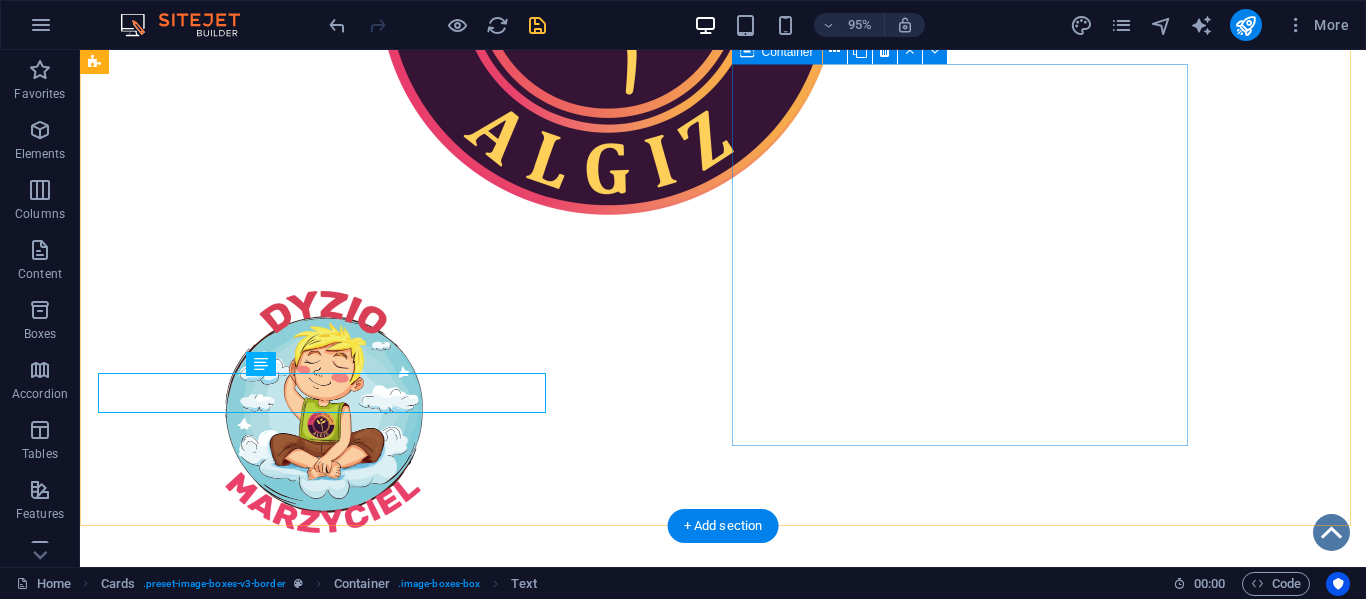scroll, scrollTop: 593, scrollLeft: 0, axis: vertical 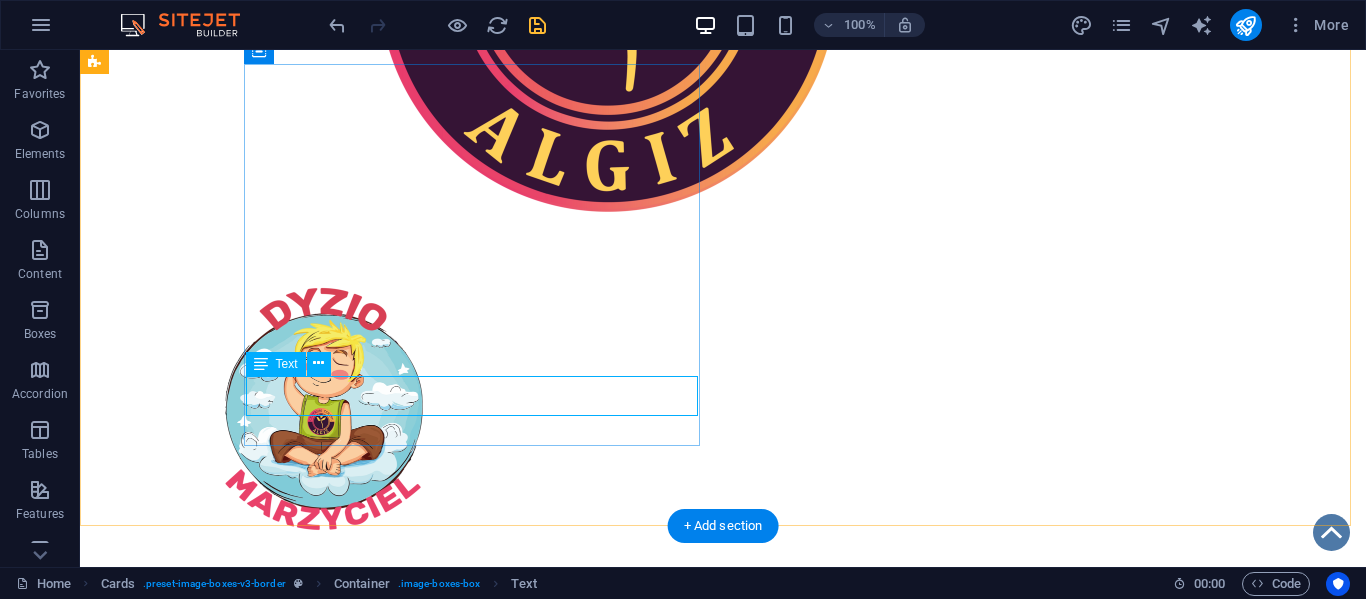 click on "Wczesne wspomaganie rozwoju itd" at bounding box center (324, 1025) 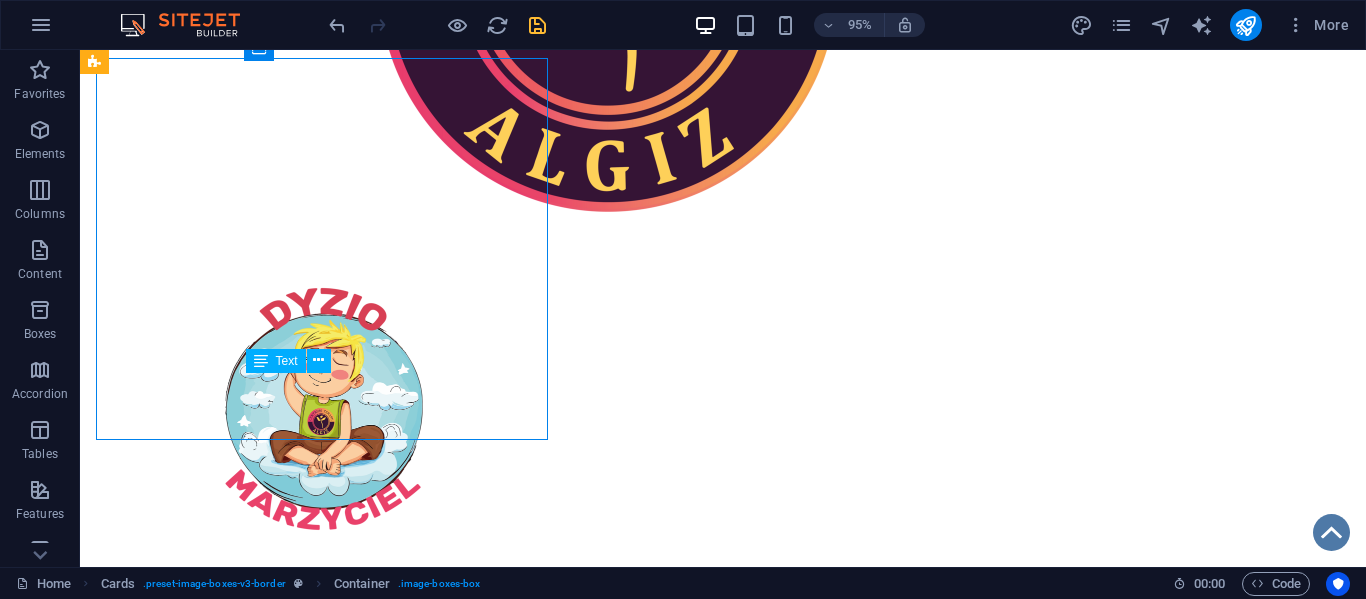 scroll, scrollTop: 596, scrollLeft: 0, axis: vertical 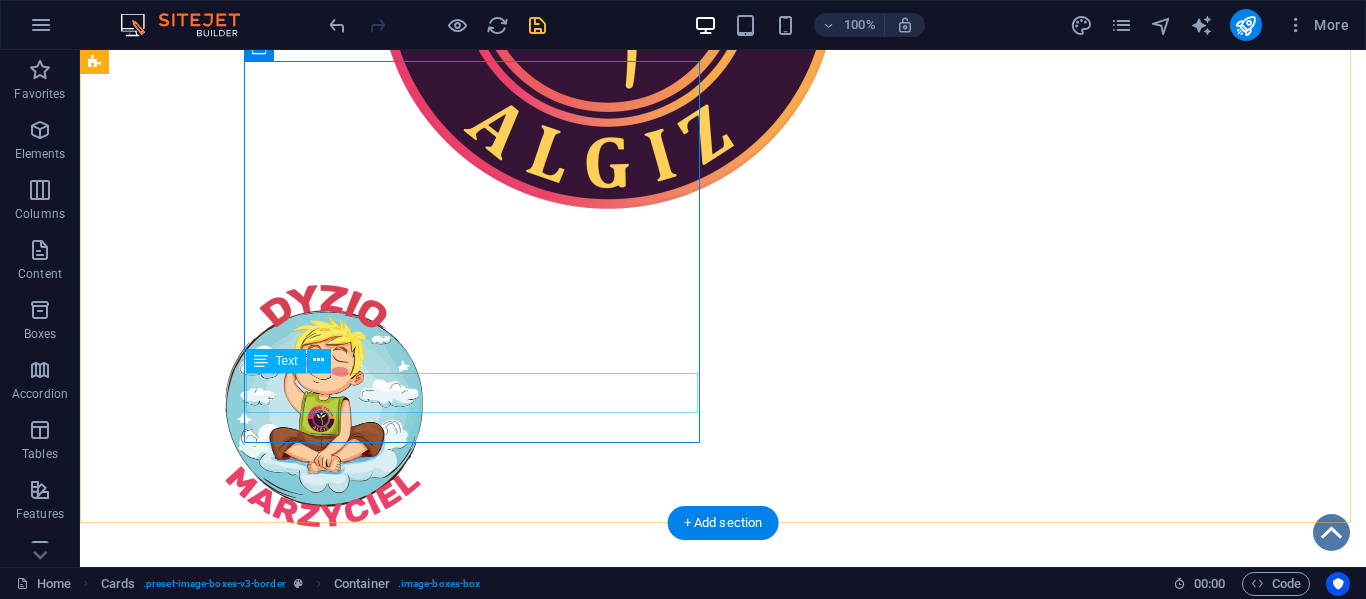 click on "Wczesne wspomaganie rozwoju itd" at bounding box center [324, 1022] 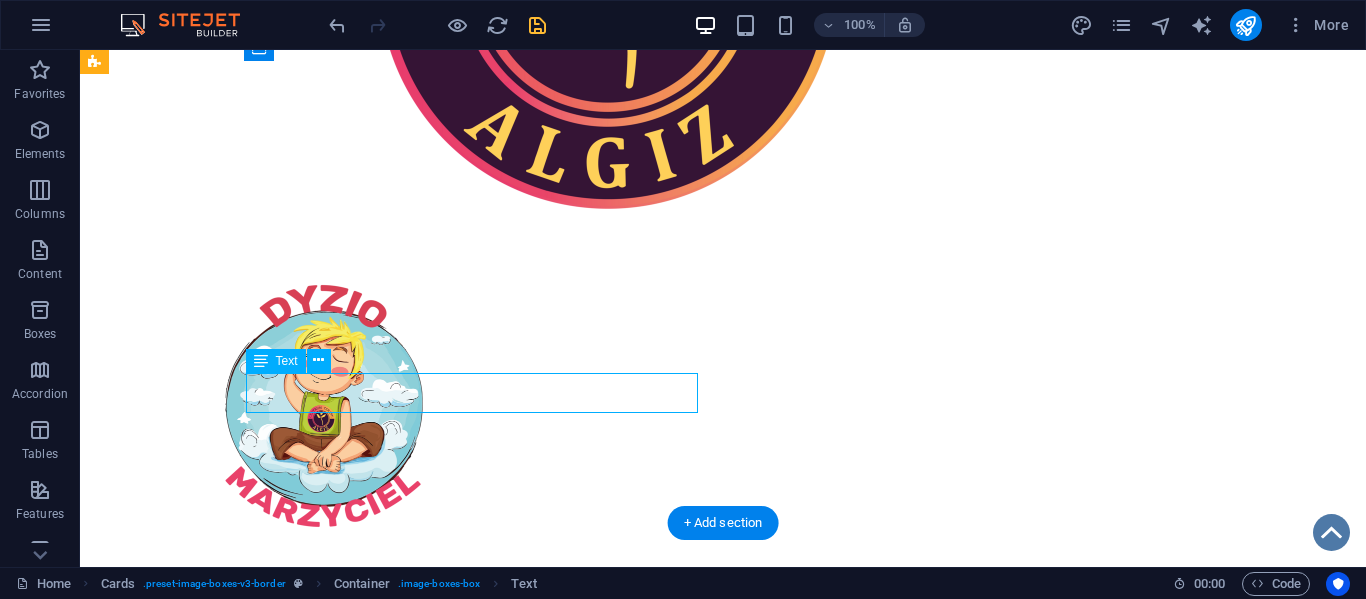 click on "Wczesne wspomaganie rozwoju itd" at bounding box center [324, 1022] 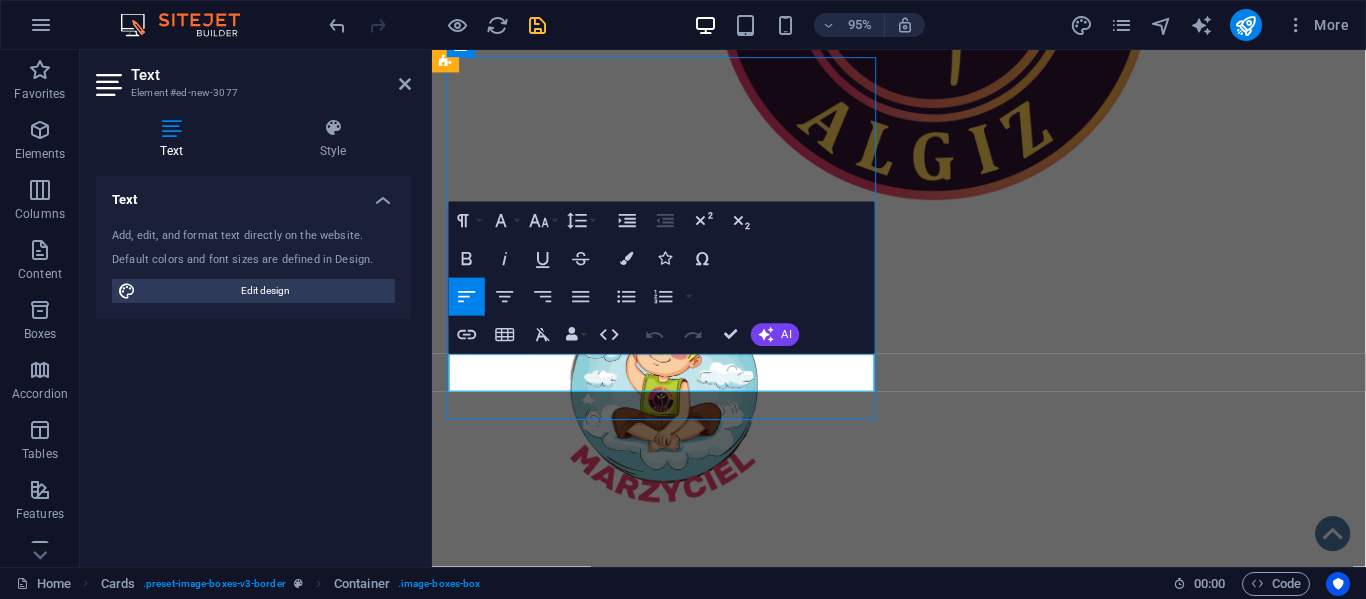 scroll, scrollTop: 599, scrollLeft: 0, axis: vertical 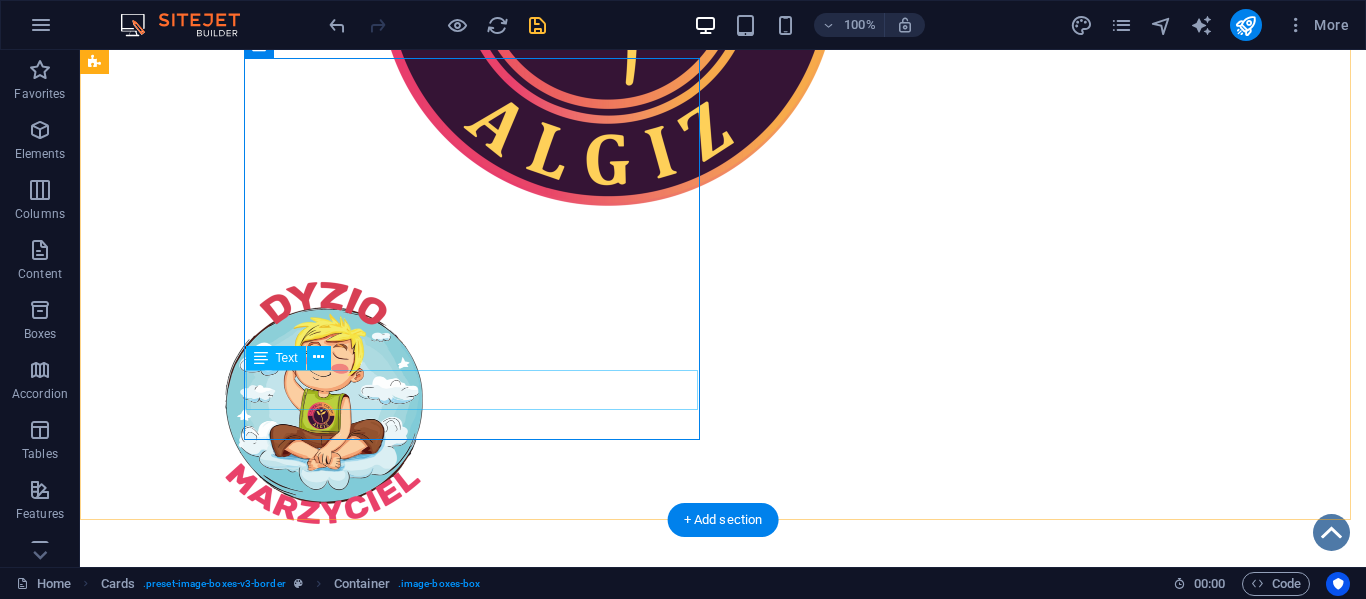 click on "Wczesne wspomaganie rozwoju itd" at bounding box center (324, 1019) 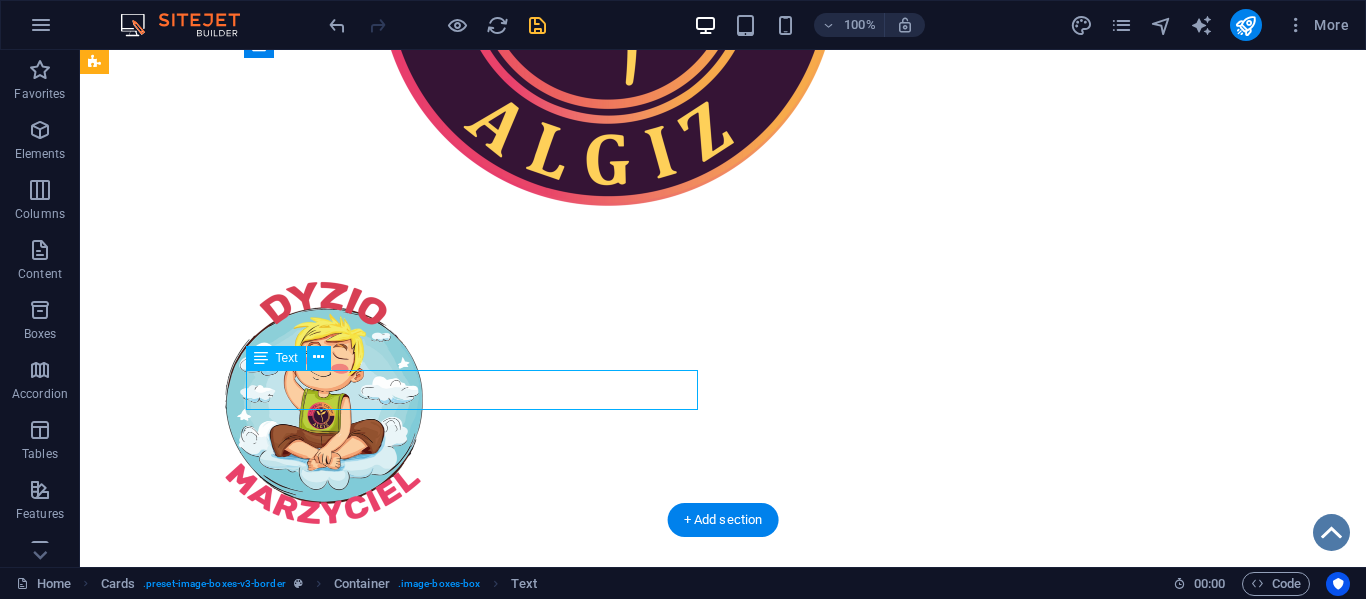 click on "Wczesne wspomaganie rozwoju itd" at bounding box center [324, 1019] 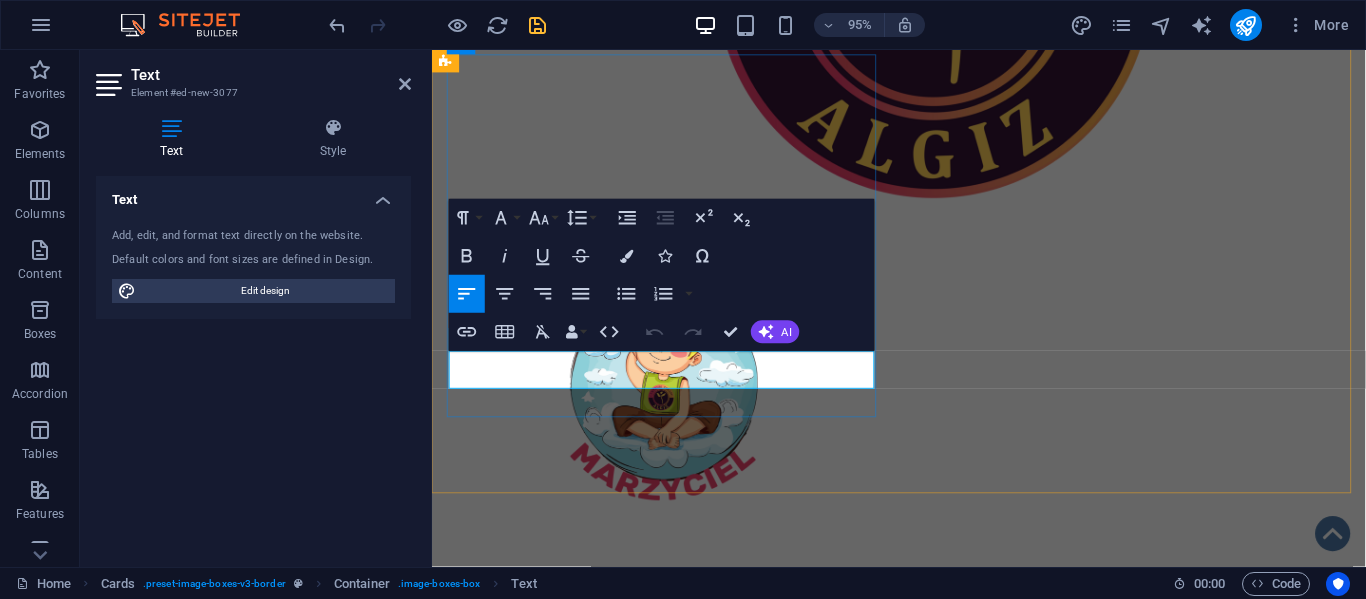 drag, startPoint x: 469, startPoint y: 377, endPoint x: 799, endPoint y: 369, distance: 330.09695 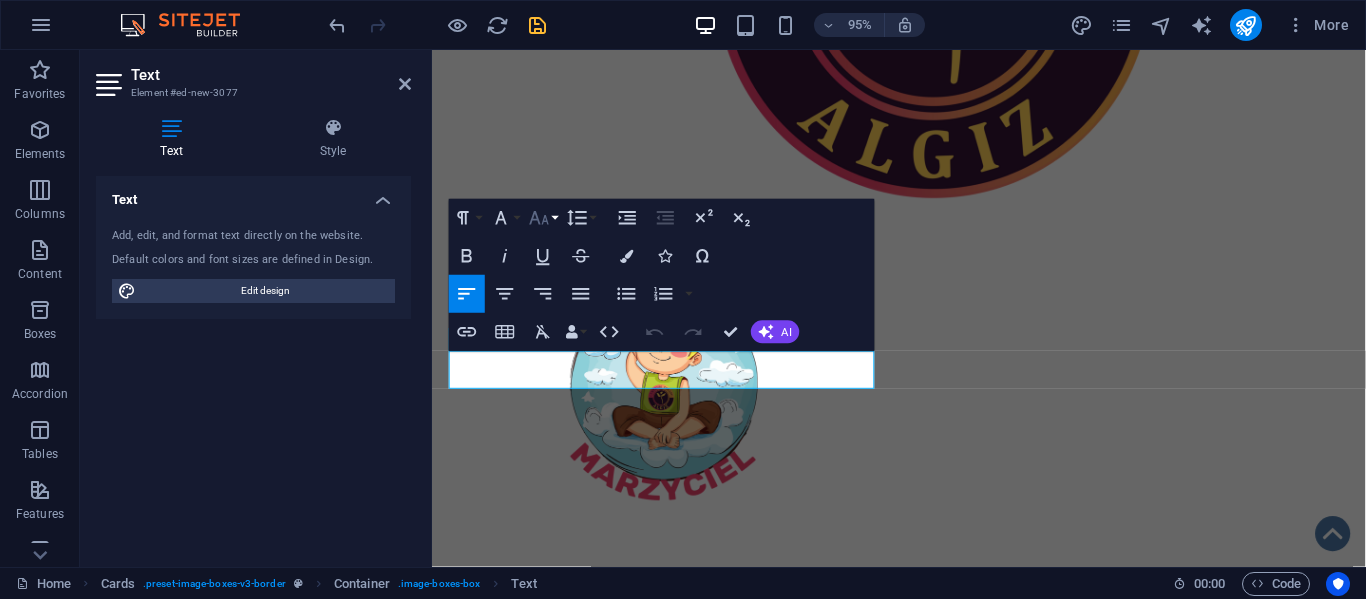 click on "Font Size" at bounding box center [543, 218] 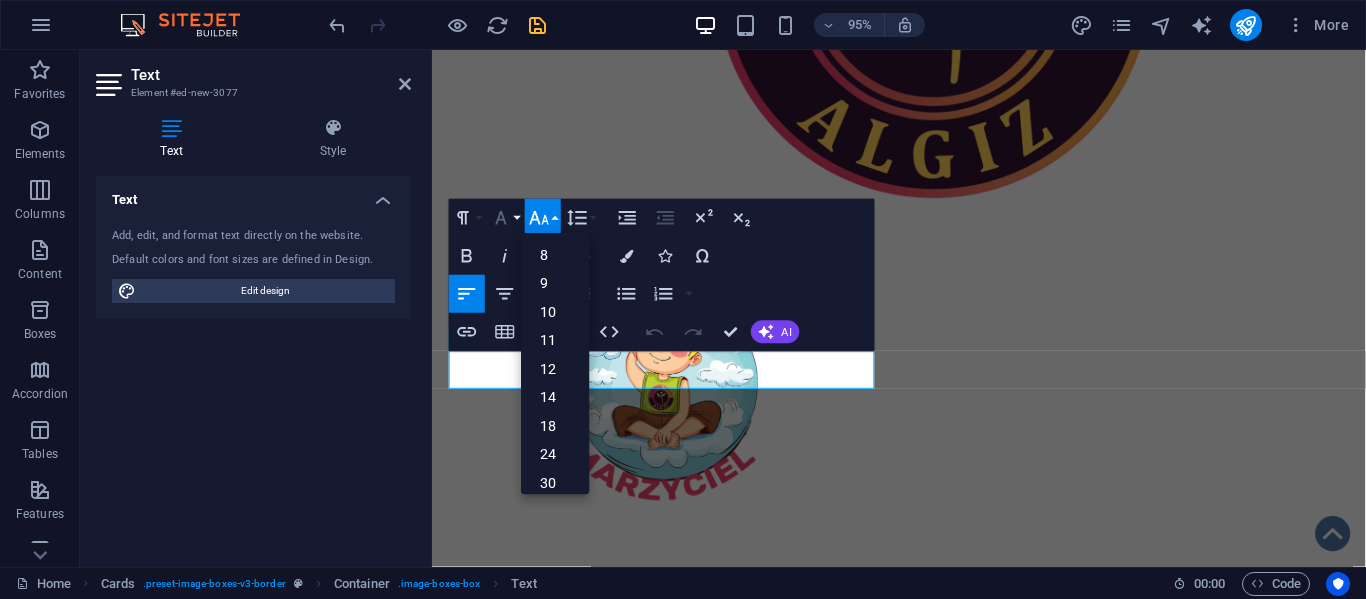 click 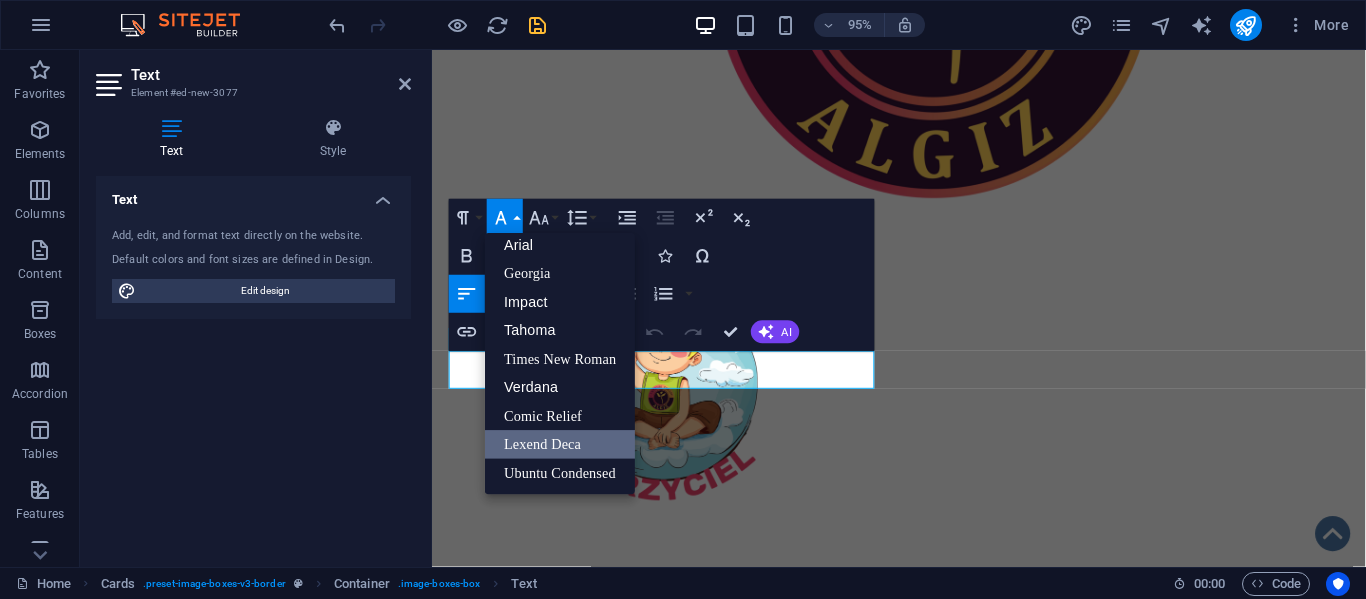 scroll, scrollTop: 11, scrollLeft: 0, axis: vertical 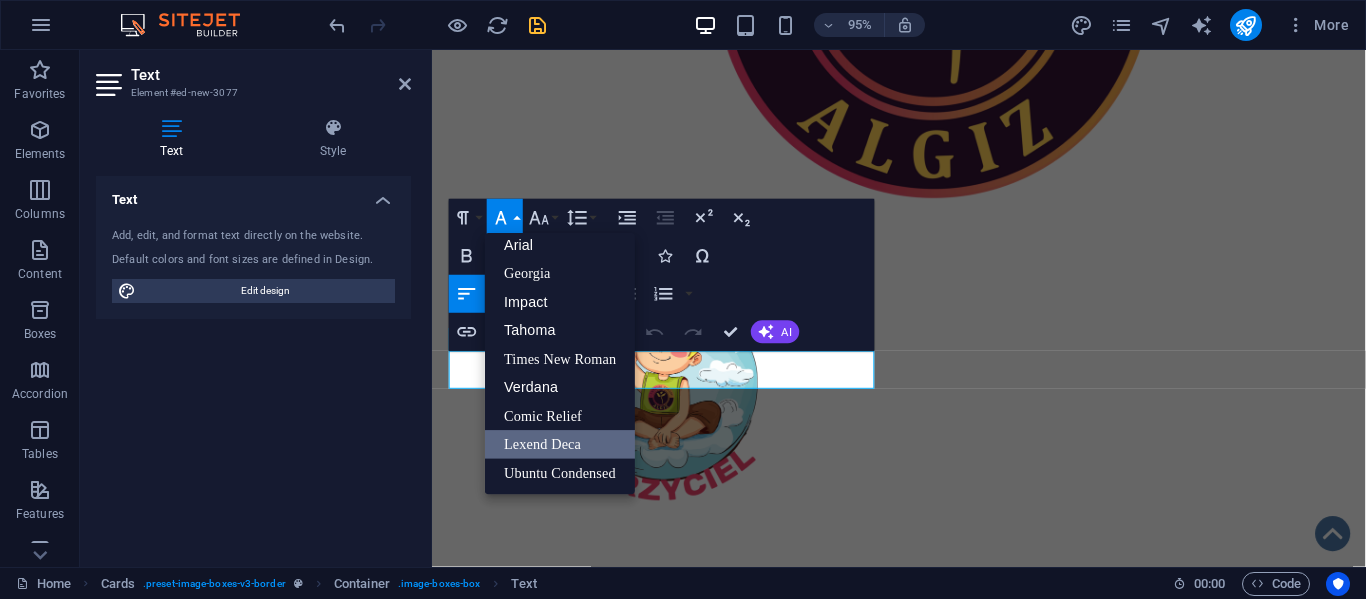 click on "Lexend Deca" at bounding box center (560, 444) 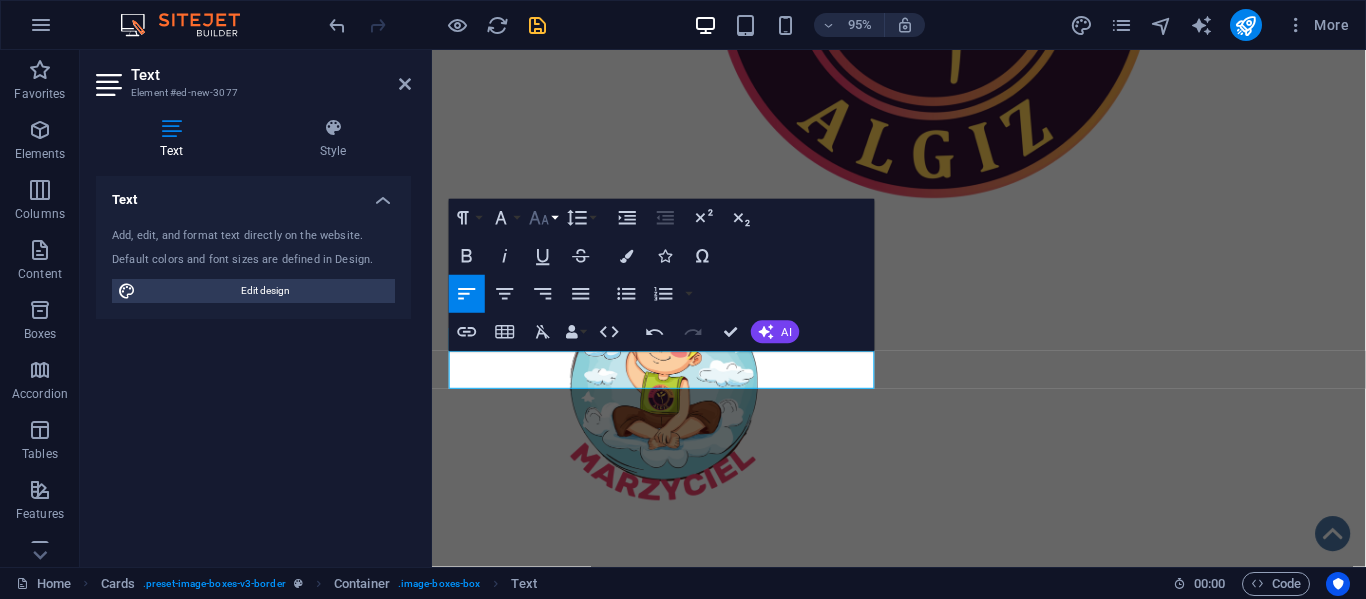 click on "Font Size" at bounding box center [543, 218] 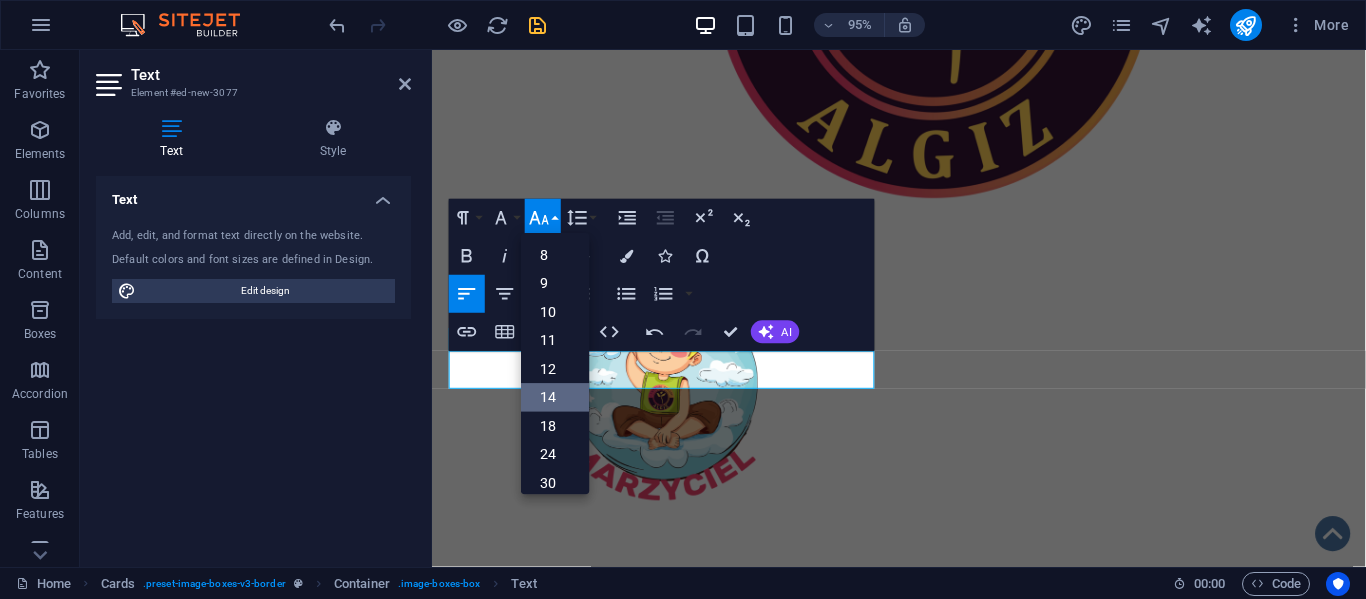 click on "14" at bounding box center (555, 398) 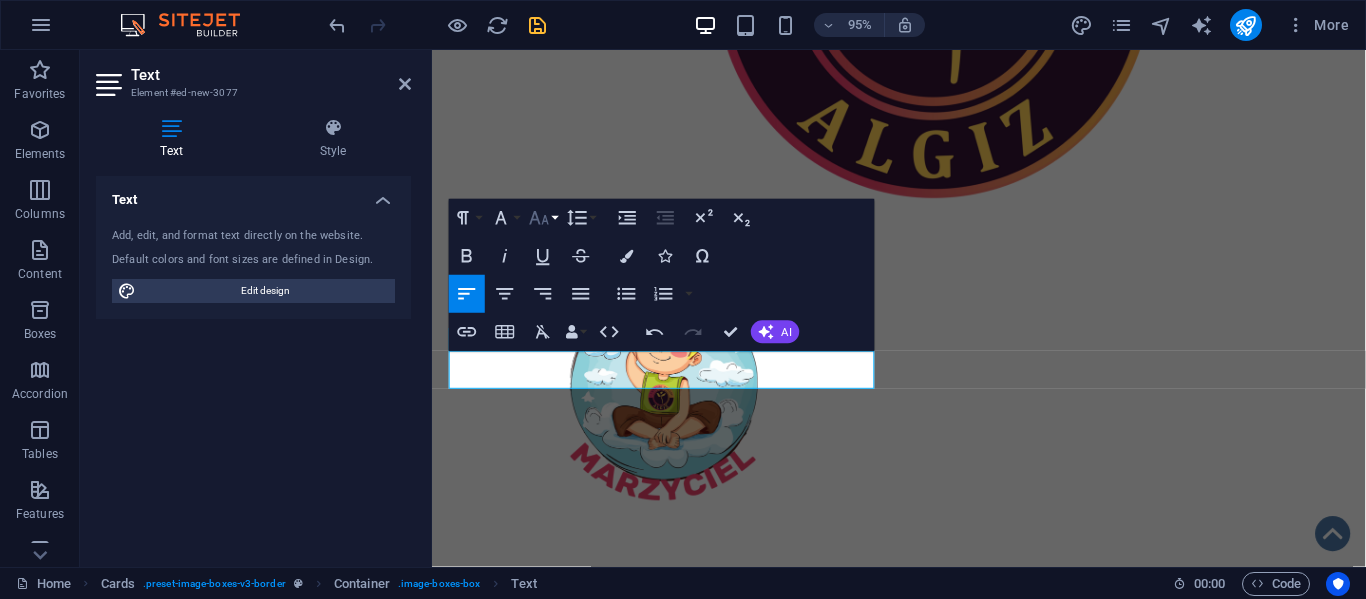 click on "Font Size" at bounding box center (543, 218) 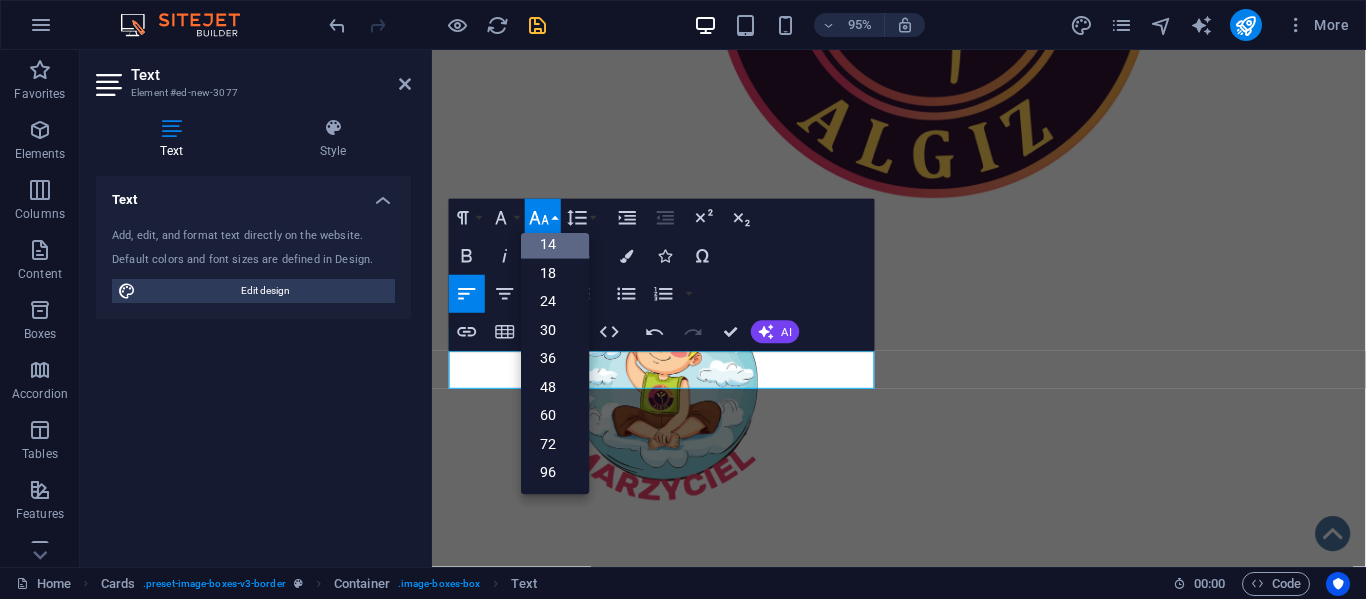 scroll, scrollTop: 161, scrollLeft: 0, axis: vertical 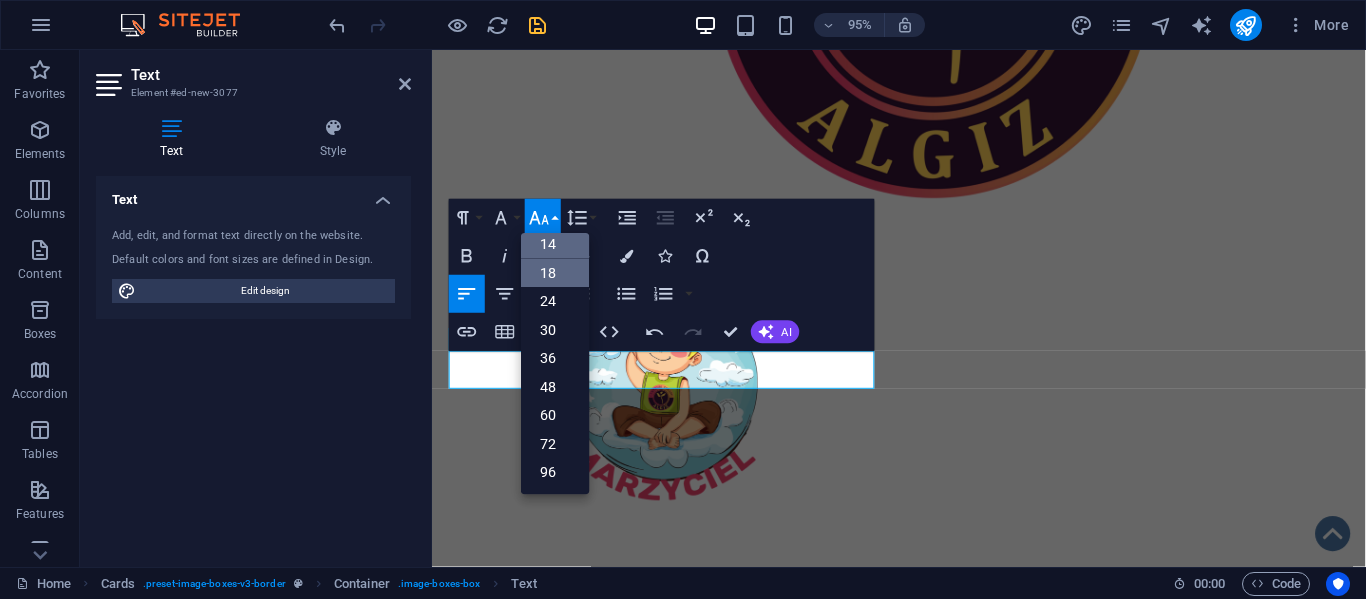click on "18" at bounding box center (555, 273) 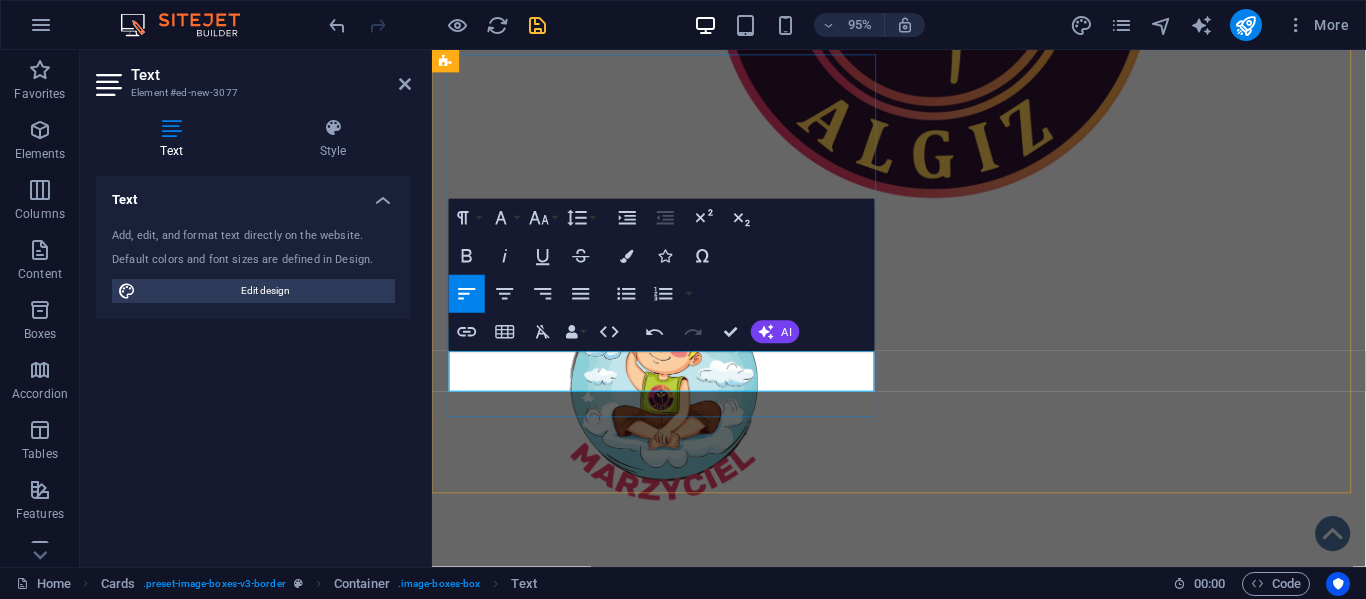 click on "Wczesne wspomaganie rozwoju itd" at bounding box center (676, 1012) 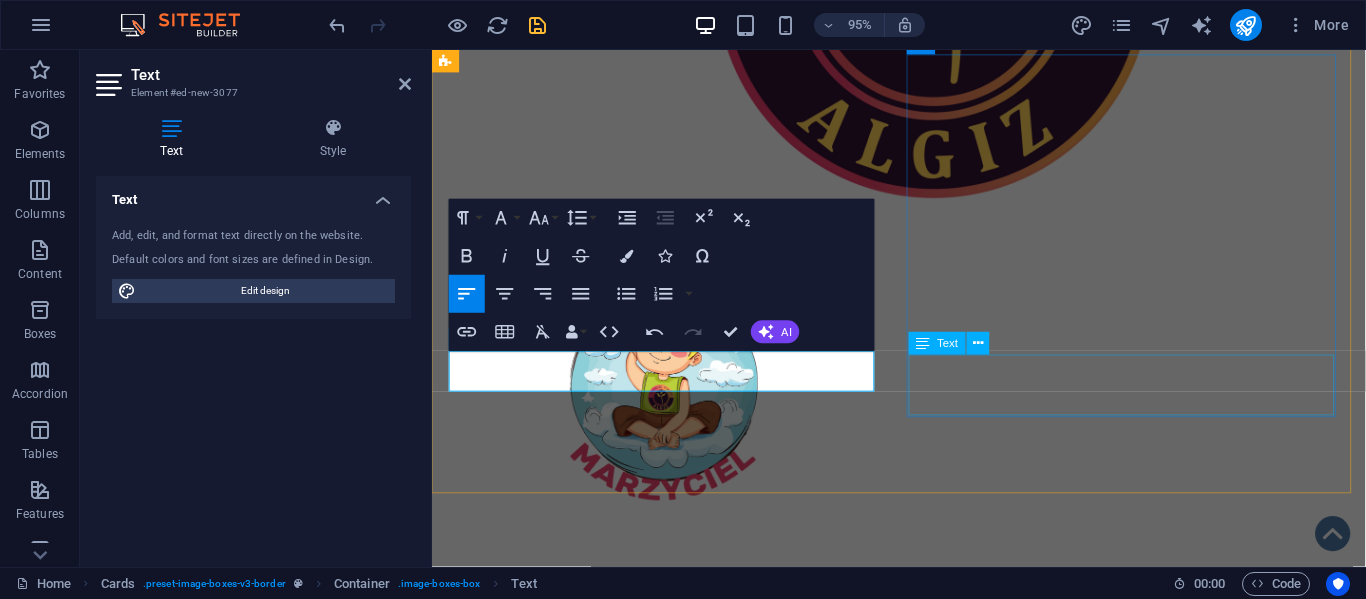 click on "Dla dzieci z orzeczeniem o potrzebie kształcenia specjalnego" at bounding box center (676, 1408) 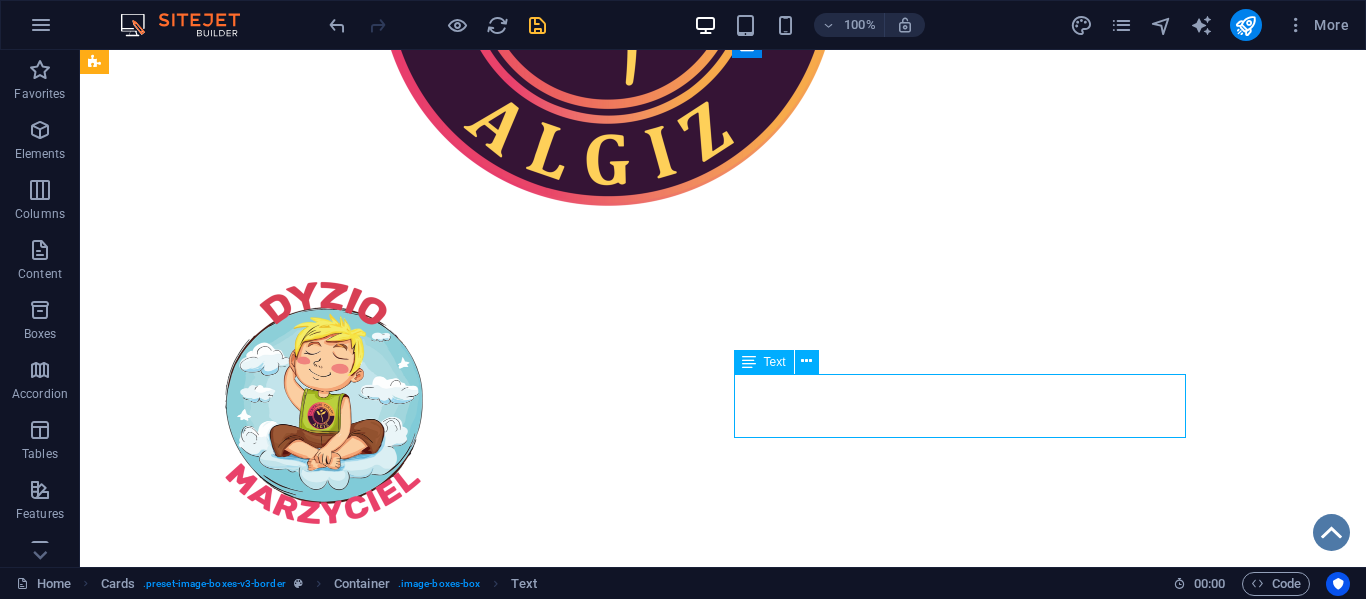 click on "Dla dzieci z orzeczeniem o potrzebie kształcenia specjalnego" at bounding box center [324, 1408] 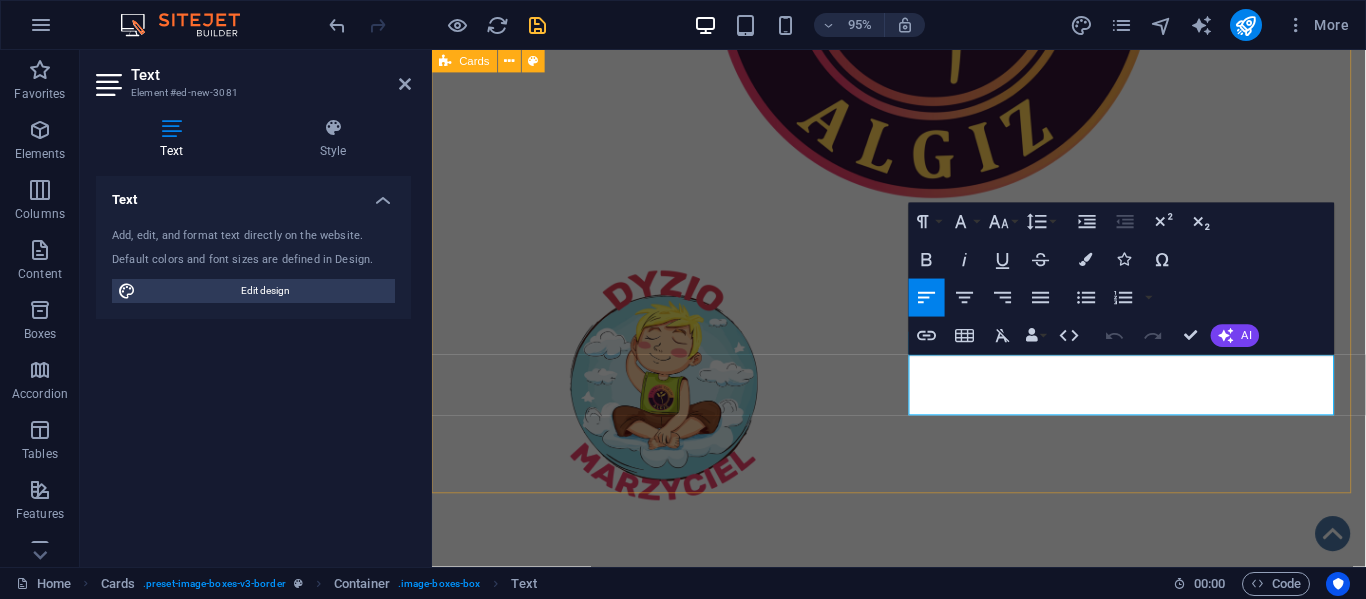 drag, startPoint x: 1041, startPoint y: 409, endPoint x: 909, endPoint y: 379, distance: 135.36617 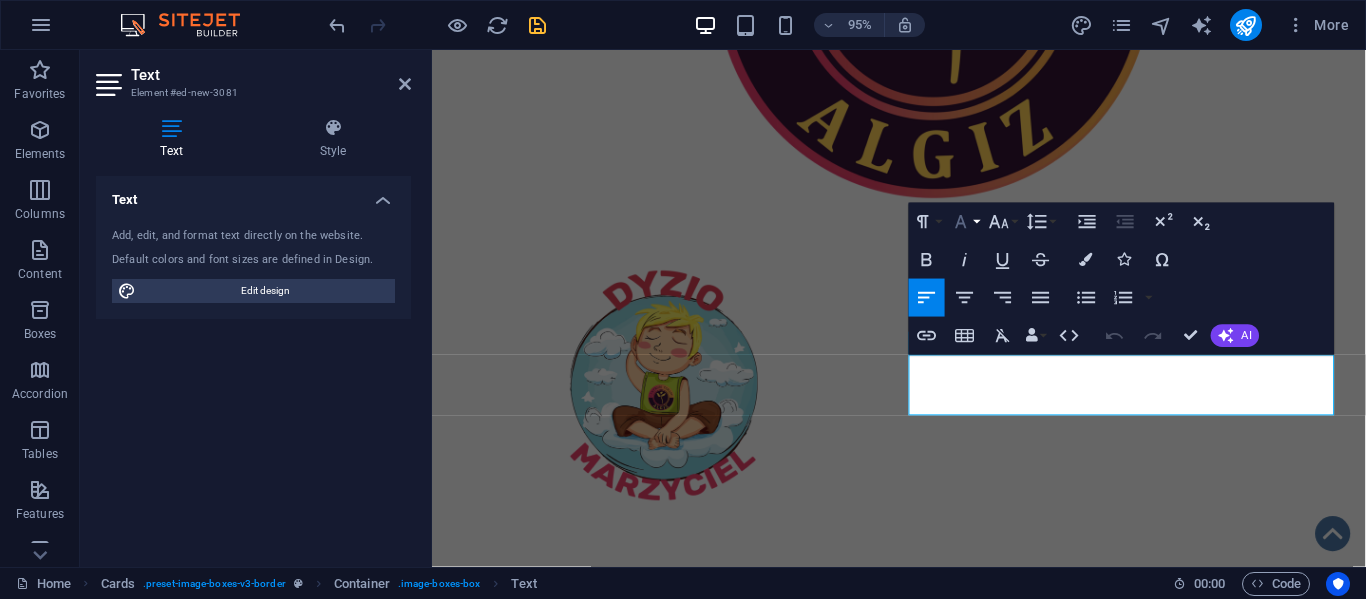 click on "Font Family" at bounding box center [965, 222] 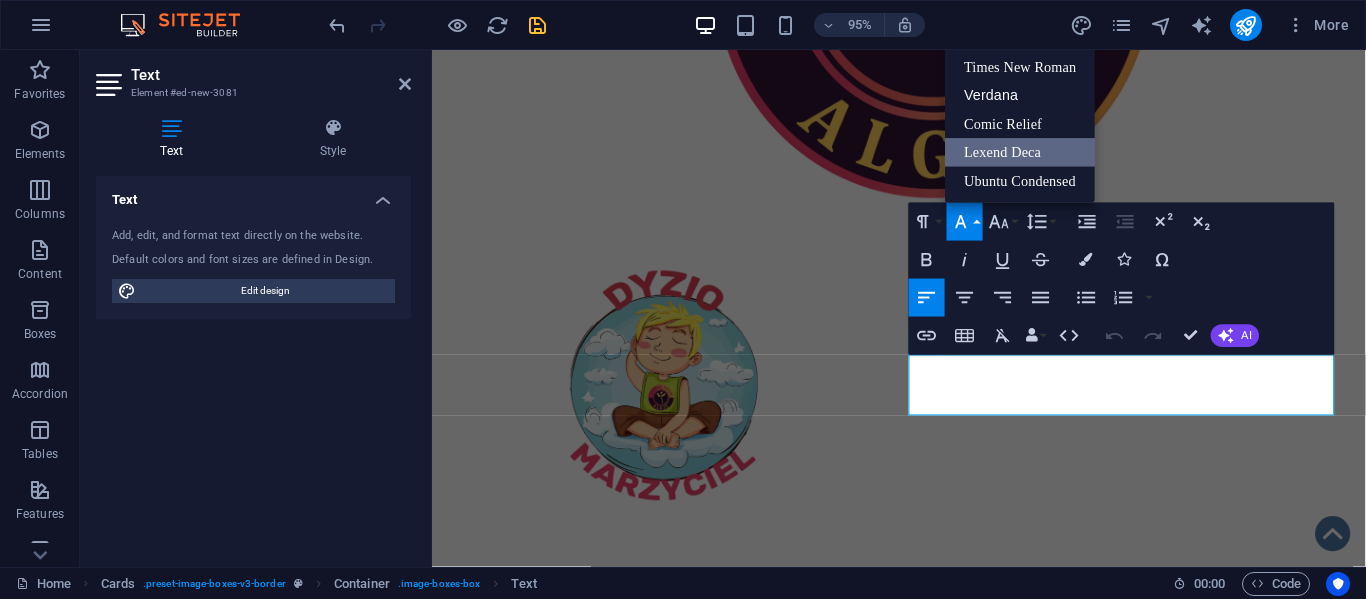 scroll, scrollTop: 11, scrollLeft: 0, axis: vertical 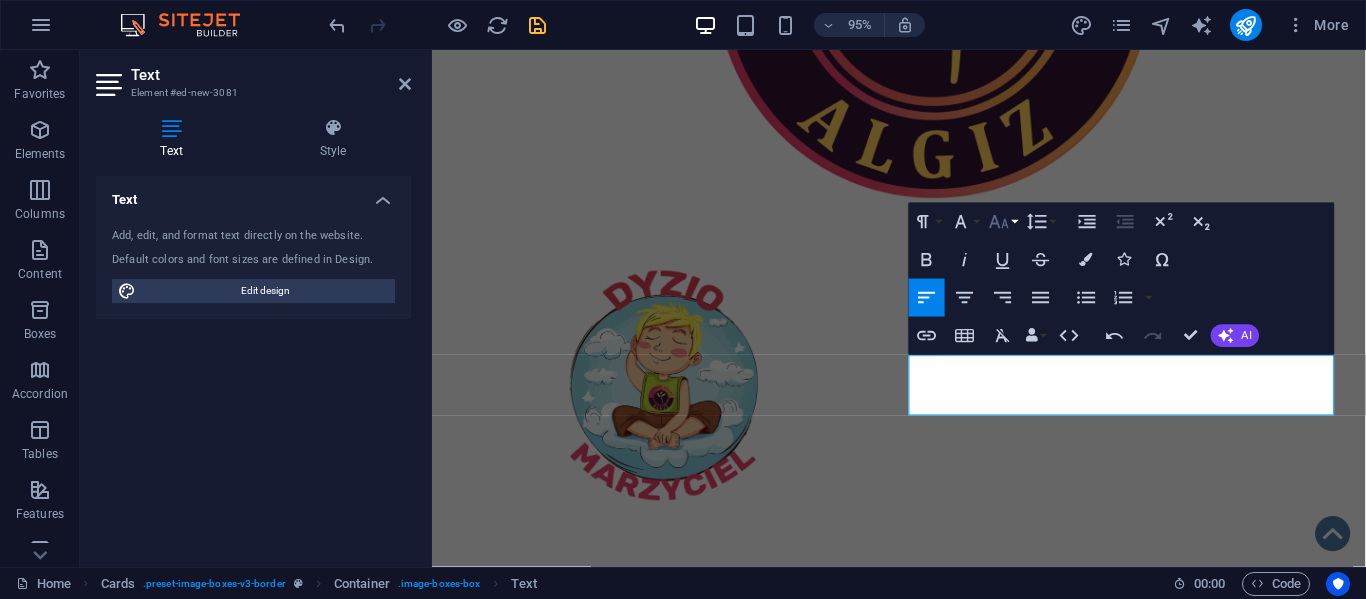 click on "Font Size" at bounding box center (1003, 222) 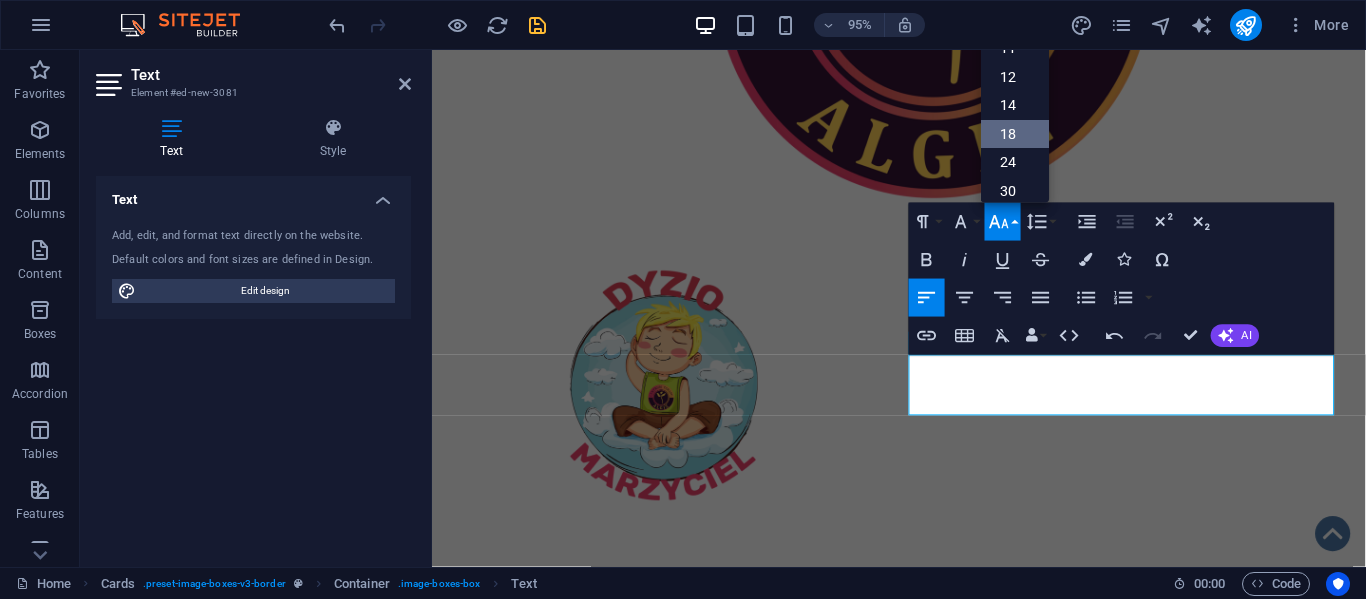 click on "18" at bounding box center [1015, 135] 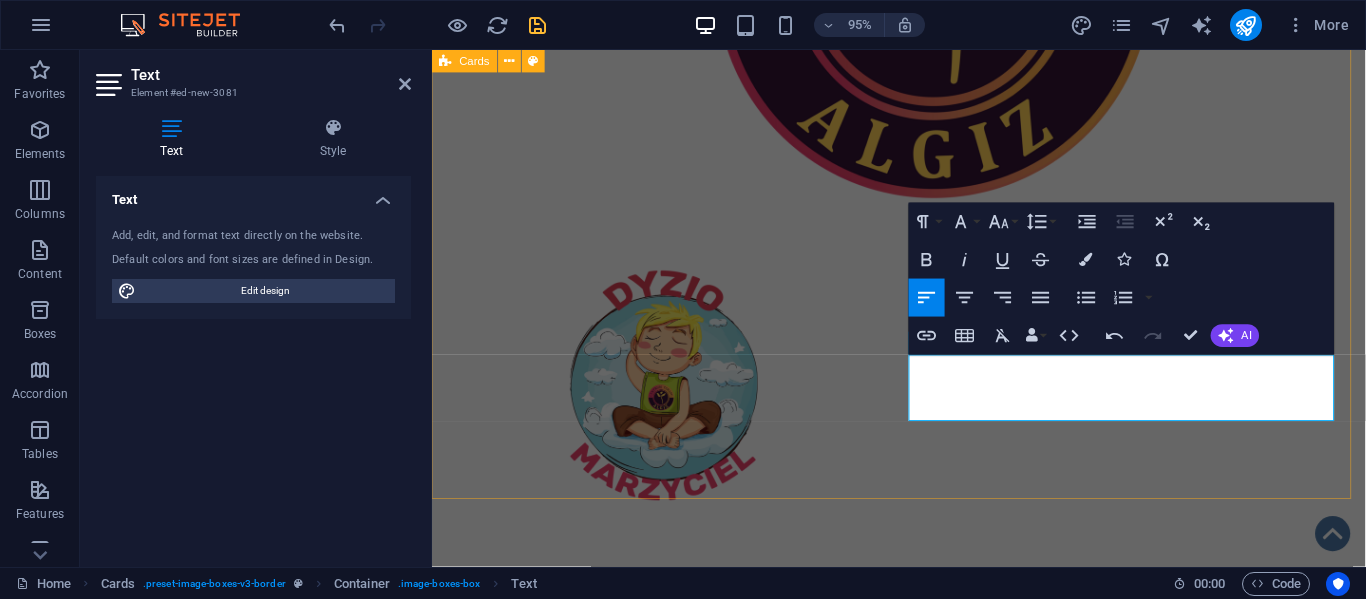 click on "Centrum Terapii Algiz Wczesne wspomaganie rozwoju itd Przedszkole Dyzio Marzyciel Dla dzieci z orzeczeniem o potrzebie kształcenia specjalnego" at bounding box center (923, 1067) 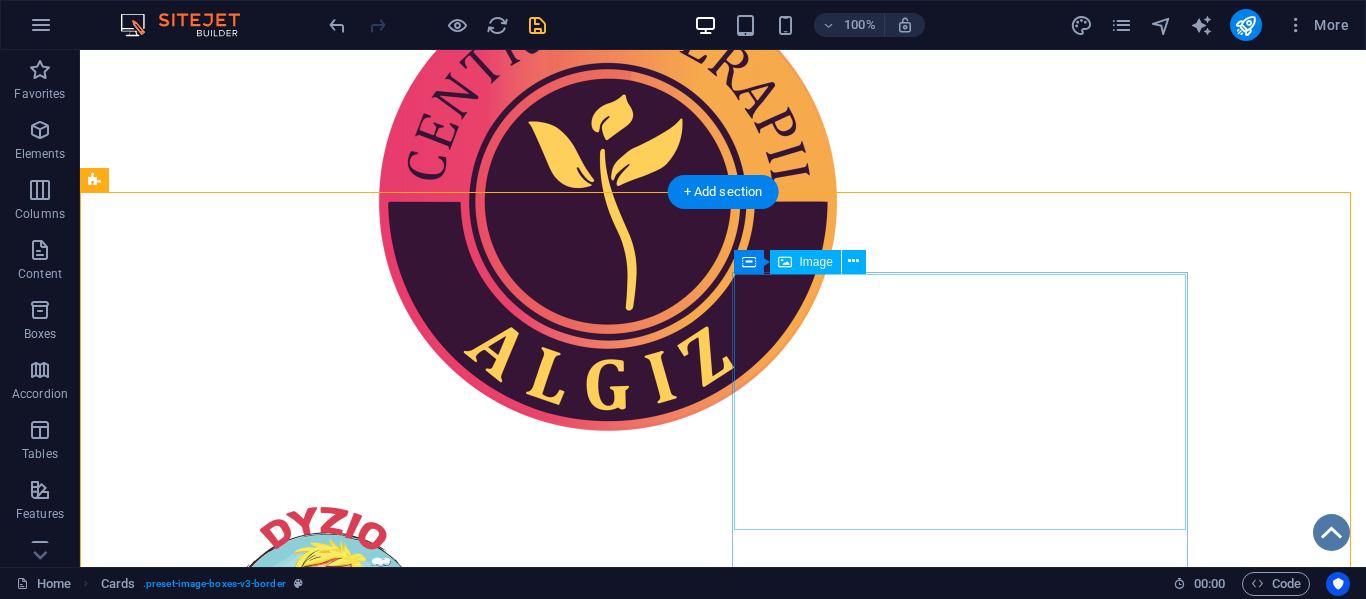 scroll, scrollTop: 386, scrollLeft: 0, axis: vertical 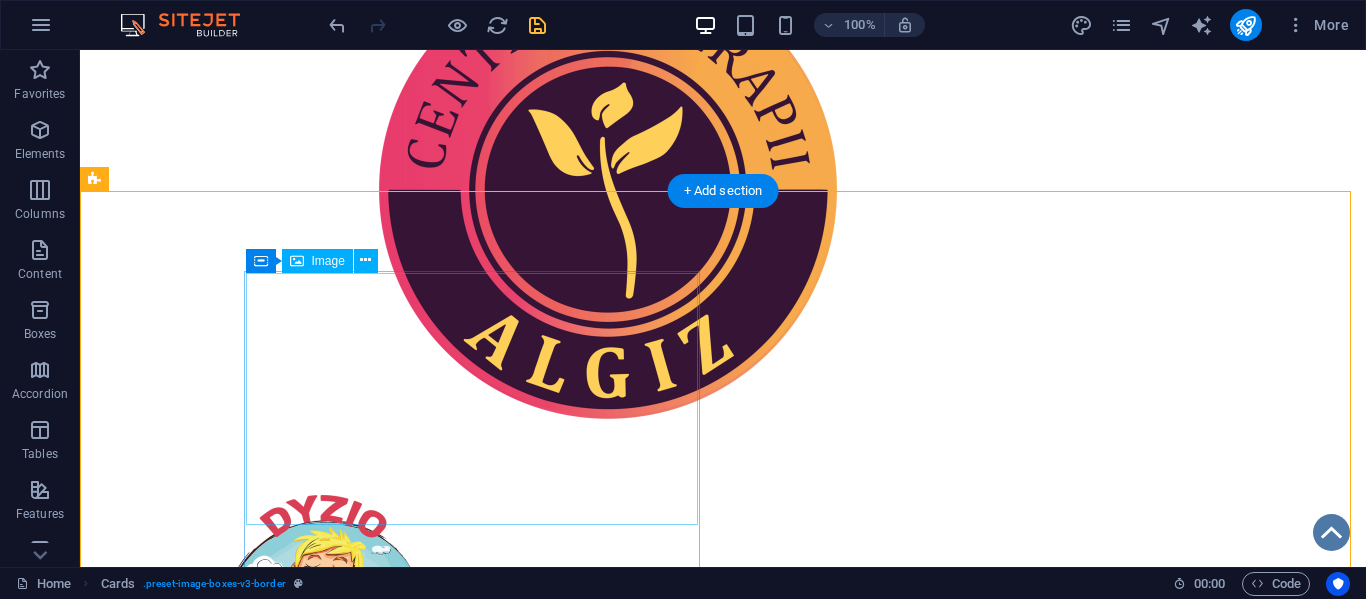 click at bounding box center (324, 1028) 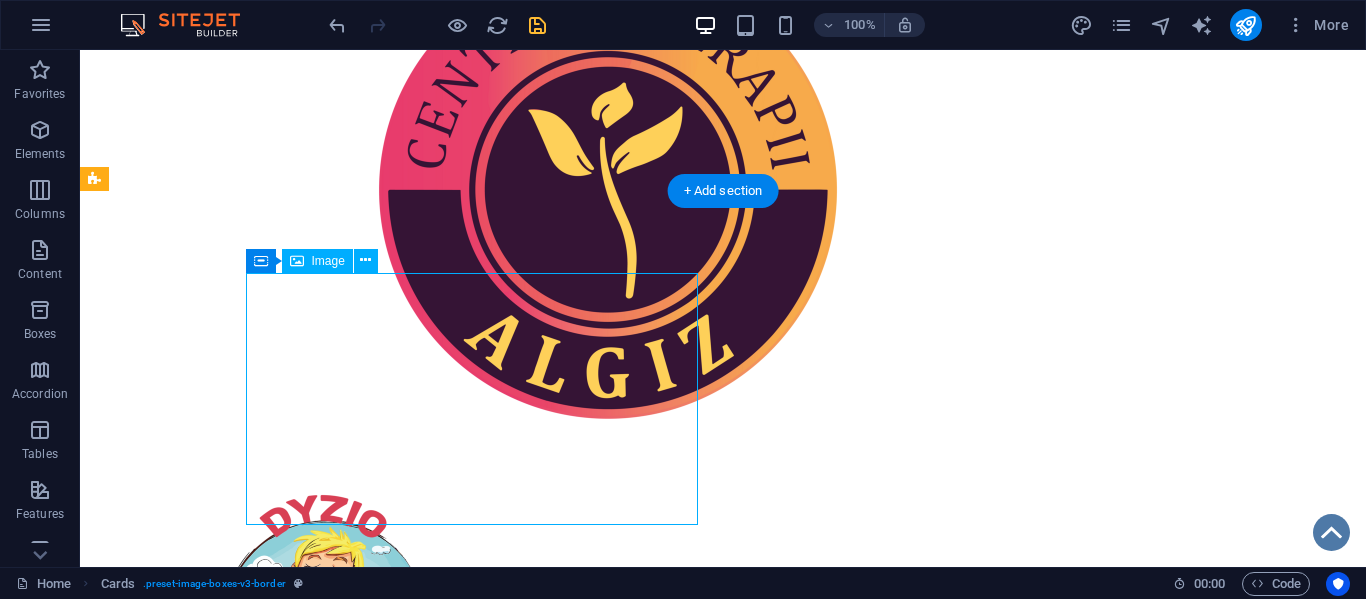 click at bounding box center [324, 1028] 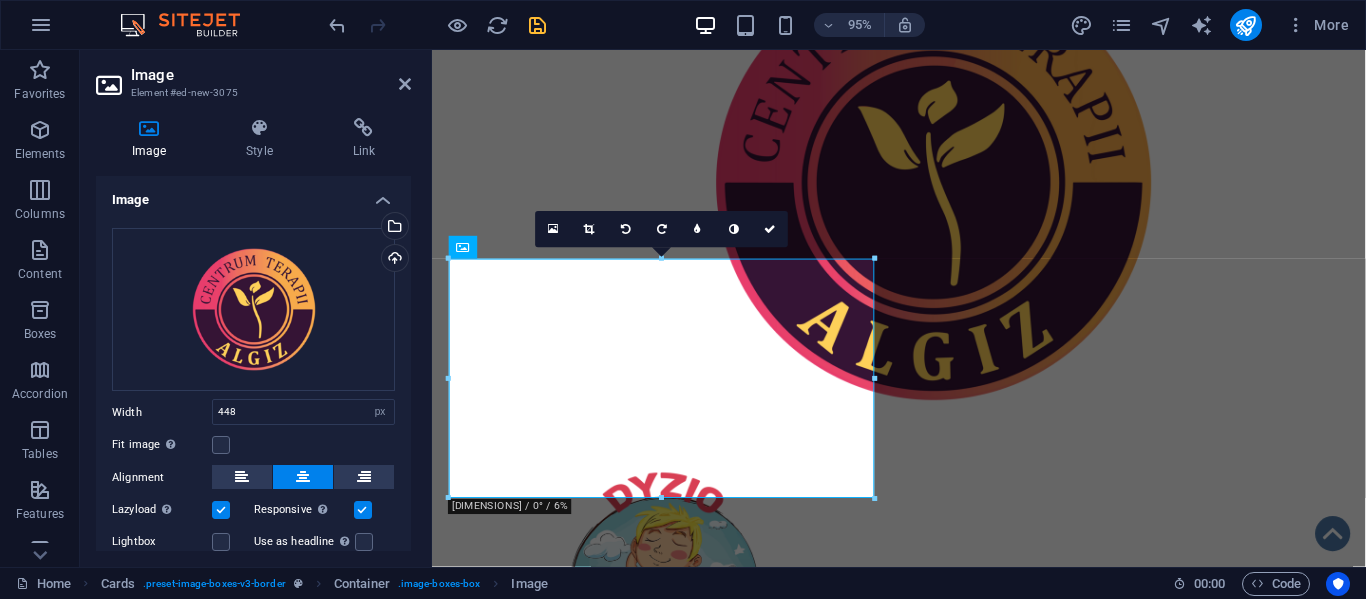 click on "Image Style Link Image Drag files here, click to choose files or select files from Files or our free stock photos & videos Select files from the file manager, stock photos, or upload file(s) Upload Width 448 Default auto px rem % em vh vw Fit image Automatically fit image to a fixed width and height Height Default auto px Alignment Lazyload Loading images after the page loads improves page speed. Responsive Automatically load retina image and smartphone optimized sizes. Lightbox Use as headline The image will be wrapped in an H1 headline tag. Useful for giving alternative text the weight of an H1 headline, e.g. for the logo. Leave unchecked if uncertain. Optimized Images are compressed to improve page speed. Position Direction Custom X offset 50 px rem % vh vw Y offset 50 px rem % vh vw Text Float No float Image left Image right Determine how text should behave around the image. Text Alternative text Image caption Paragraph Format Normal Heading 1 Heading 2 Heading 3 Heading 4 Heading 5 Heading 6 Code Arial 8" at bounding box center [253, 334] 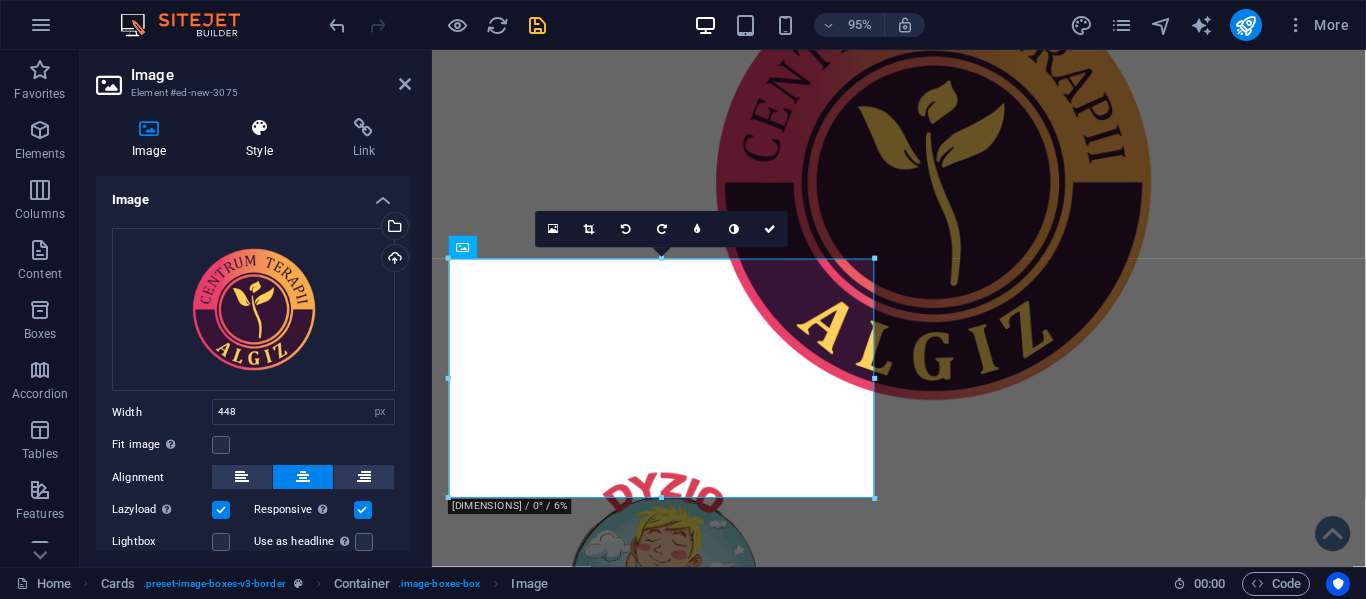 click on "Style" at bounding box center [263, 139] 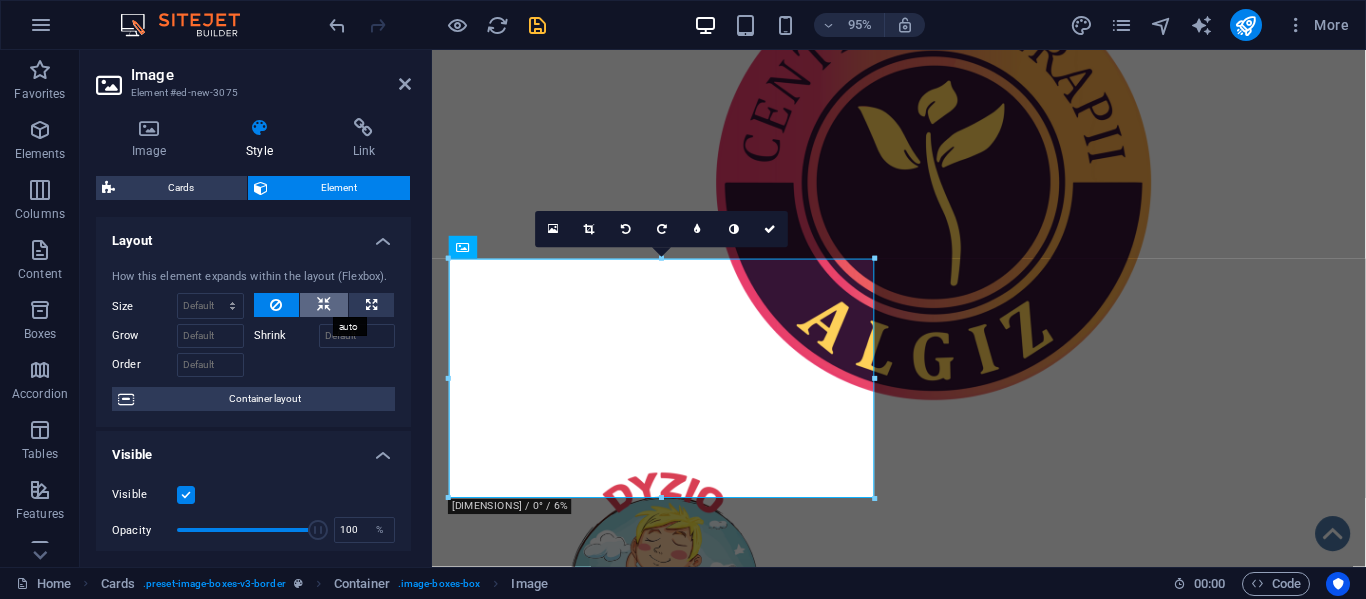 scroll, scrollTop: 511, scrollLeft: 0, axis: vertical 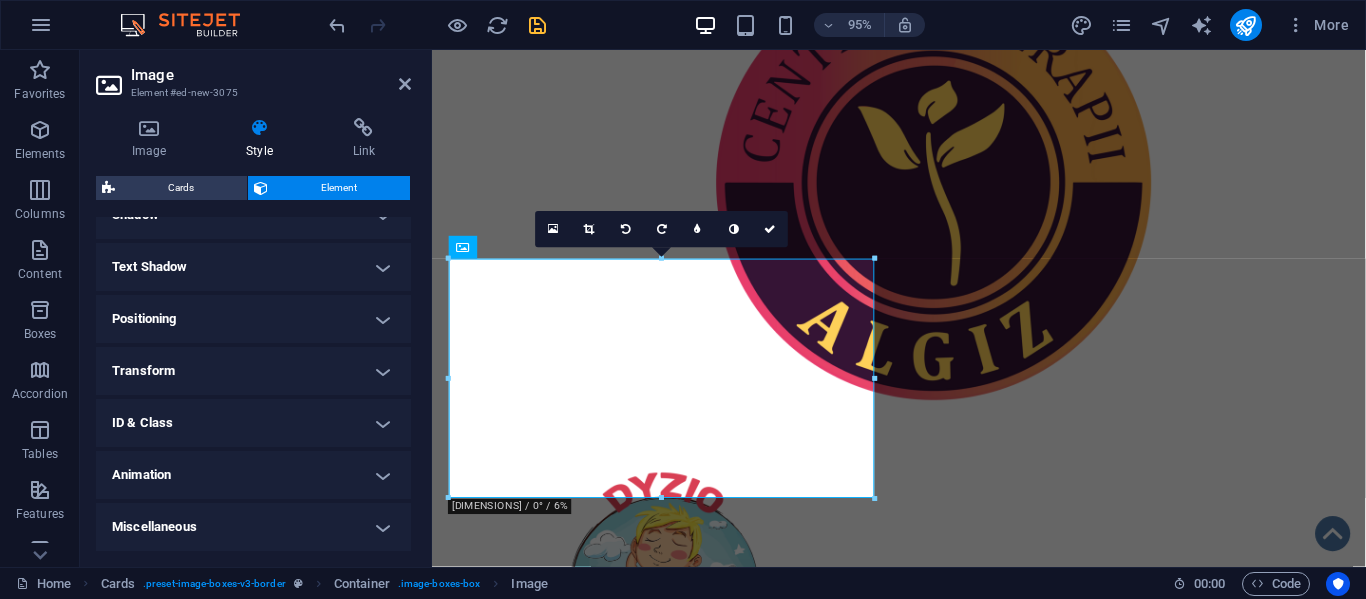 click on "Animation" at bounding box center [253, 475] 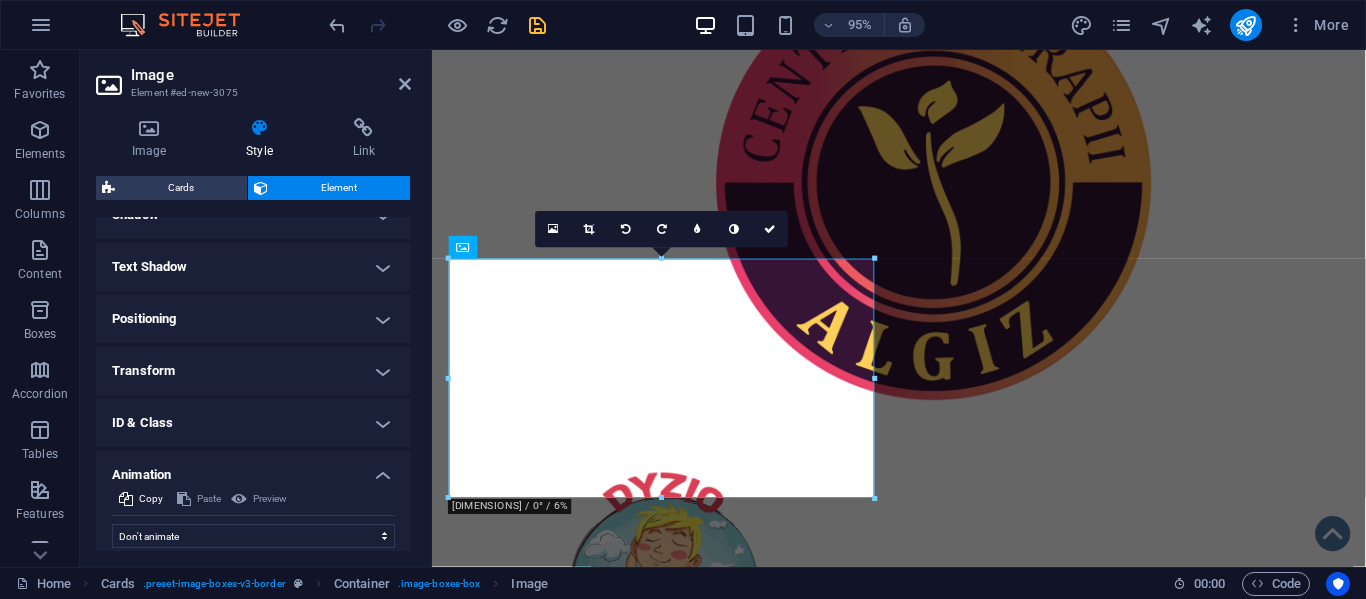 scroll, scrollTop: 576, scrollLeft: 0, axis: vertical 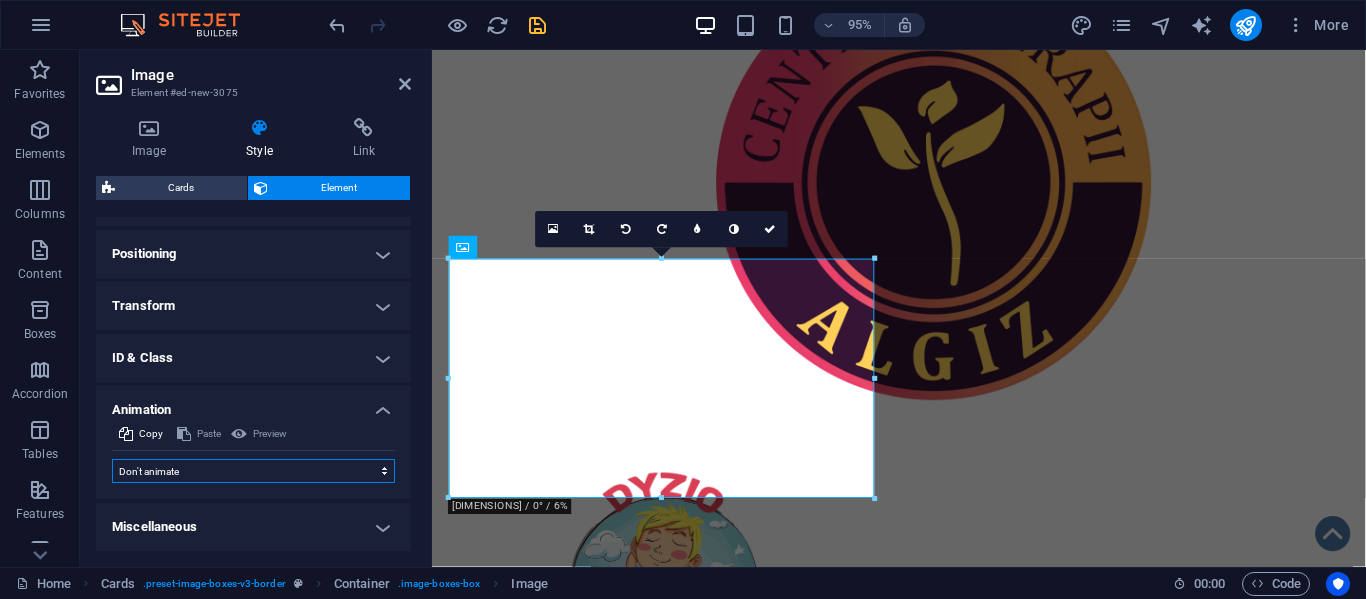 click on "Don't animate Show / Hide Slide up/down Zoom in/out Slide left to right Slide right to left Slide top to bottom Slide bottom to top Pulse Blink Open as overlay" at bounding box center [253, 471] 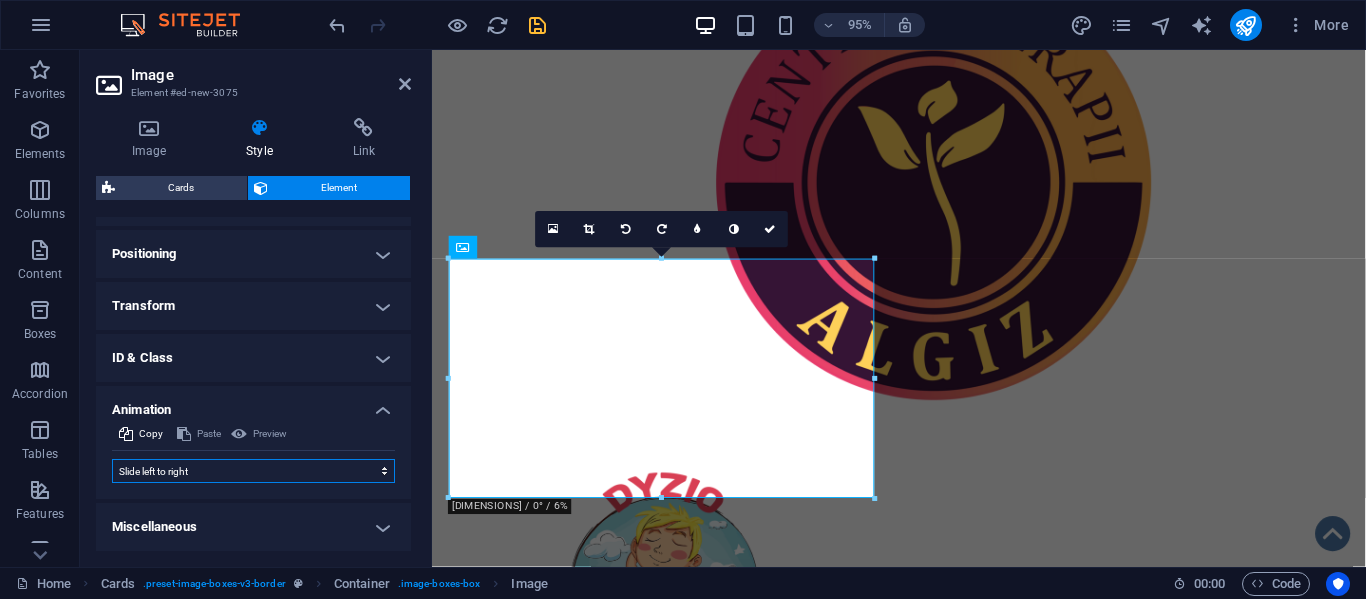 click on "Don't animate Show / Hide Slide up/down Zoom in/out Slide left to right Slide right to left Slide top to bottom Slide bottom to top Pulse Blink Open as overlay" at bounding box center [253, 471] 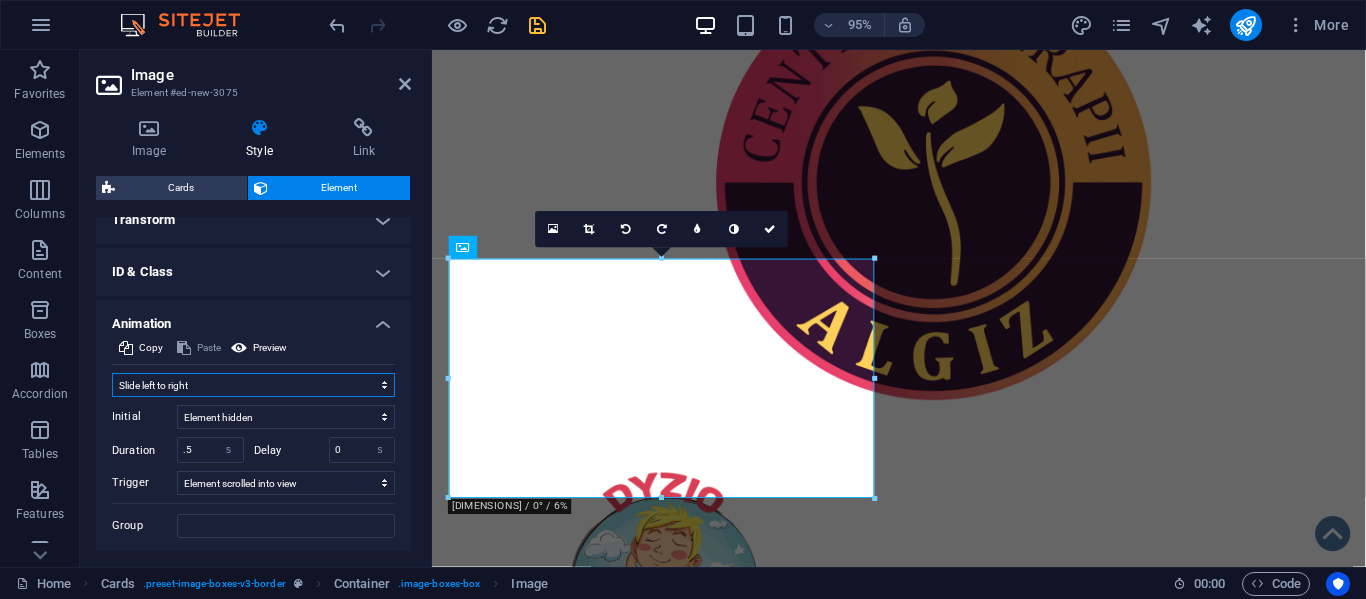 scroll, scrollTop: 663, scrollLeft: 0, axis: vertical 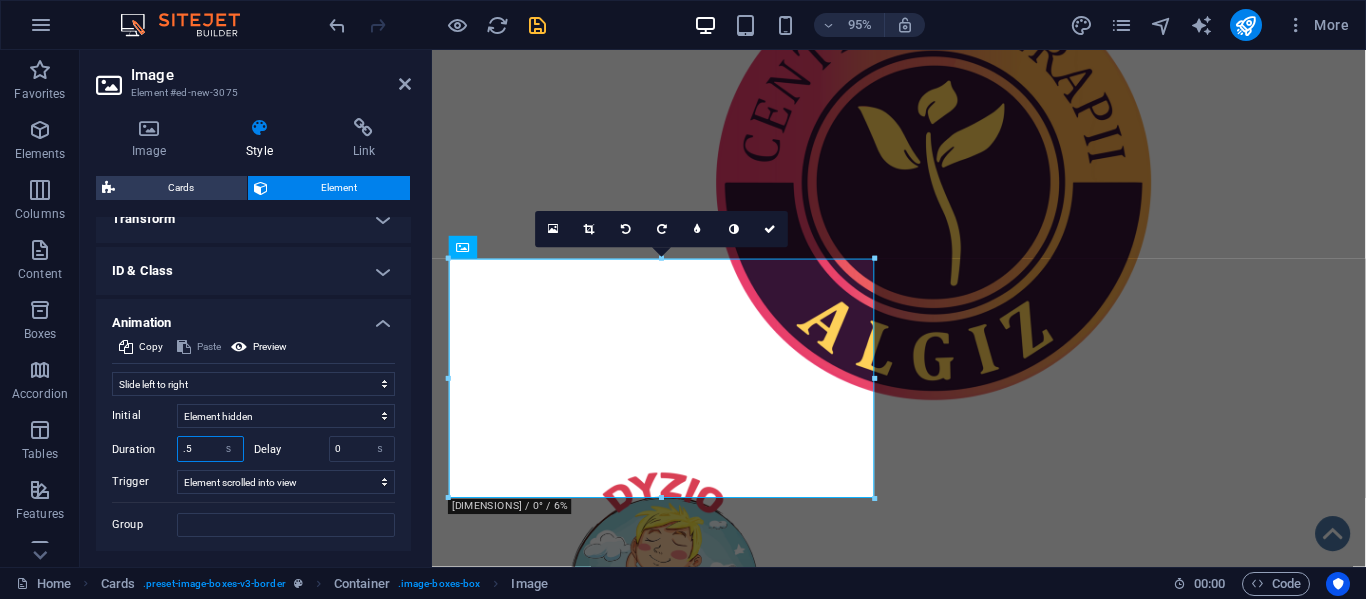 click on ".5" at bounding box center (210, 449) 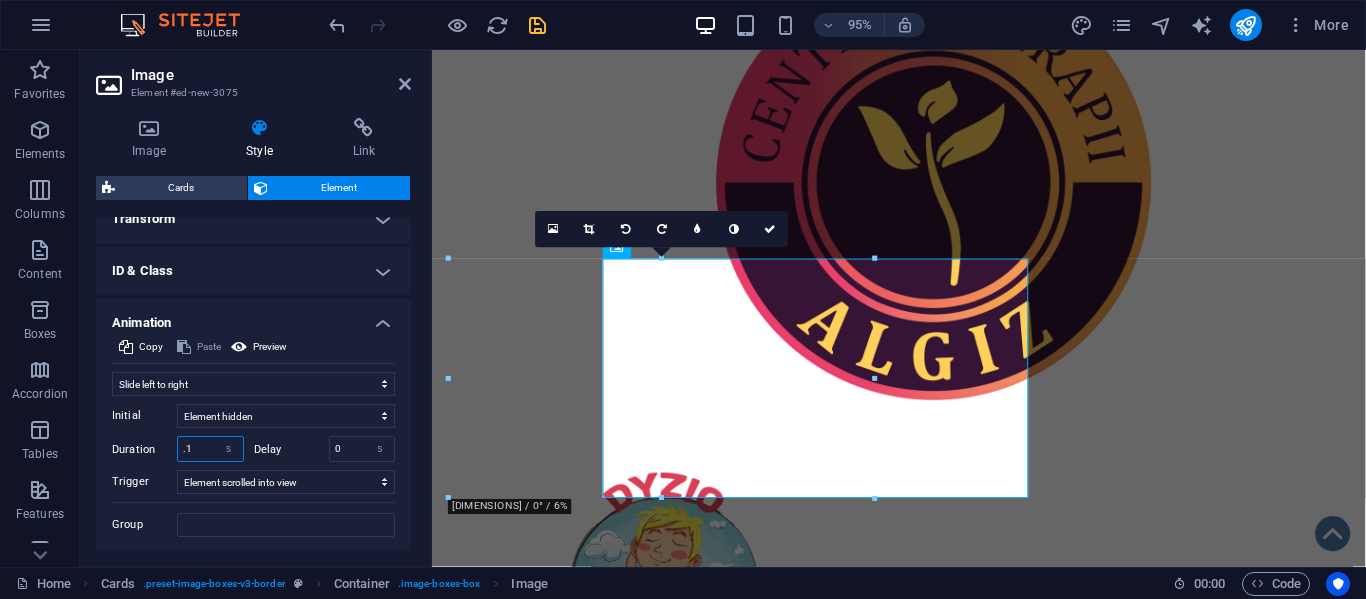 drag, startPoint x: 205, startPoint y: 451, endPoint x: 153, endPoint y: 461, distance: 52.95281 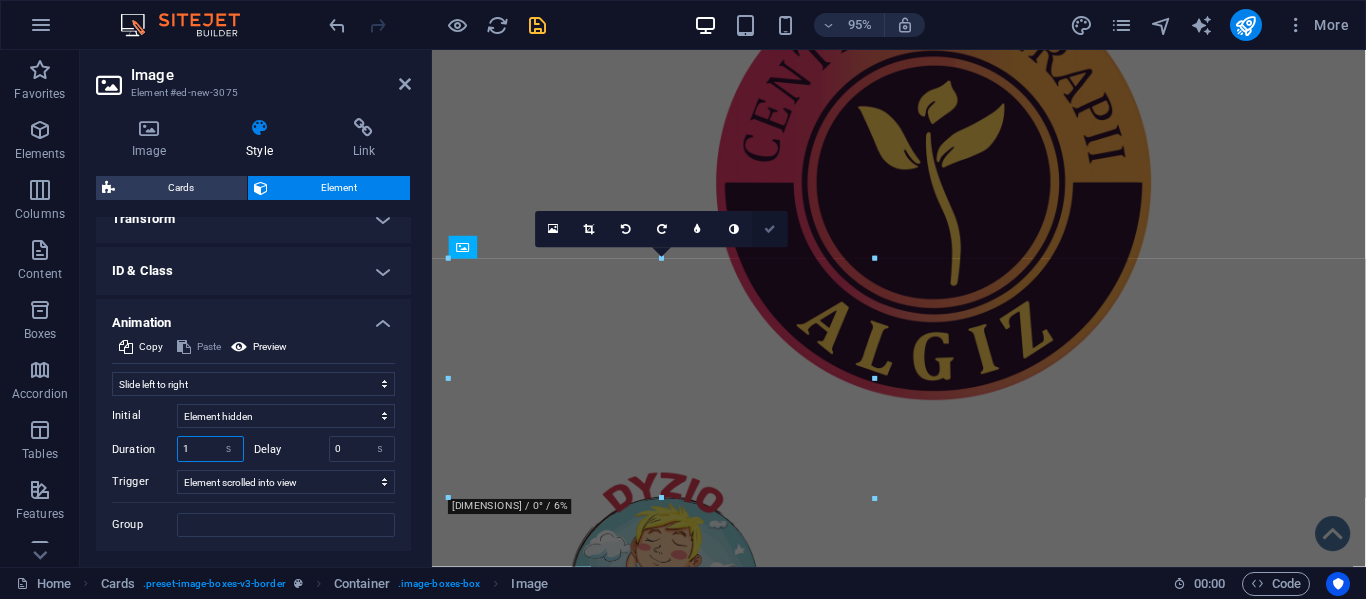 type on "1" 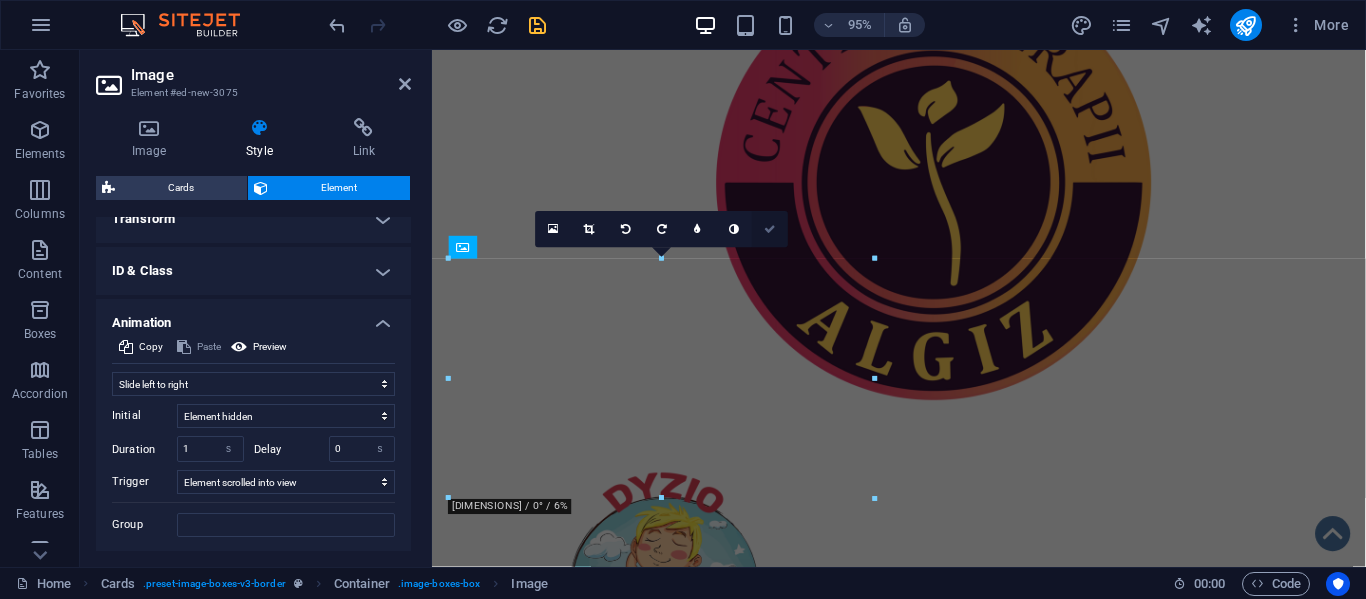 click at bounding box center (770, 229) 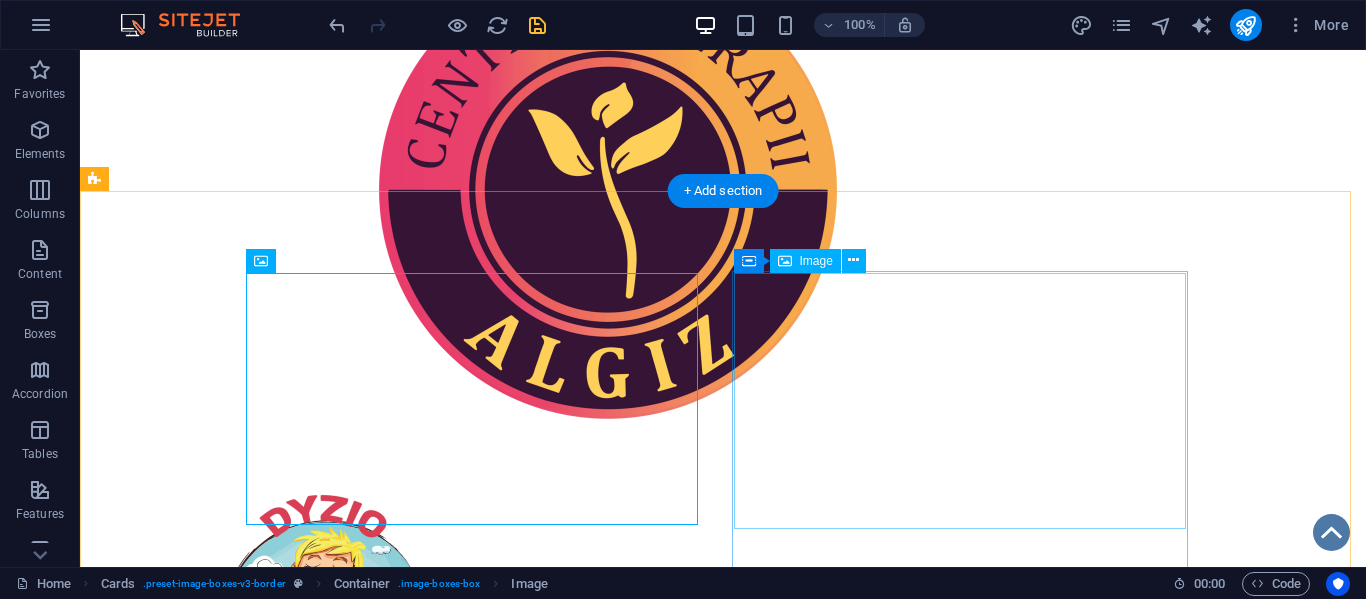 click at bounding box center [324, 1403] 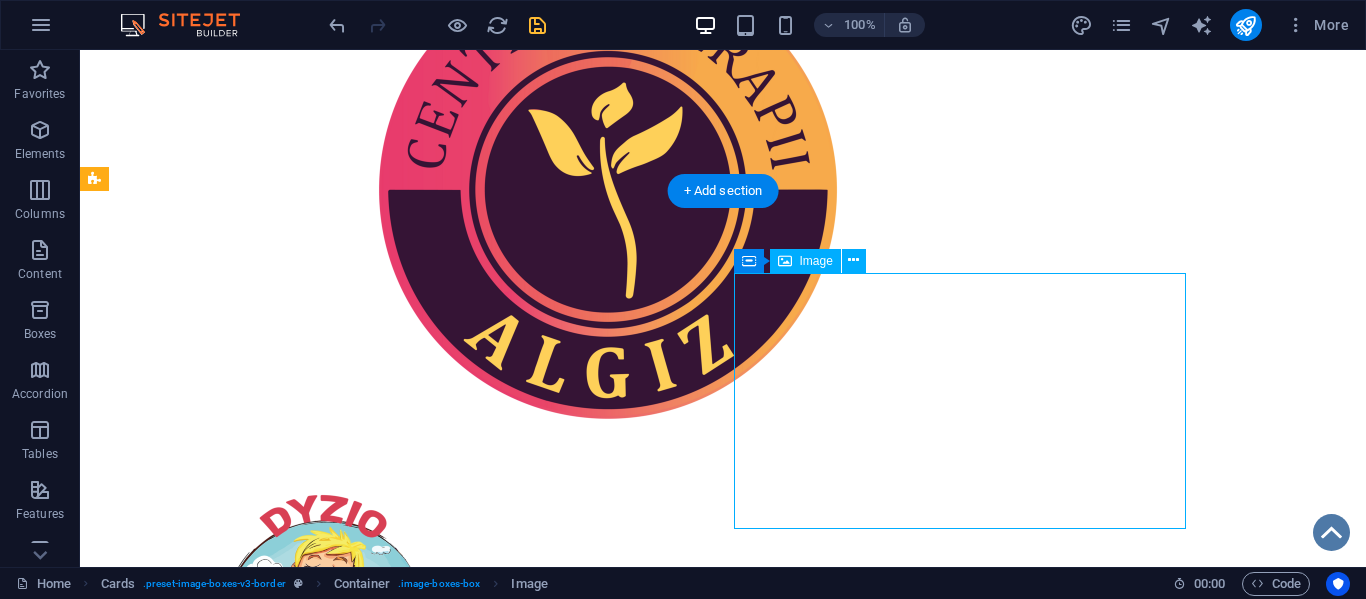 click at bounding box center [324, 1403] 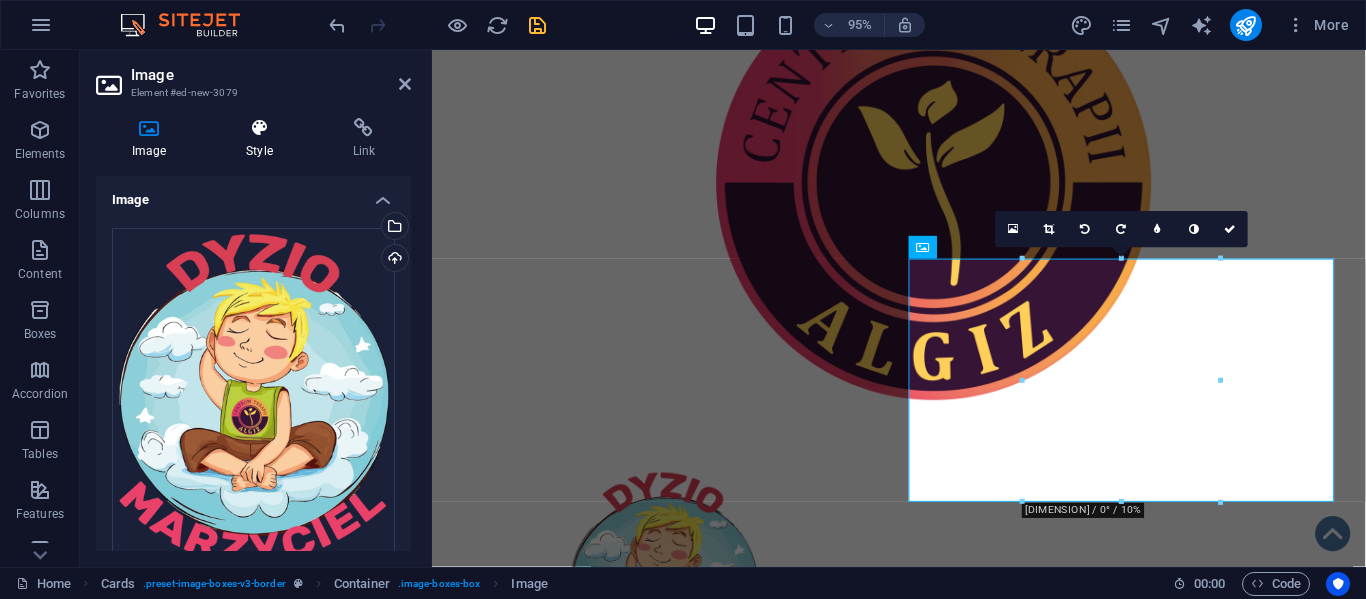 click at bounding box center (259, 128) 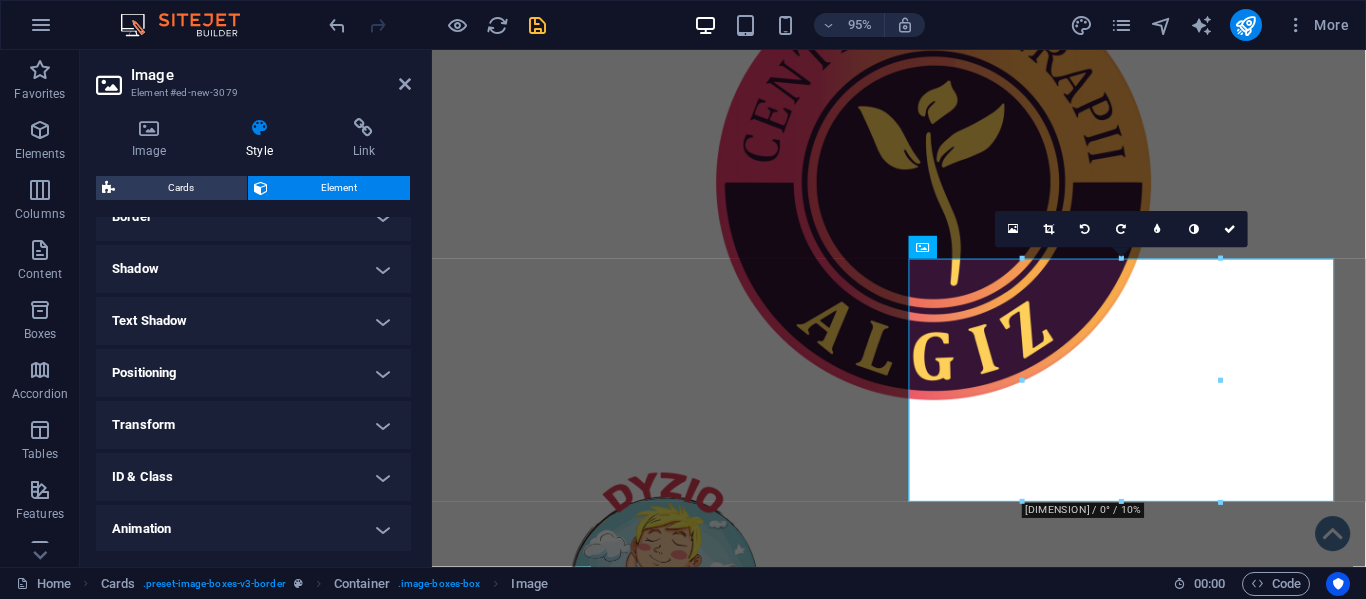 scroll, scrollTop: 511, scrollLeft: 0, axis: vertical 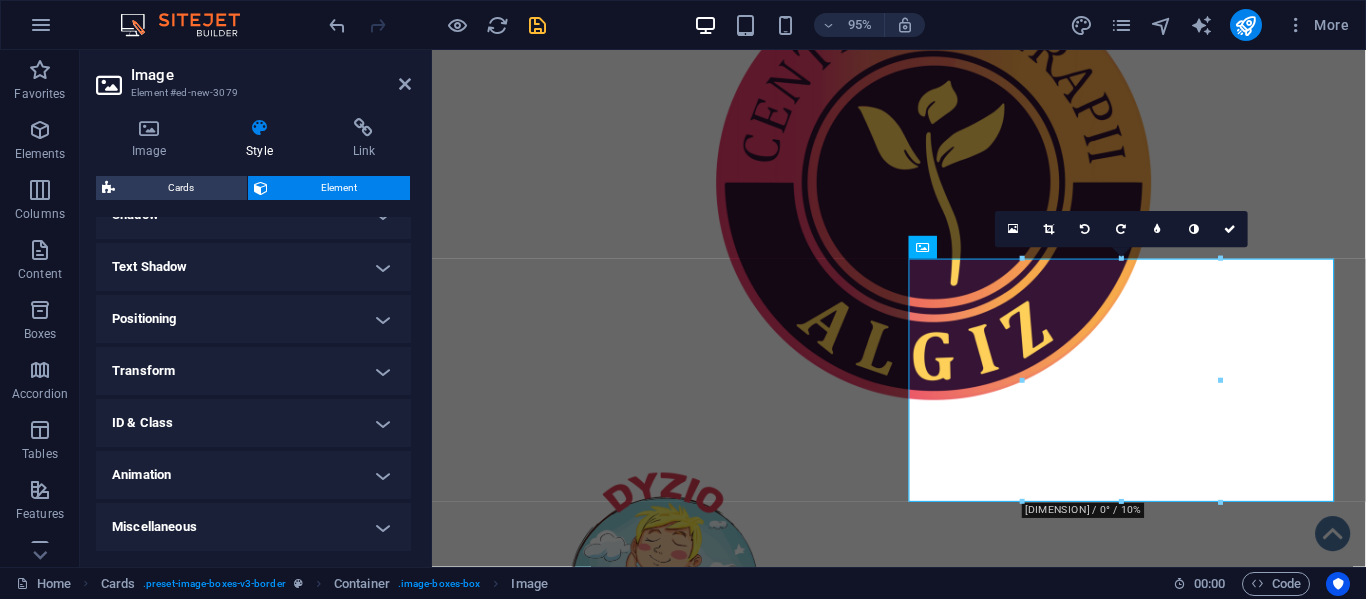click on "Animation" at bounding box center [253, 475] 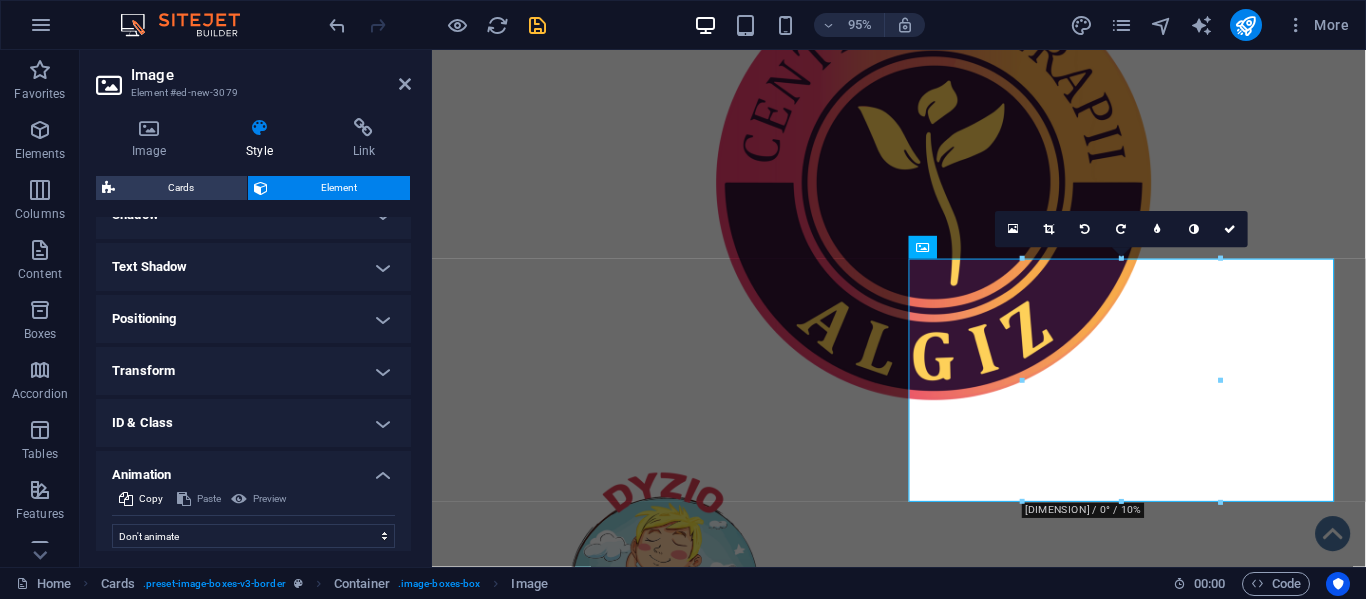 scroll, scrollTop: 576, scrollLeft: 0, axis: vertical 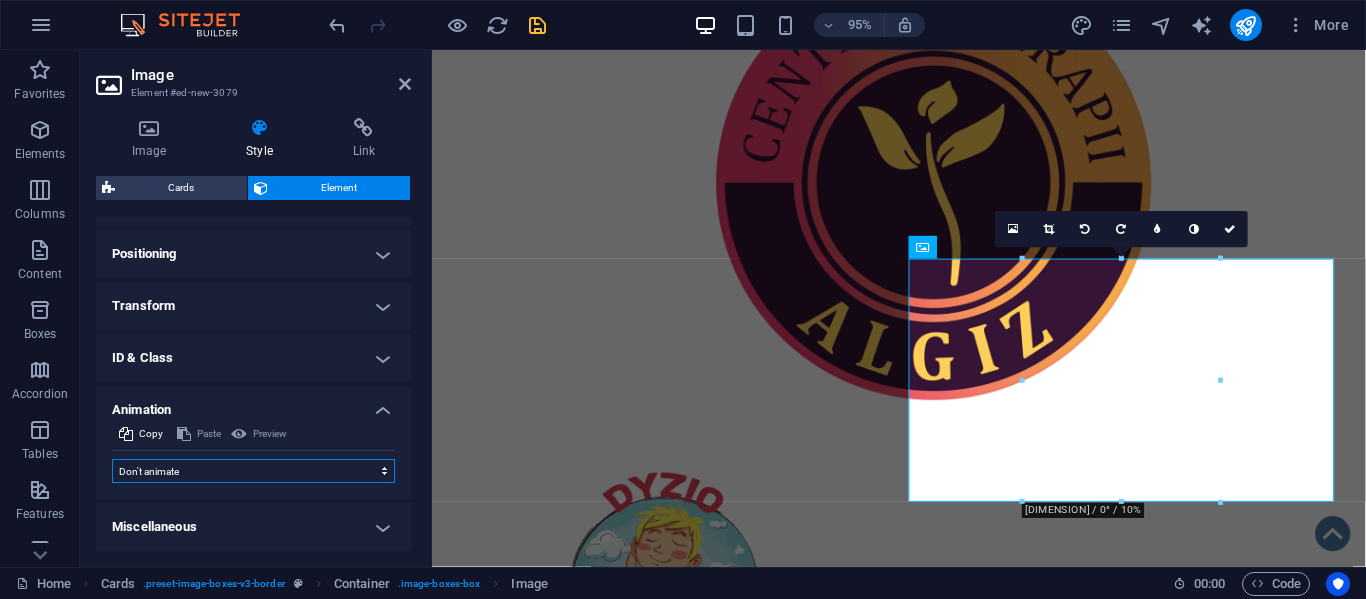 click on "Don't animate Show / Hide Slide up/down Zoom in/out Slide left to right Slide right to left Slide top to bottom Slide bottom to top Pulse Blink Open as overlay" at bounding box center (253, 471) 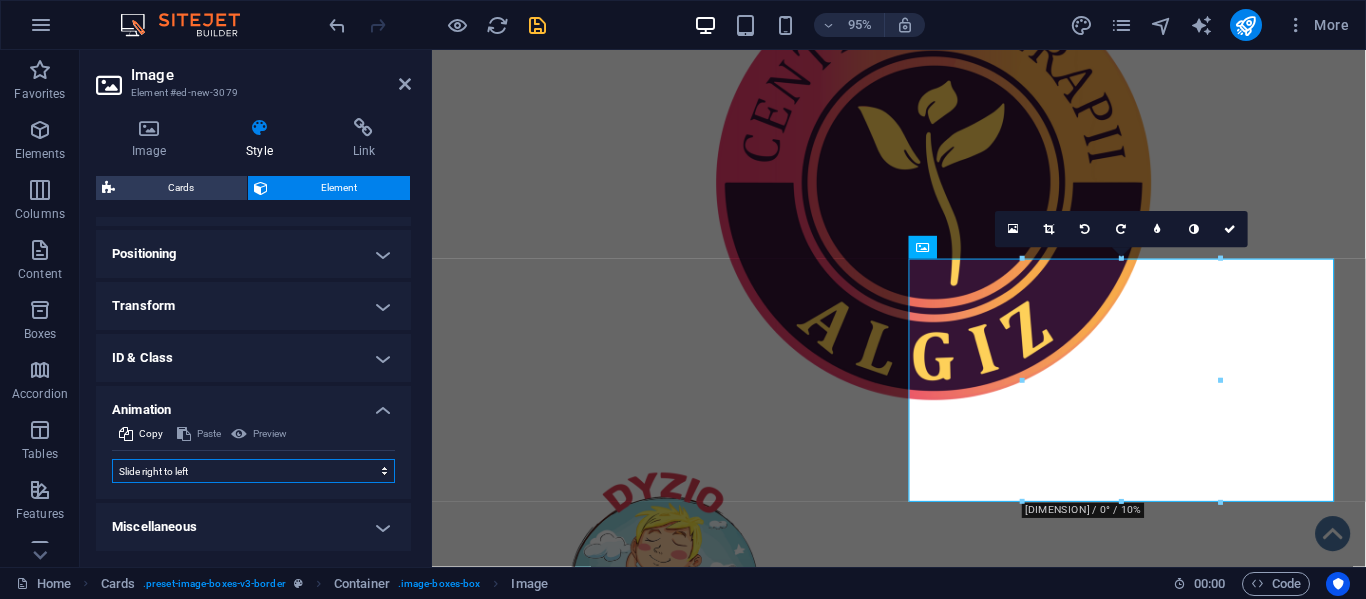 click on "Don't animate Show / Hide Slide up/down Zoom in/out Slide left to right Slide right to left Slide top to bottom Slide bottom to top Pulse Blink Open as overlay" at bounding box center (253, 471) 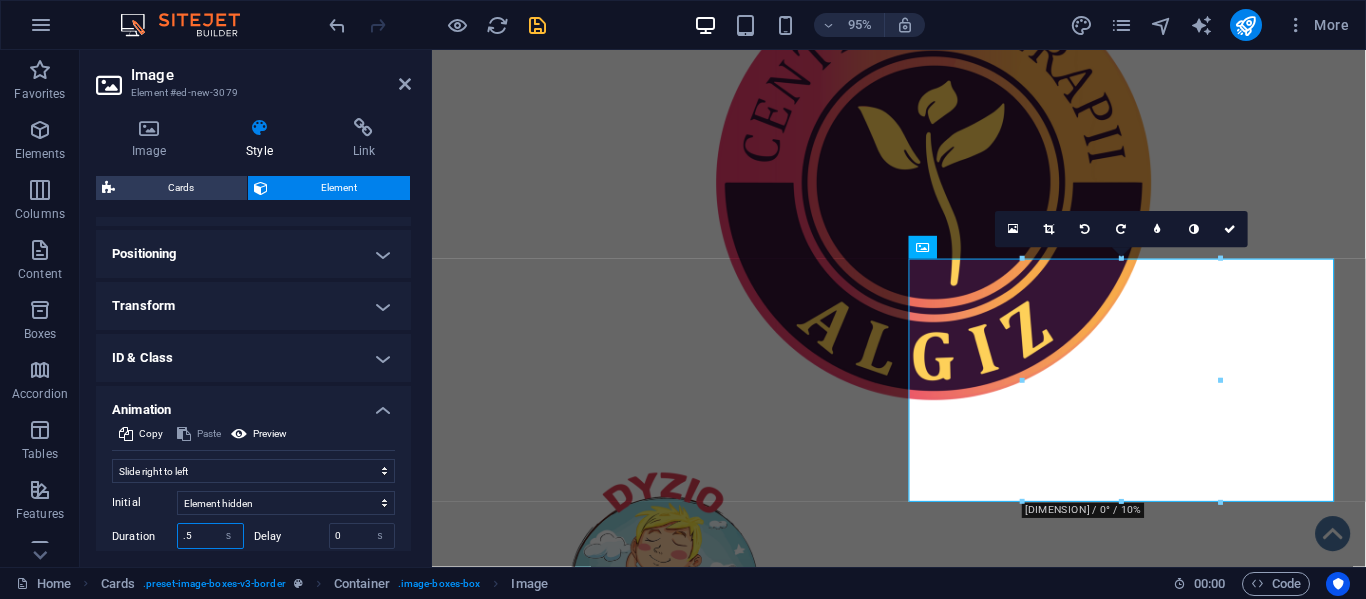 click on ".5" at bounding box center [210, 536] 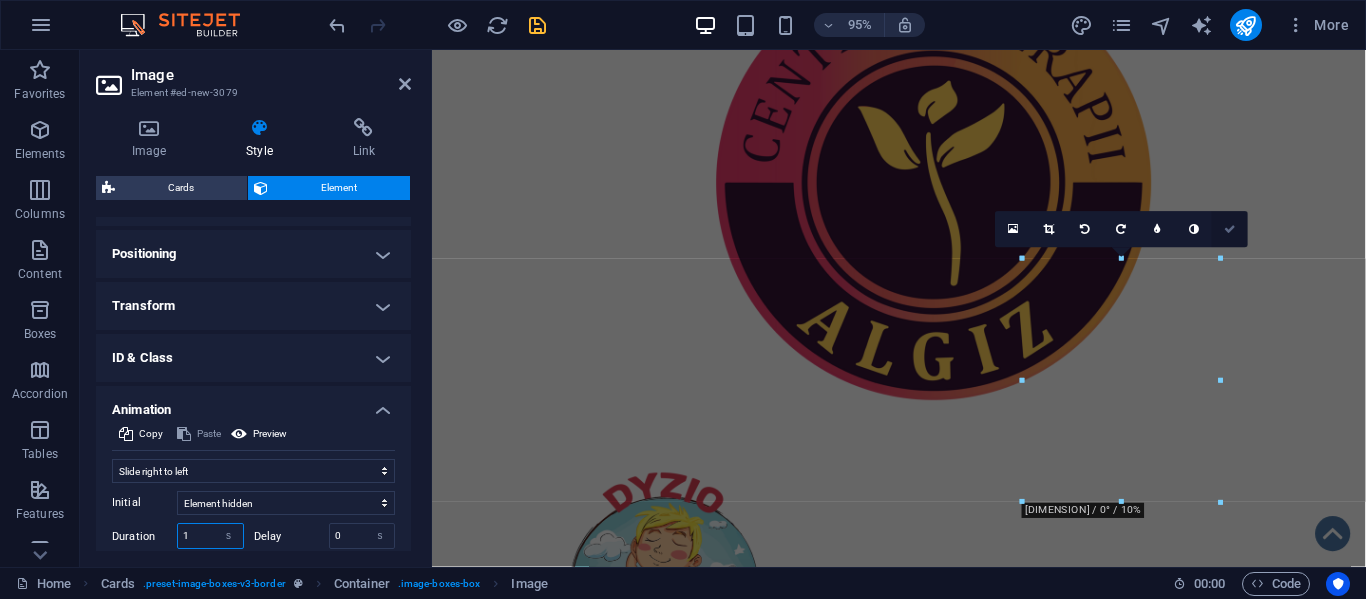 type on "1" 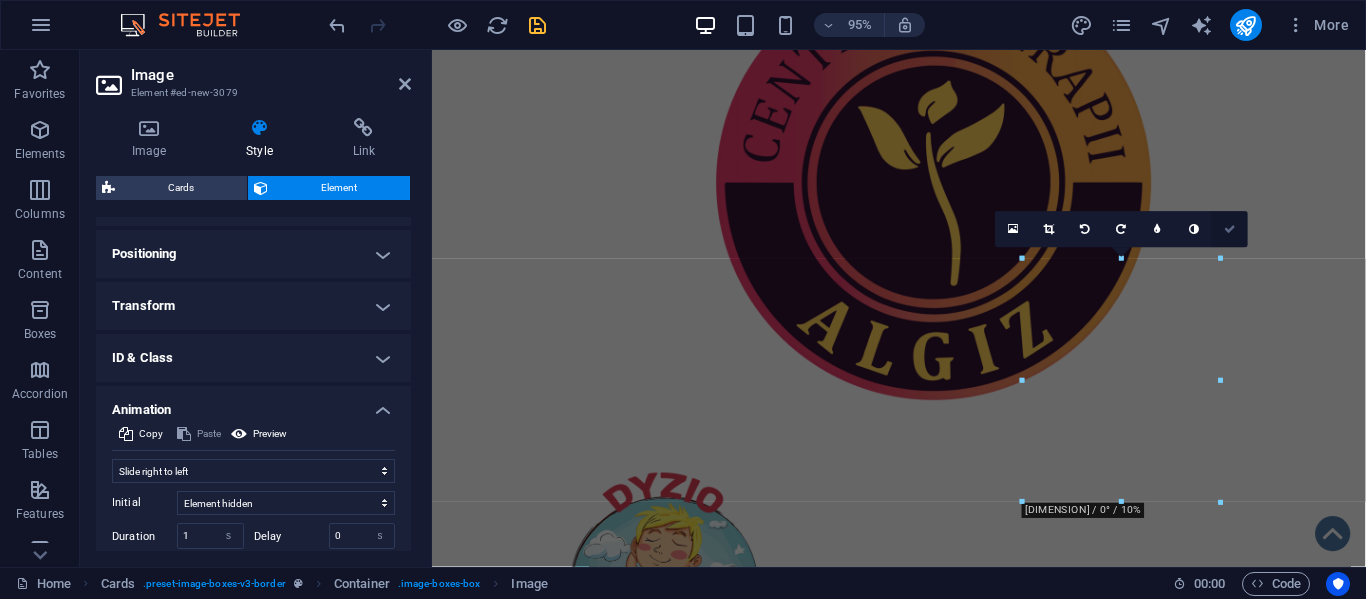 click at bounding box center (1230, 229) 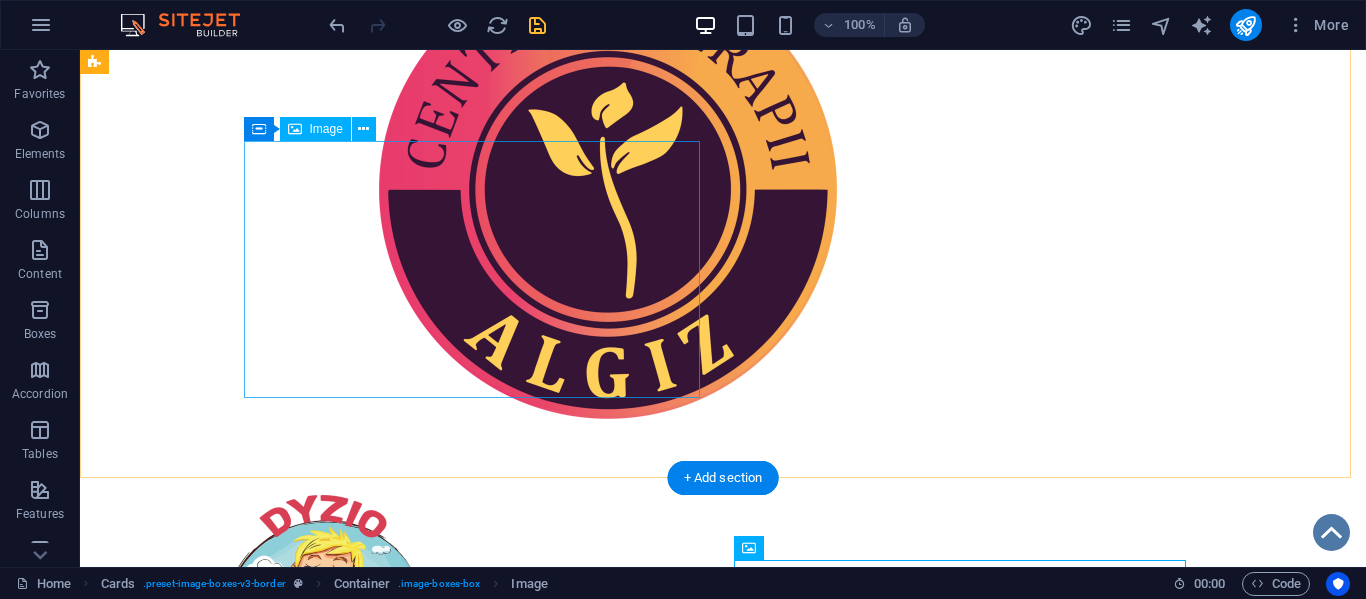 scroll, scrollTop: 99, scrollLeft: 0, axis: vertical 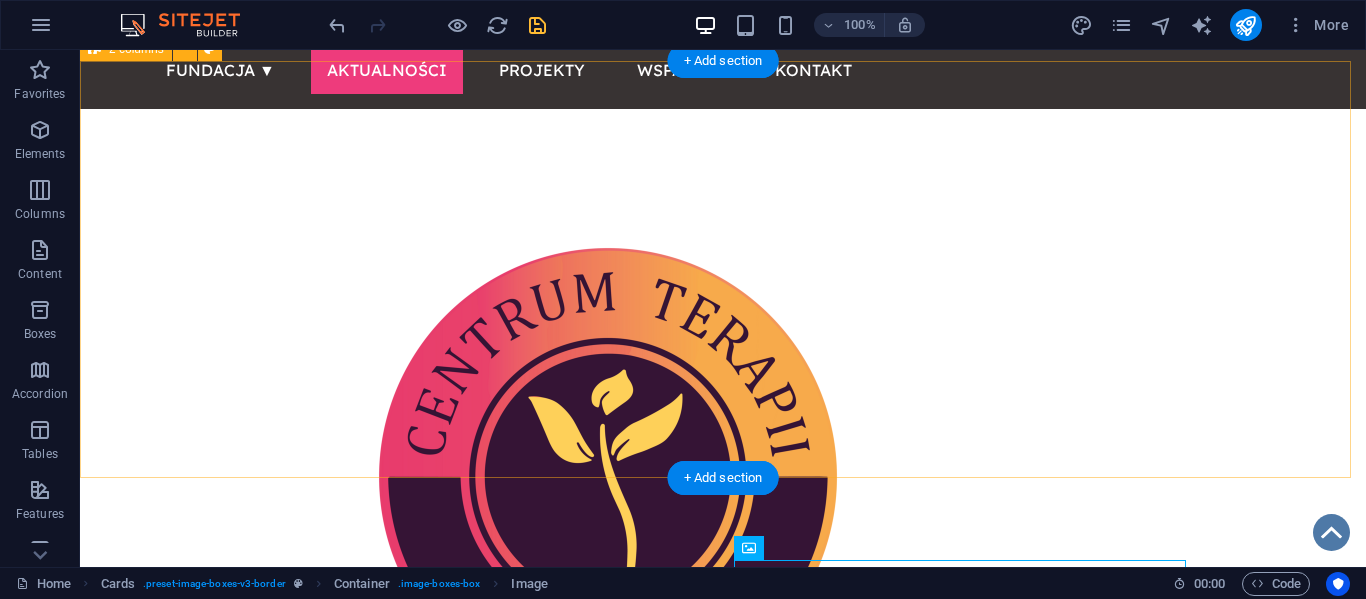 click at bounding box center (723, 608) 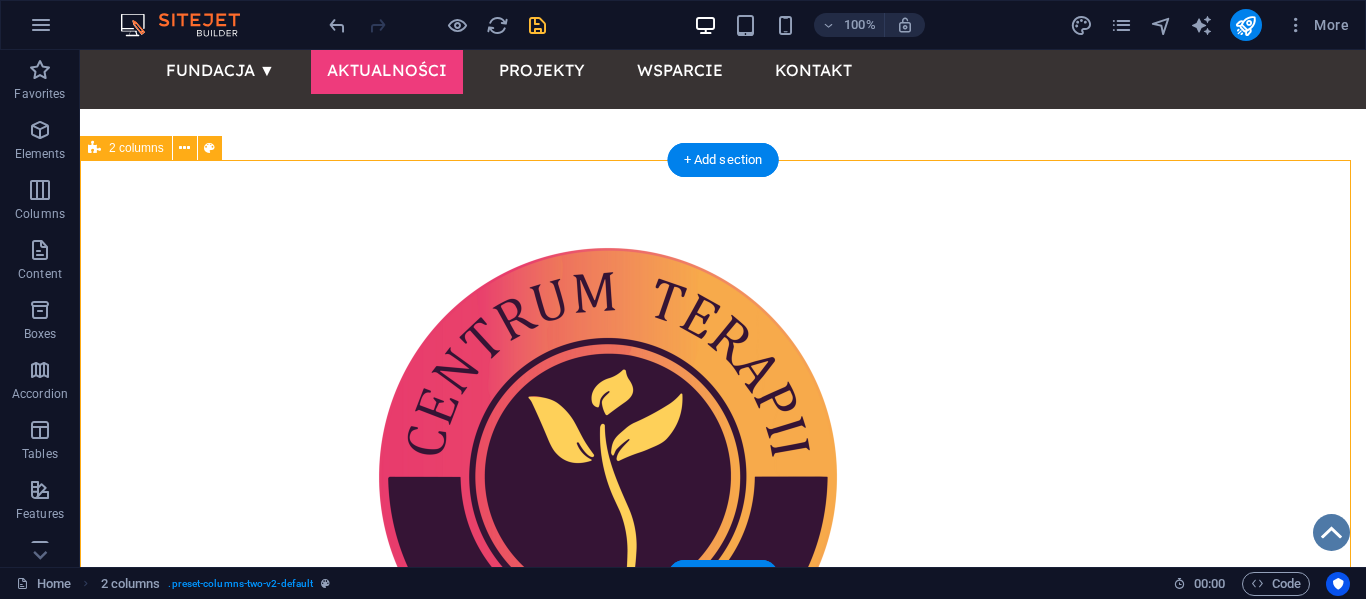 scroll, scrollTop: 0, scrollLeft: 0, axis: both 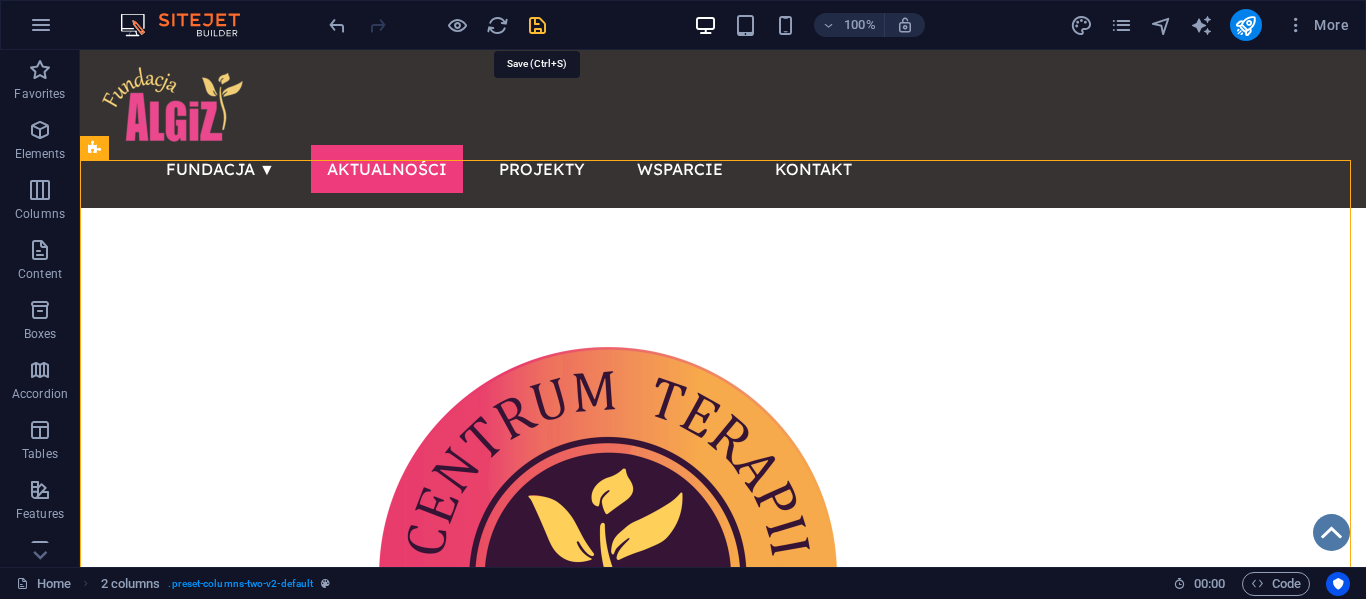 click at bounding box center [537, 25] 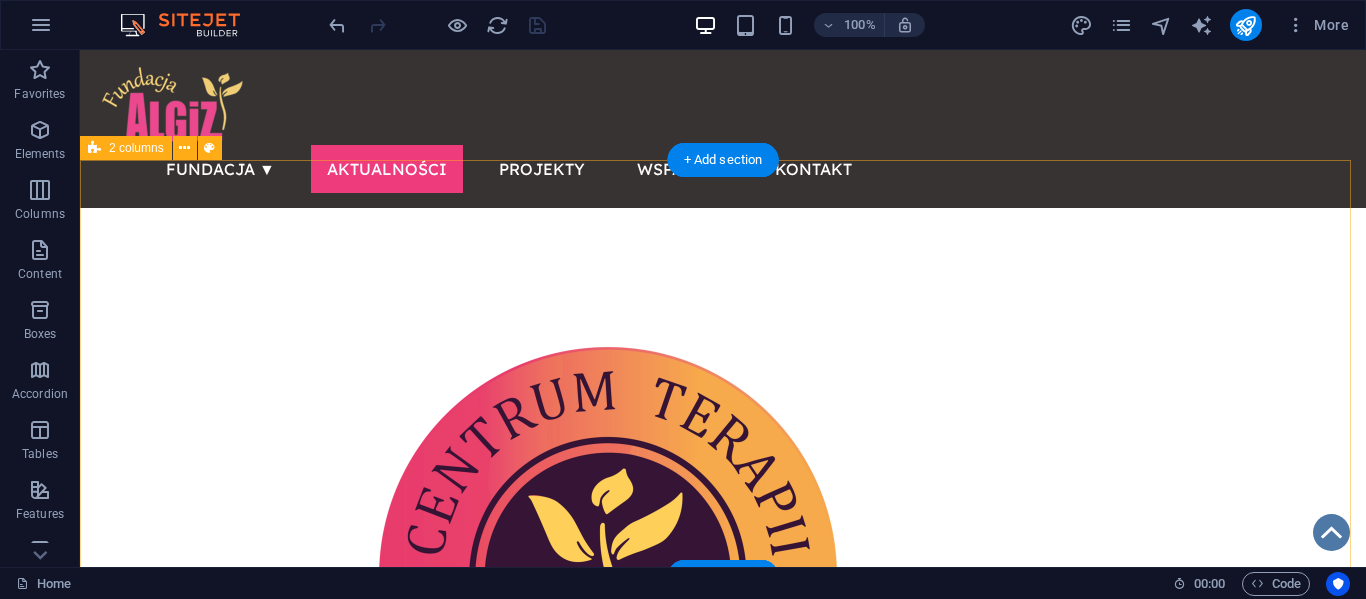 click at bounding box center (723, 707) 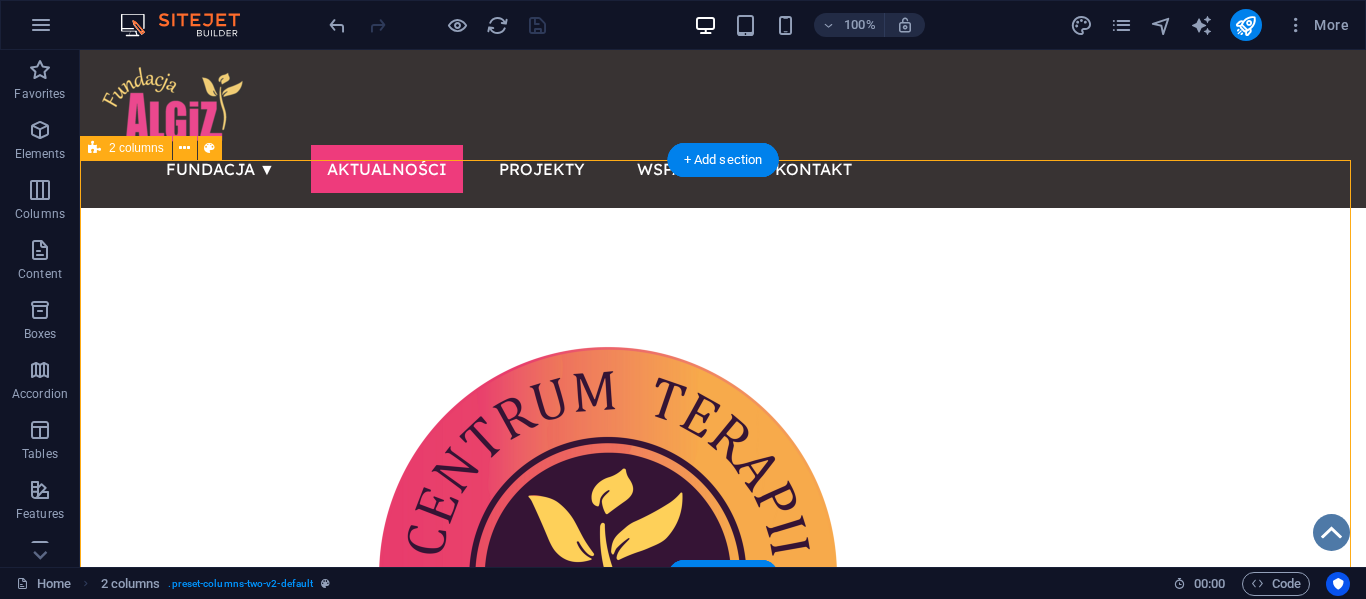click at bounding box center [723, 707] 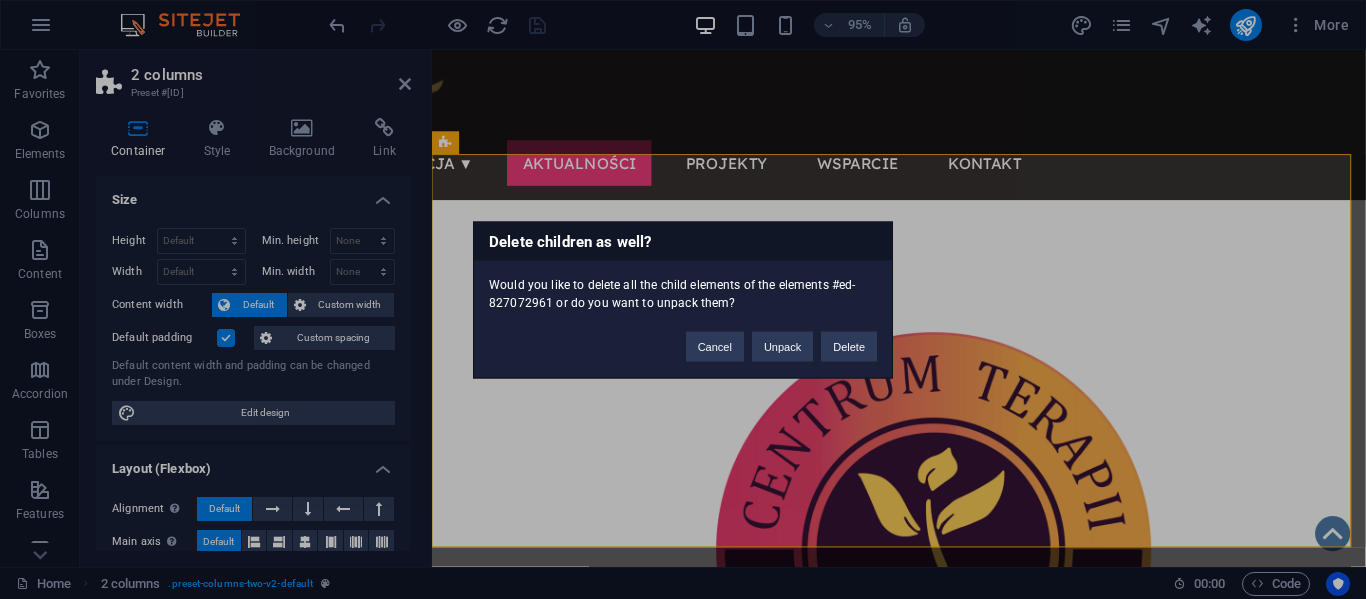 type 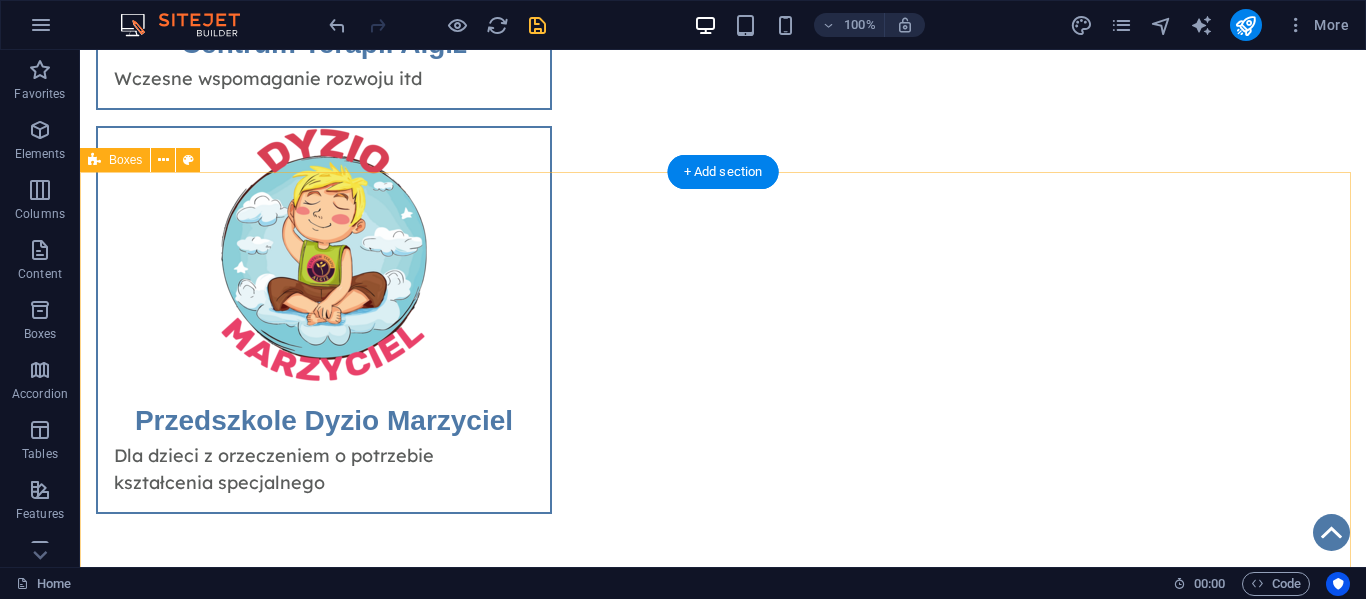 scroll, scrollTop: 536, scrollLeft: 0, axis: vertical 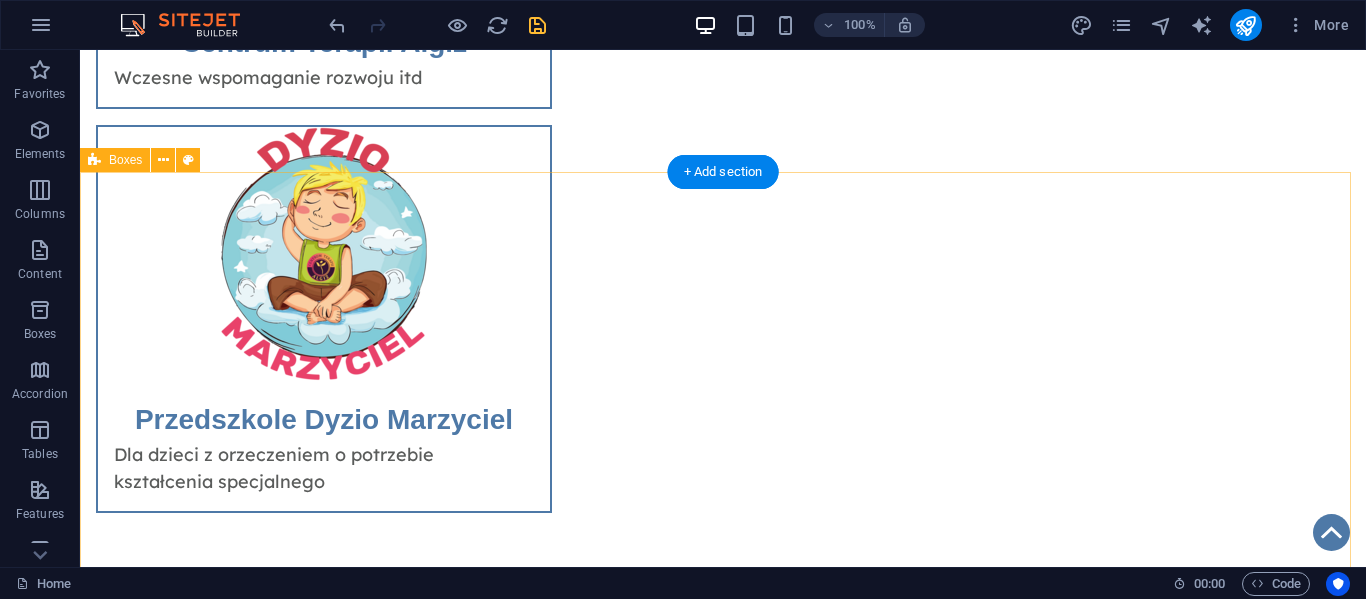 click on "Headline Lorem ipsum dolor sit amet, consectetuer adipiscing elit. Aenean commodo ligula eget dolor. Lorem ipsum dolor sit amet, consectetuer adipiscing elit leget dolor. Headline Lorem ipsum dolor sit amet, consectetuer adipiscing elit. Aenean commodo ligula eget dolor. Lorem ipsum dolor sit amet, consectetuer adipiscing elit leget dolor. Headline Lorem ipsum dolor sit amet, consectetuer adipiscing elit. Aenean commodo ligula eget dolor. Lorem ipsum dolor sit amet, consectetuer adipiscing elit leget dolor." at bounding box center [723, 1106] 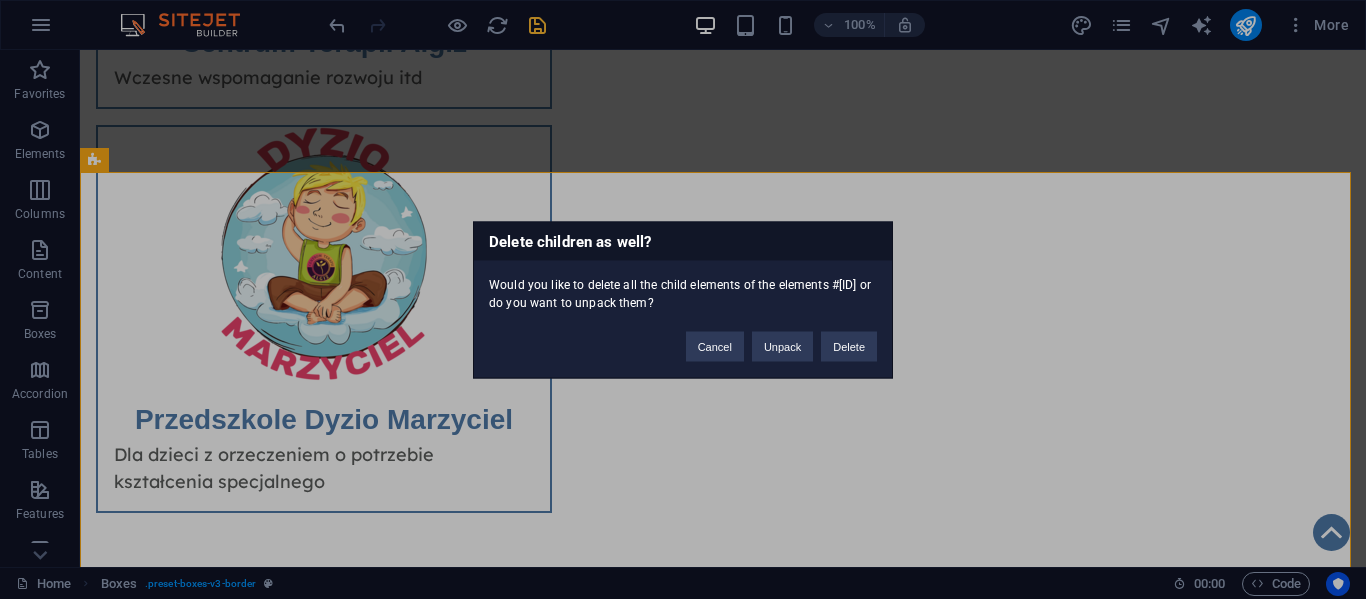 type 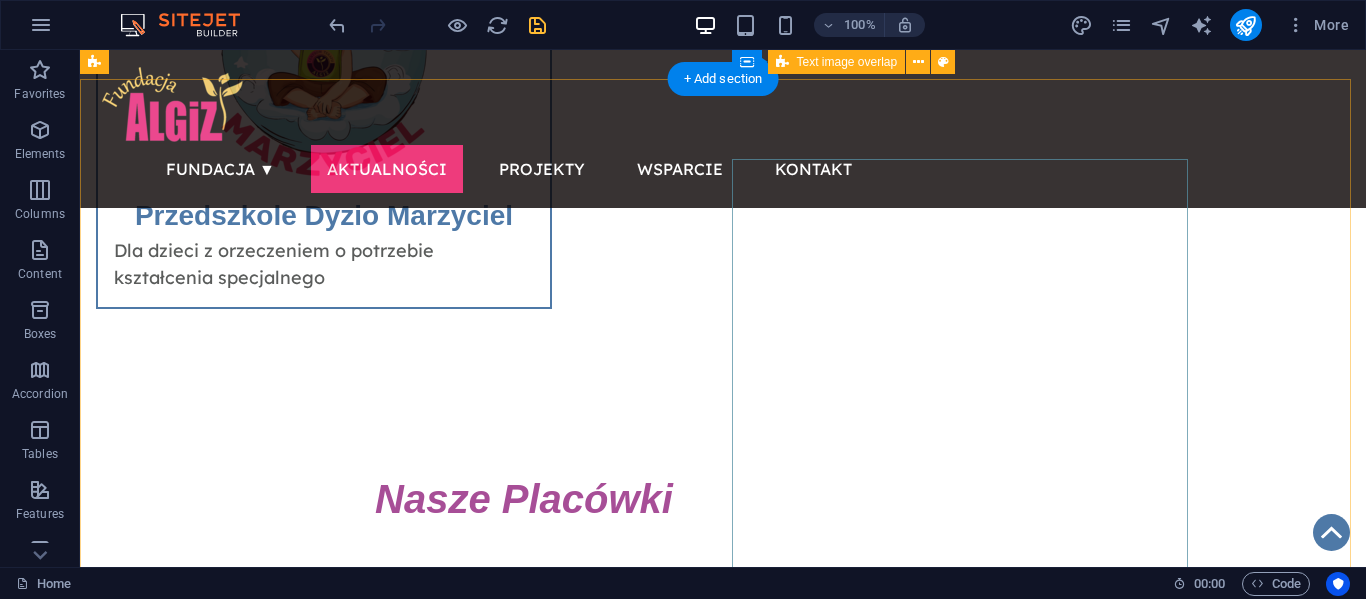 scroll, scrollTop: 630, scrollLeft: 0, axis: vertical 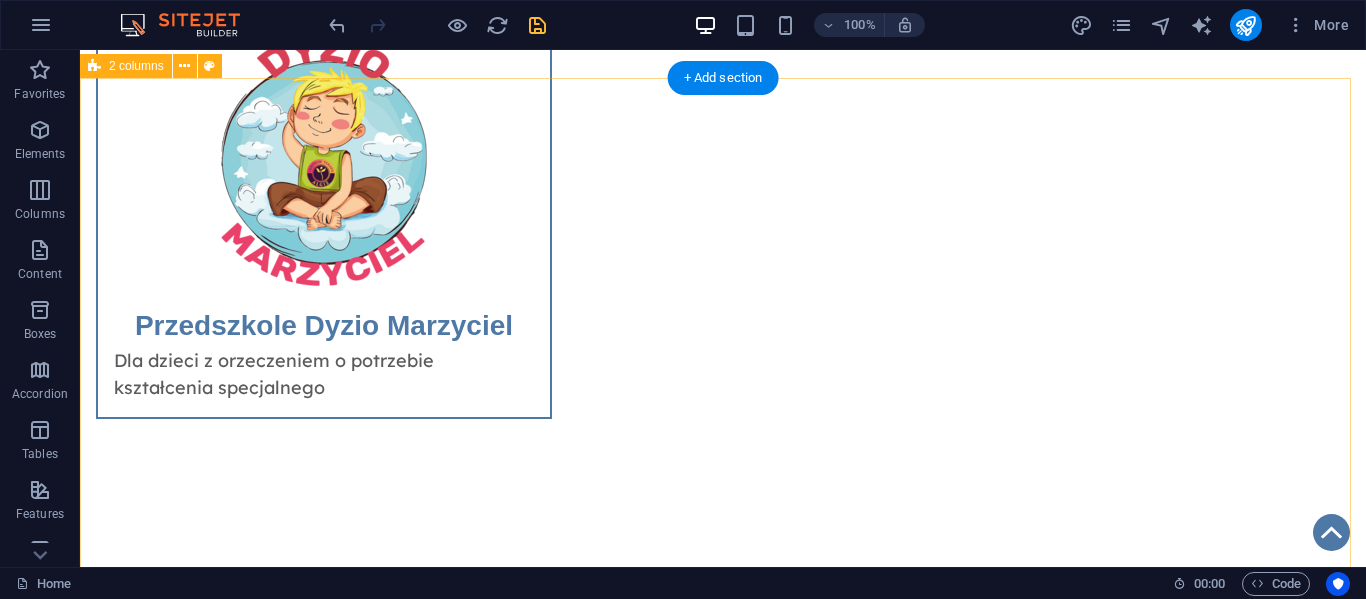 click on "Nasze Placówki Centrum Terapii Algiz Nasza siedziba główna . Nasza duma i honor. Dyzio Marzyciel Dyzio Marzyciel to  przedszkole terapeutyczne swiadczymy usługi w całej Polsce - obecie znajdujemy się w dwóch miastach Bytomiu i Naszym rodzinnym mieście Częstochowie pomagamy tym dla ktorych nie ma juz nadzei." at bounding box center [723, 1080] 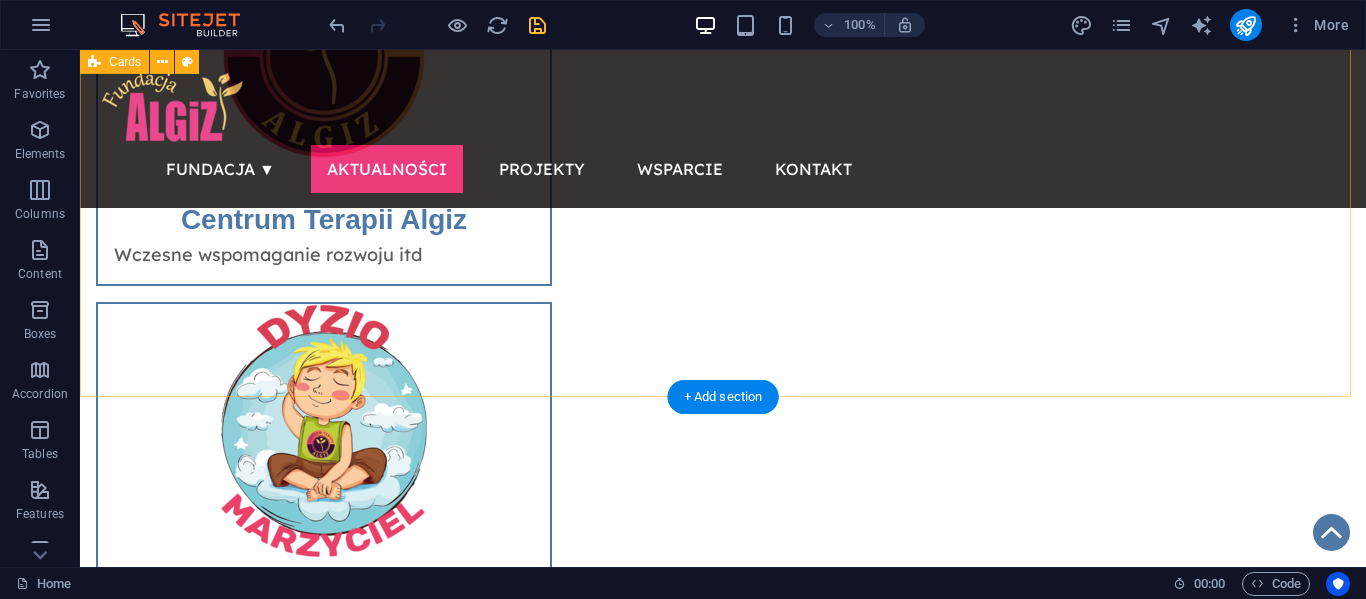 scroll, scrollTop: 0, scrollLeft: 0, axis: both 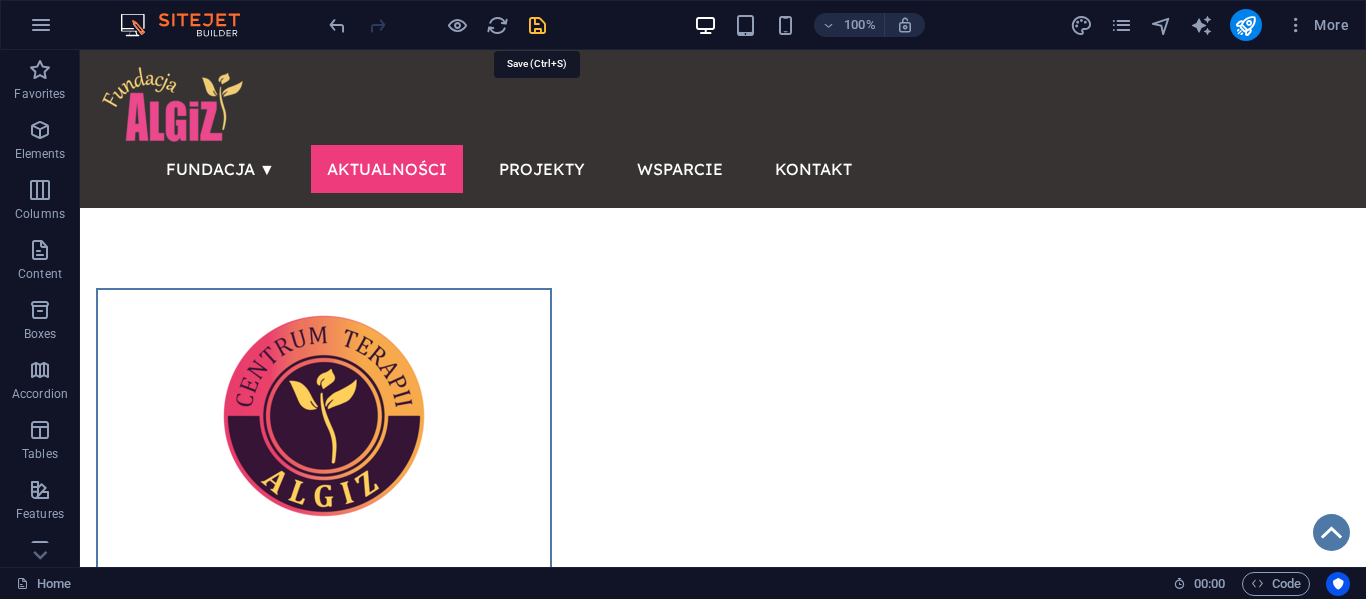 click at bounding box center [537, 25] 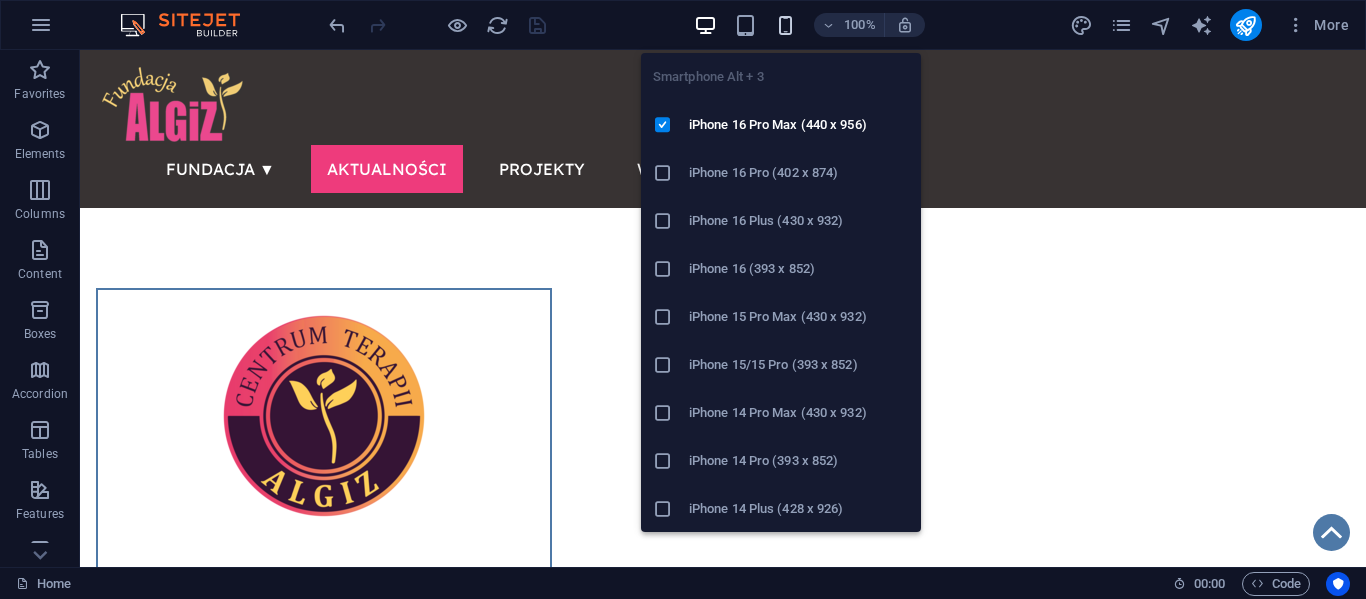 click at bounding box center (785, 25) 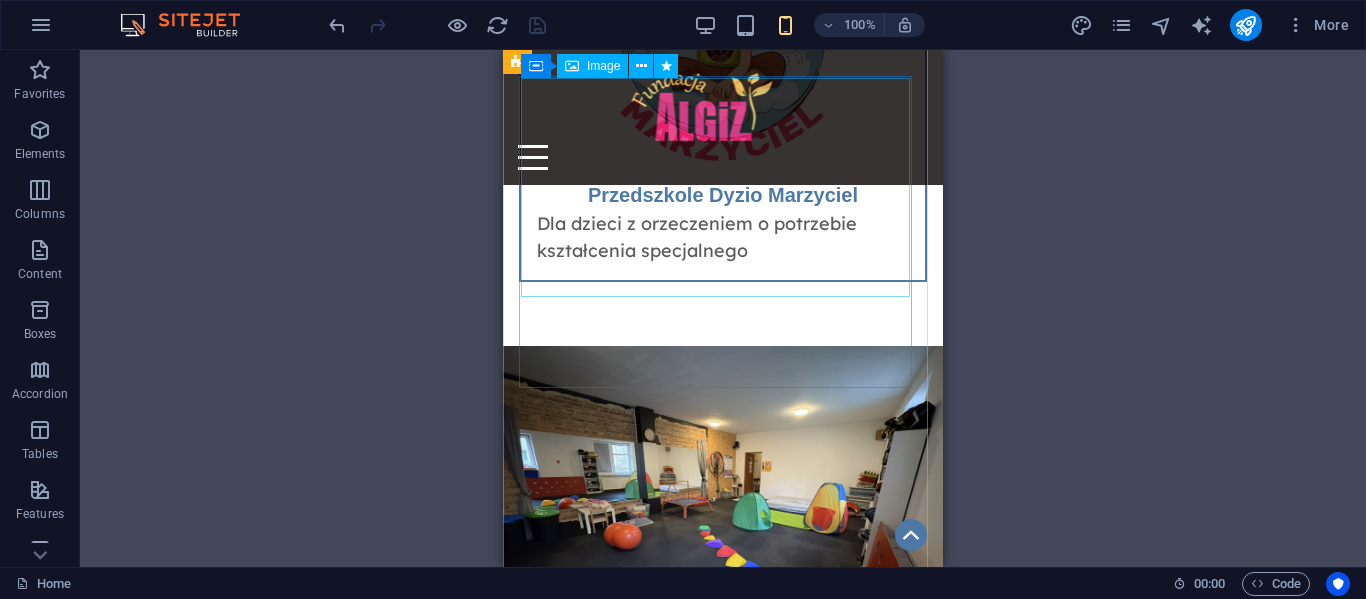 scroll, scrollTop: 0, scrollLeft: 0, axis: both 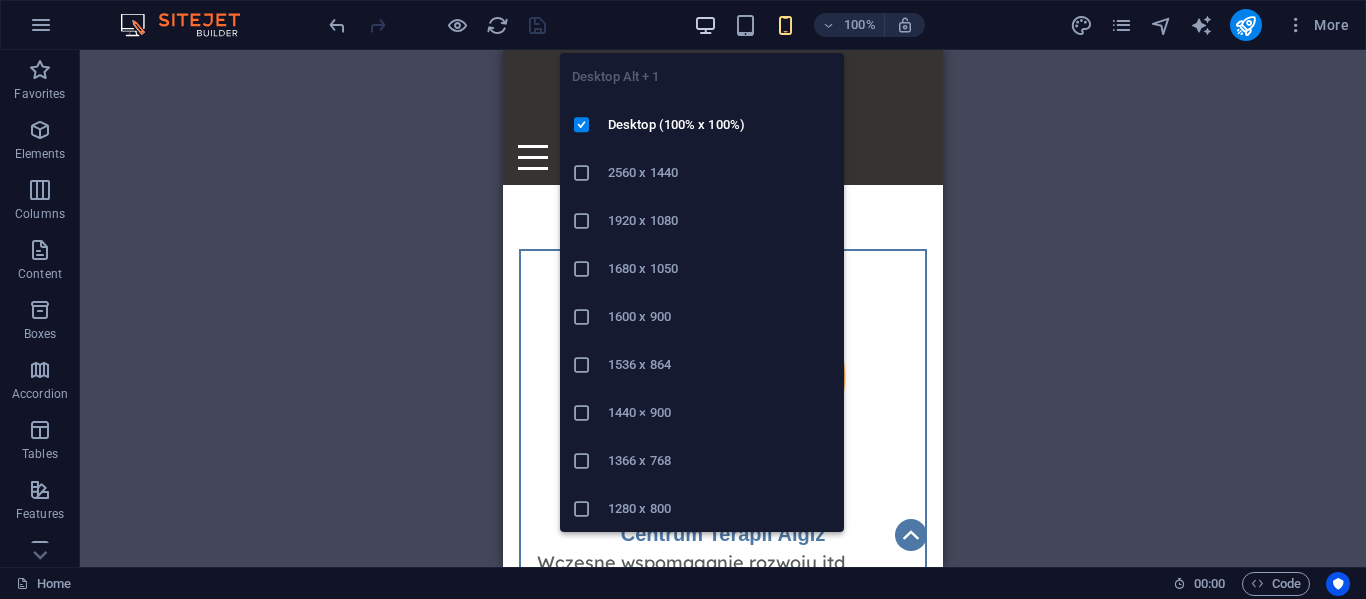 click at bounding box center [705, 25] 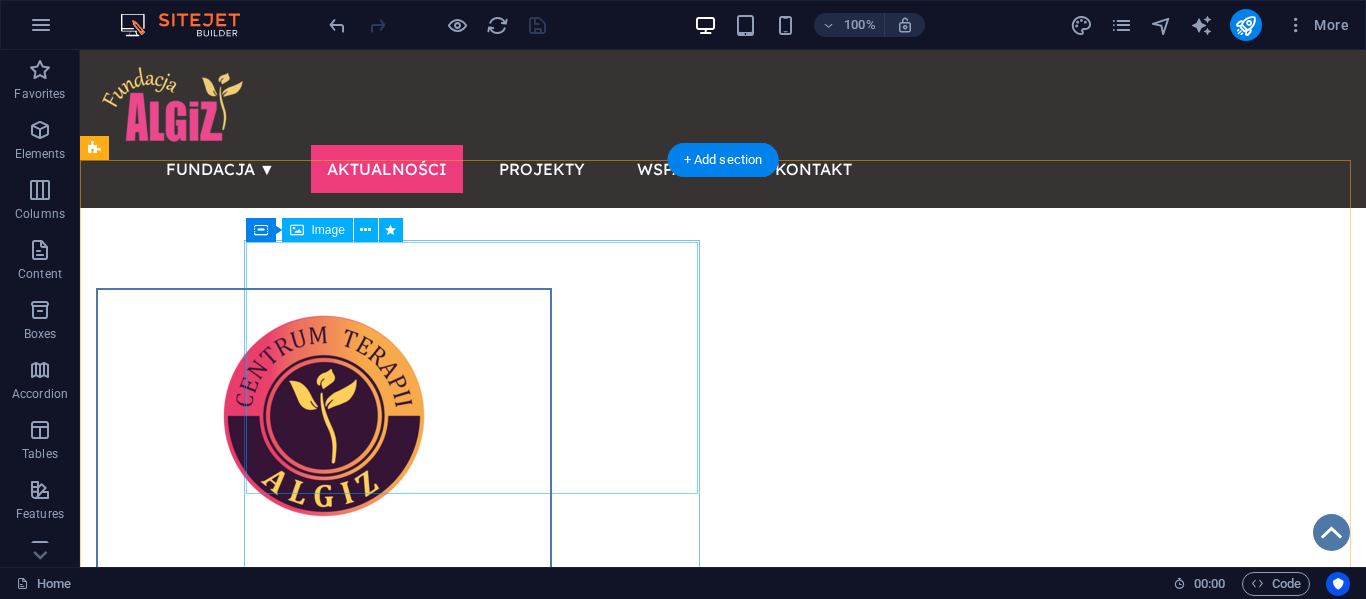 click at bounding box center [324, 416] 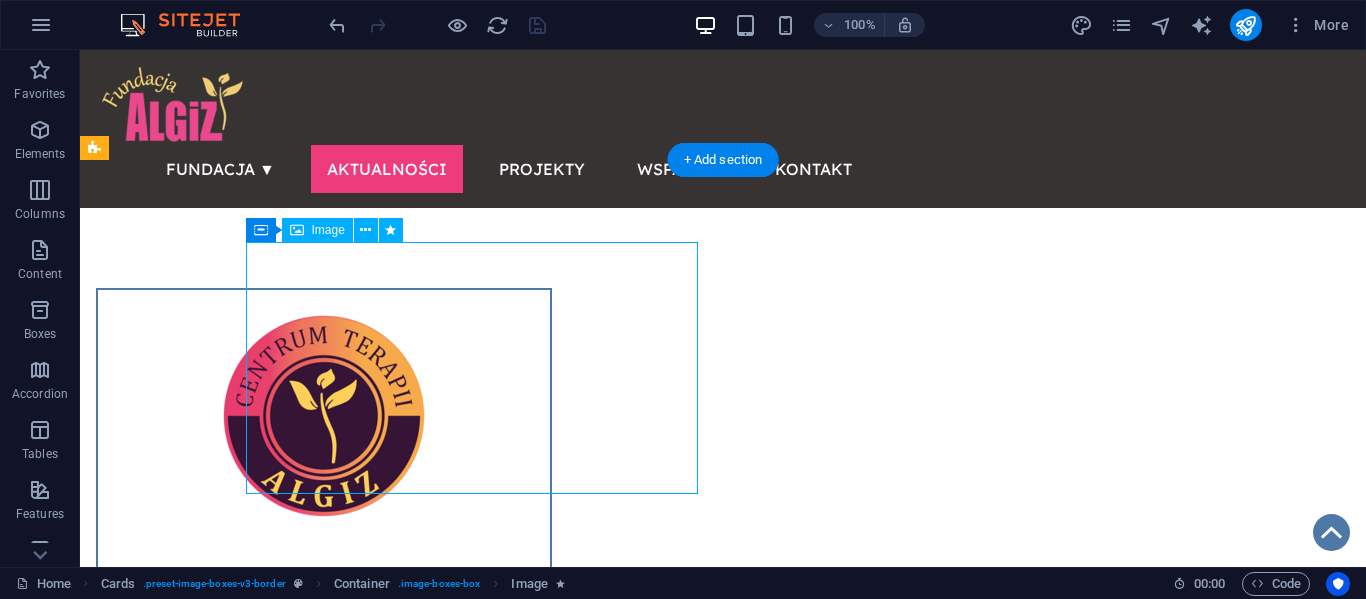 click at bounding box center [324, 416] 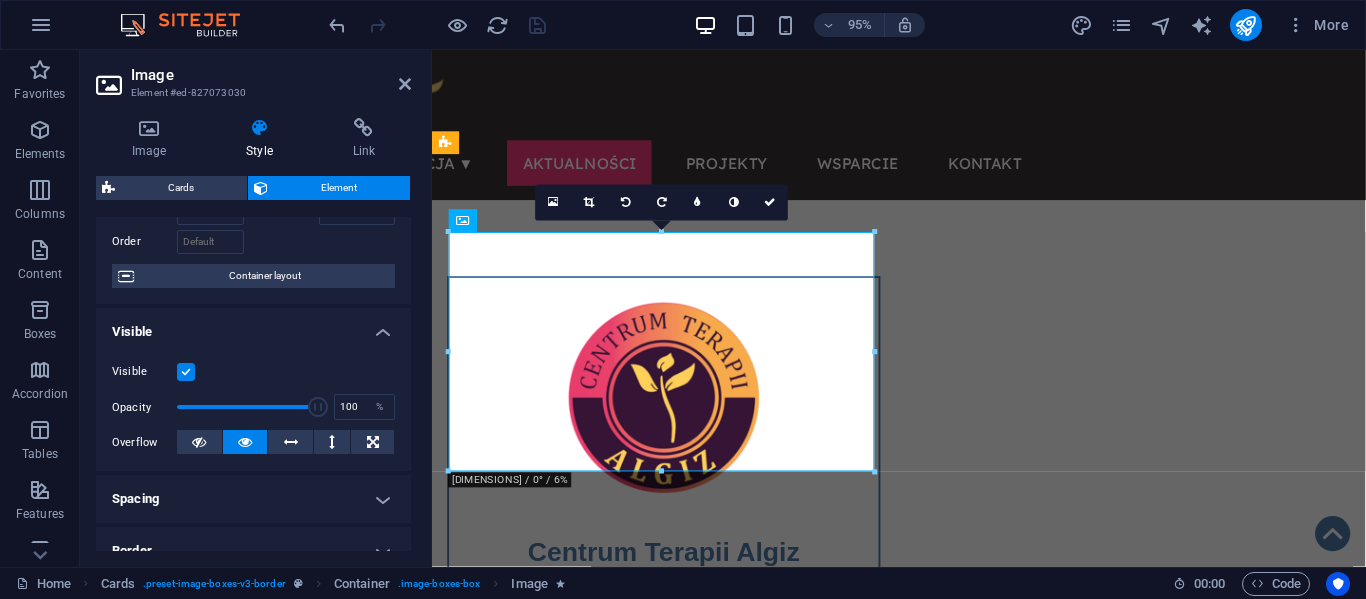 scroll, scrollTop: 269, scrollLeft: 0, axis: vertical 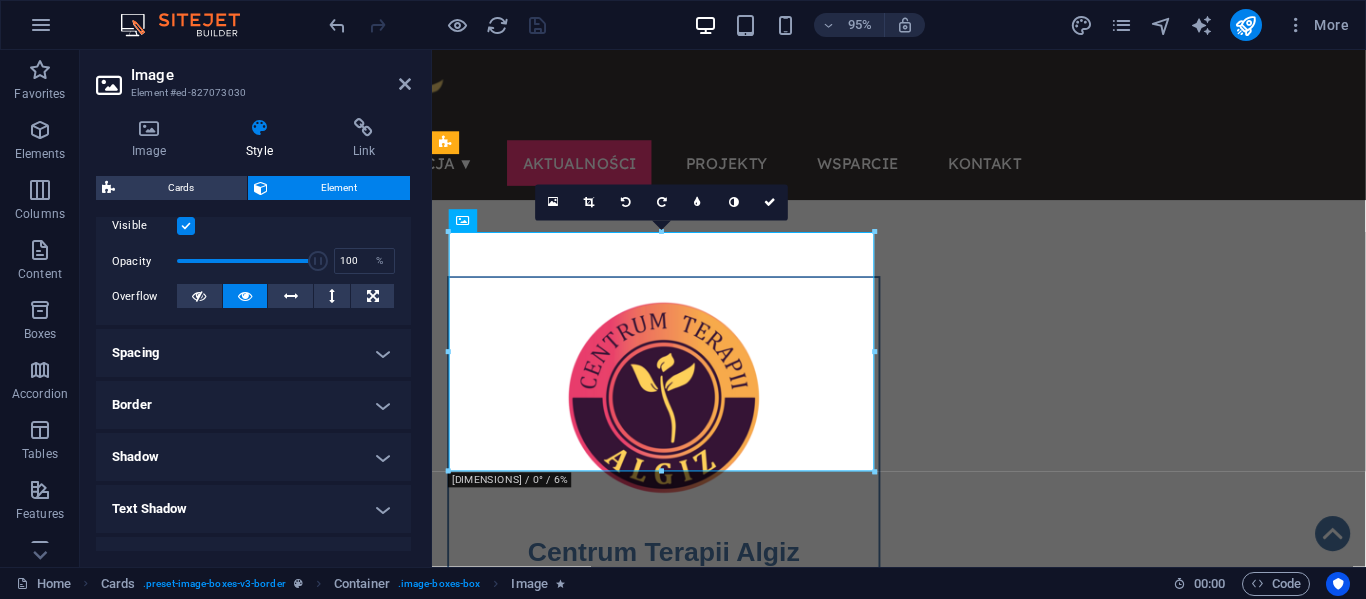 click on "Border" at bounding box center [253, 405] 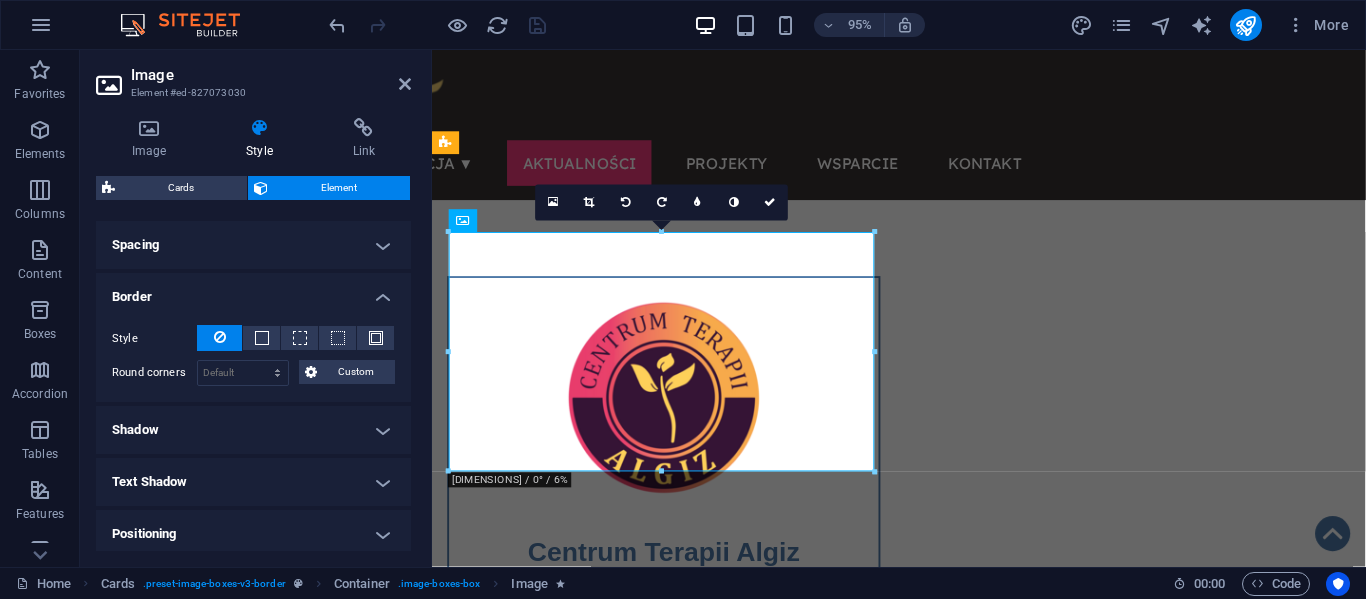 scroll, scrollTop: 406, scrollLeft: 0, axis: vertical 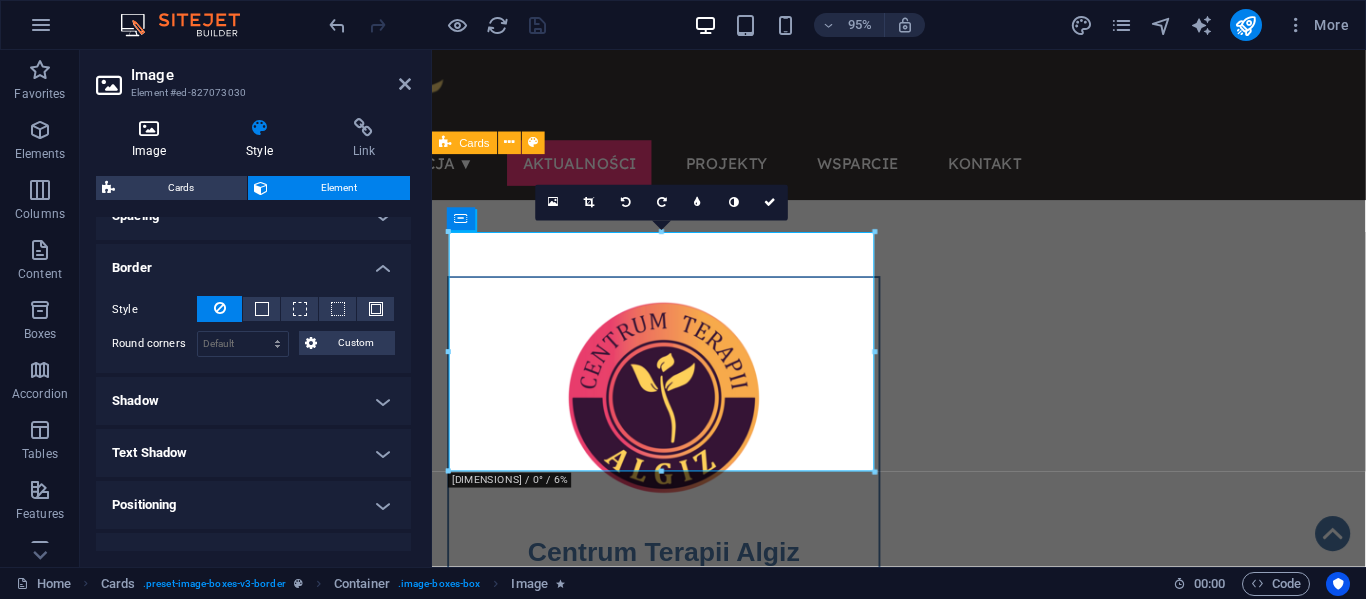 click at bounding box center [149, 128] 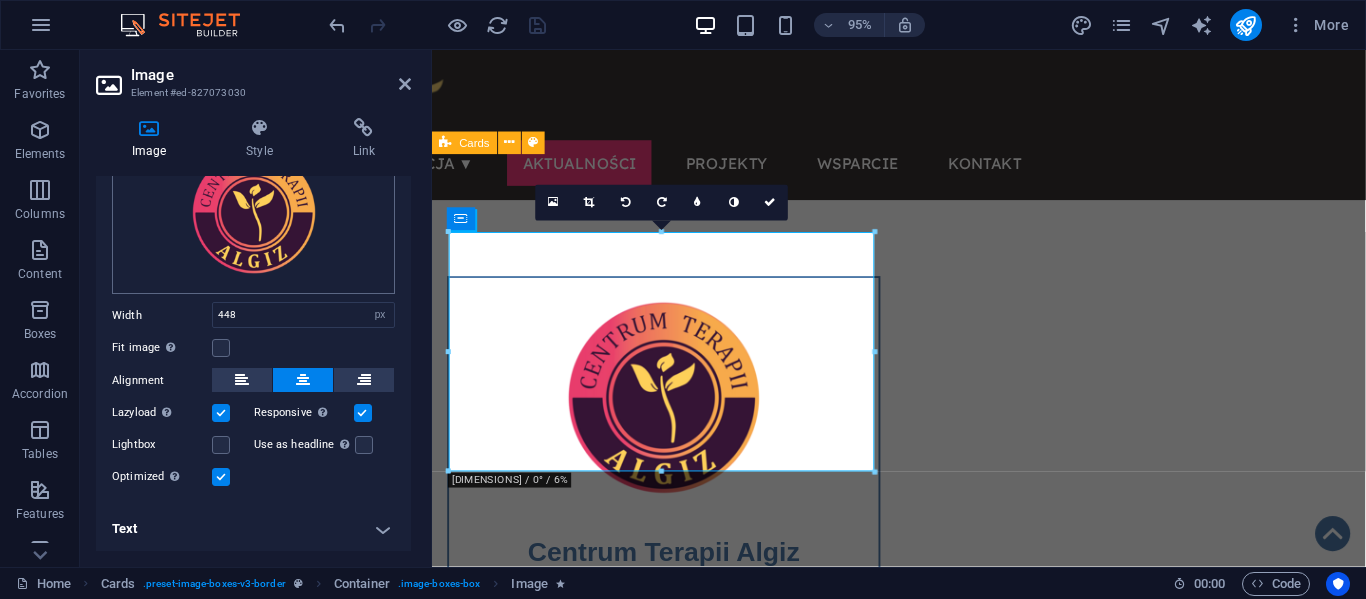 scroll, scrollTop: 0, scrollLeft: 0, axis: both 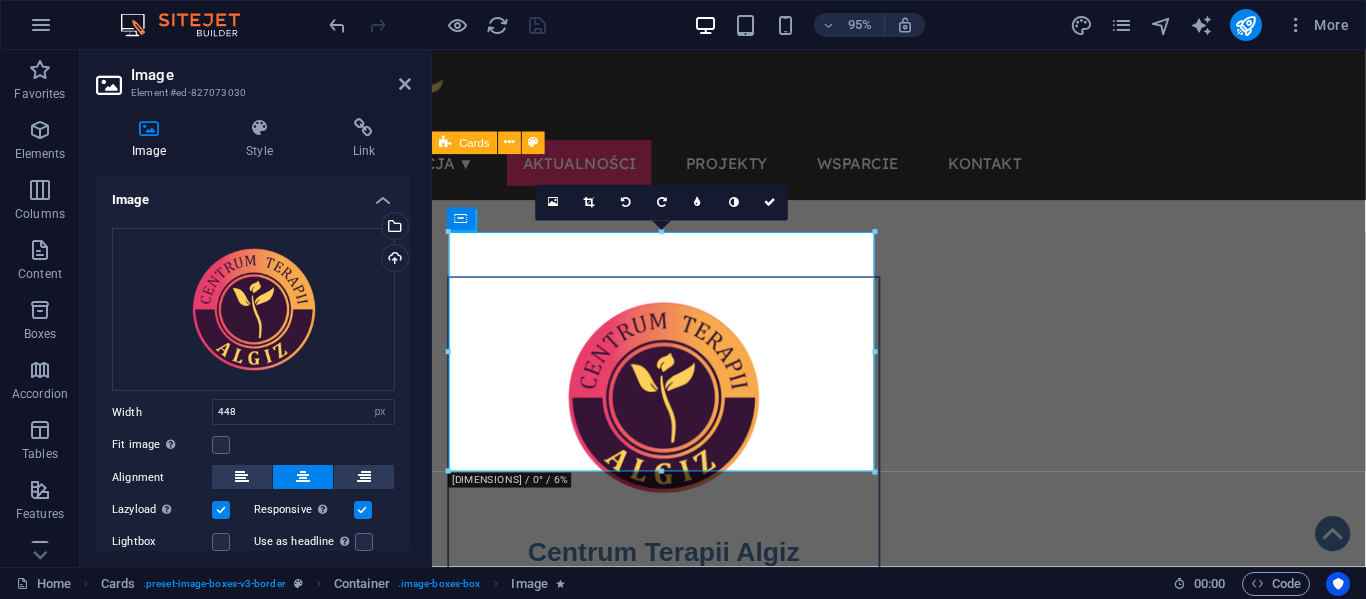 click on "Image Style Link Image Drag files here, click to choose files or select files from Files or our free stock photos & videos Select files from the file manager, stock photos, or upload file(s) Upload Width 448 Default auto px rem % em vh vw Fit image Automatically fit image to a fixed width and height Height Default auto px Alignment Lazyload Loading images after the page loads improves page speed. Responsive Automatically load retina image and smartphone optimized sizes. Lightbox Use as headline The image will be wrapped in an H1 headline tag. Useful for giving alternative text the weight of an H1 headline, e.g. for the logo. Leave unchecked if uncertain. Optimized Images are compressed to improve page speed. Position Direction Custom X offset 50 px rem % vh vw Y offset 50 px rem % vh vw Text Float No float Image left Image right Determine how text should behave around the image. Text Alternative text Image caption Paragraph Format Normal Heading 1 Heading 2 Heading 3 Heading 4 Heading 5 Heading 6 Code Arial 8" at bounding box center [253, 334] 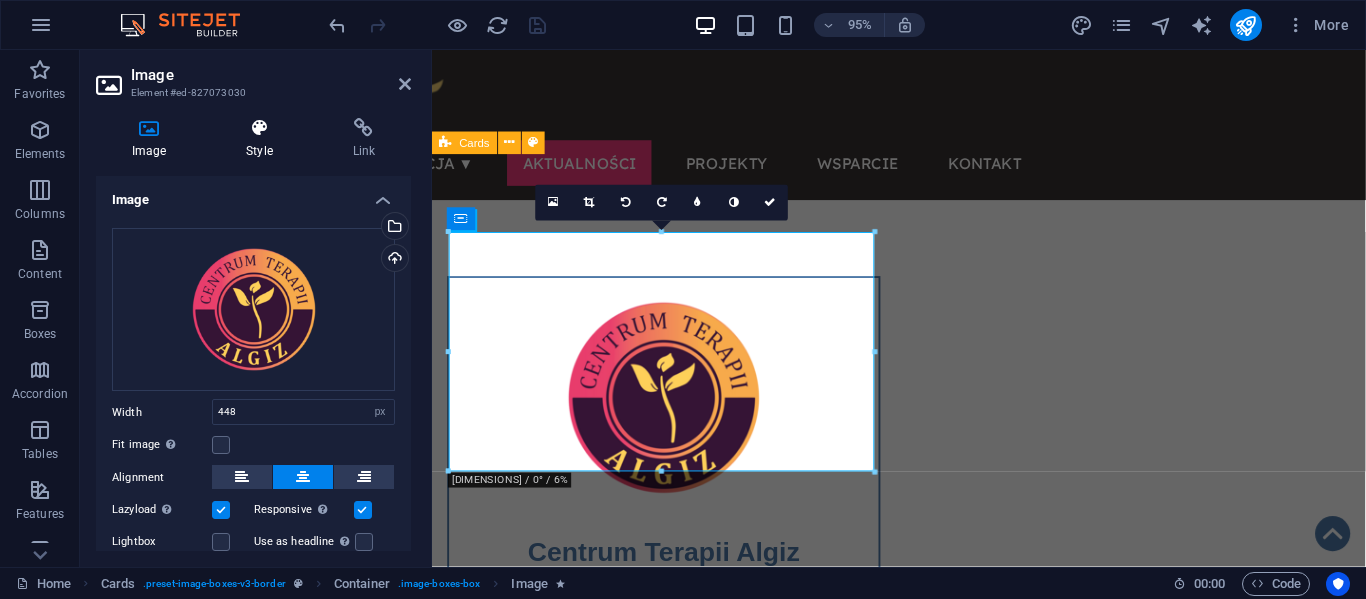 click at bounding box center [259, 128] 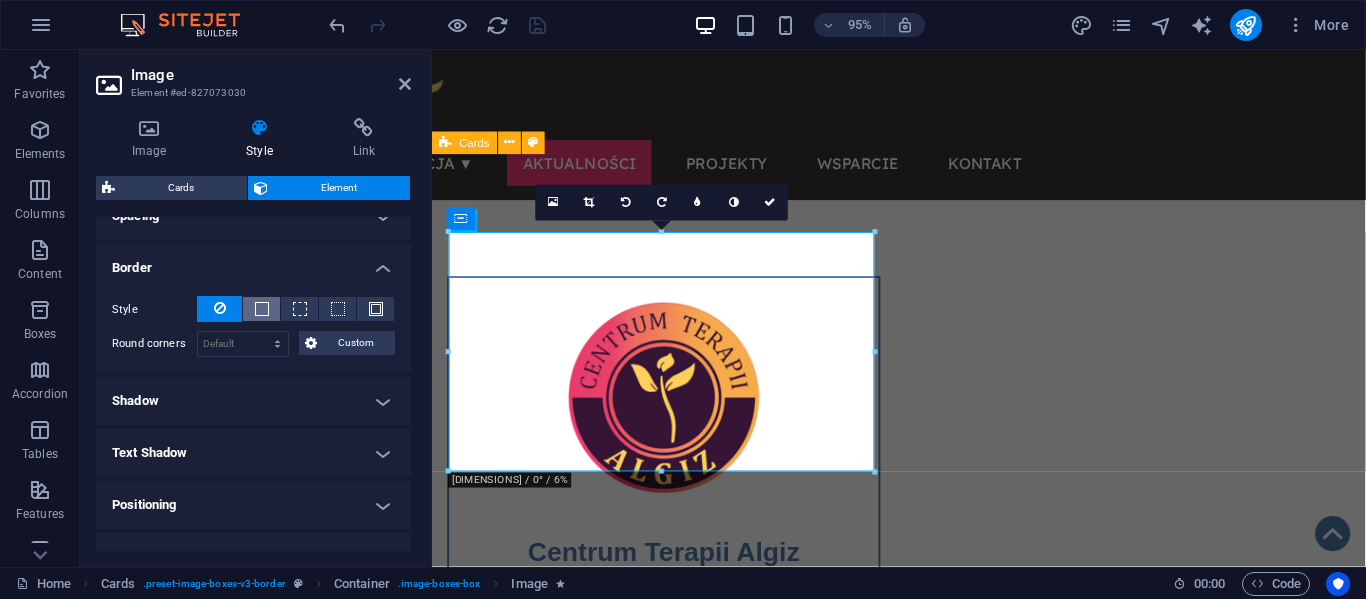 click at bounding box center (261, 309) 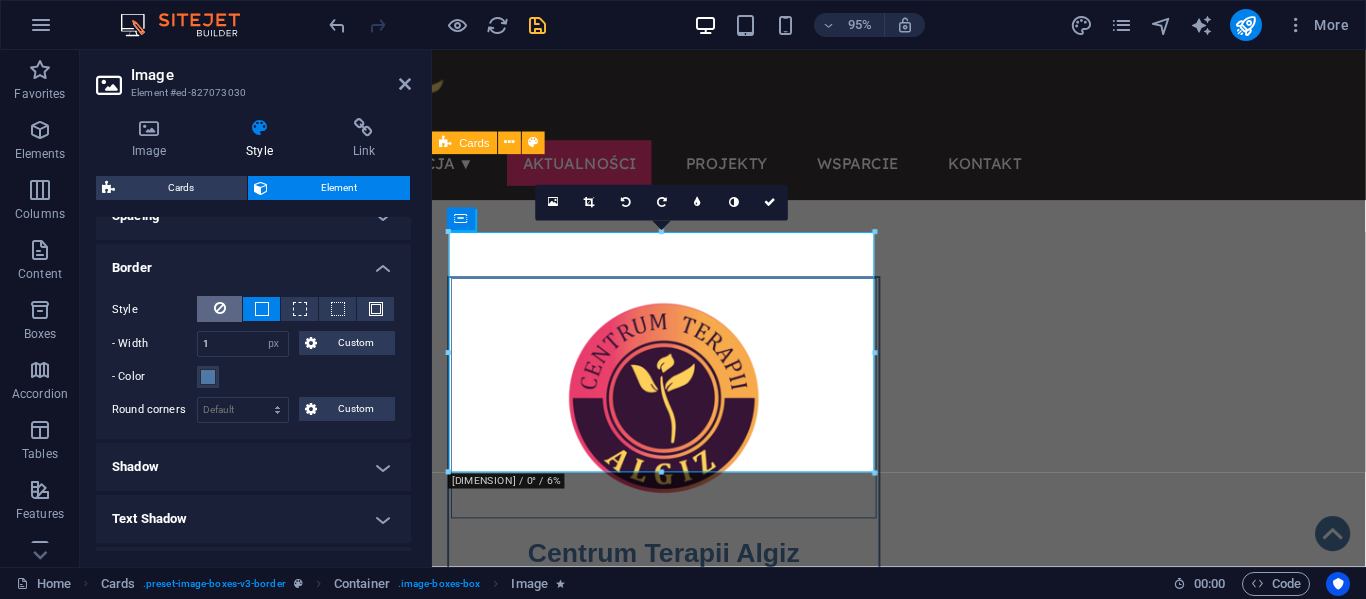 click at bounding box center [220, 308] 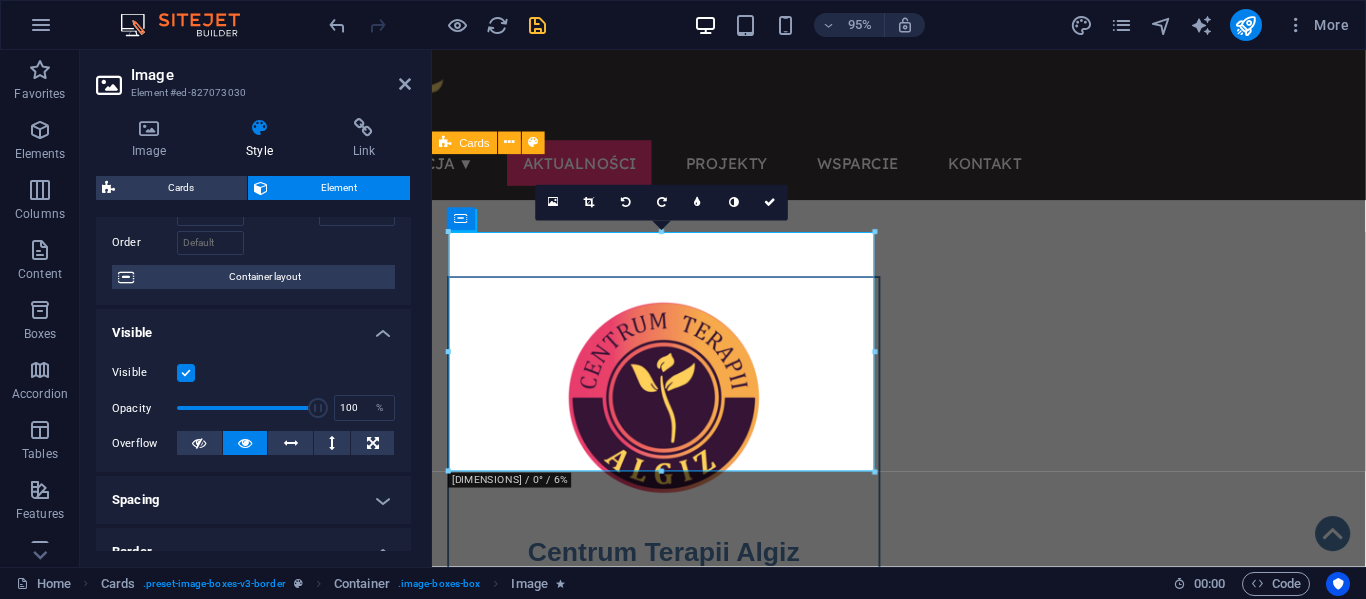 scroll, scrollTop: 88, scrollLeft: 0, axis: vertical 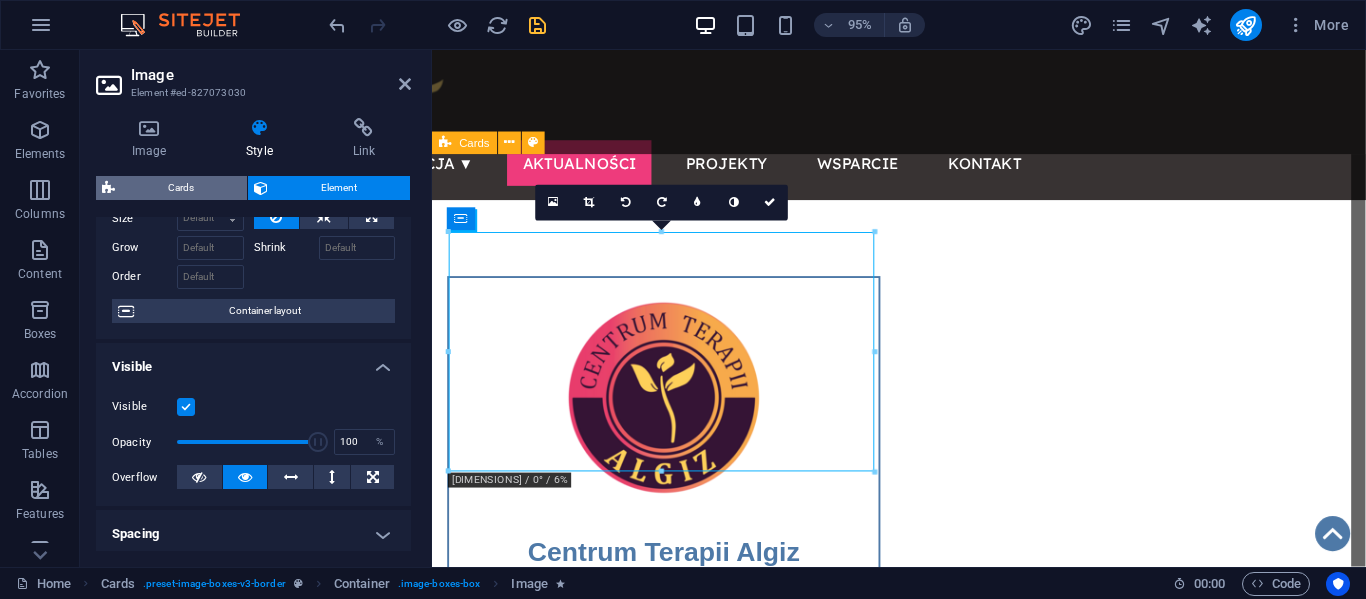 click on "Cards" at bounding box center [181, 188] 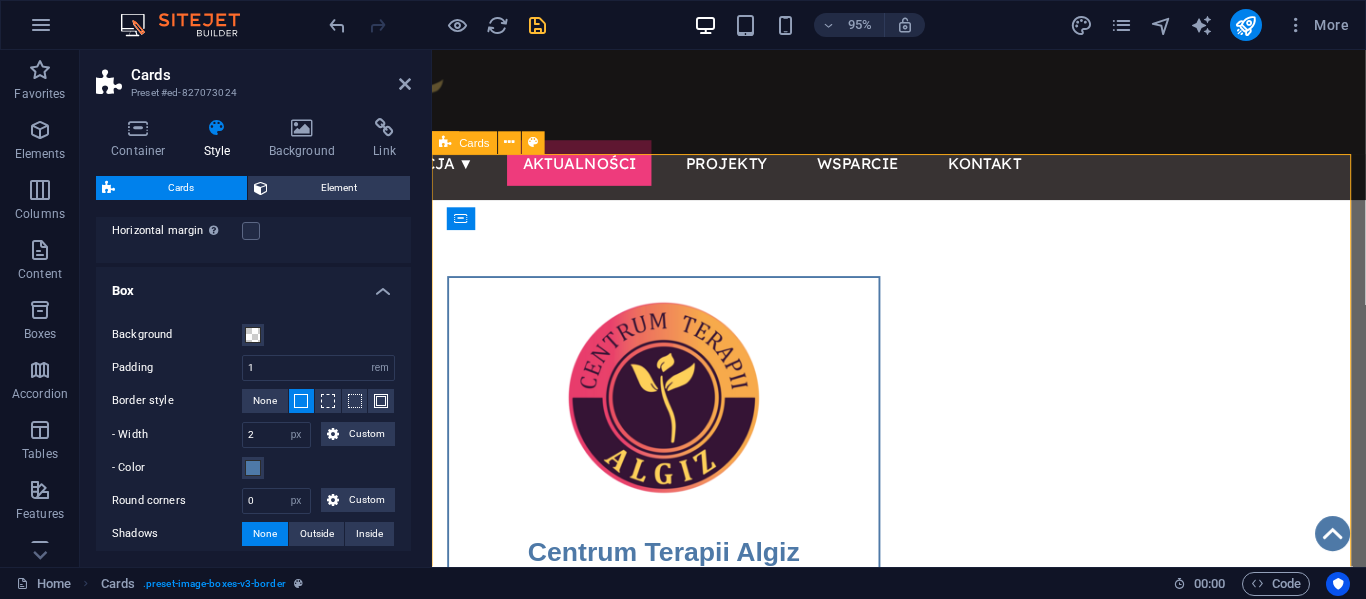 scroll, scrollTop: 358, scrollLeft: 0, axis: vertical 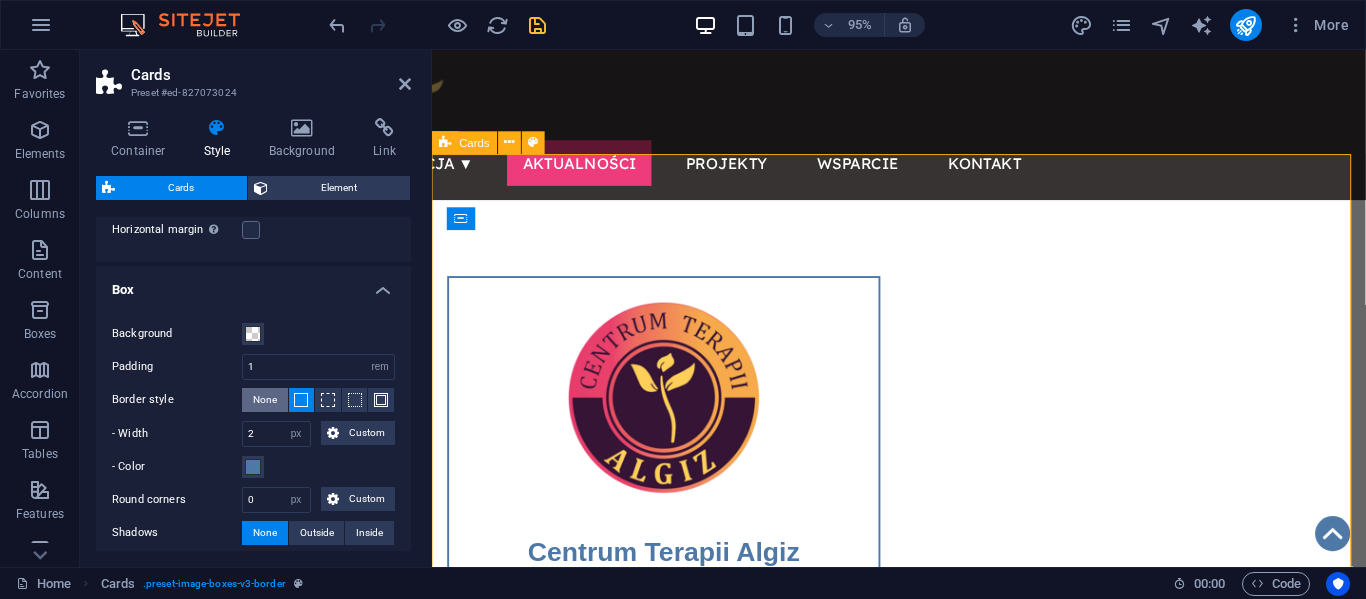 click on "None" at bounding box center (265, 400) 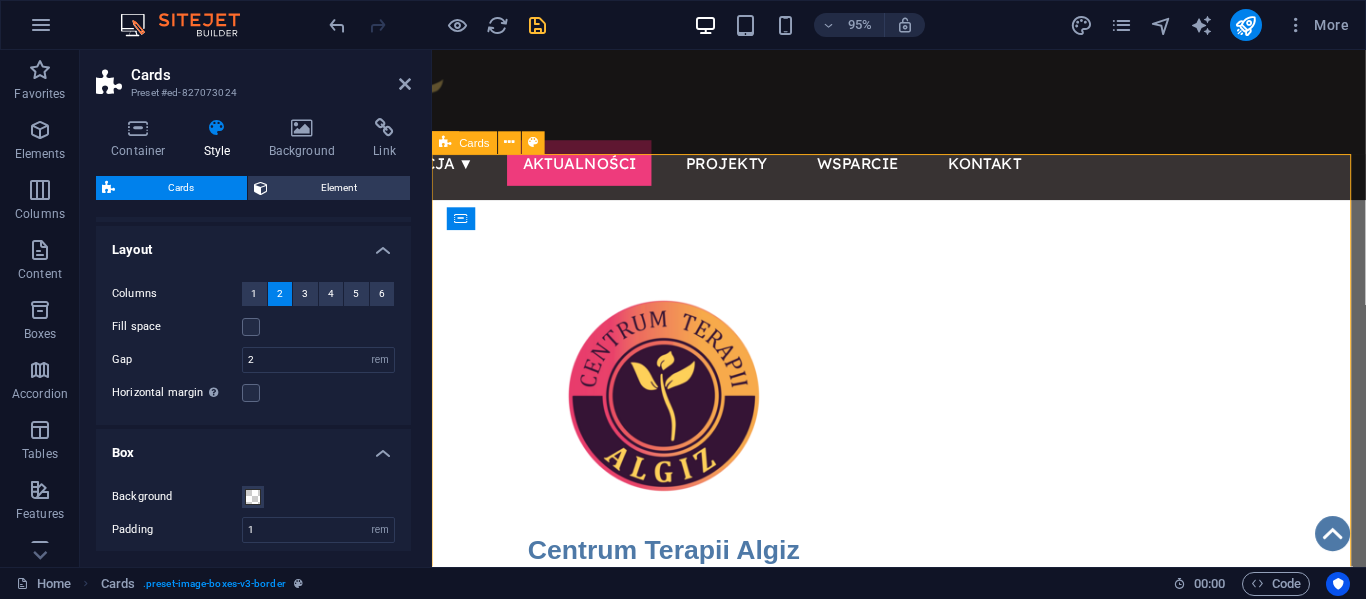 scroll, scrollTop: 0, scrollLeft: 0, axis: both 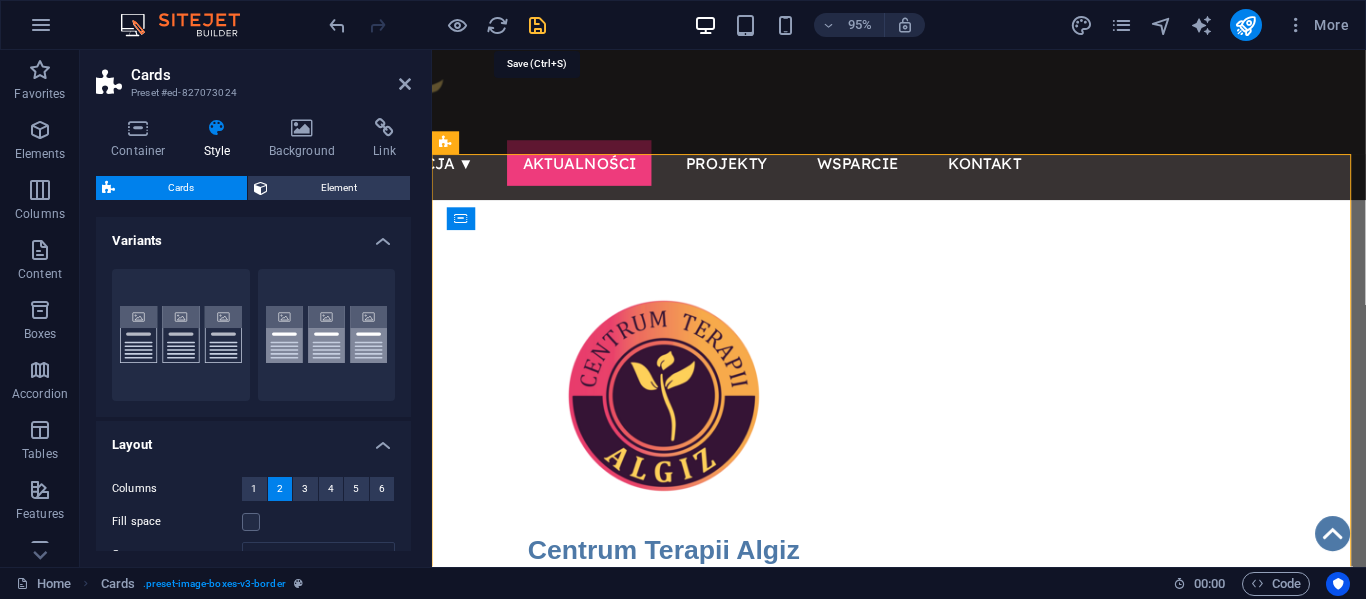 click at bounding box center (537, 25) 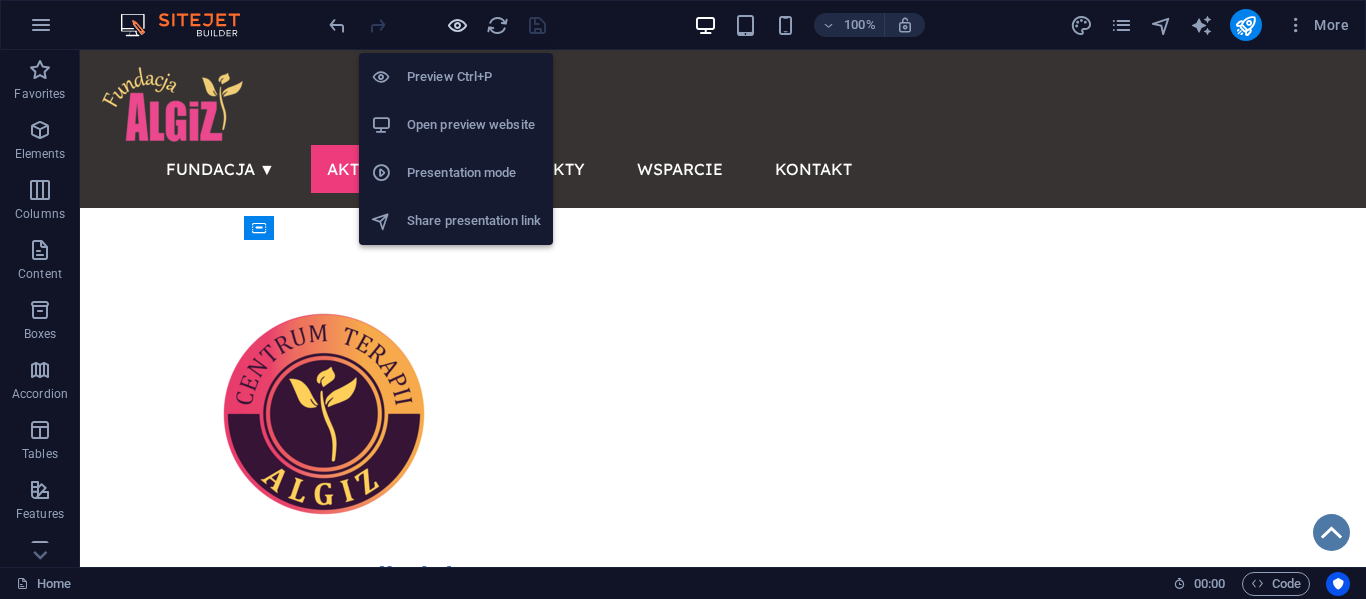 click at bounding box center [457, 25] 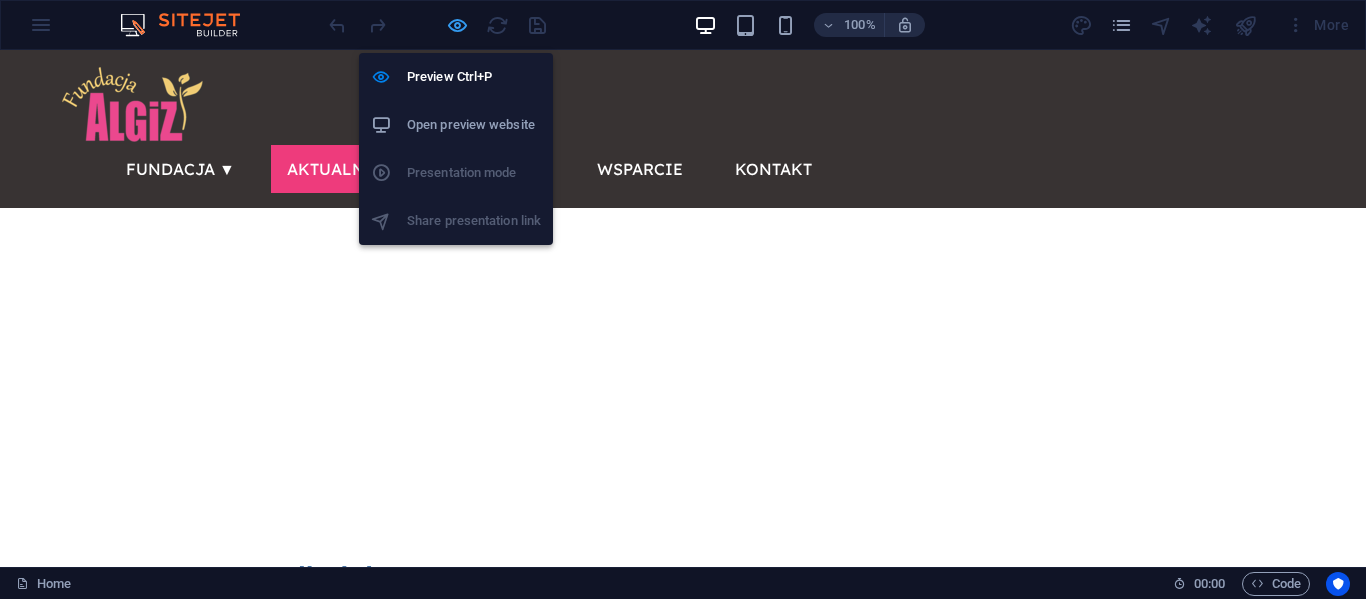 click at bounding box center (457, 25) 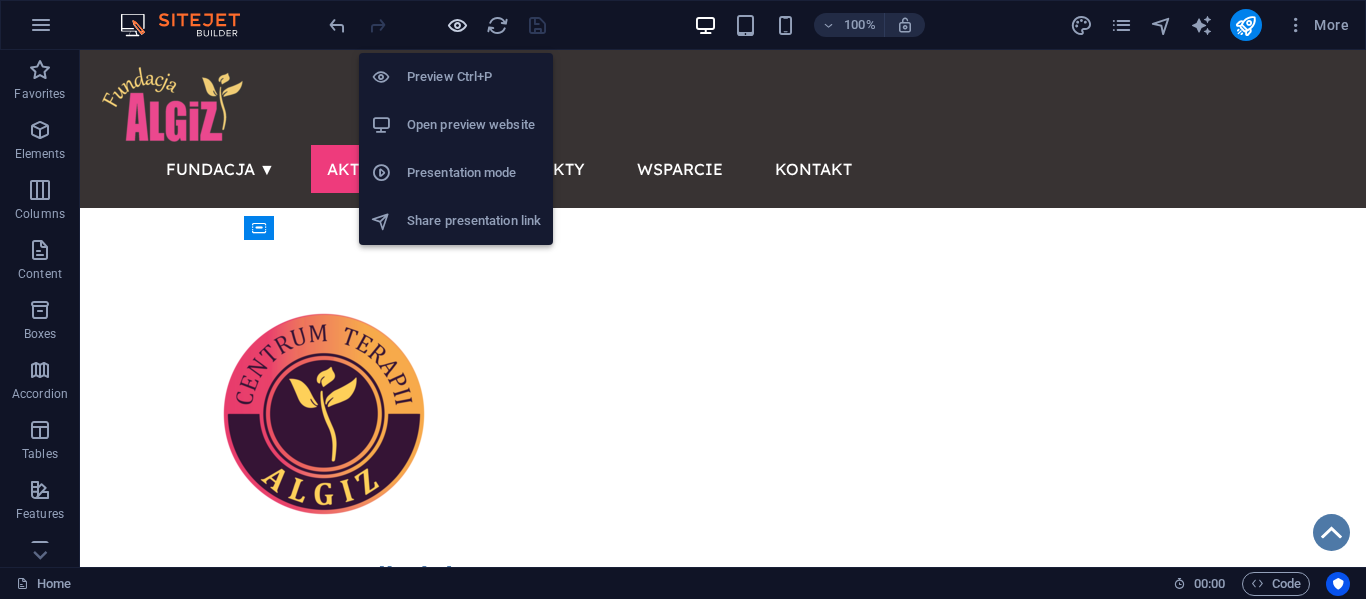 click at bounding box center (457, 25) 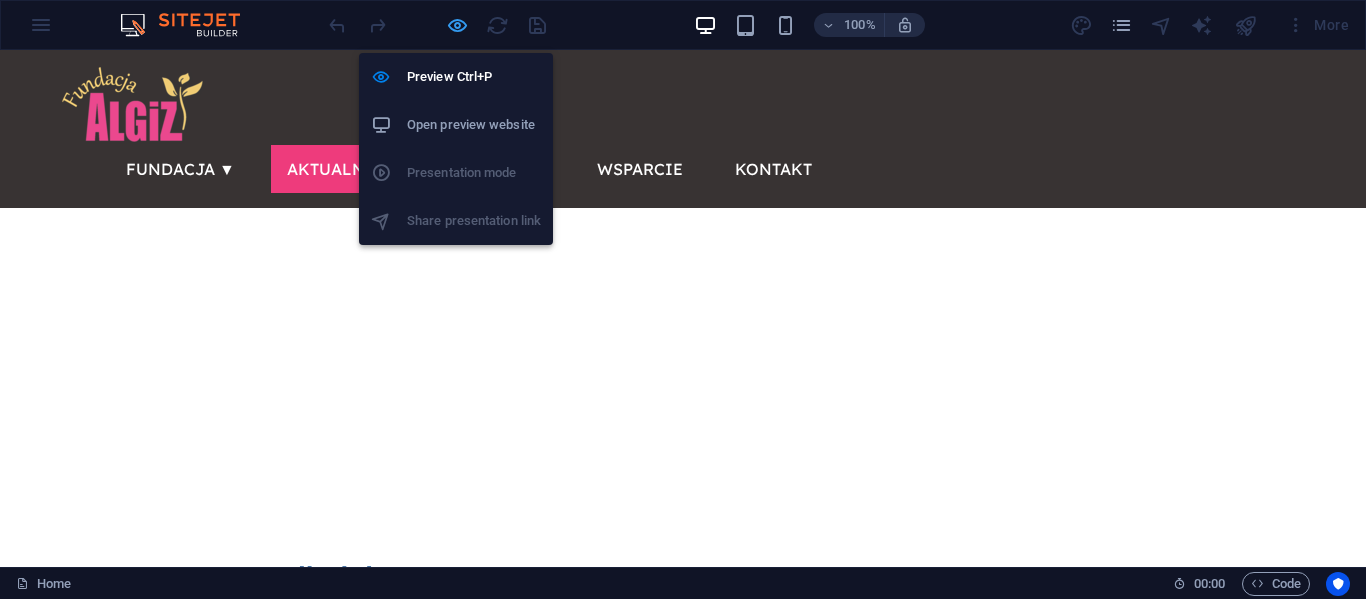 click at bounding box center (457, 25) 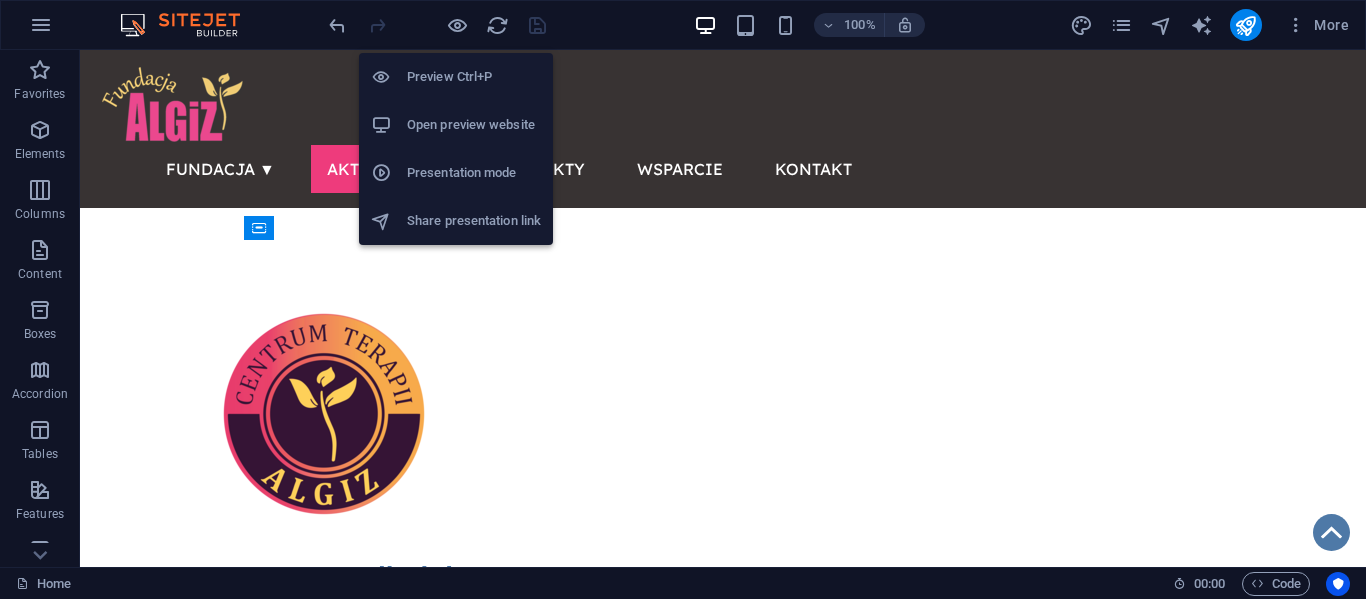 click on "Presentation mode" at bounding box center [474, 173] 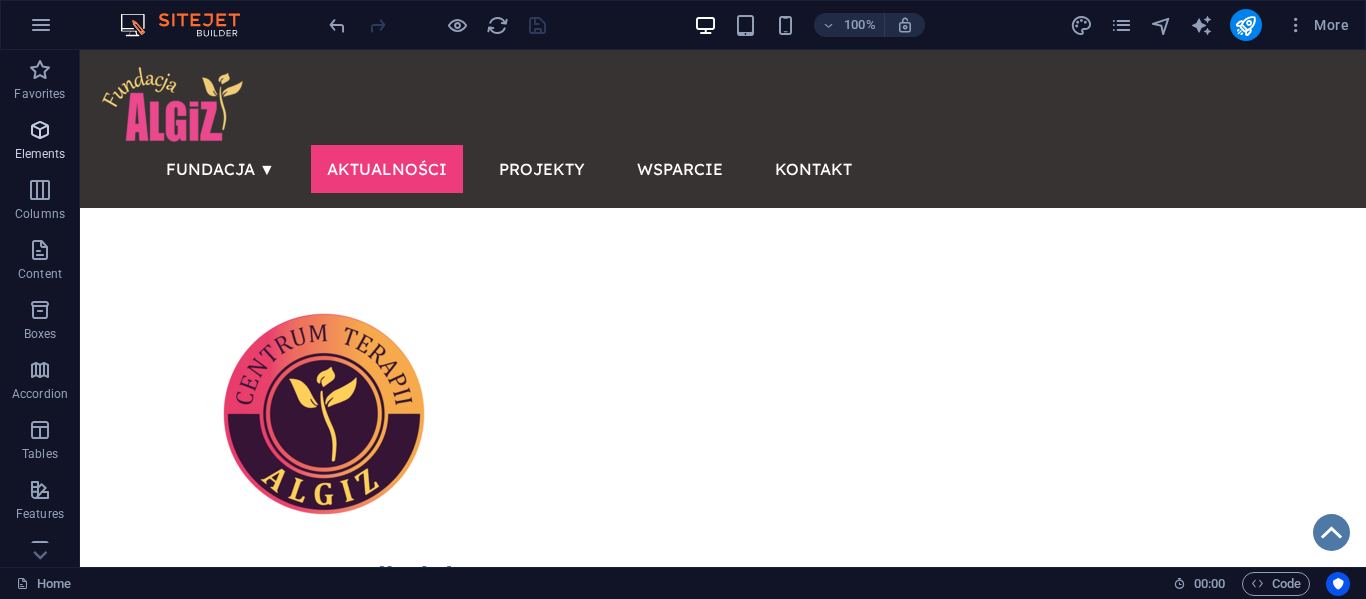 click on "Elements" at bounding box center (40, 142) 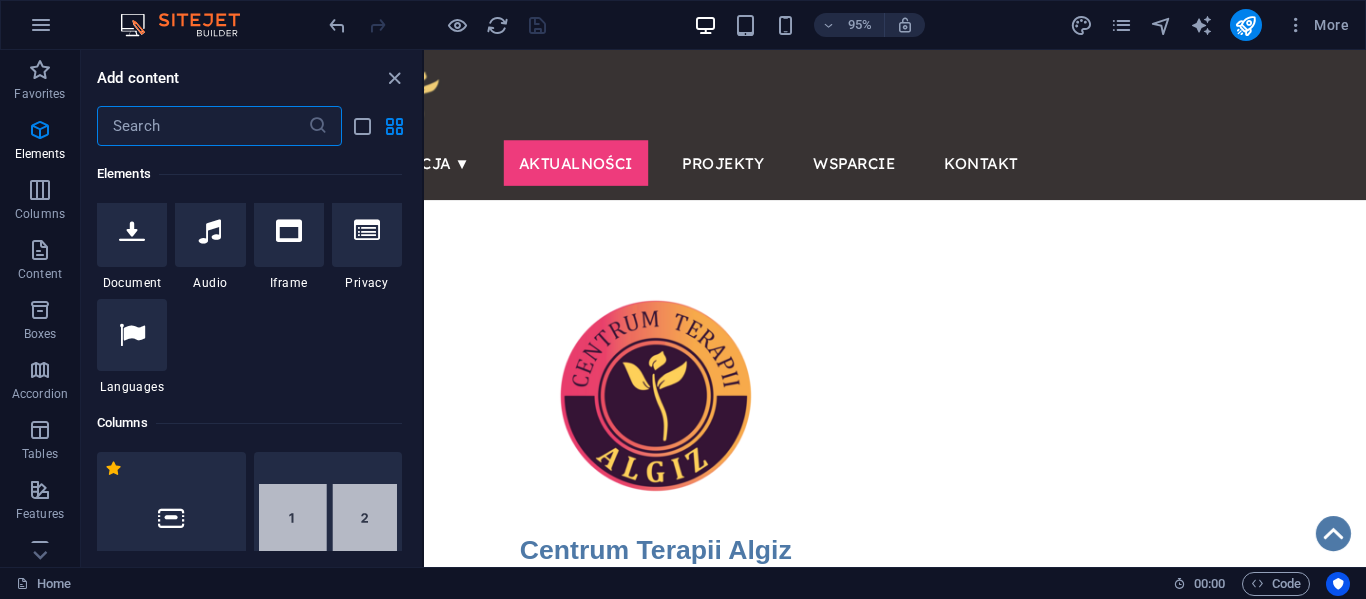 scroll, scrollTop: 742, scrollLeft: 0, axis: vertical 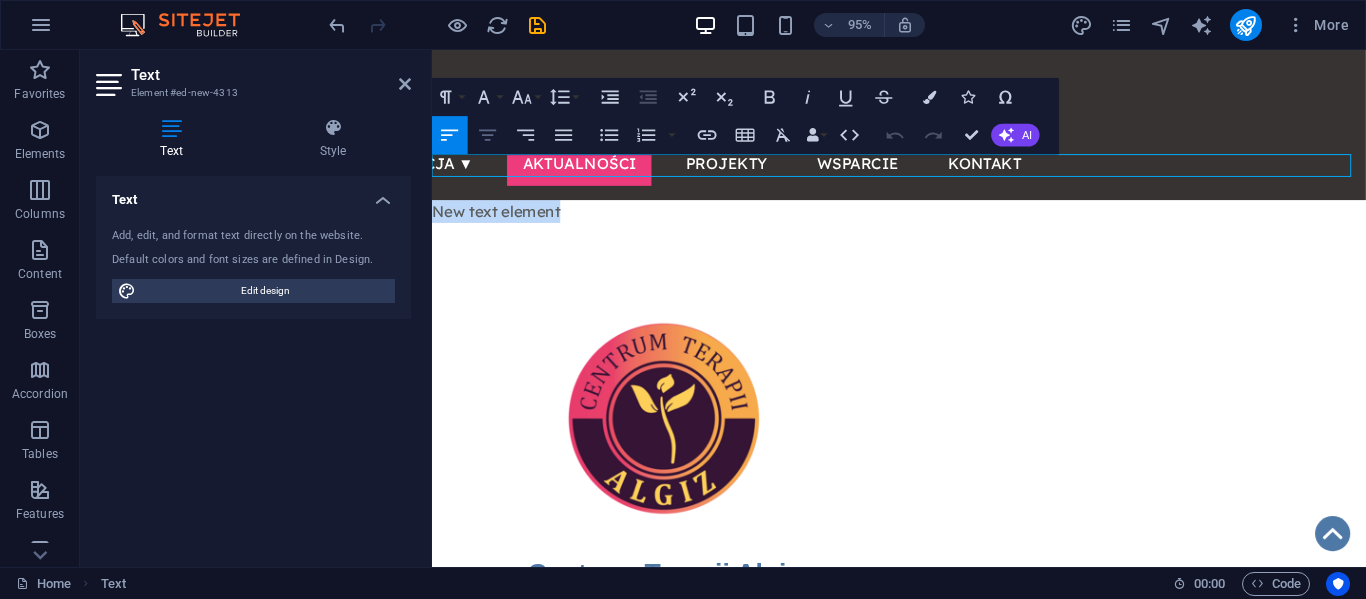click 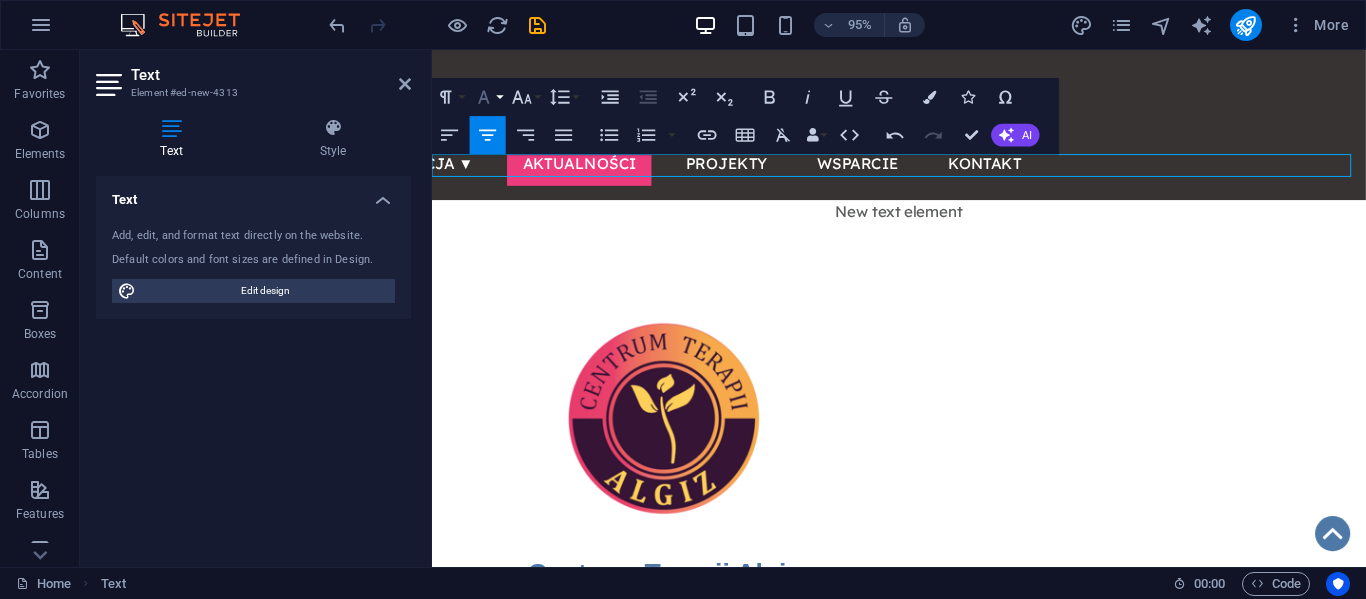 click on "Font Family" at bounding box center [488, 98] 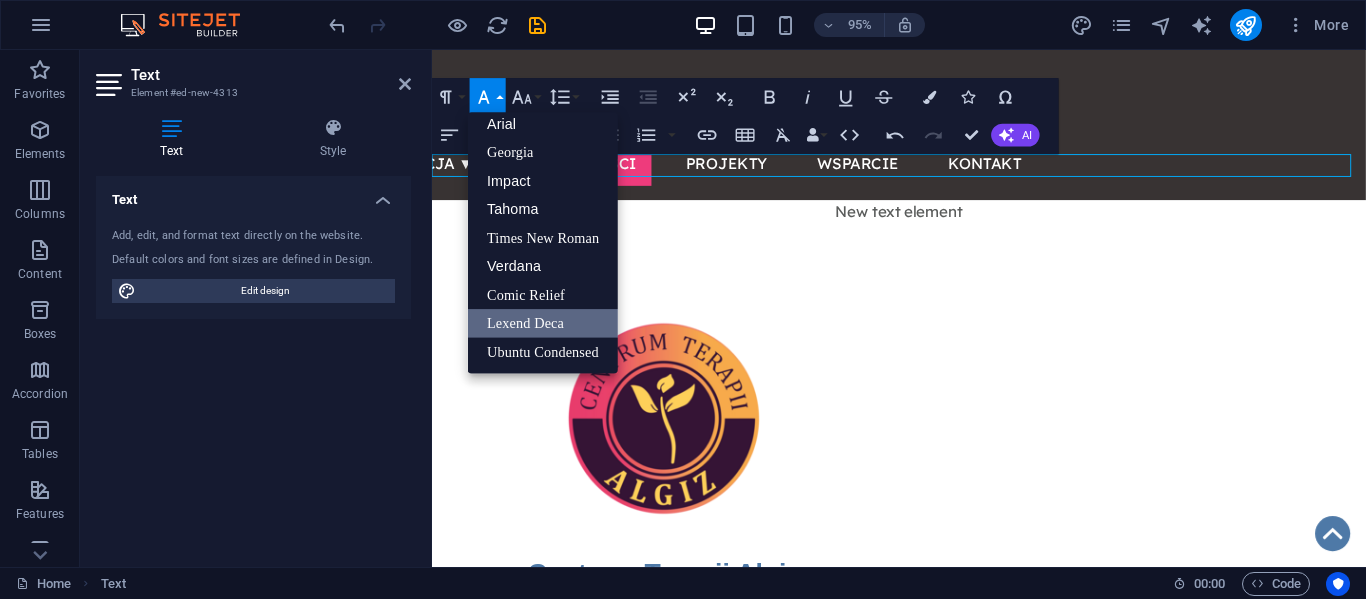 scroll, scrollTop: 11, scrollLeft: 0, axis: vertical 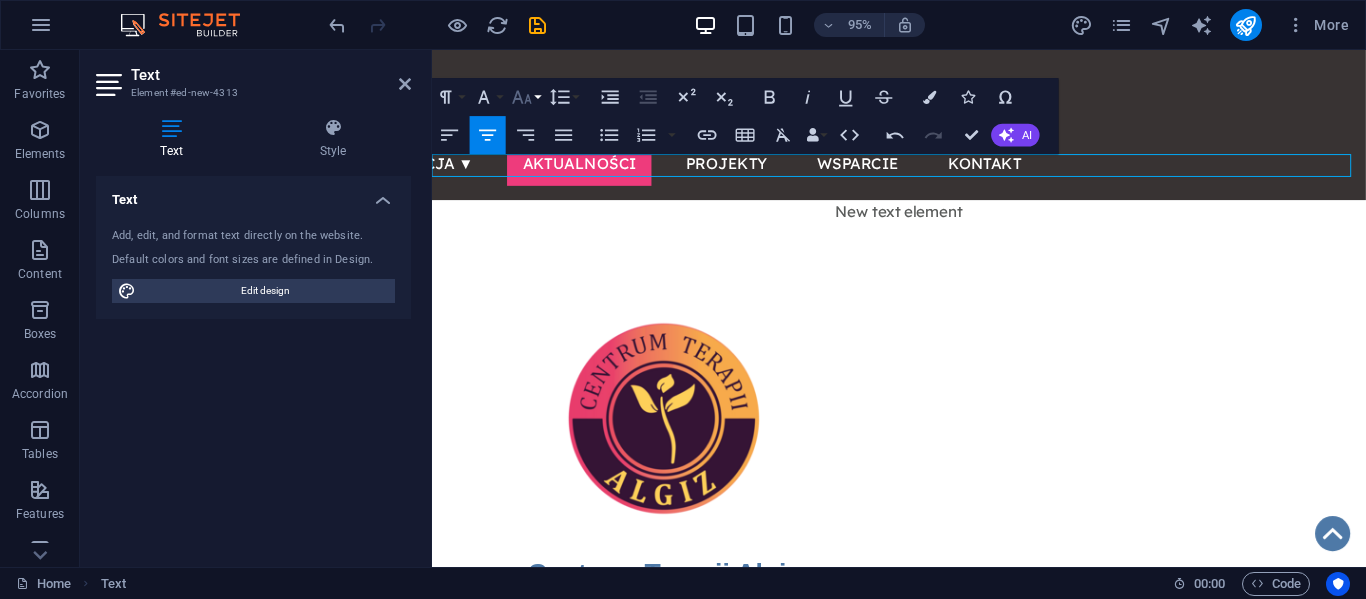 click on "Font Size" at bounding box center (526, 98) 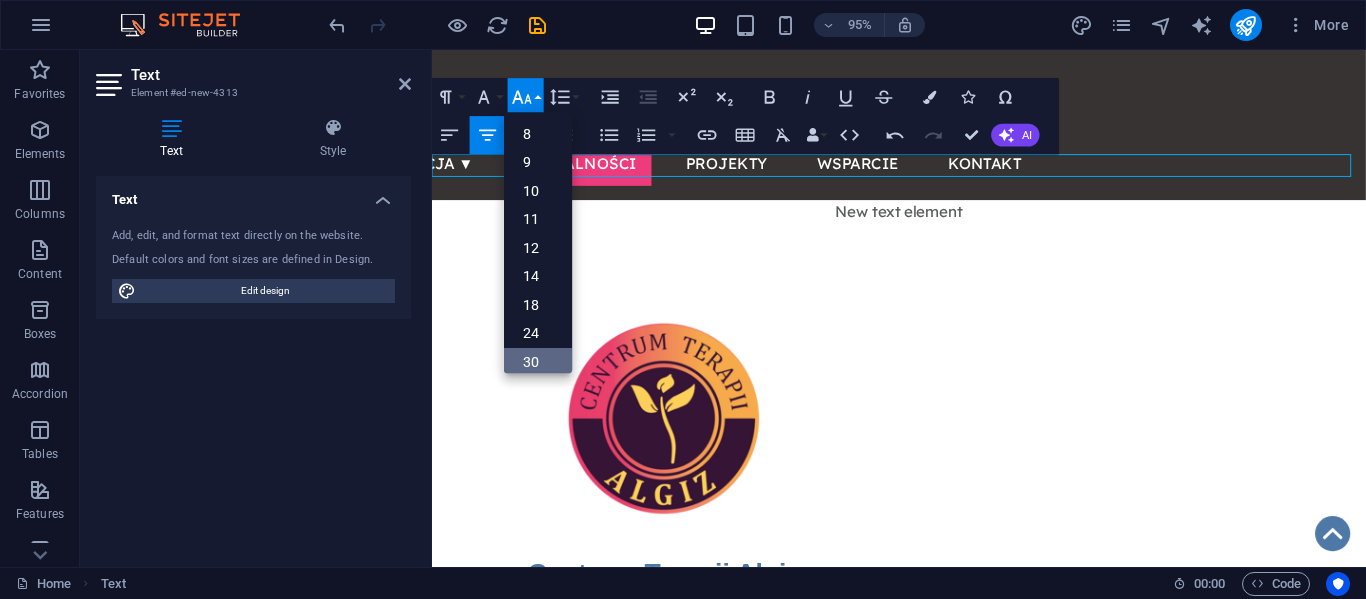 click on "30" at bounding box center (538, 362) 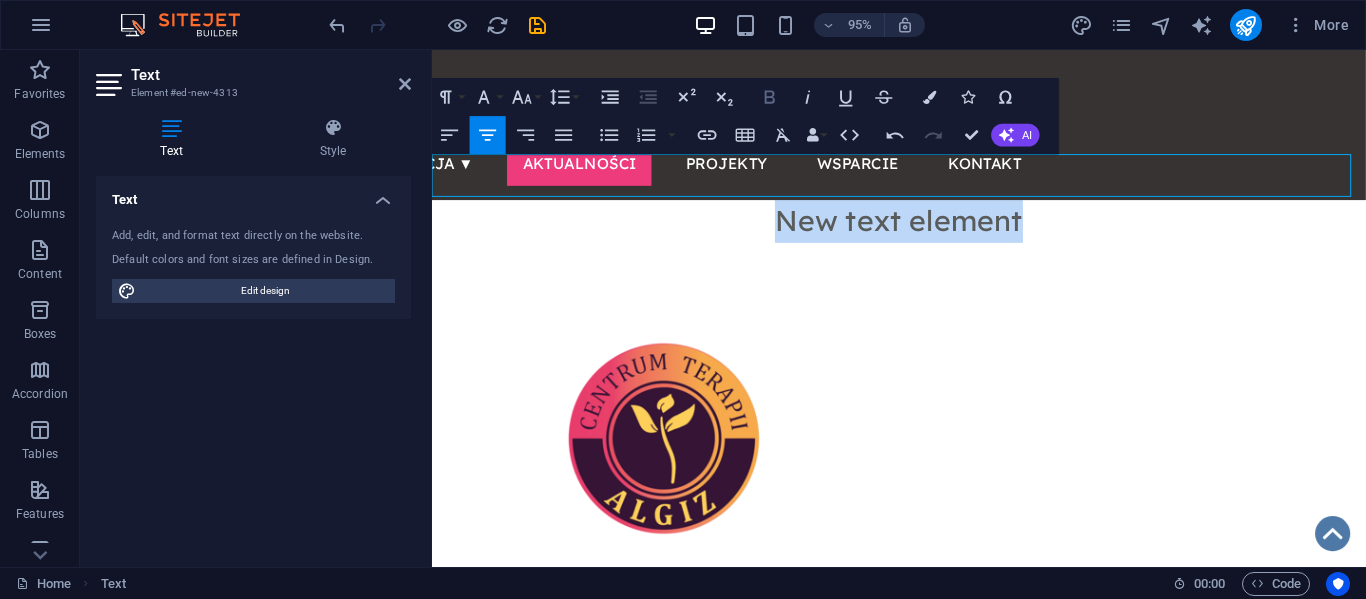 click 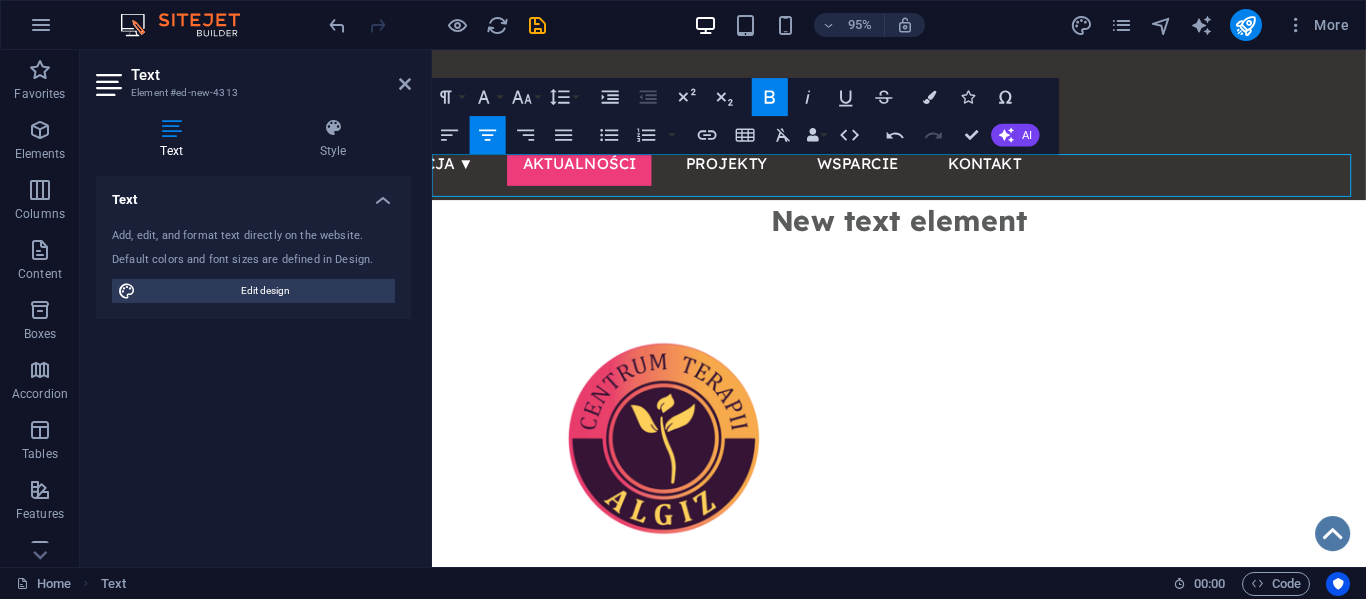 click on "New text element" at bounding box center [924, 230] 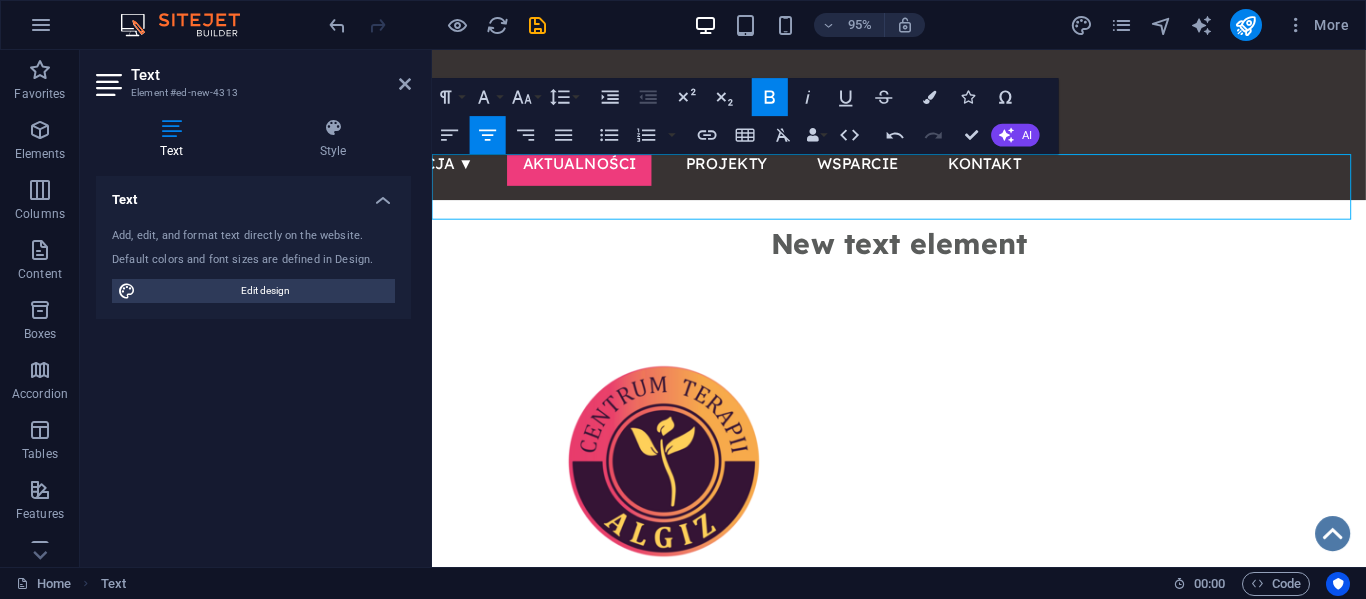 click on "New text element" at bounding box center (924, 254) 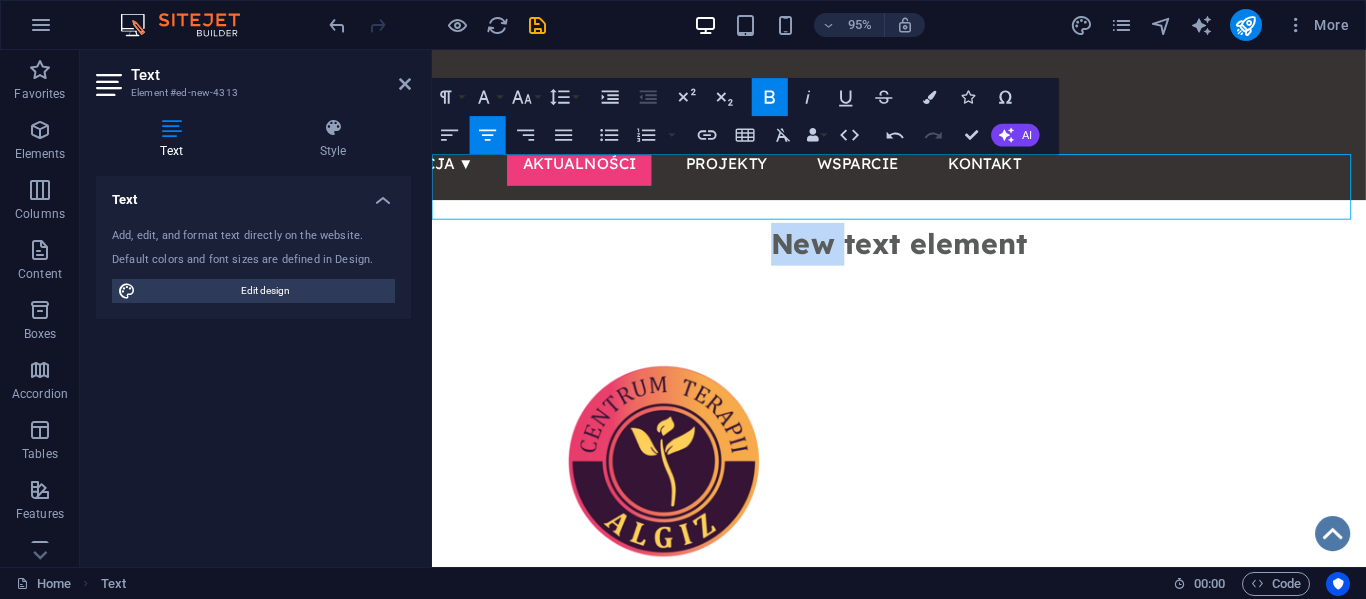 click on "New text element" at bounding box center (924, 254) 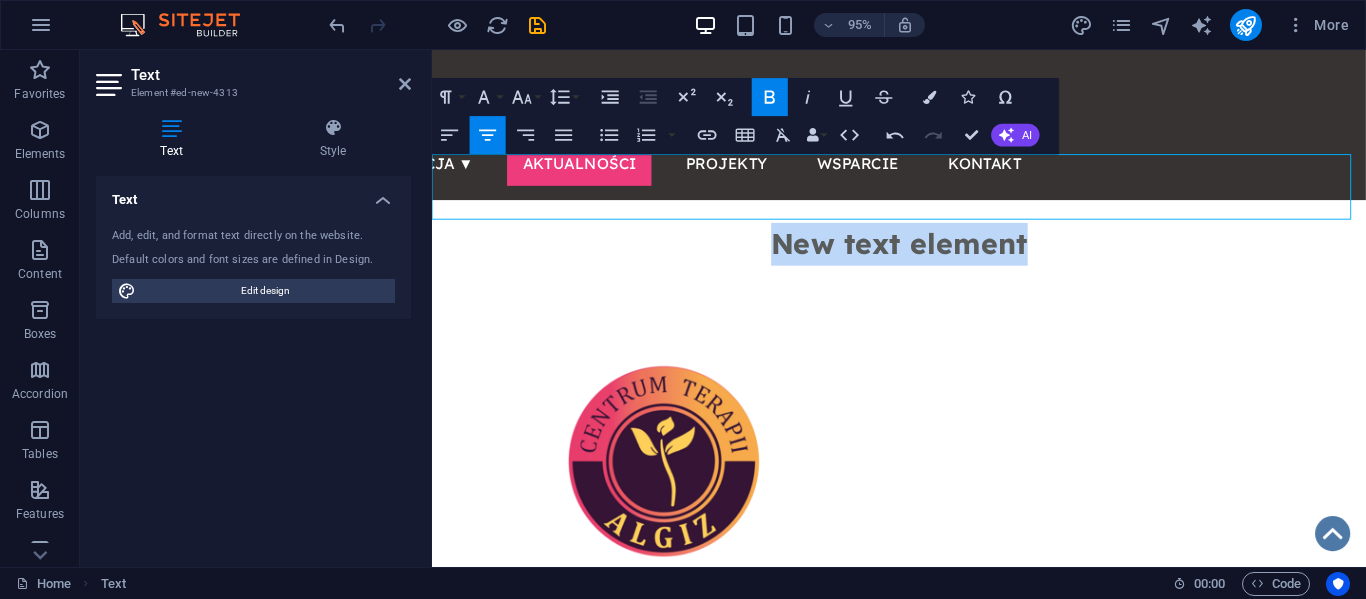 click on "New text element" at bounding box center (924, 254) 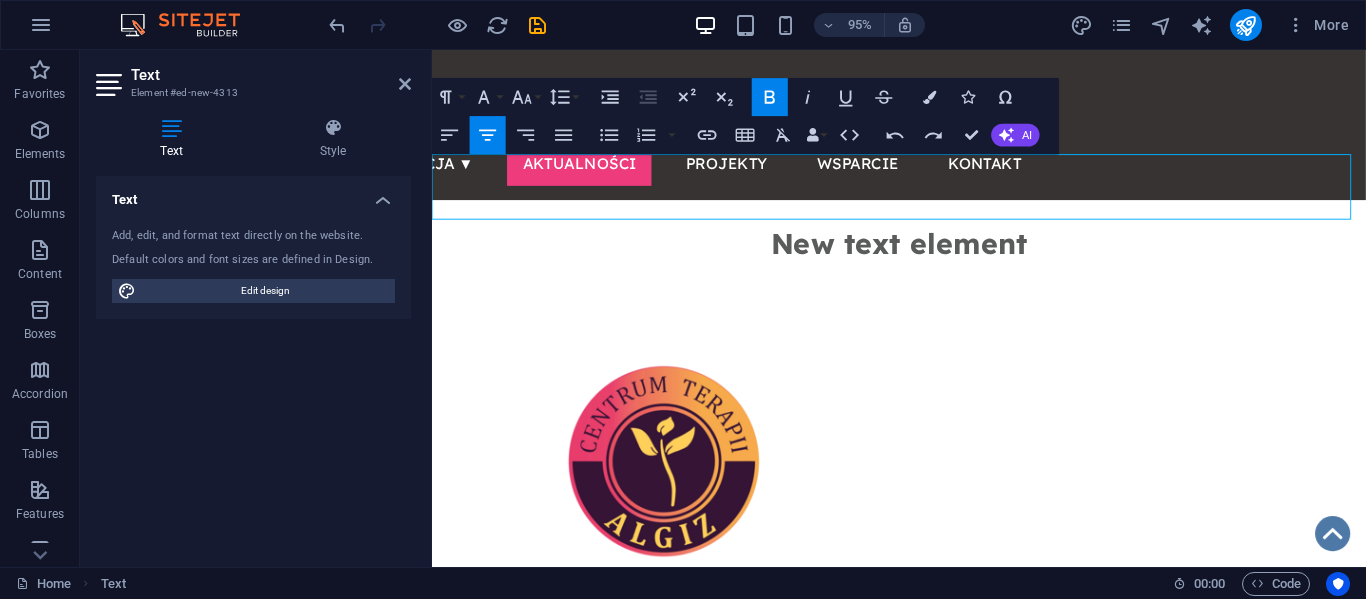 click on "New text element" at bounding box center (924, 254) 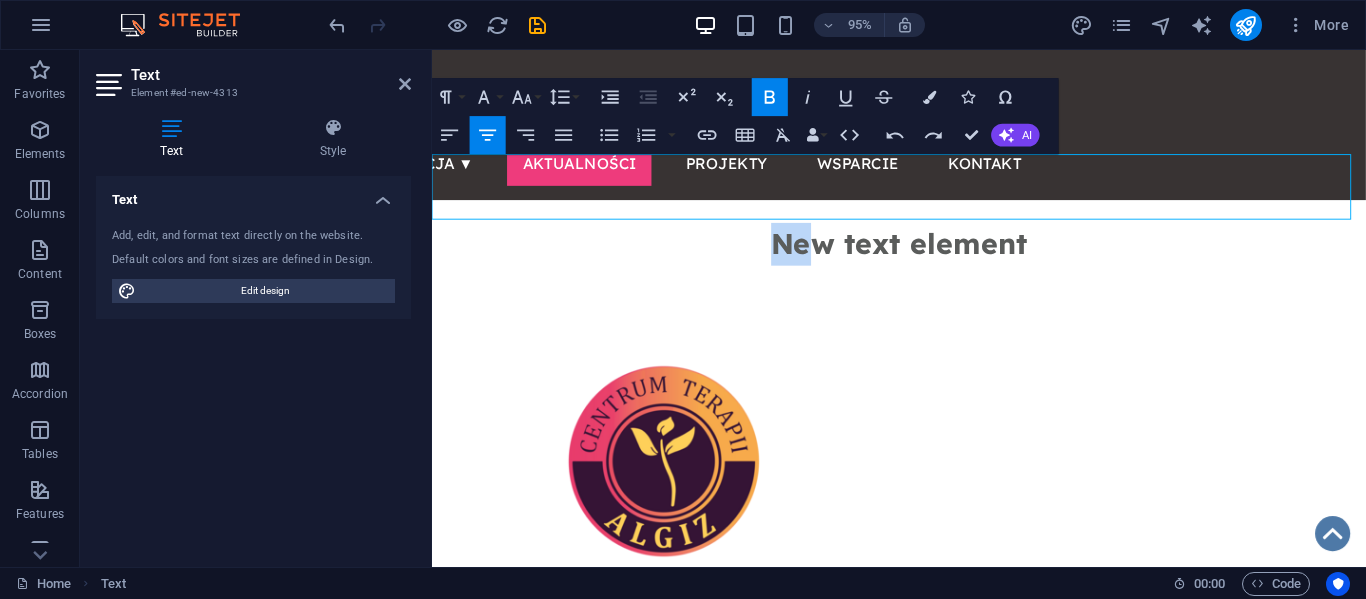 drag, startPoint x: 790, startPoint y: 200, endPoint x: 807, endPoint y: 204, distance: 17.464249 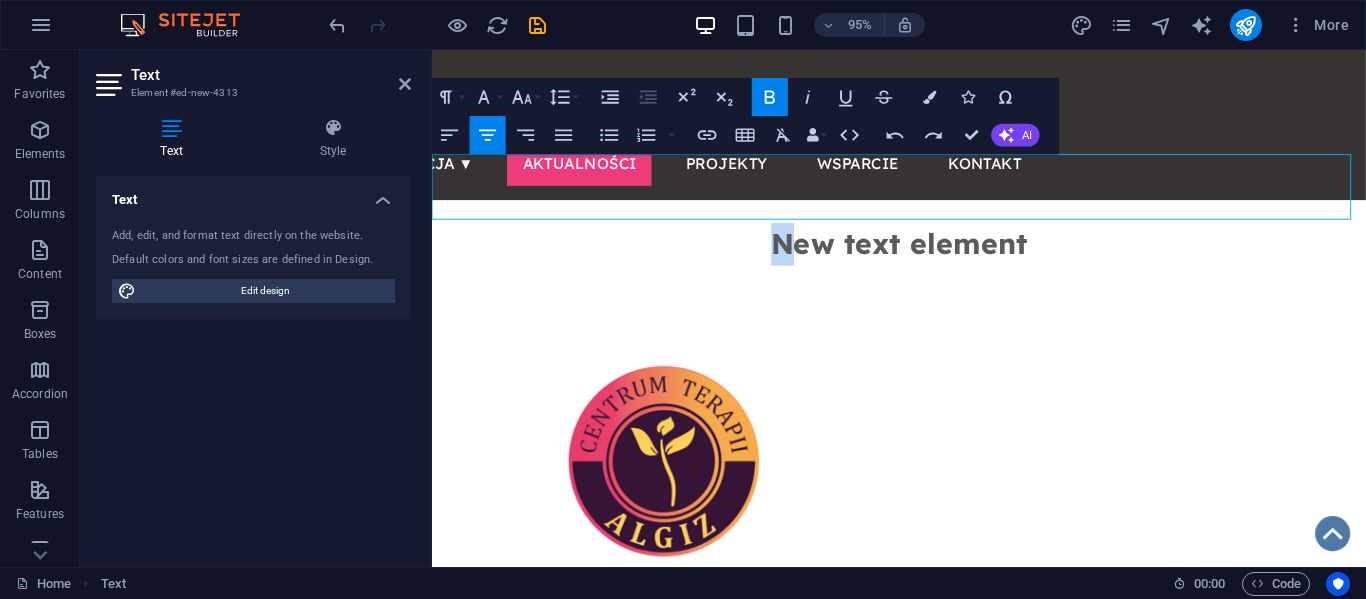 click on "New text element" at bounding box center (924, 254) 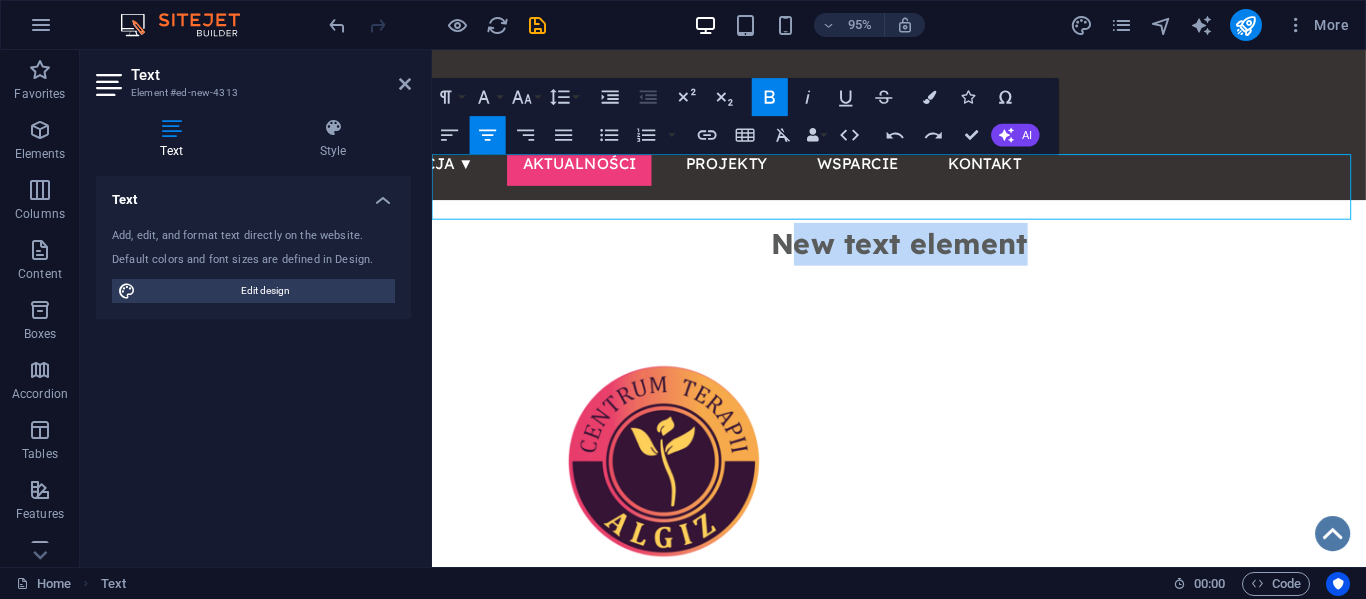 drag, startPoint x: 847, startPoint y: 201, endPoint x: 1053, endPoint y: 202, distance: 206.00243 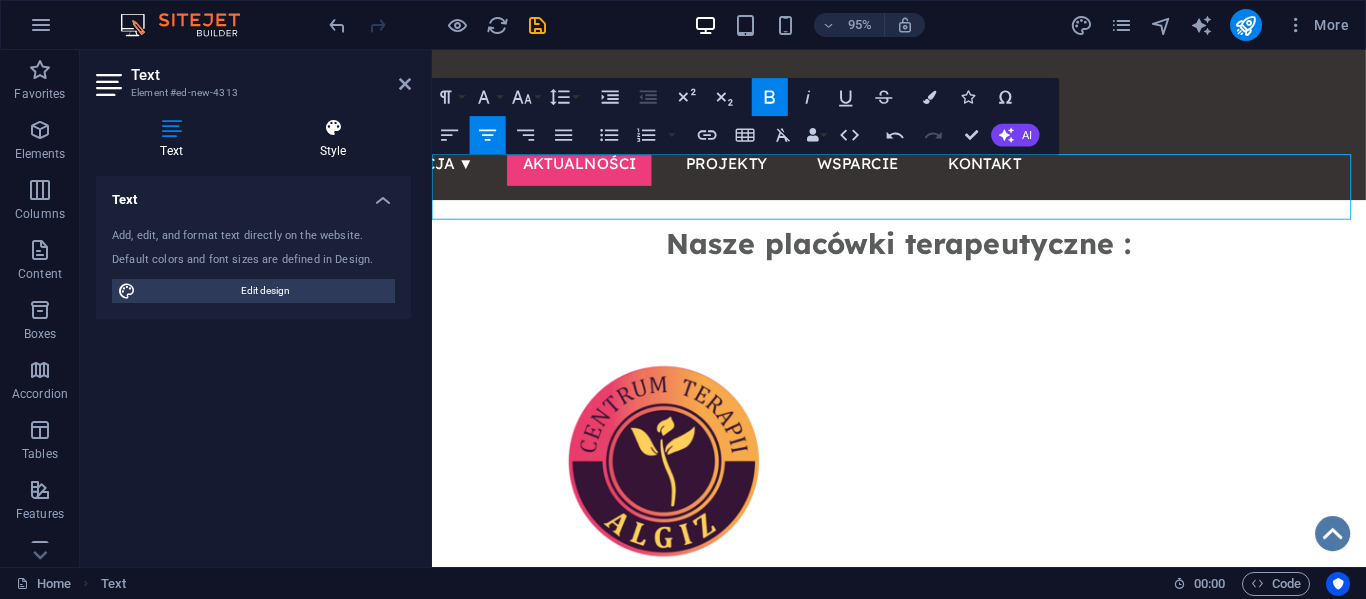 click at bounding box center [333, 128] 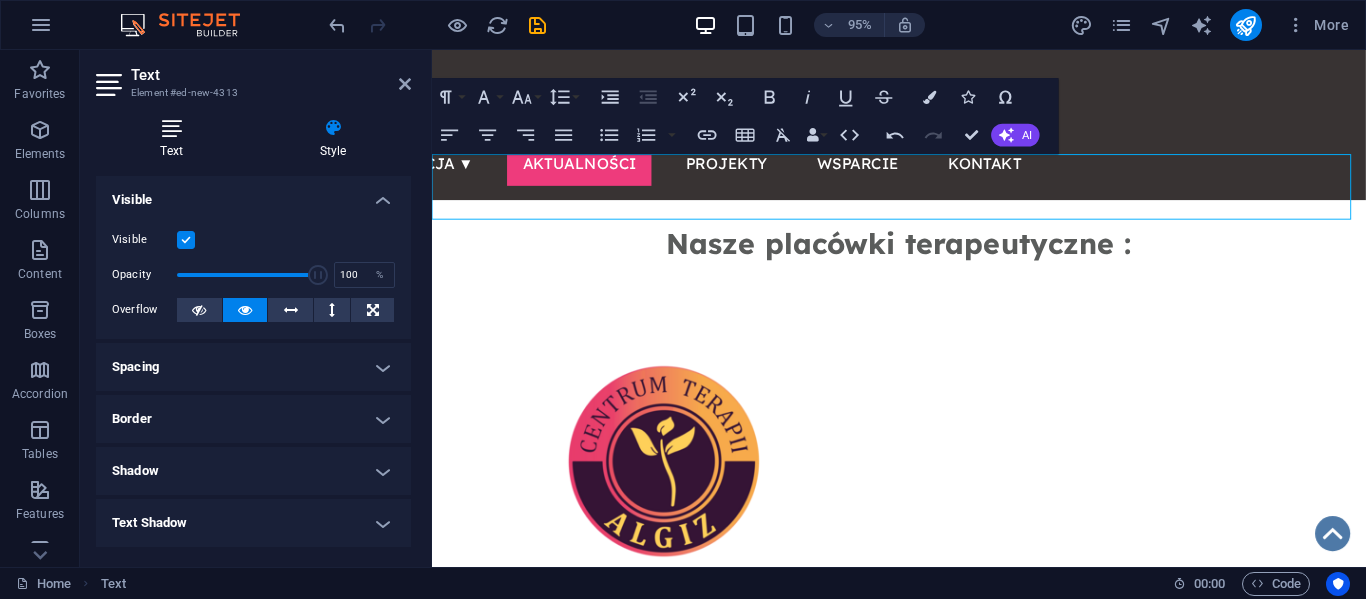 click at bounding box center [171, 128] 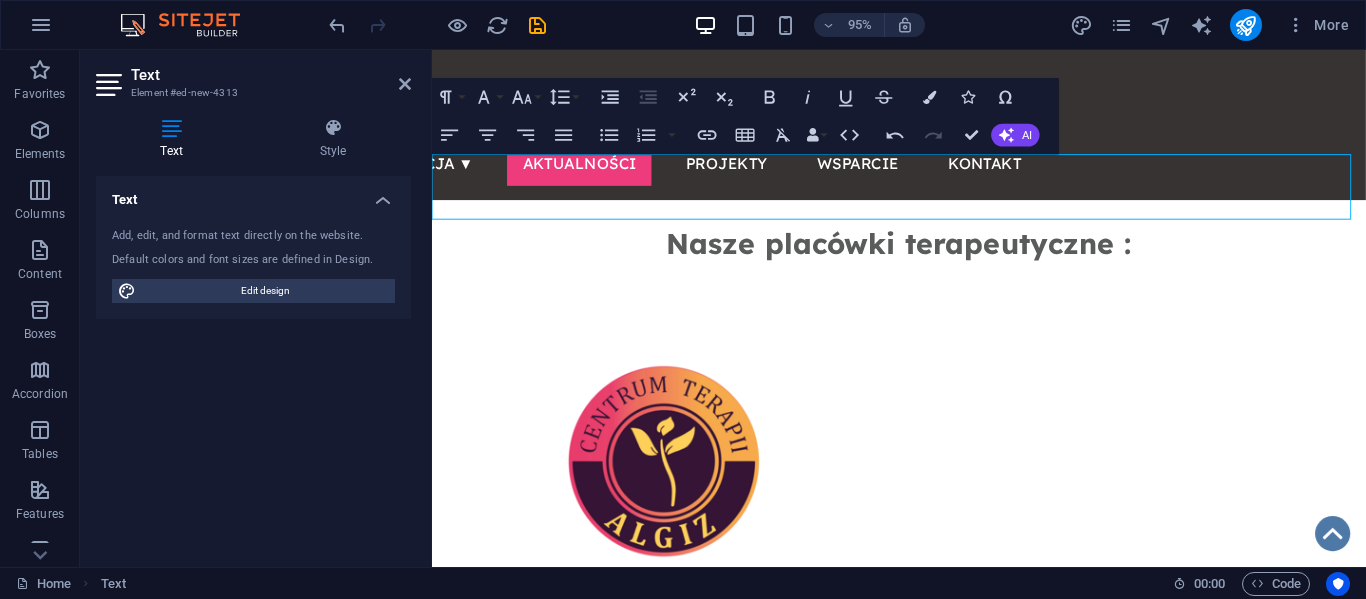 click on "Nasze placówki terapeutyczne :" at bounding box center [924, 254] 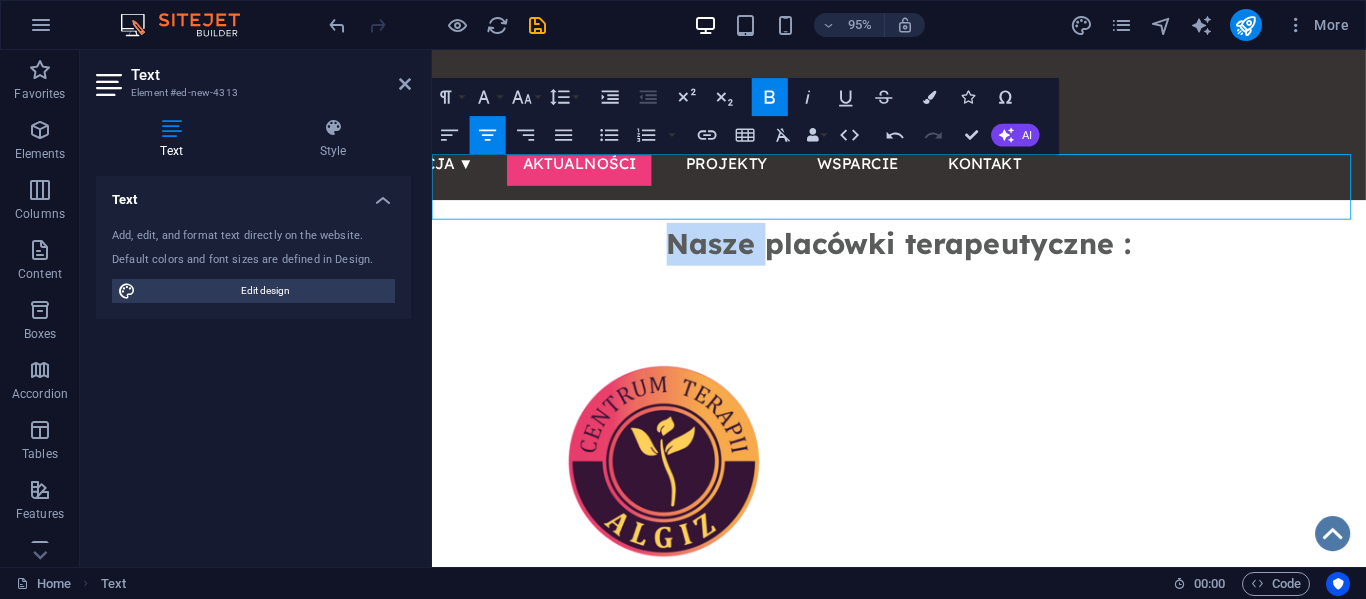click on "Nasze placówki terapeutyczne :" at bounding box center [924, 254] 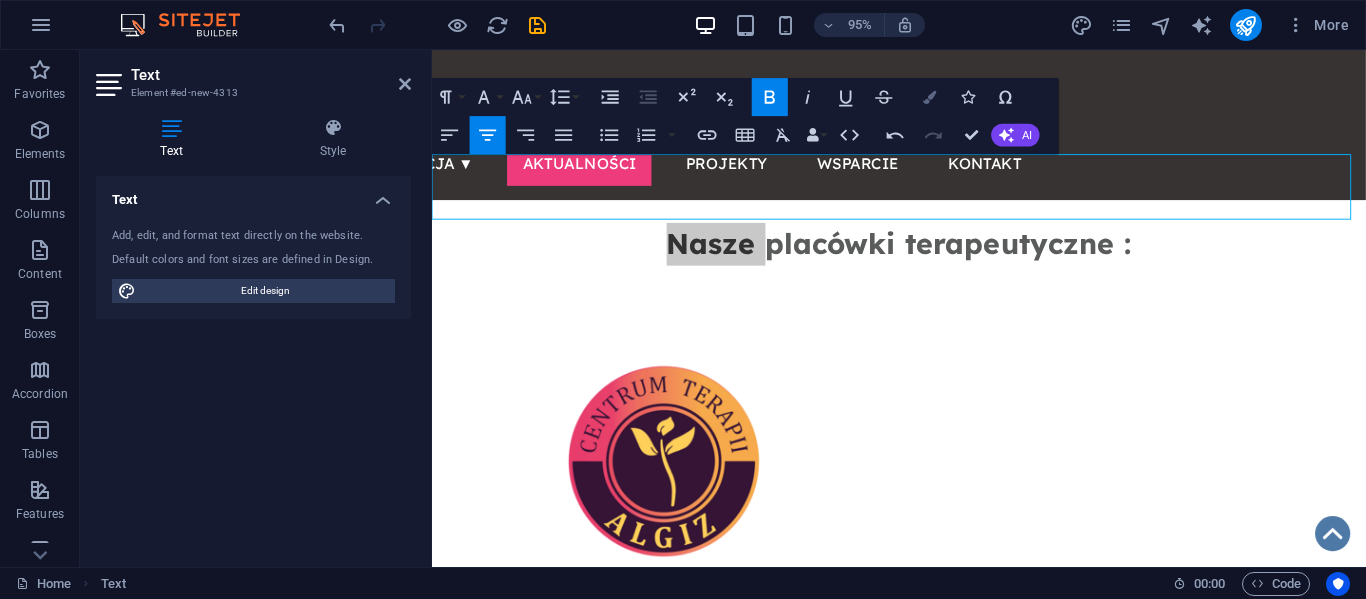 click on "Colors" at bounding box center [930, 98] 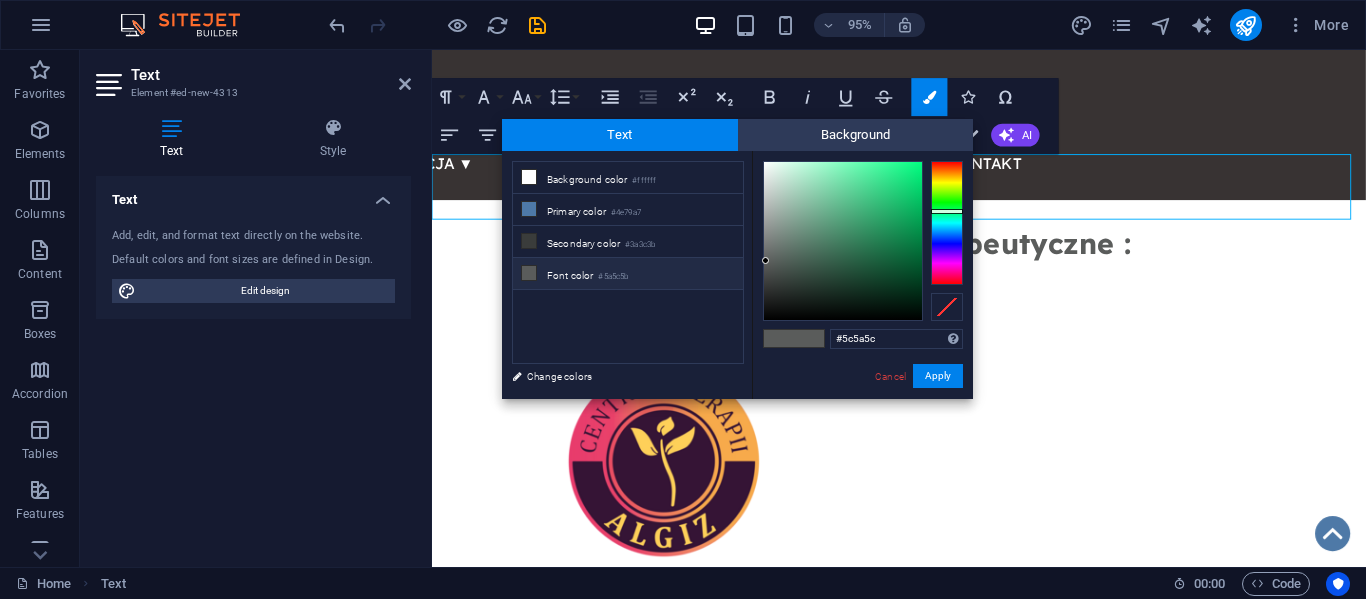 click at bounding box center [947, 223] 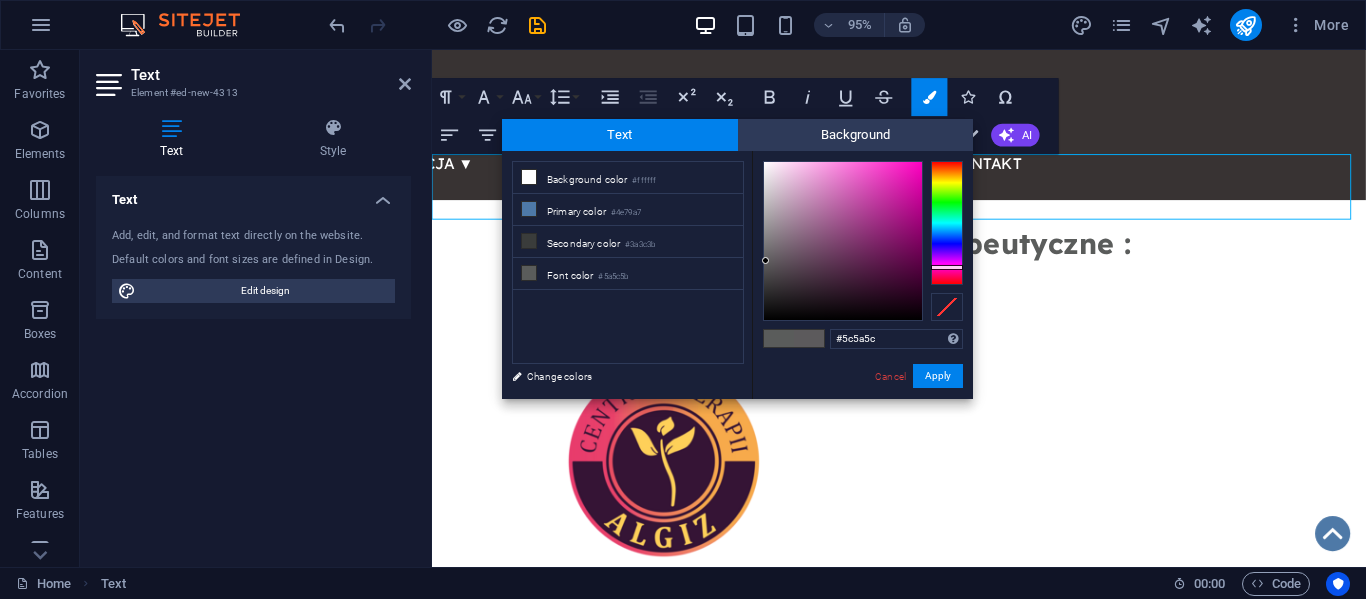 click at bounding box center (947, 267) 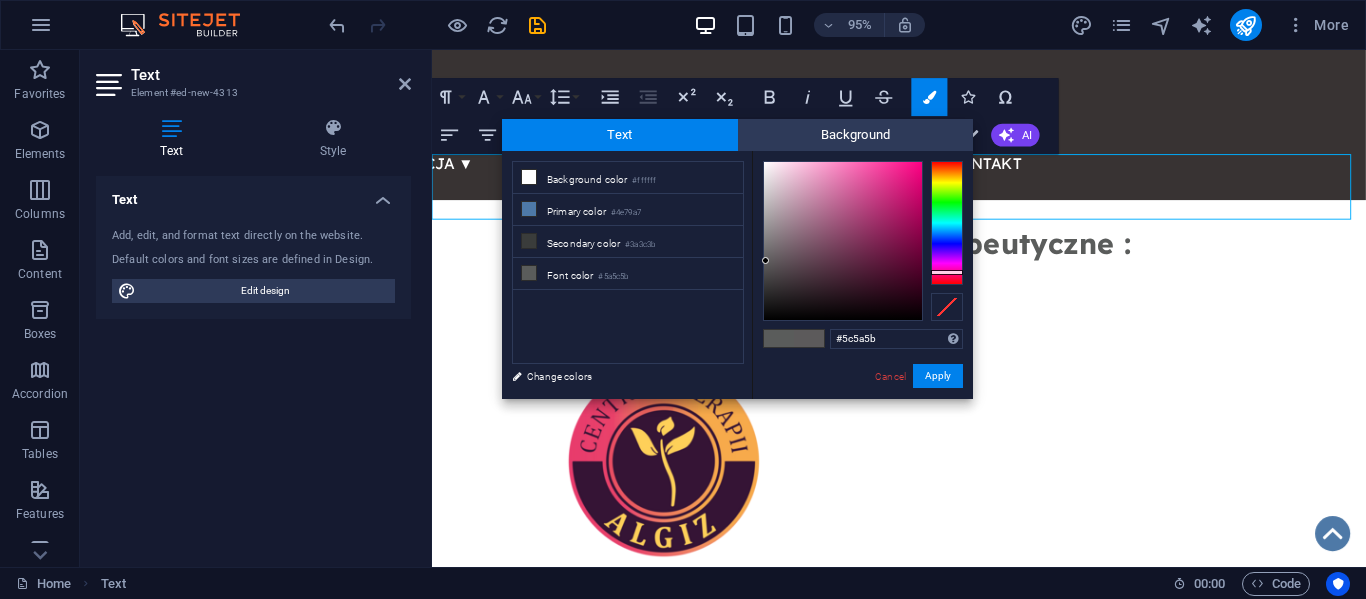 click at bounding box center [947, 272] 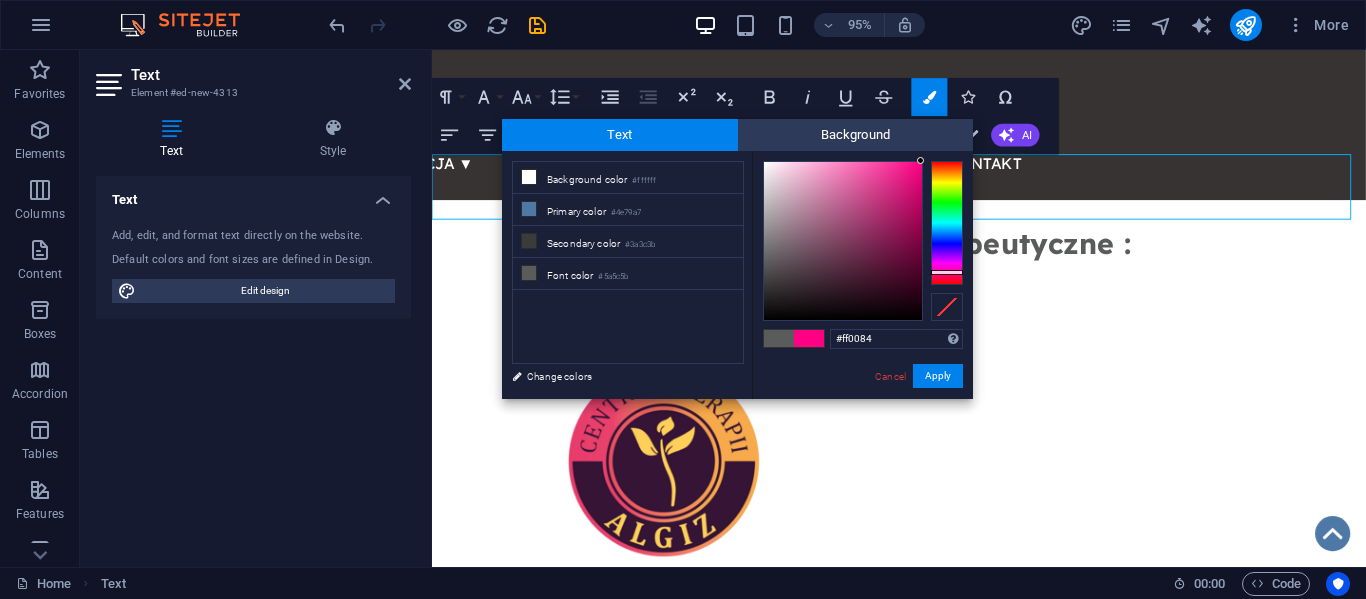 drag, startPoint x: 764, startPoint y: 256, endPoint x: 928, endPoint y: 157, distance: 191.5646 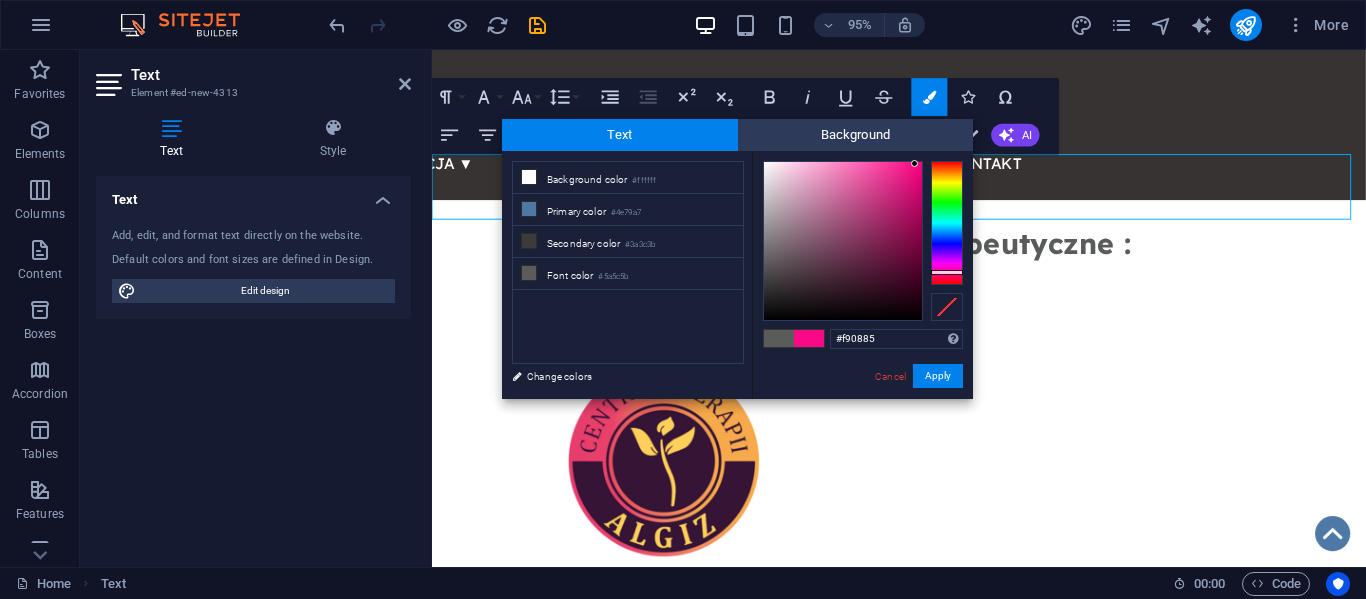 type on "#f90684" 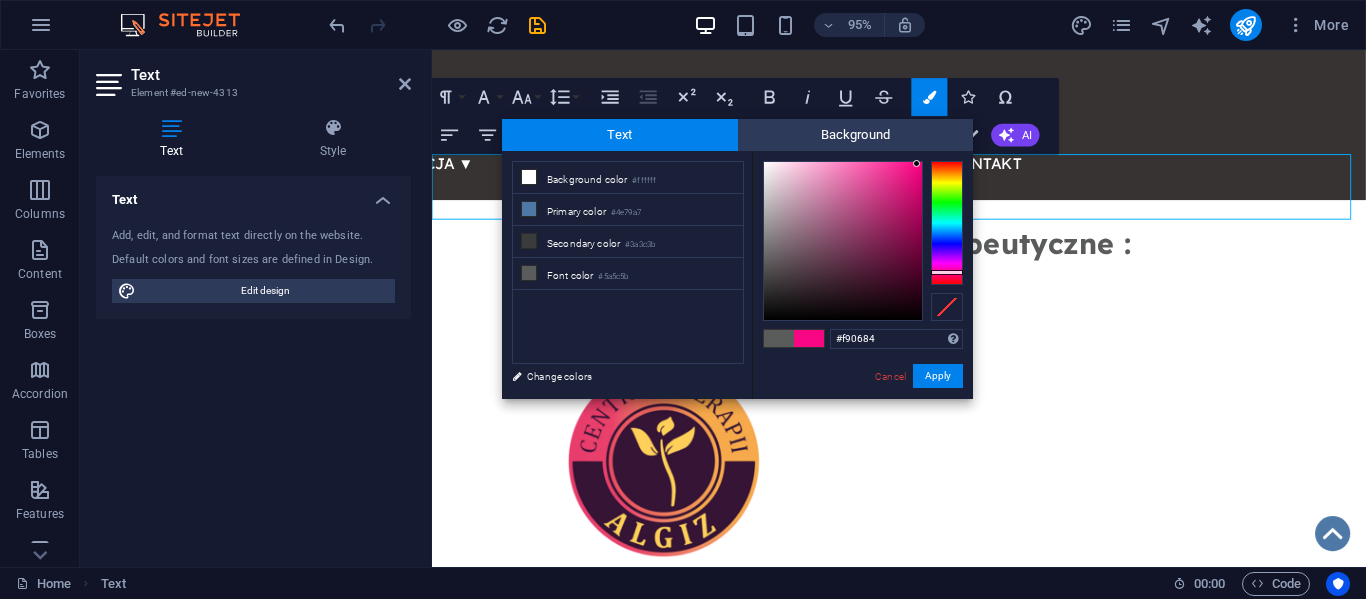 click at bounding box center (916, 163) 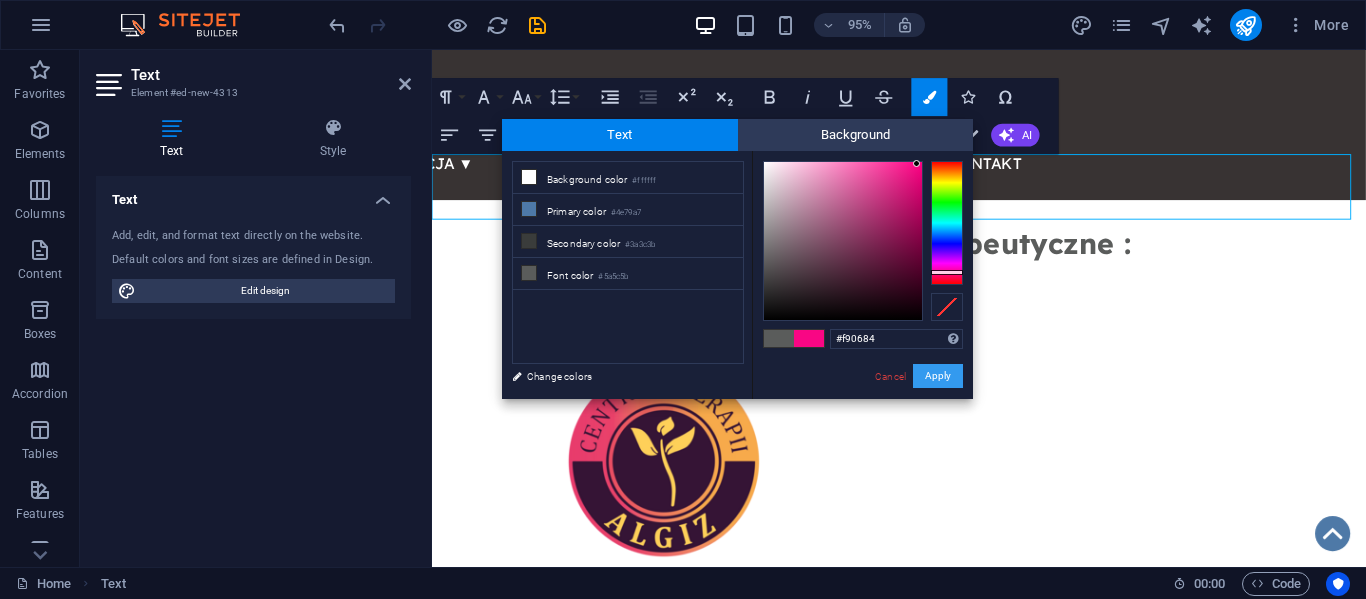 click on "Apply" at bounding box center (938, 376) 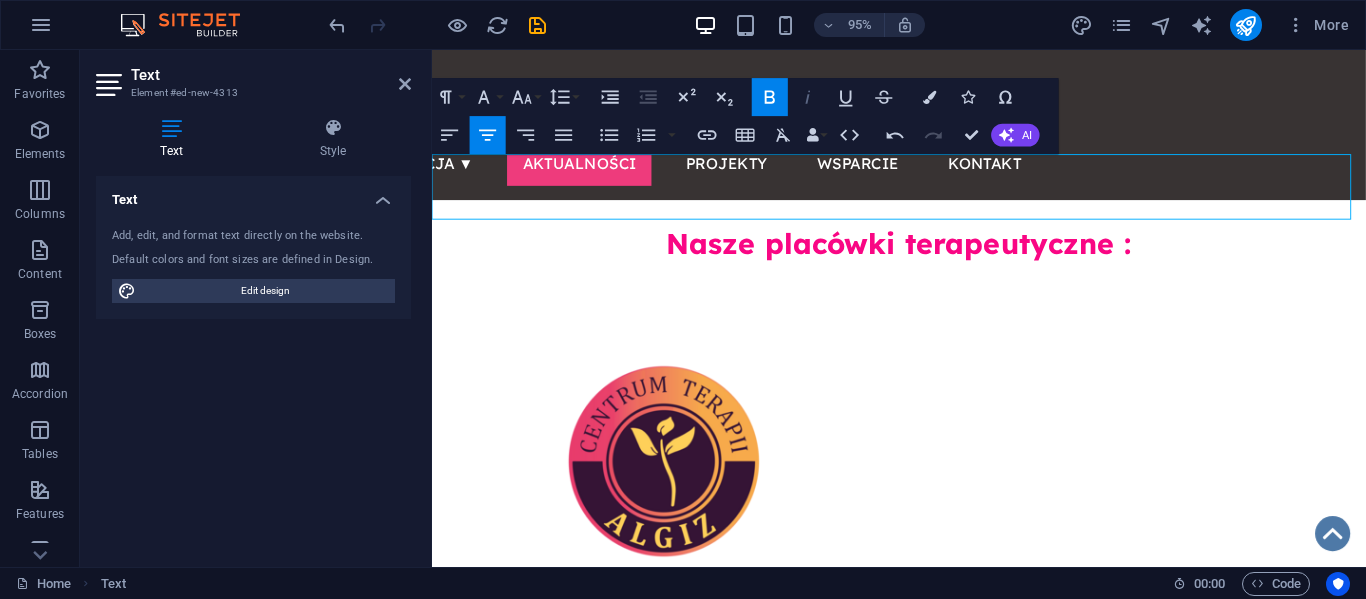 click 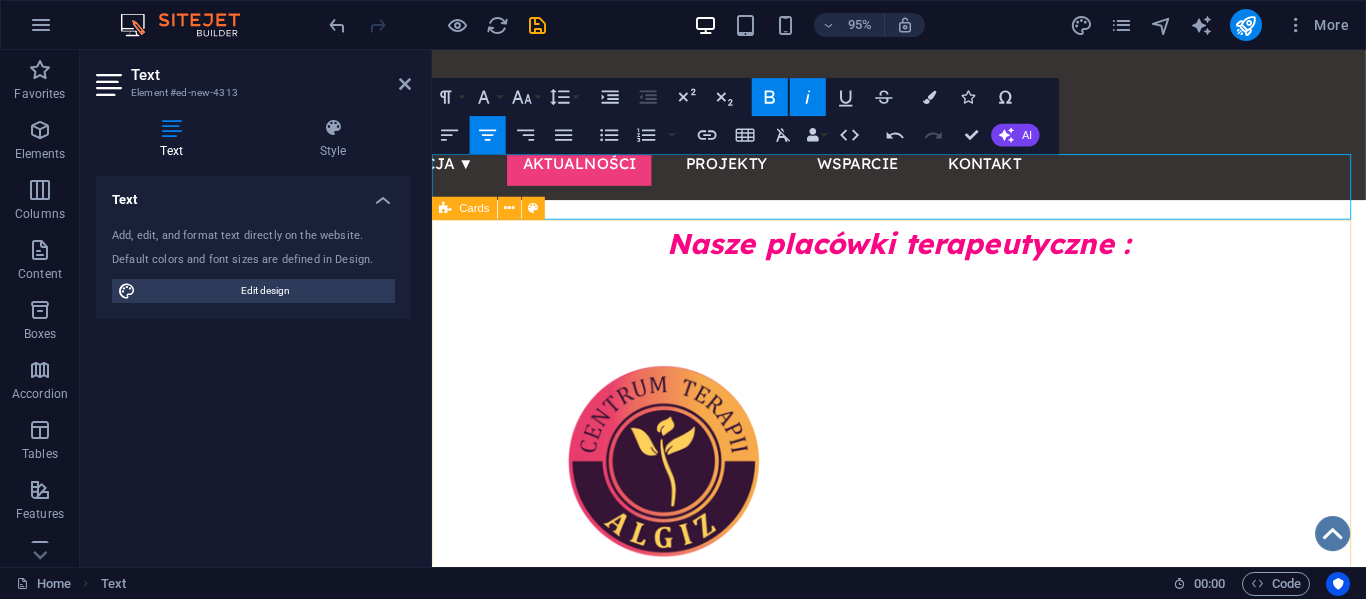 click on "Centrum Terapii Algiz Wczesne wspomaganie rozwoju itd Przedszkole Dyzio Marzyciel Dla dzieci z orzeczeniem o potrzebie kształcenia specjalnego" at bounding box center [923, 733] 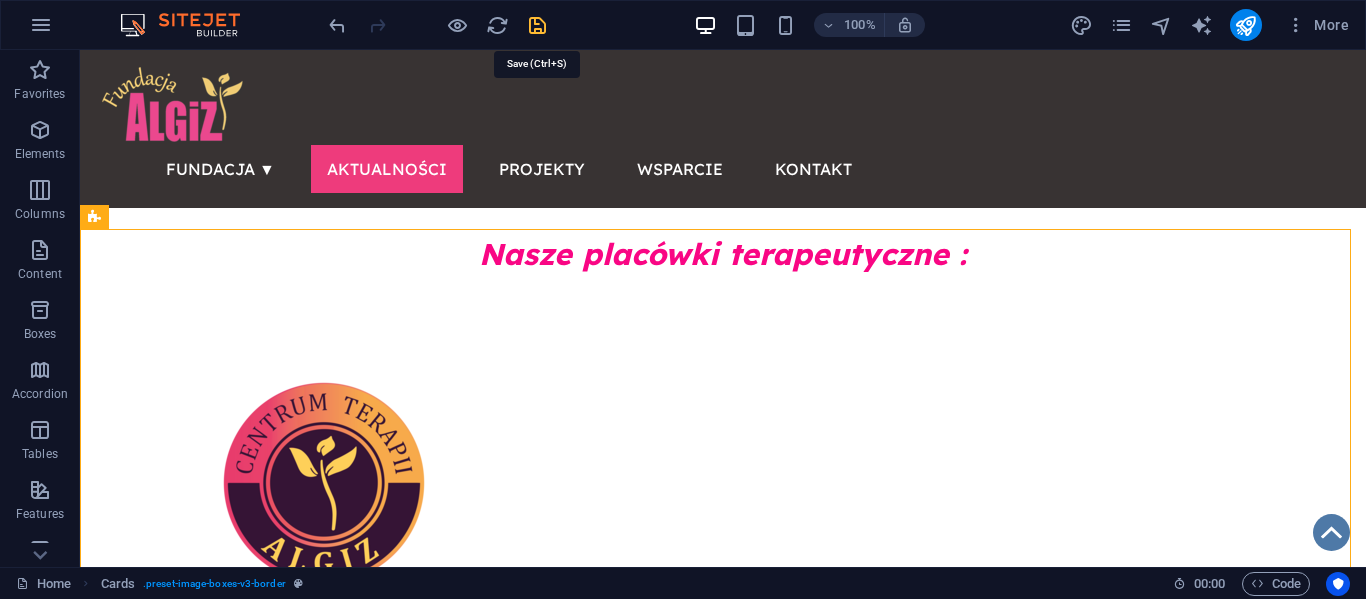 click at bounding box center [537, 25] 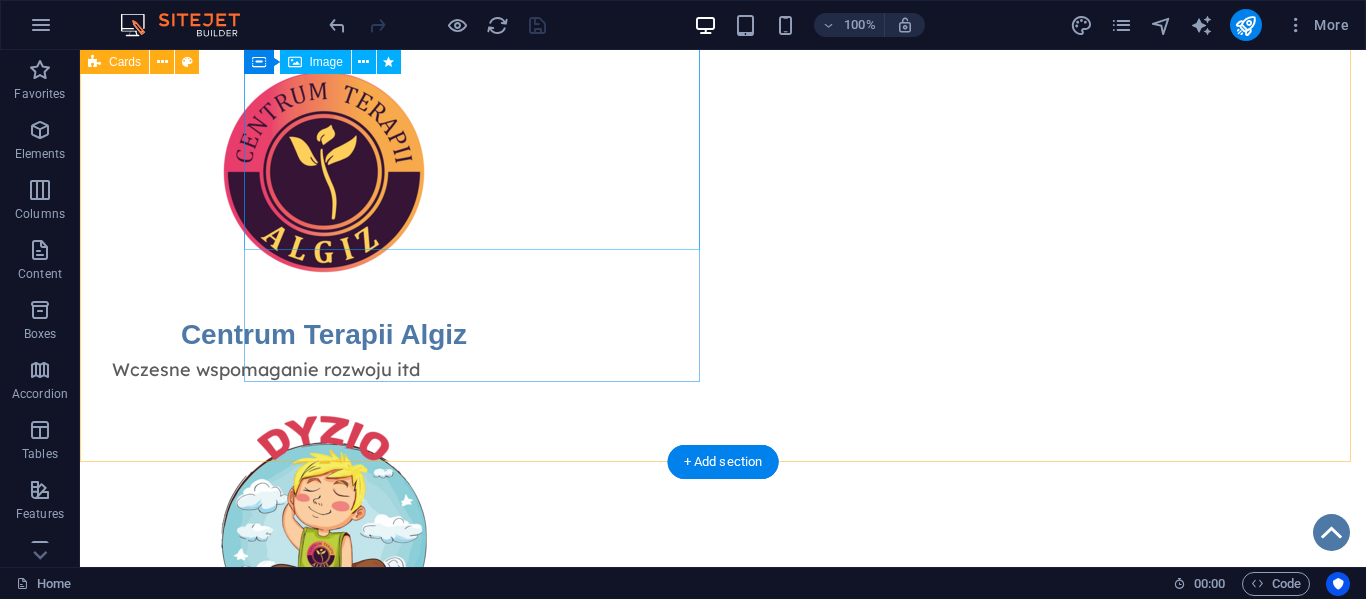scroll, scrollTop: 0, scrollLeft: 0, axis: both 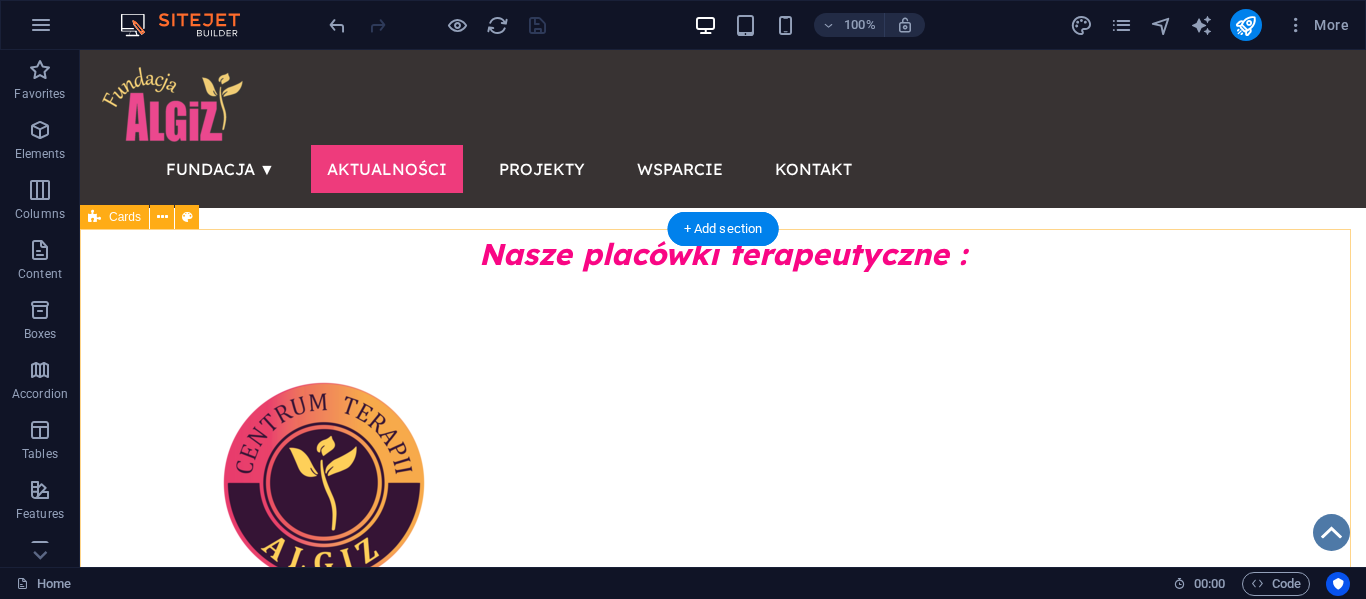 click on "Centrum Terapii Algiz Wczesne wspomaganie rozwoju itd Przedszkole Dyzio Marzyciel Dla dzieci z orzeczeniem o potrzebie kształcenia specjalnego" at bounding box center [723, 733] 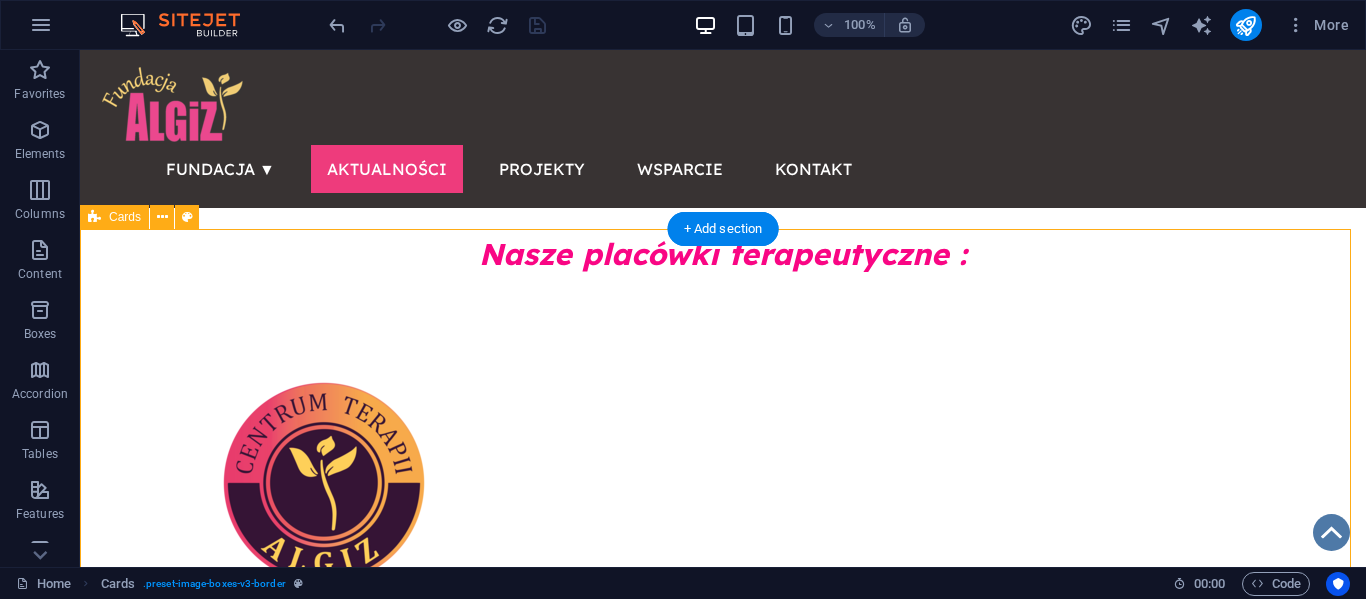 click on "Centrum Terapii Algiz Wczesne wspomaganie rozwoju itd Przedszkole Dyzio Marzyciel Dla dzieci z orzeczeniem o potrzebie kształcenia specjalnego" at bounding box center [723, 733] 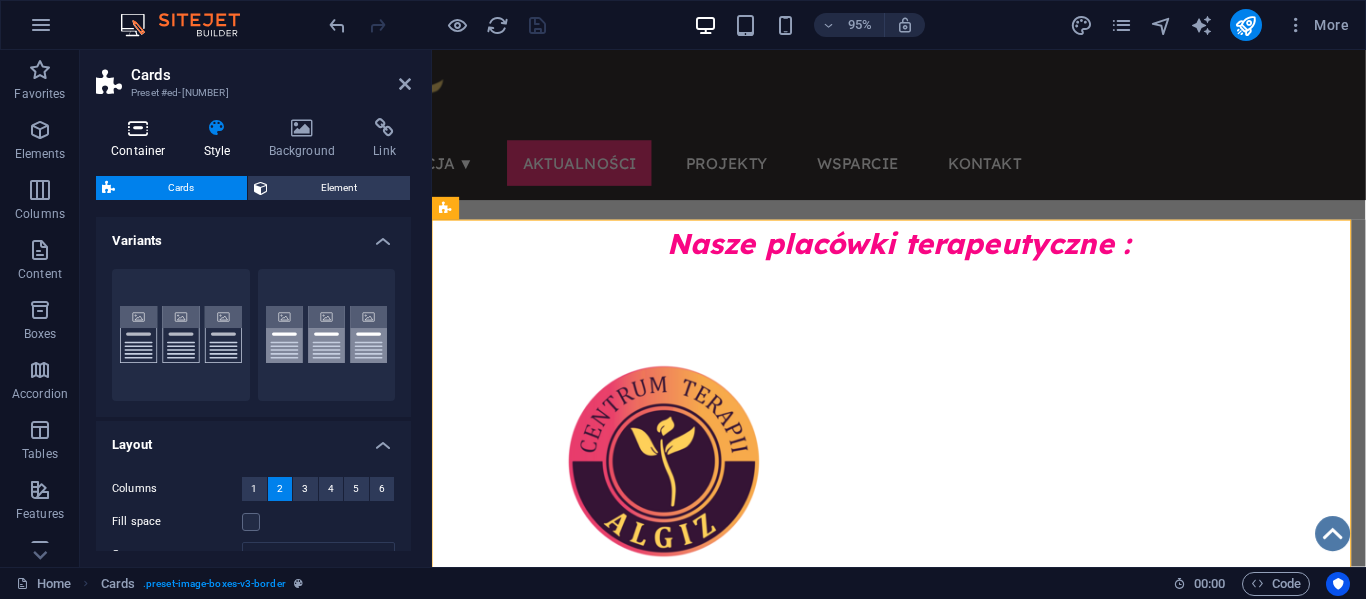 click at bounding box center (138, 128) 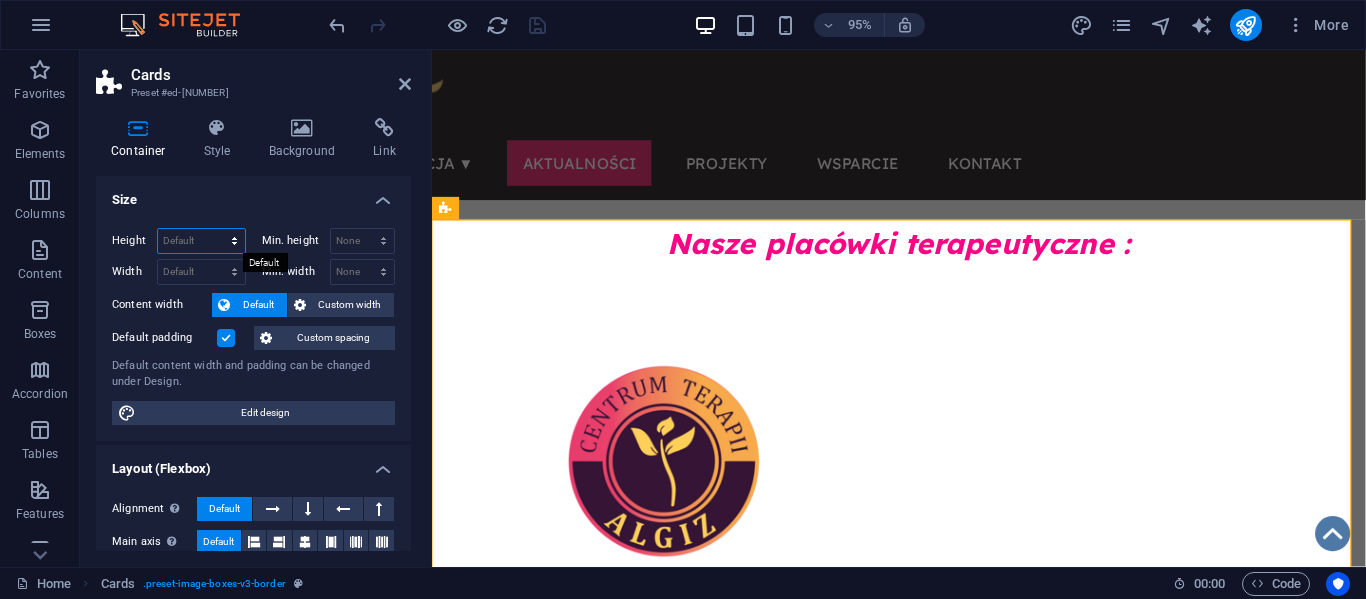 click on "Default px rem % vh vw" at bounding box center [201, 241] 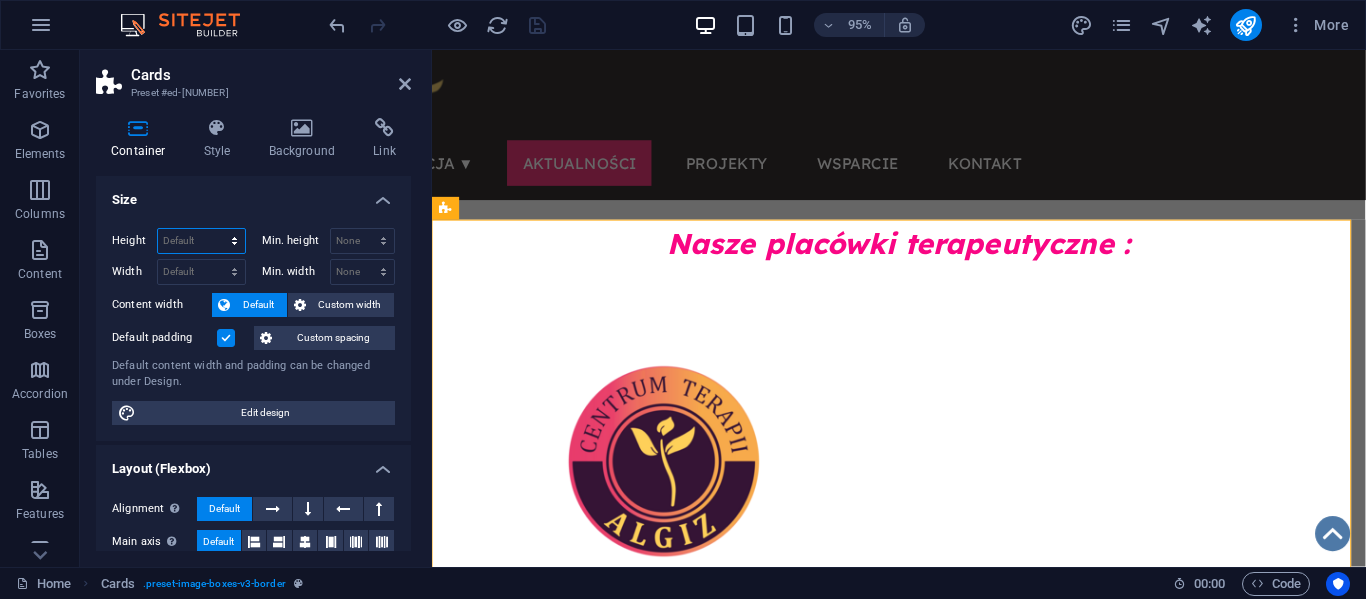 click on "Default px rem % vh vw" at bounding box center (201, 241) 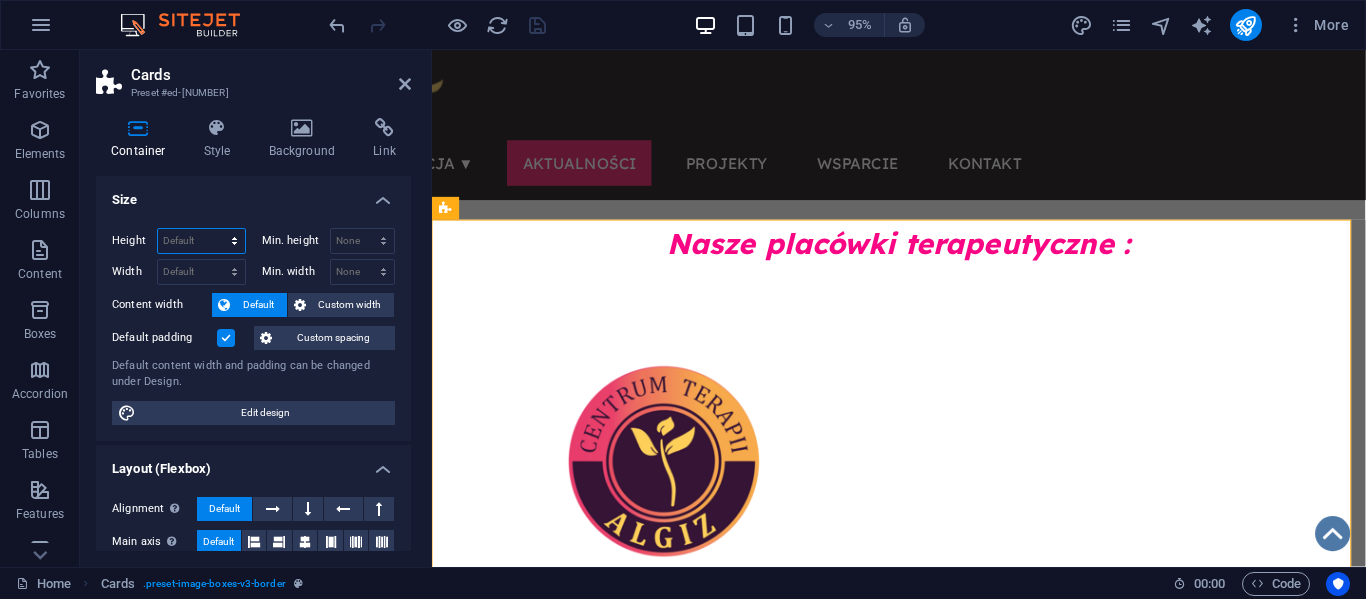select on "%" 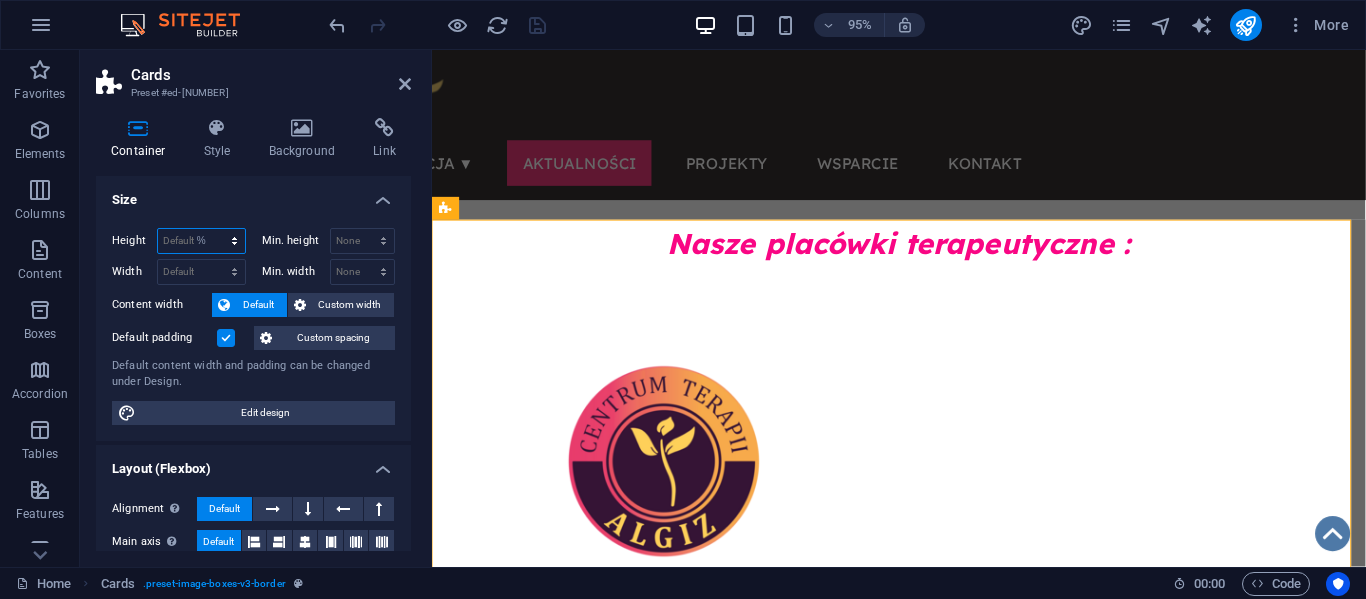 click on "Default px rem % vh vw" at bounding box center [201, 241] 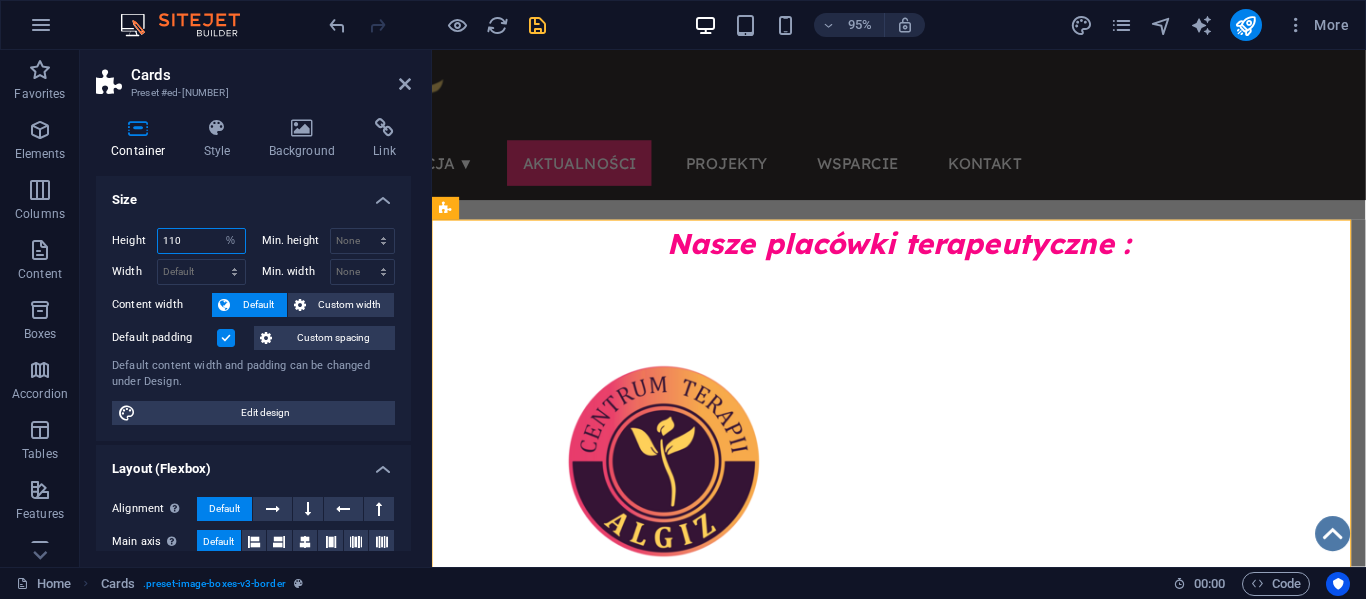 type on "105.88" 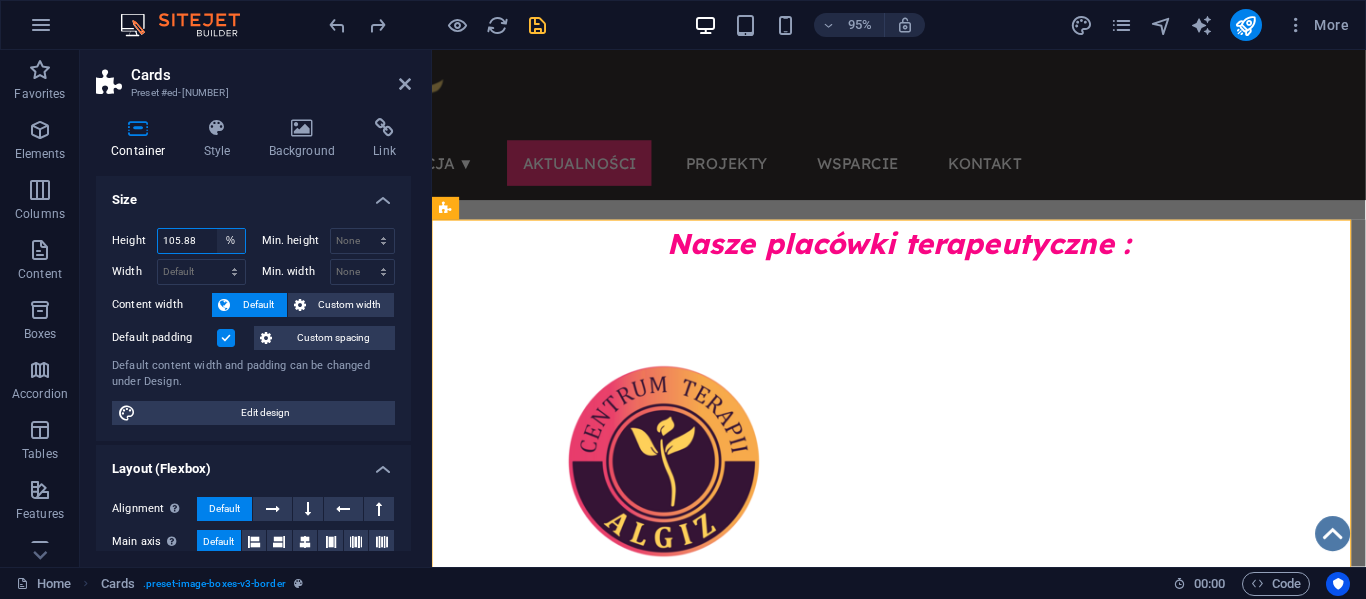 click on "Default px rem % vh vw" at bounding box center (231, 241) 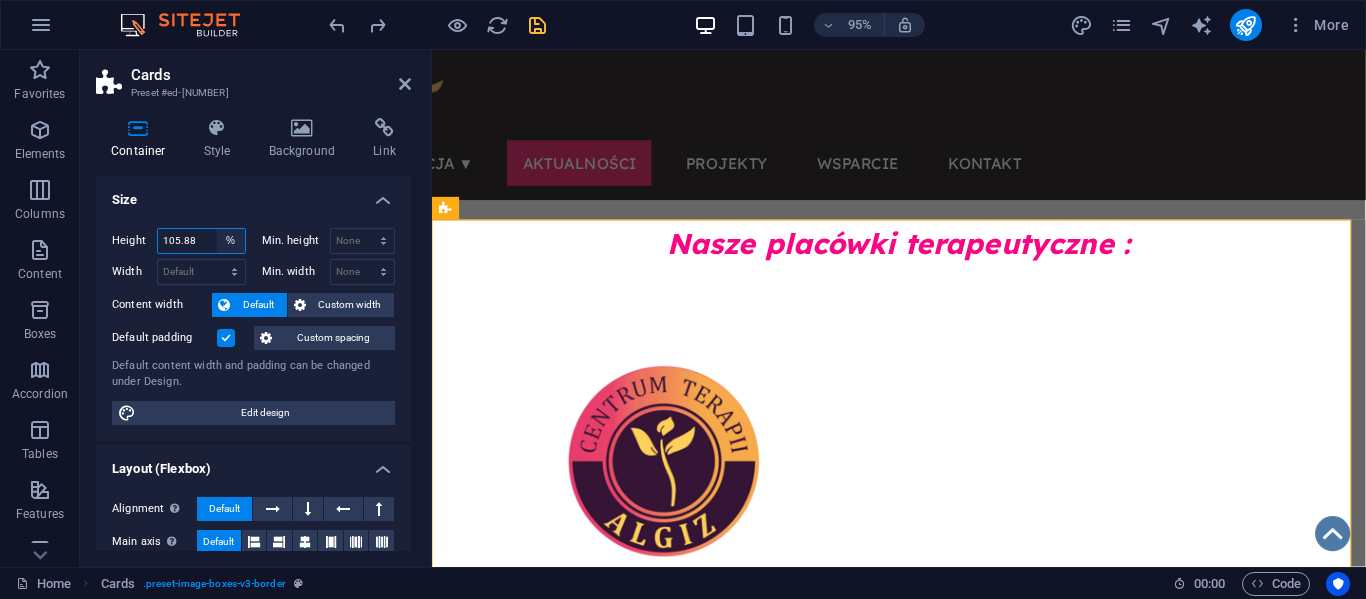 select on "default" 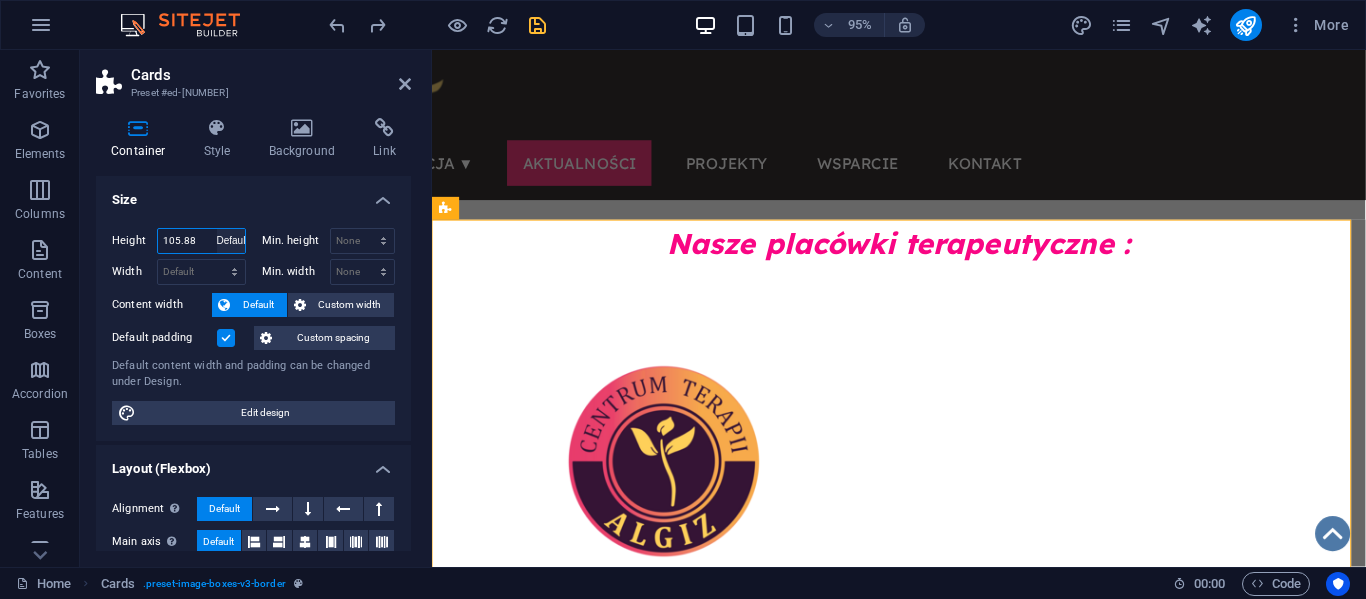 click on "Default px rem % vh vw" at bounding box center [231, 241] 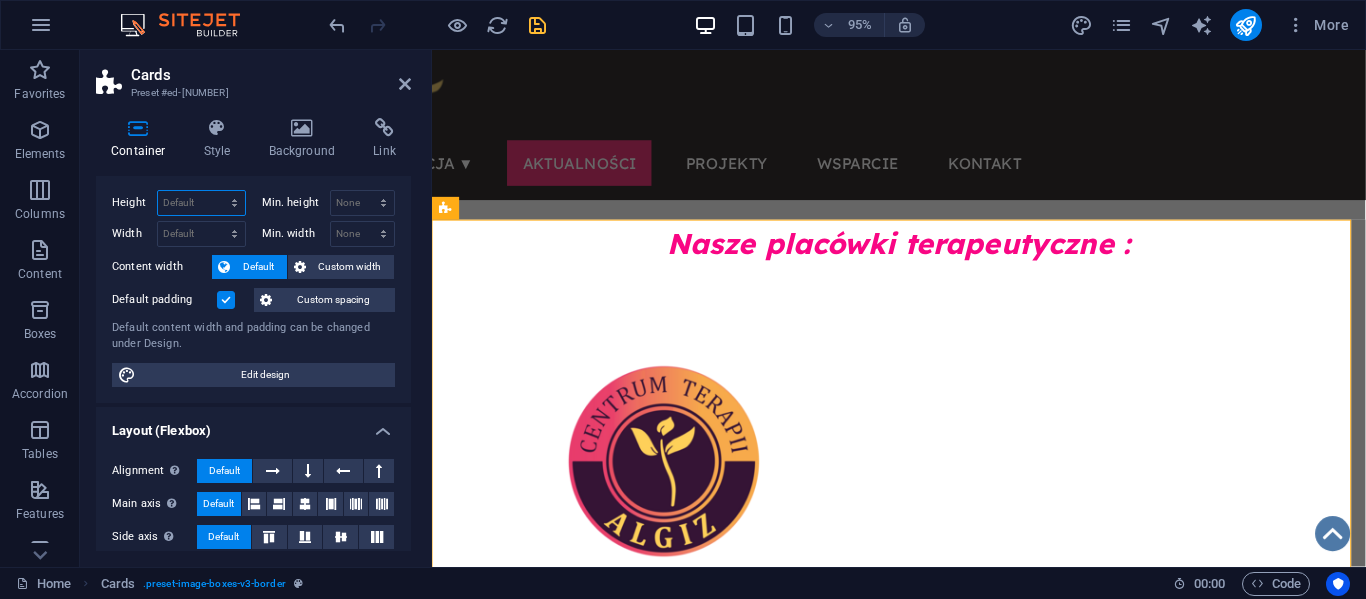 scroll, scrollTop: 0, scrollLeft: 0, axis: both 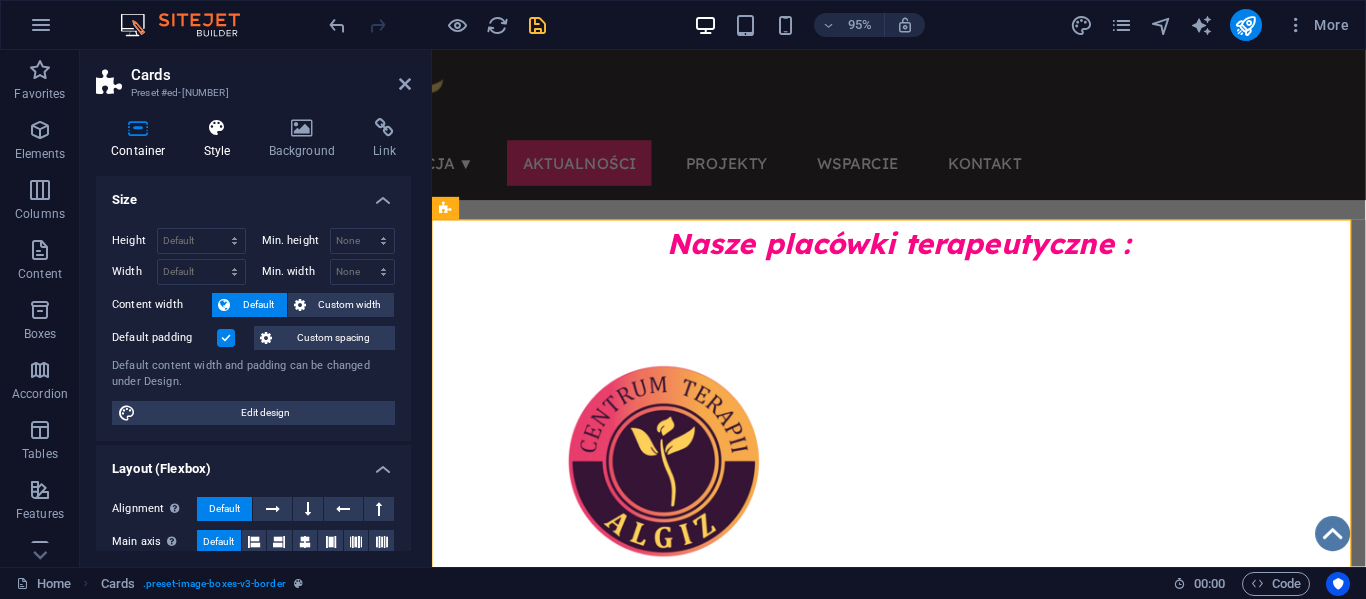 click on "Style" at bounding box center [221, 139] 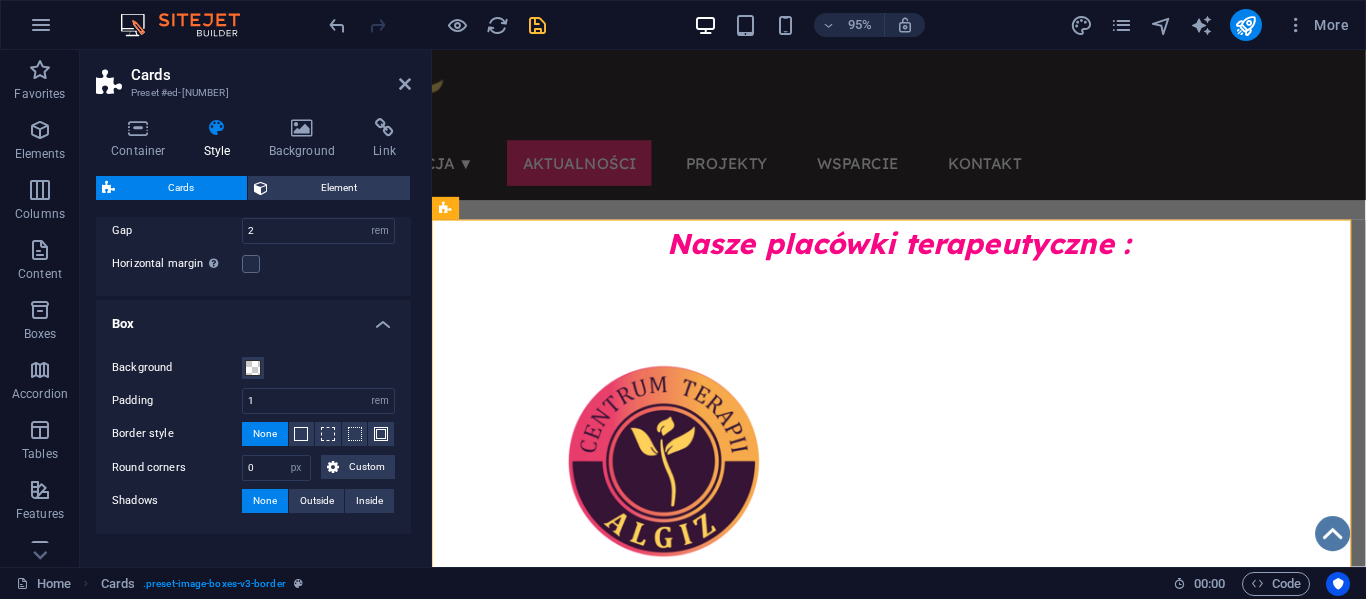 scroll, scrollTop: 387, scrollLeft: 0, axis: vertical 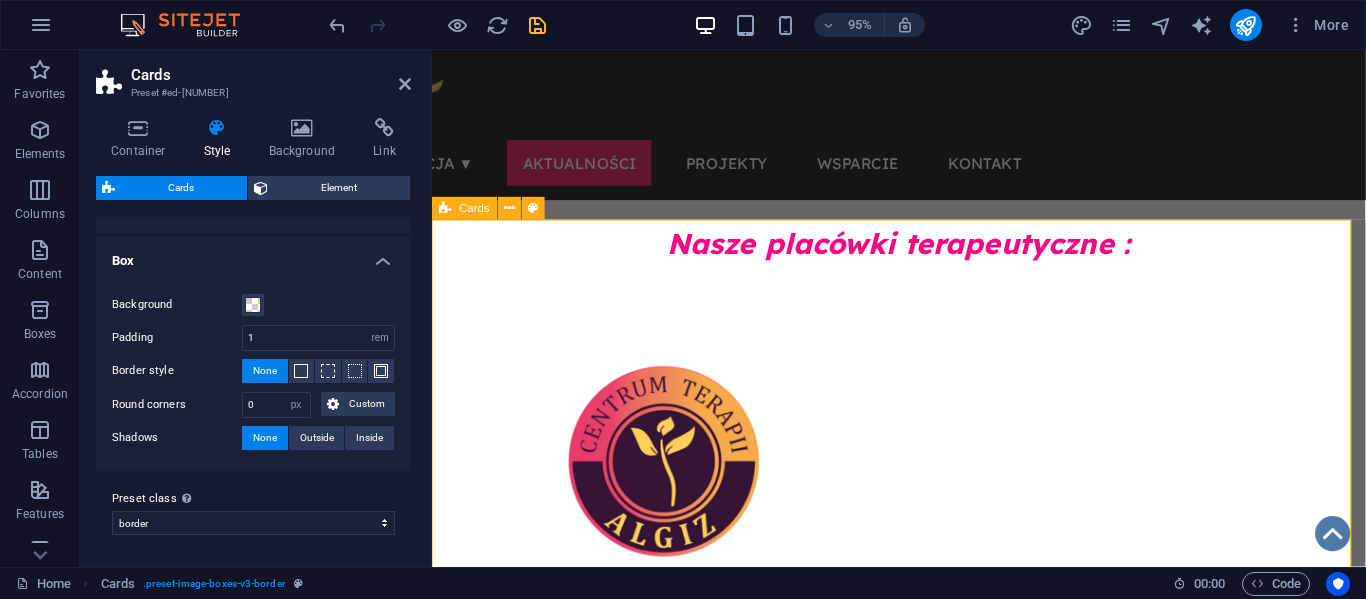 click on "Cards" at bounding box center [475, 208] 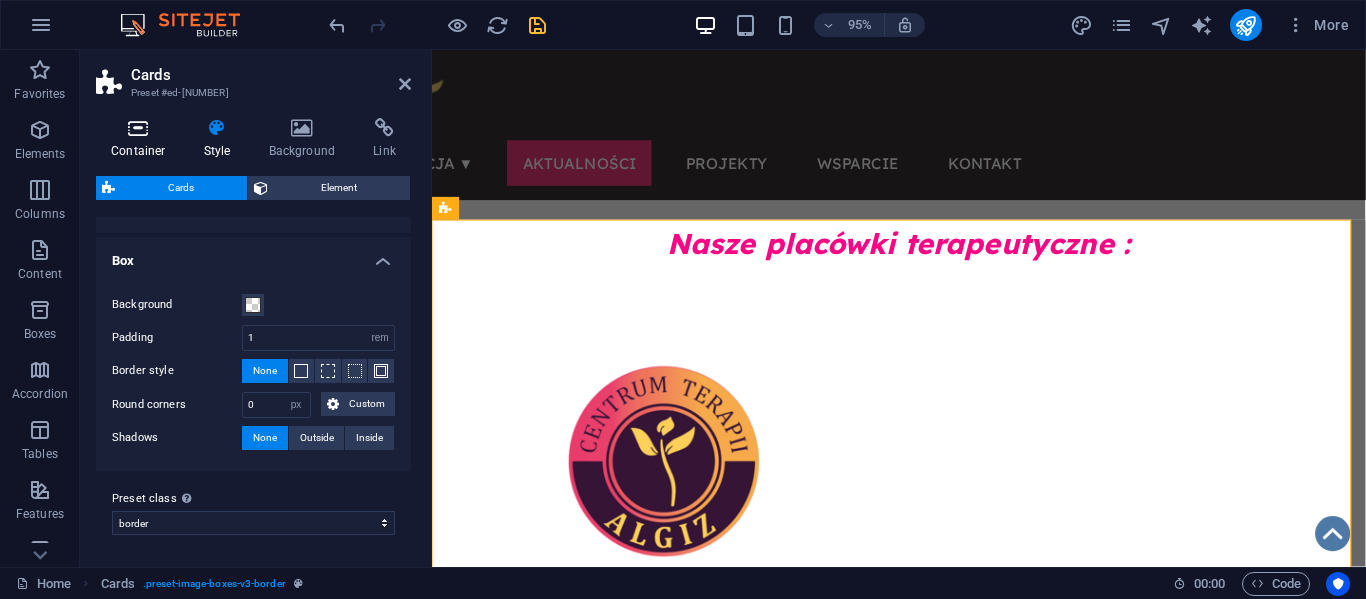 click at bounding box center (138, 128) 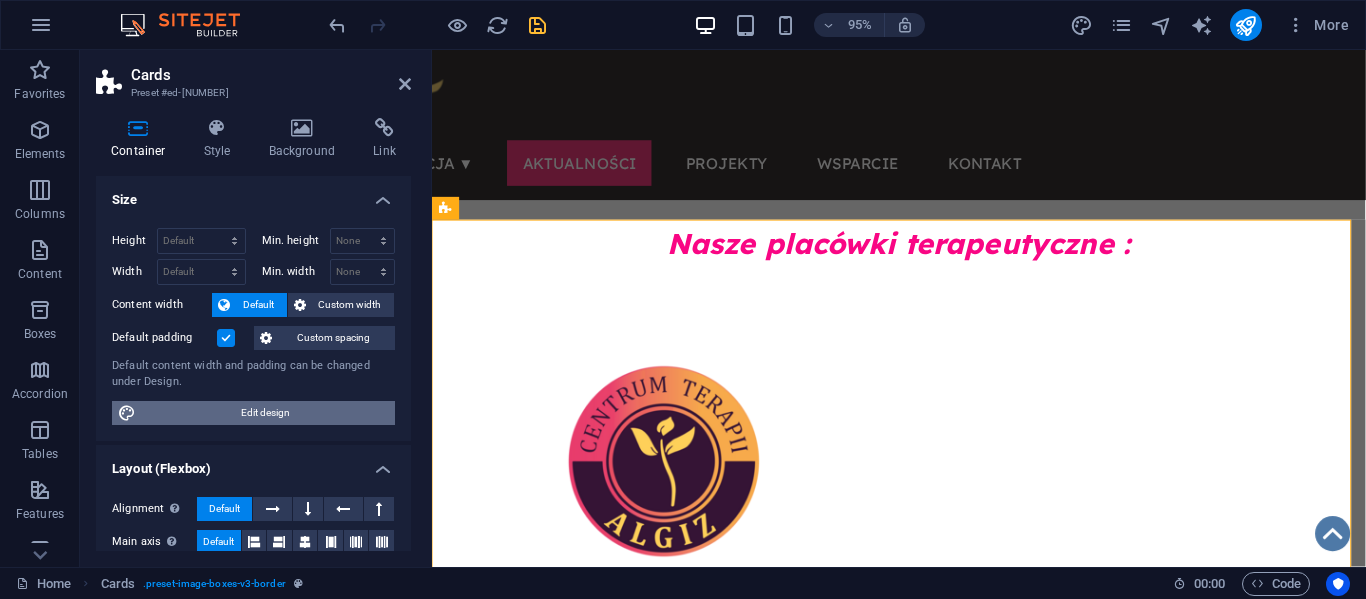click on "Edit design" at bounding box center (265, 413) 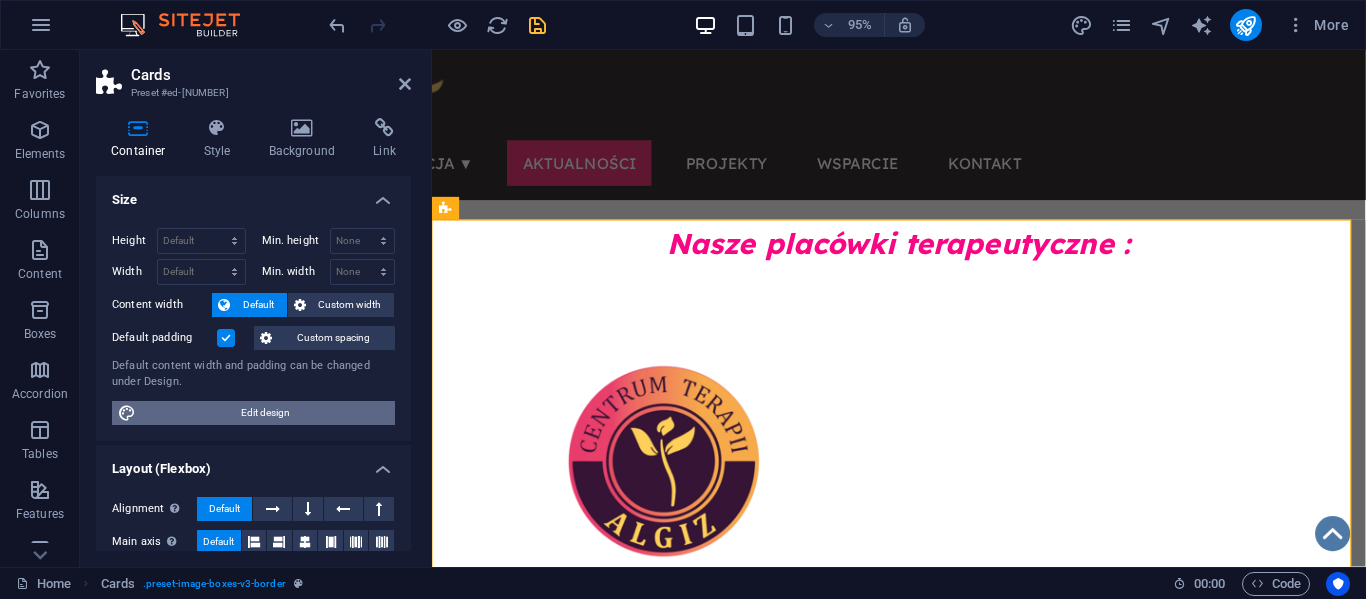 select on "px" 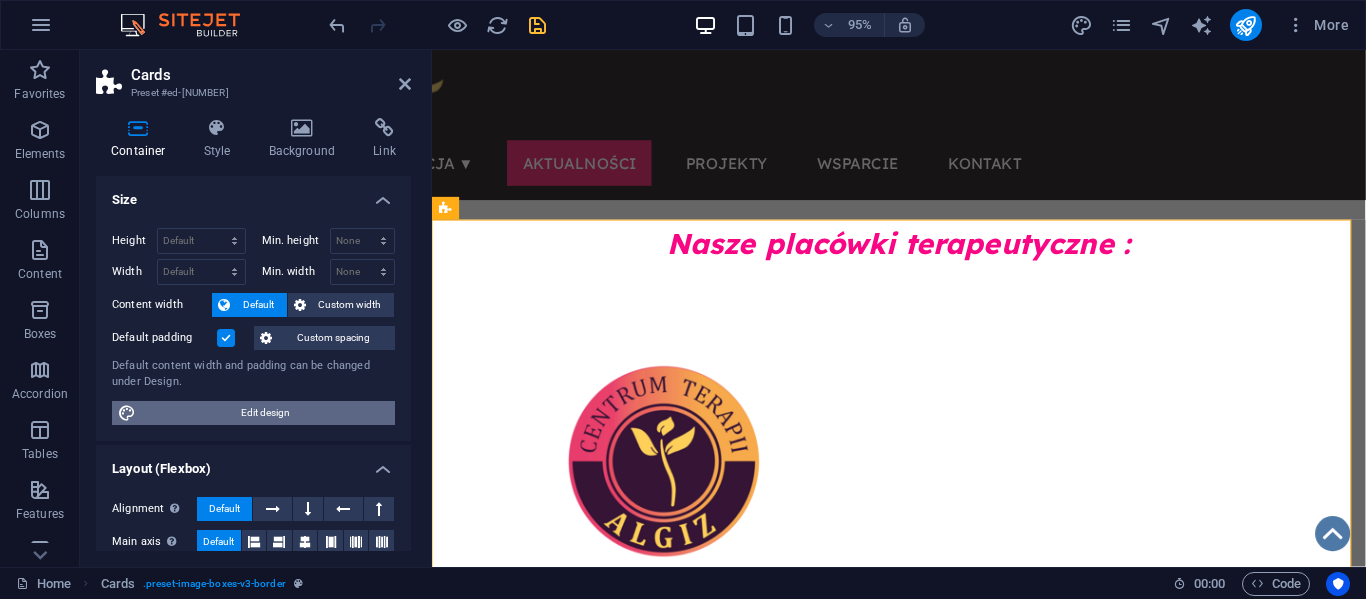select on "400" 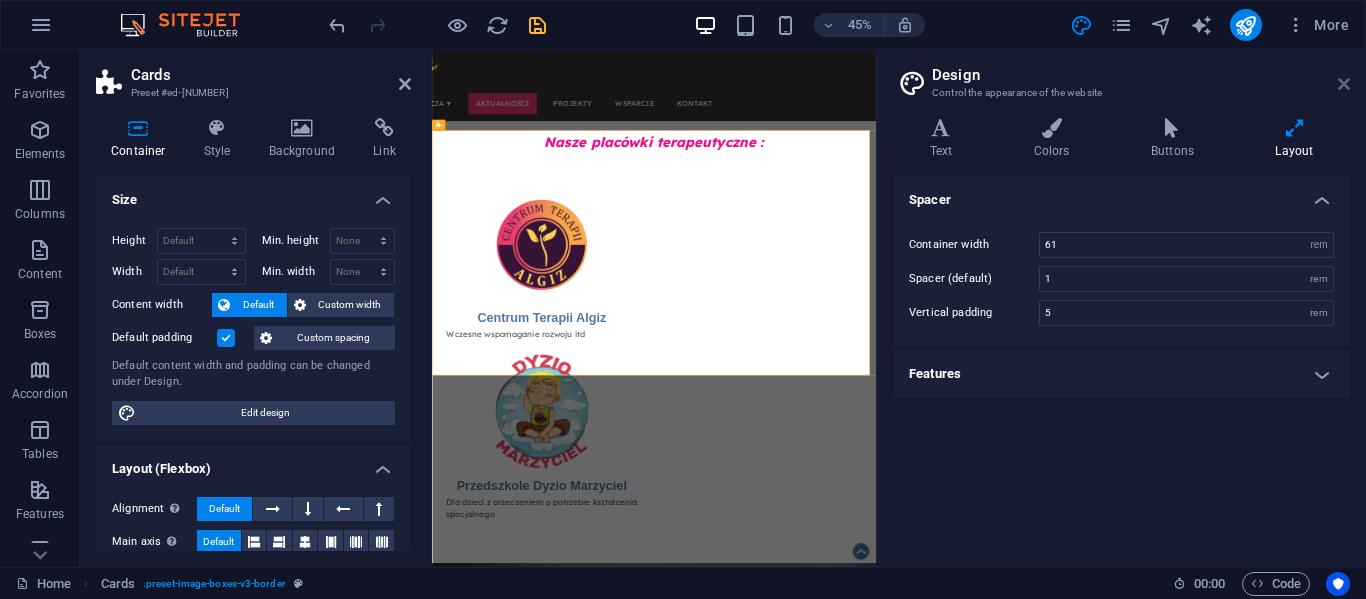 click at bounding box center [1344, 84] 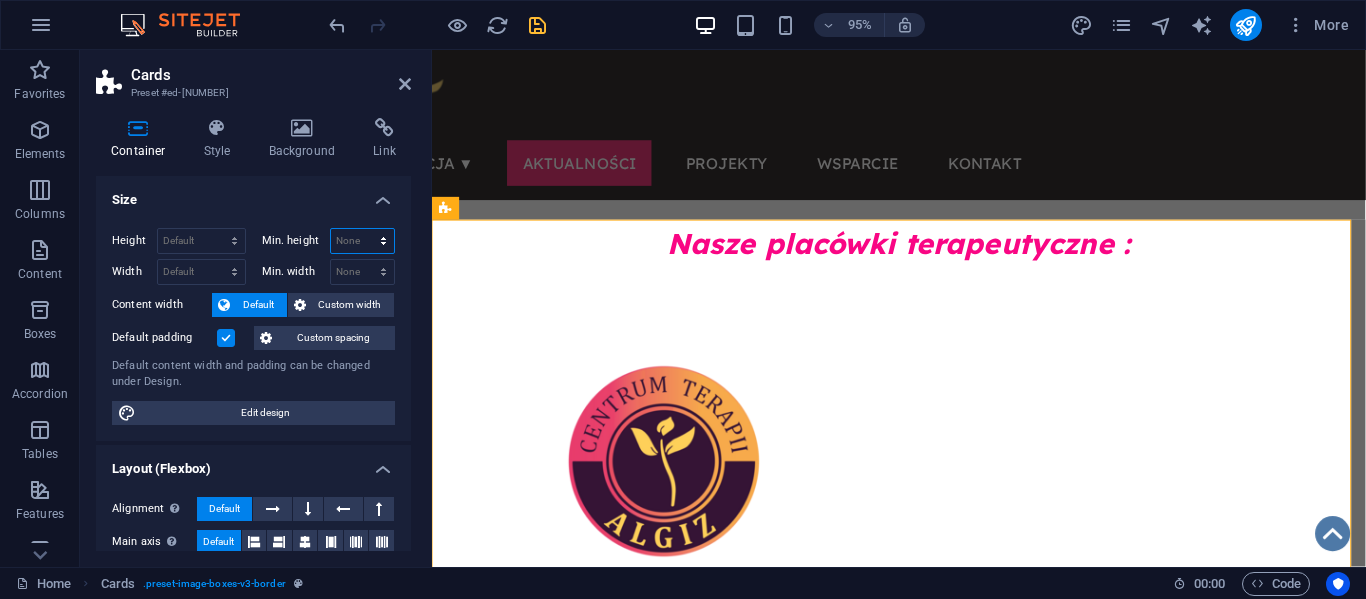 click on "None px rem % vh vw" at bounding box center (363, 241) 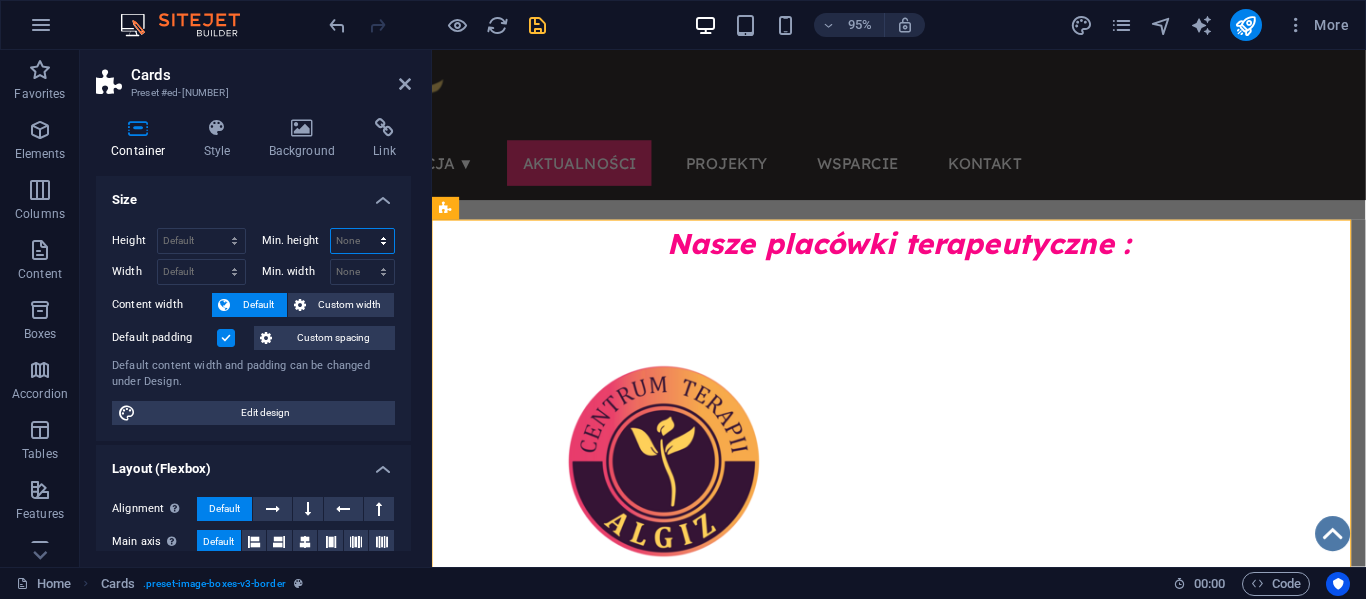 select on "px" 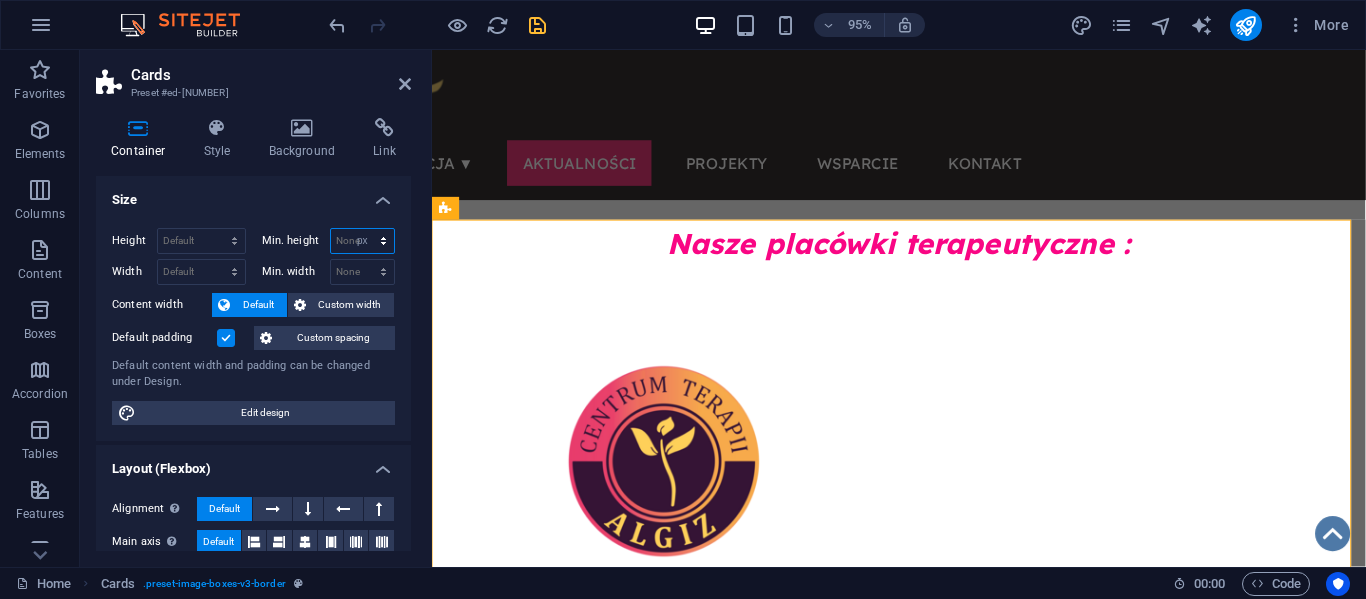 click on "None px rem % vh vw" at bounding box center (363, 241) 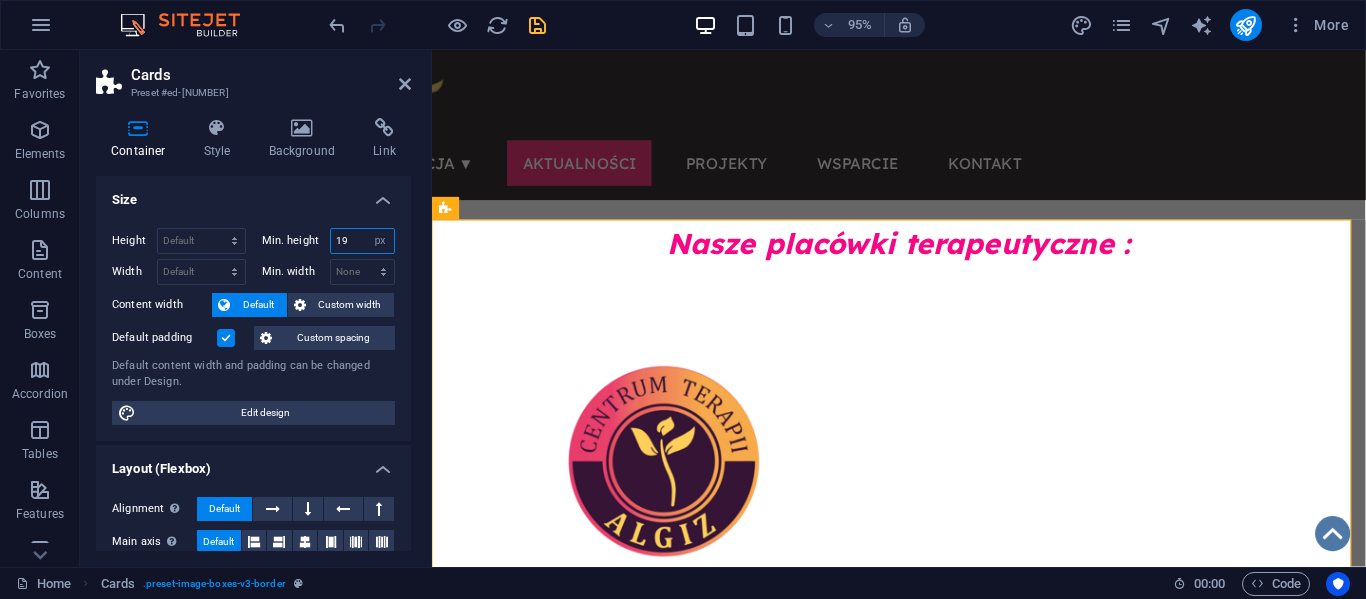 type on "1" 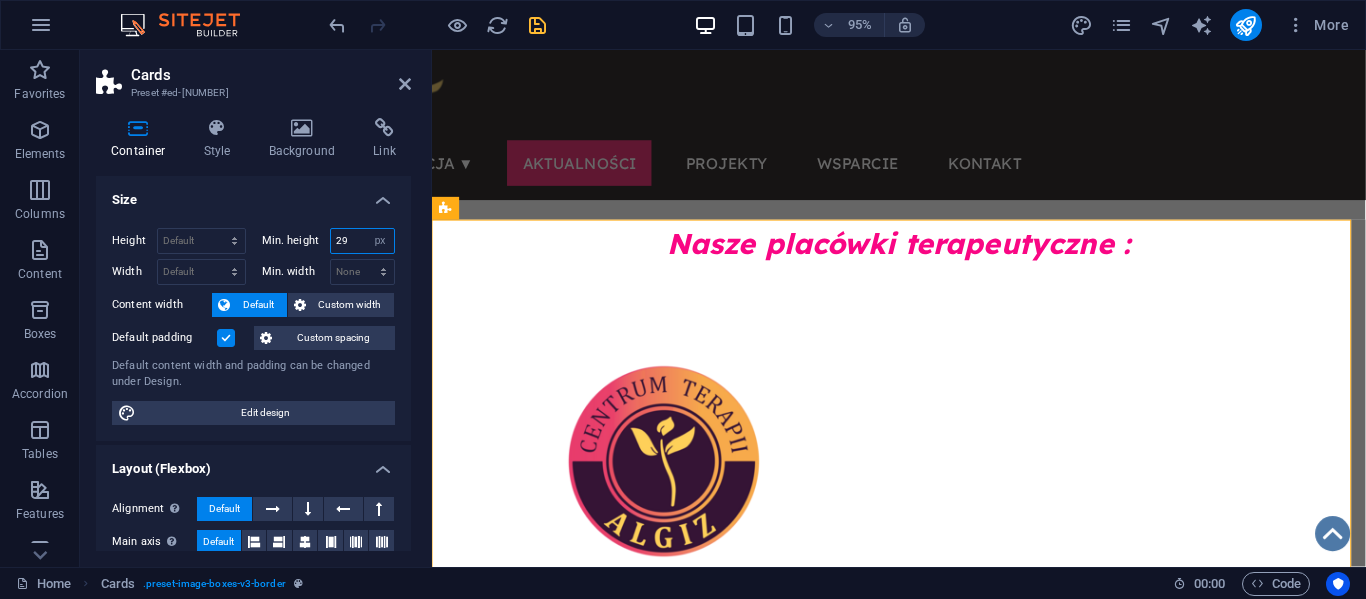 type on "2" 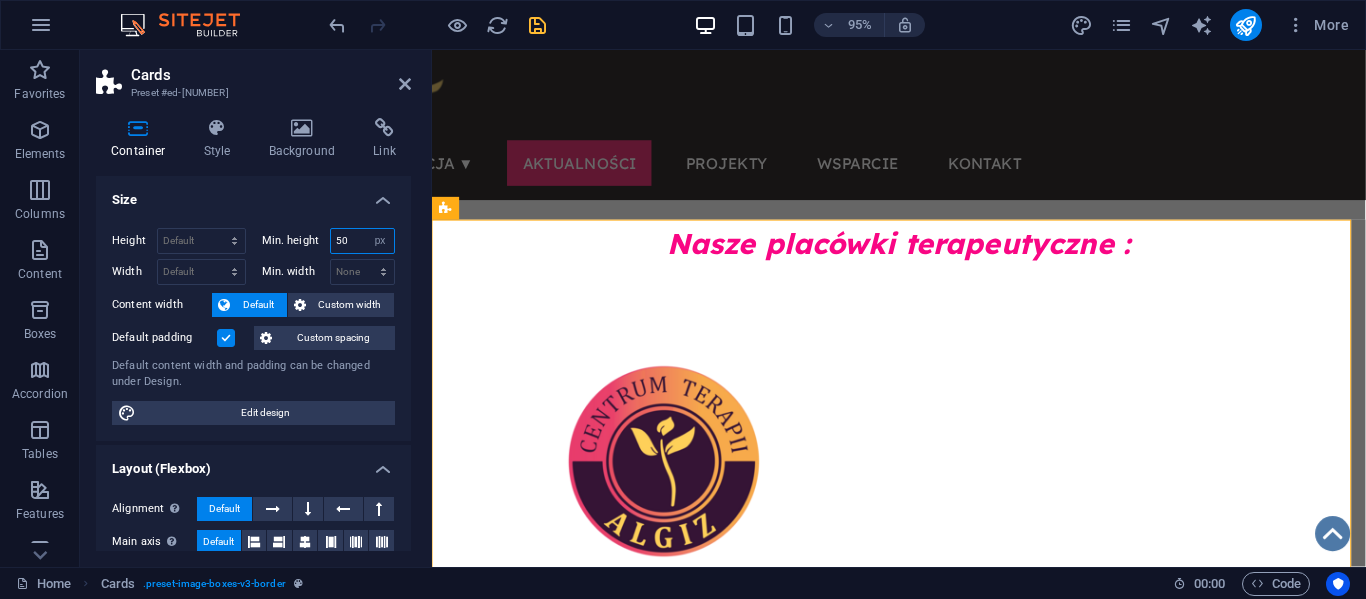 type on "5" 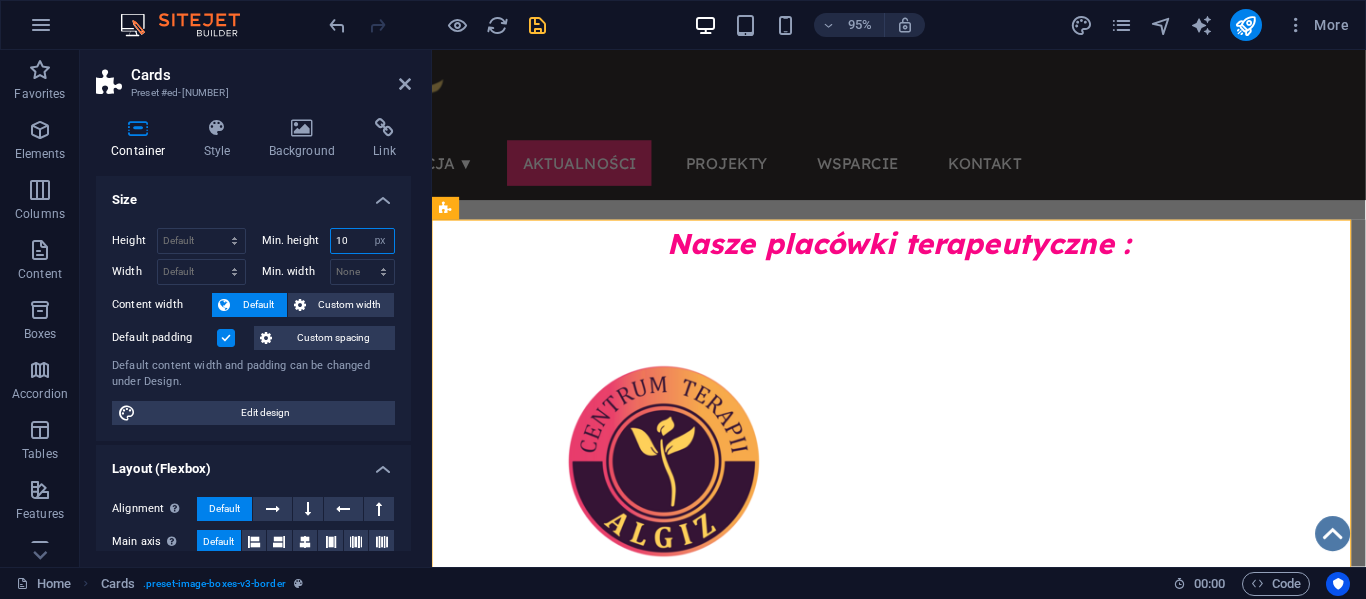 type on "1" 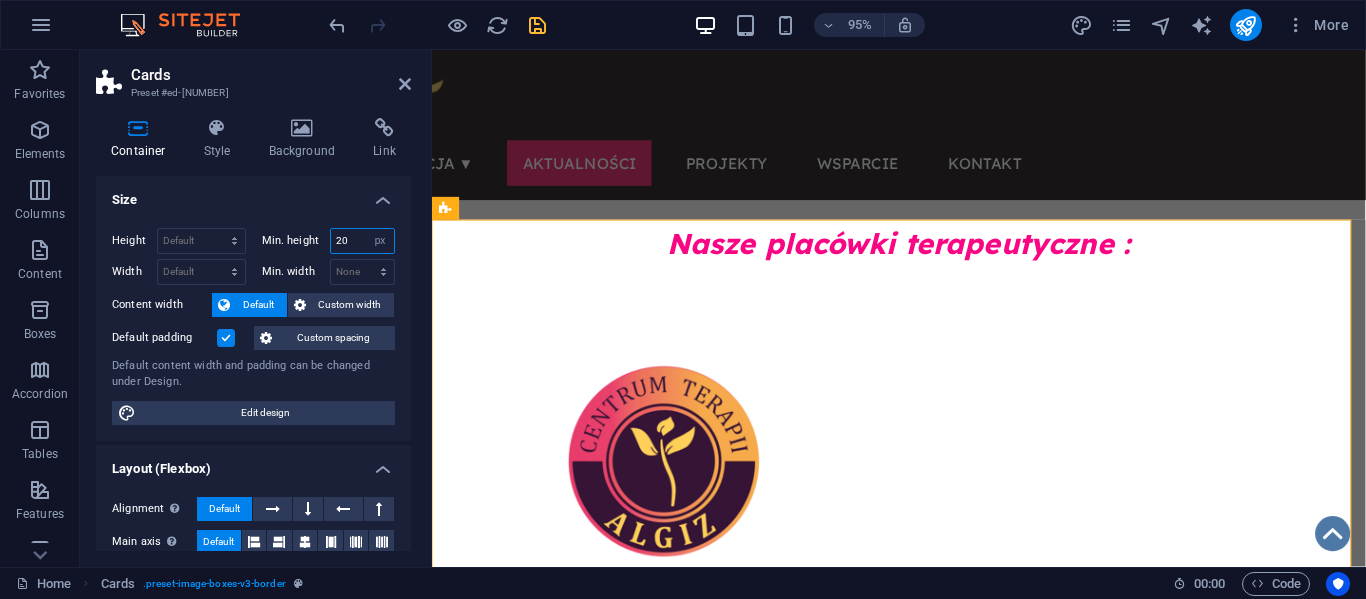 type on "2" 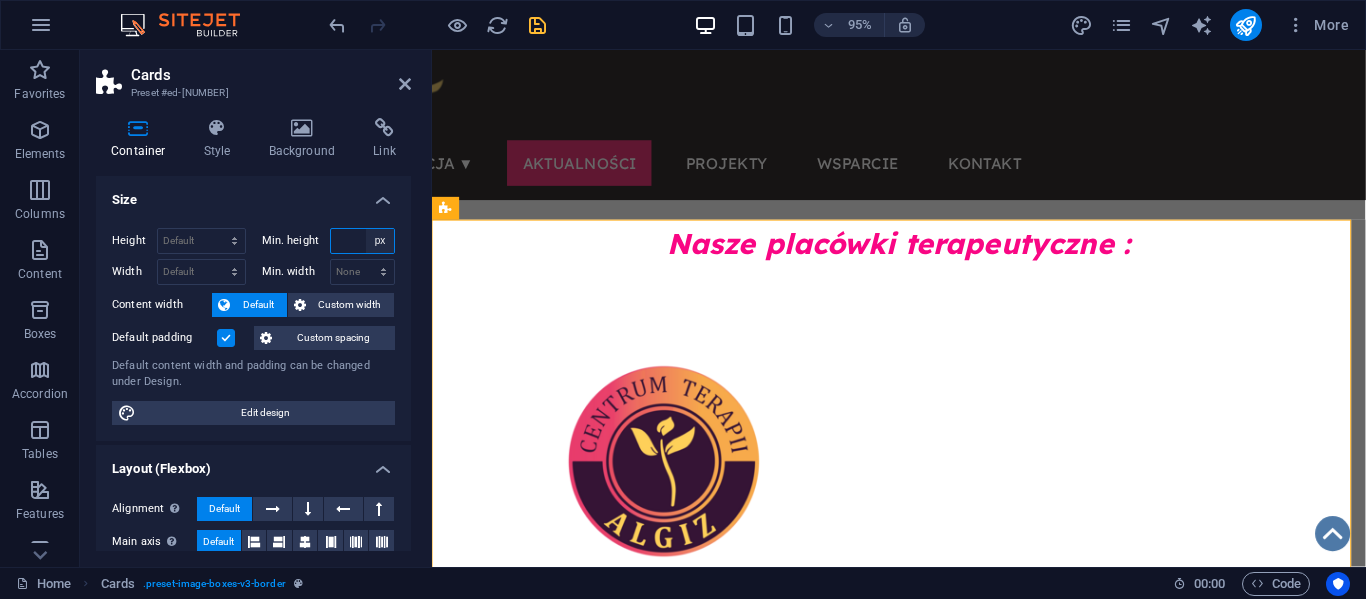 type 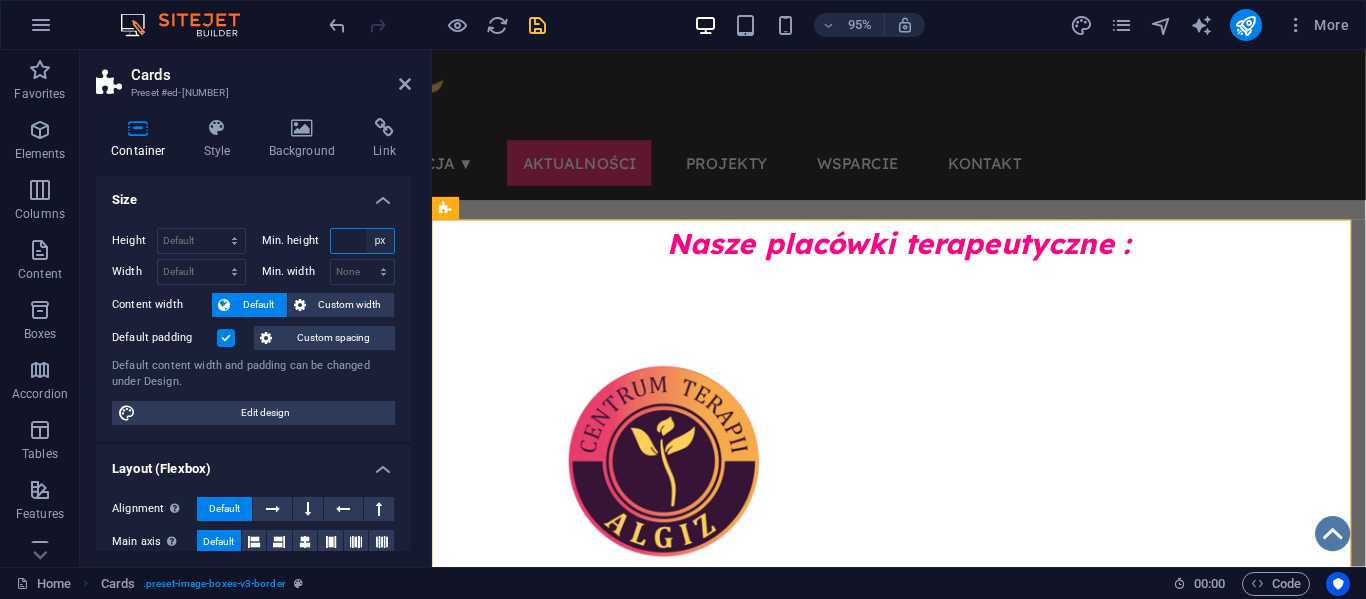 click on "None px rem % vh vw" at bounding box center (380, 241) 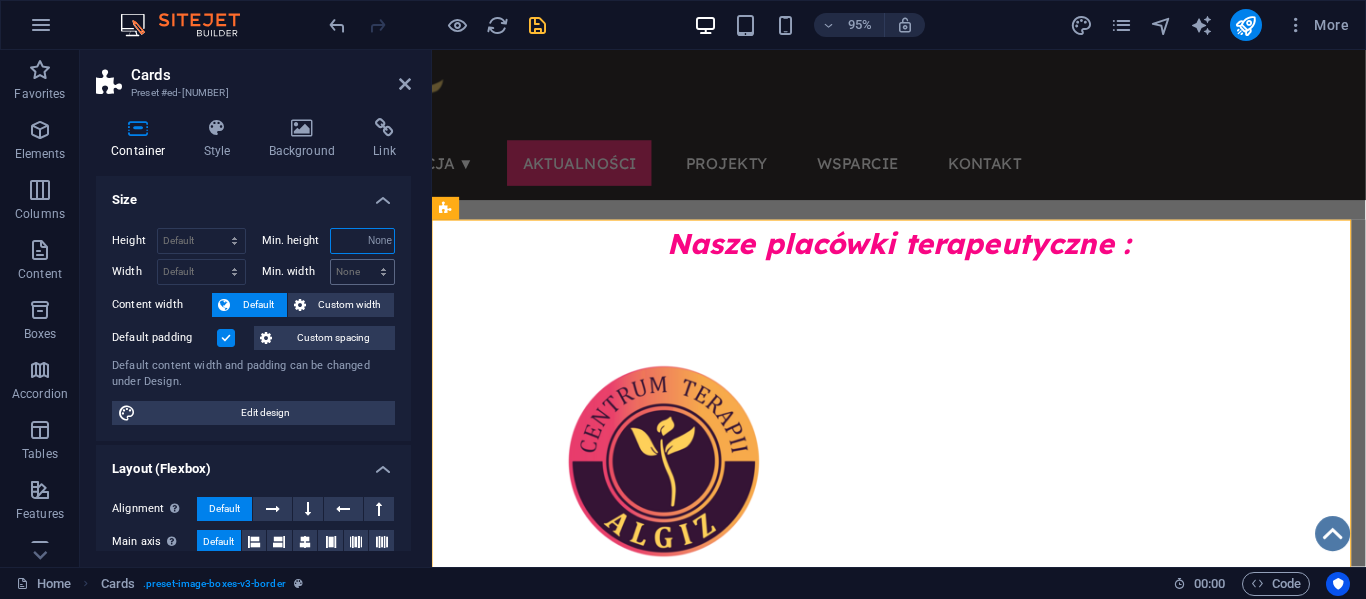 click on "None px rem % vh vw" at bounding box center [380, 241] 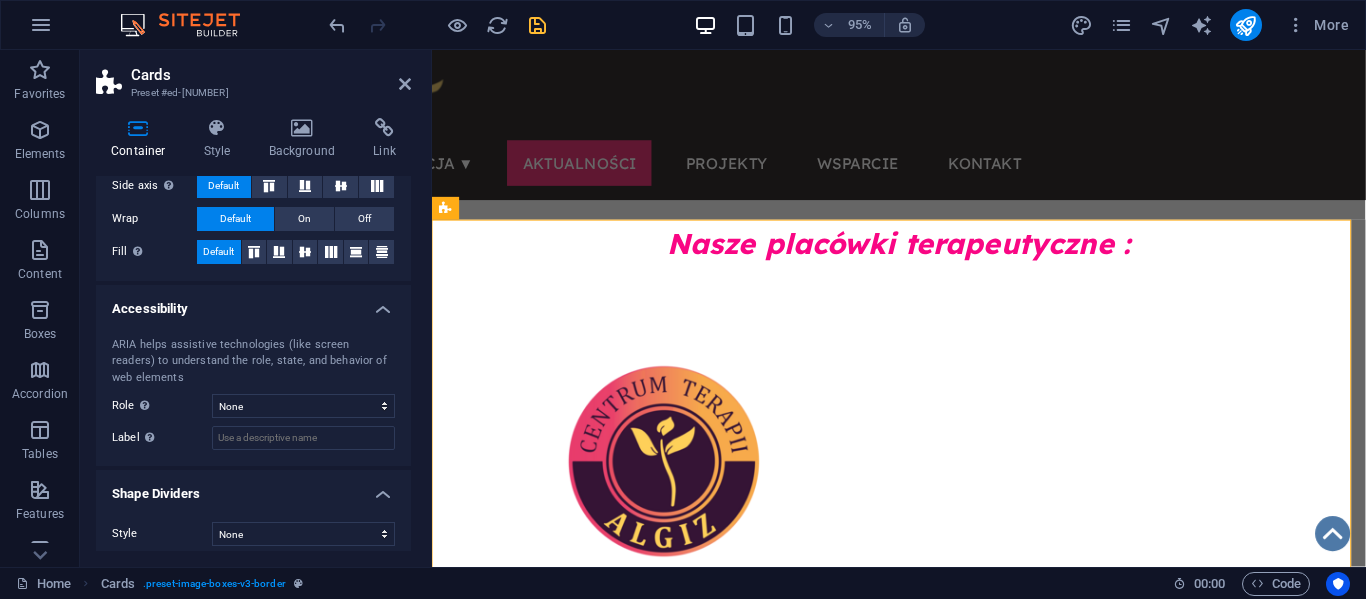 scroll, scrollTop: 400, scrollLeft: 0, axis: vertical 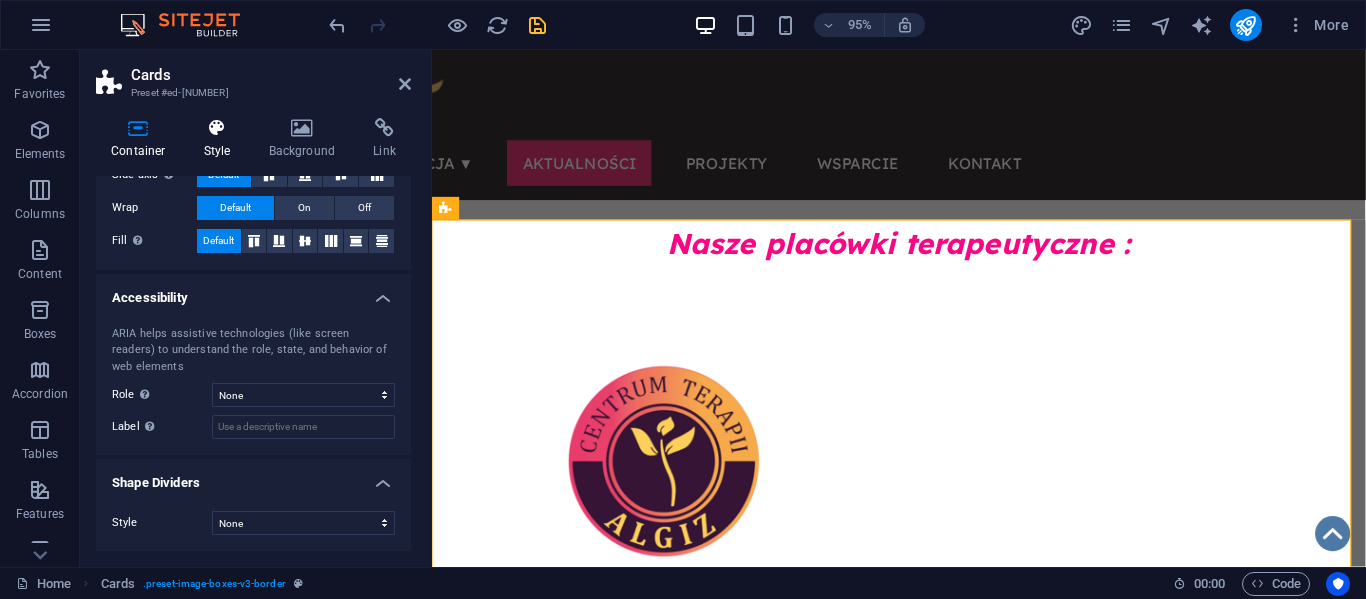 click at bounding box center [217, 128] 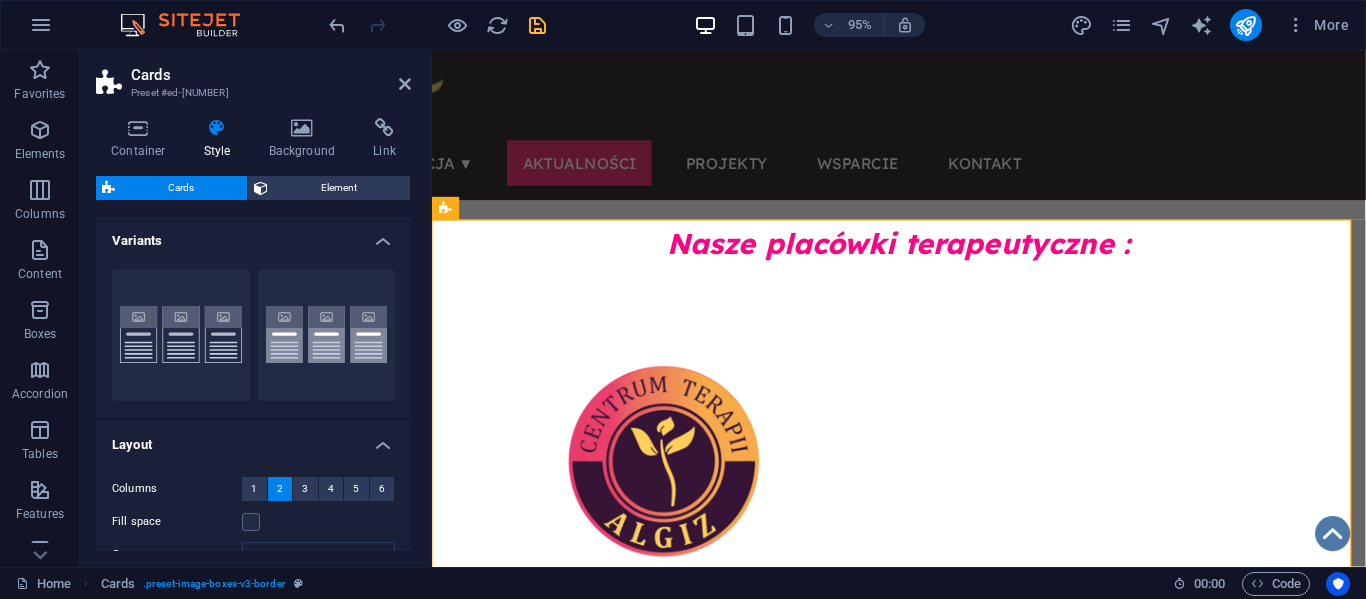 scroll, scrollTop: 0, scrollLeft: 0, axis: both 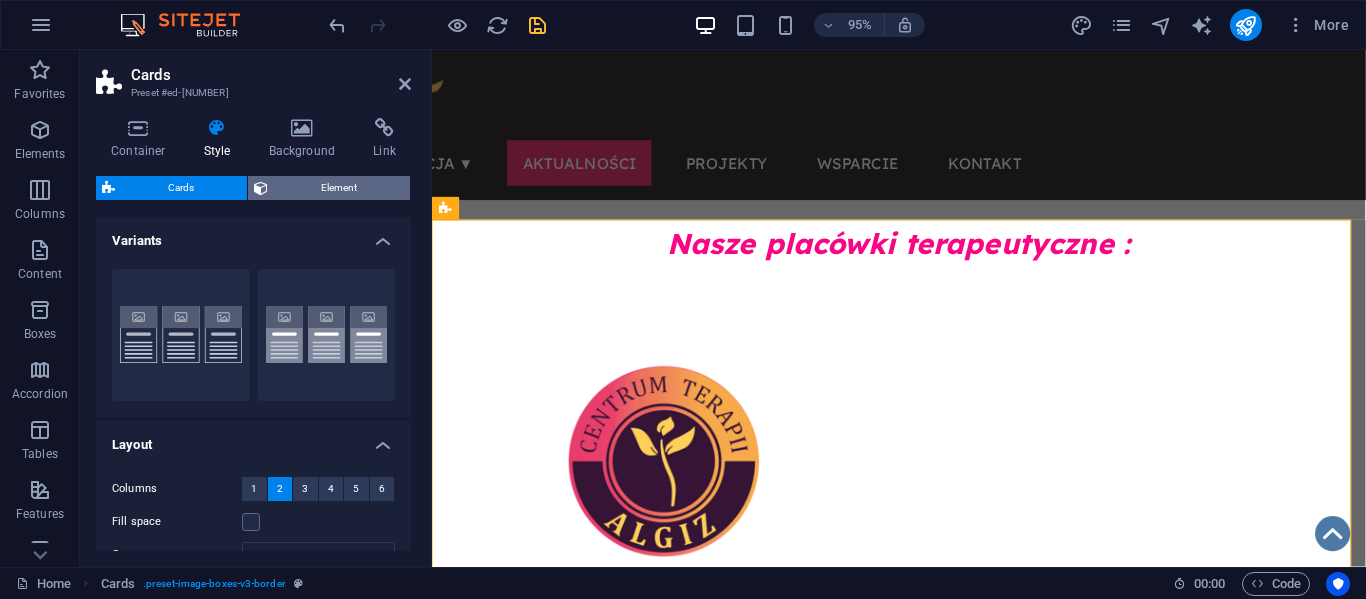 click on "Element" at bounding box center (339, 188) 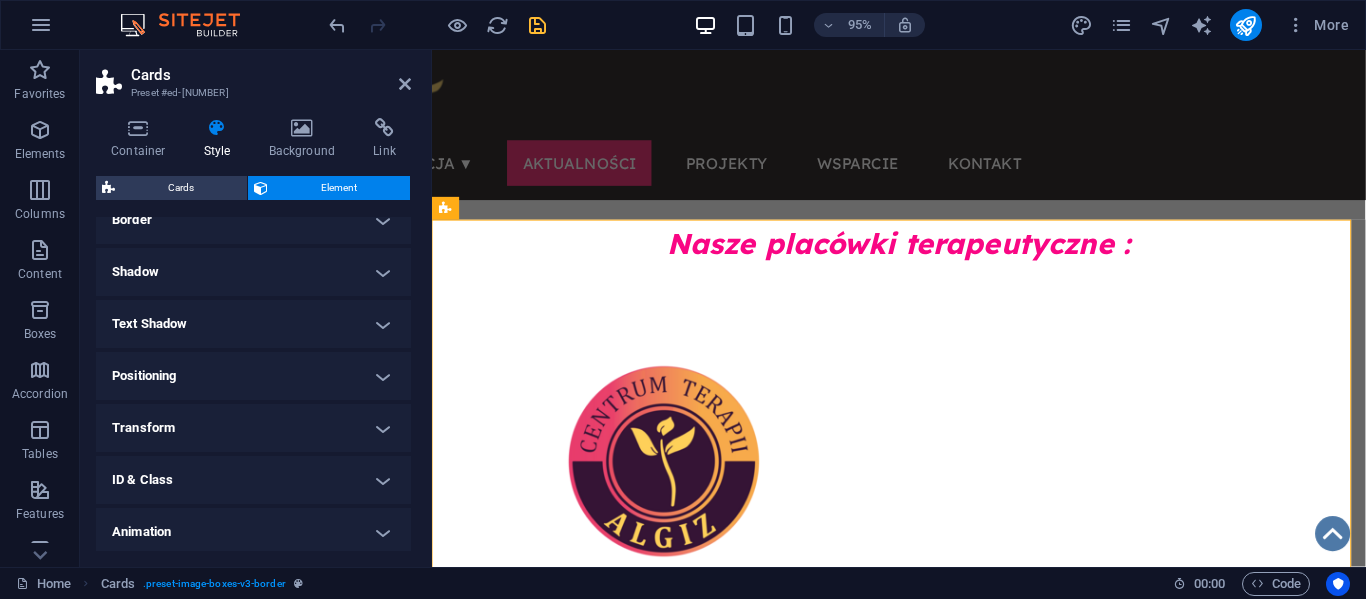 scroll, scrollTop: 277, scrollLeft: 0, axis: vertical 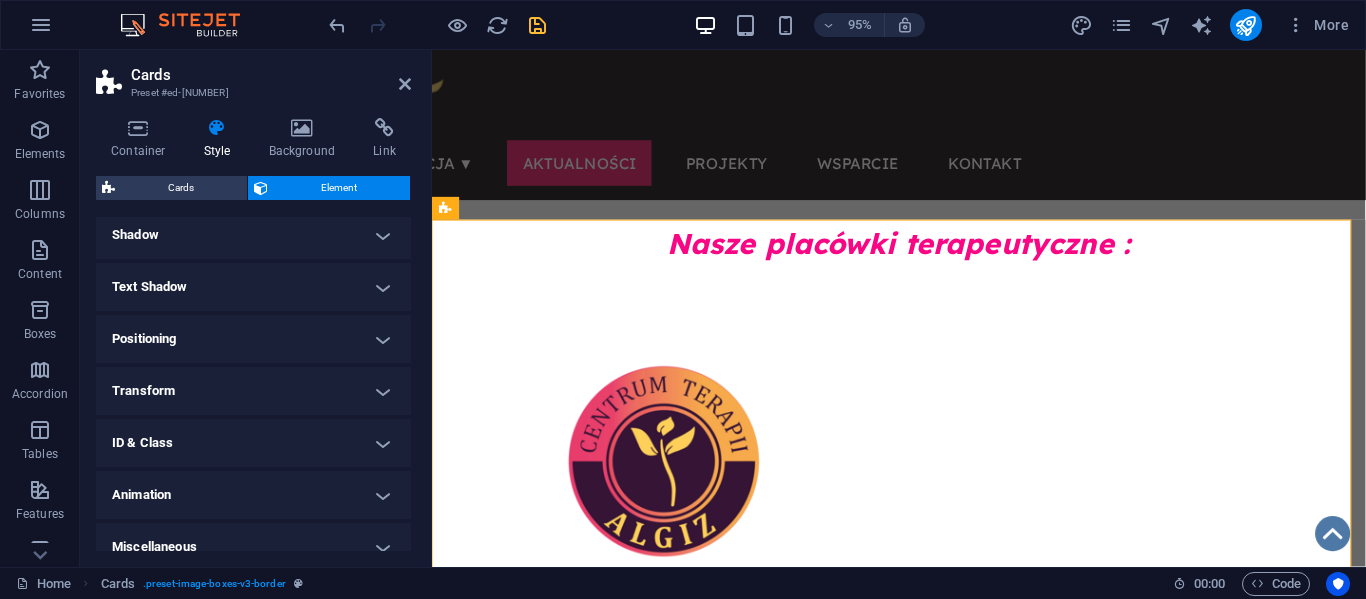 click on "Transform" at bounding box center [253, 391] 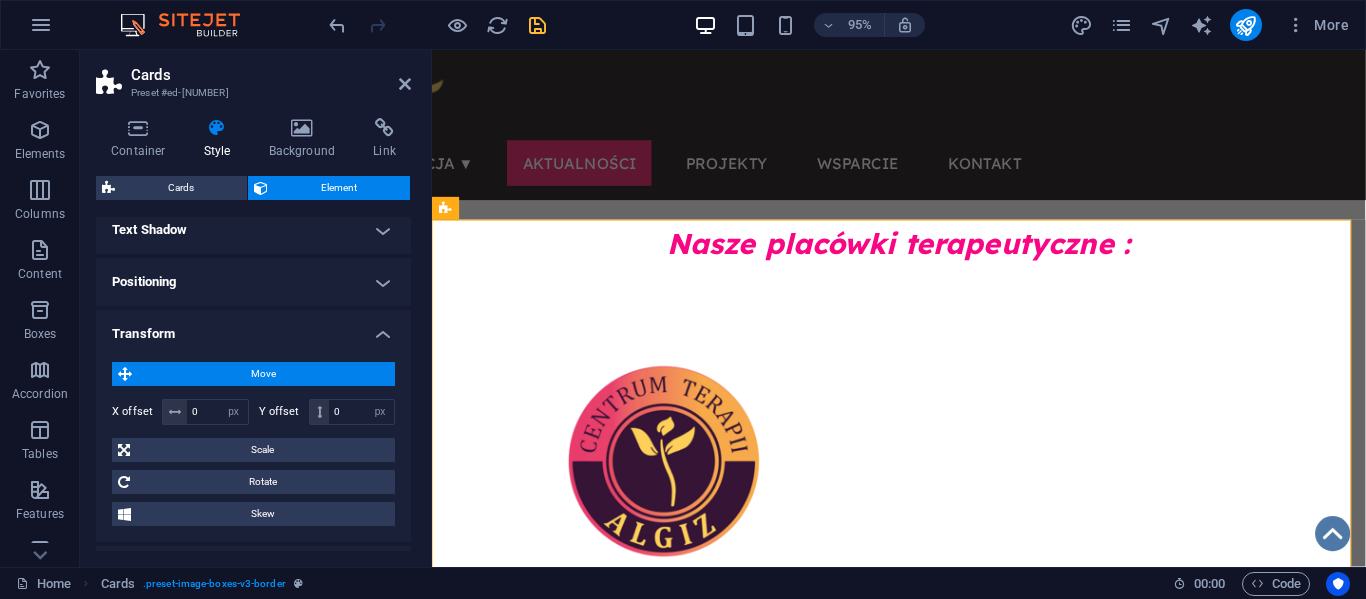 scroll, scrollTop: 335, scrollLeft: 0, axis: vertical 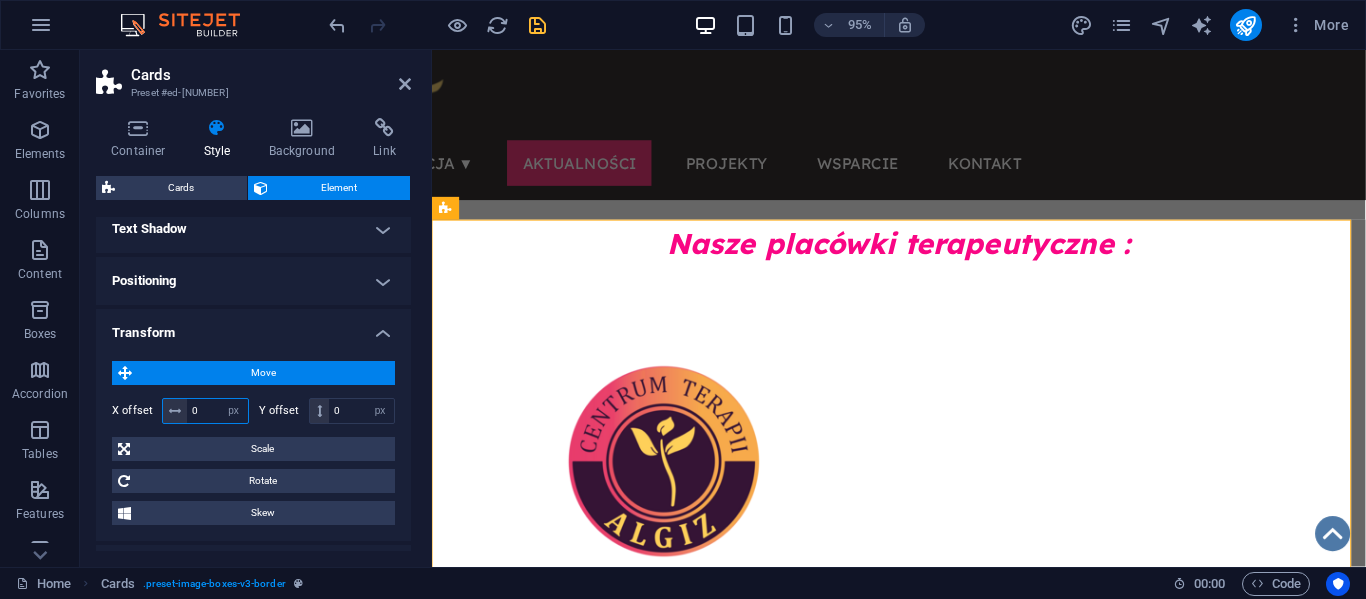 click on "0" at bounding box center (217, 411) 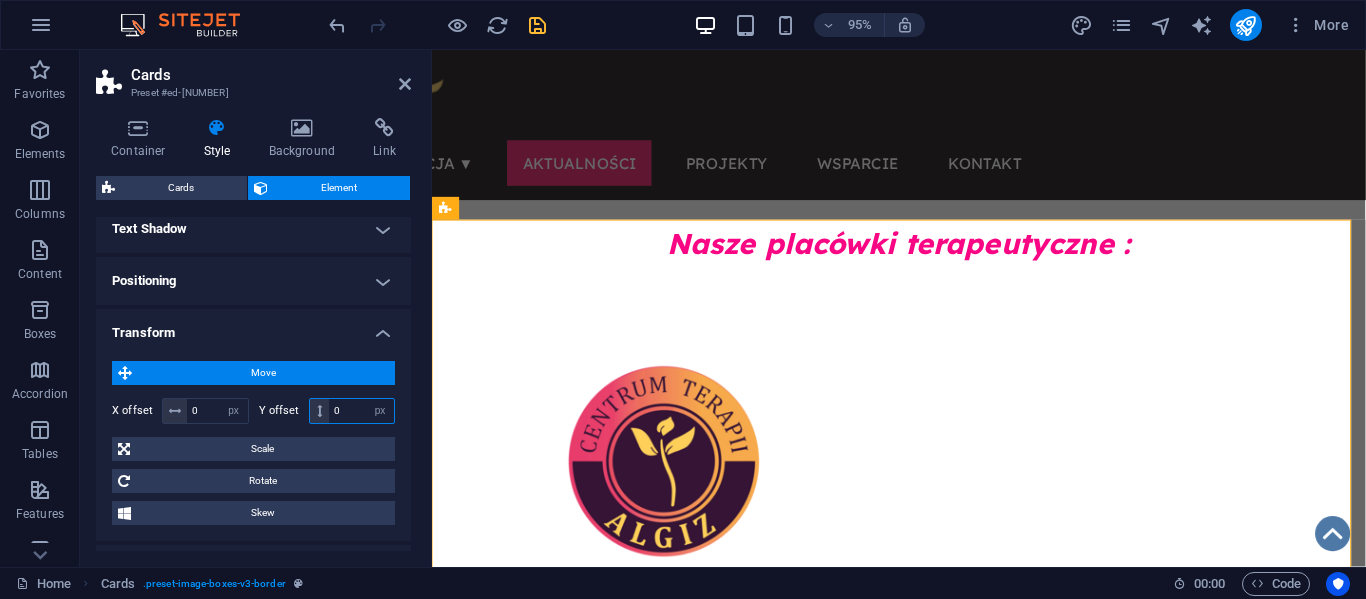 click on "0" at bounding box center (361, 411) 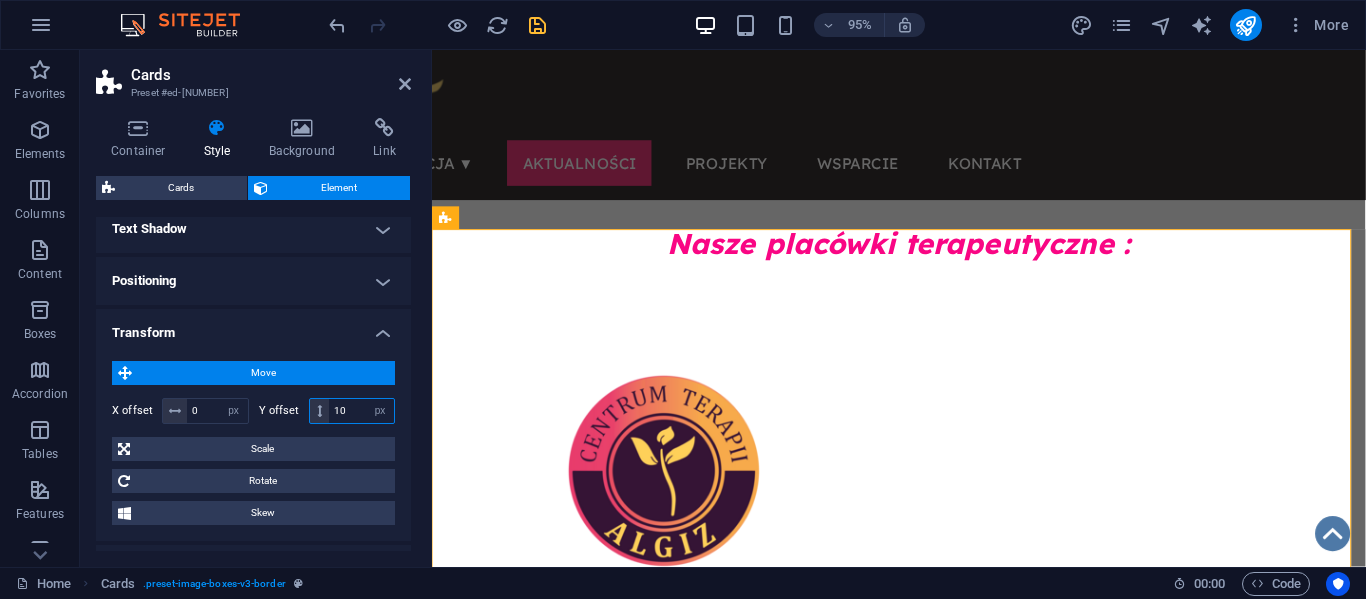 type on "1" 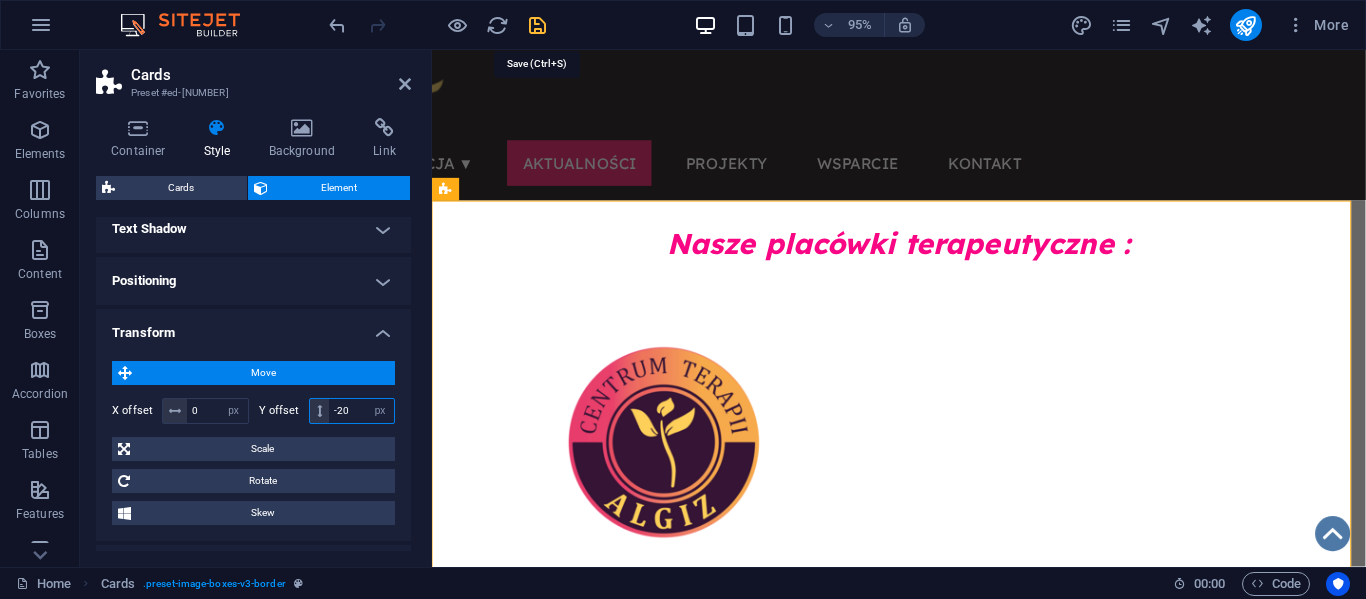 type on "-20" 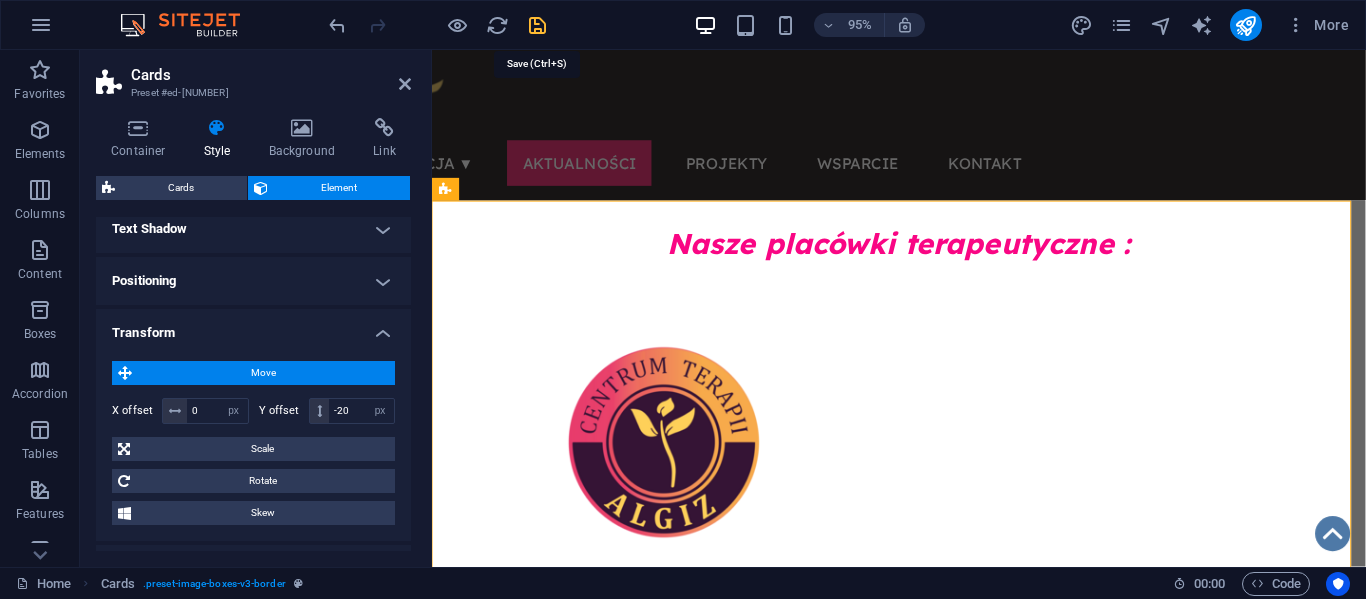 click at bounding box center (537, 25) 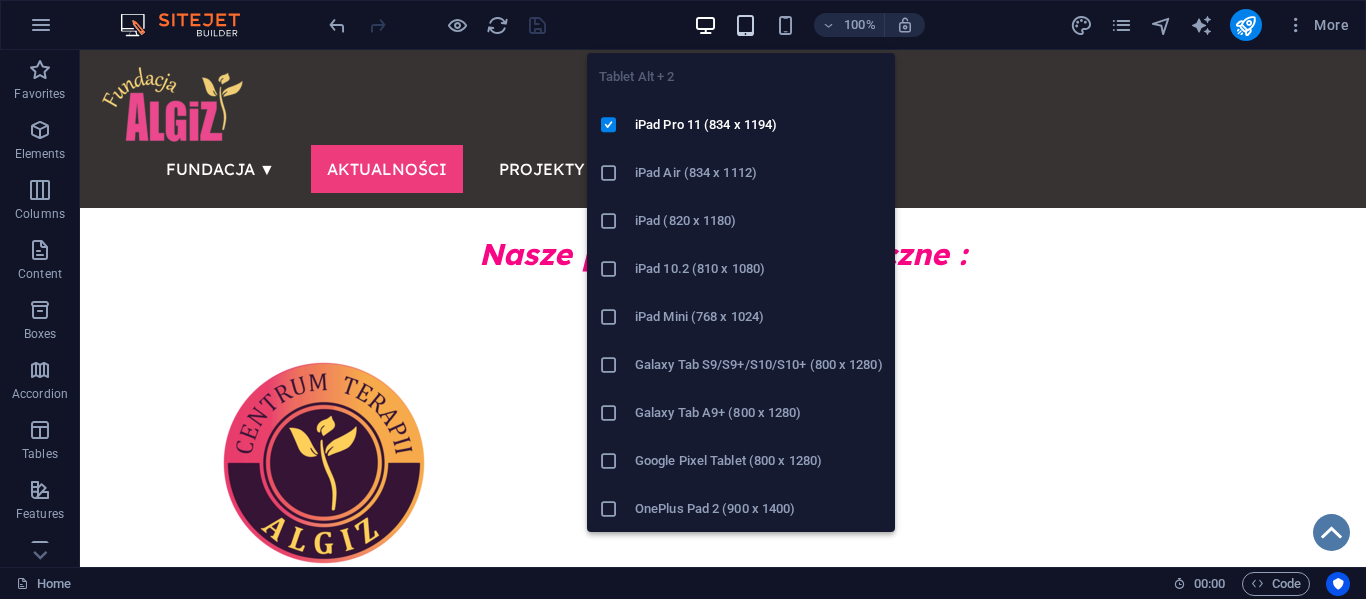click at bounding box center (745, 25) 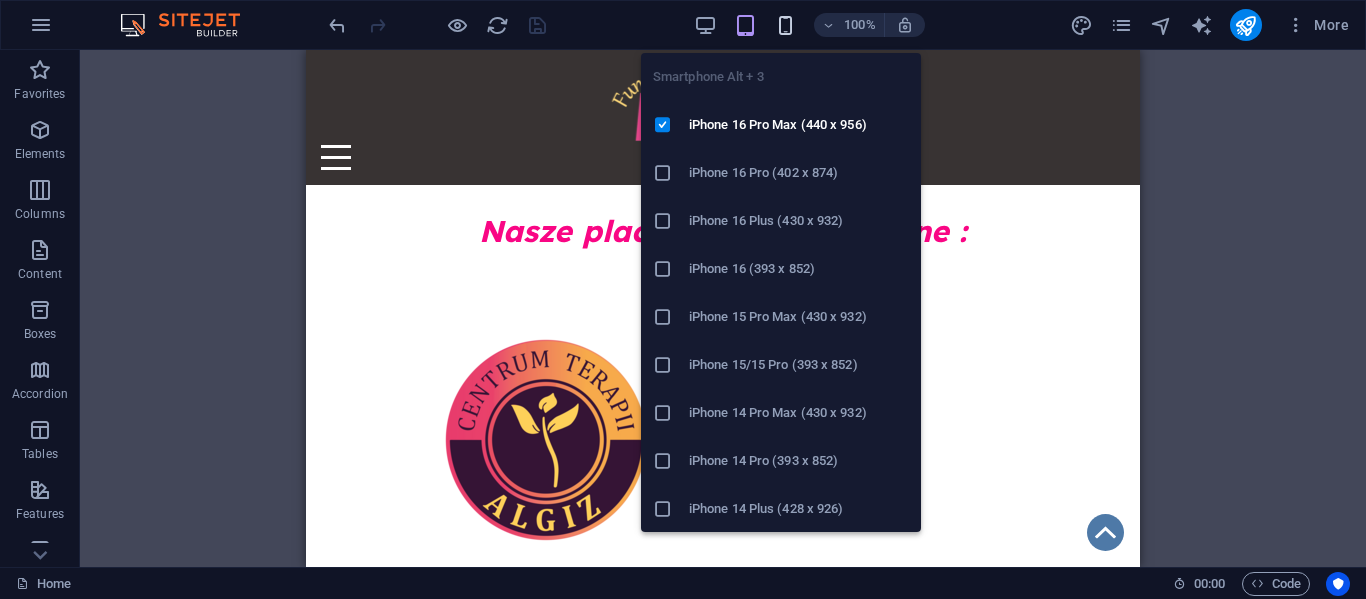 click at bounding box center [785, 25] 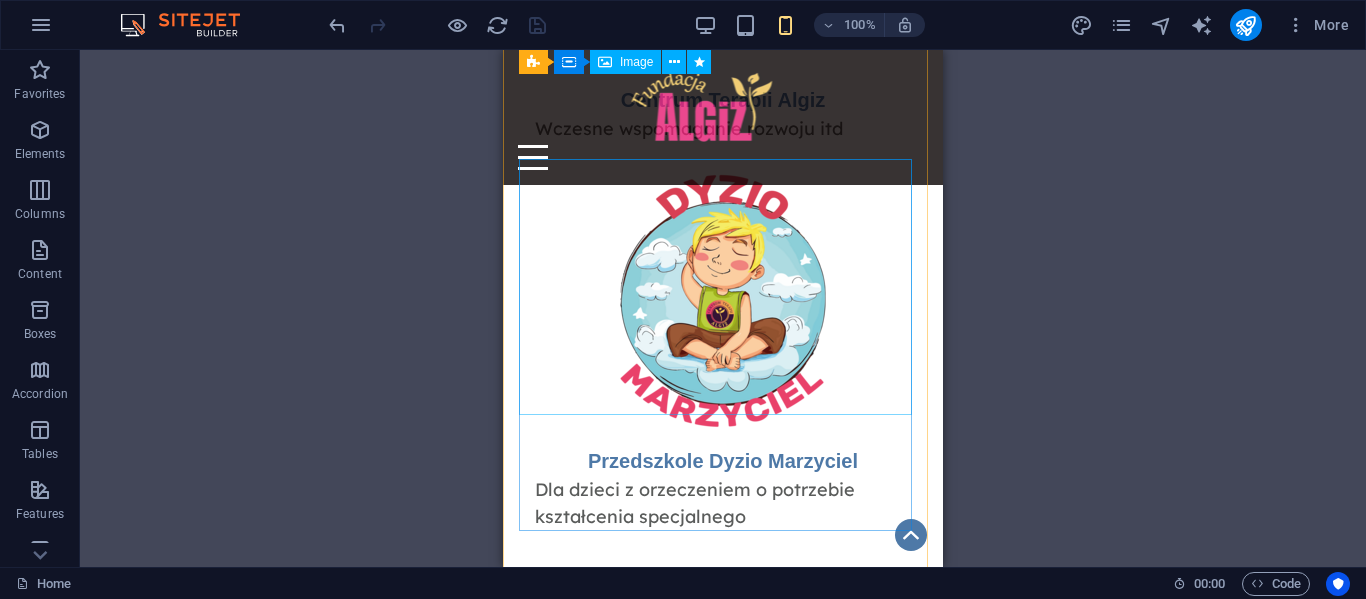 scroll, scrollTop: 0, scrollLeft: 0, axis: both 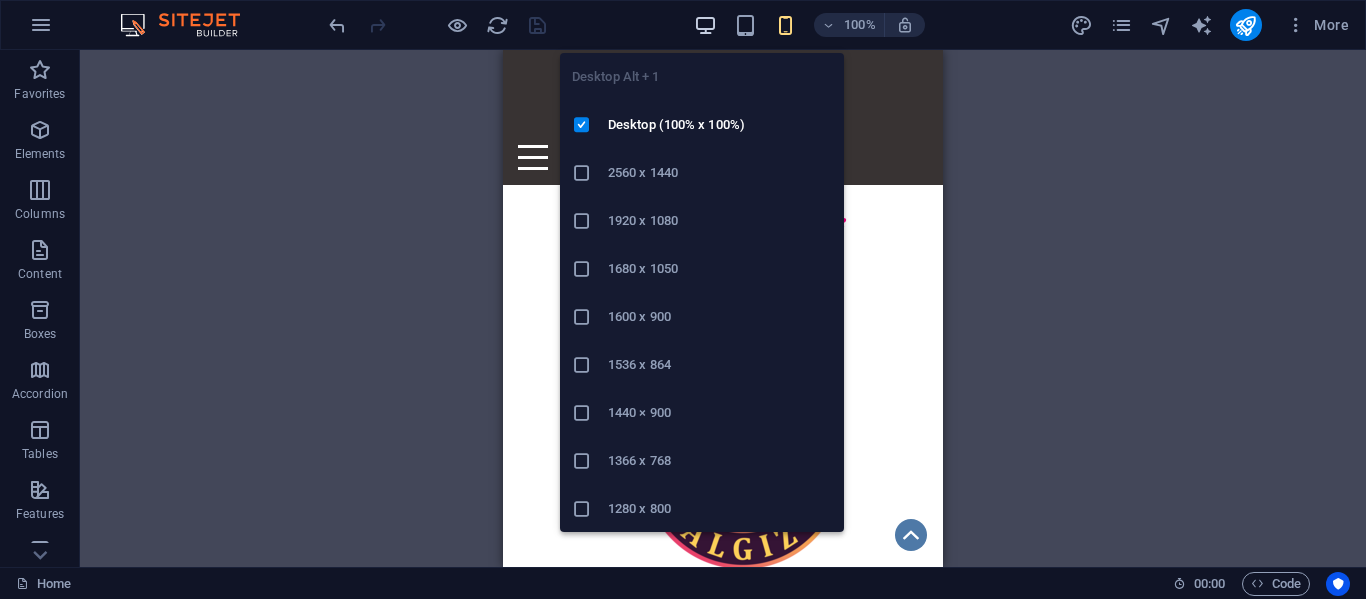 click at bounding box center (705, 25) 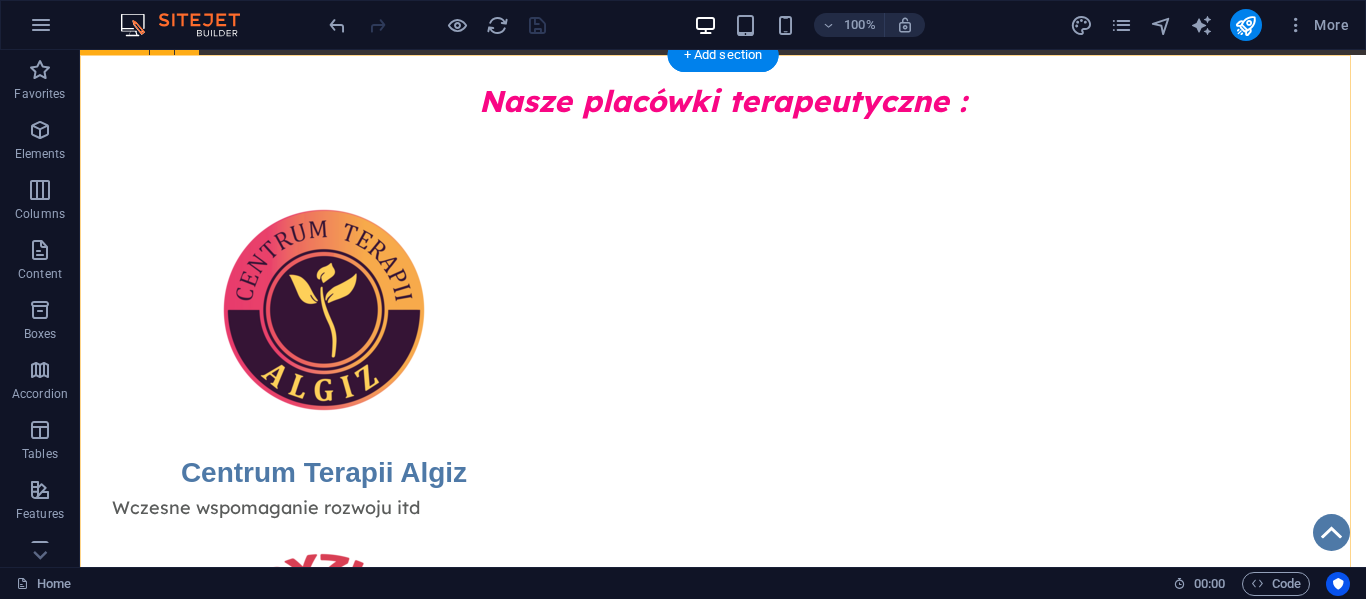 scroll, scrollTop: 155, scrollLeft: 0, axis: vertical 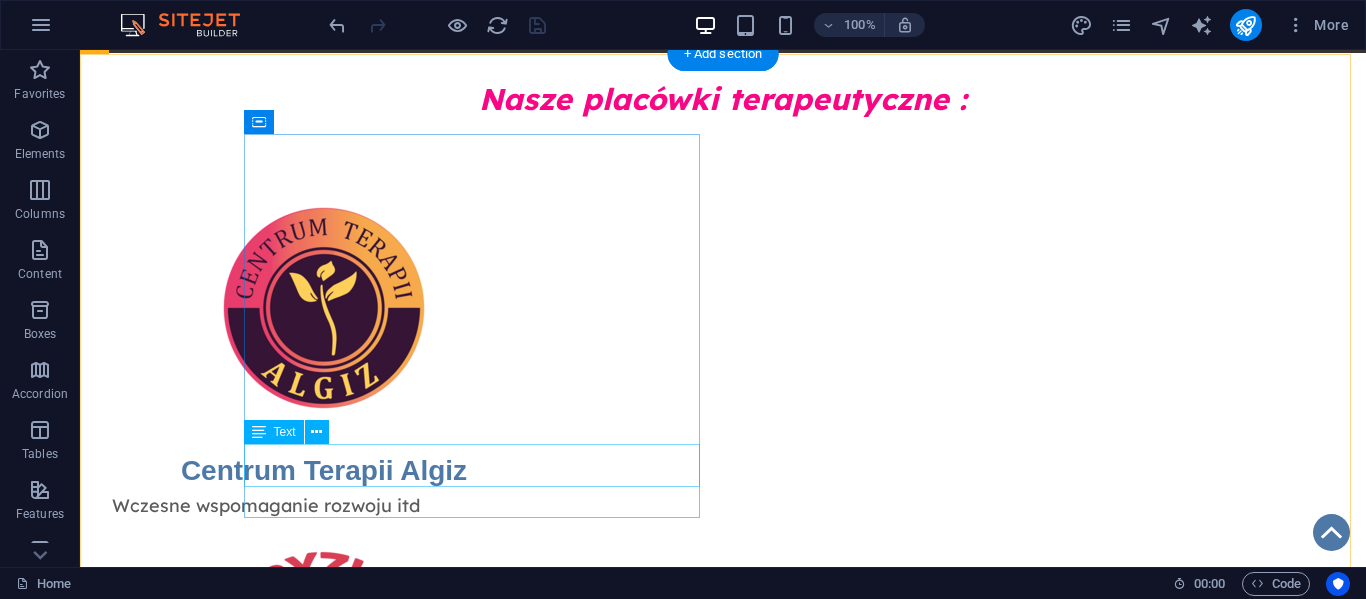 click on "Wczesne wspomaganie rozwoju itd" at bounding box center (324, 513) 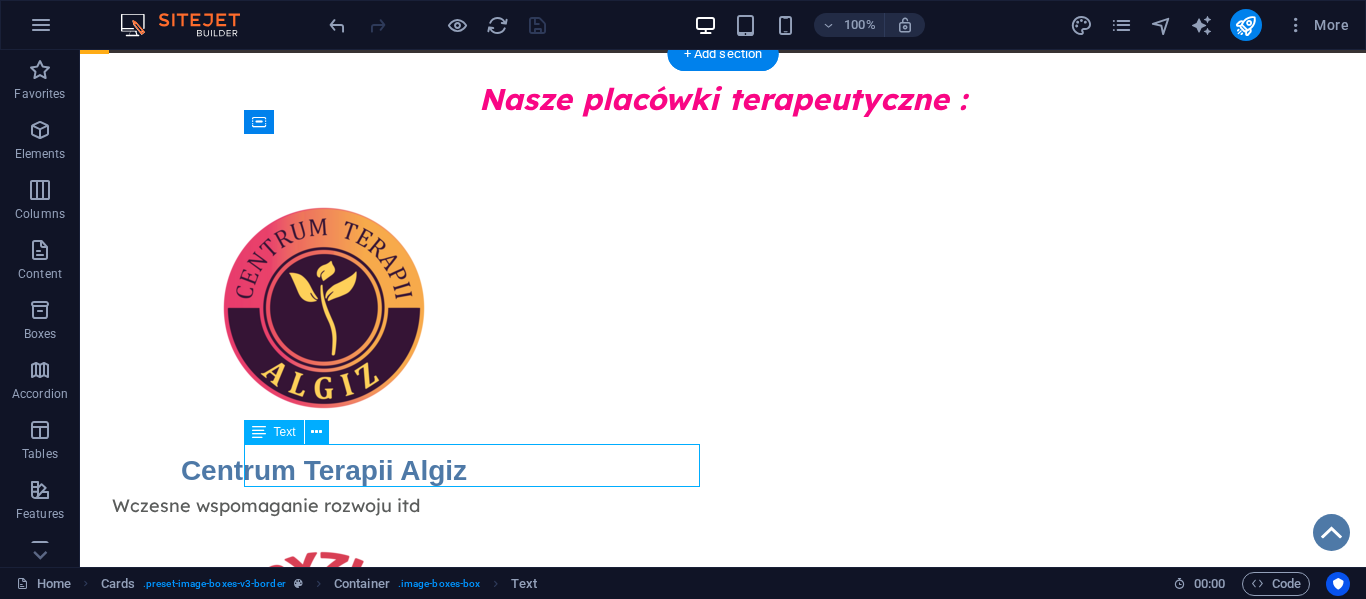 click on "Wczesne wspomaganie rozwoju itd" at bounding box center [324, 513] 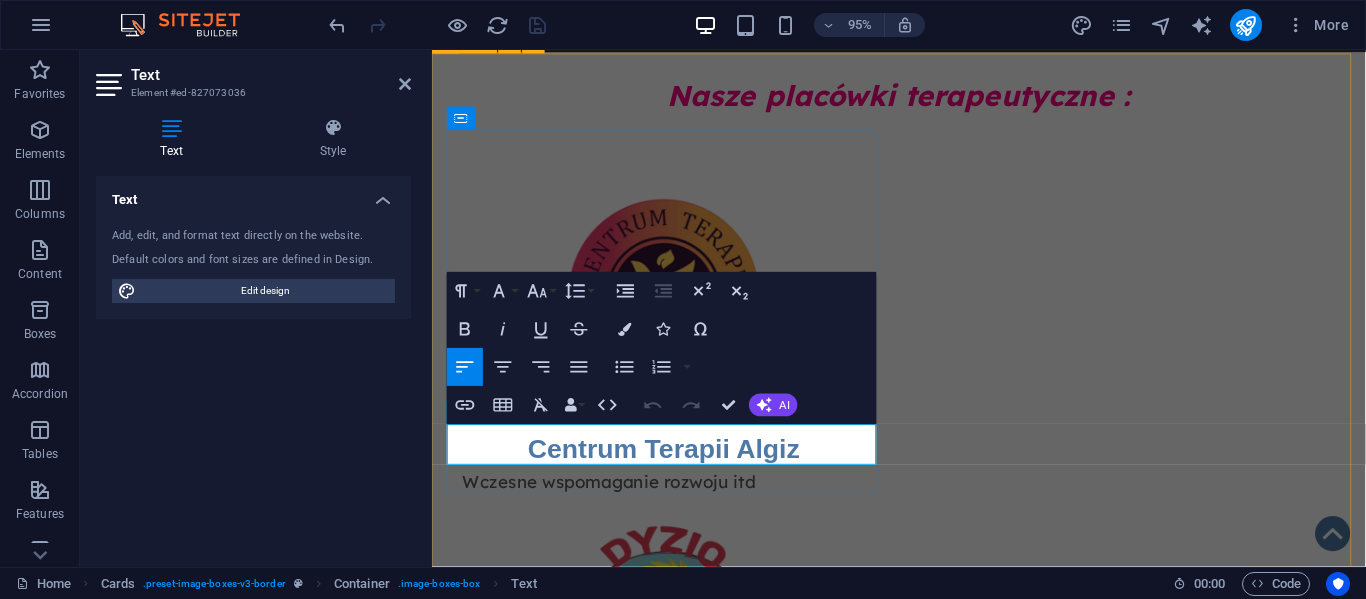 click on "Wczesne wspomaganie rozwoju itd" at bounding box center [618, 505] 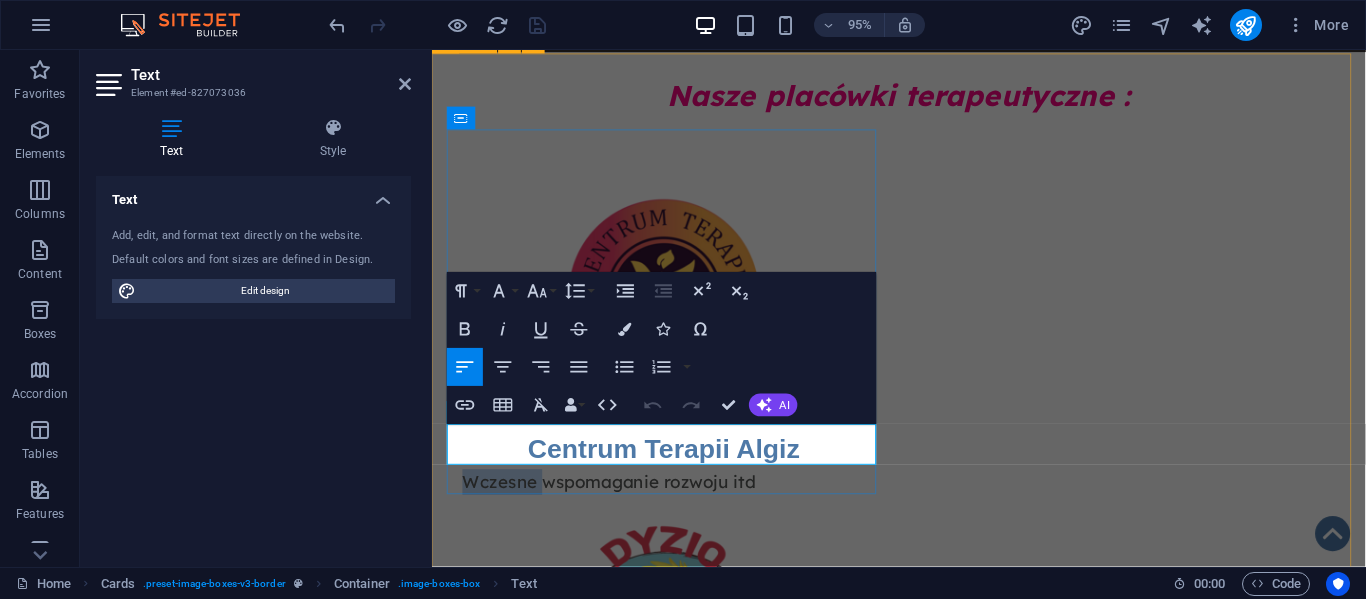 click on "Wczesne wspomaganie rozwoju itd" at bounding box center [618, 505] 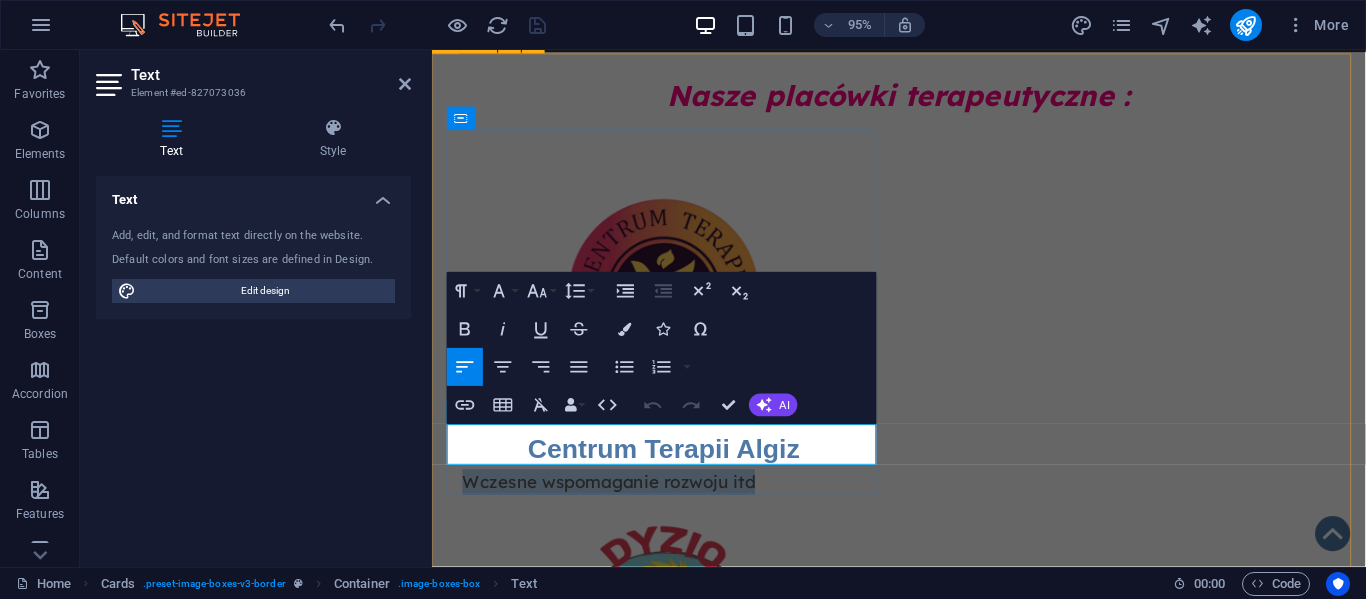 click on "Wczesne wspomaganie rozwoju itd" at bounding box center [618, 505] 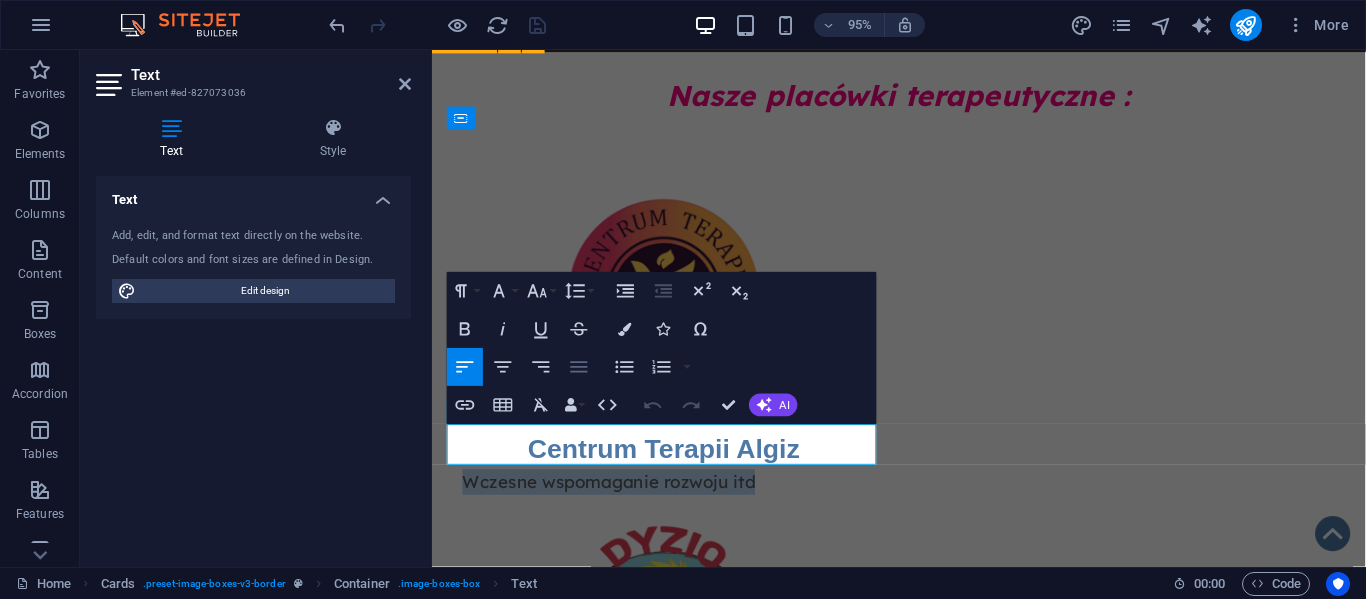 click 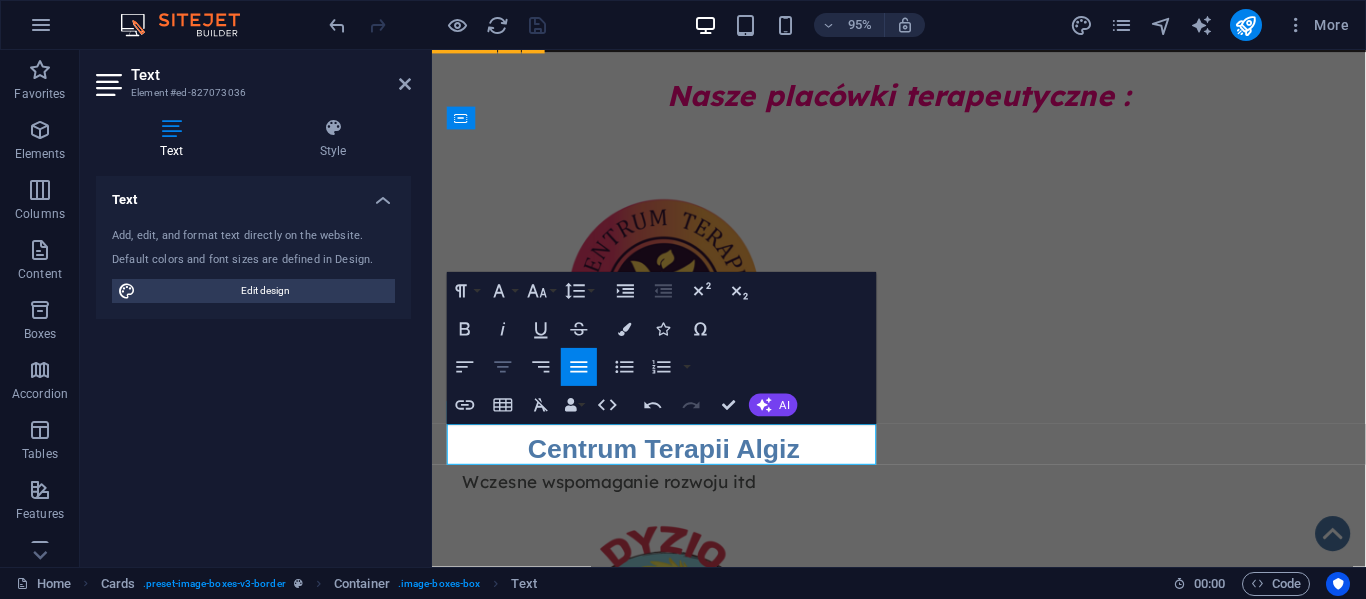 click 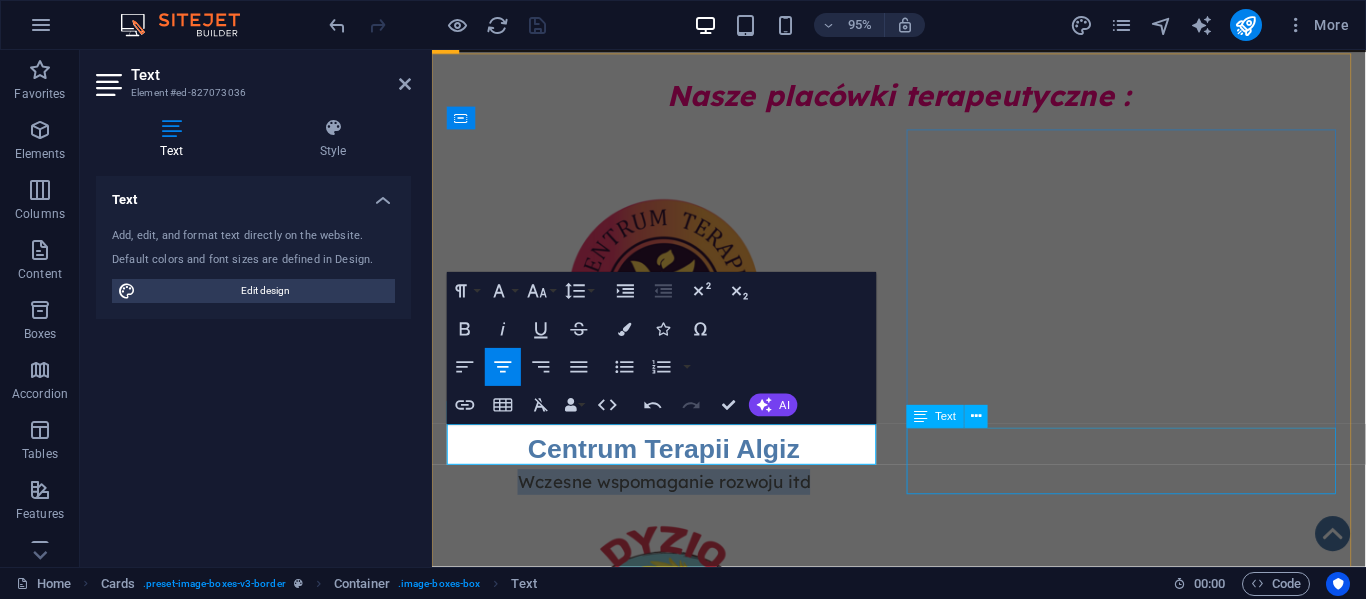 click on "Dla dzieci z orzeczeniem o potrzebie kształcenia specjalnego" at bounding box center (676, 900) 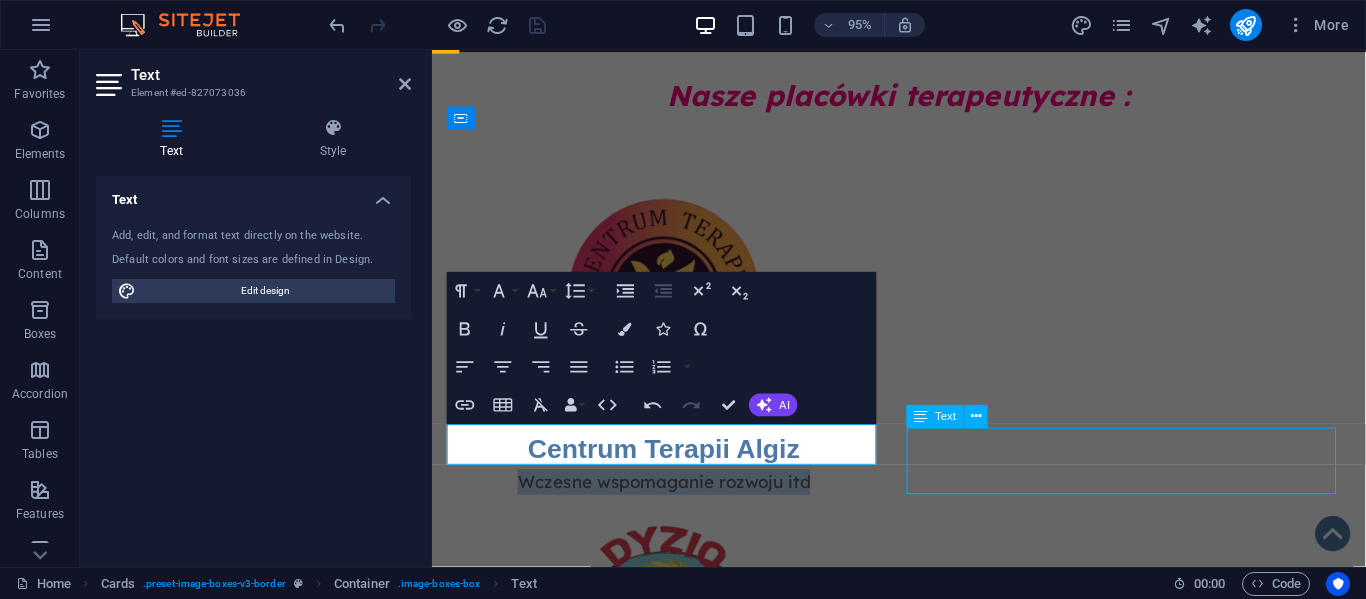click on "Dla dzieci z orzeczeniem o potrzebie kształcenia specjalnego" at bounding box center (676, 900) 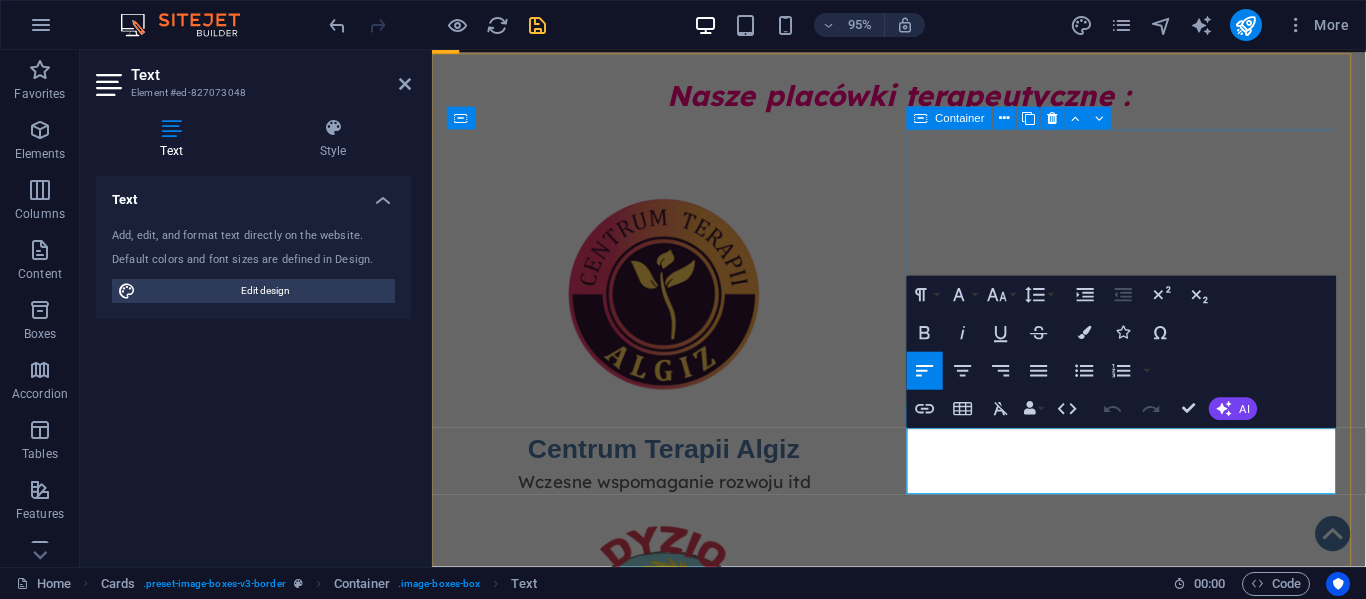 click on "Przedszkole Dyzio Marzyciel Dla dzieci z orzeczeniem o potrzebie kształcenia specjalnego" at bounding box center (676, 743) 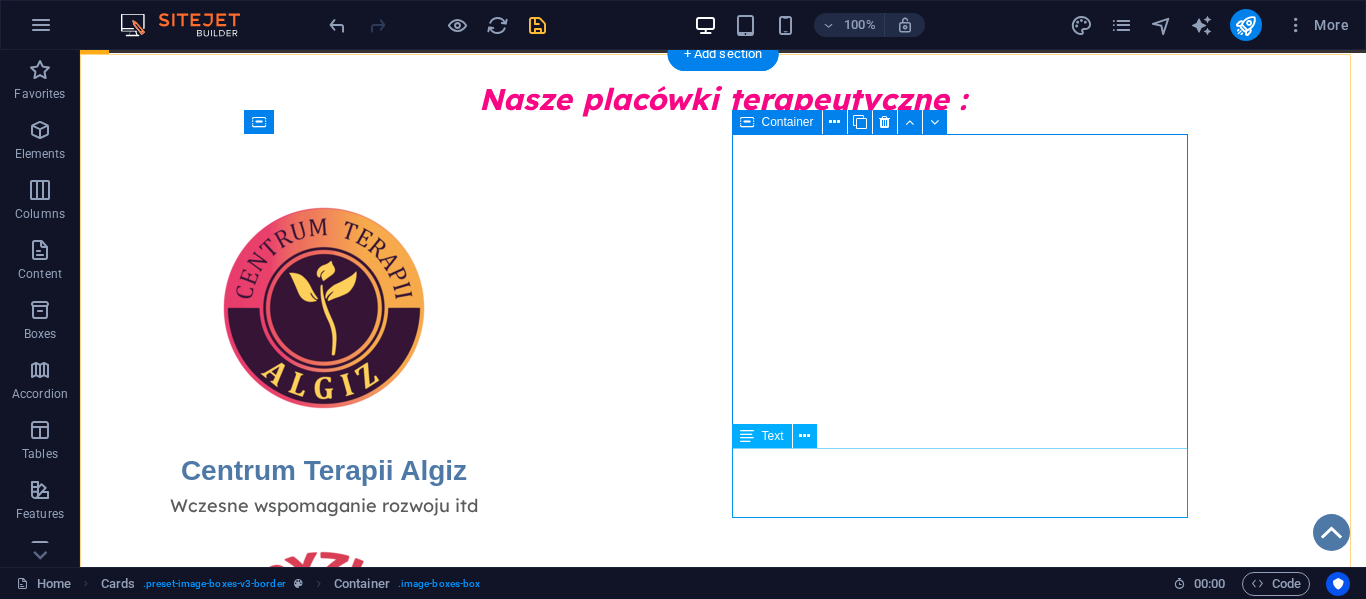 click on "Dla dzieci z orzeczeniem o potrzebie kształcenia specjalnego" at bounding box center [324, 900] 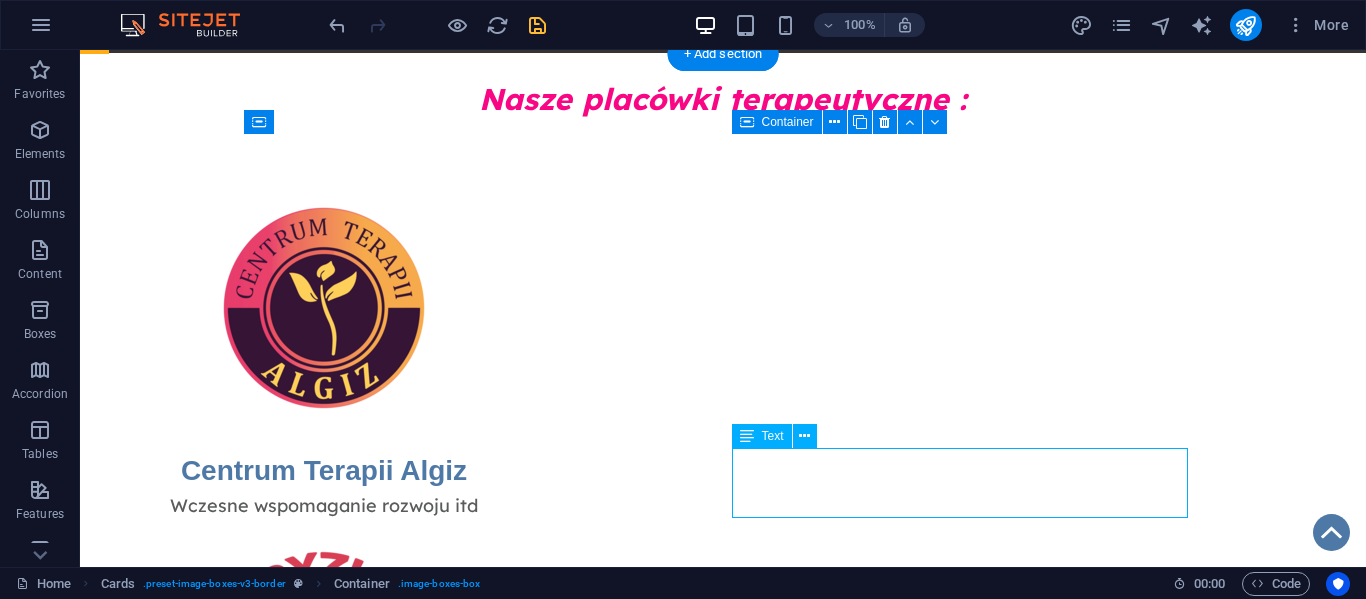 click on "Dla dzieci z orzeczeniem o potrzebie kształcenia specjalnego" at bounding box center (324, 900) 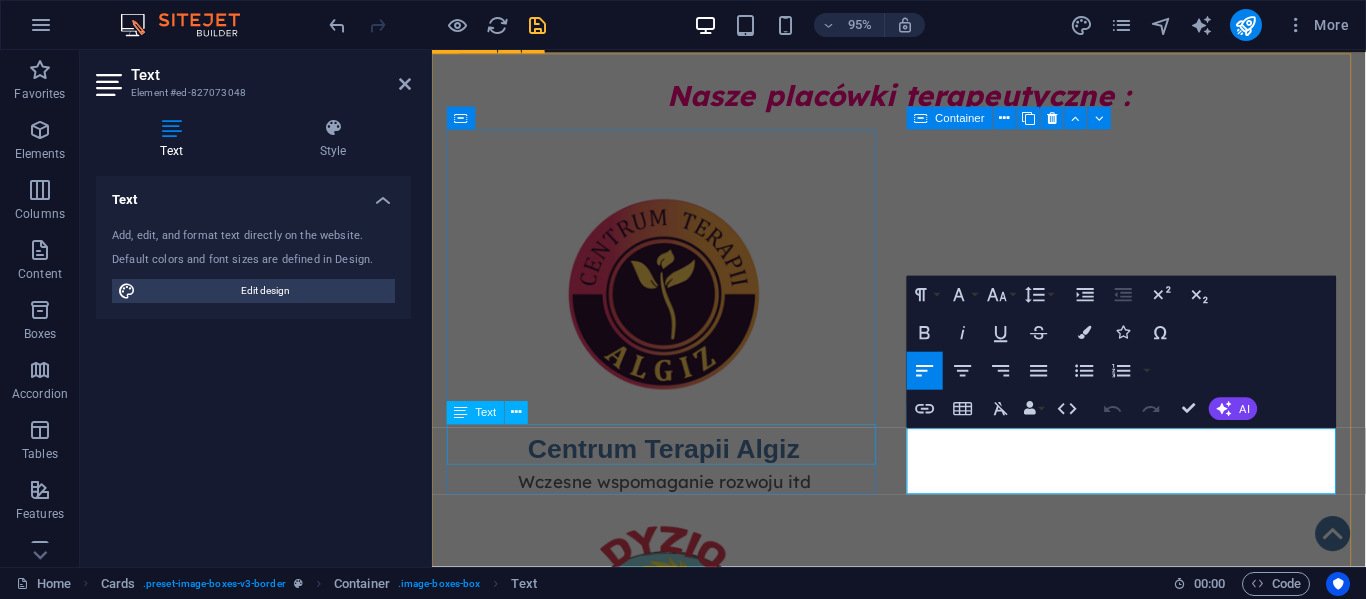 drag, startPoint x: 1059, startPoint y: 496, endPoint x: 881, endPoint y: 449, distance: 184.10051 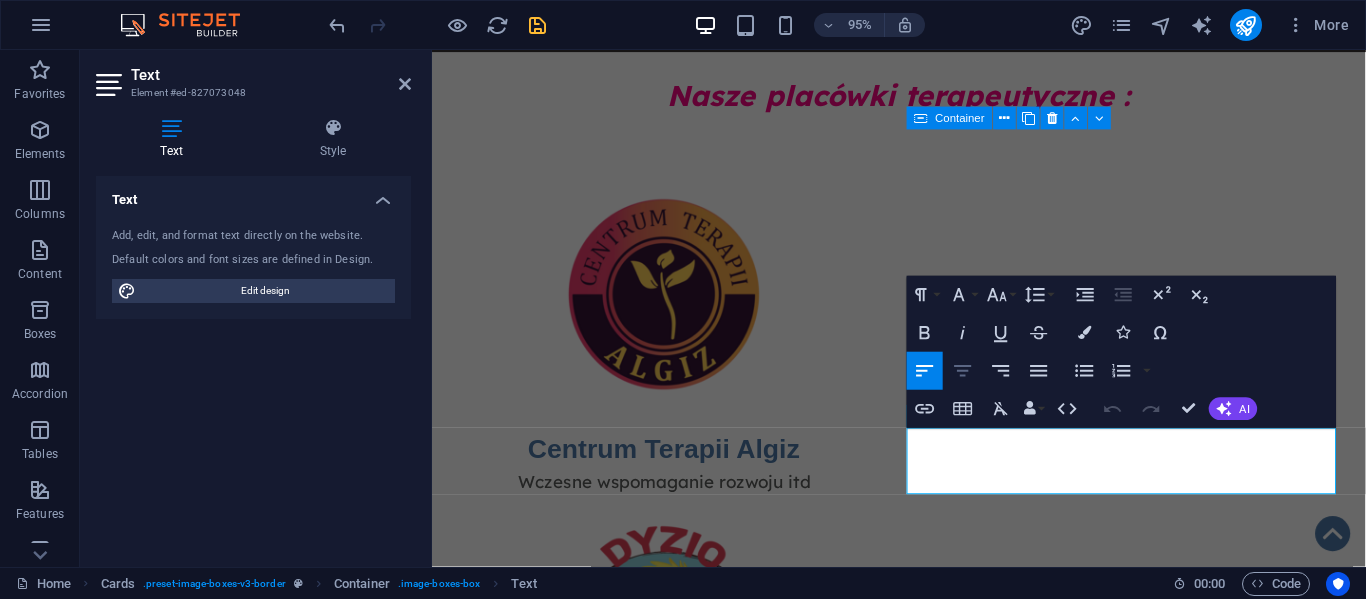click 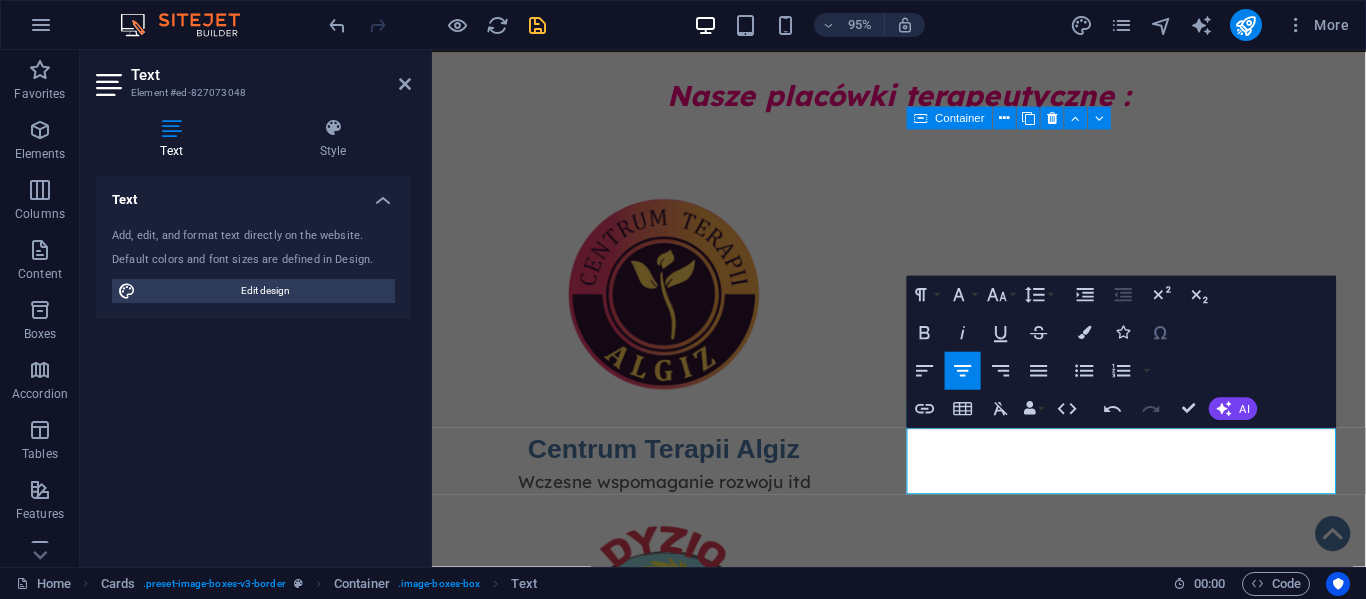 click 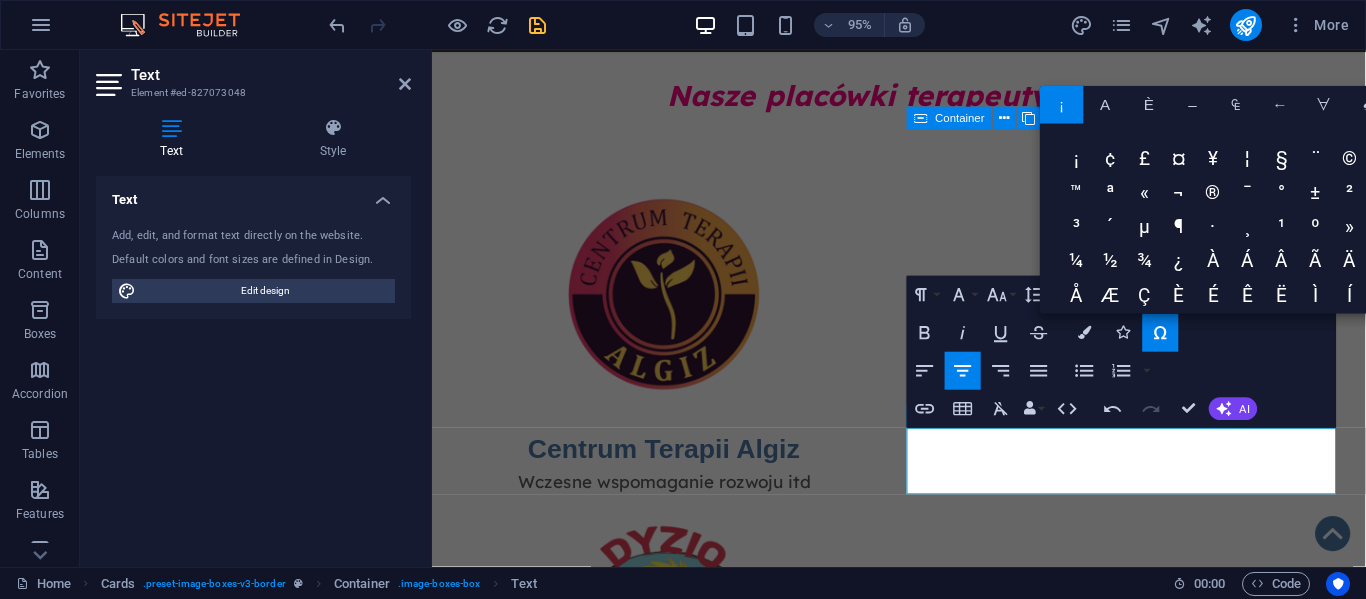 click on "Paragraph Format Normal Heading 1 Heading 2 Heading 3 Heading 4 Heading 5 Heading 6 Code Font Family Arial Georgia Impact Tahoma Times New Roman Verdana Comic Relief Lexend Deca Ubuntu Condensed Font Size 8 9 10 11 12 14 18 24 30 36 48 60 72 96 Line Height Default Single 1.15 1.5 Double Increase Indent Decrease Indent Superscript Subscript Bold Italic Underline Strikethrough Colors Icons Special Characters Align Left Align Center Align Right Align Justify Unordered List   Default Circle Disc Square    Ordered List   Default Lower Alpha Lower Greek Lower Roman Upper Alpha Upper Roman    Insert Link Insert Table Clear Formatting Data Bindings Company First name Last name Street ZIP code City Email Phone Mobile Fax Custom field 1 Custom field 2 Custom field 3 Custom field 4 Custom field 5 Custom field 6 HTML Undo Redo Confirm (Ctrl+⏎) AI Improve Make shorter Make longer Fix spelling & grammar Translate to English Generate text
¡ Α Ѐ – ₠ ← ∀ ♠" at bounding box center (1121, 352) 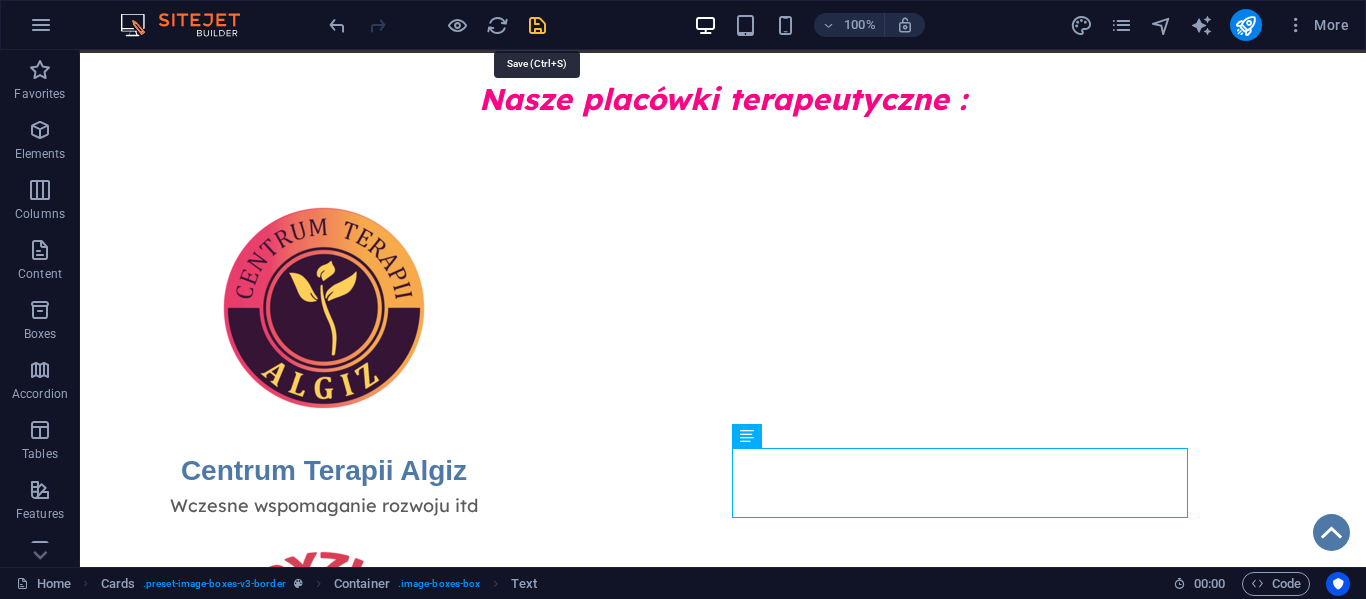 click at bounding box center [537, 25] 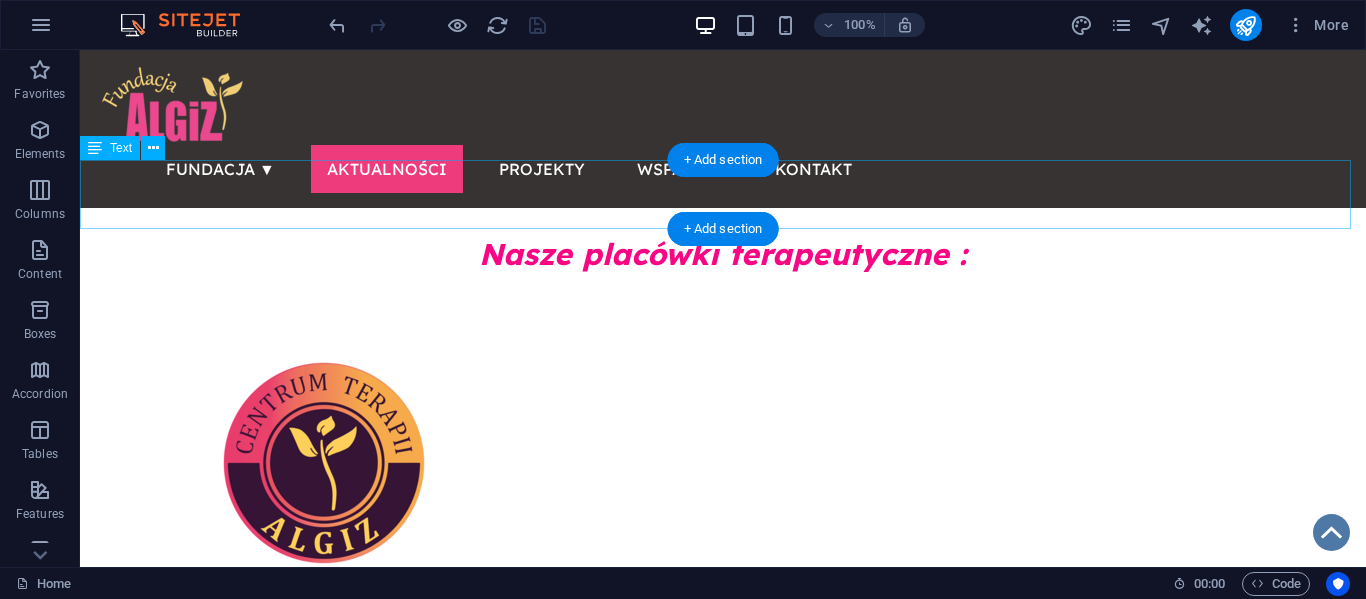 scroll, scrollTop: 3, scrollLeft: 0, axis: vertical 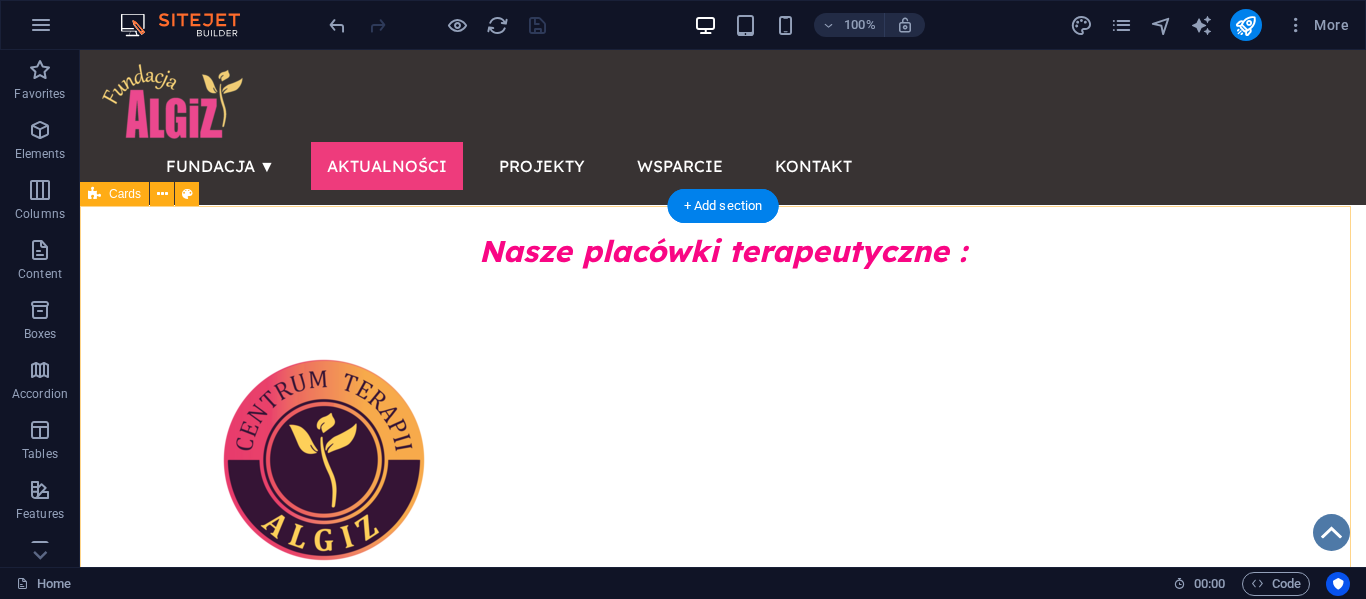 click on "Centrum Terapii Algiz Wczesne wspomaganie rozwoju itd Przedszkole Dyzio Marzyciel Dla dzieci z orzeczeniem o potrzebie kształcenia specjalnego" at bounding box center [723, 710] 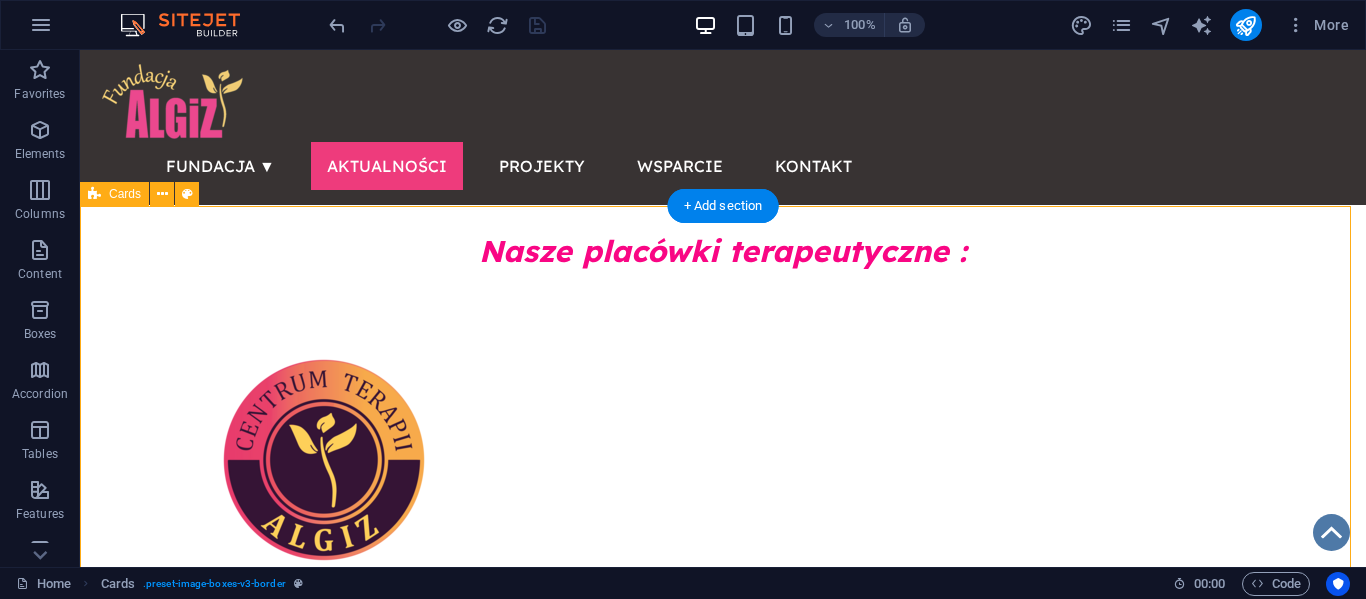 click on "Centrum Terapii Algiz Wczesne wspomaganie rozwoju itd Przedszkole Dyzio Marzyciel Dla dzieci z orzeczeniem o potrzebie kształcenia specjalnego" at bounding box center (723, 710) 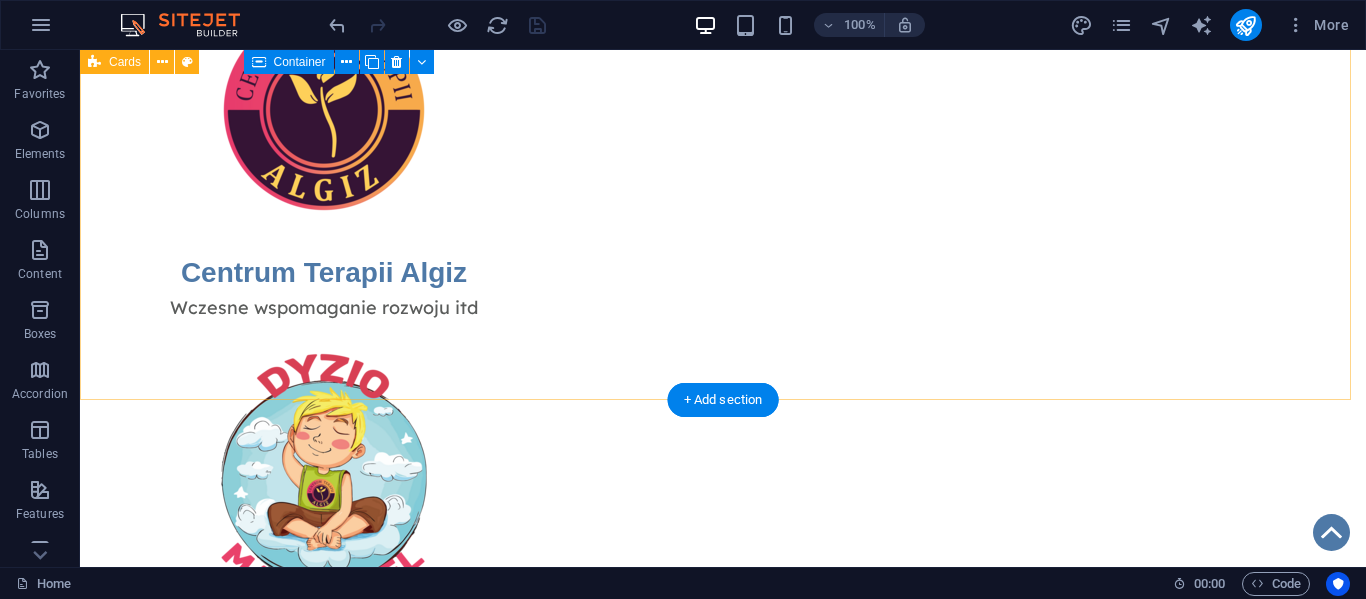 scroll, scrollTop: 0, scrollLeft: 0, axis: both 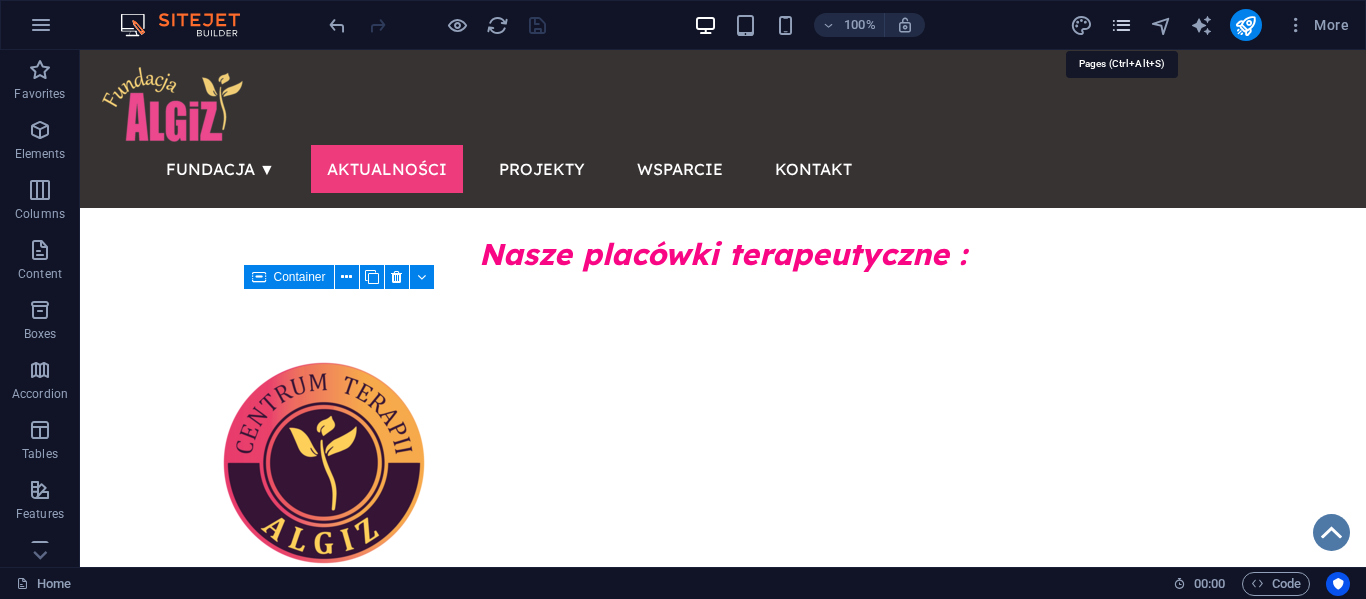 click at bounding box center (1121, 25) 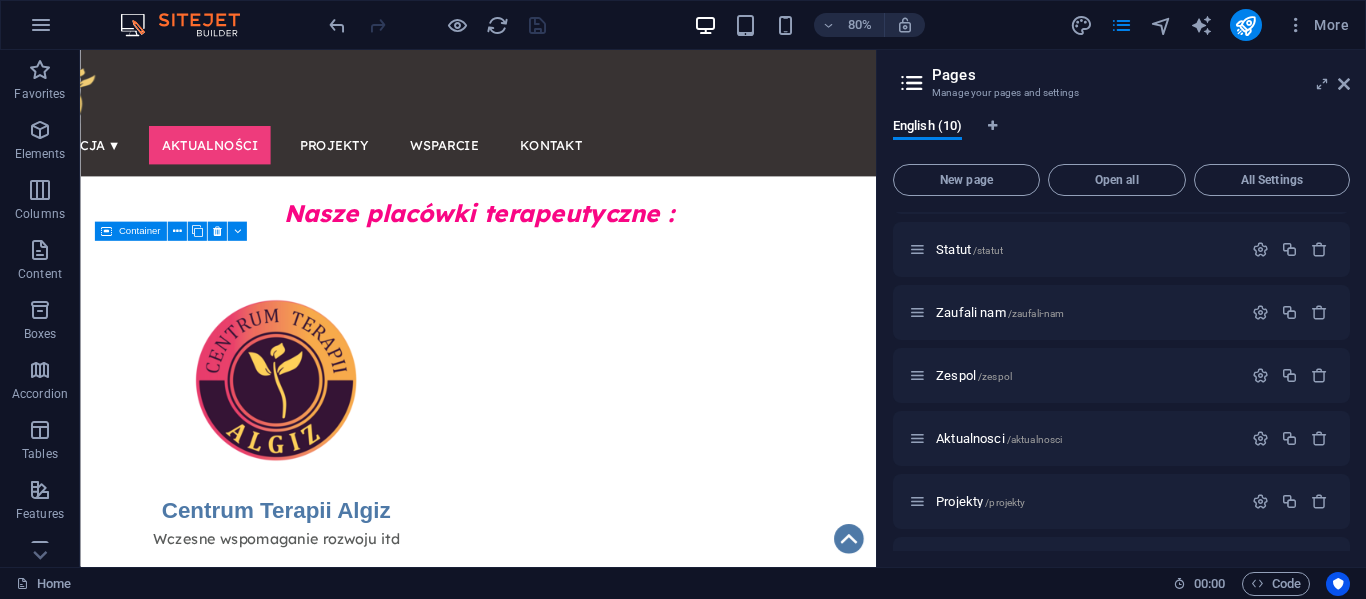 scroll, scrollTop: 180, scrollLeft: 0, axis: vertical 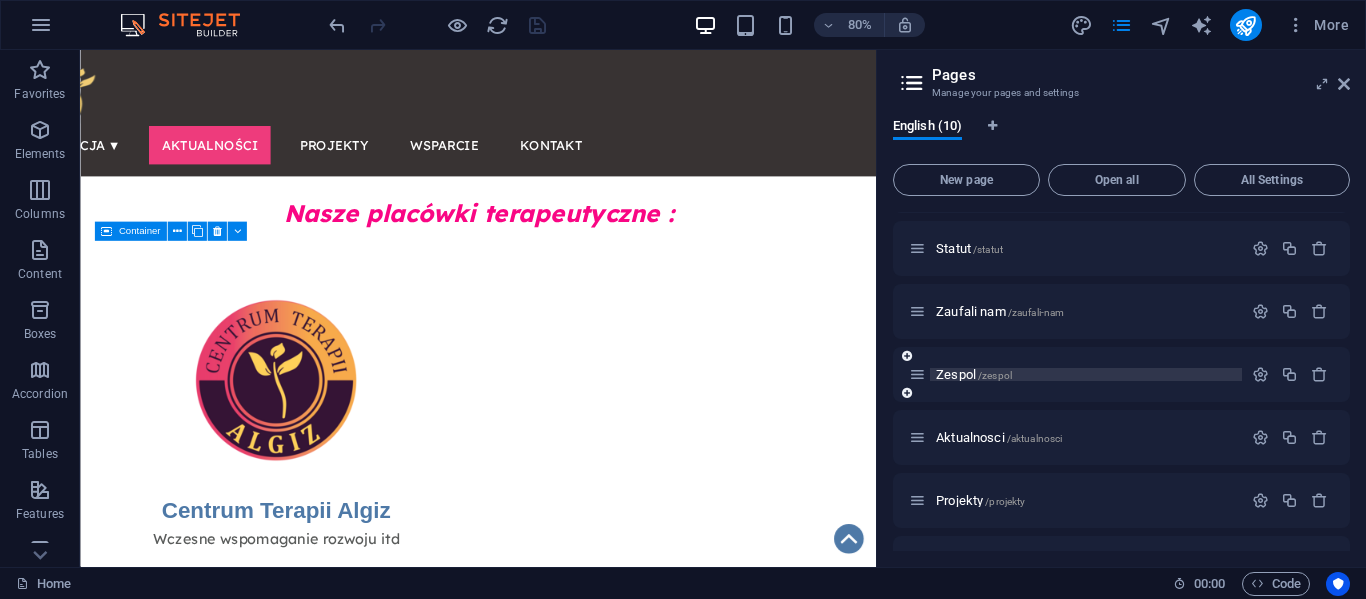 click on "Zespol /zespol" at bounding box center (974, 374) 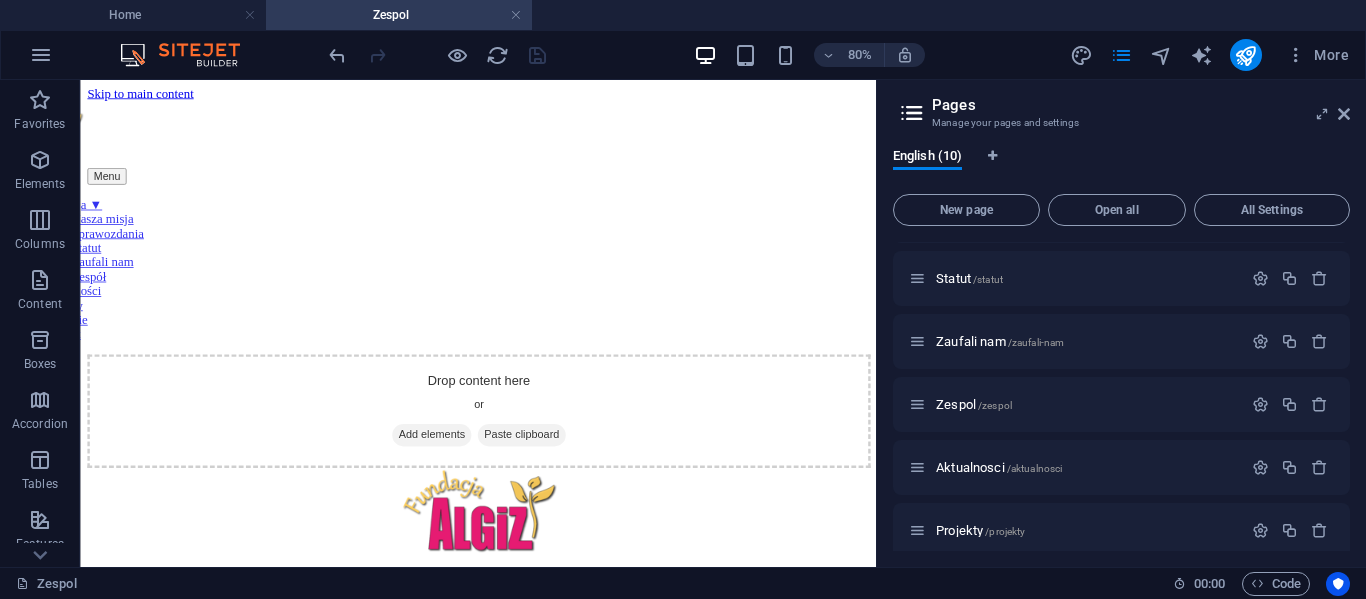 scroll, scrollTop: 0, scrollLeft: 0, axis: both 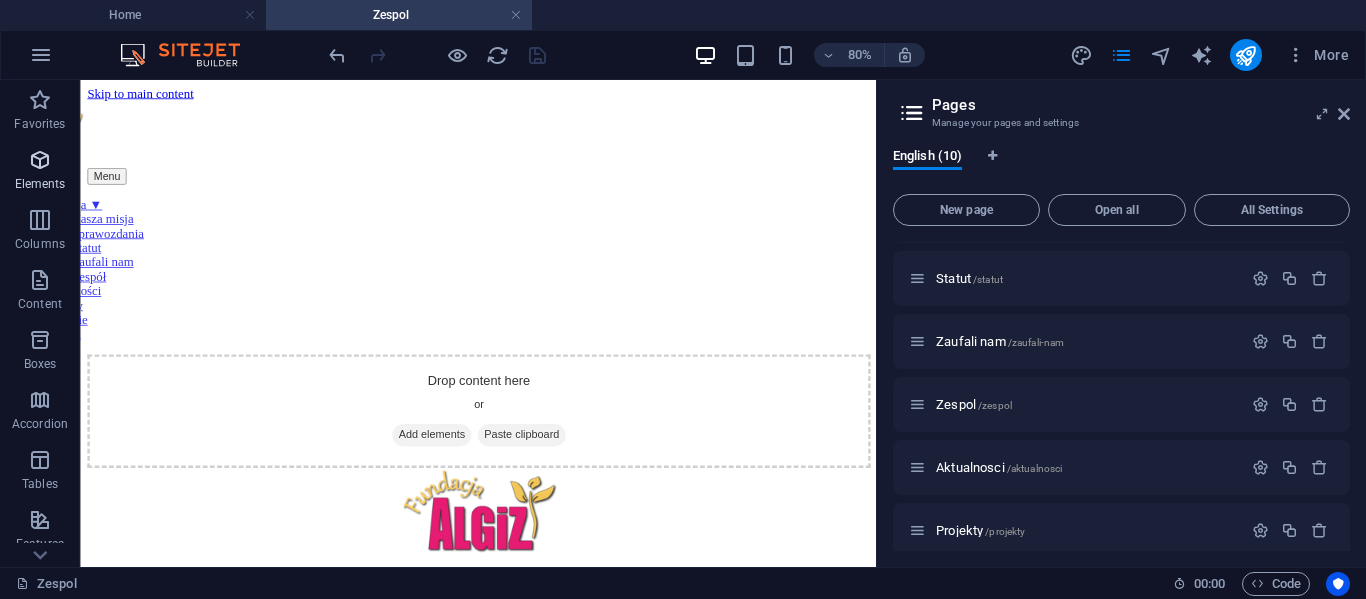 click on "Elements" at bounding box center (40, 172) 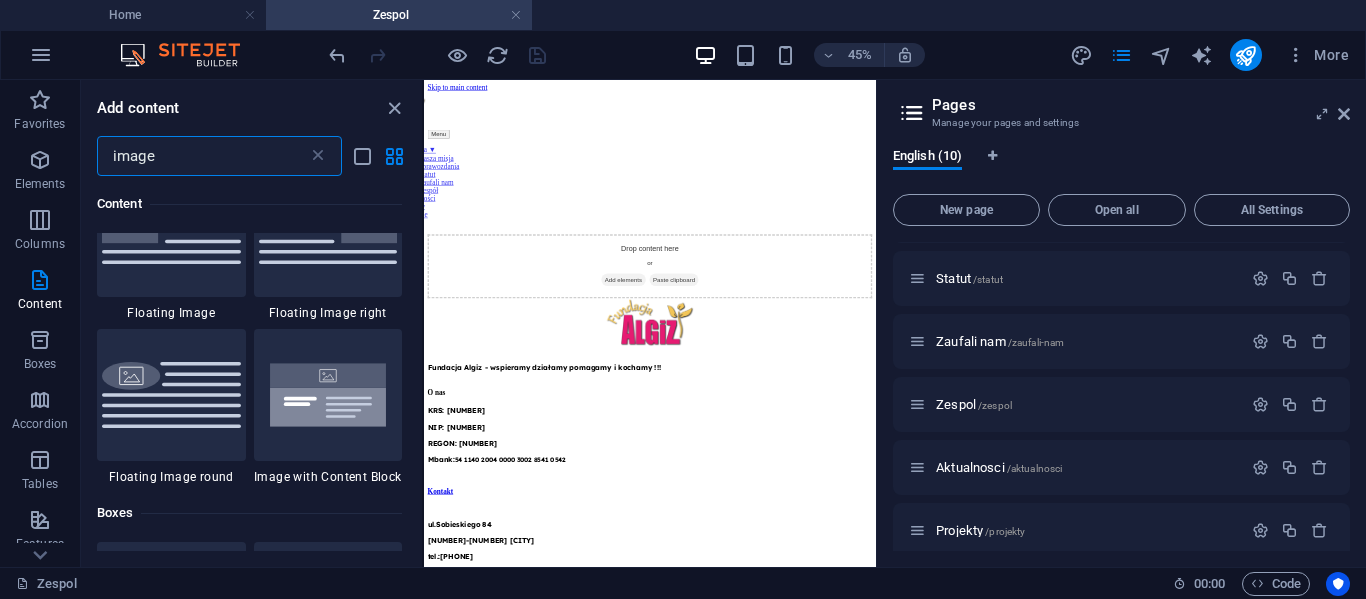 scroll, scrollTop: 733, scrollLeft: 0, axis: vertical 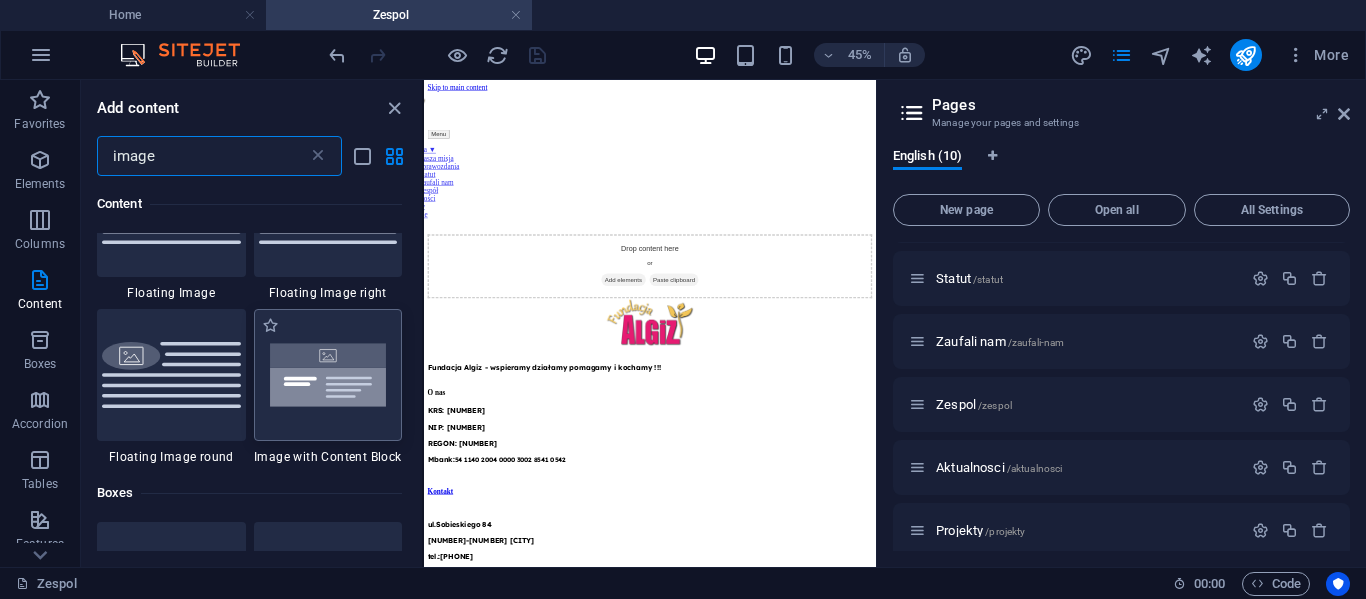 type on "image" 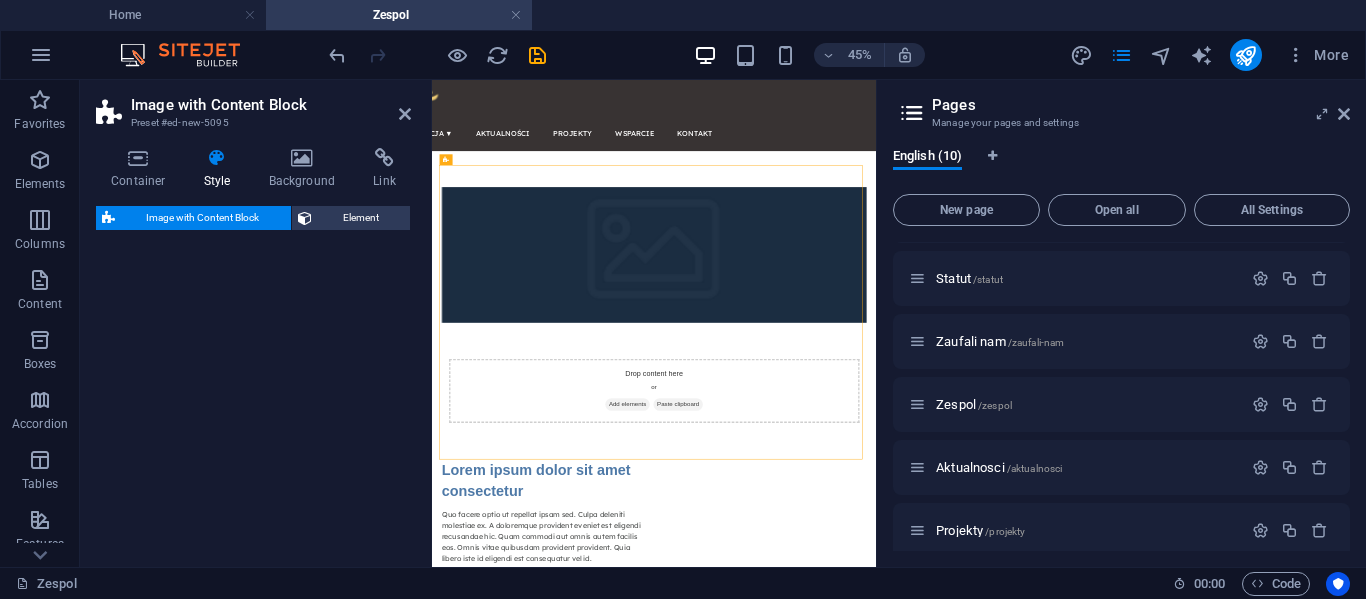 select on "rem" 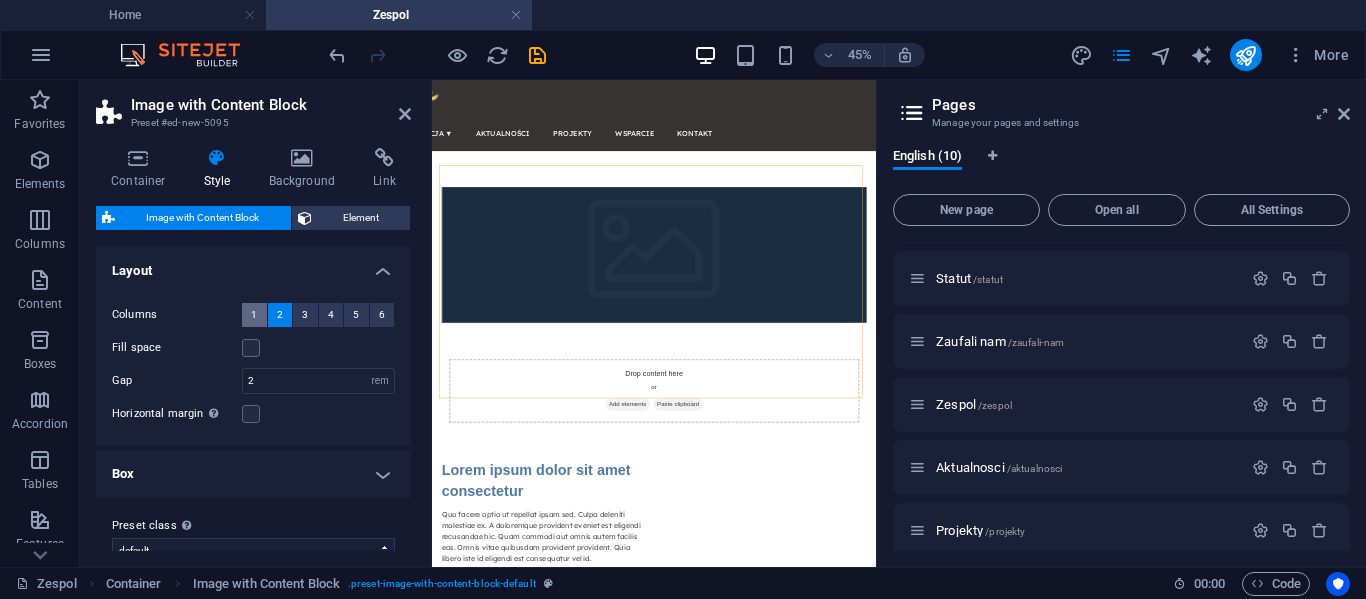 click on "1" at bounding box center (254, 315) 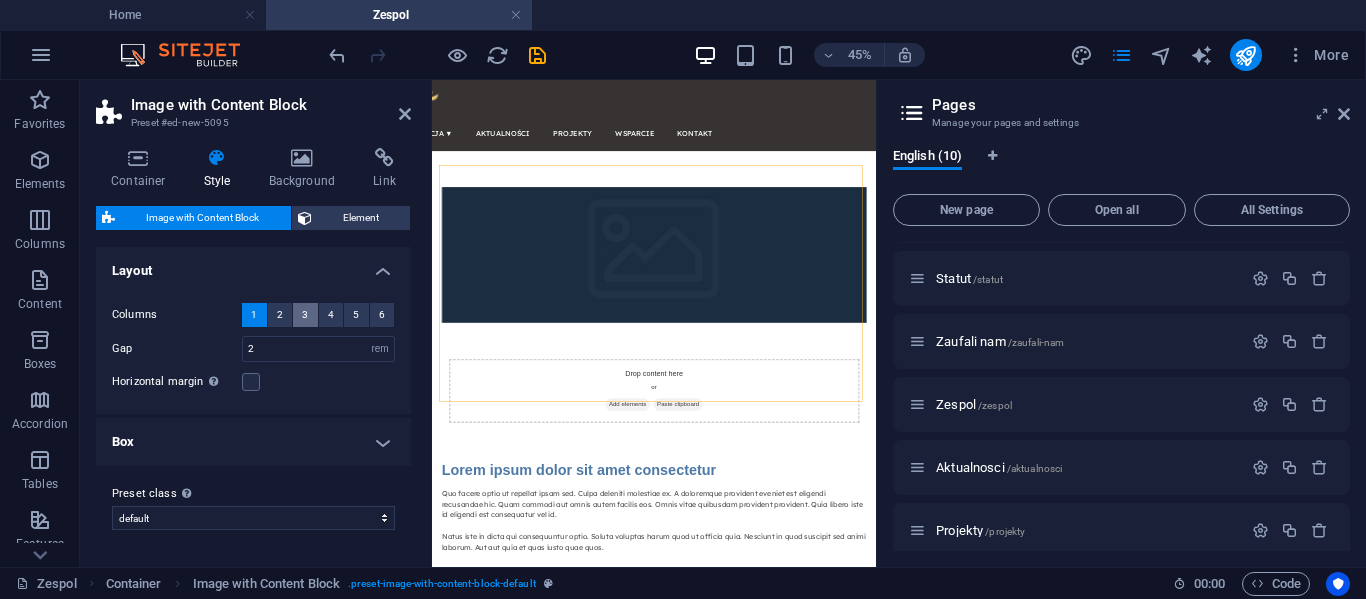 click on "3" at bounding box center [305, 315] 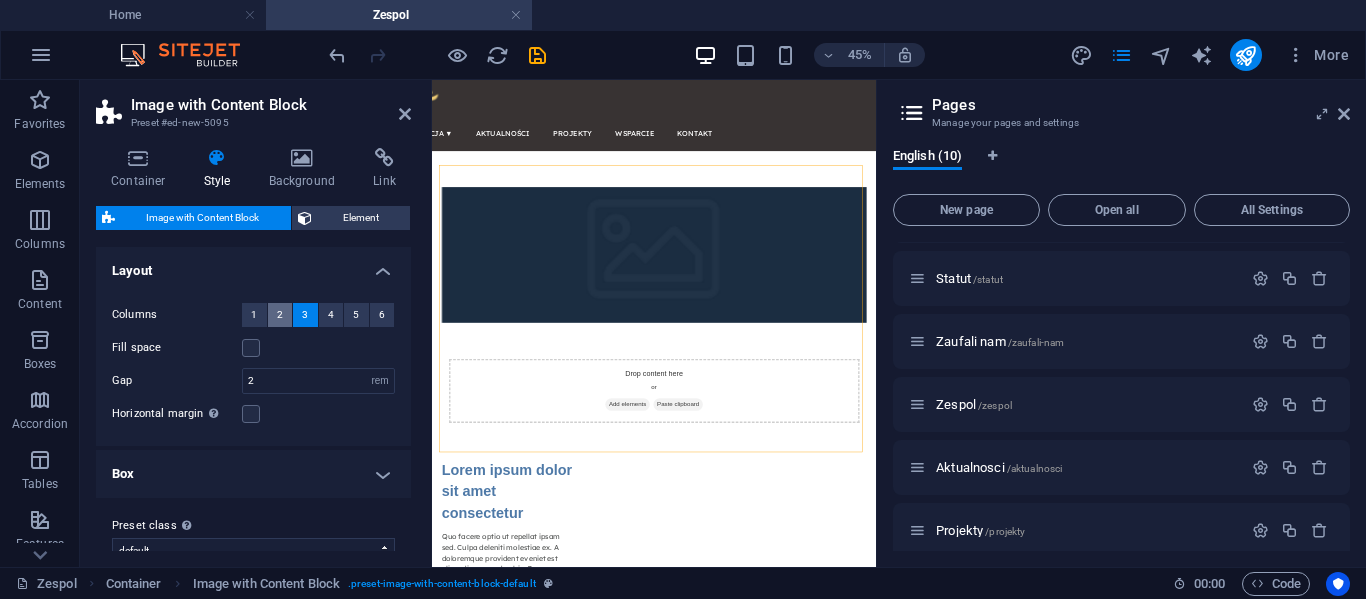 click on "2" at bounding box center [280, 315] 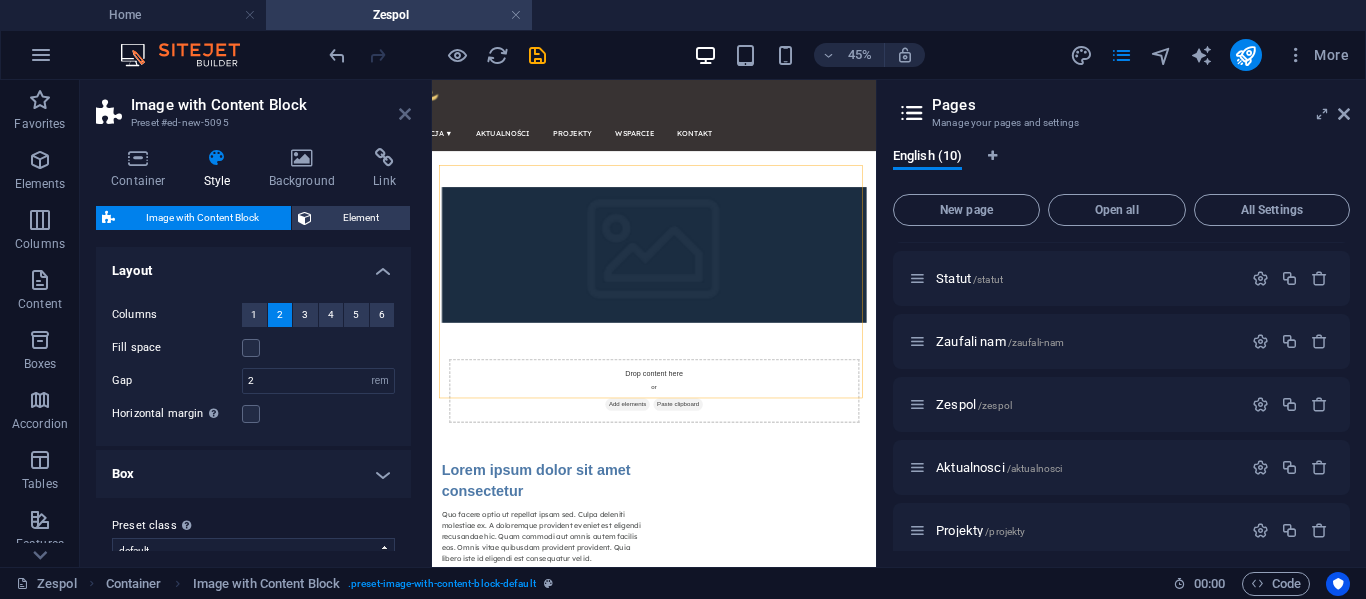 click at bounding box center [405, 114] 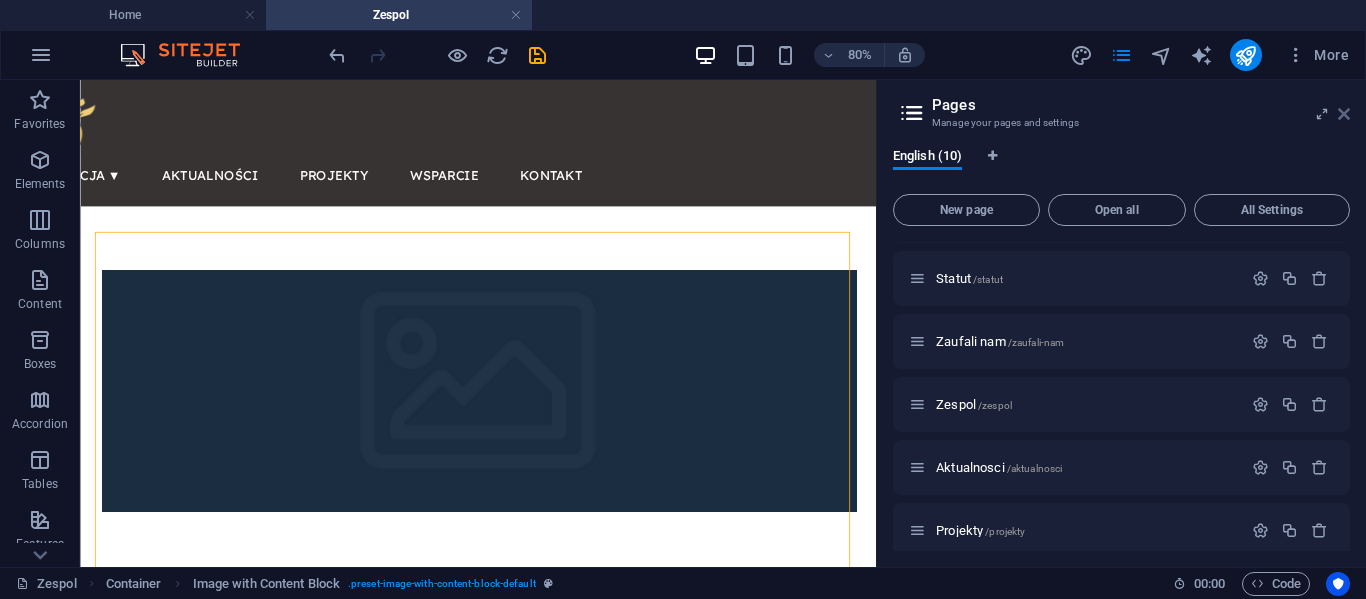 click at bounding box center (1344, 114) 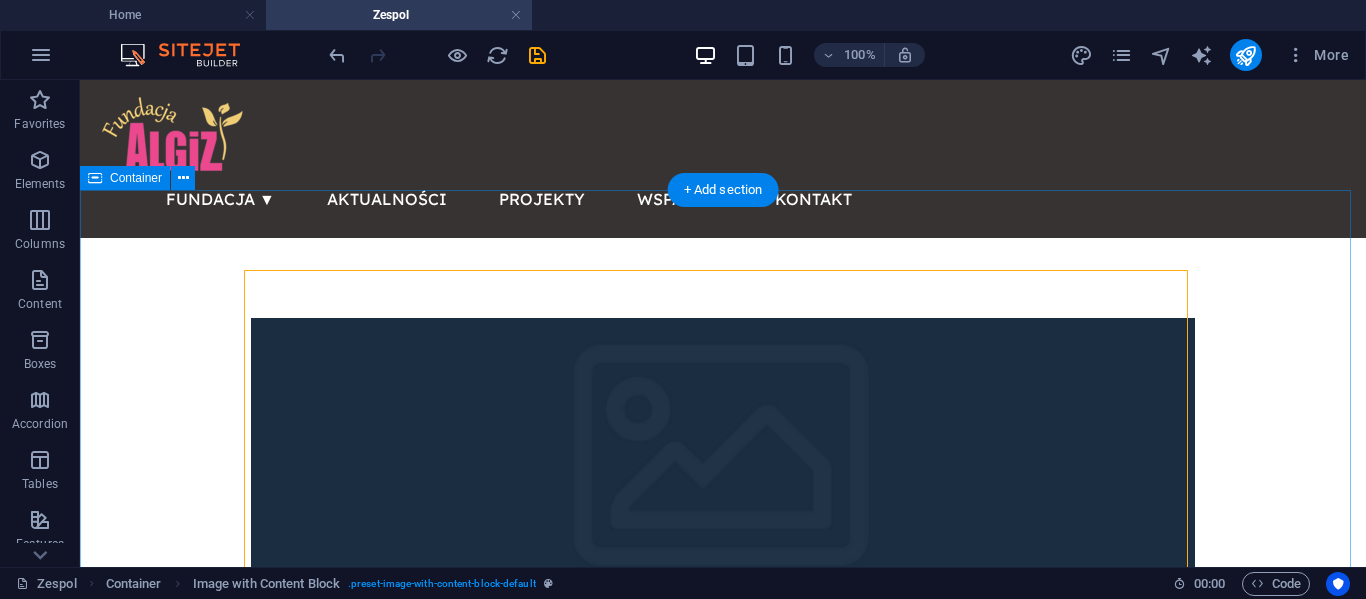 click at bounding box center (723, 469) 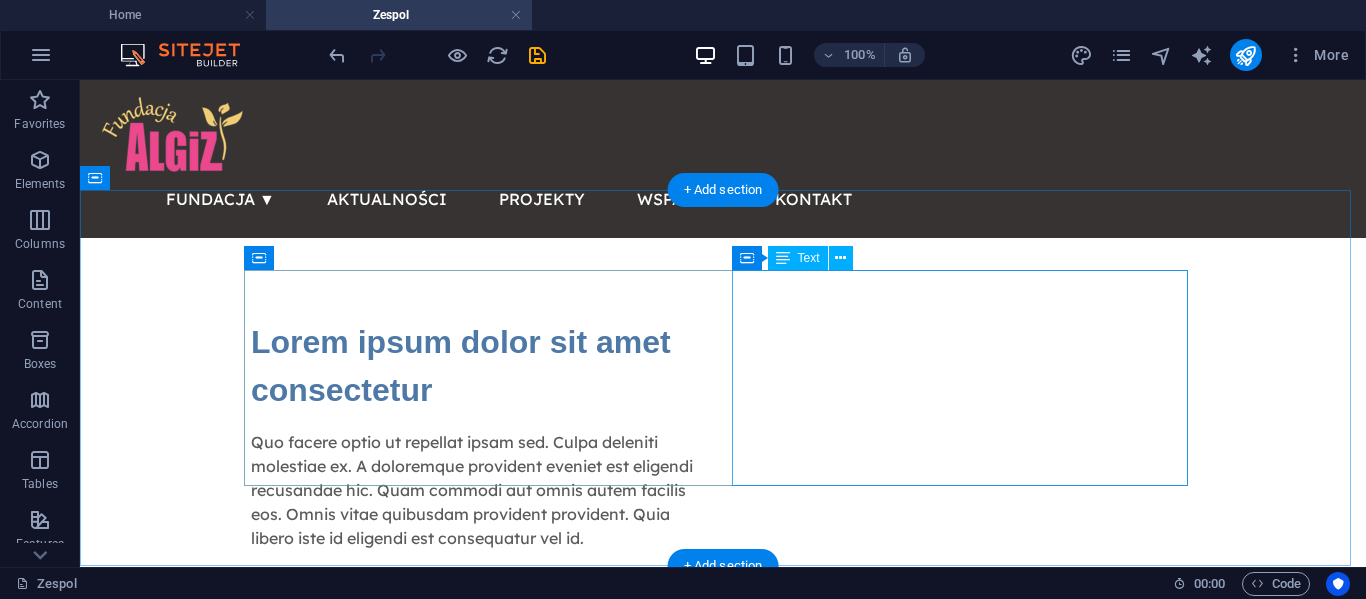 click on "Quo facere optio ut repellat ipsam sed. Culpa deleniti molestiae ex. A doloremque provident eveniet est eligendi recusandae hic. Quam commodi aut omnis autem facilis eos. Omnis vitae quibusdam provident provident. Quia libero iste id eligendi est consequatur vel id. Natus iste in dicta qui consequuntur optio. Soluta voluptas harum quod ut officia quia. Nesciunt in quod suscipit sed animi laborum. Aut aut quia et quas iusto quae quos." at bounding box center (479, 538) 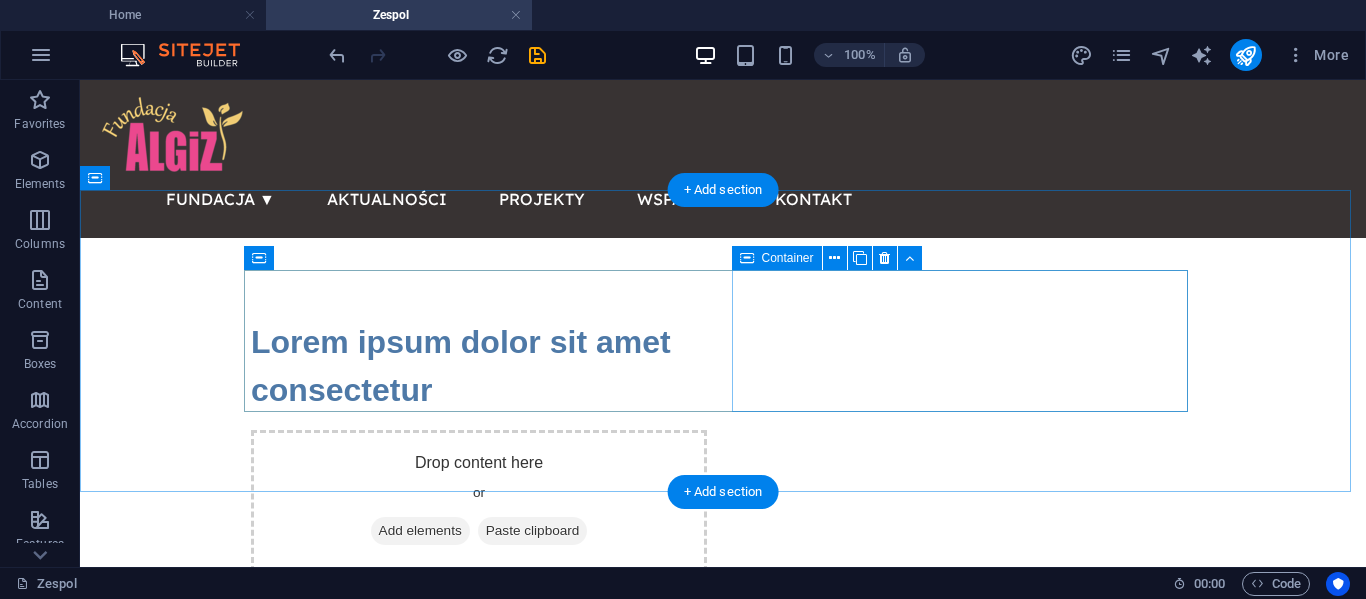 click on "Drop content here or  Add elements  Paste clipboard" at bounding box center [479, 501] 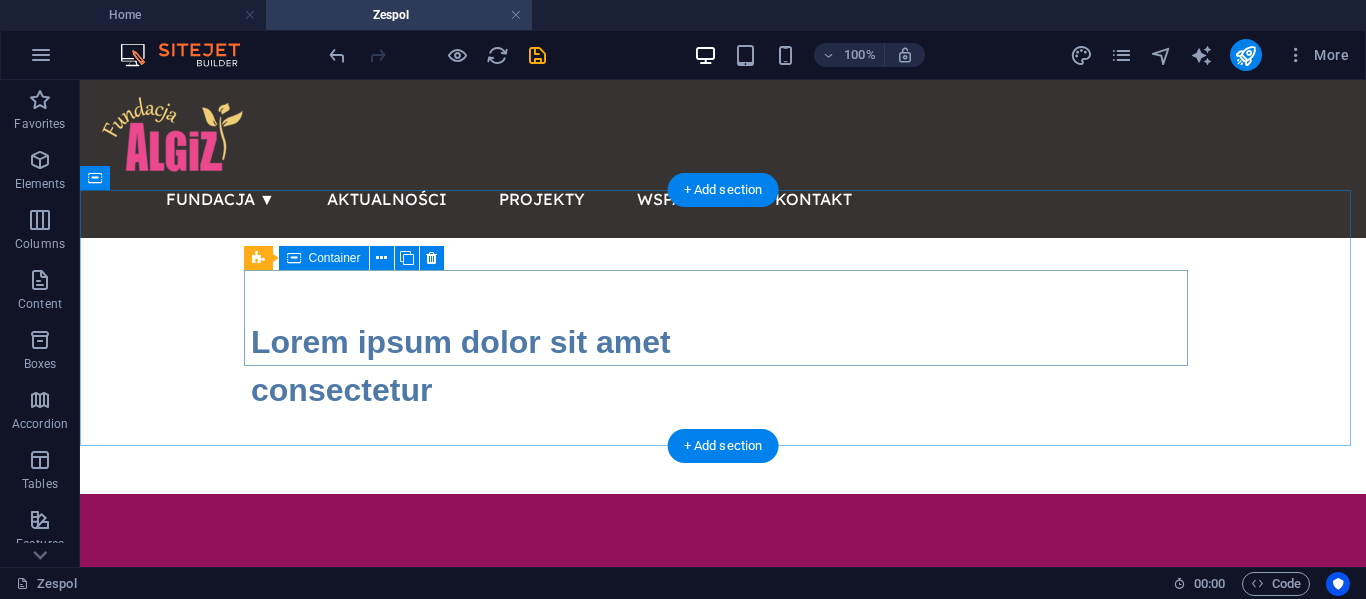 click on "Lorem ipsum dolor sit amet consectetur" at bounding box center [723, 366] 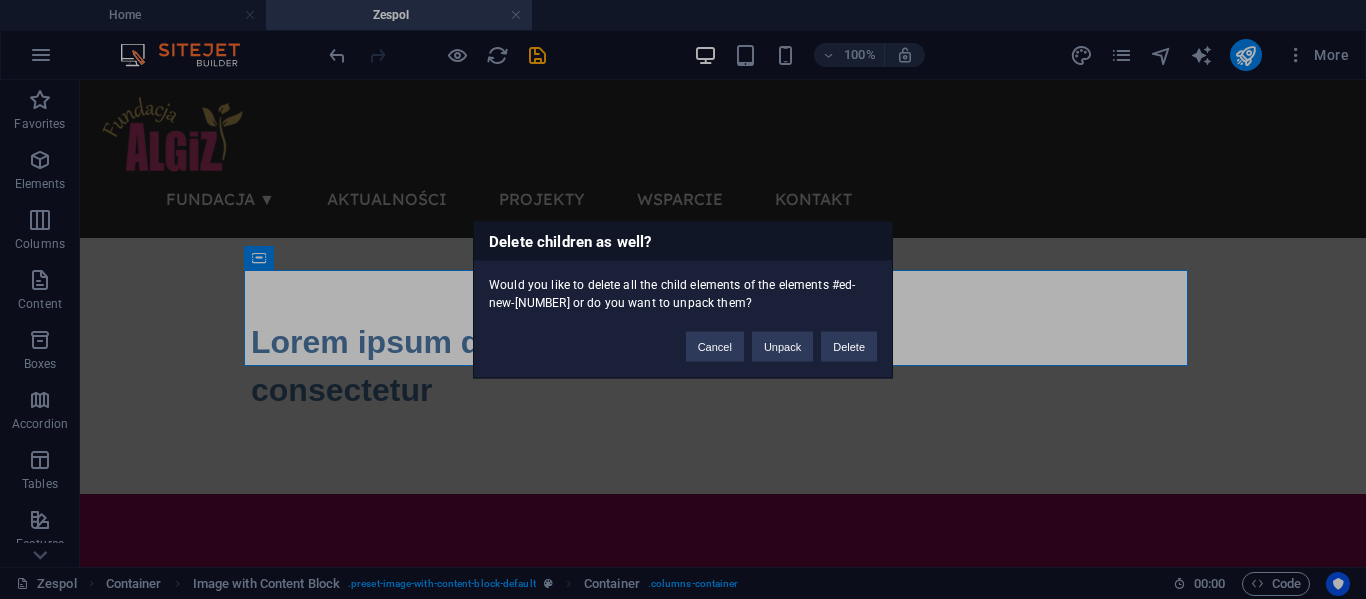 type 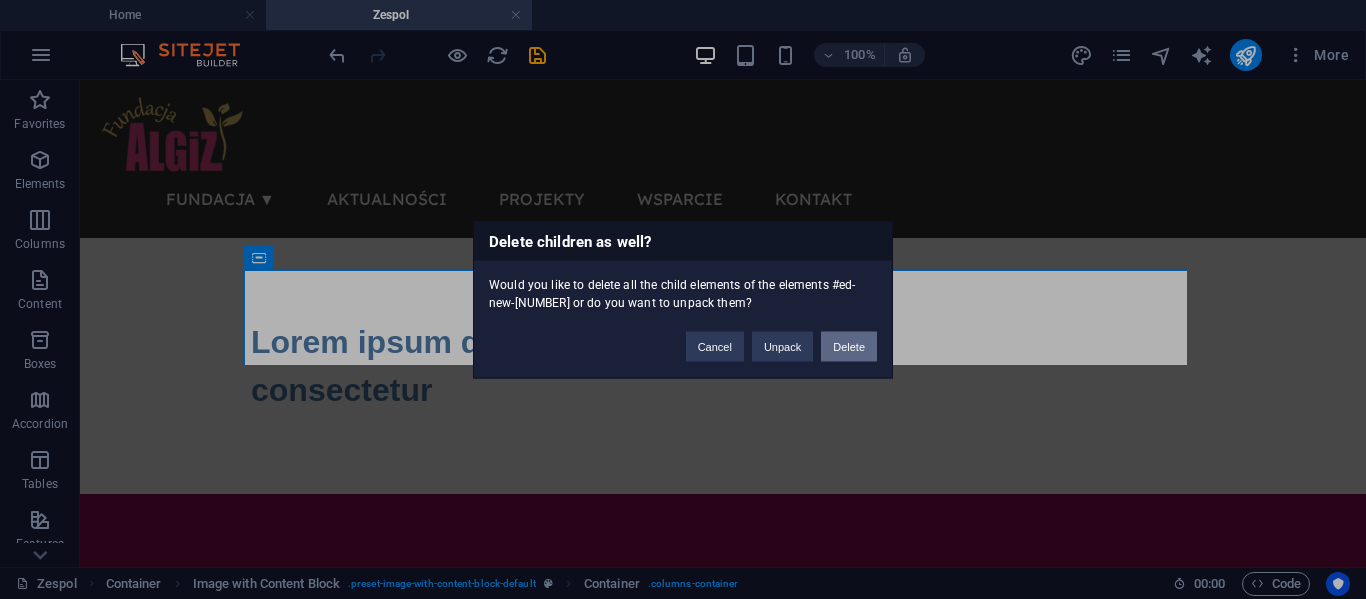 click on "Delete" at bounding box center [849, 346] 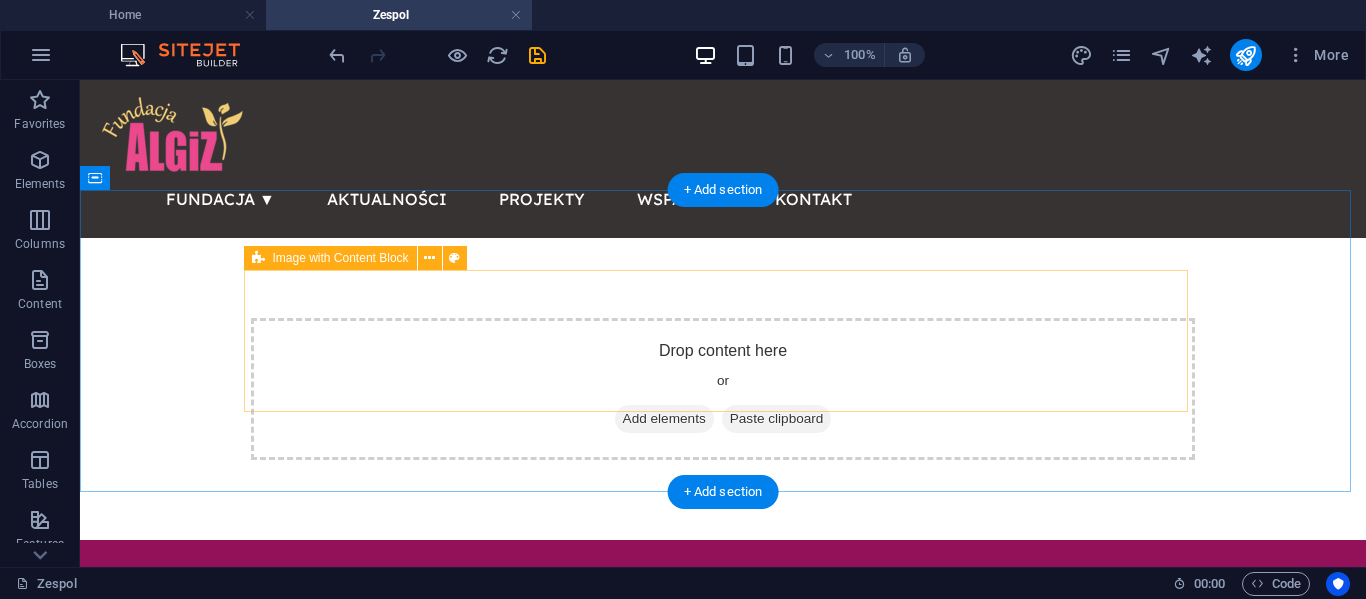 click on "Add elements" at bounding box center [664, 419] 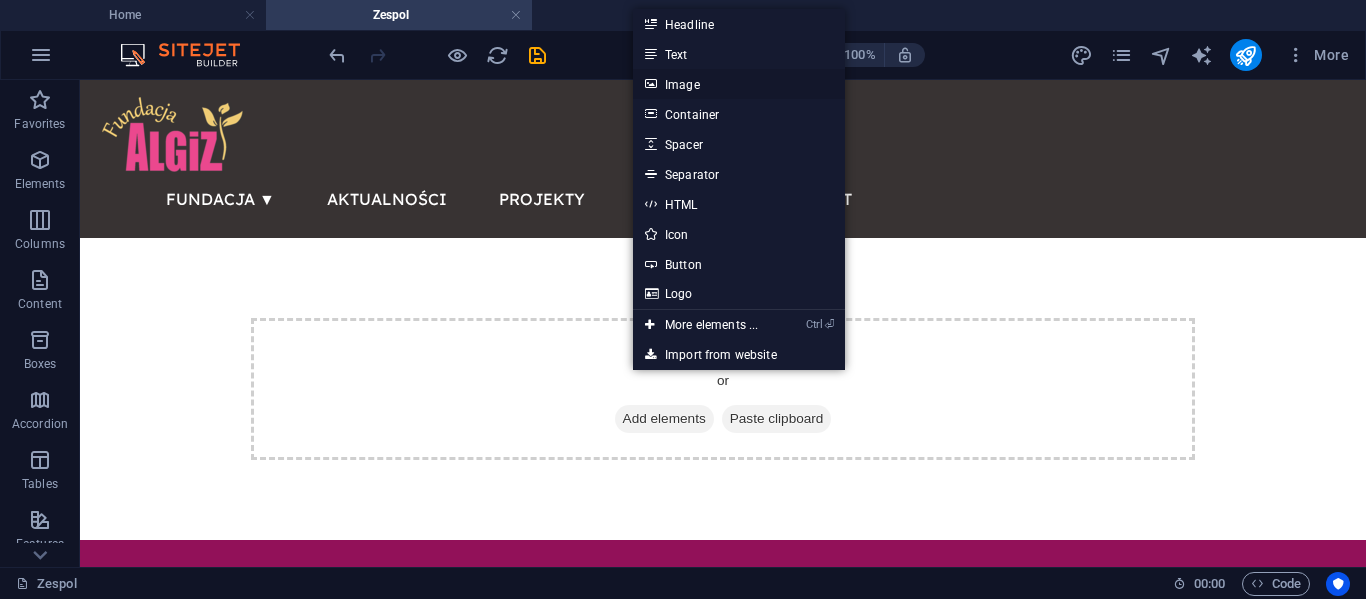 click on "Image" at bounding box center [739, 84] 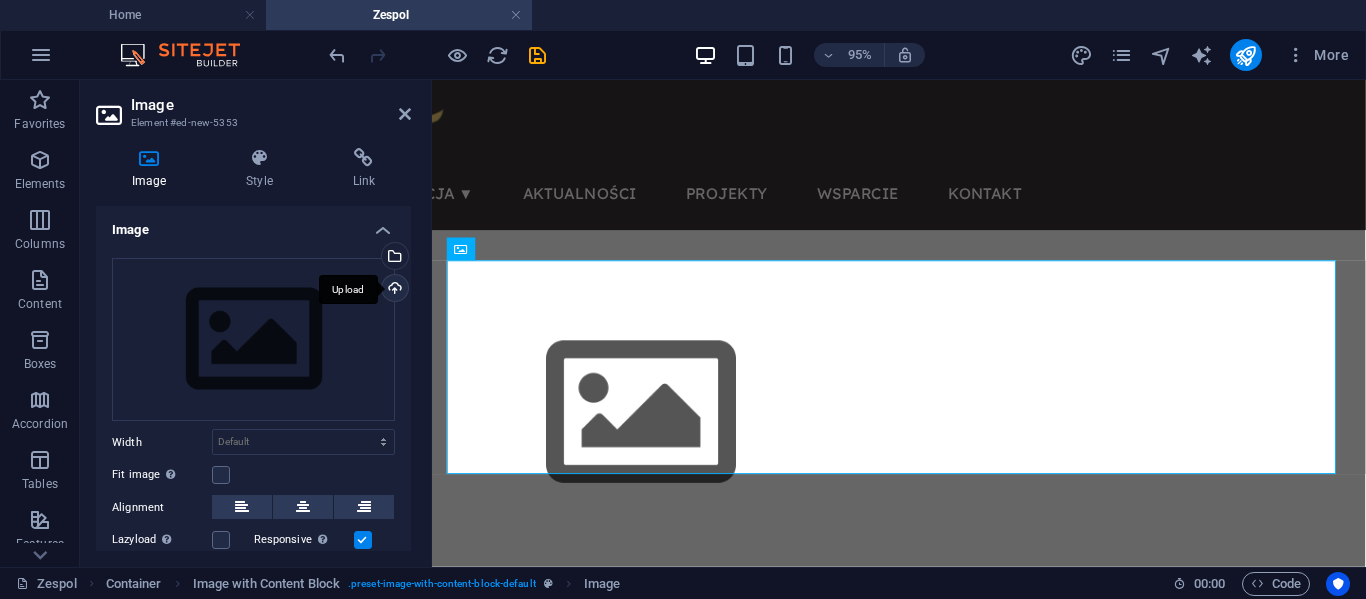 click on "Upload" at bounding box center [393, 290] 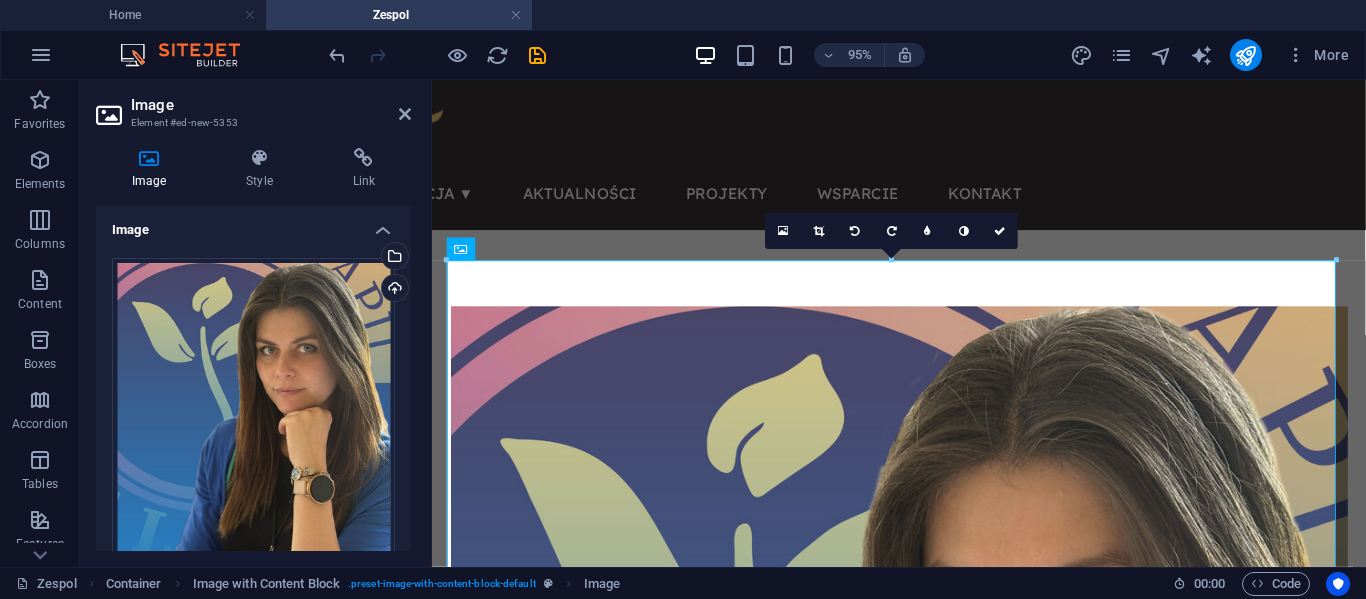 drag, startPoint x: 406, startPoint y: 242, endPoint x: 412, endPoint y: 356, distance: 114.15778 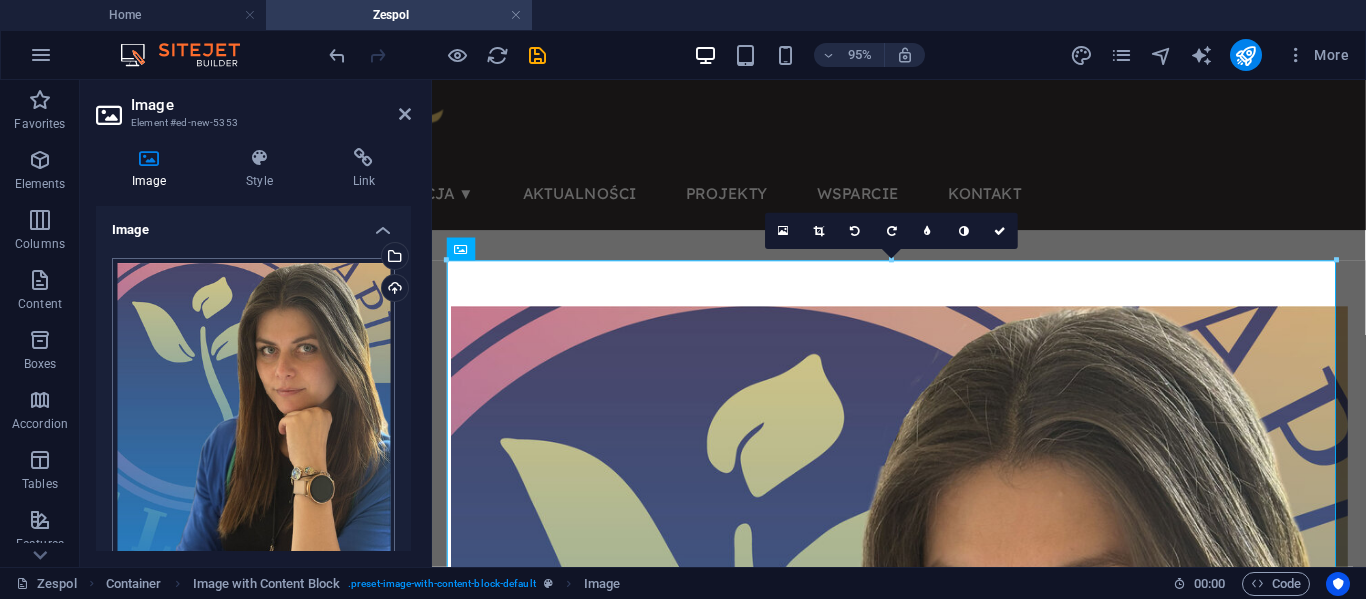 scroll, scrollTop: 282, scrollLeft: 0, axis: vertical 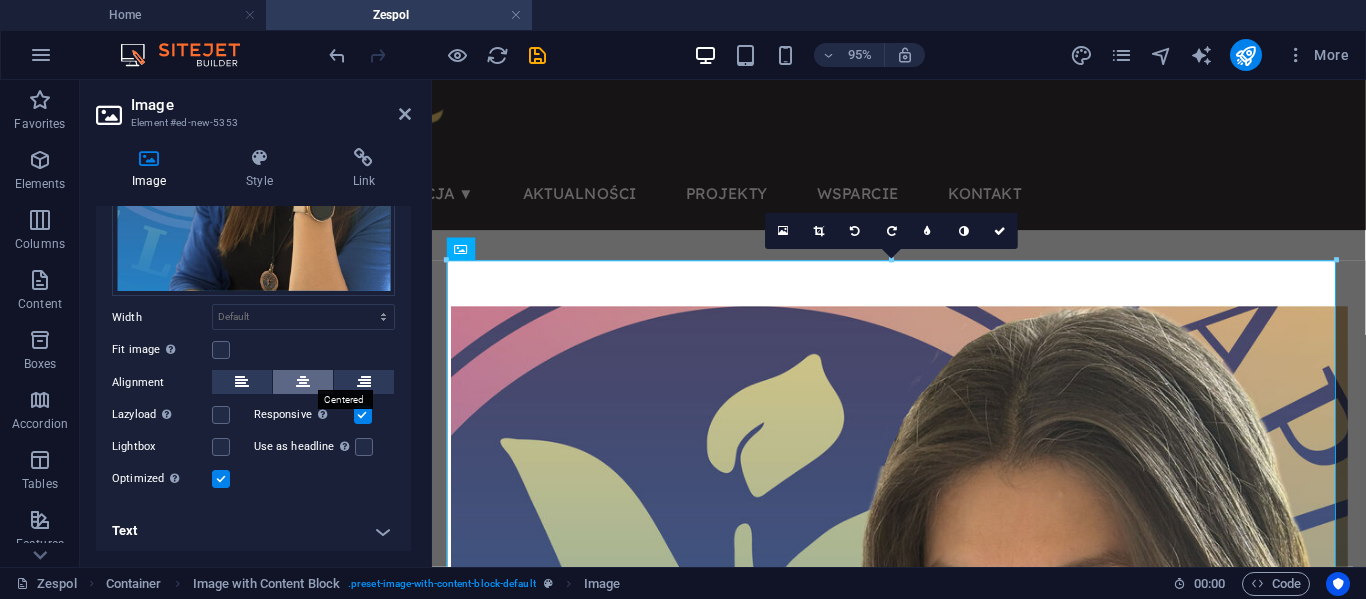 click at bounding box center [303, 382] 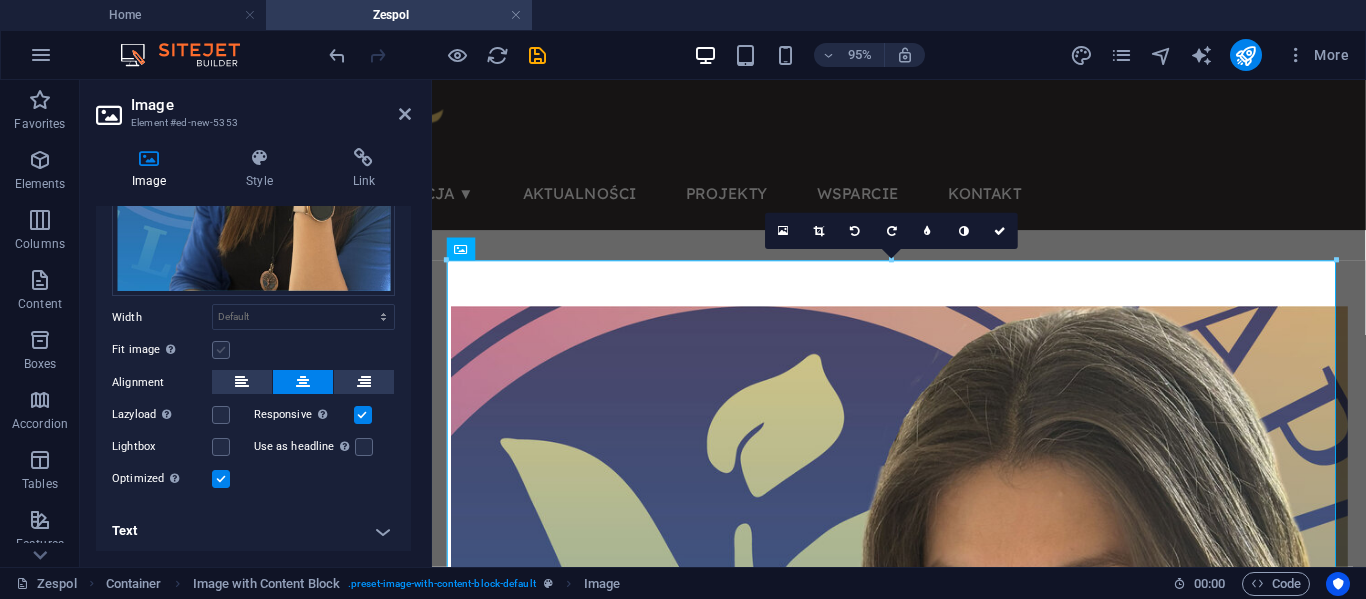 click at bounding box center (221, 350) 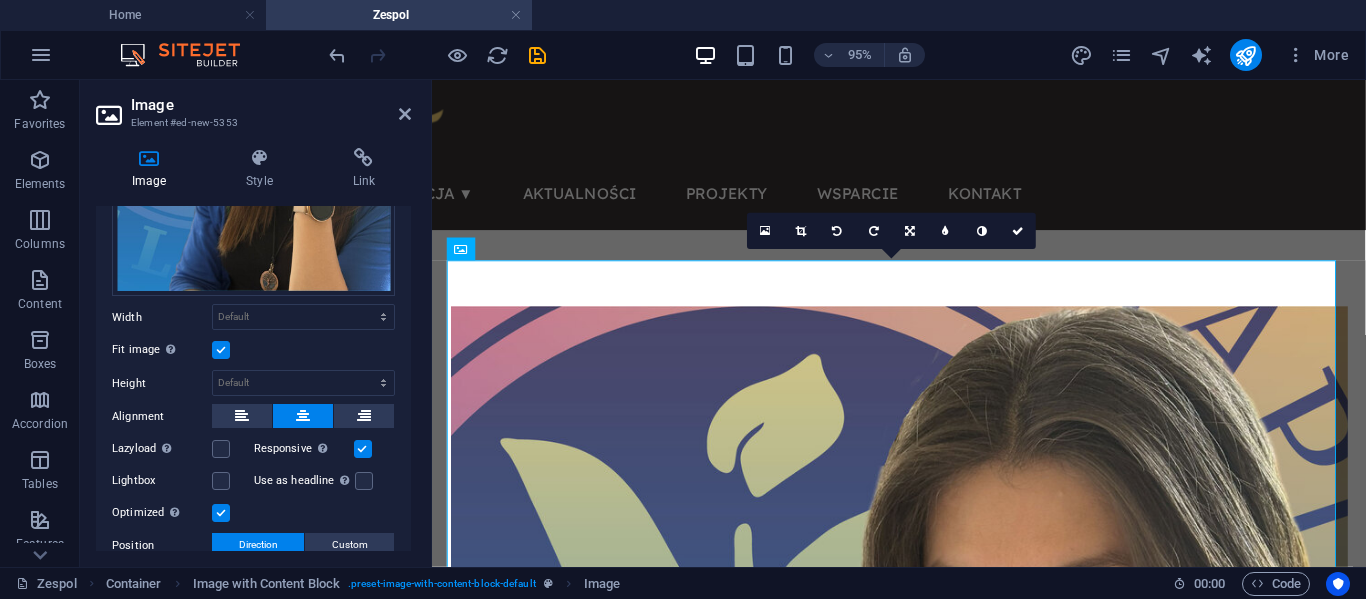 click at bounding box center (221, 350) 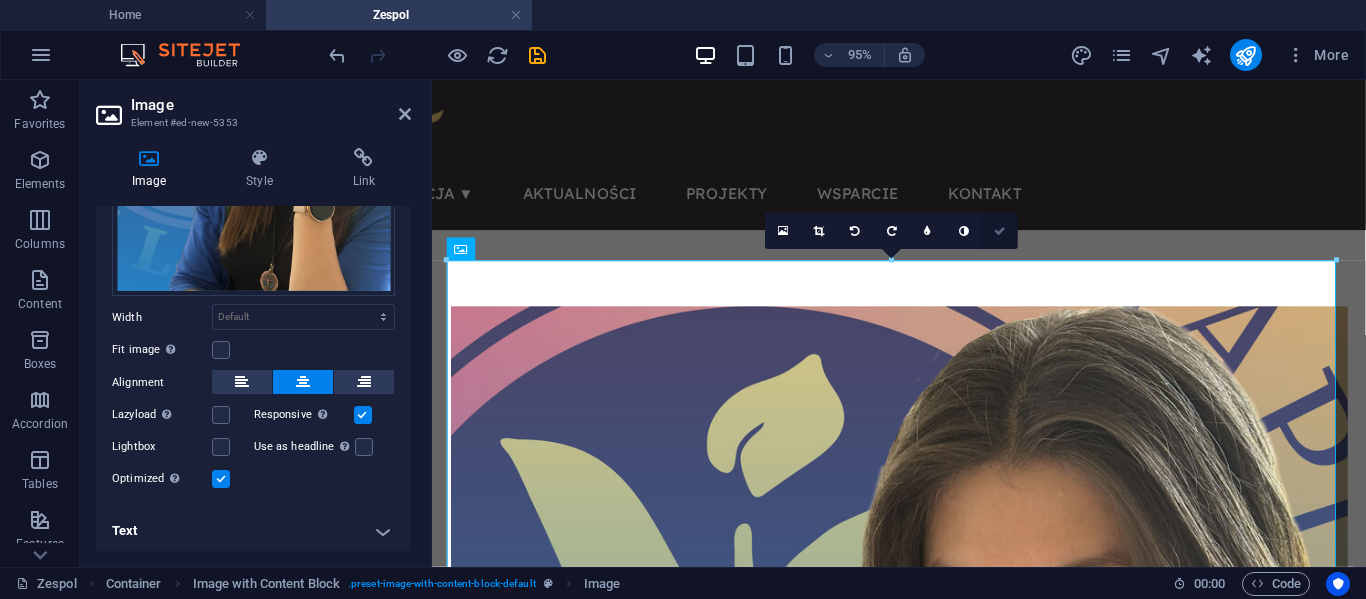 click at bounding box center [1000, 230] 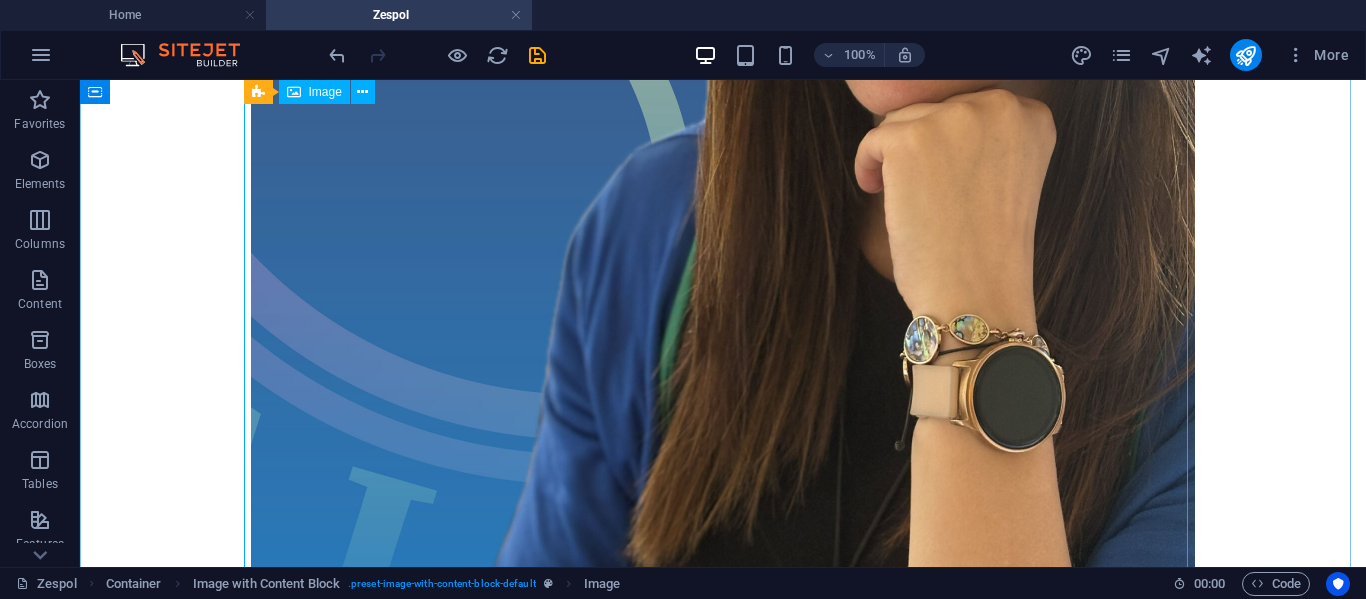 scroll, scrollTop: 1127, scrollLeft: 0, axis: vertical 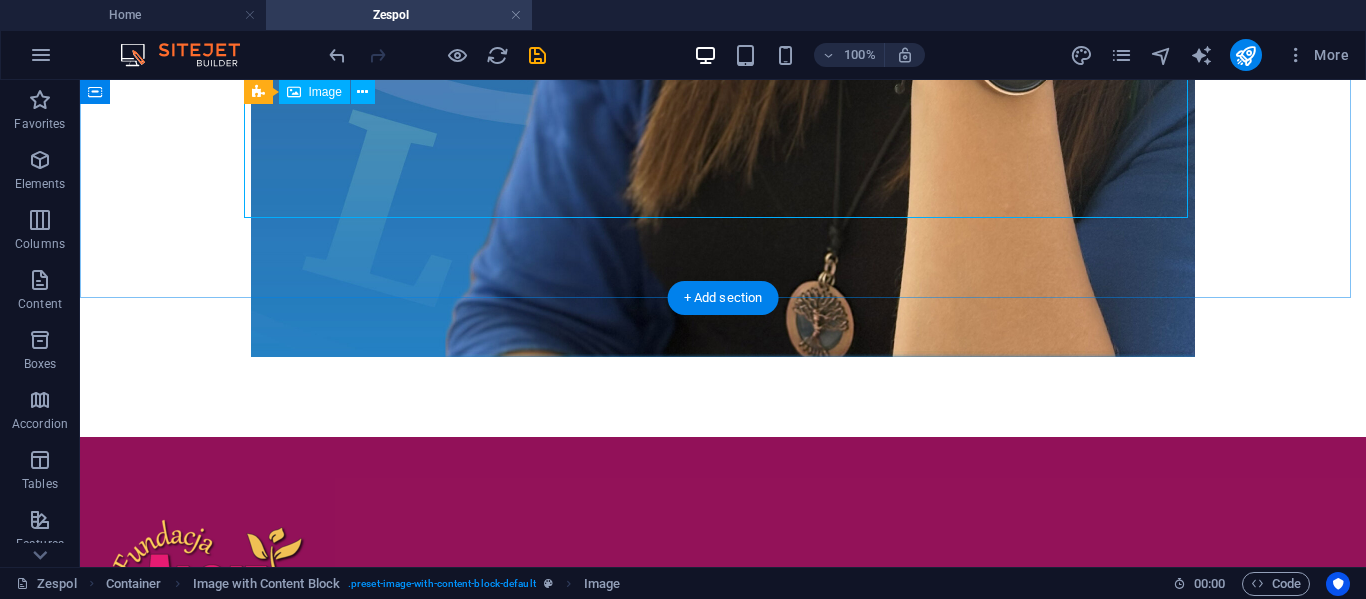 click at bounding box center [723, -226] 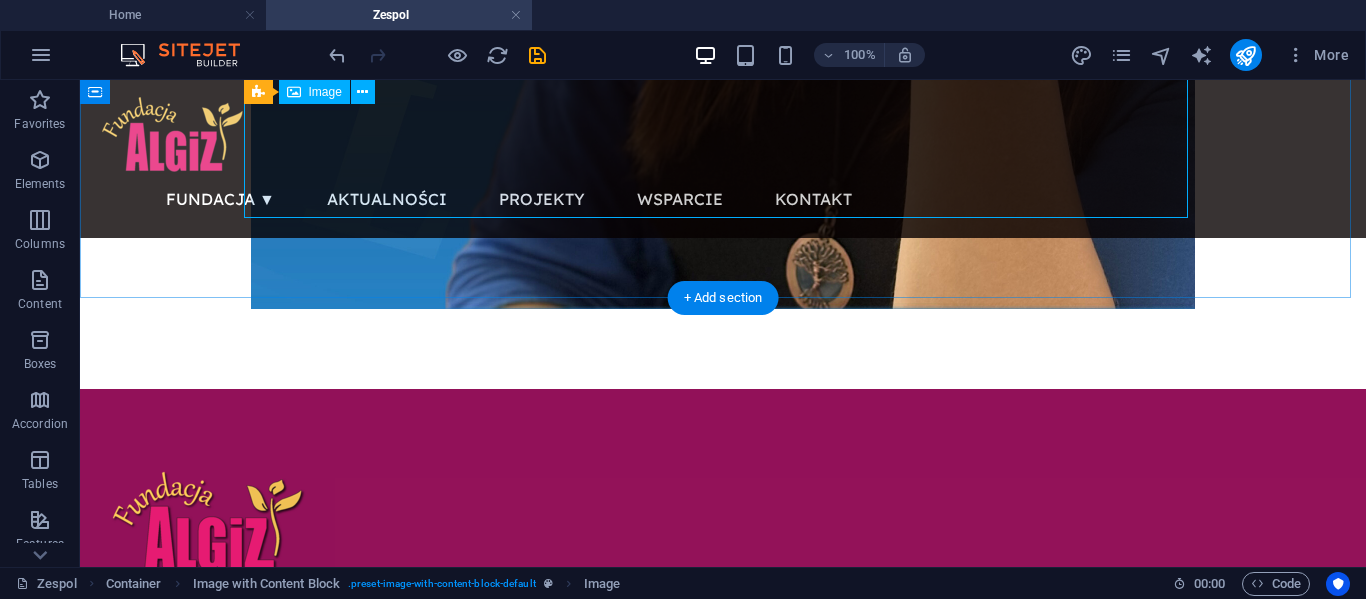 scroll, scrollTop: 999, scrollLeft: 0, axis: vertical 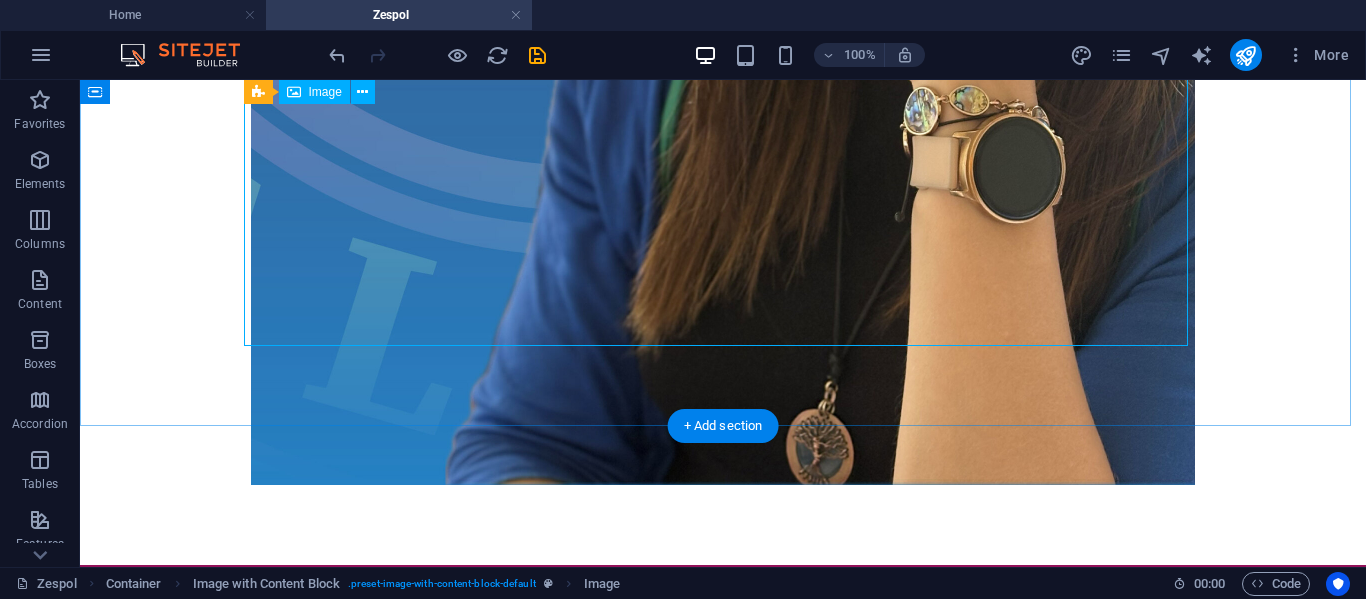 click at bounding box center [723, -98] 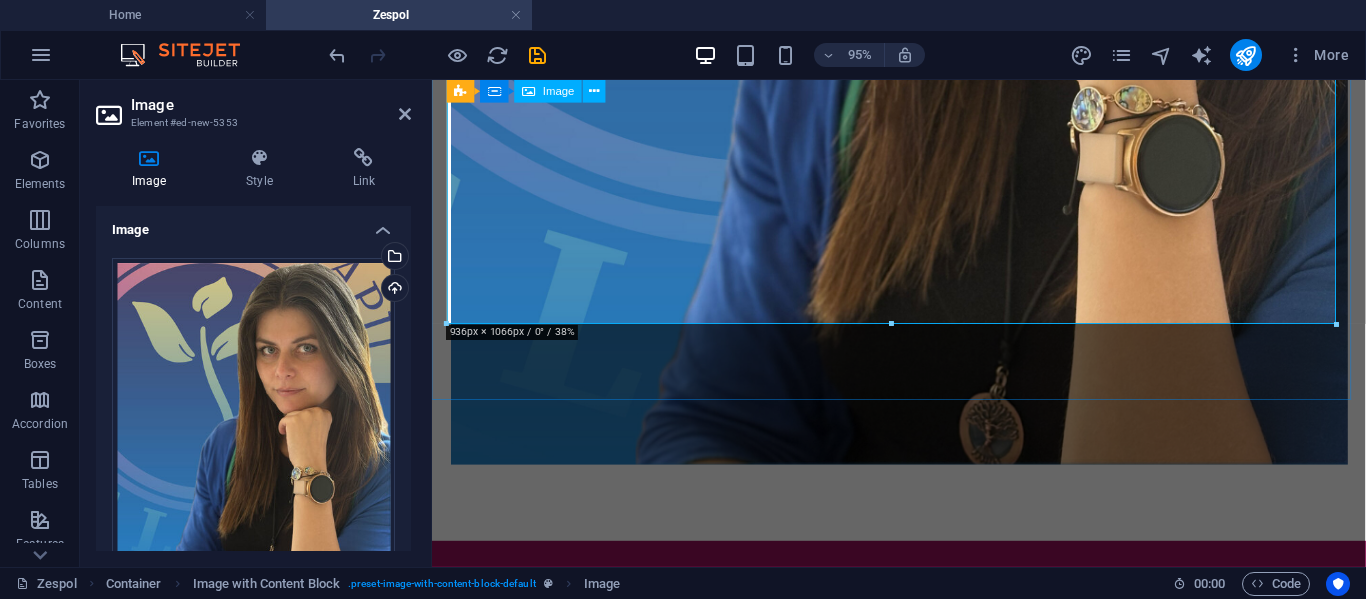 drag, startPoint x: 1764, startPoint y: 400, endPoint x: 864, endPoint y: 112, distance: 944.95715 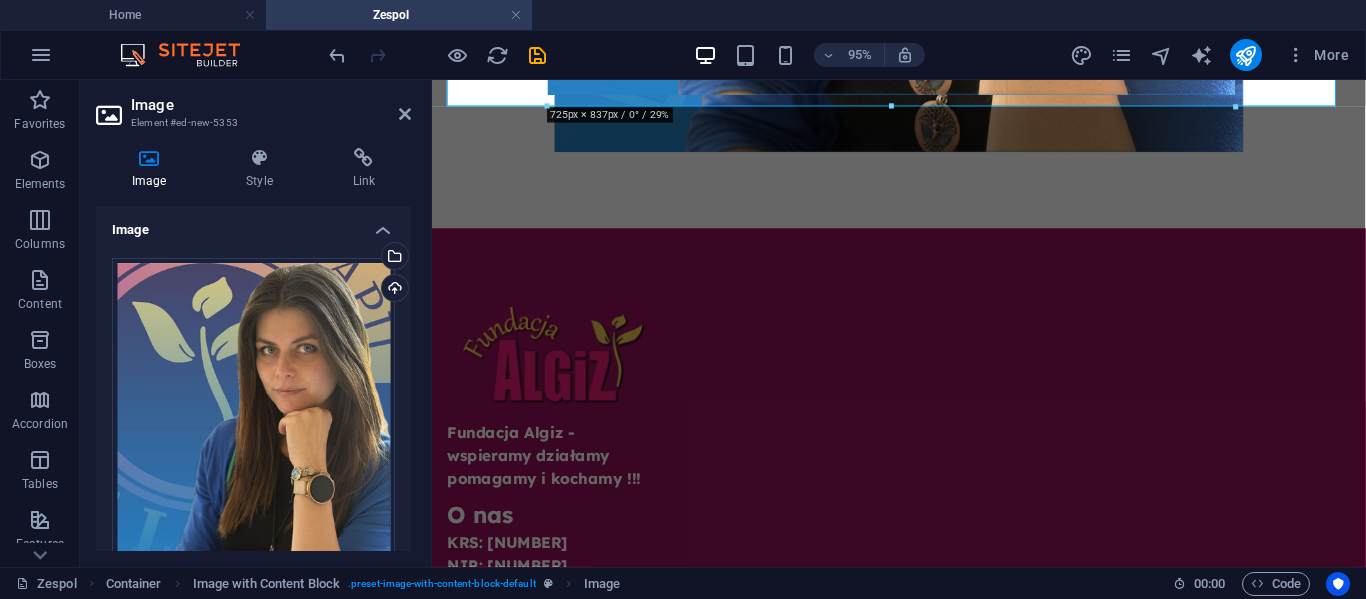 drag, startPoint x: 1335, startPoint y: 334, endPoint x: 591, endPoint y: 12, distance: 810.69104 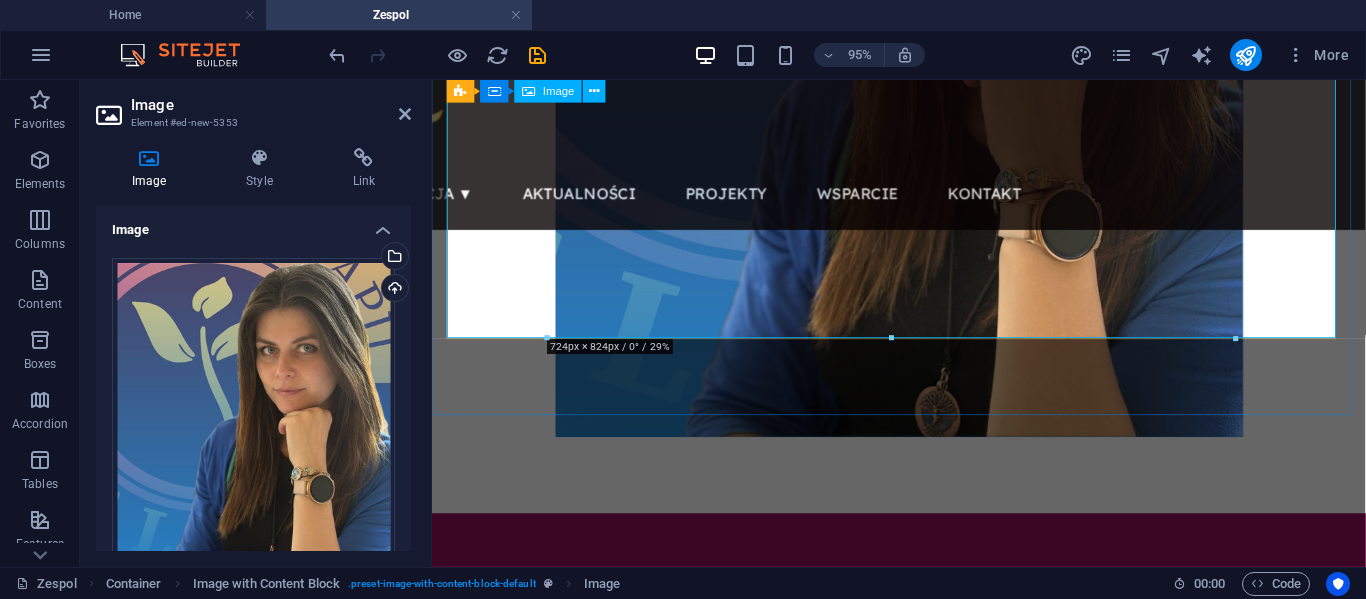 scroll, scrollTop: 638, scrollLeft: 0, axis: vertical 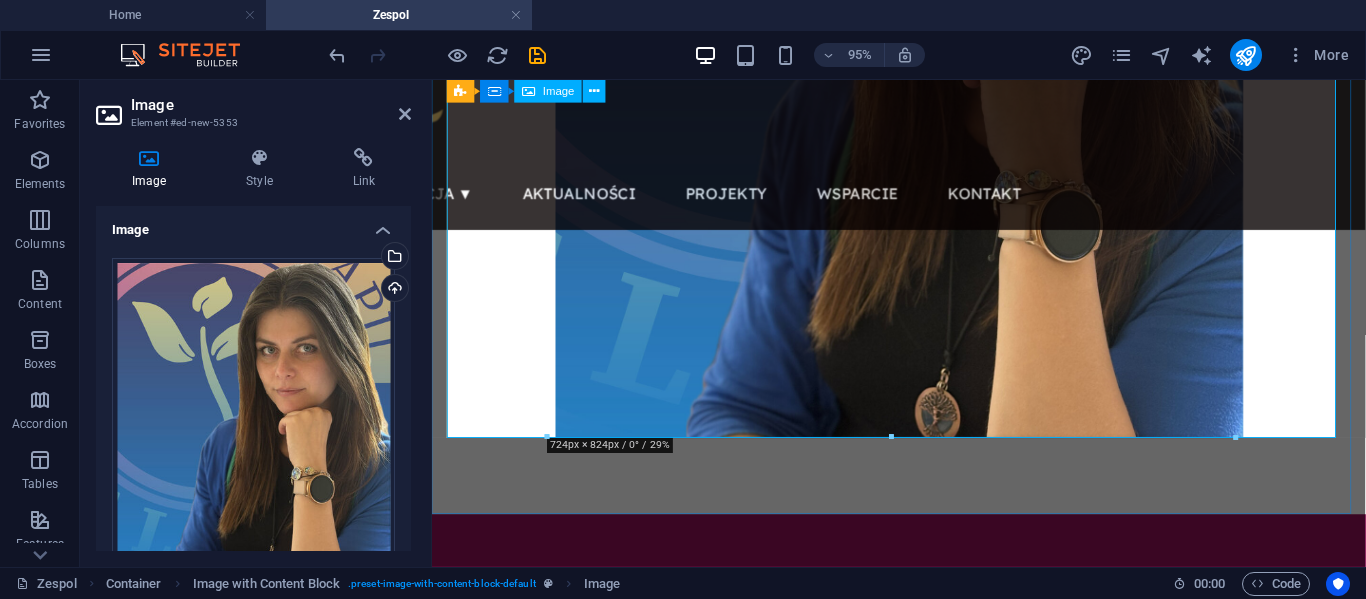 drag, startPoint x: 1665, startPoint y: 514, endPoint x: 1071, endPoint y: 275, distance: 640.2789 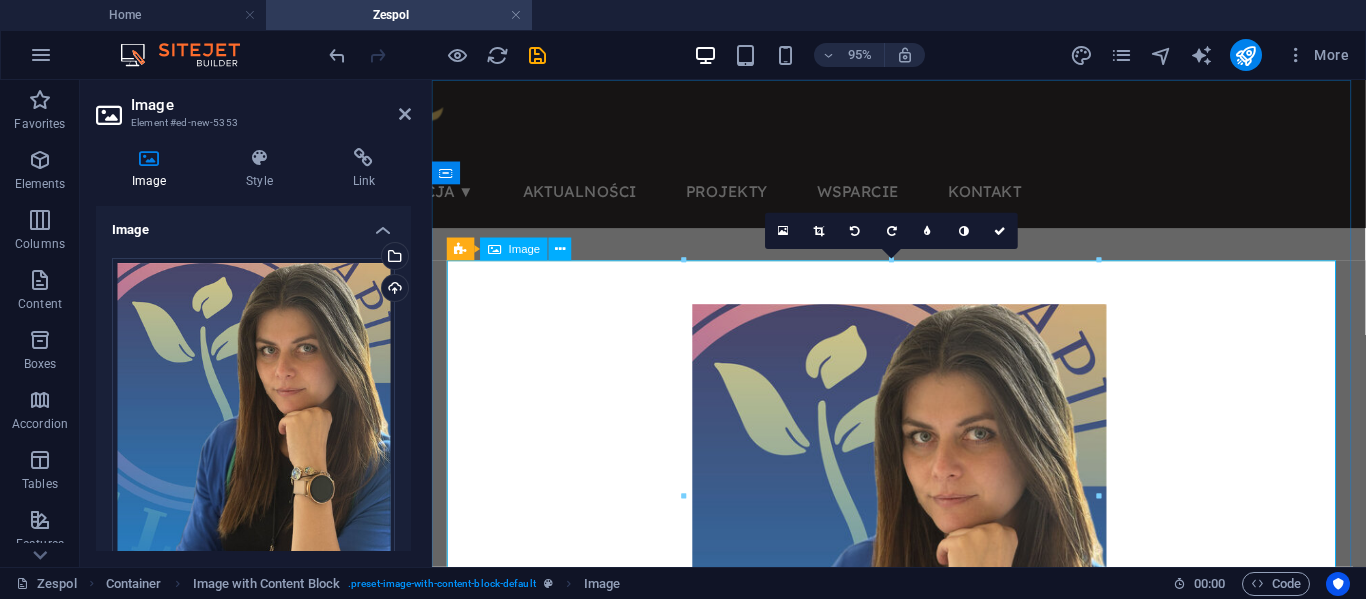 scroll, scrollTop: 3, scrollLeft: 0, axis: vertical 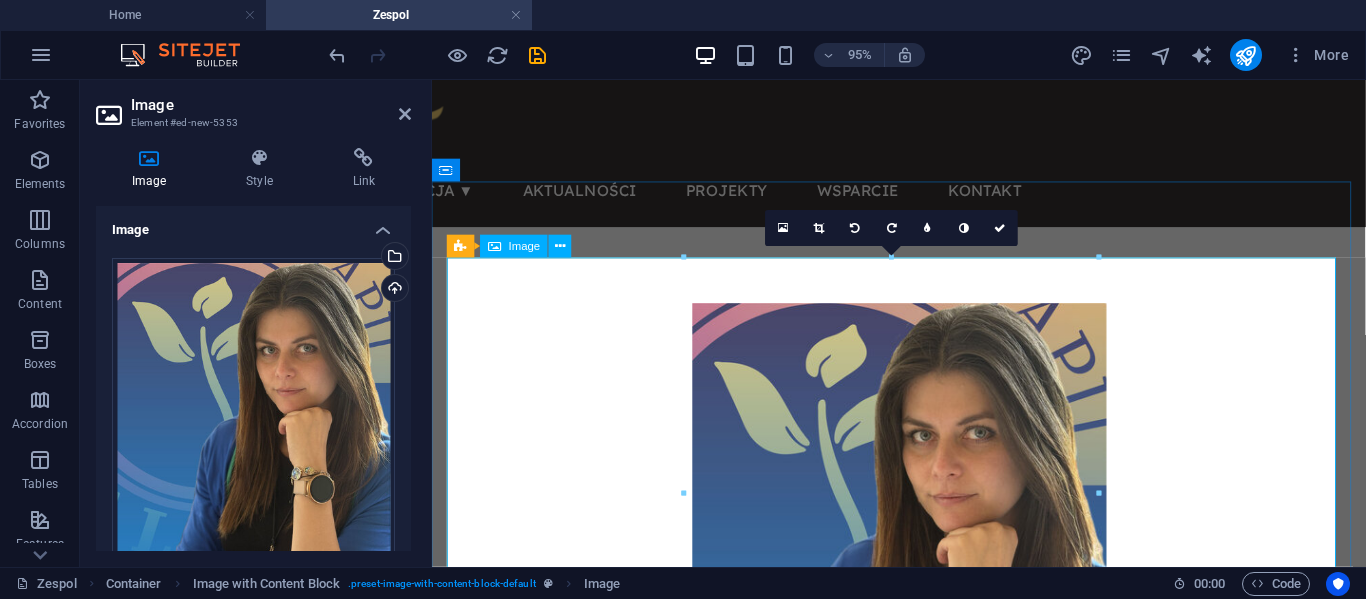 drag, startPoint x: 1528, startPoint y: 341, endPoint x: 925, endPoint y: 446, distance: 612.07355 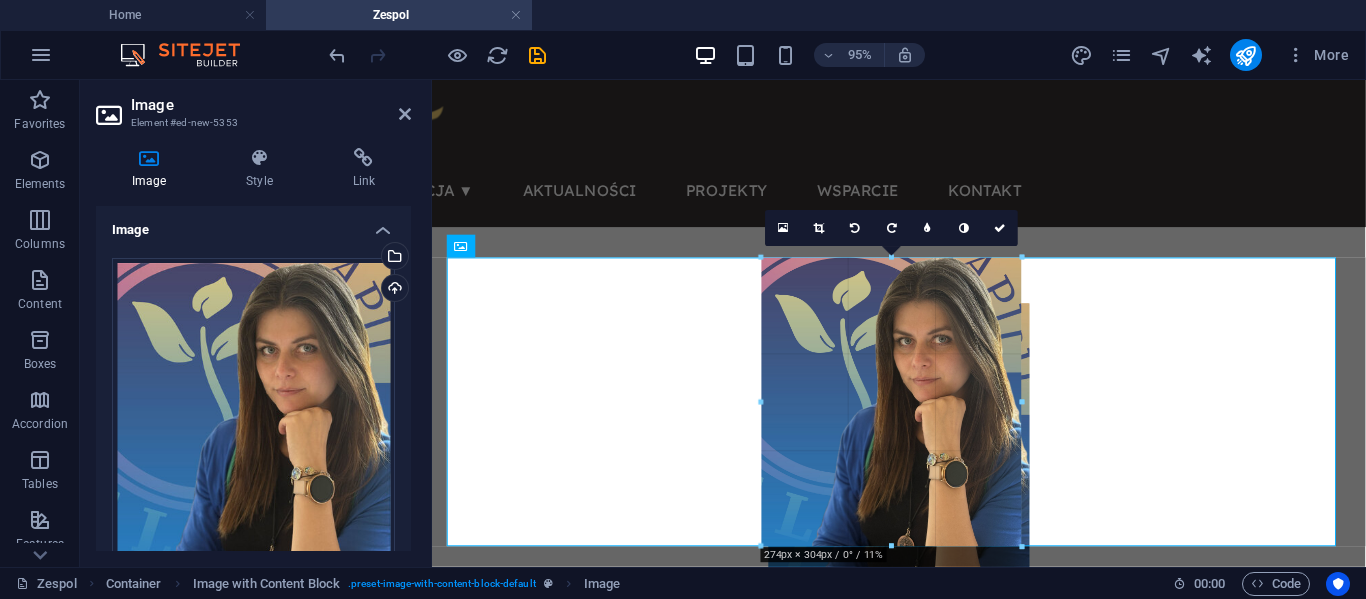 type on "274" 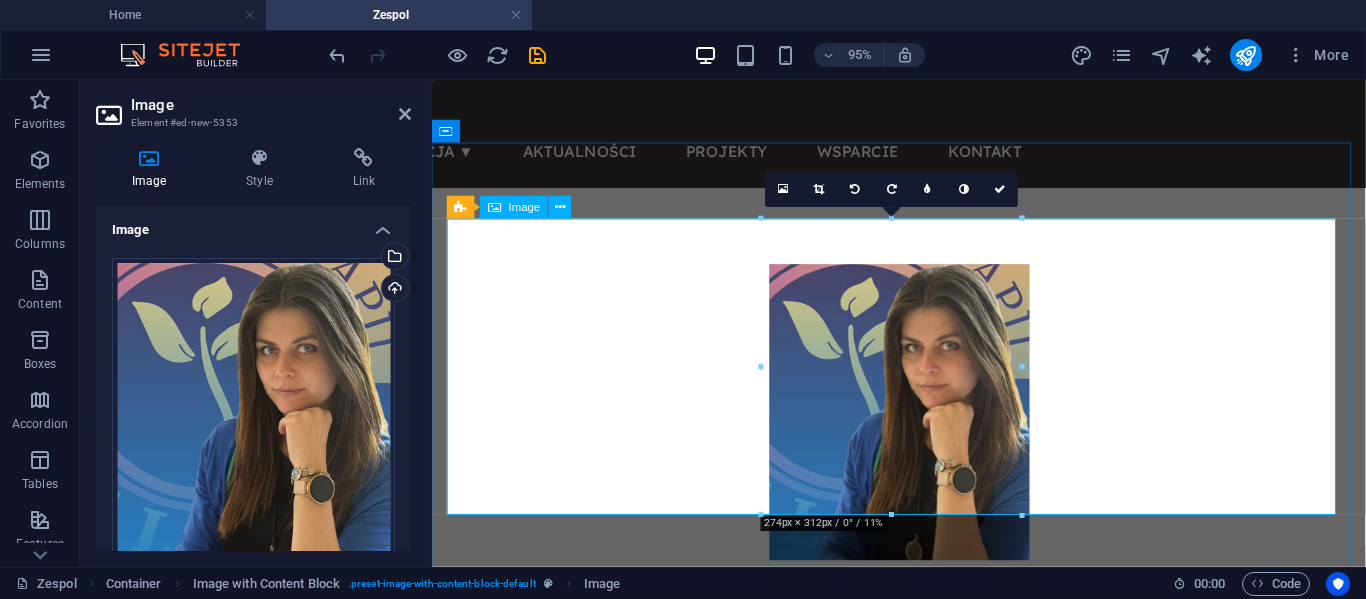 scroll, scrollTop: 45, scrollLeft: 0, axis: vertical 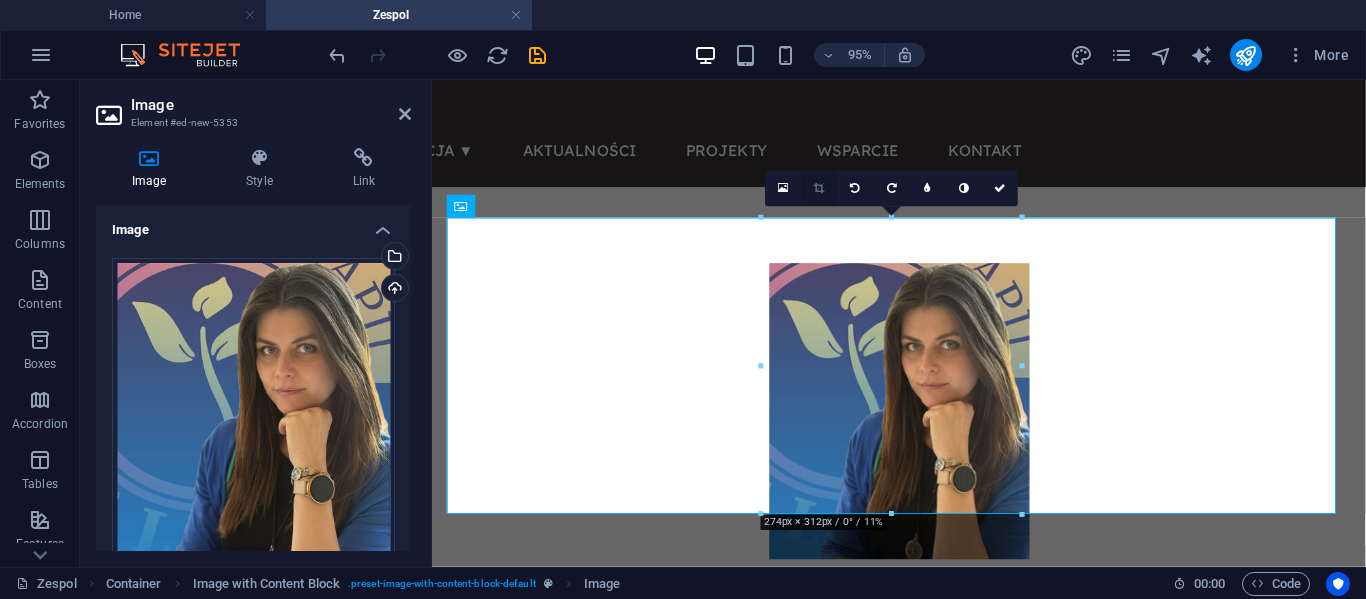 click at bounding box center (819, 188) 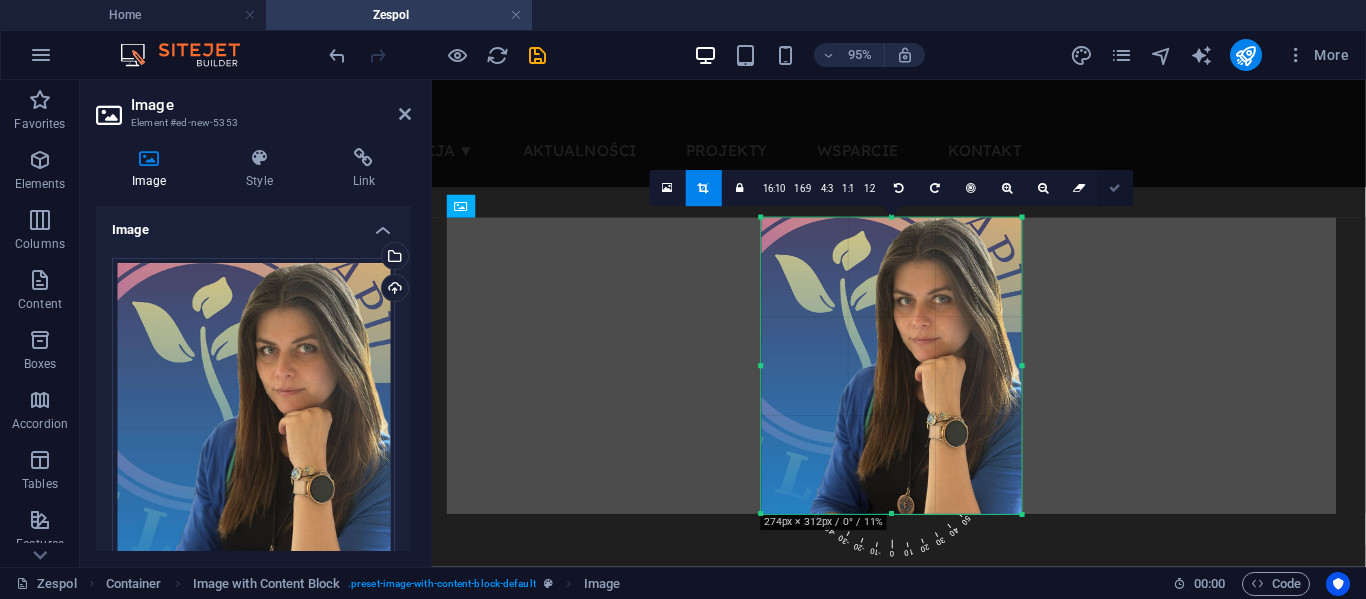click at bounding box center (1116, 188) 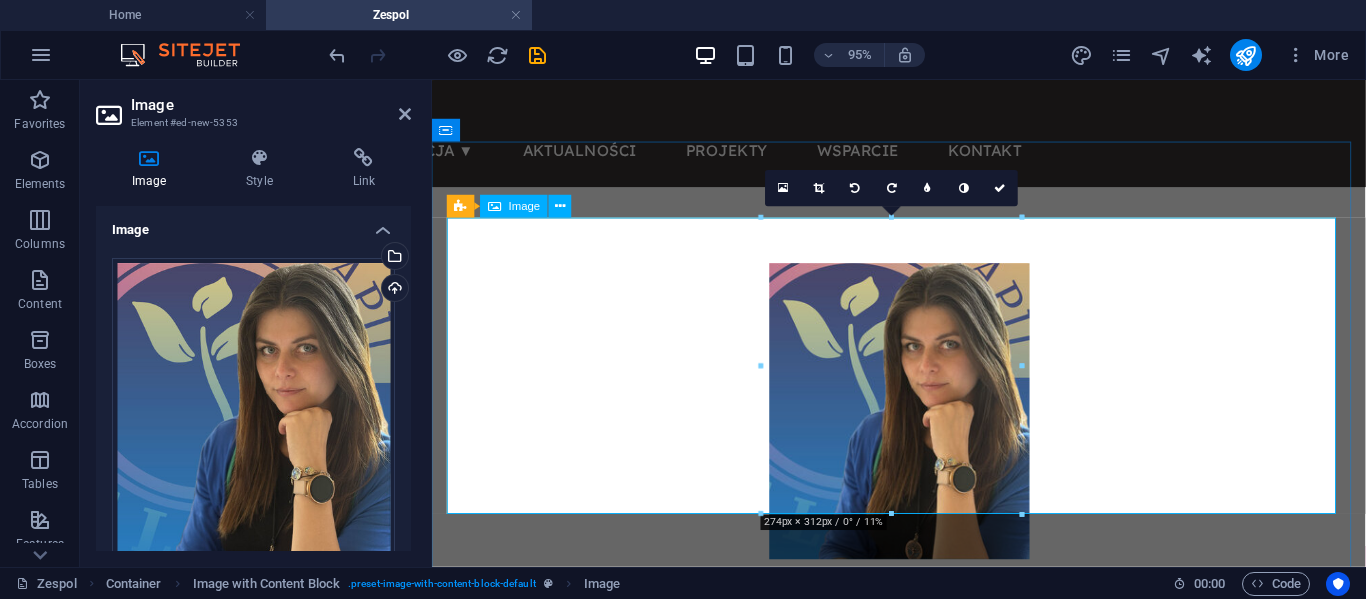 click at bounding box center (924, 429) 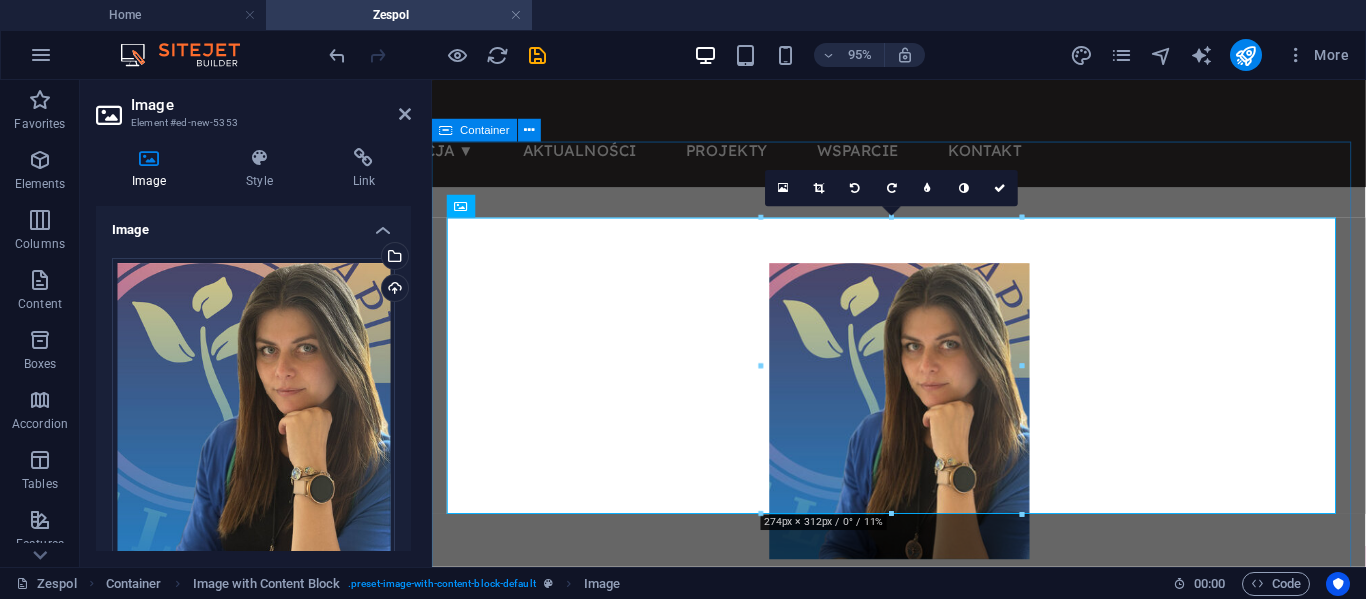 click at bounding box center (923, 429) 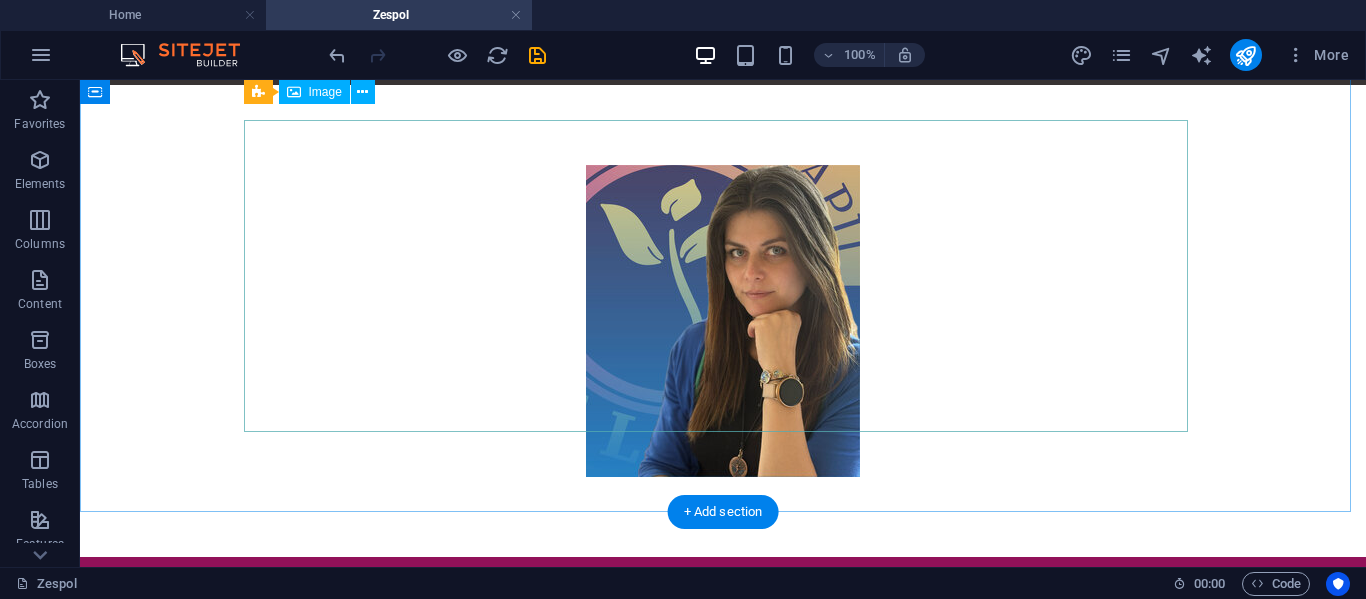 scroll, scrollTop: 154, scrollLeft: 0, axis: vertical 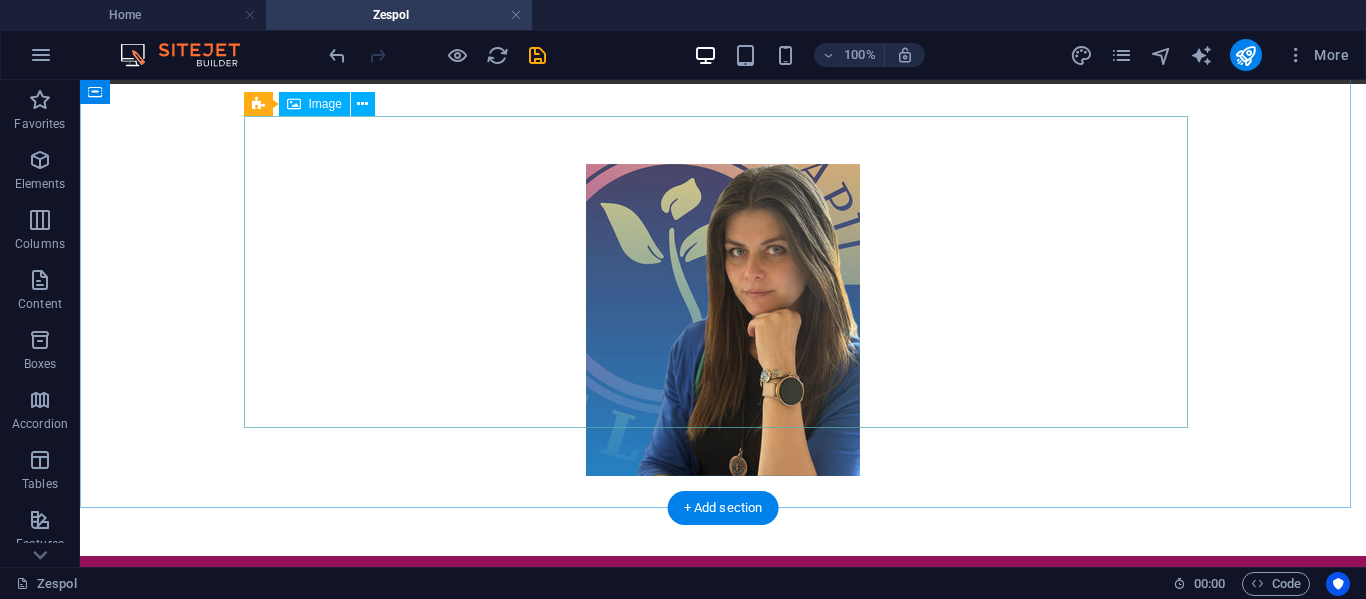 click at bounding box center (723, 320) 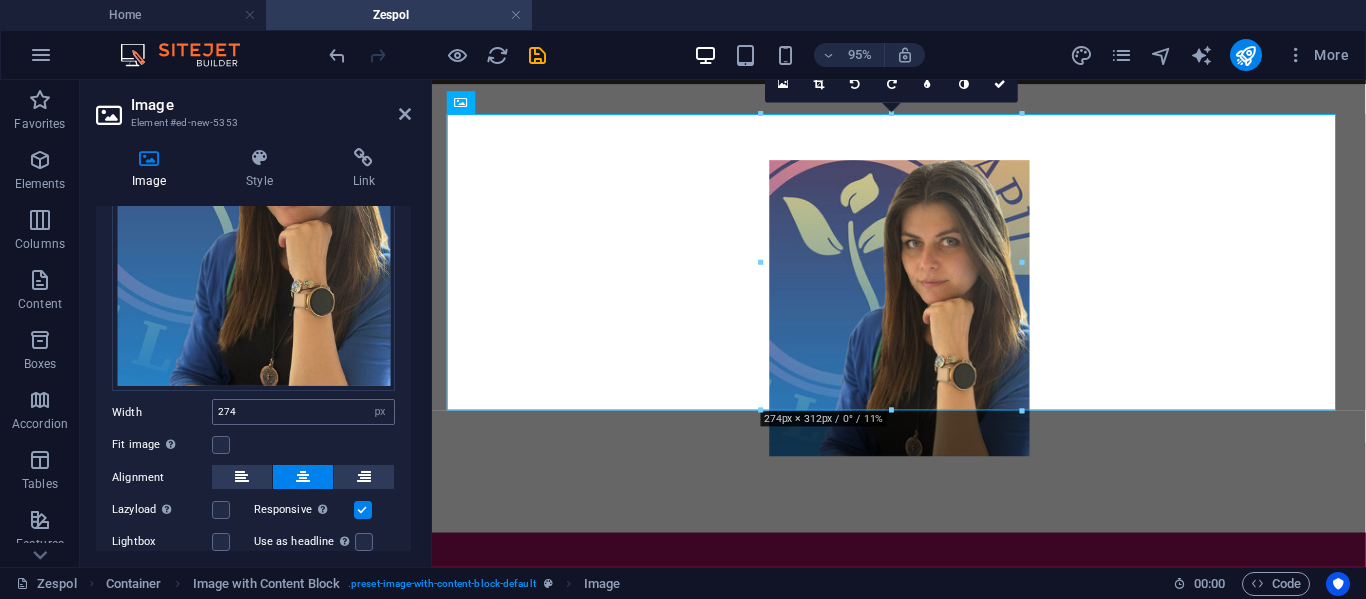 scroll, scrollTop: 187, scrollLeft: 0, axis: vertical 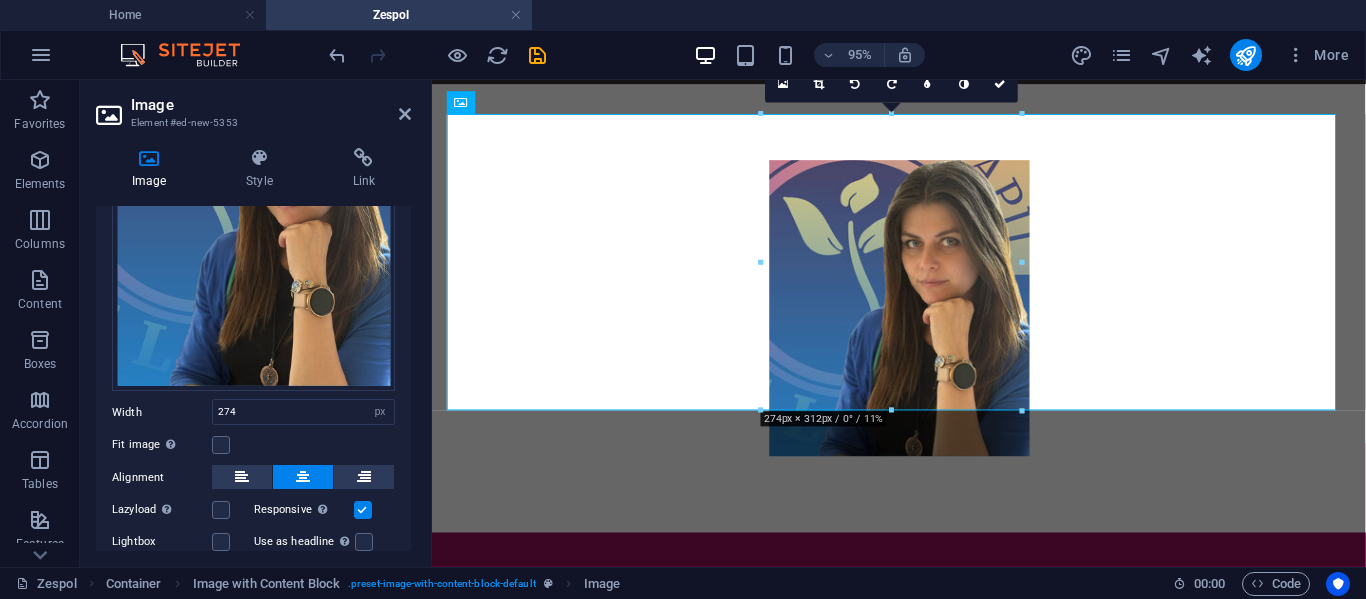 click on "Image Style Link Image Drag files here, click to choose files or select files from Files or our free stock photos & videos Select files from the file manager, stock photos, or upload file(s) Upload Width 274 Default auto px rem % em vh vw Fit image Automatically fit image to a fixed width and height Height Default auto px Alignment Lazyload Loading images after the page loads improves page speed. Responsive Automatically load retina image and smartphone optimized sizes. Lightbox Use as headline The image will be wrapped in an H1 headline tag. Useful for giving alternative text the weight of an H1 headline, e.g. for the logo. Leave unchecked if uncertain. Optimized Images are compressed to improve page speed. Position Direction Custom X offset 50 px rem % vh vw Y offset 50 px rem % vh vw Text Float No float Image left Image right Determine how text should behave around the image. Text Alternative text Image caption Paragraph Format Normal Heading 1 Heading 2 Heading 3 Heading 4 Heading 5 Heading 6 Code Arial 8" at bounding box center (253, 349) 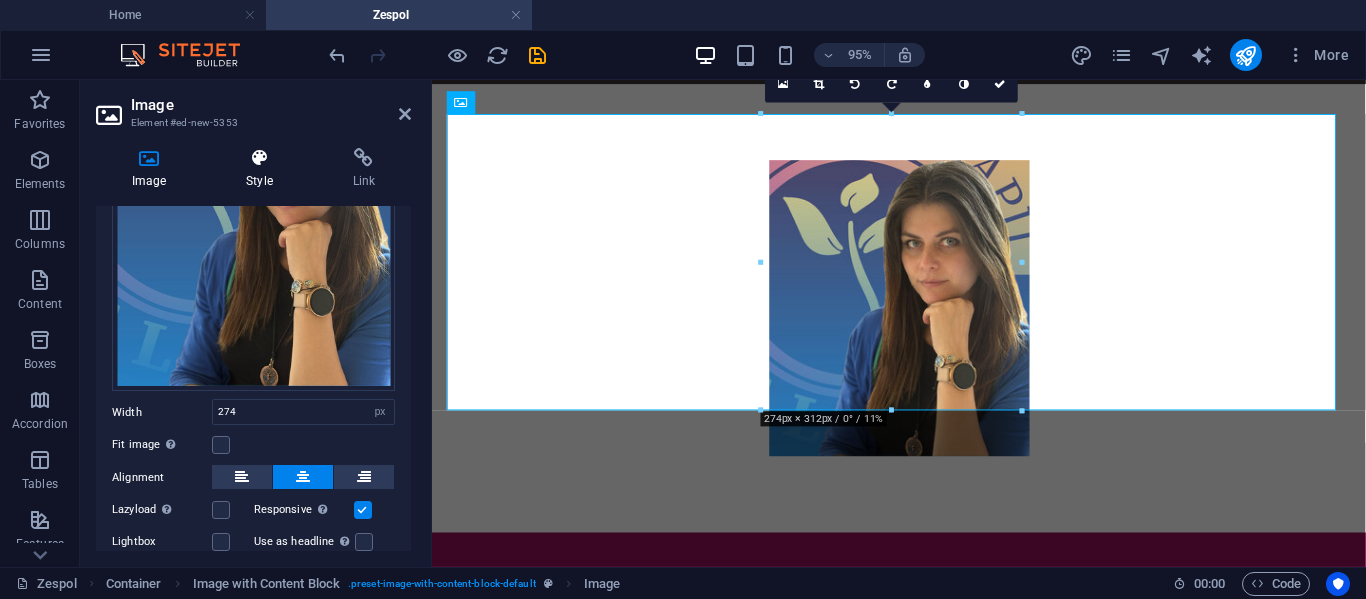 click at bounding box center (259, 158) 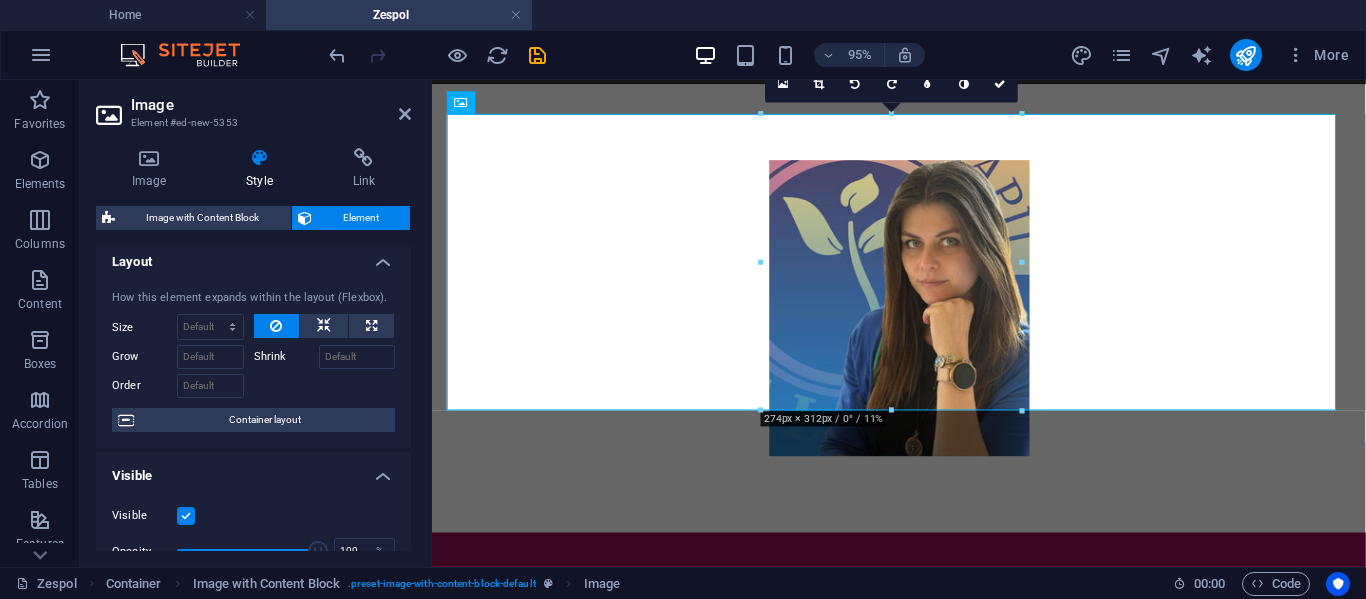 scroll, scrollTop: 10, scrollLeft: 0, axis: vertical 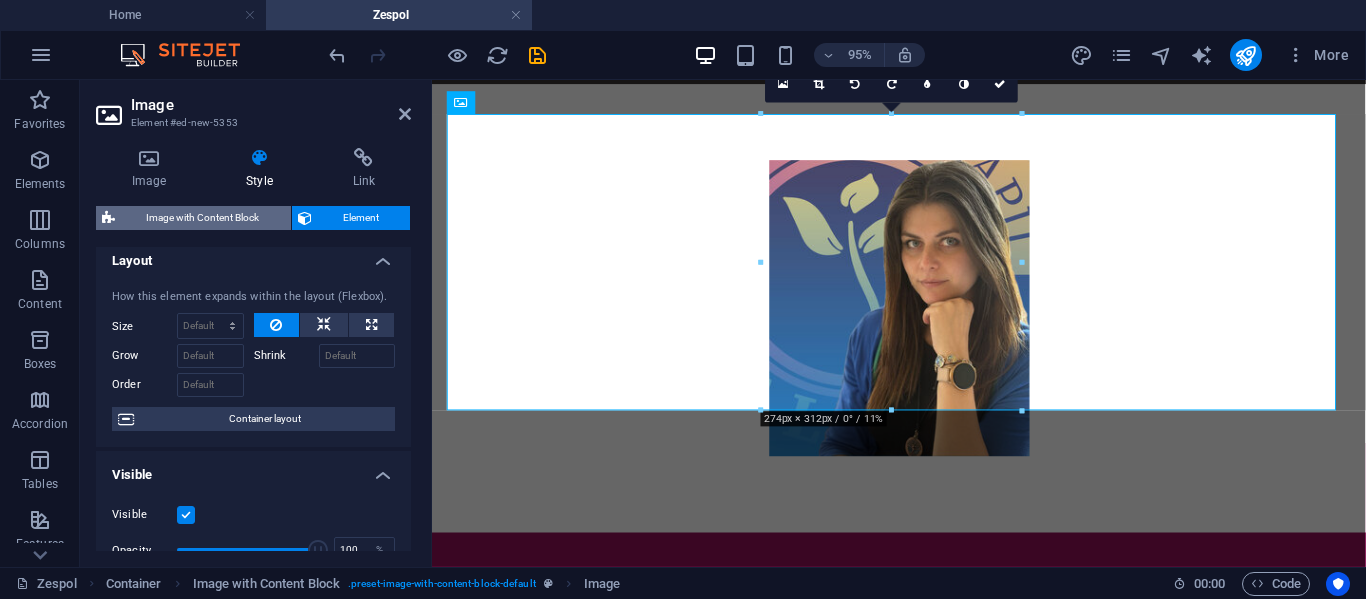click on "Image with Content Block" at bounding box center (203, 218) 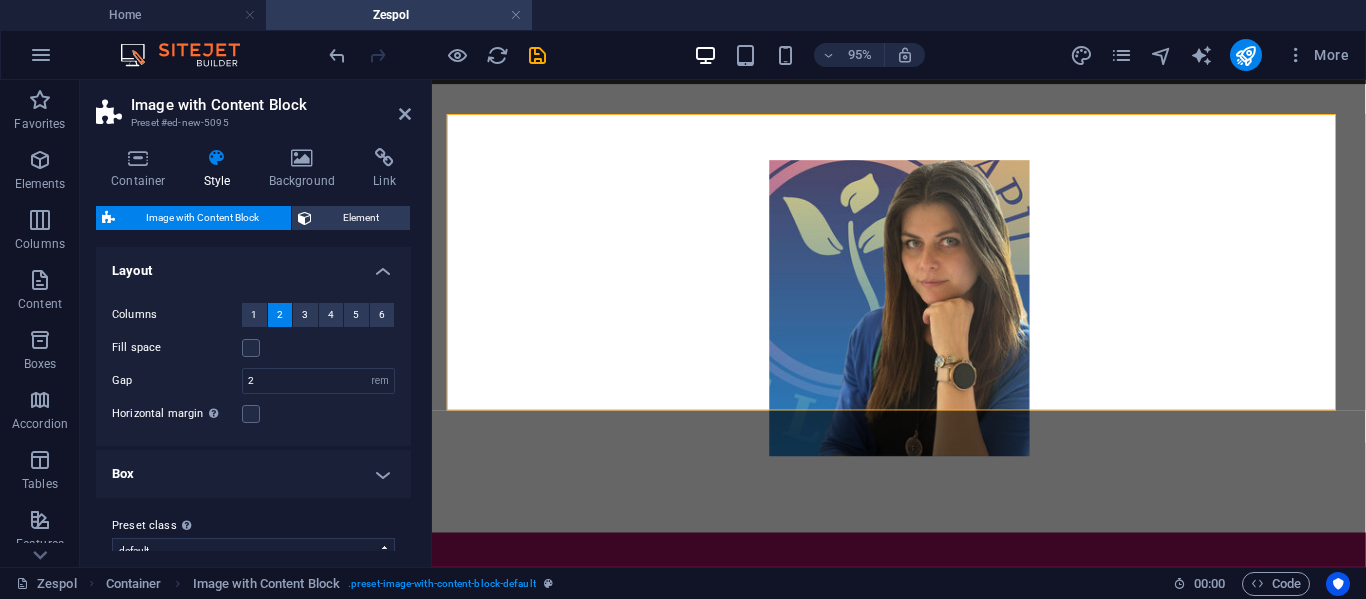 scroll, scrollTop: 27, scrollLeft: 0, axis: vertical 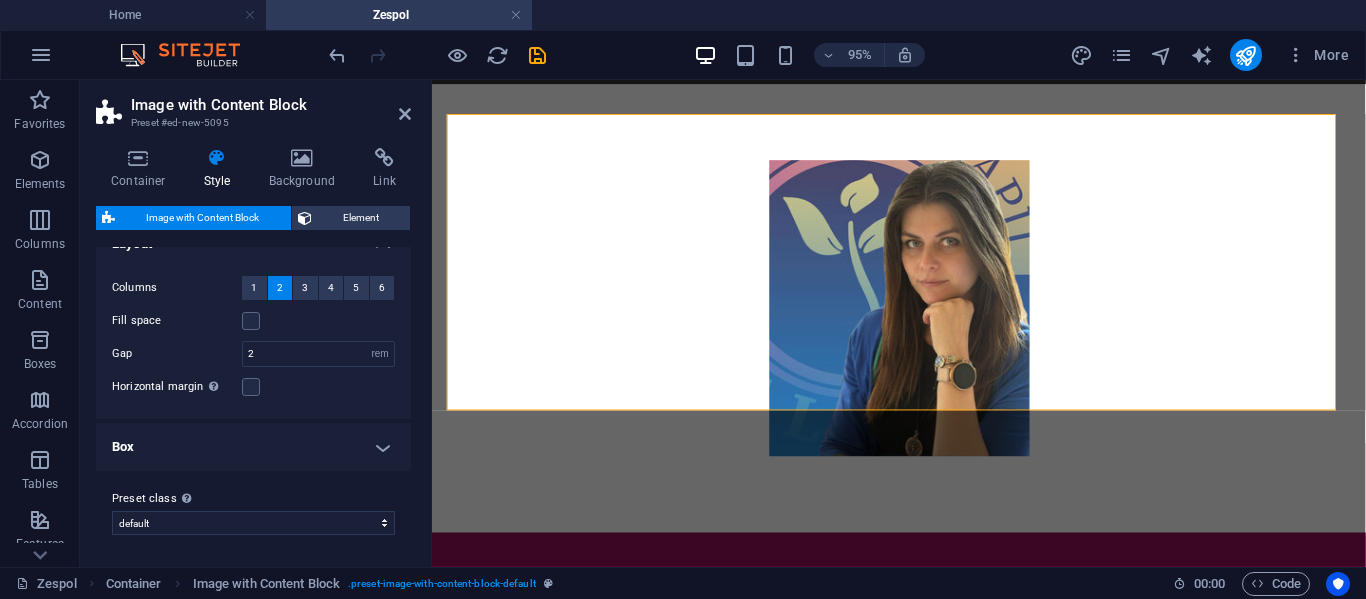 click on "Box" at bounding box center [253, 447] 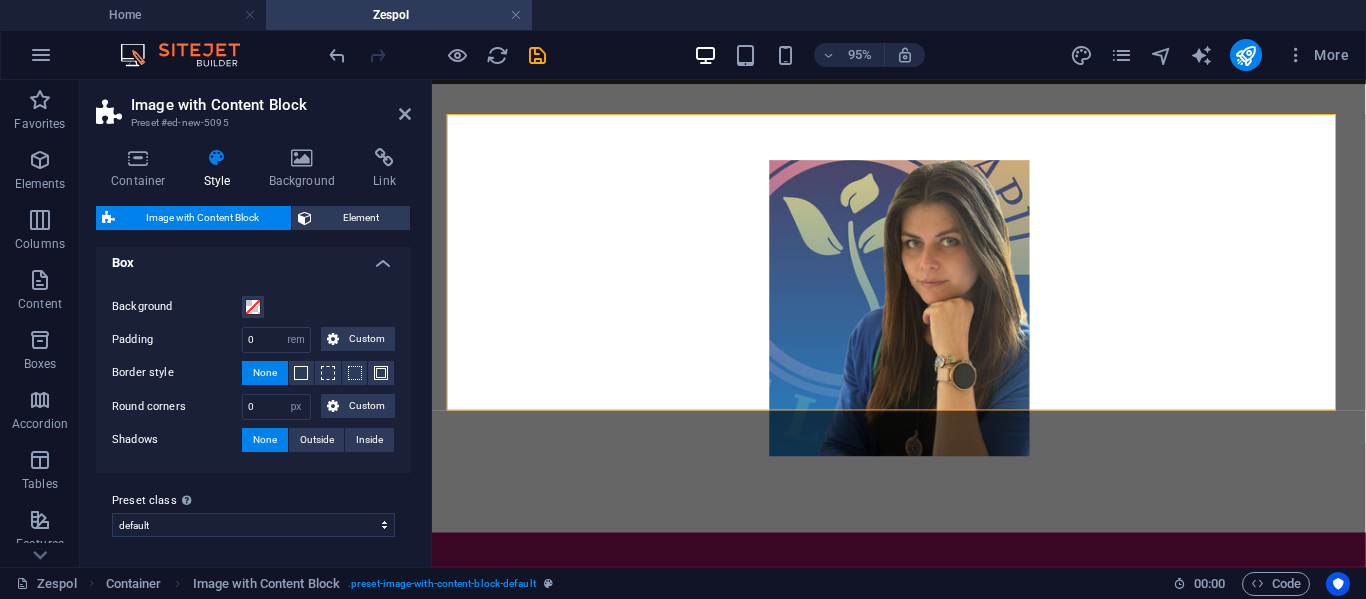scroll, scrollTop: 212, scrollLeft: 0, axis: vertical 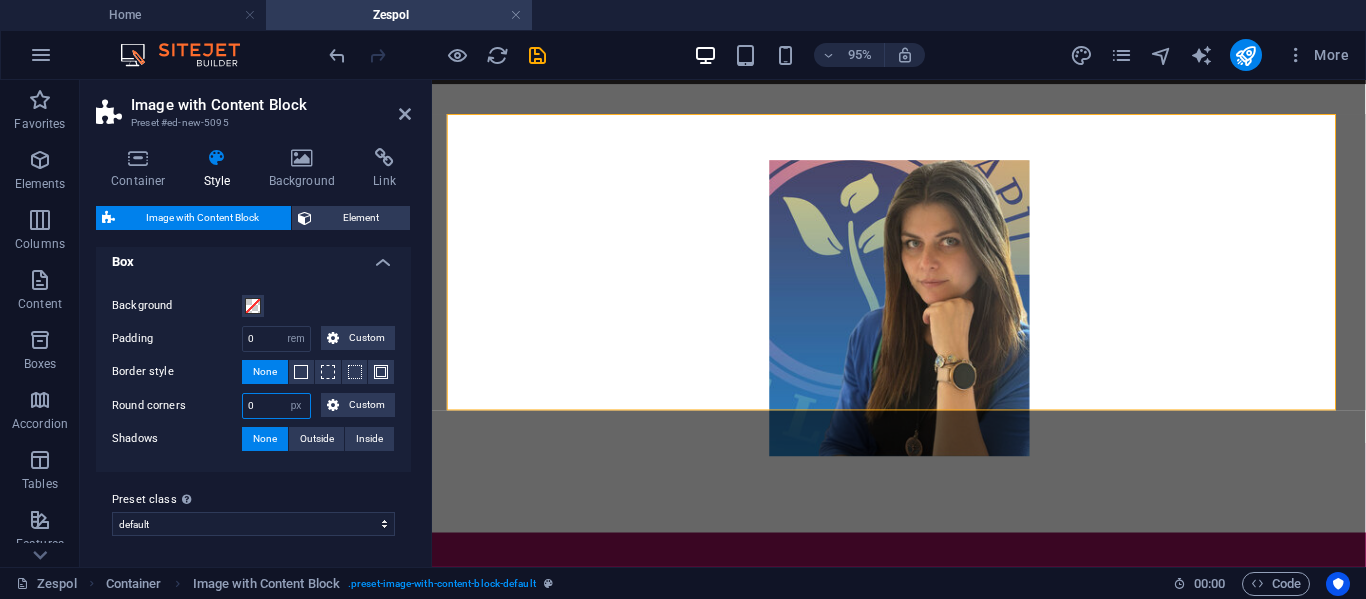 drag, startPoint x: 263, startPoint y: 405, endPoint x: 241, endPoint y: 407, distance: 22.090721 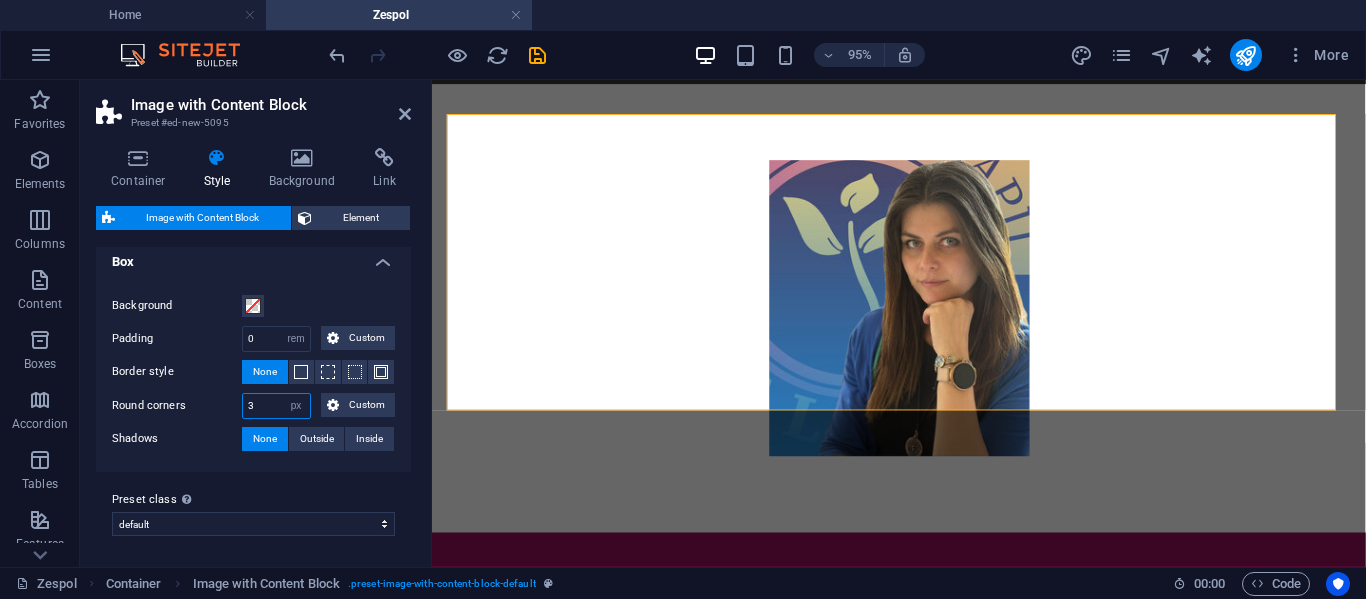 type on "33" 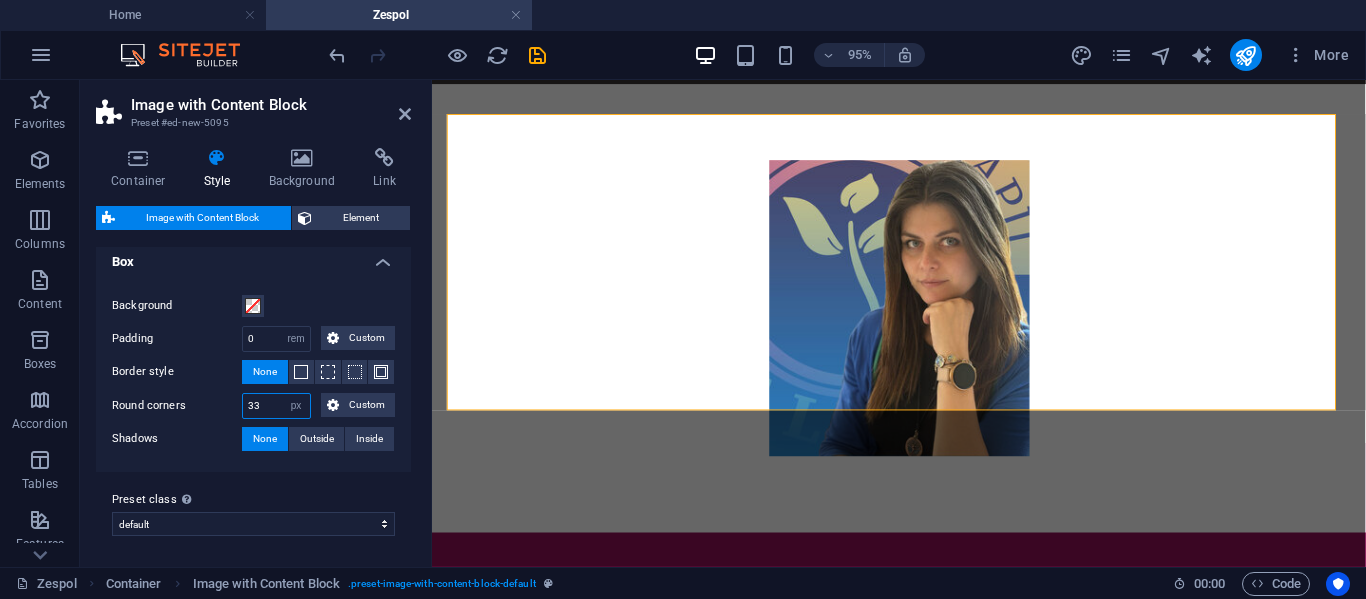 click on "33" at bounding box center (276, 406) 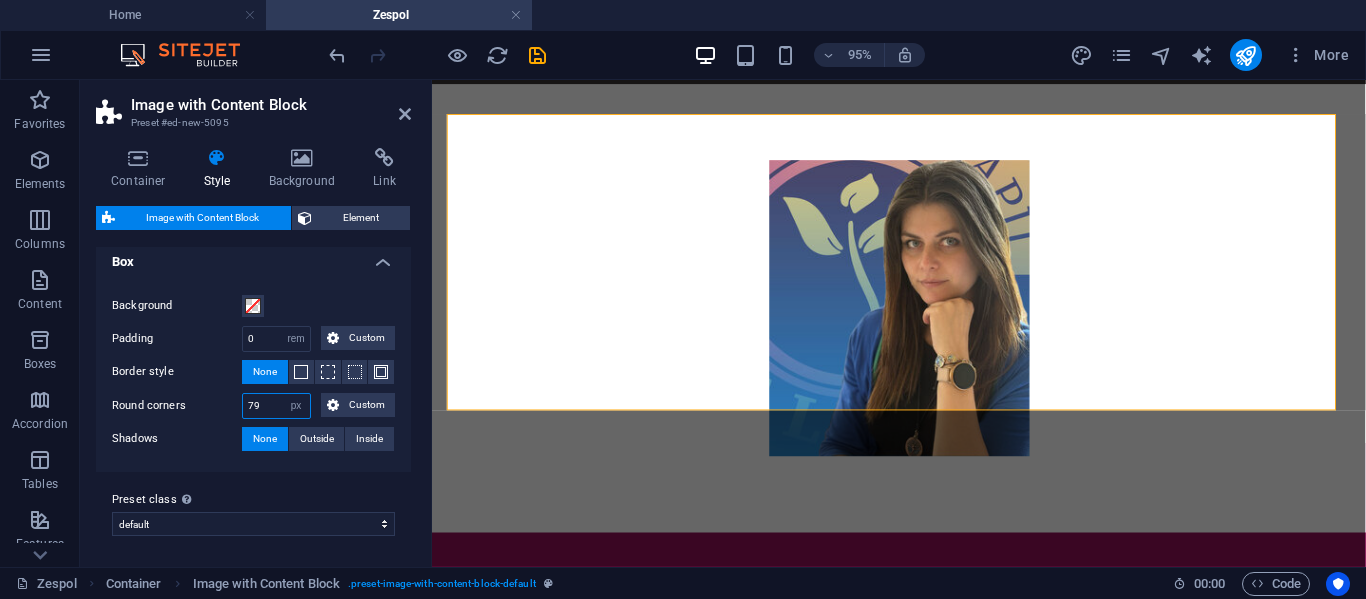 type on "7" 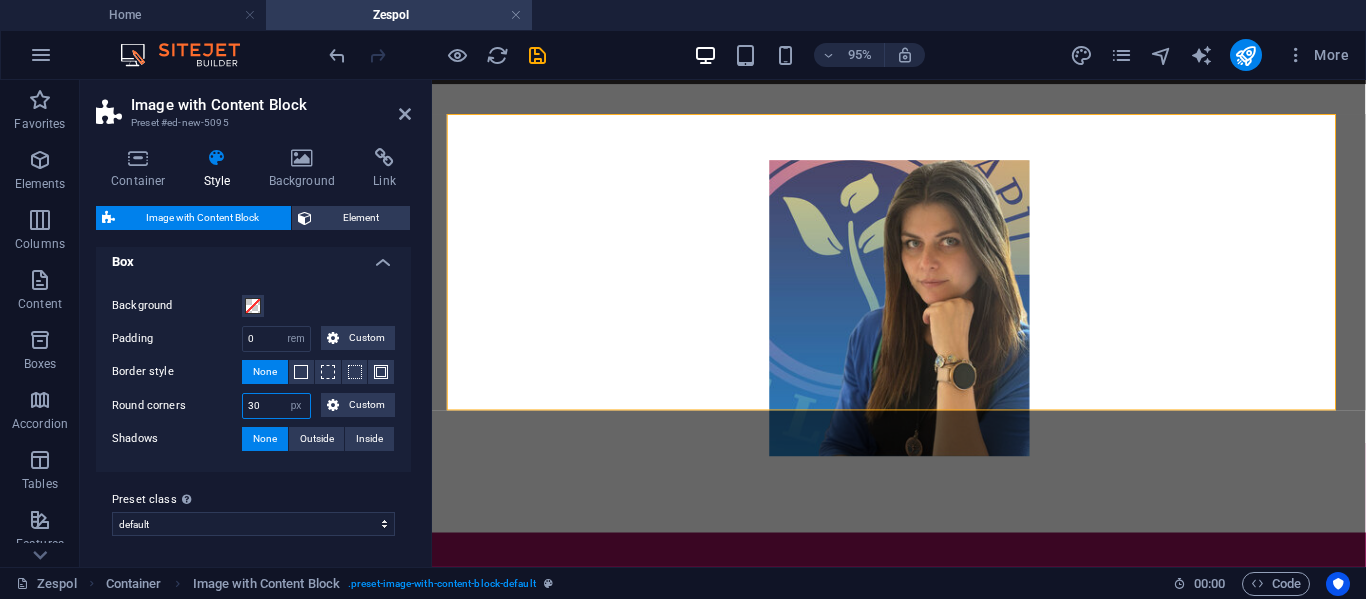 type on "3" 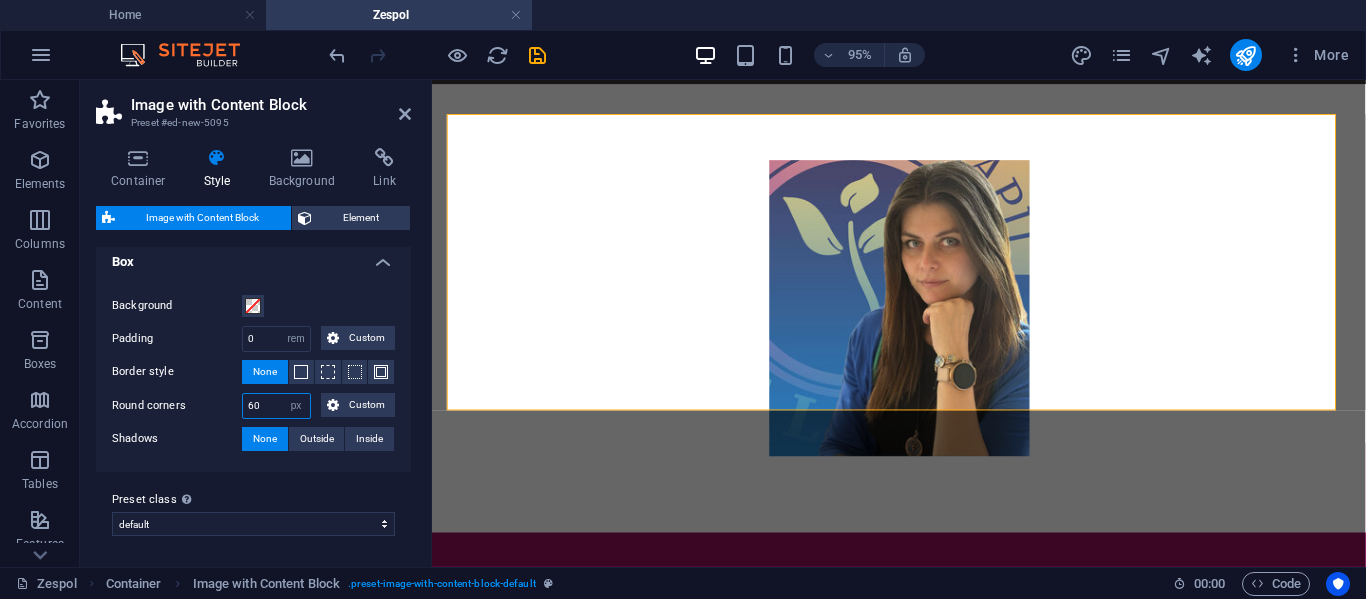 type on "6" 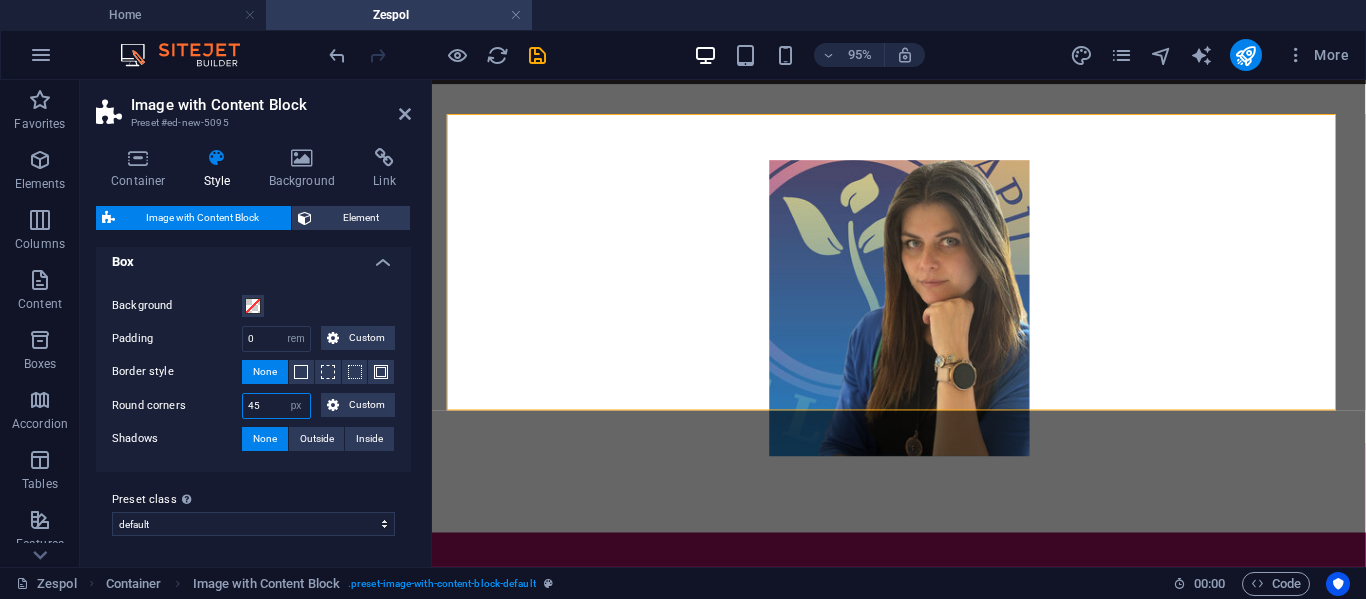 type on "4" 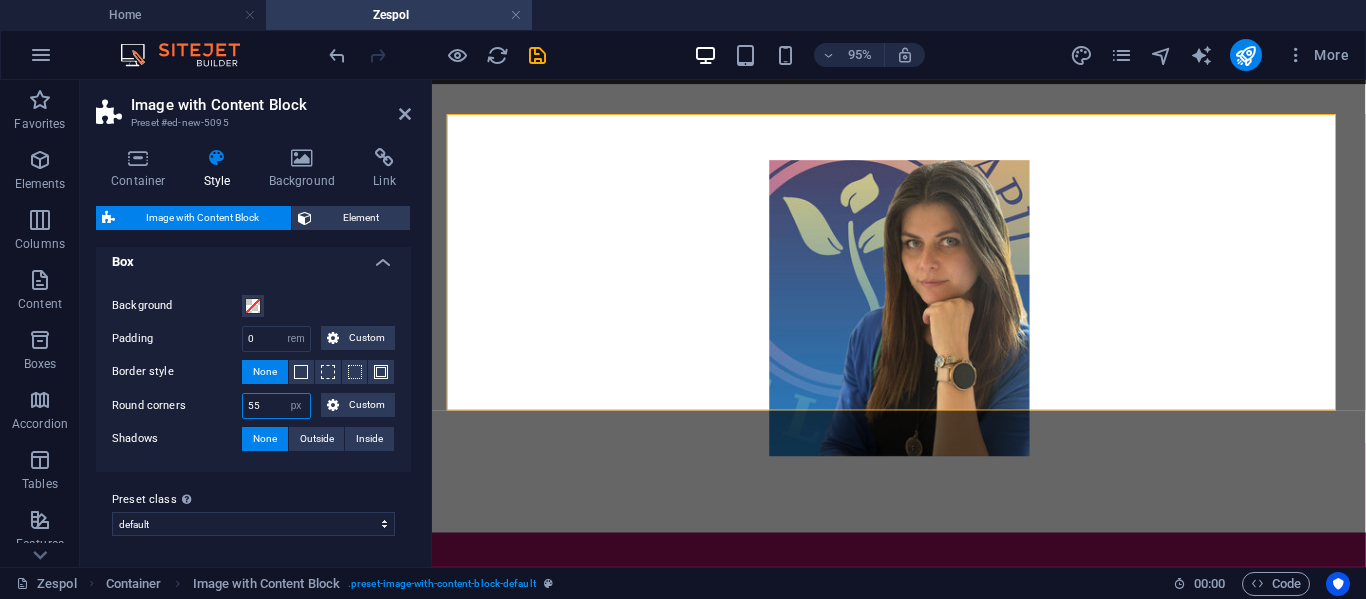 type on "5" 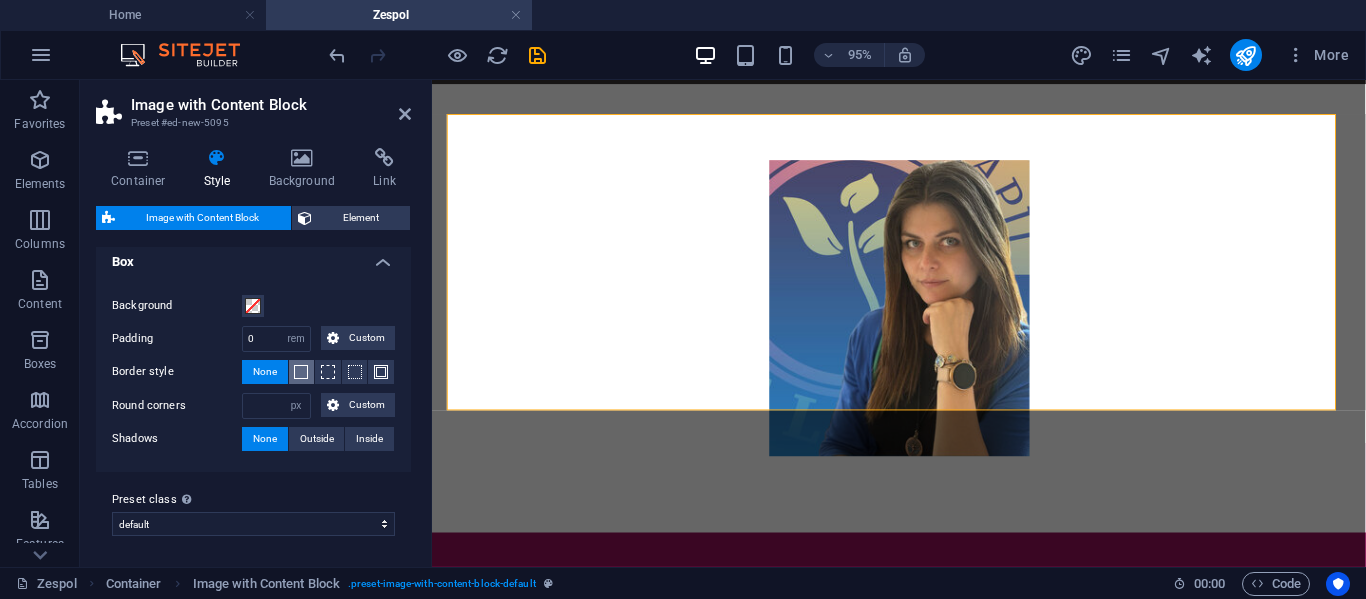 click at bounding box center (302, 372) 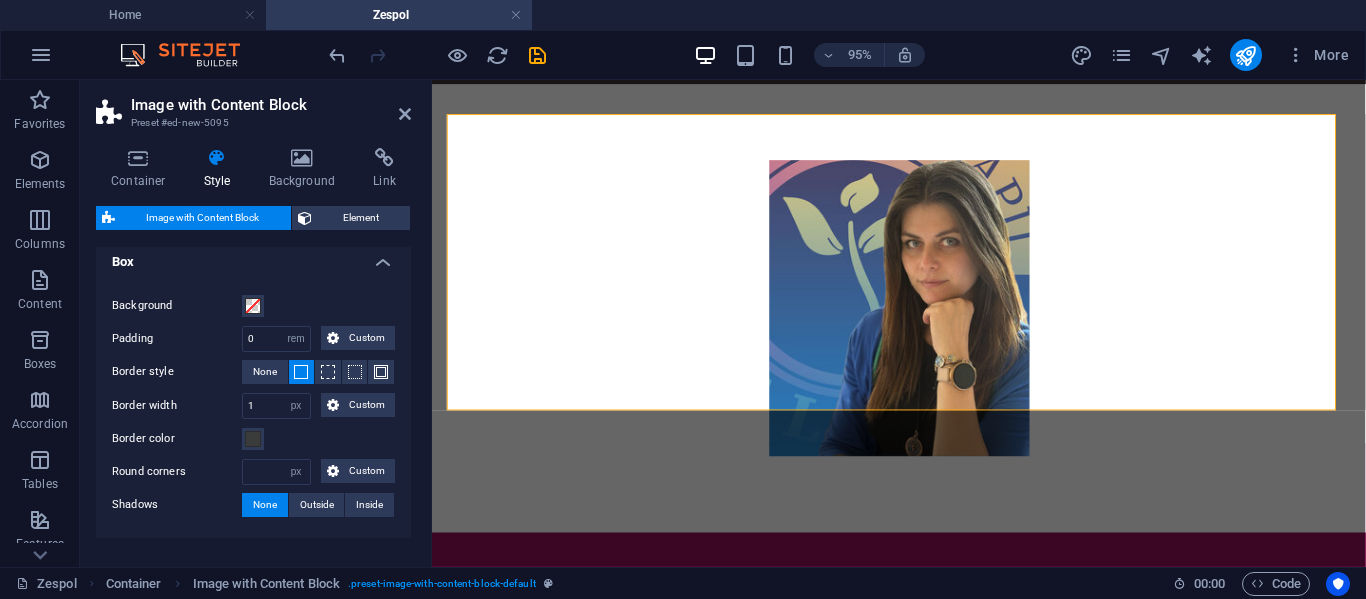 type on "555" 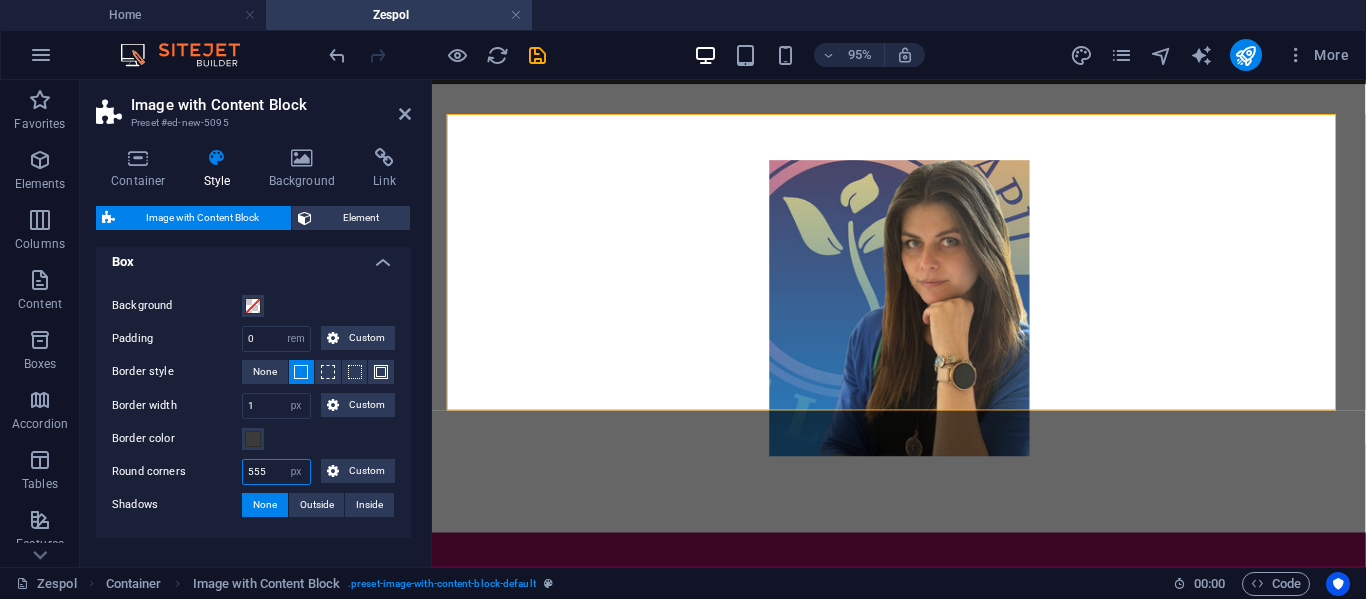 click on "555" at bounding box center (276, 472) 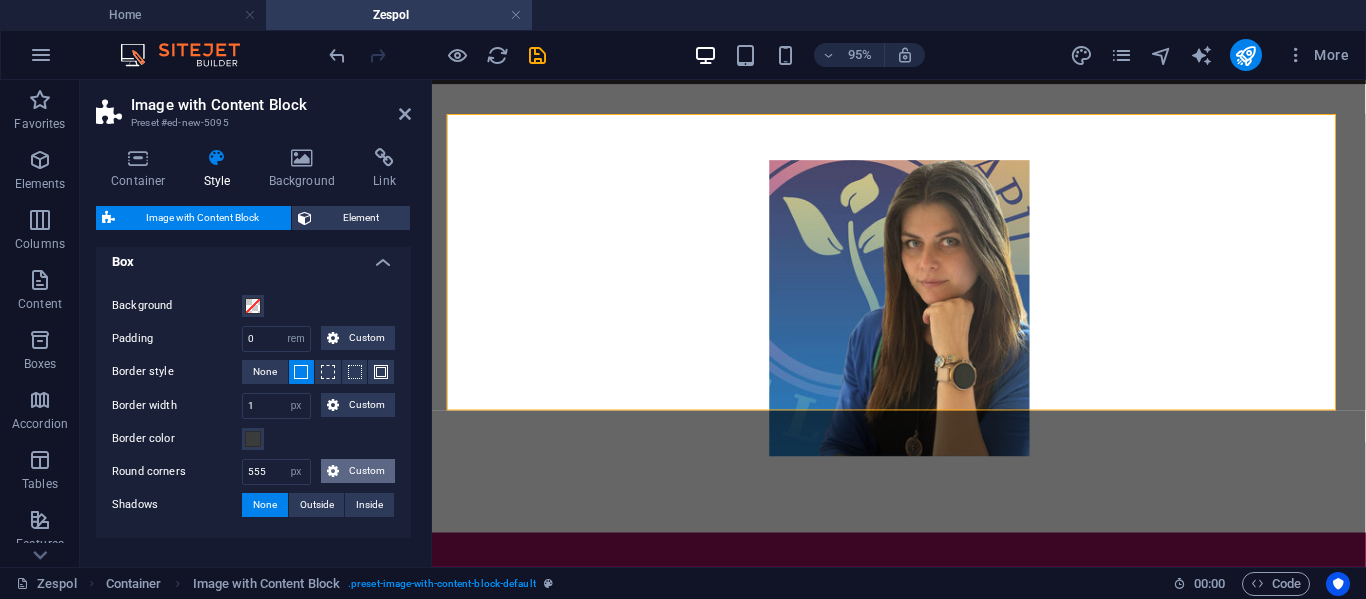 click on "Custom" at bounding box center [367, 471] 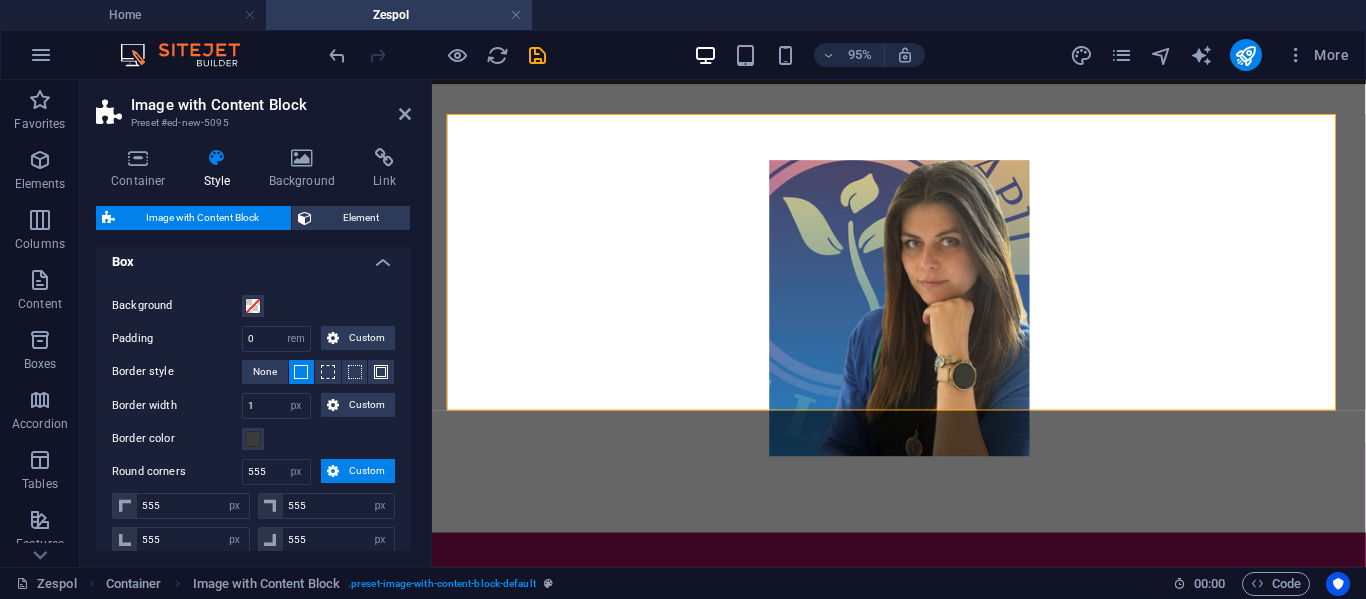 click on "Custom" at bounding box center (367, 471) 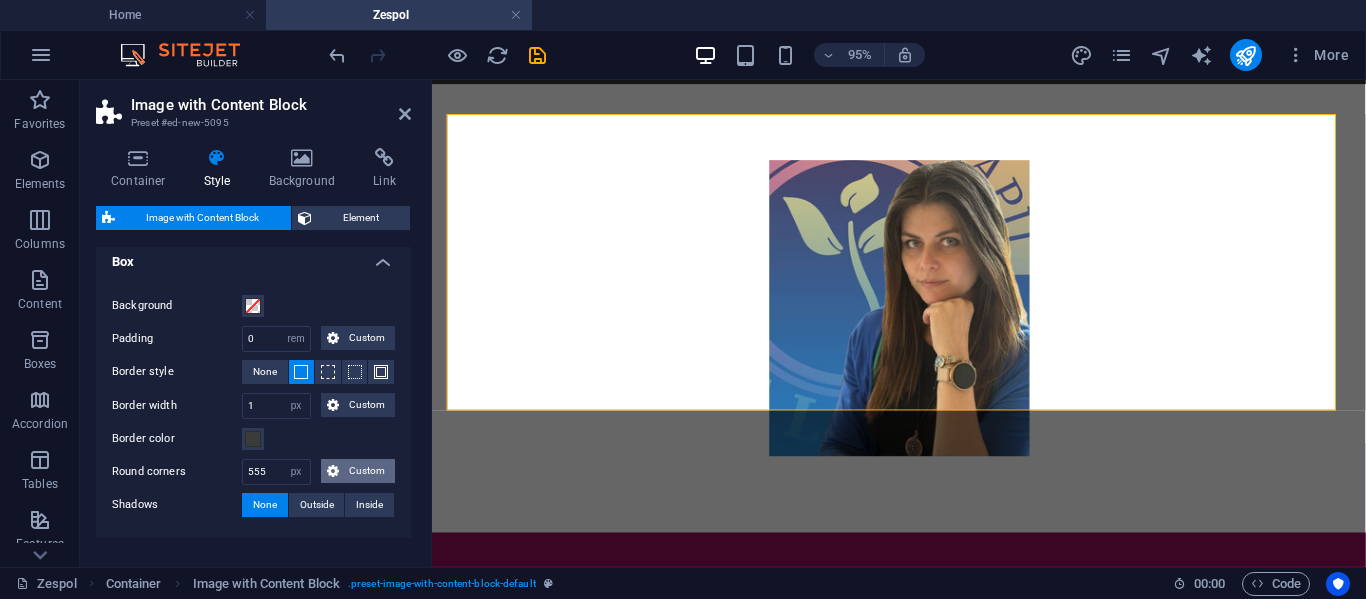 click on "Custom" at bounding box center (367, 471) 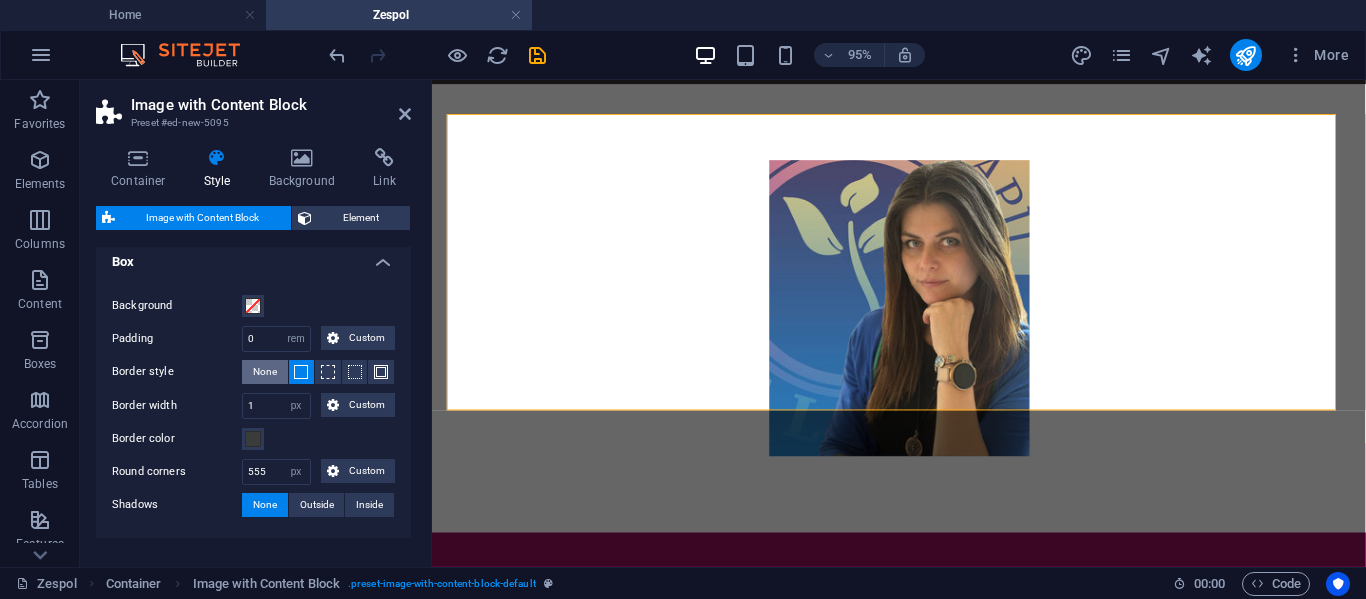 click on "None" at bounding box center [265, 372] 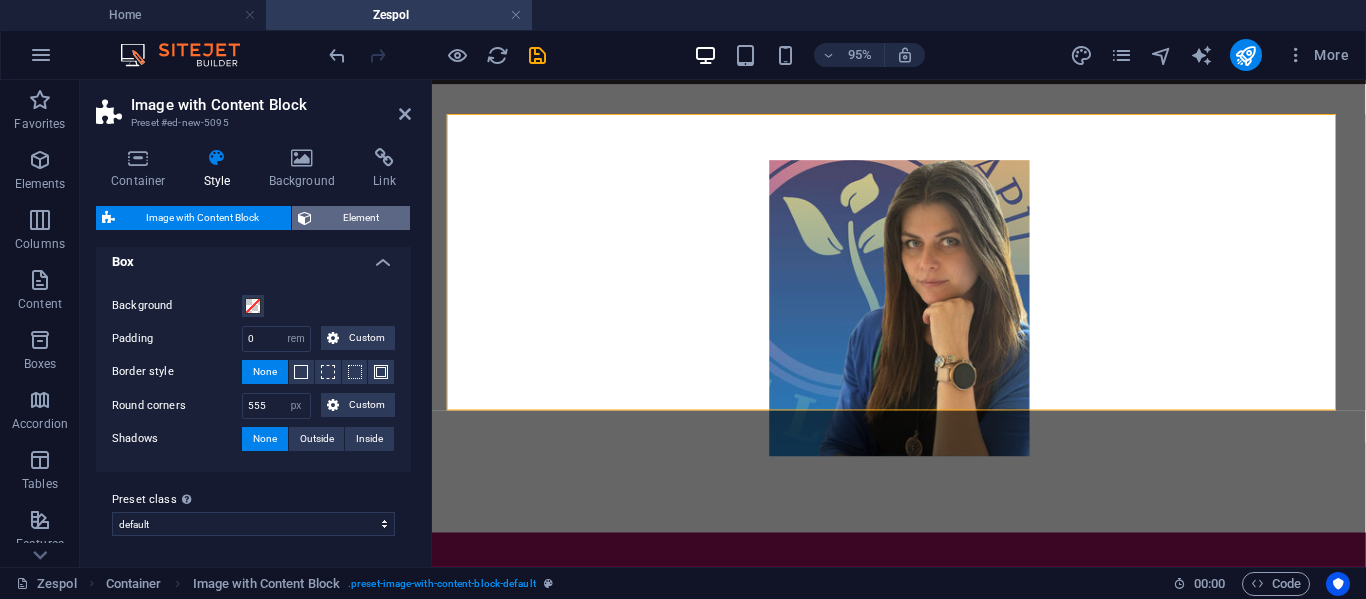 click on "Element" at bounding box center [361, 218] 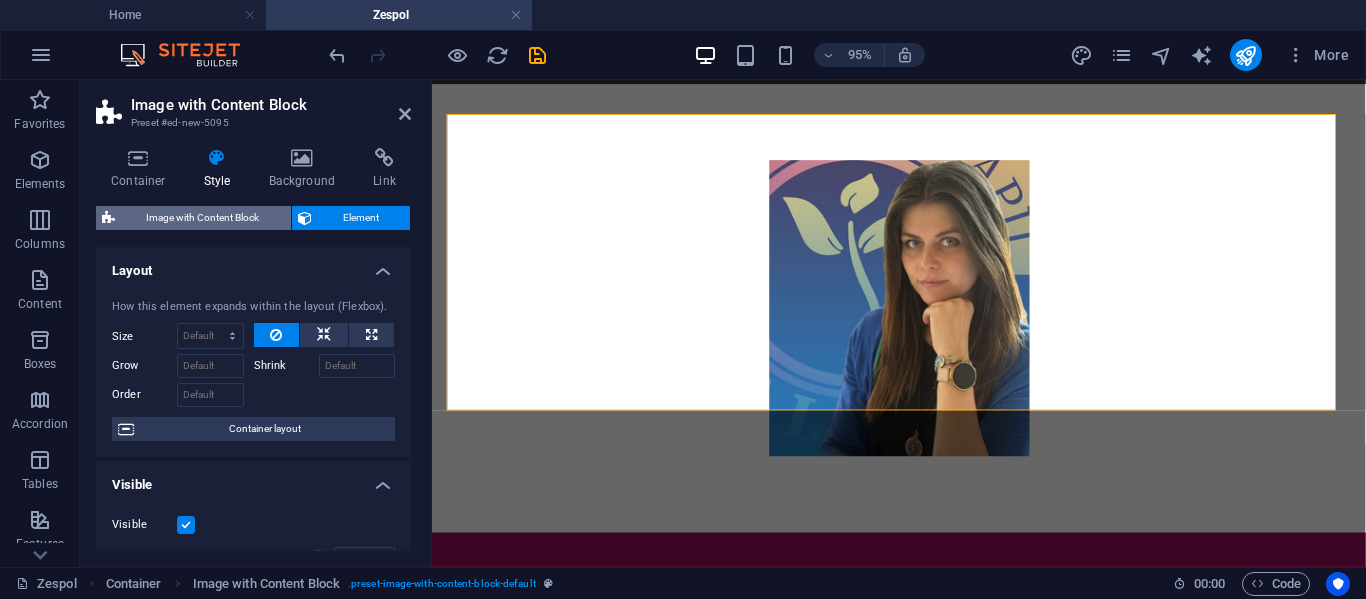 click on "Image with Content Block" at bounding box center [203, 218] 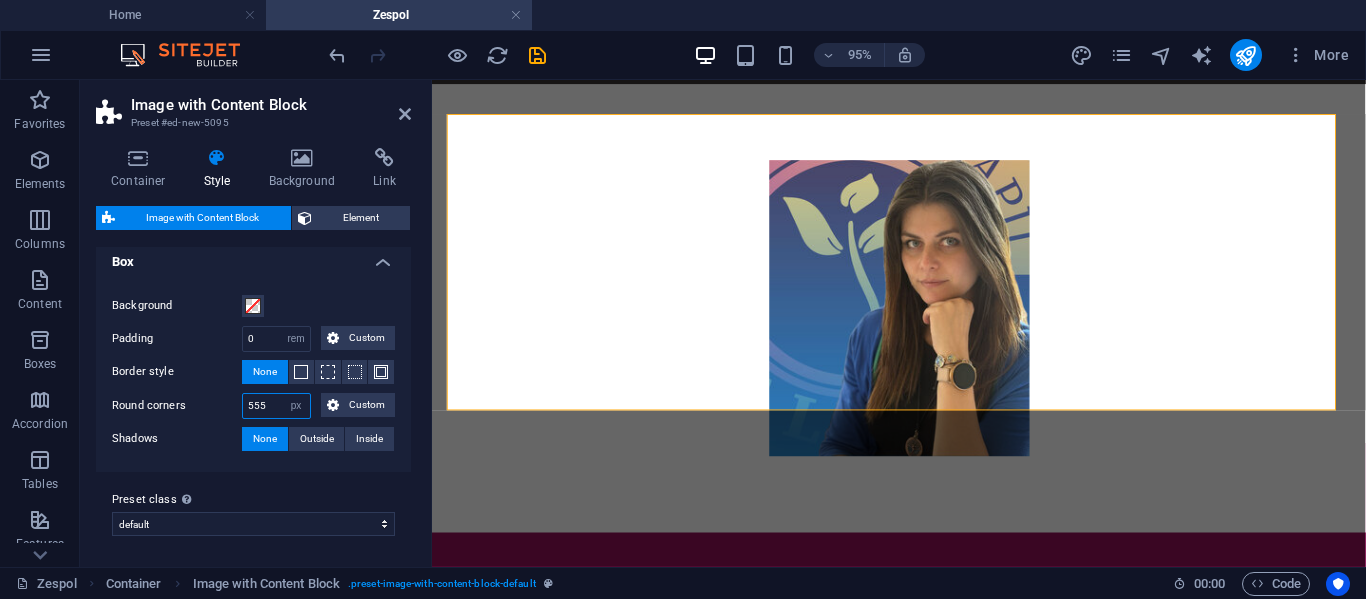 click on "555" at bounding box center [276, 406] 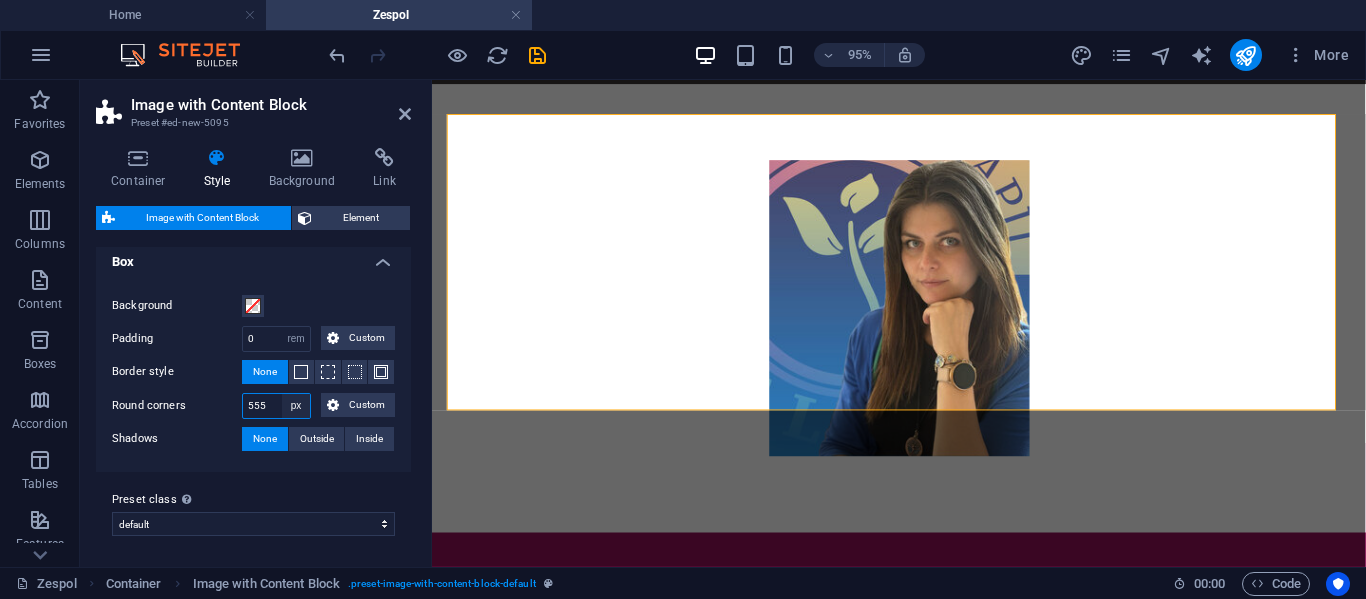 click on "px rem % vh vw Custom" at bounding box center (296, 406) 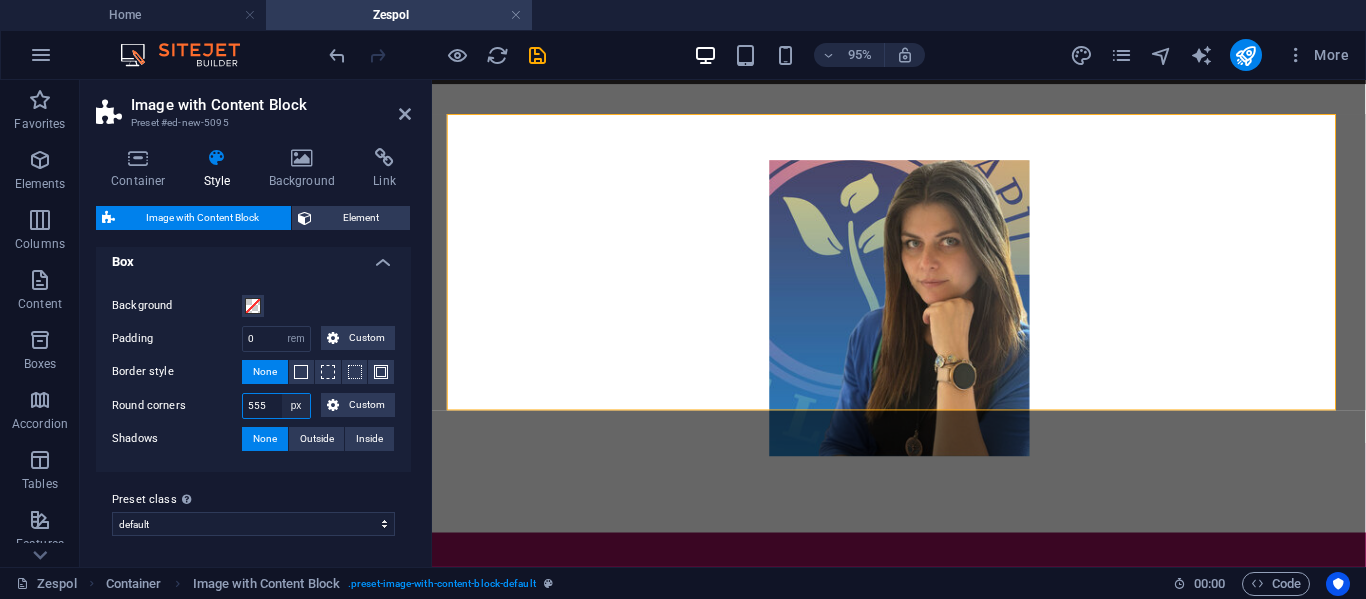 select on "%" 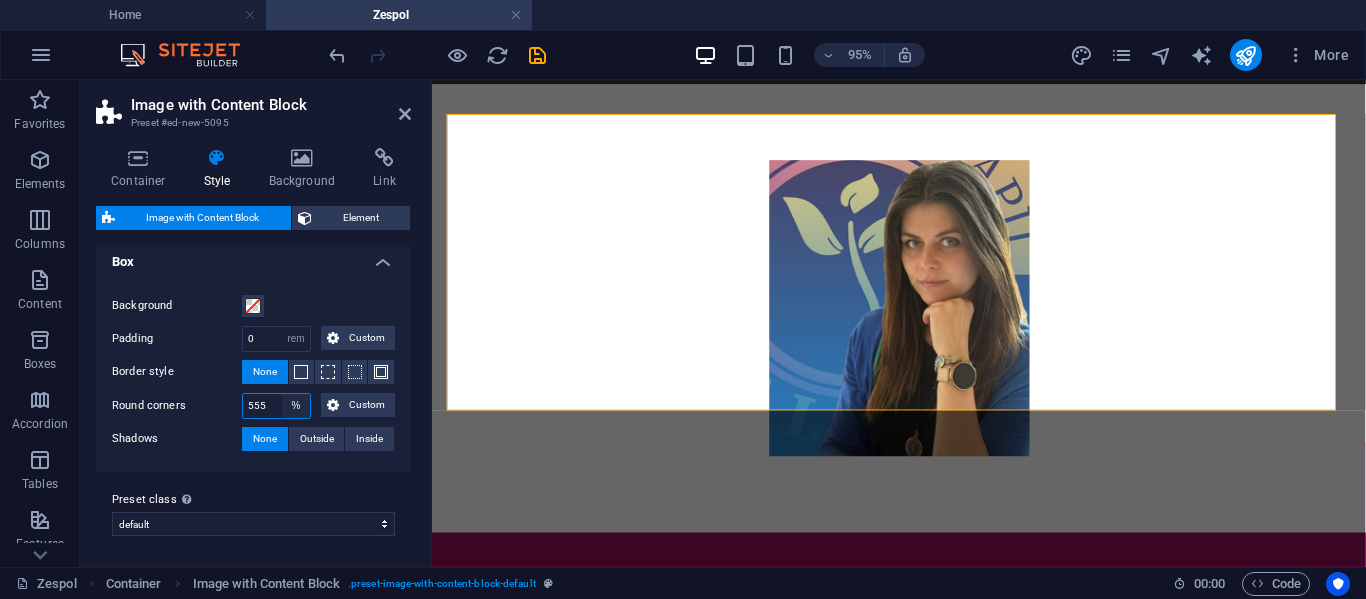 click on "px rem % vh vw Custom" at bounding box center (296, 406) 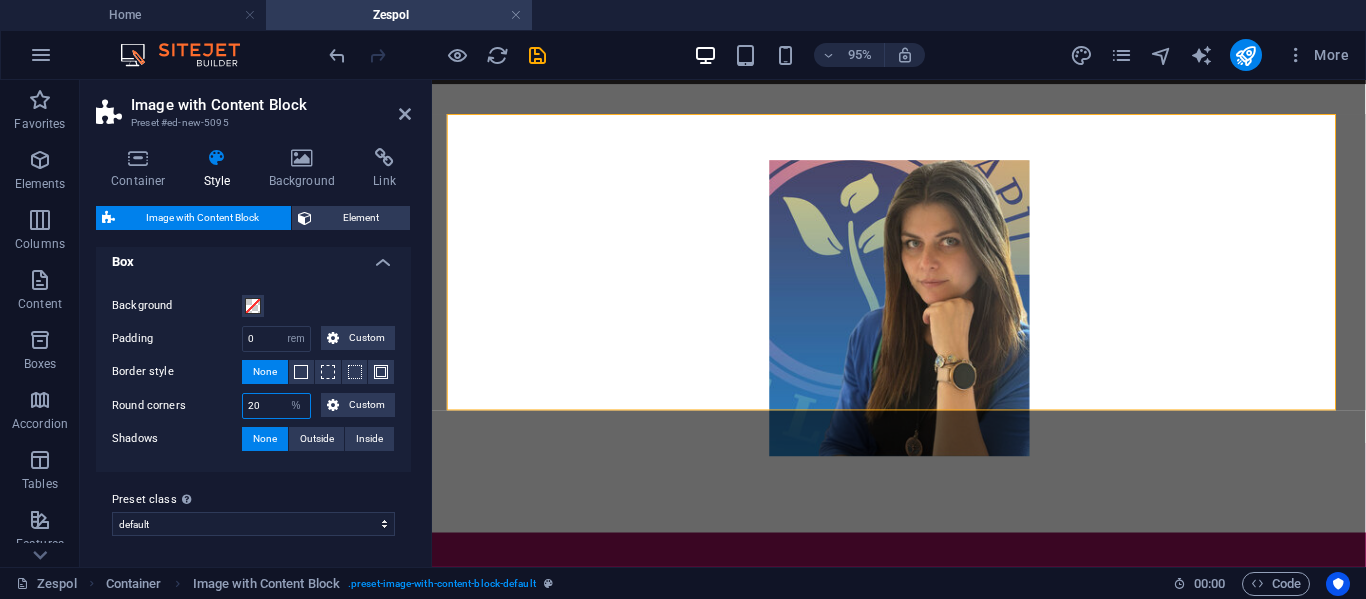 type on "2" 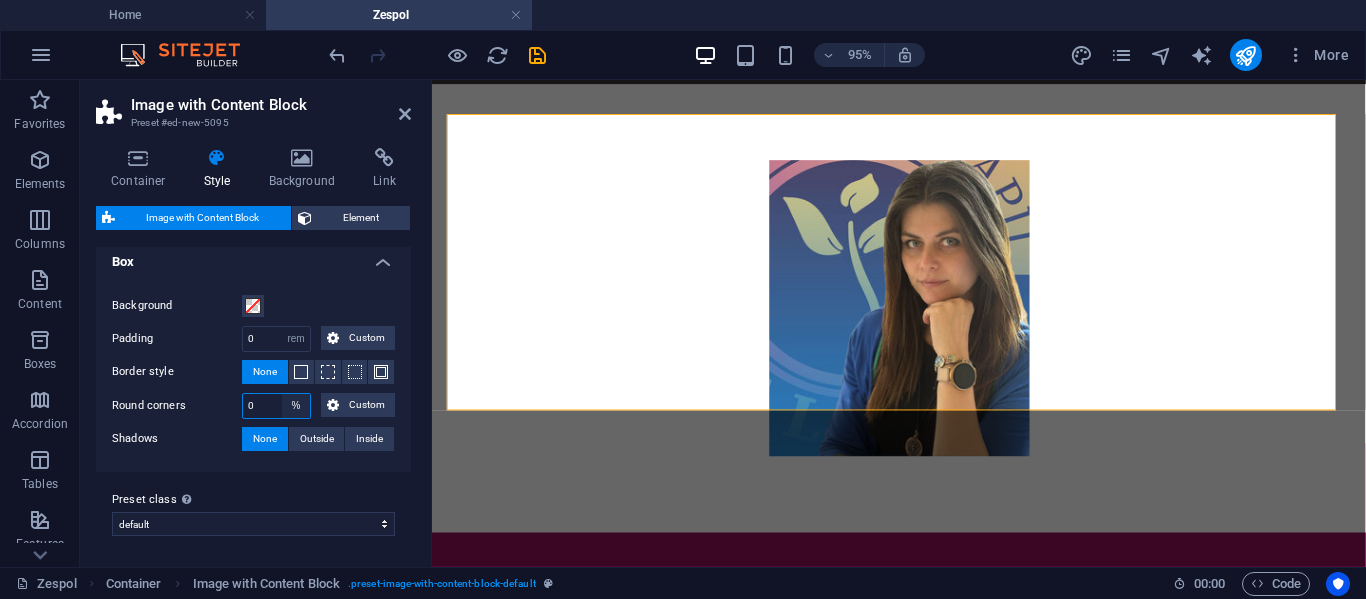 type on "0" 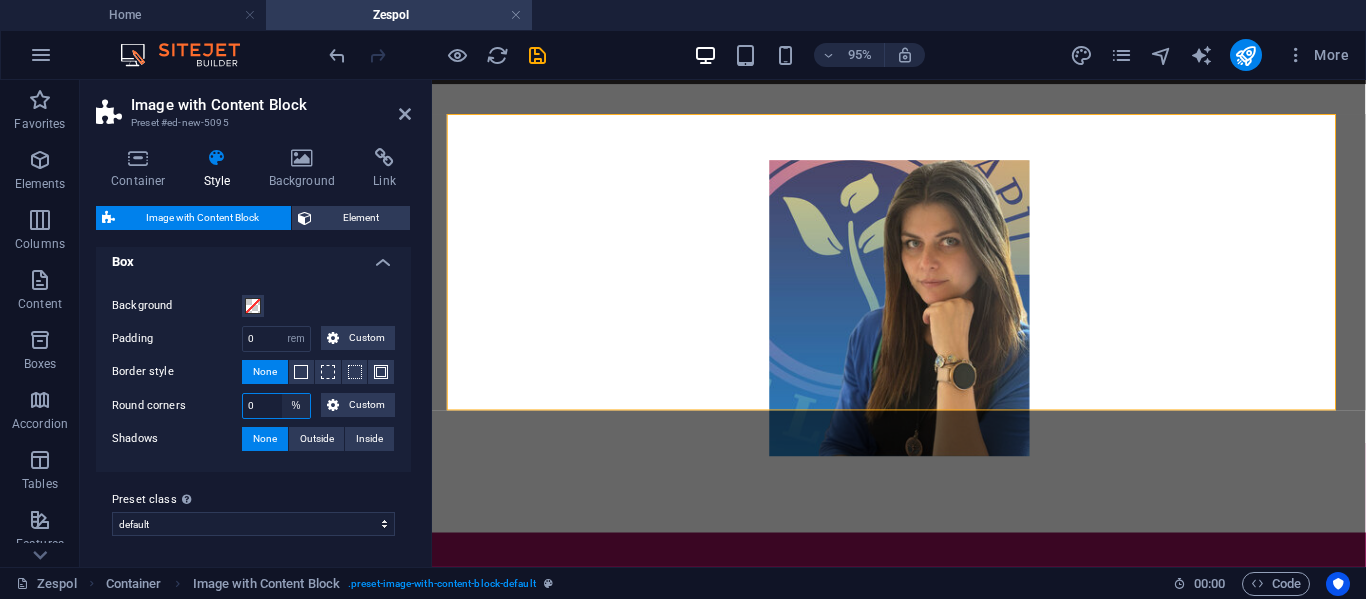 click on "px rem % vh vw Custom" at bounding box center [296, 406] 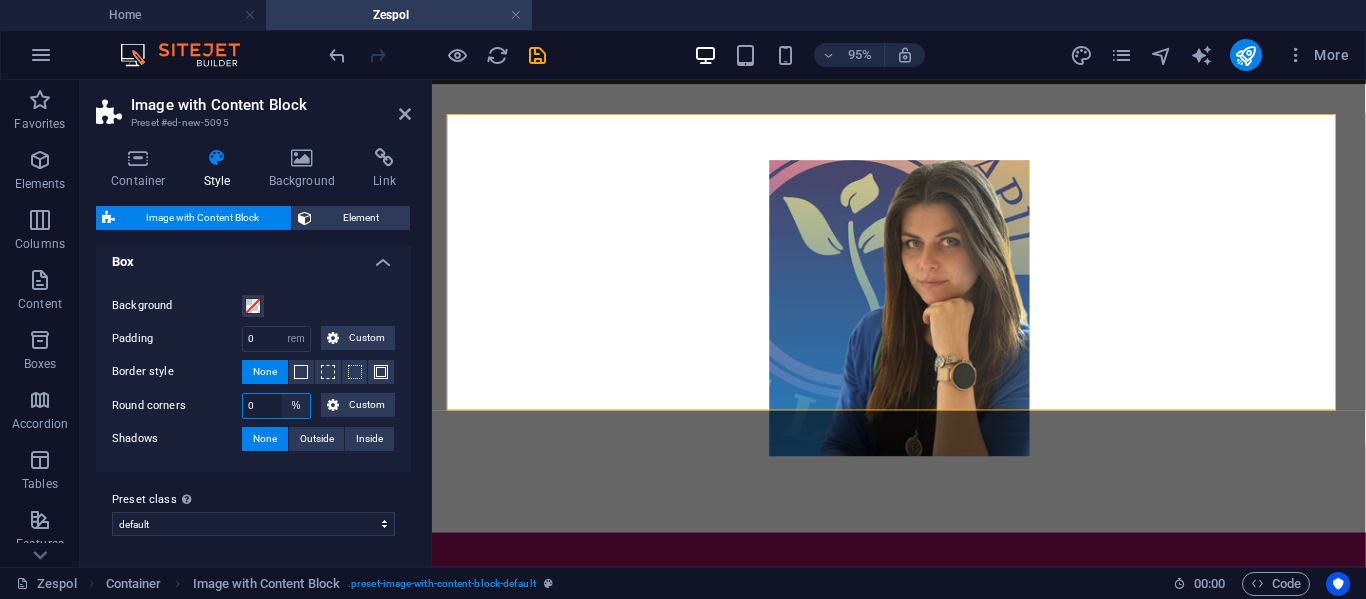 click on "px rem % vh vw Custom" at bounding box center (296, 406) 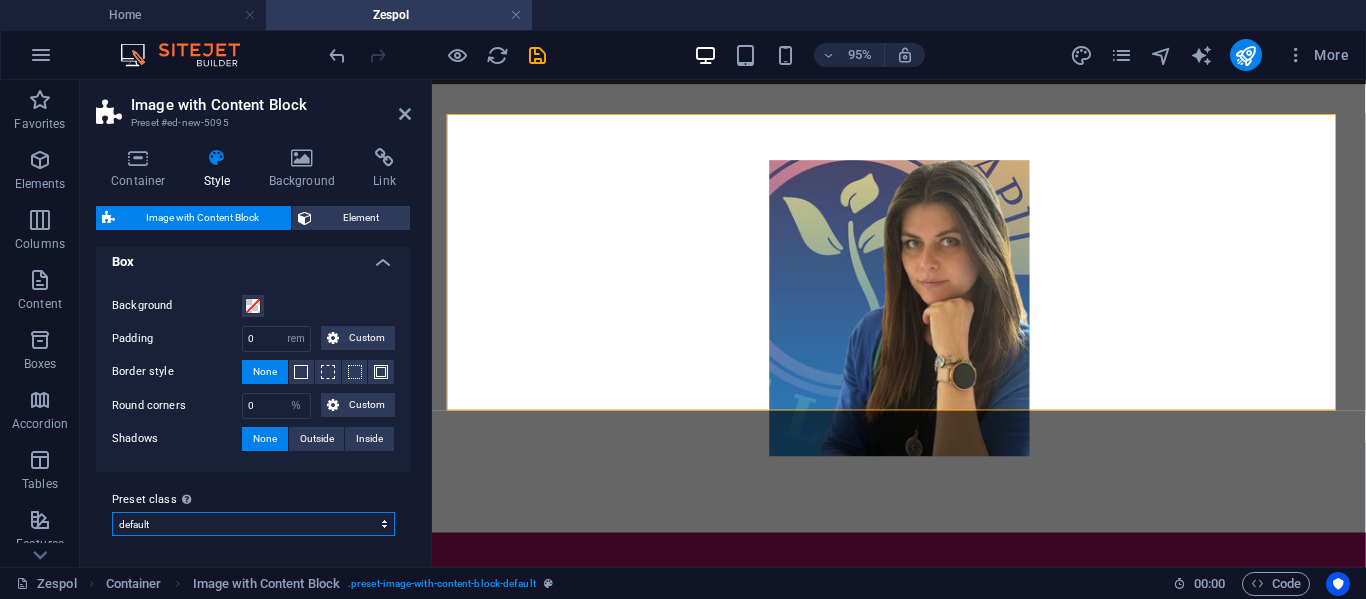 click on "default Add preset class" at bounding box center (253, 524) 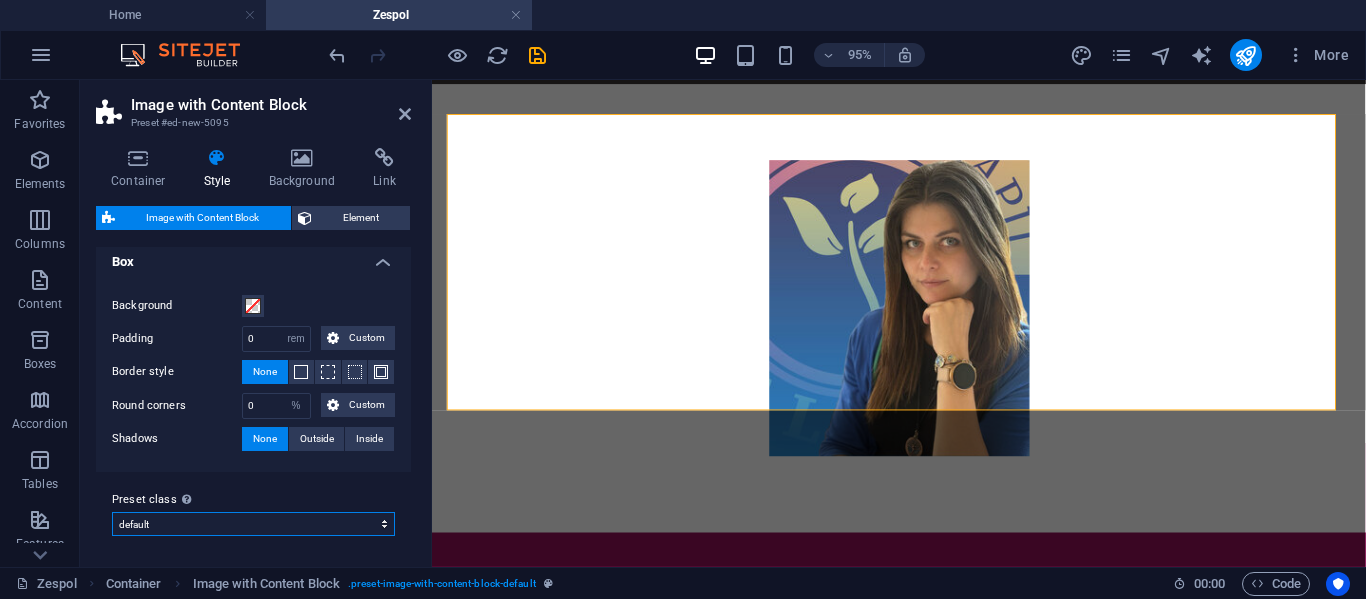 click on "default Add preset class" at bounding box center [253, 524] 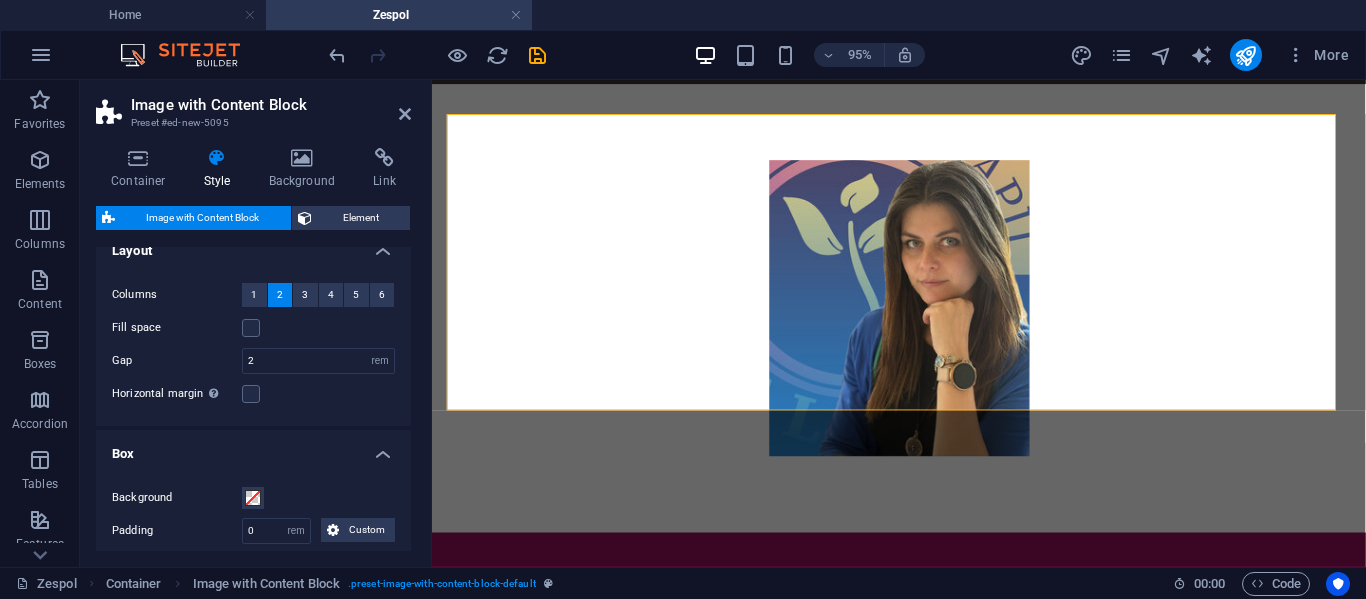 scroll, scrollTop: 0, scrollLeft: 0, axis: both 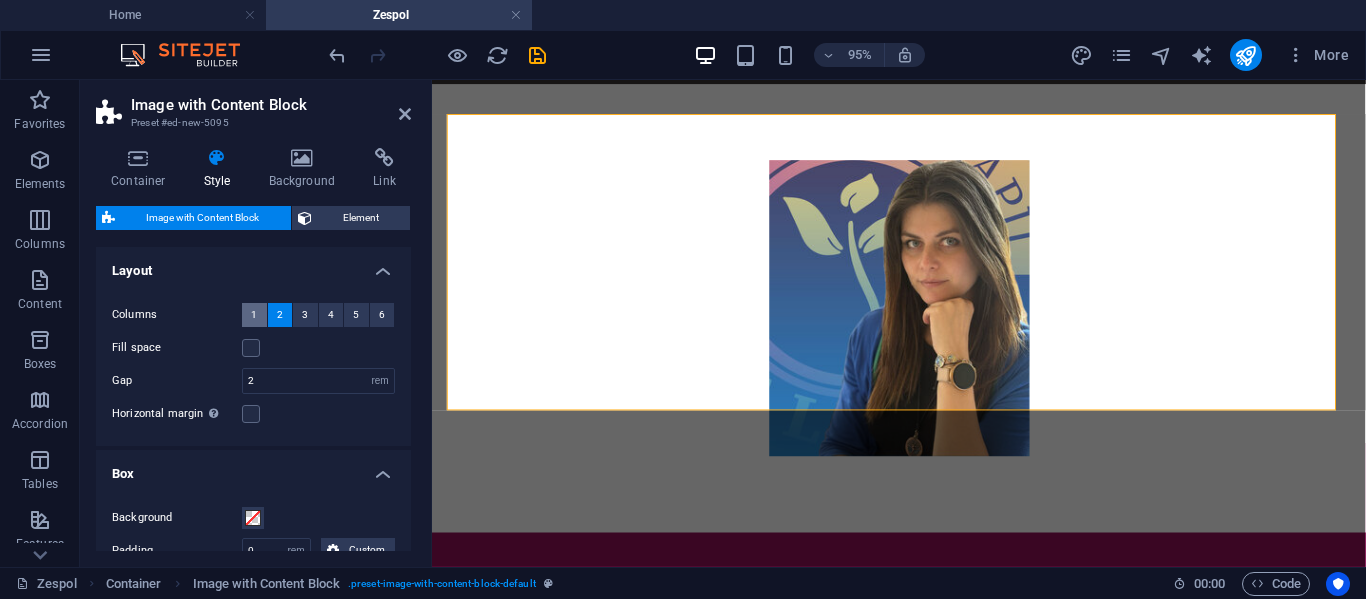 click on "1" at bounding box center [254, 315] 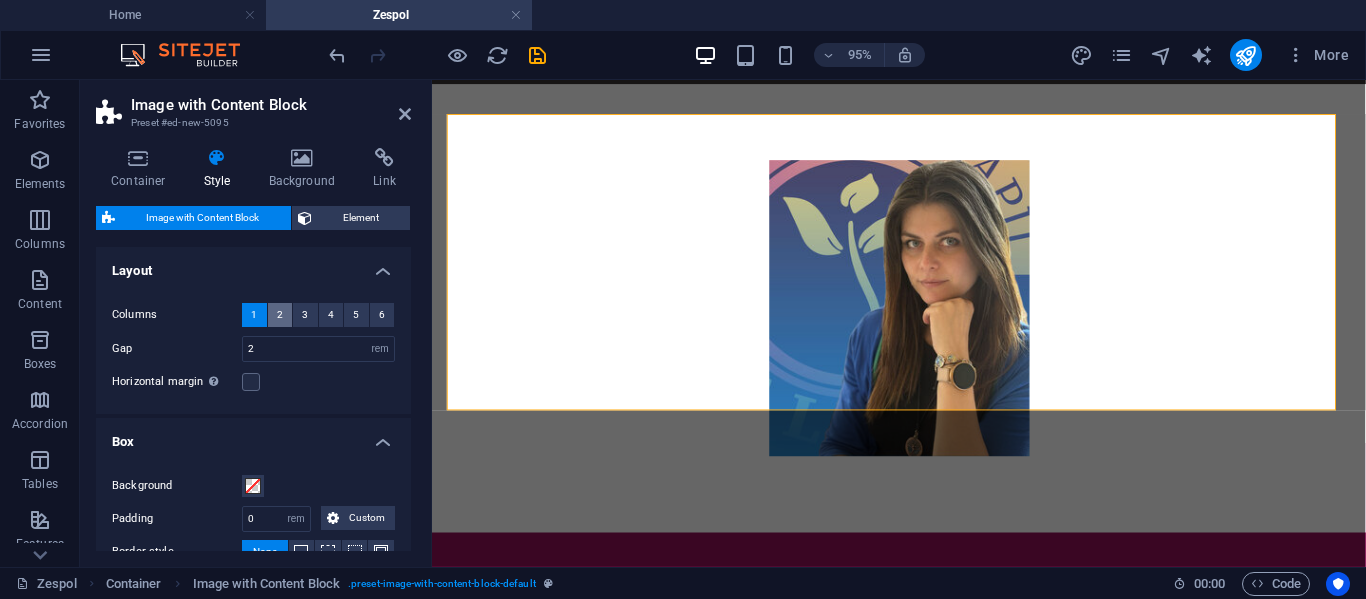 click on "2" at bounding box center [280, 315] 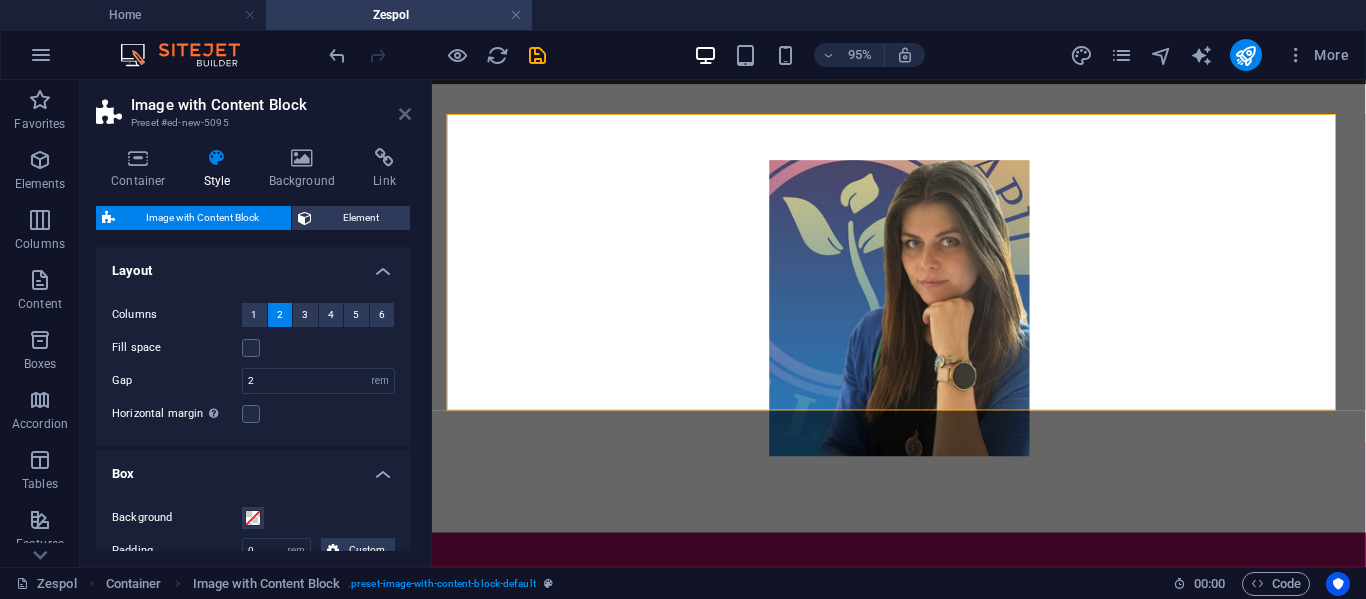 click at bounding box center (405, 114) 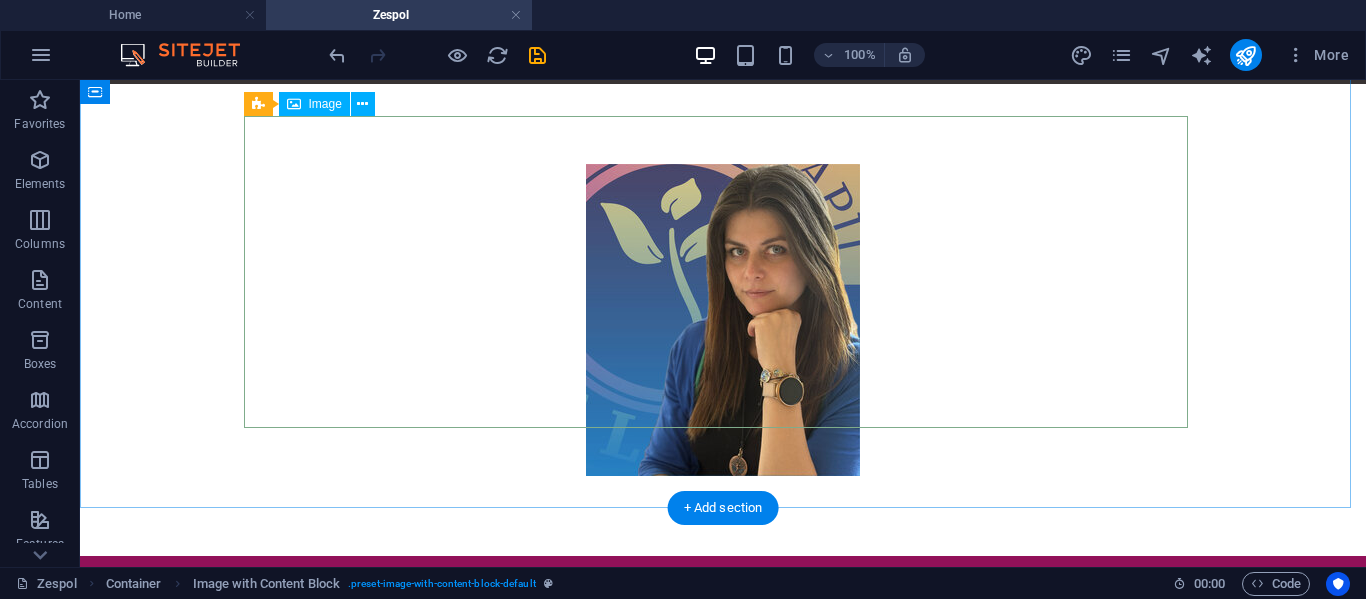 click at bounding box center [723, 320] 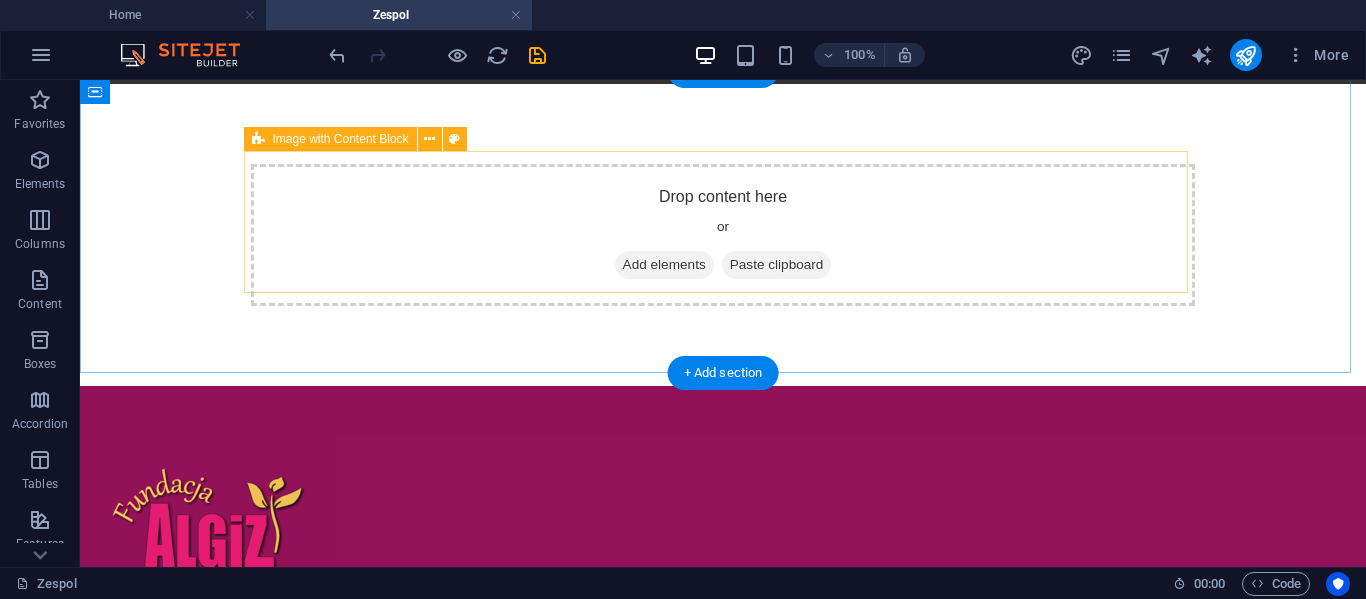 scroll, scrollTop: 0, scrollLeft: 0, axis: both 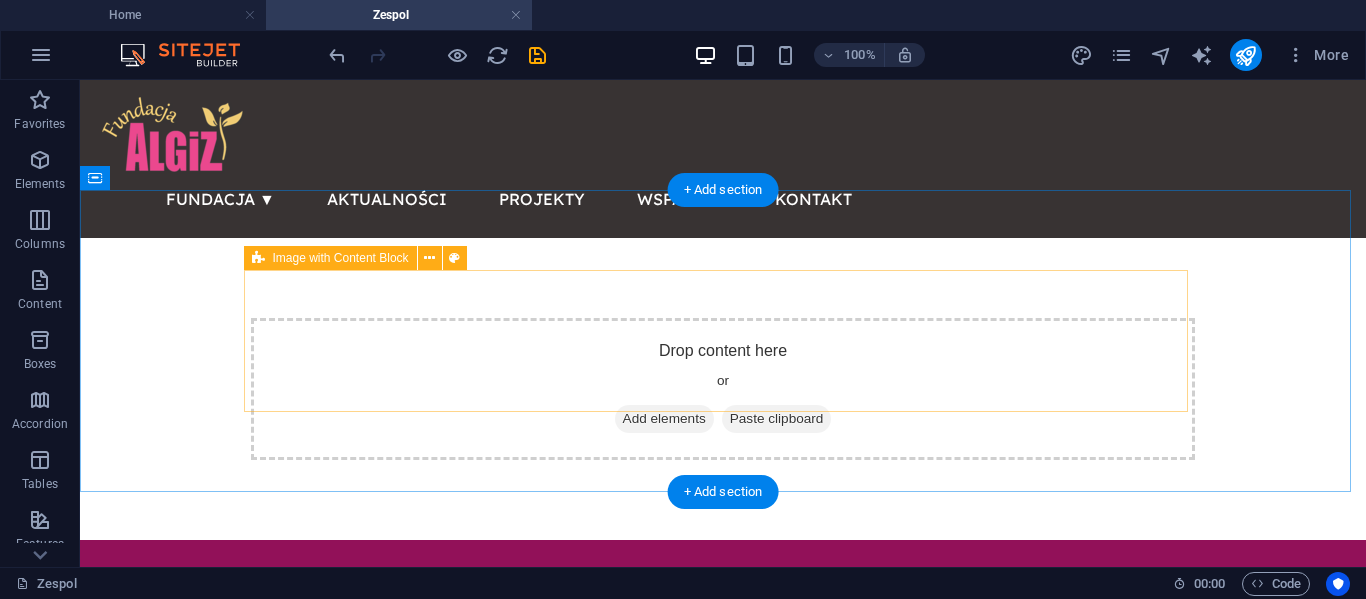 click on "Add elements" at bounding box center [664, 419] 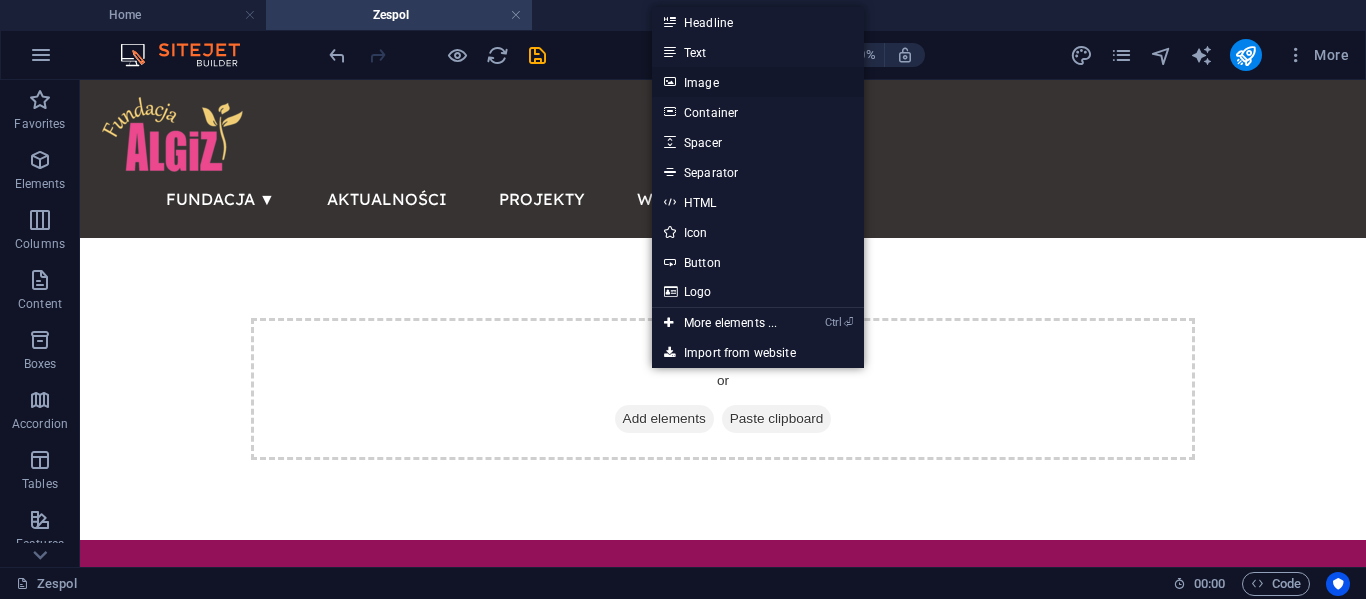 click on "Image" at bounding box center (758, 82) 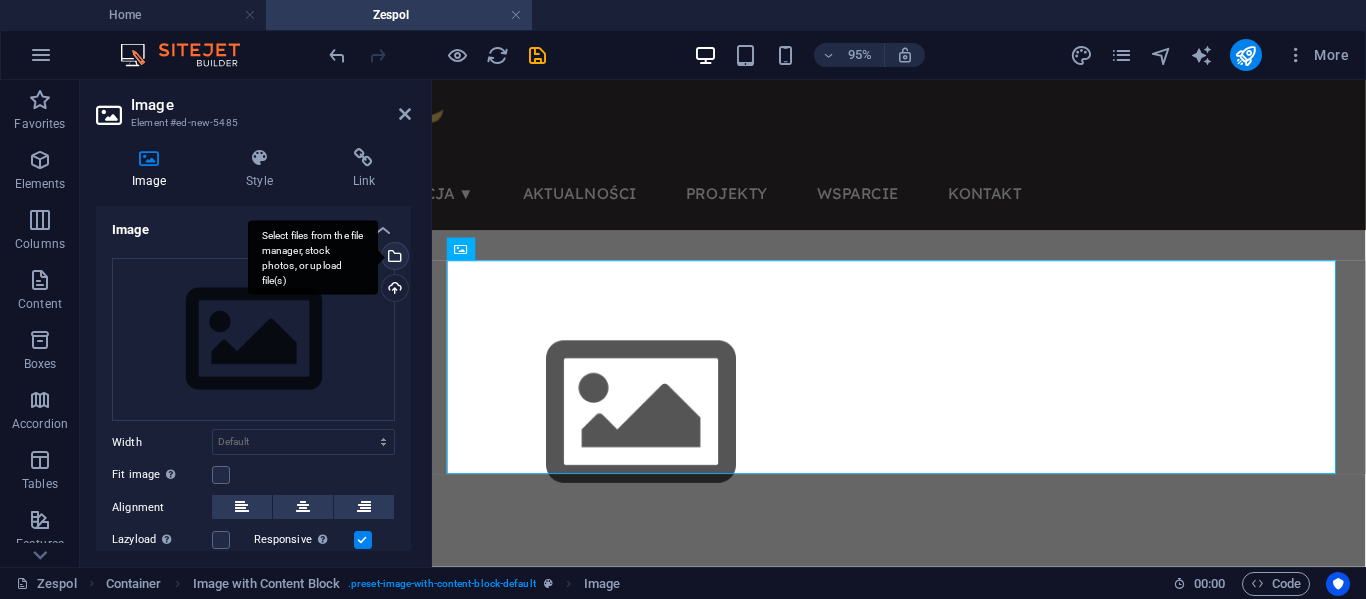 click on "Select files from the file manager, stock photos, or upload file(s)" at bounding box center [313, 257] 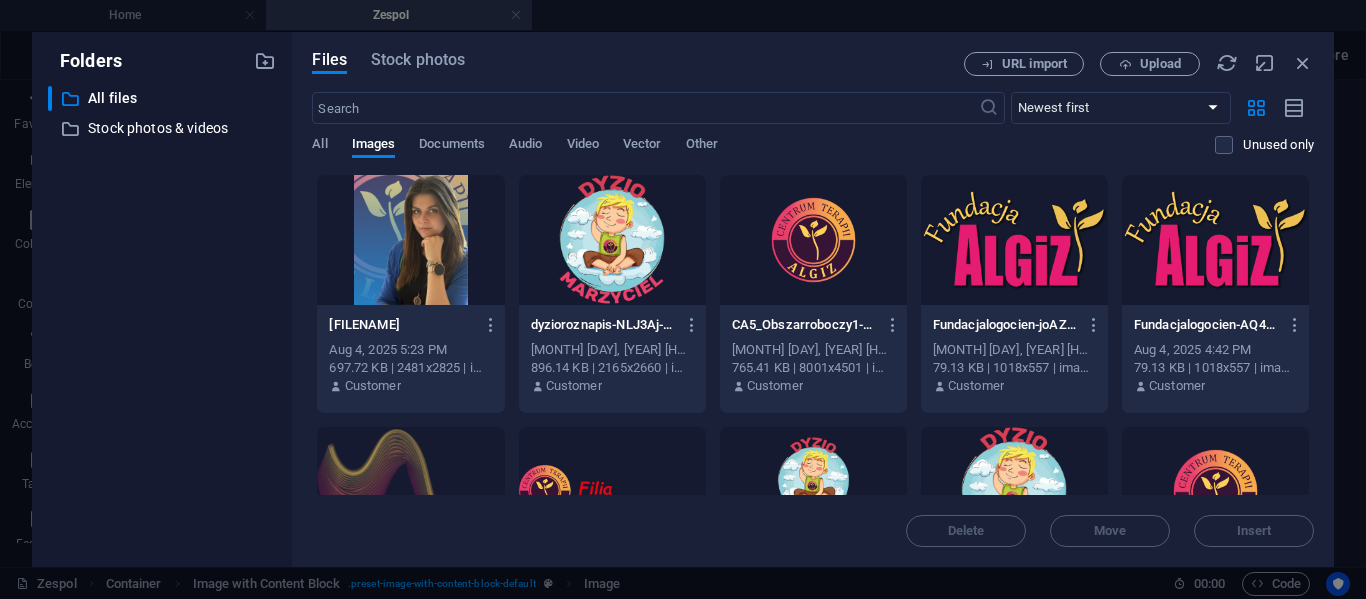 click at bounding box center (410, 240) 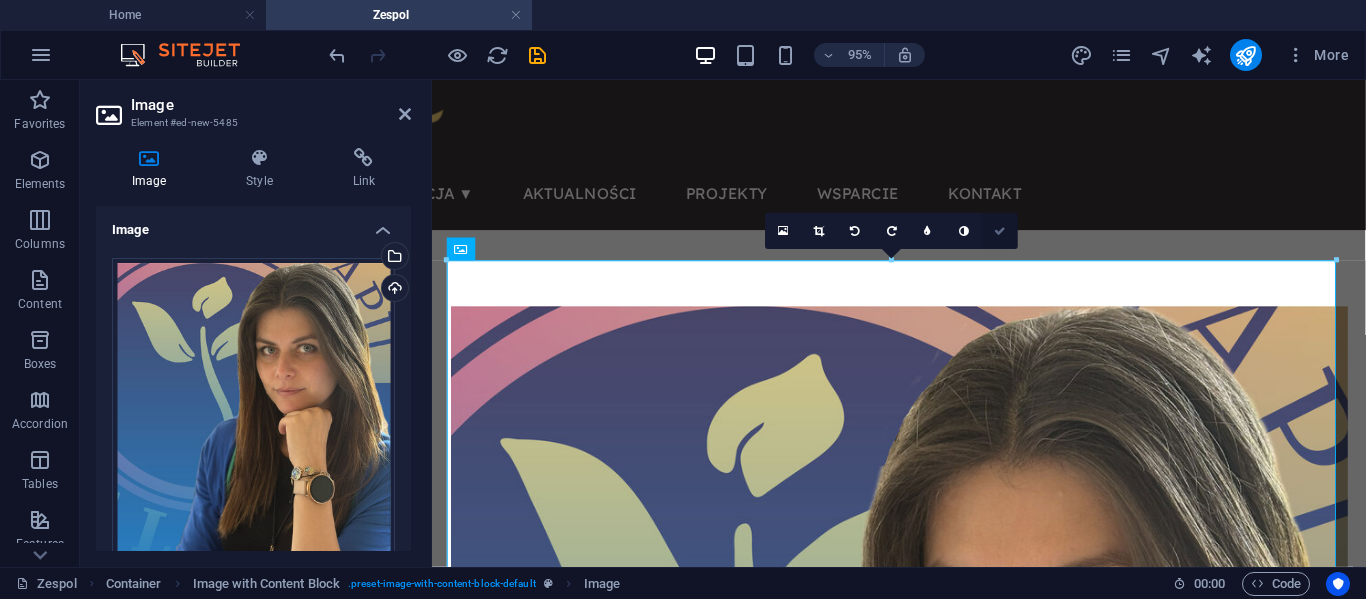 click at bounding box center (1000, 230) 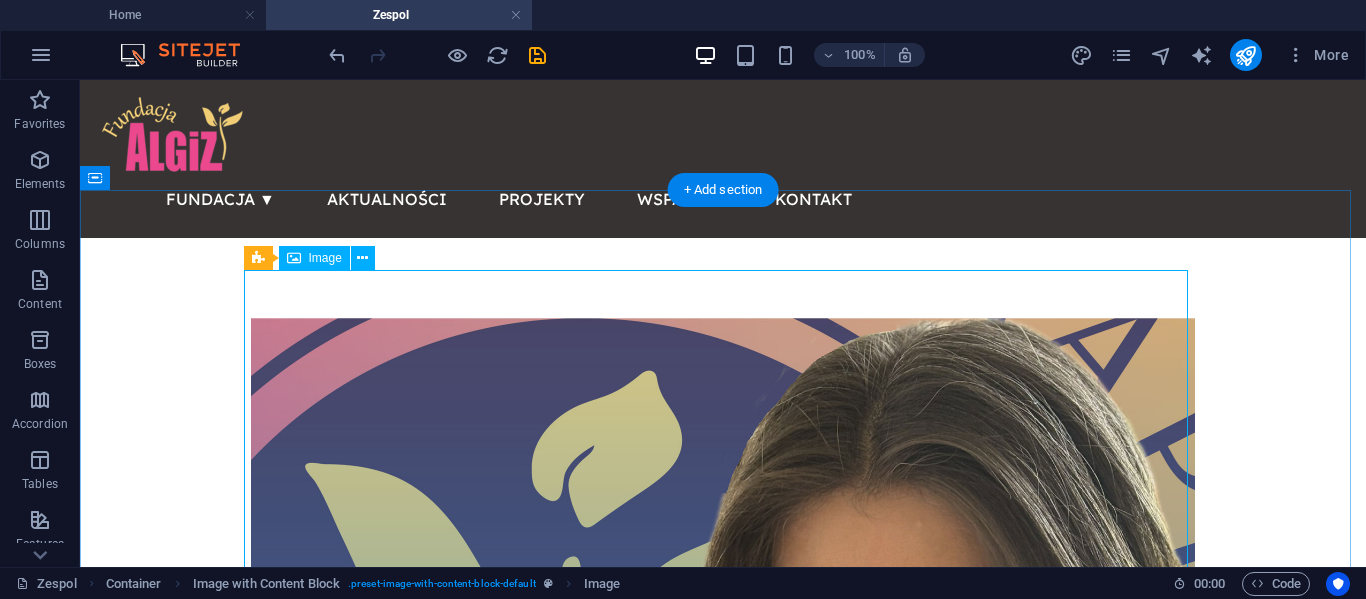 click at bounding box center (723, 901) 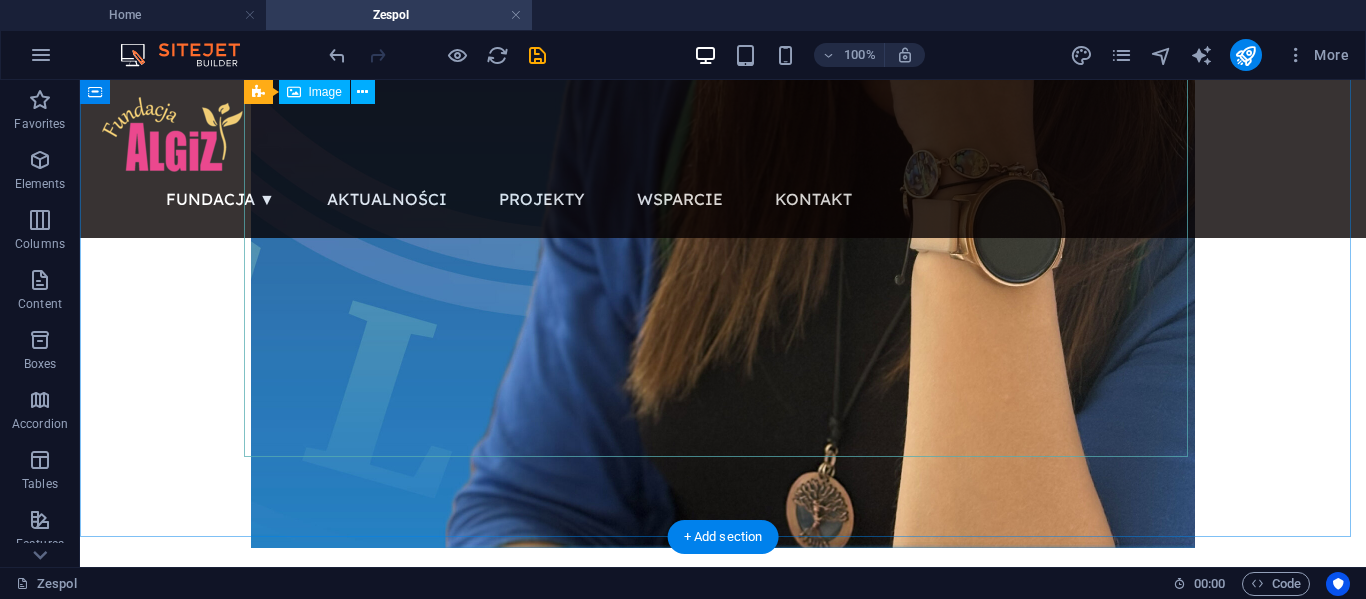 scroll, scrollTop: 880, scrollLeft: 0, axis: vertical 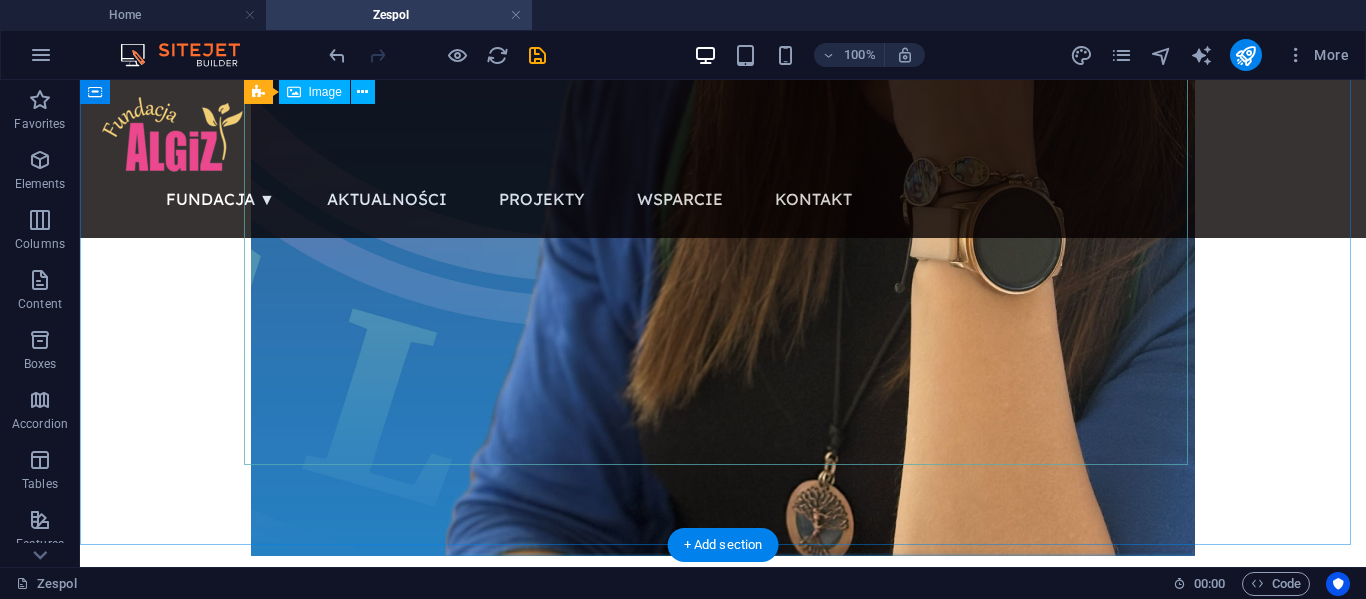 click at bounding box center (723, -27) 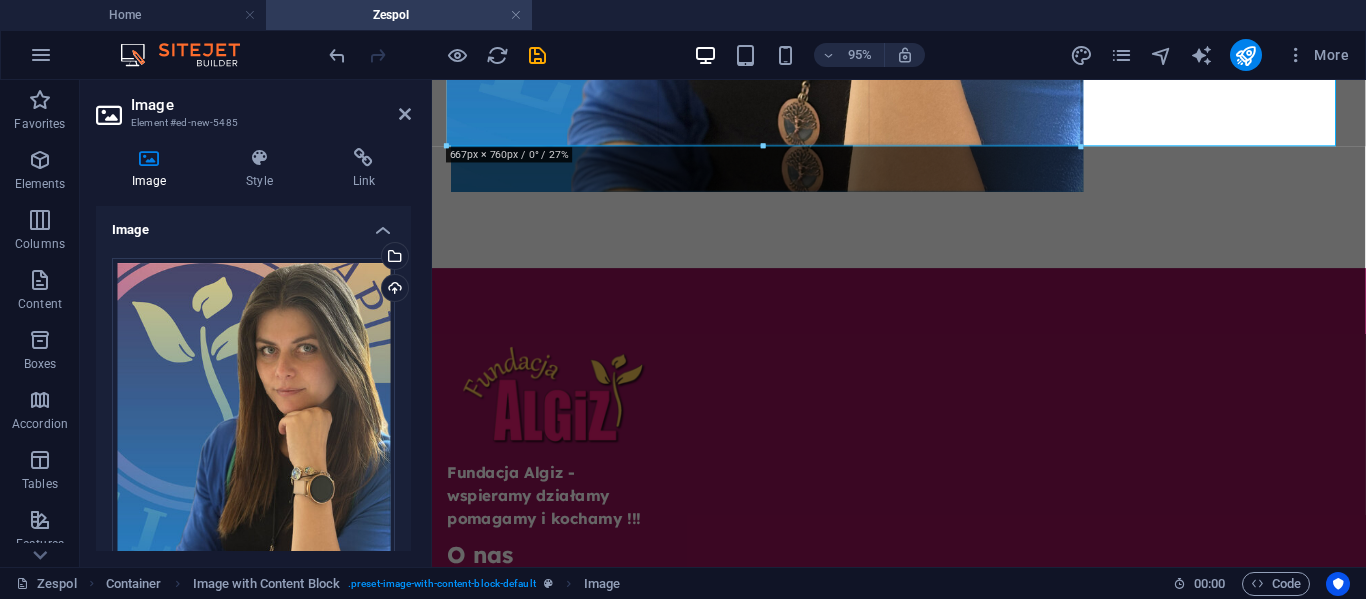 drag, startPoint x: 1336, startPoint y: 438, endPoint x: 277, endPoint y: 54, distance: 1126.4711 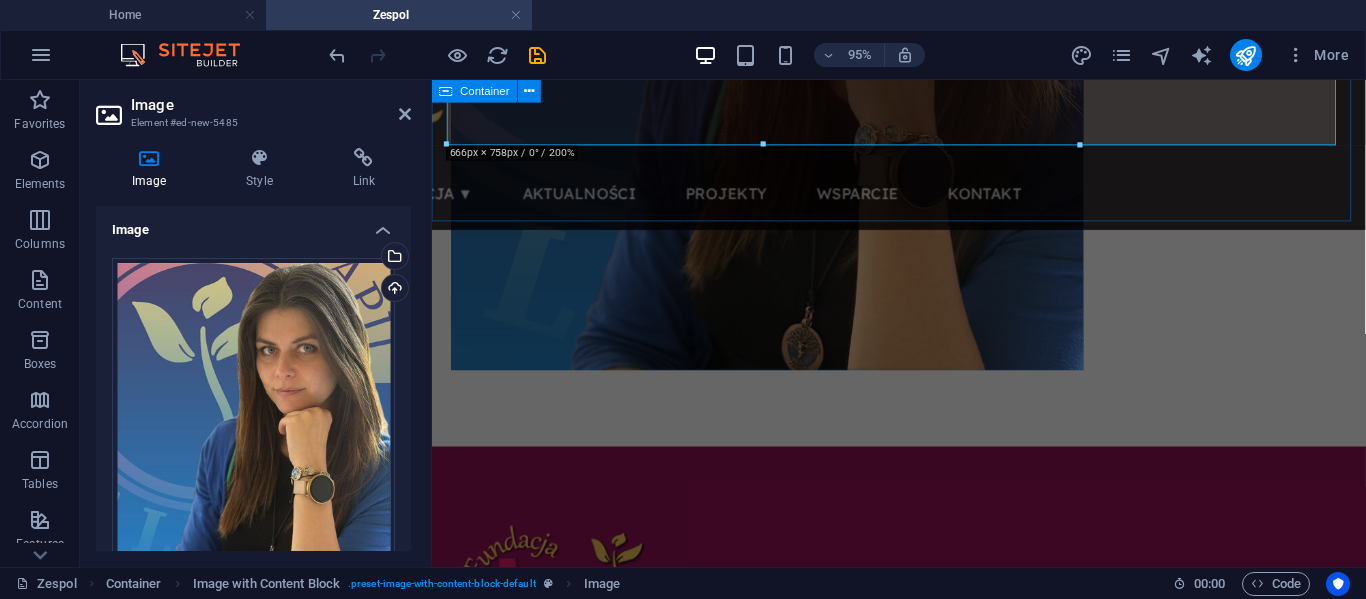scroll, scrollTop: 633, scrollLeft: 0, axis: vertical 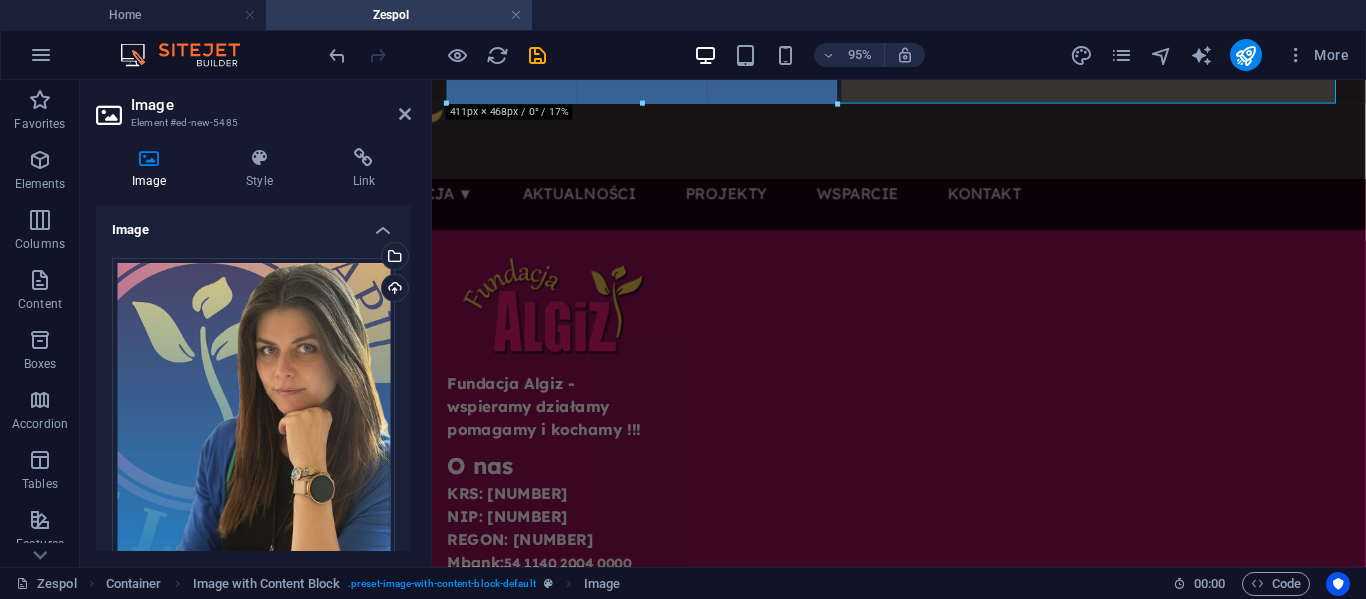 drag, startPoint x: 1076, startPoint y: 377, endPoint x: 221, endPoint y: 7, distance: 931.62494 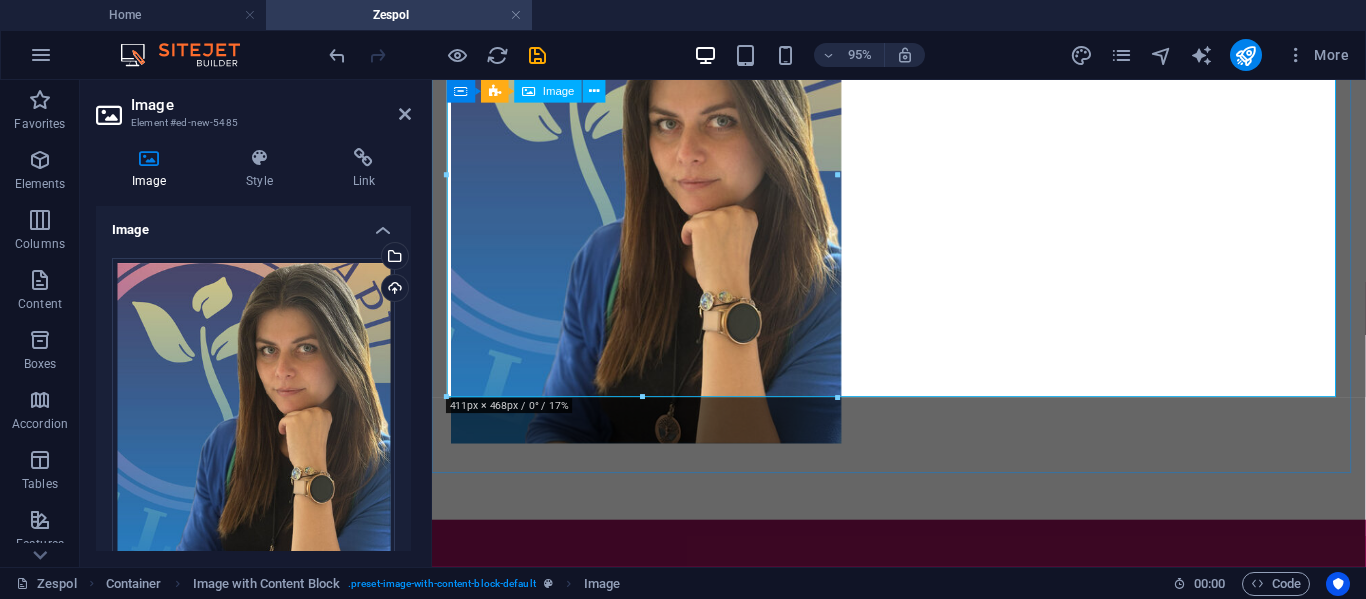 scroll, scrollTop: 324, scrollLeft: 0, axis: vertical 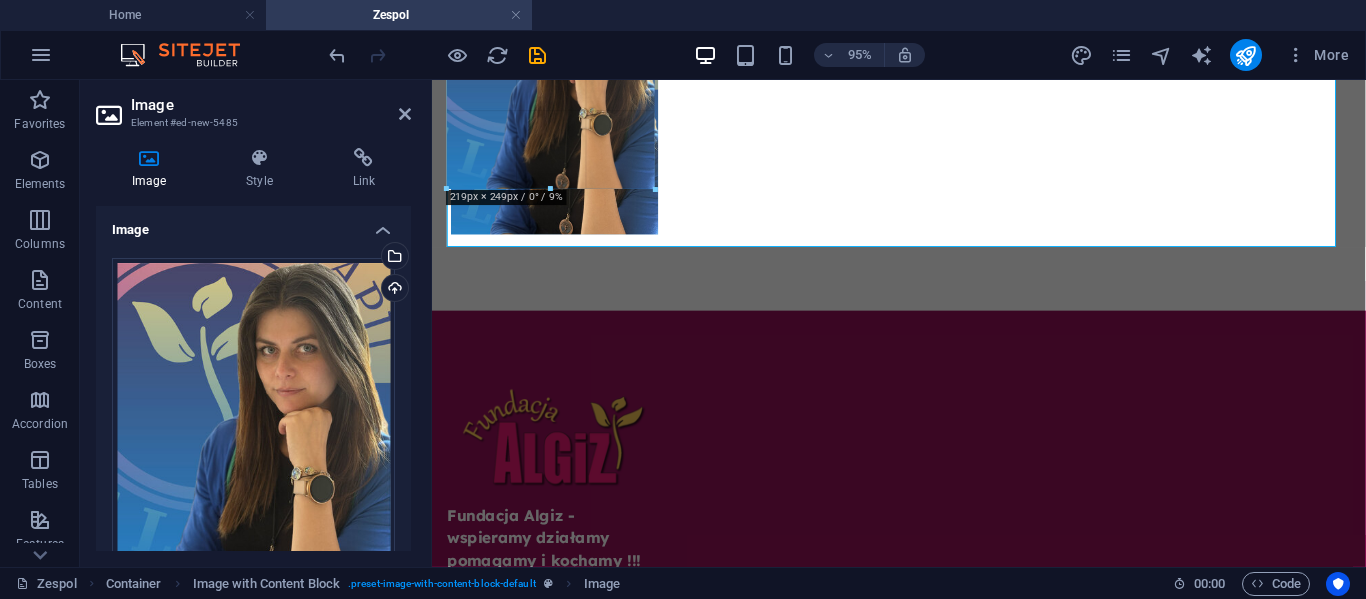 drag, startPoint x: 839, startPoint y: 401, endPoint x: 606, endPoint y: 177, distance: 323.21045 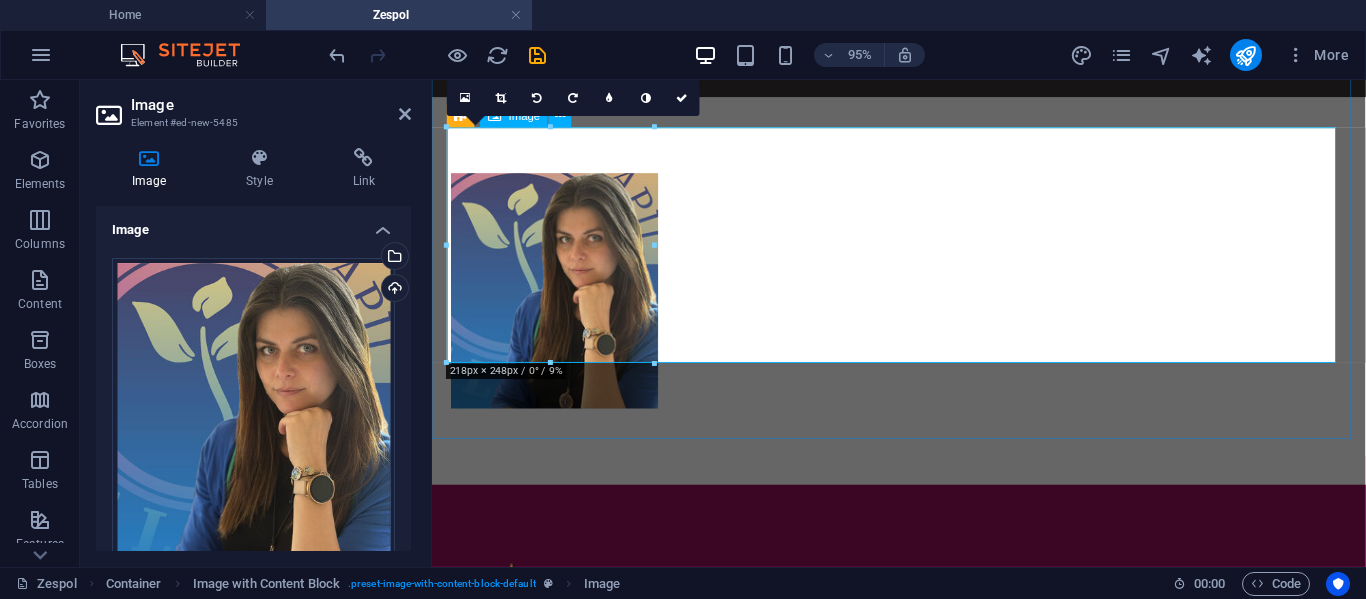 scroll, scrollTop: 141, scrollLeft: 0, axis: vertical 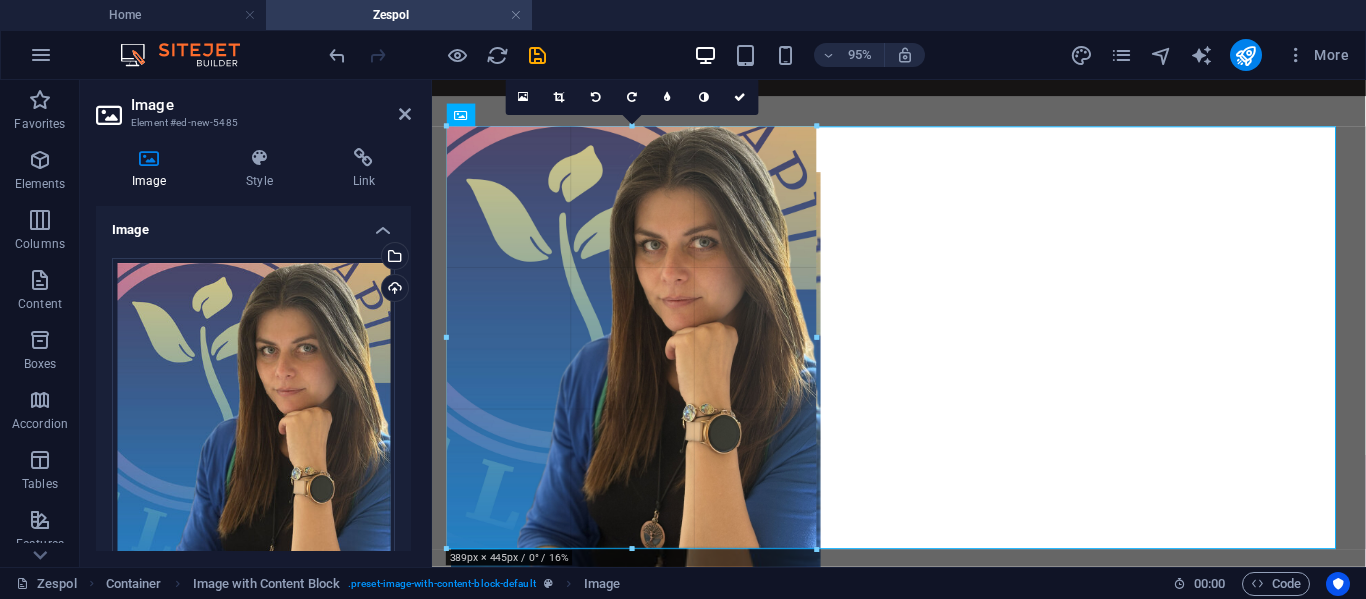 drag, startPoint x: 656, startPoint y: 364, endPoint x: 418, endPoint y: 455, distance: 254.80385 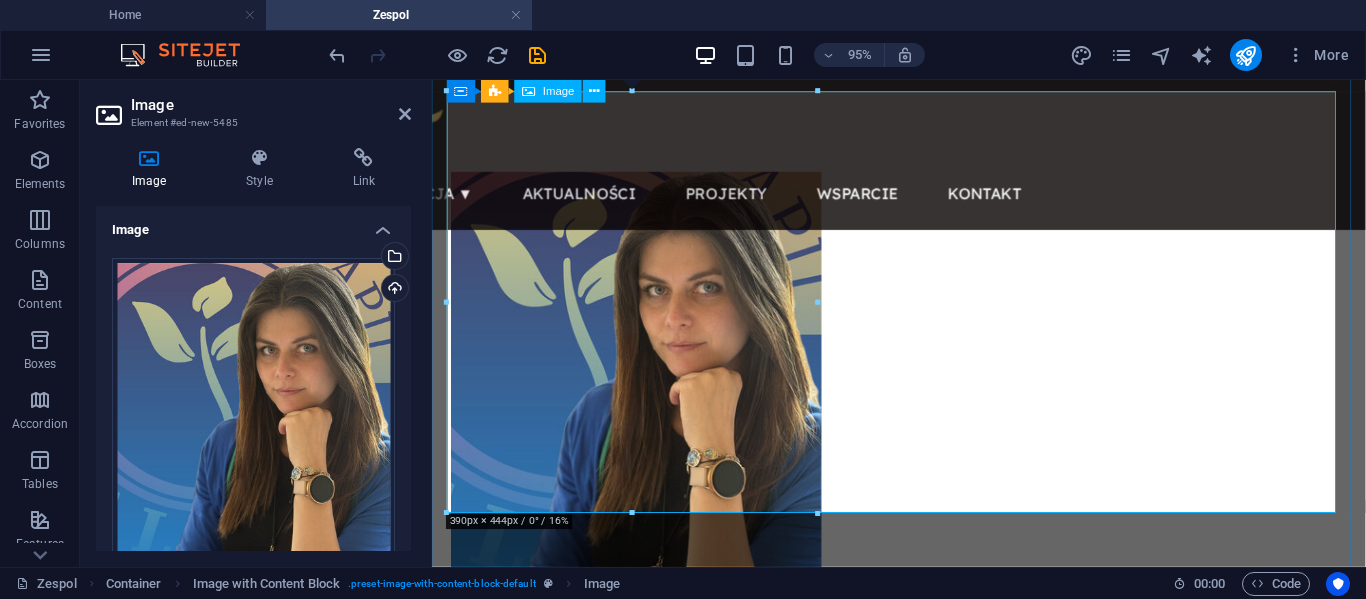 scroll, scrollTop: 83, scrollLeft: 0, axis: vertical 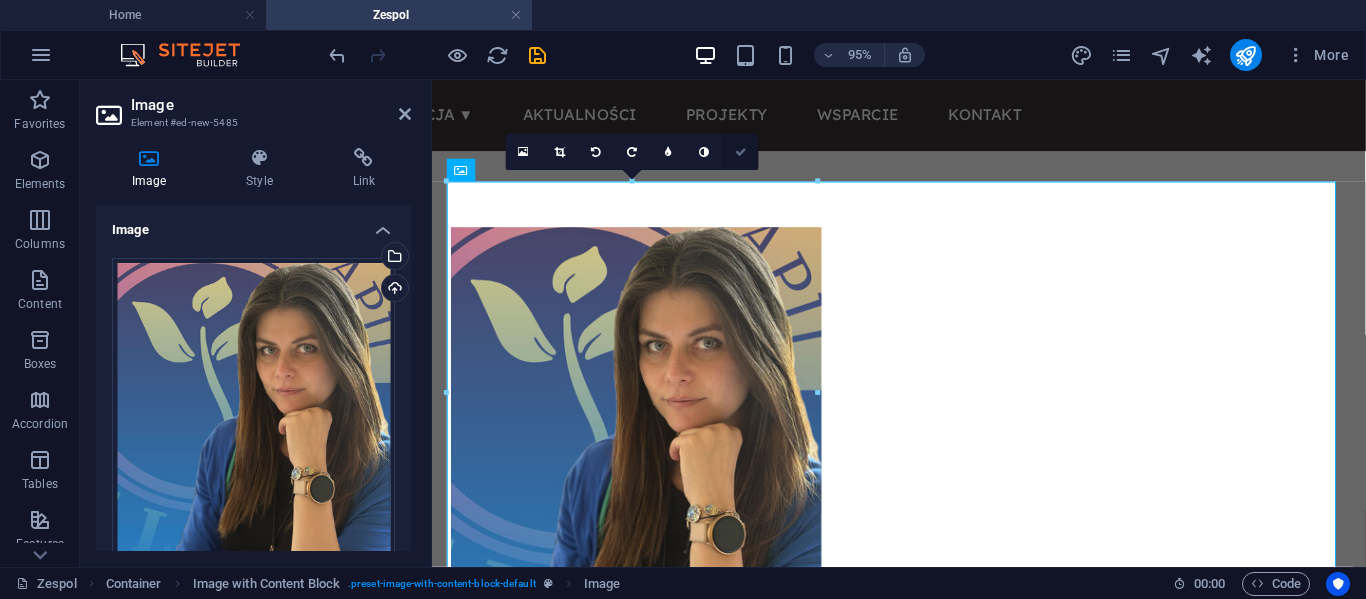 click at bounding box center (741, 152) 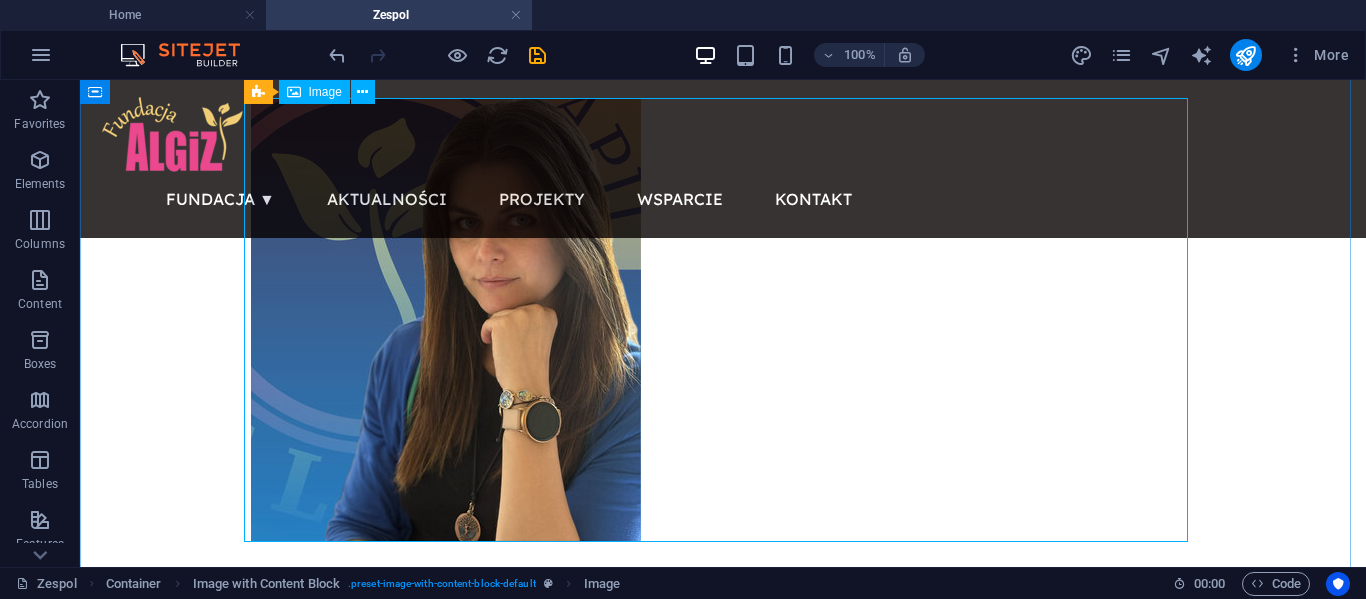 scroll, scrollTop: 169, scrollLeft: 0, axis: vertical 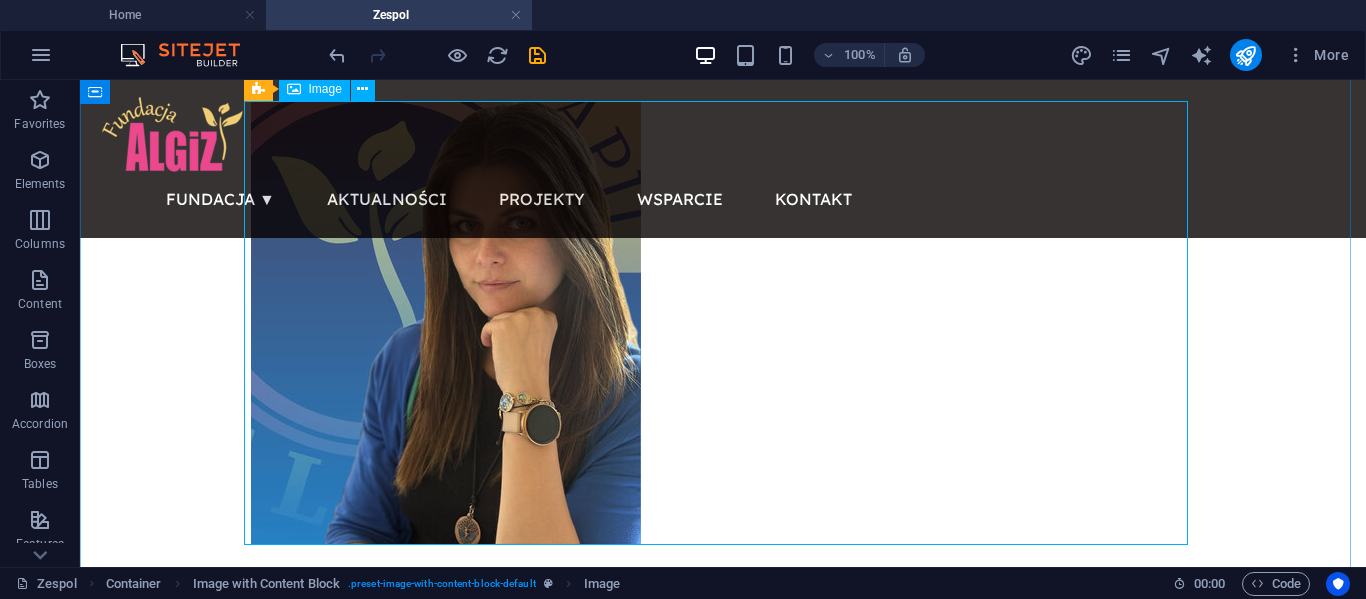 click at bounding box center (723, 323) 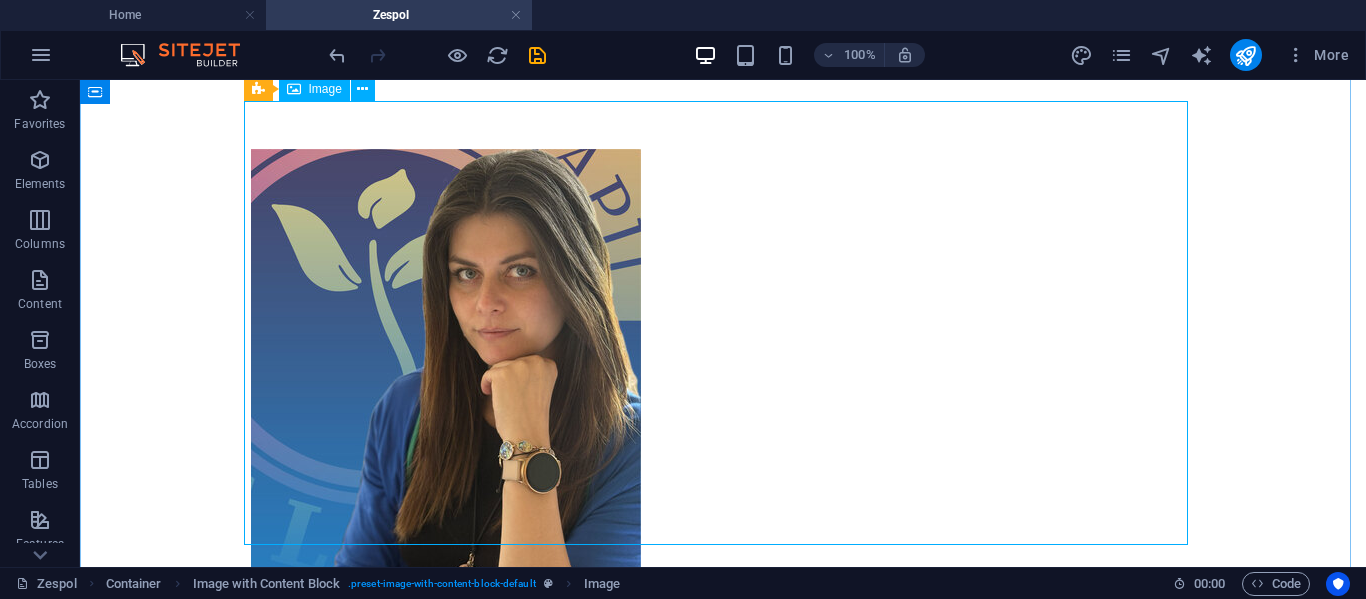 select on "px" 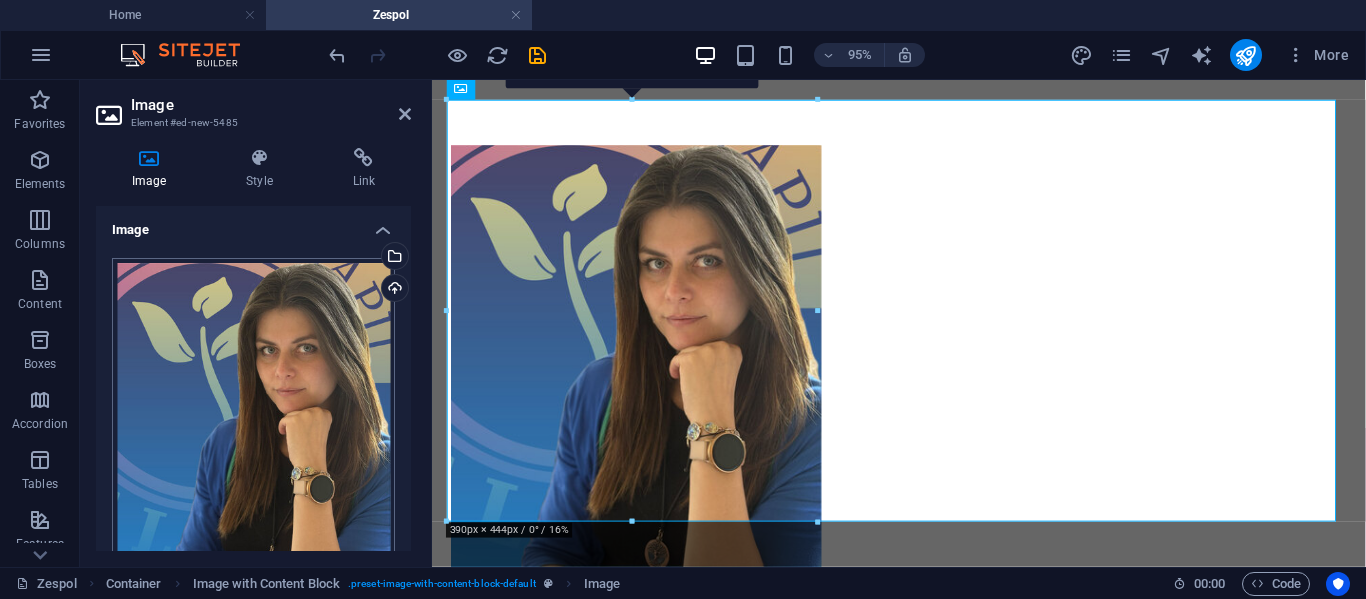 scroll, scrollTop: 282, scrollLeft: 0, axis: vertical 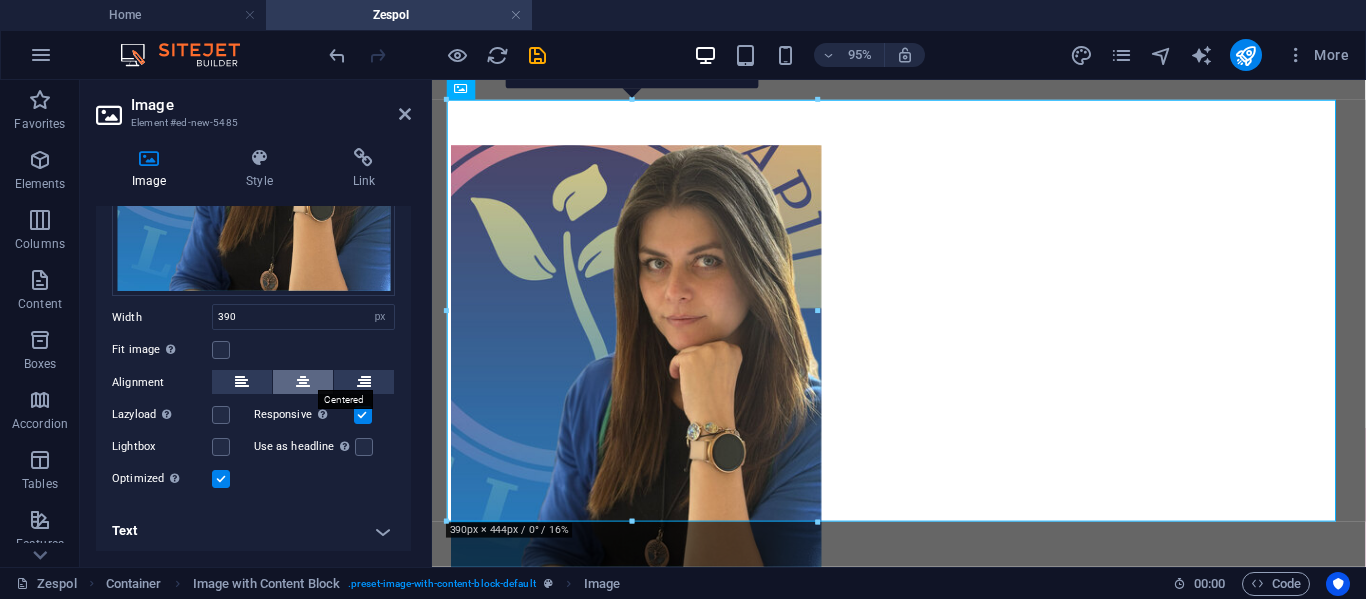 click at bounding box center (303, 382) 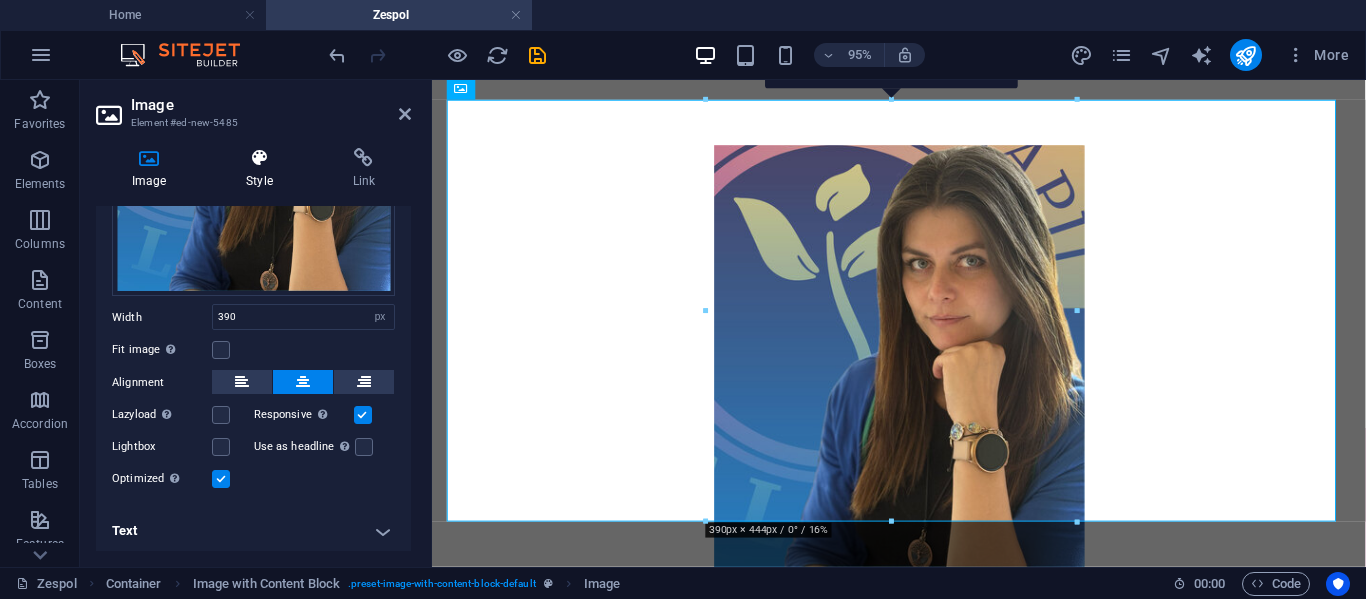 click at bounding box center (259, 158) 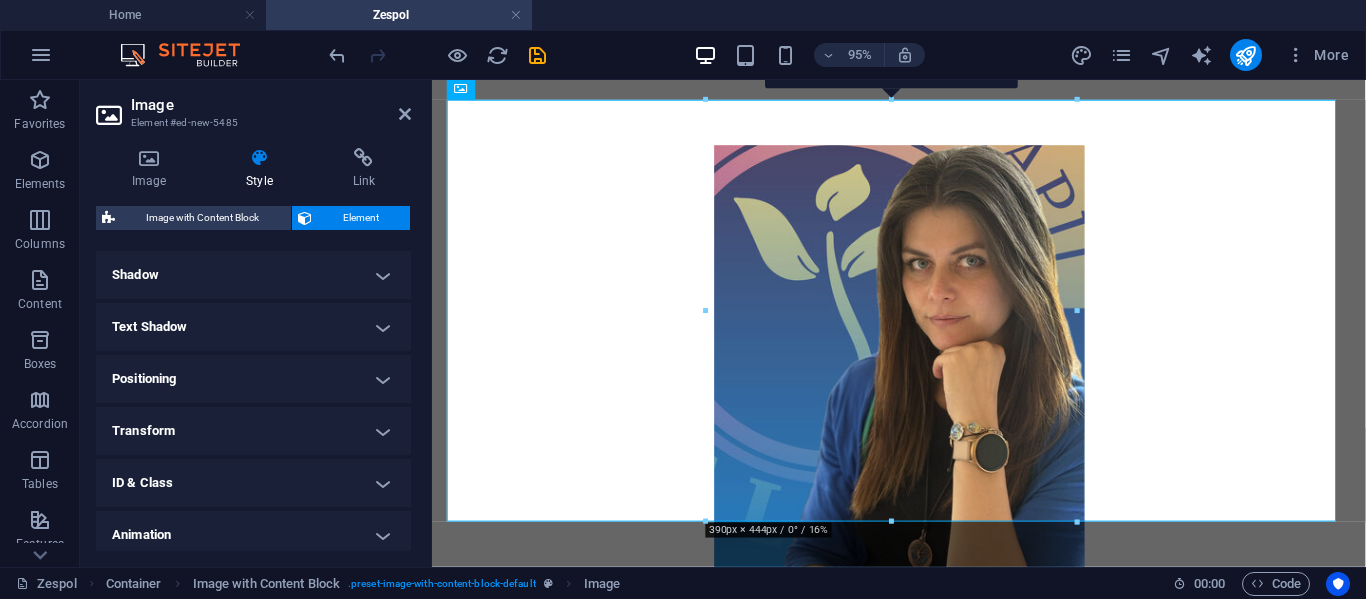 scroll, scrollTop: 541, scrollLeft: 0, axis: vertical 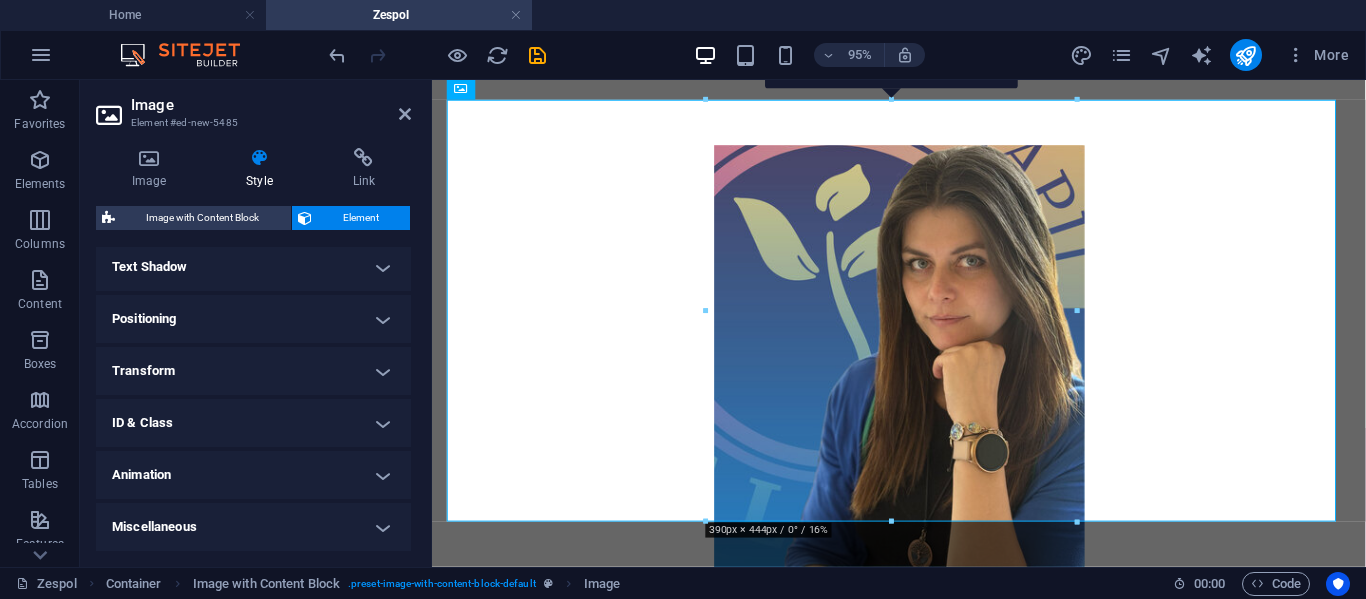 click on "Animation" at bounding box center [253, 475] 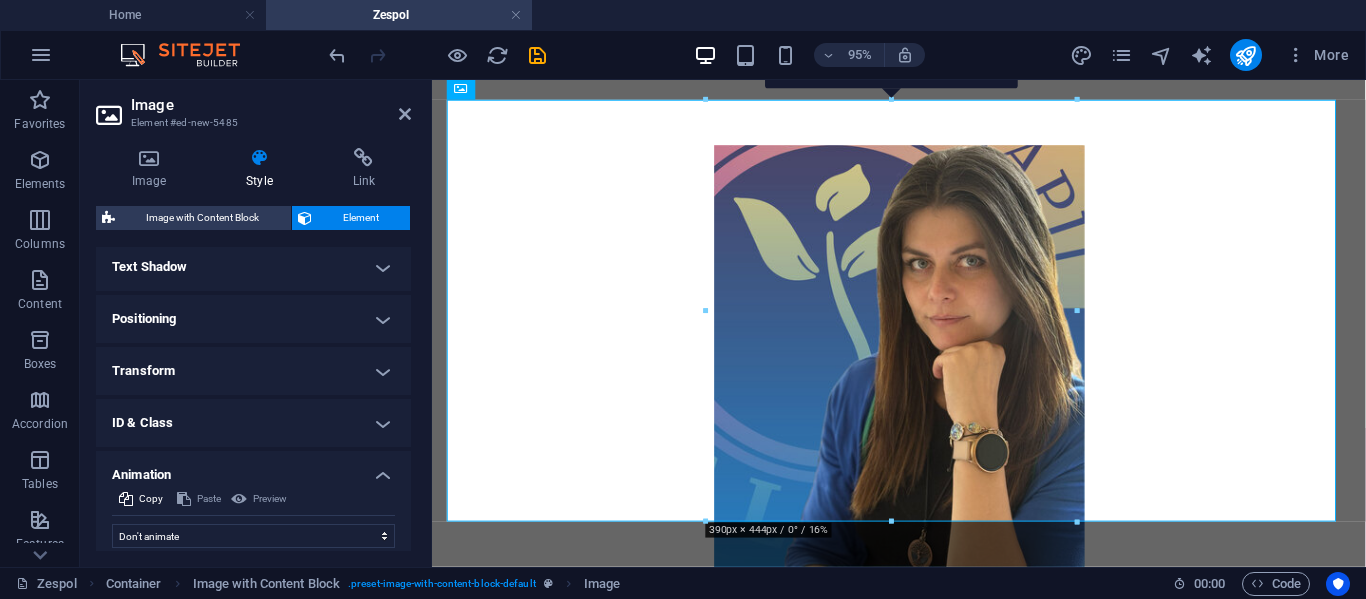 scroll, scrollTop: 606, scrollLeft: 0, axis: vertical 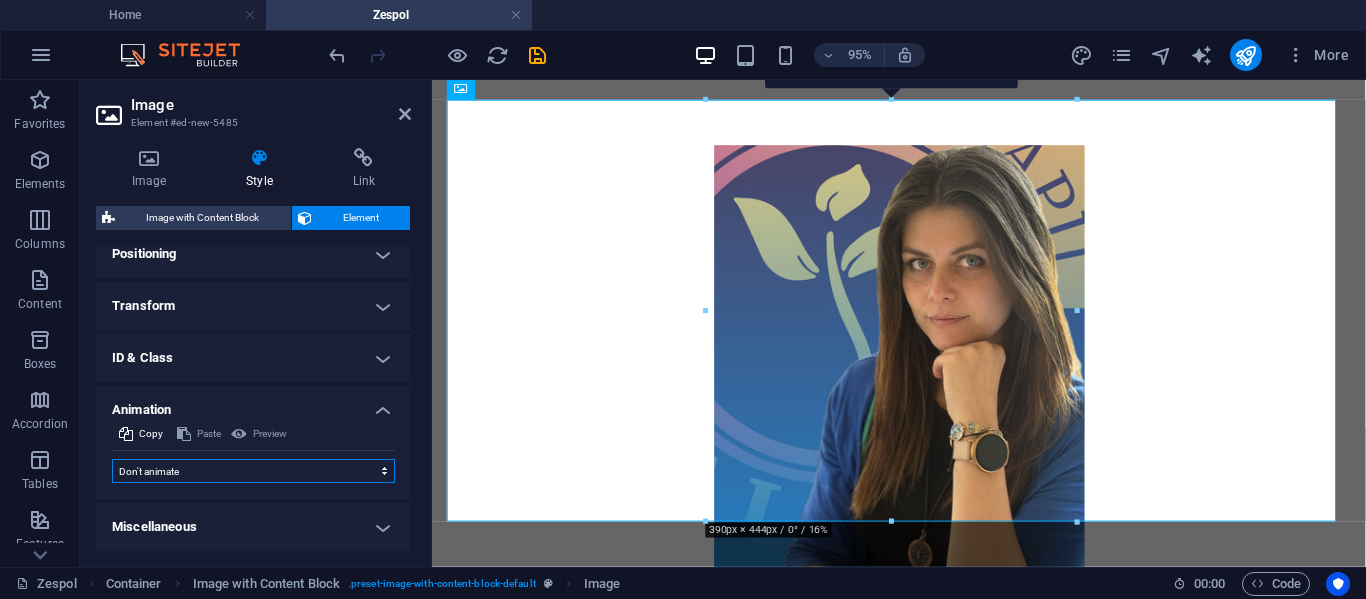click on "Don't animate Show / Hide Slide up/down Zoom in/out Slide left to right Slide right to left Slide top to bottom Slide bottom to top Pulse Blink Open as overlay" at bounding box center [253, 471] 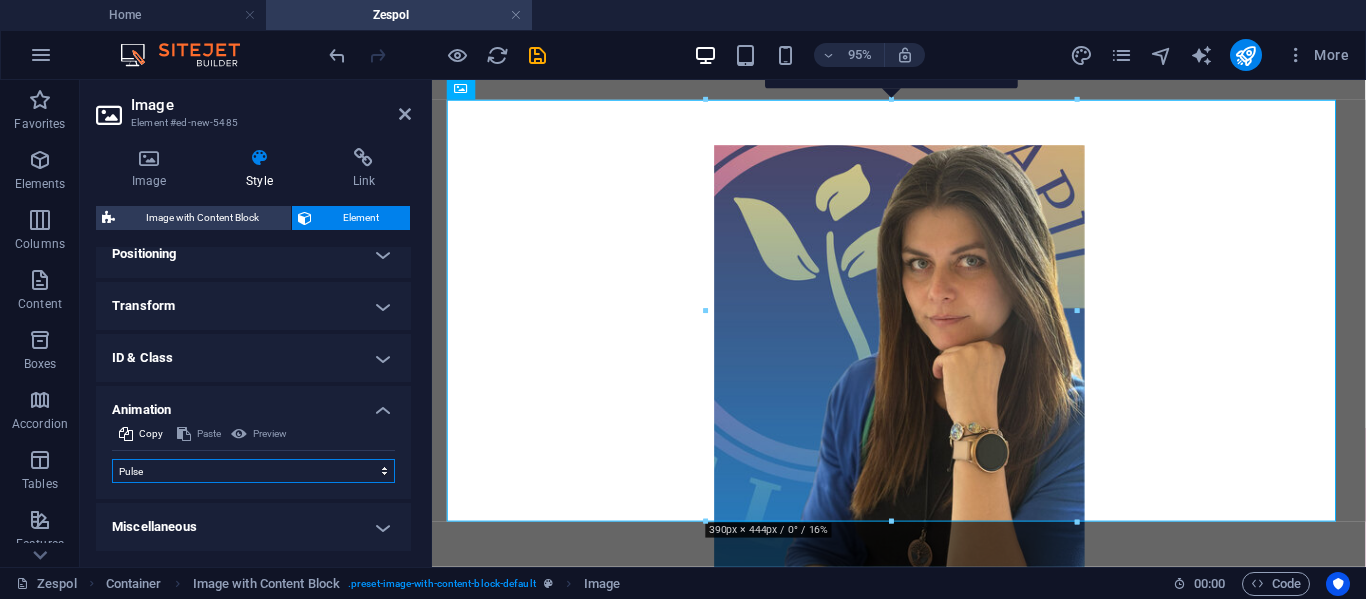 click on "Don't animate Show / Hide Slide up/down Zoom in/out Slide left to right Slide right to left Slide top to bottom Slide bottom to top Pulse Blink Open as overlay" at bounding box center (253, 471) 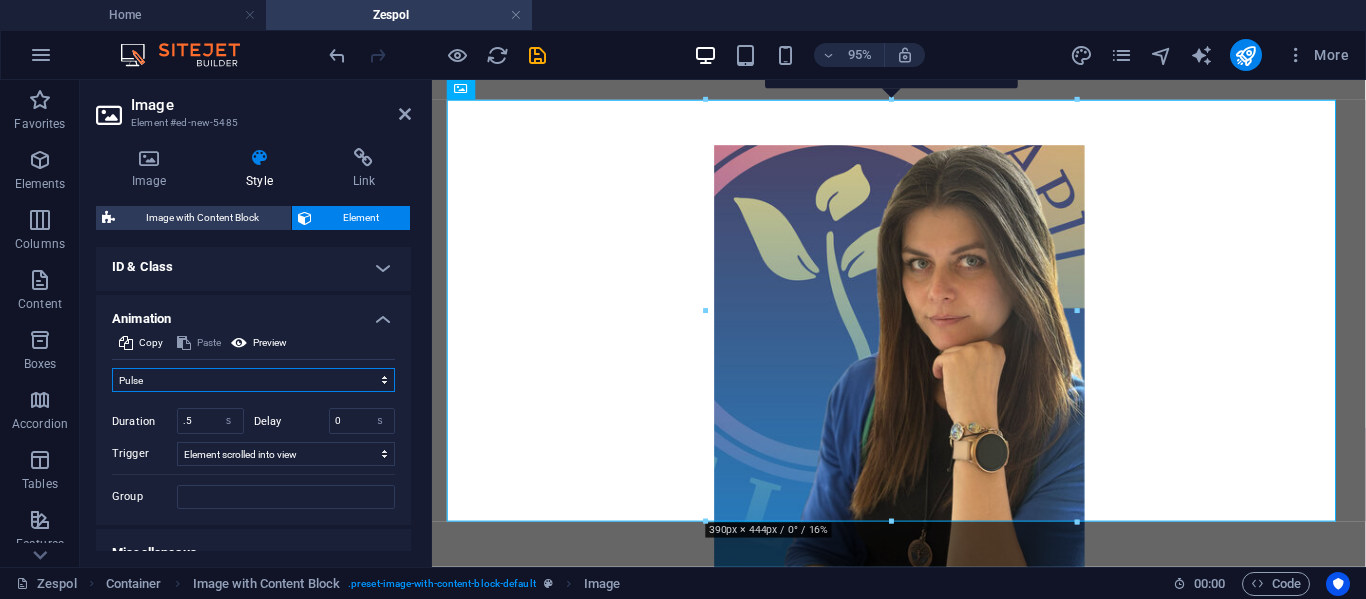 scroll, scrollTop: 698, scrollLeft: 0, axis: vertical 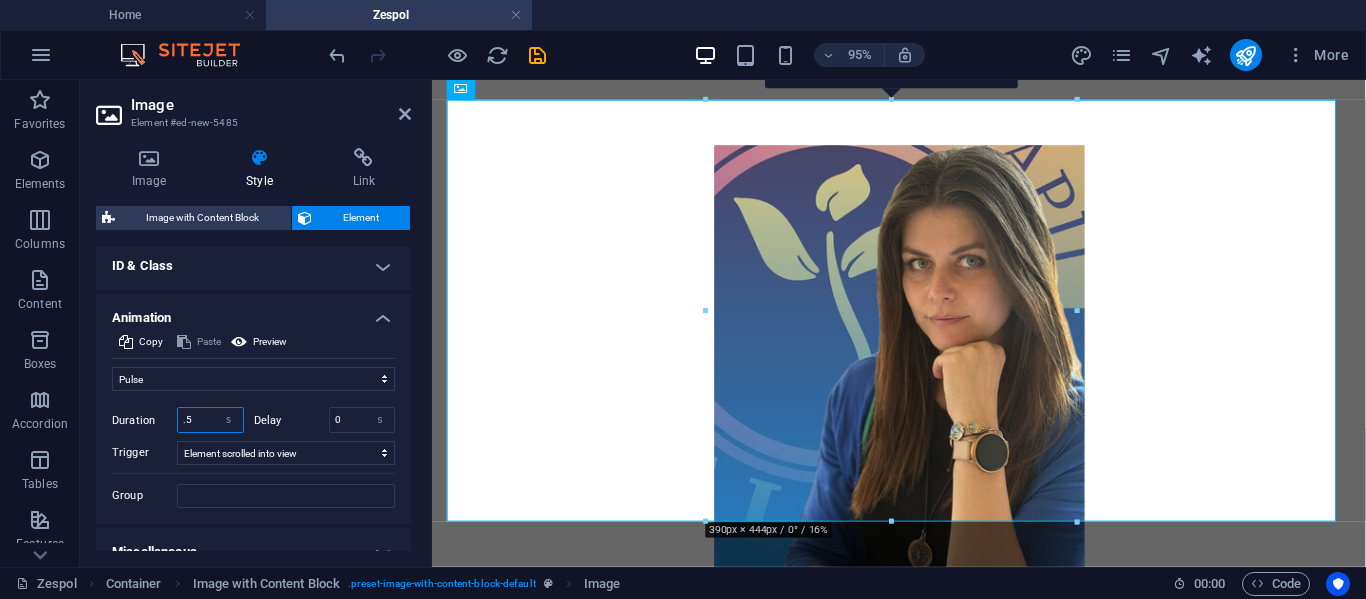 click on ".5" at bounding box center (210, 420) 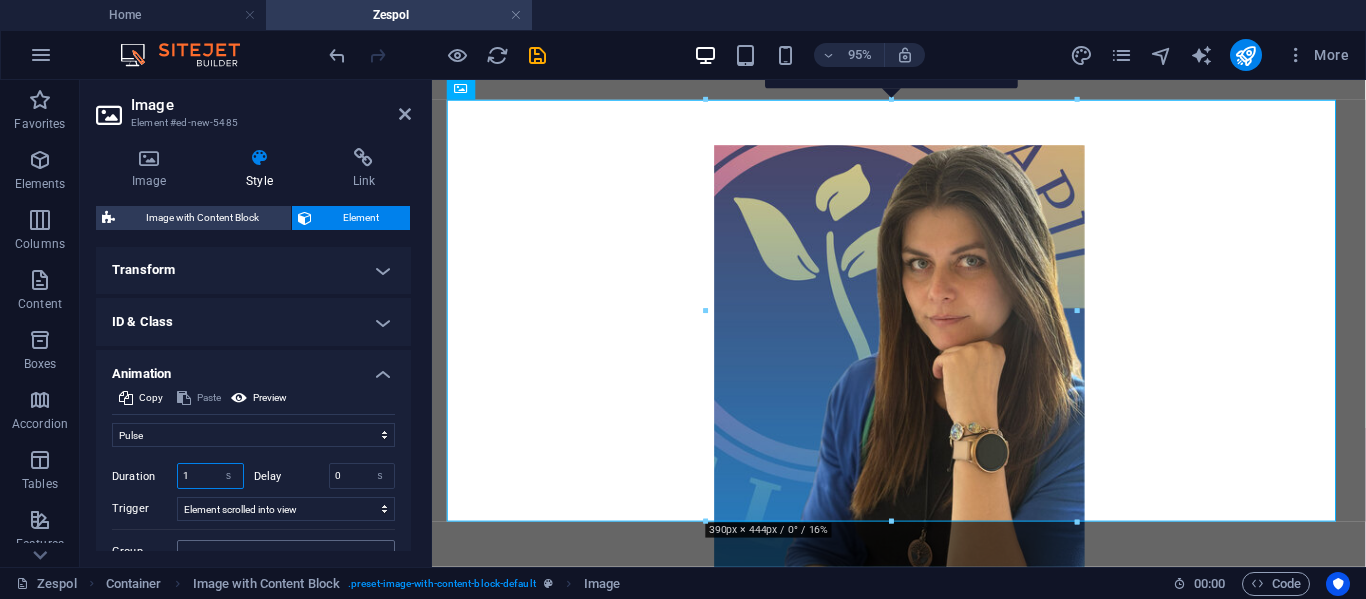 scroll, scrollTop: 641, scrollLeft: 0, axis: vertical 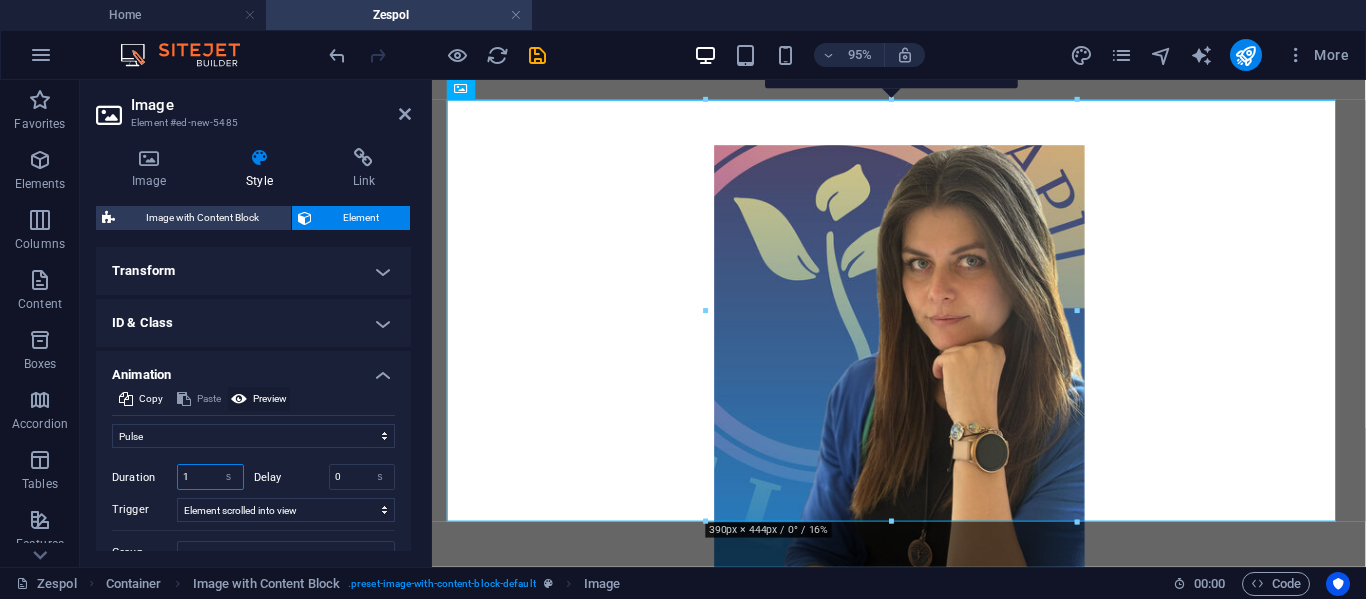 type on "1" 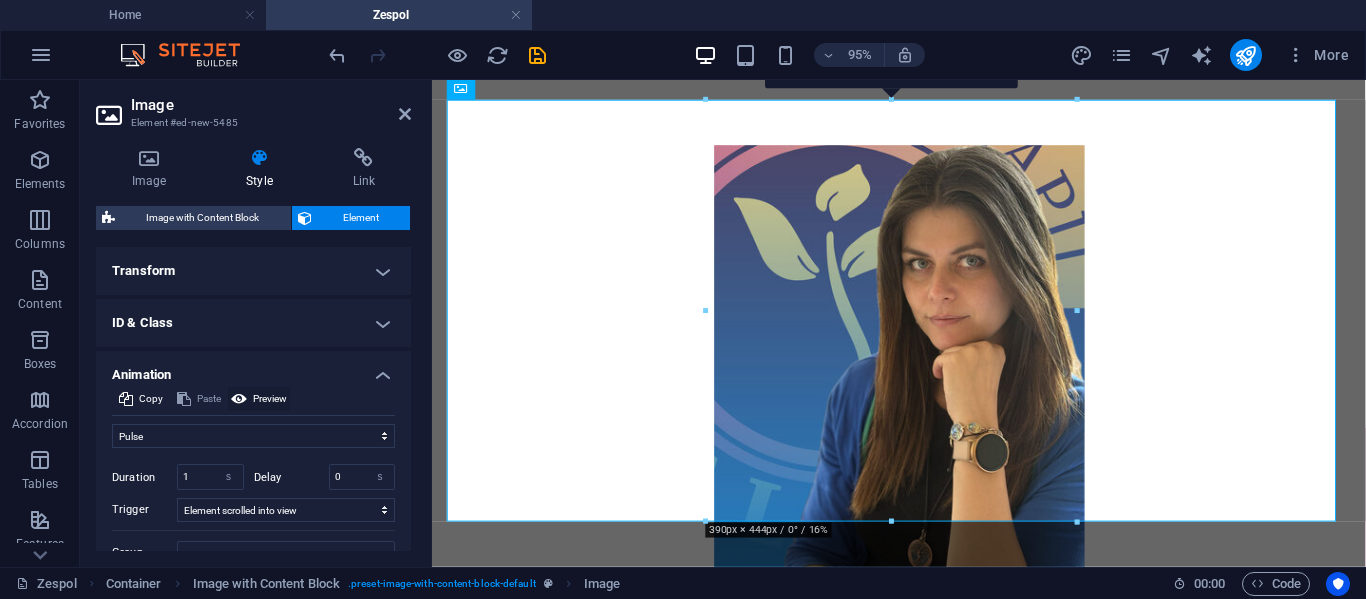 click on "Preview" at bounding box center [270, 399] 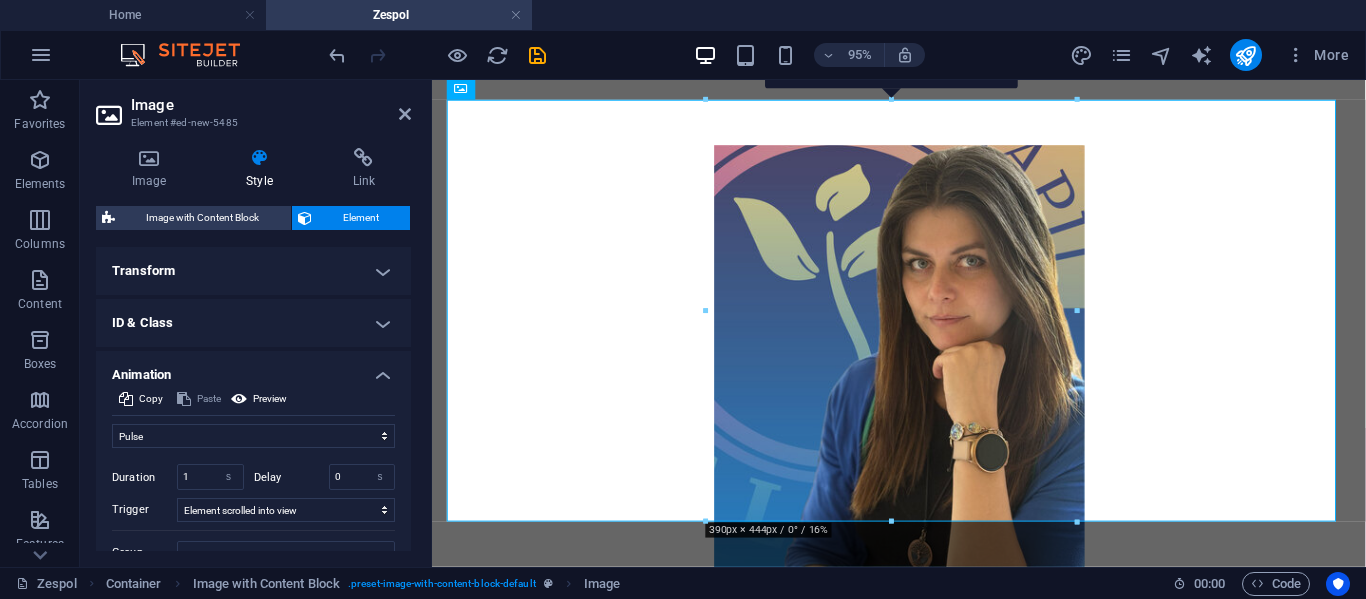 scroll, scrollTop: 723, scrollLeft: 0, axis: vertical 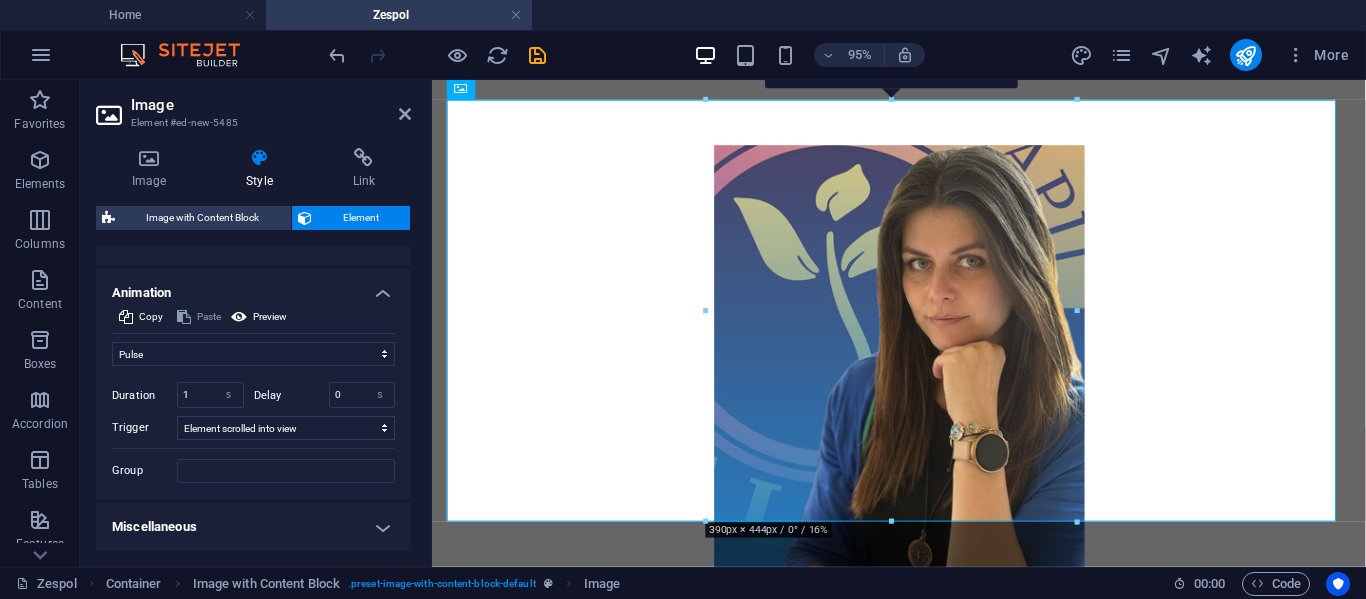drag, startPoint x: 414, startPoint y: 506, endPoint x: 418, endPoint y: 445, distance: 61.13101 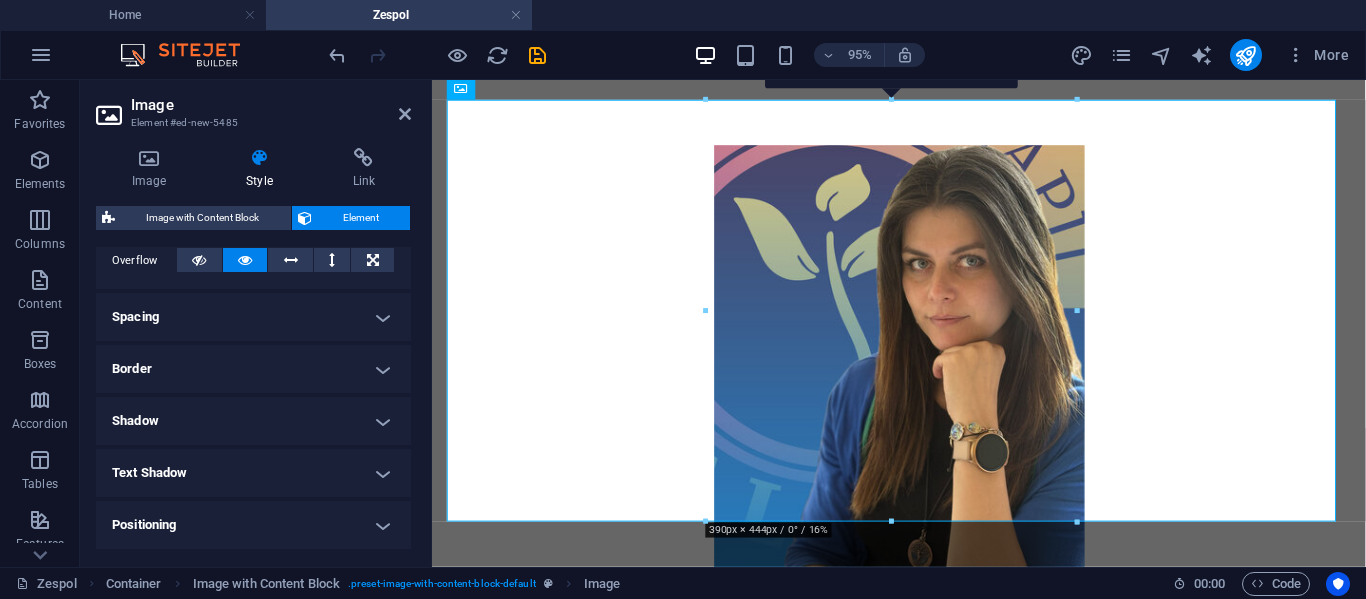 scroll, scrollTop: 328, scrollLeft: 0, axis: vertical 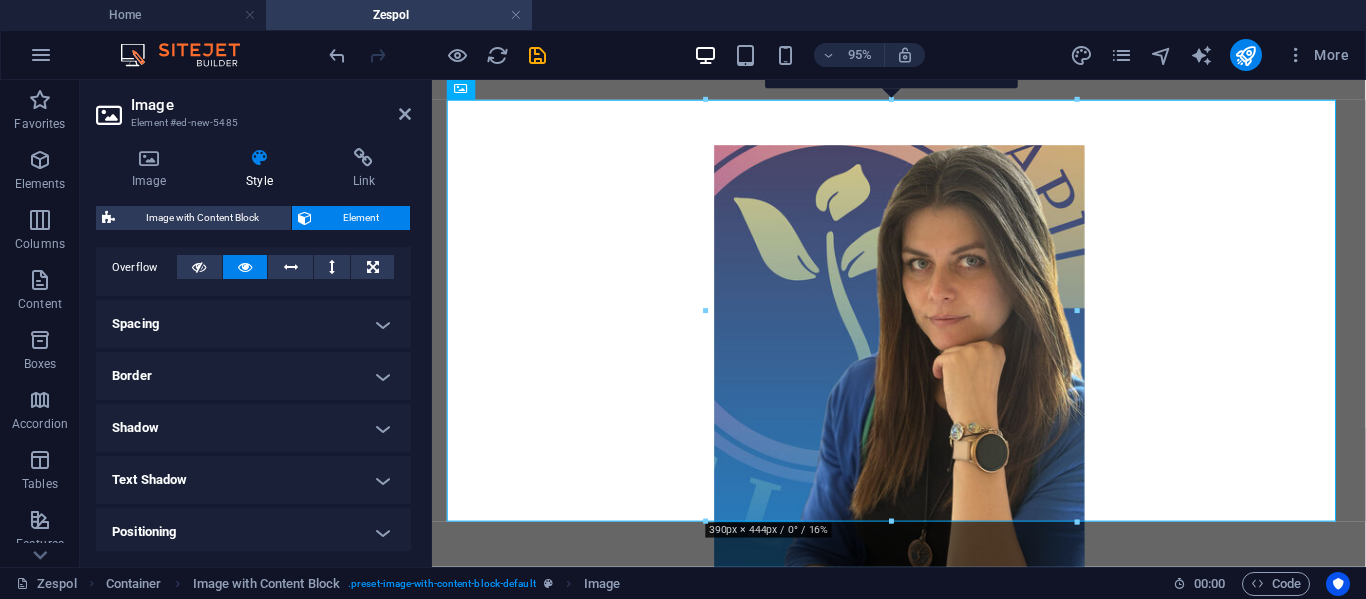 click on "Border" at bounding box center (253, 376) 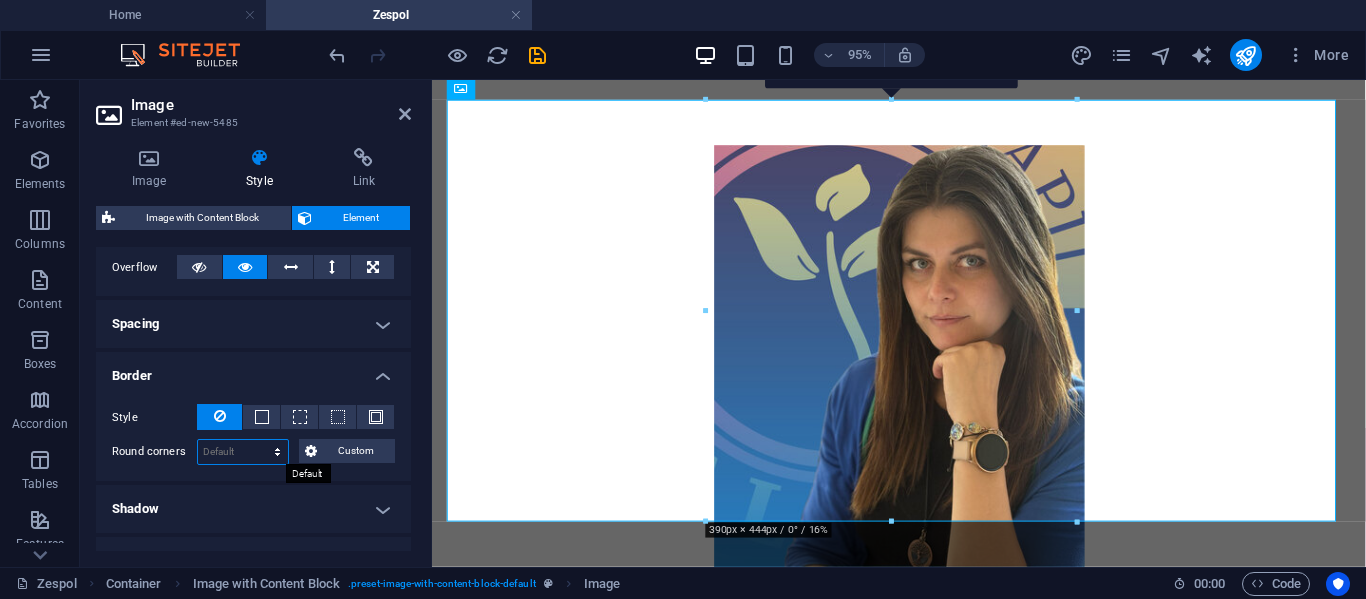 click on "Default px rem % vh vw Custom" at bounding box center [243, 452] 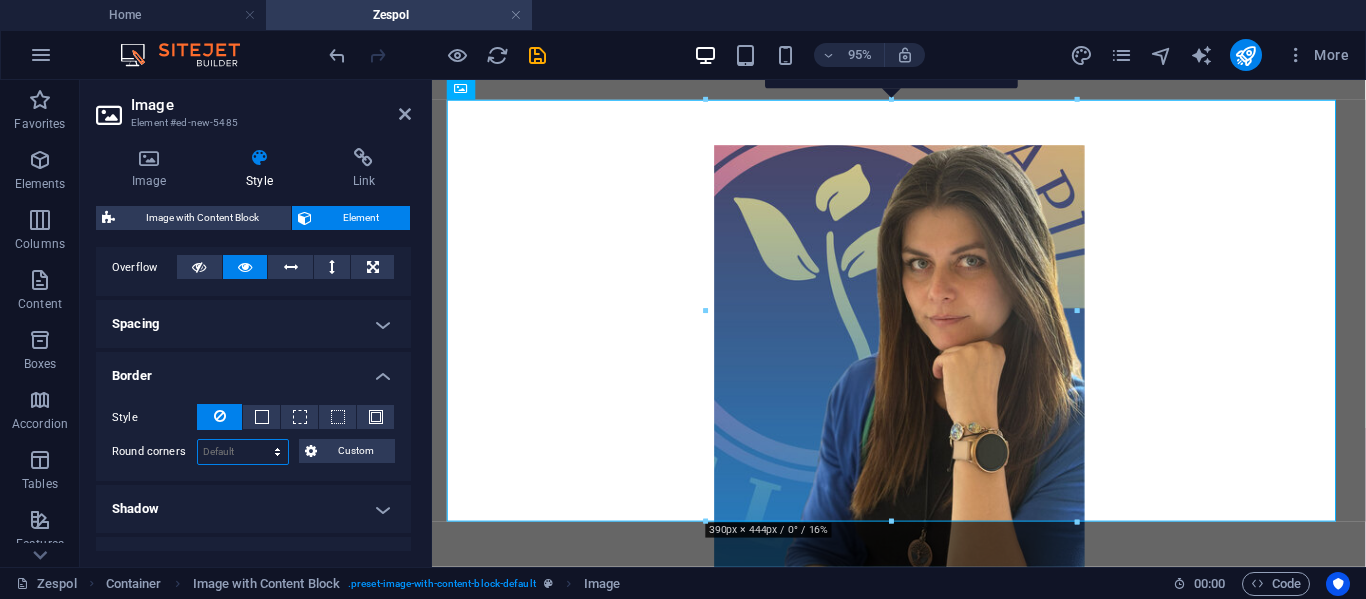 select on "%" 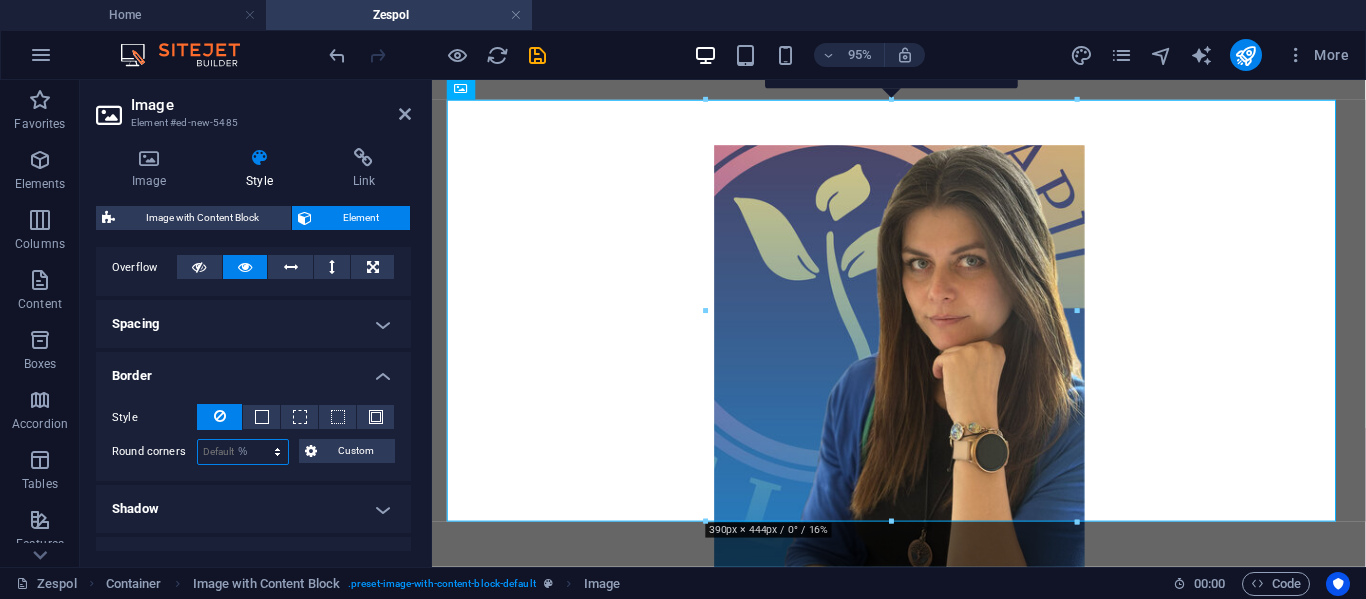 click on "Default px rem % vh vw Custom" at bounding box center (243, 452) 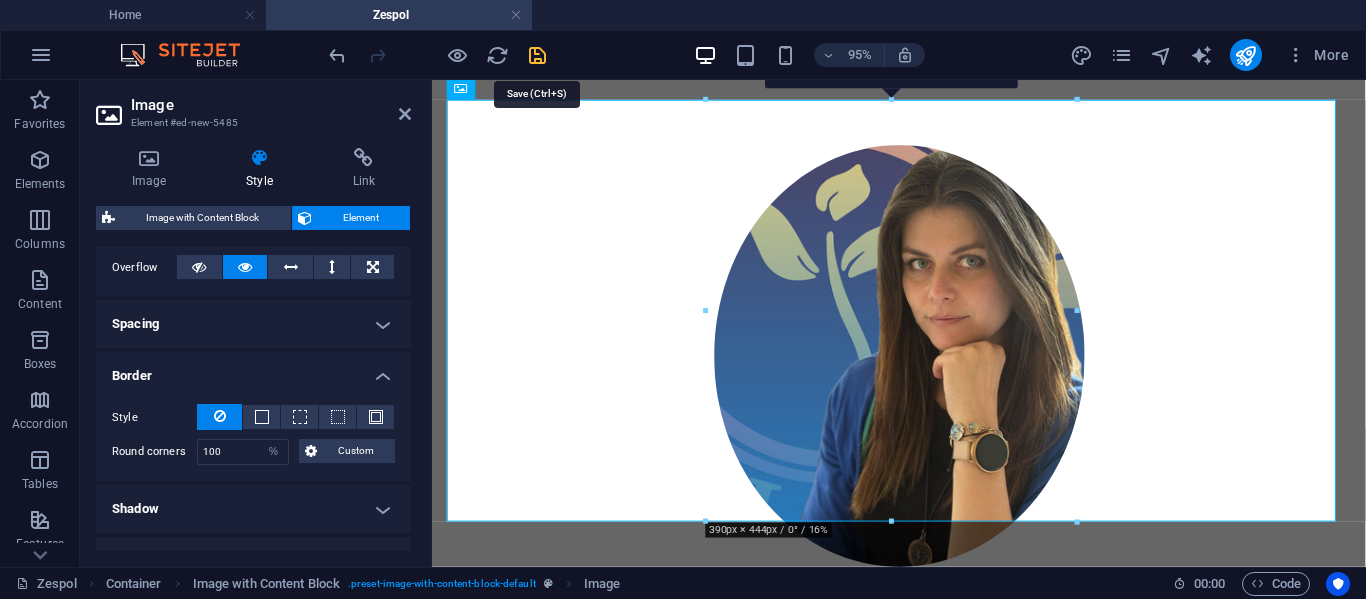 click at bounding box center (537, 55) 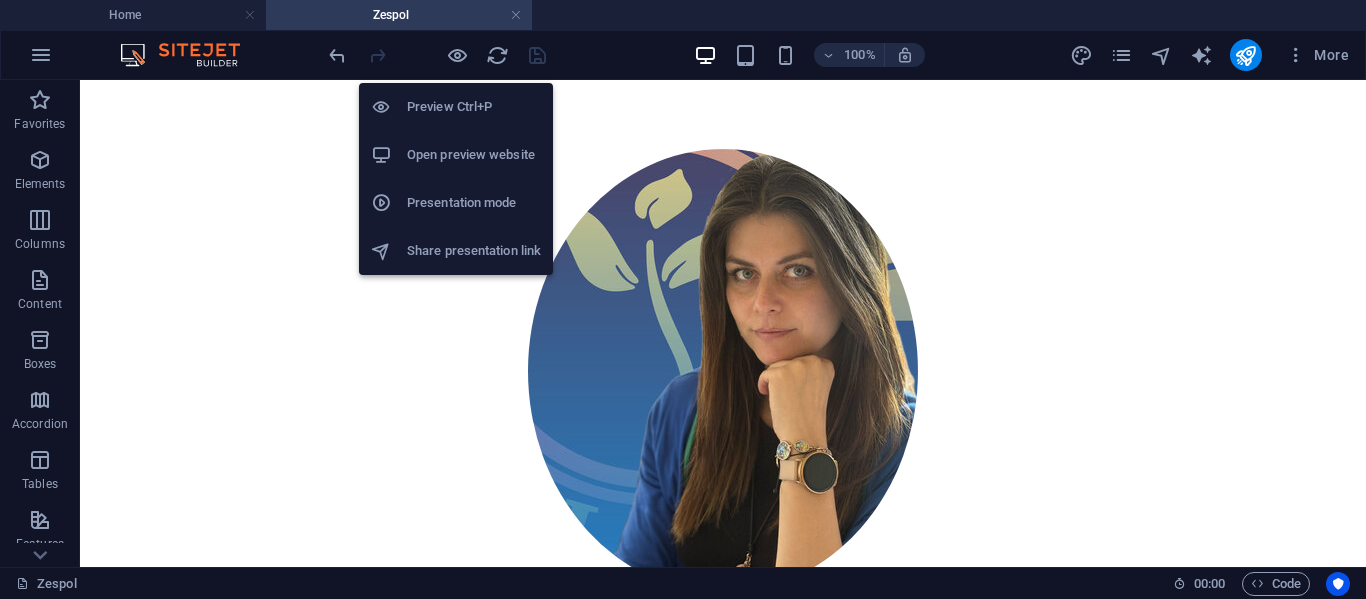 click on "Open preview website" at bounding box center (474, 155) 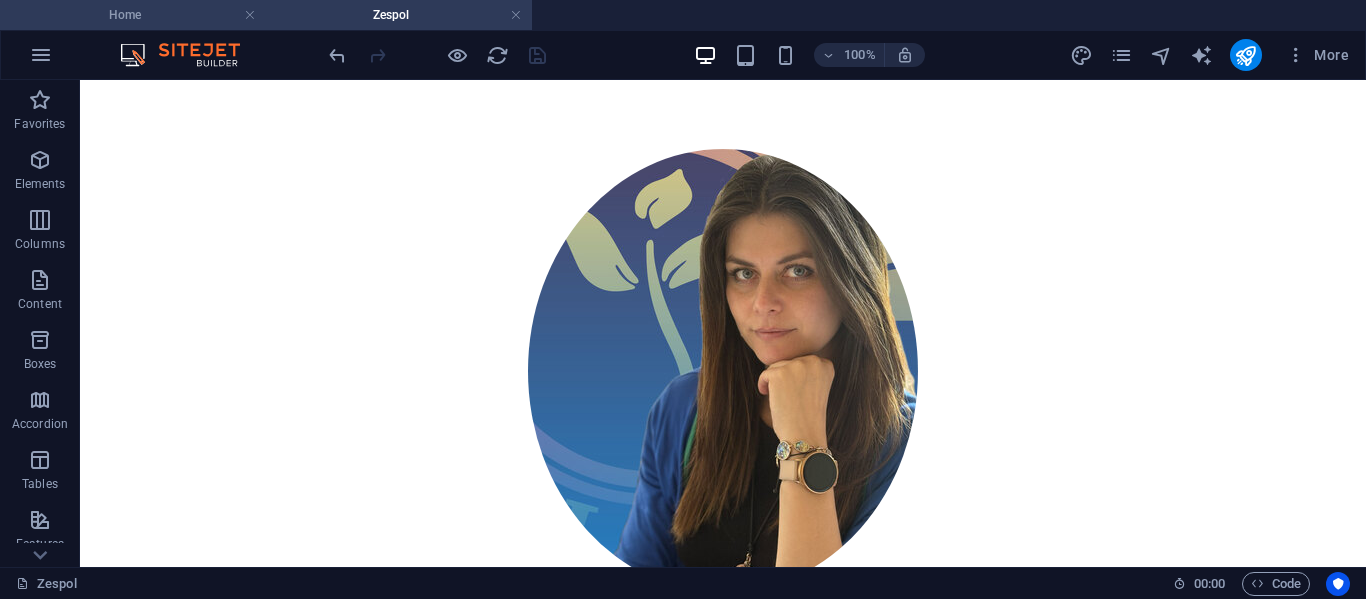 click on "Home" at bounding box center [133, 15] 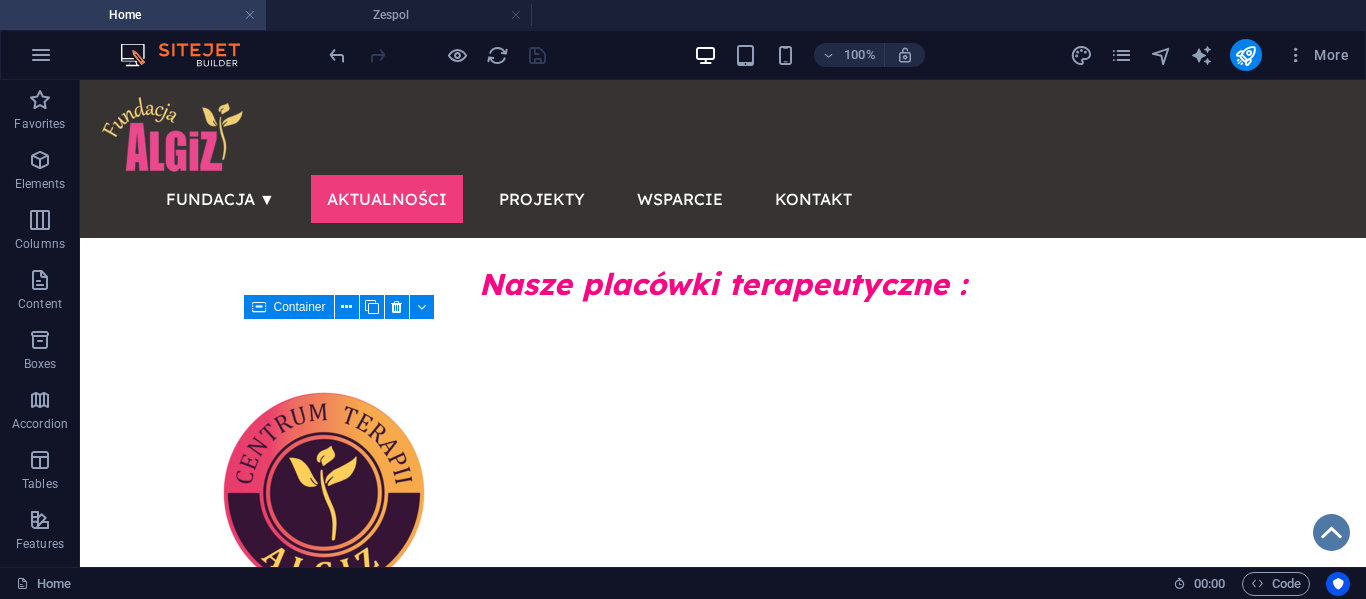 scroll, scrollTop: 0, scrollLeft: 0, axis: both 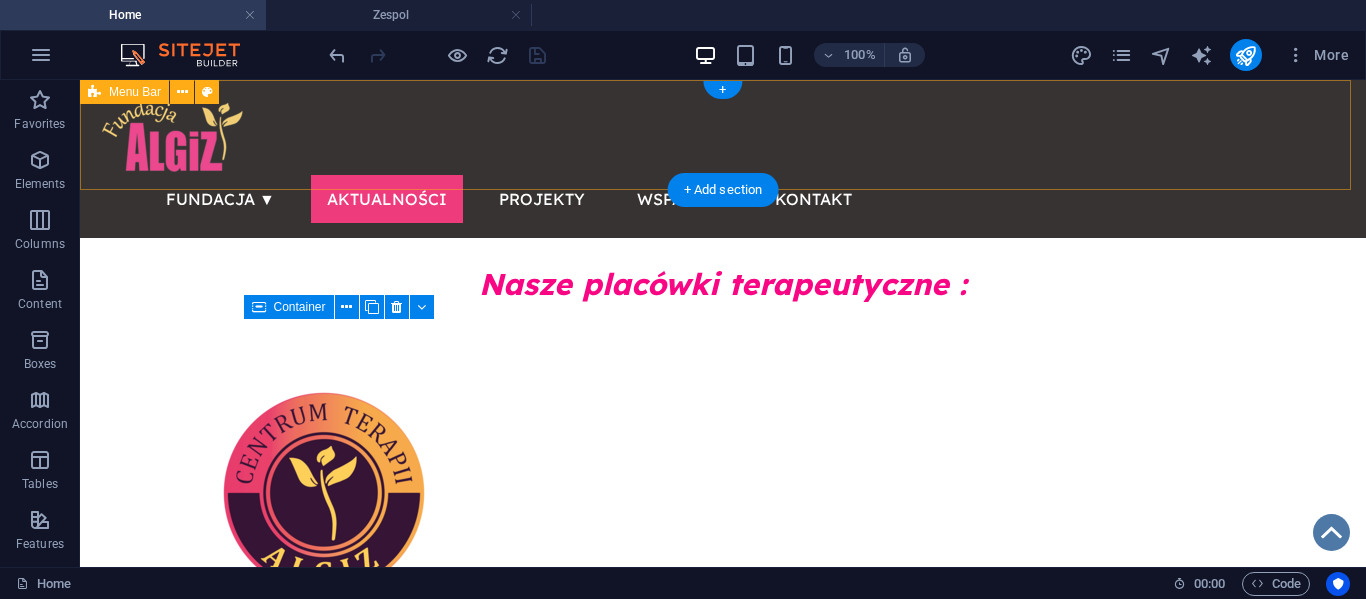 click on "Menu Fundacja ▼ Nasza misja Sprawozdania Statut Zaufali nam Zespół Aktualności Projekty Wsparcie Kontakt" at bounding box center [723, 159] 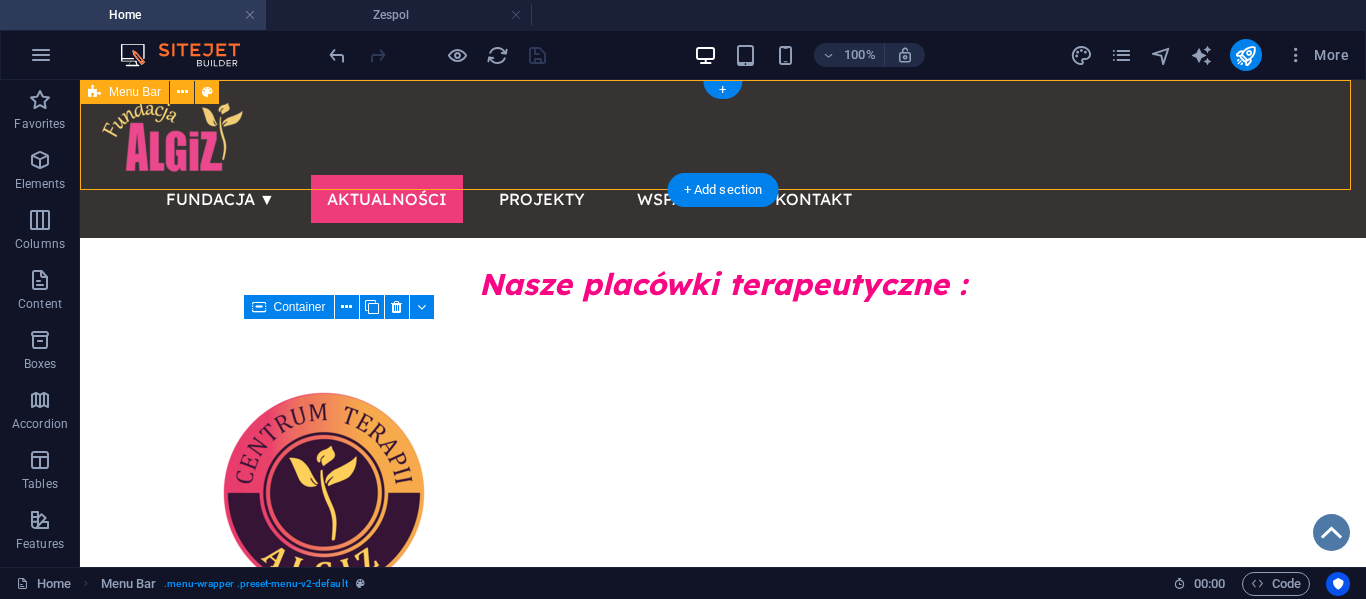 click on "Menu Fundacja ▼ Nasza misja Sprawozdania Statut Zaufali nam Zespół Aktualności Projekty Wsparcie Kontakt" at bounding box center (723, 159) 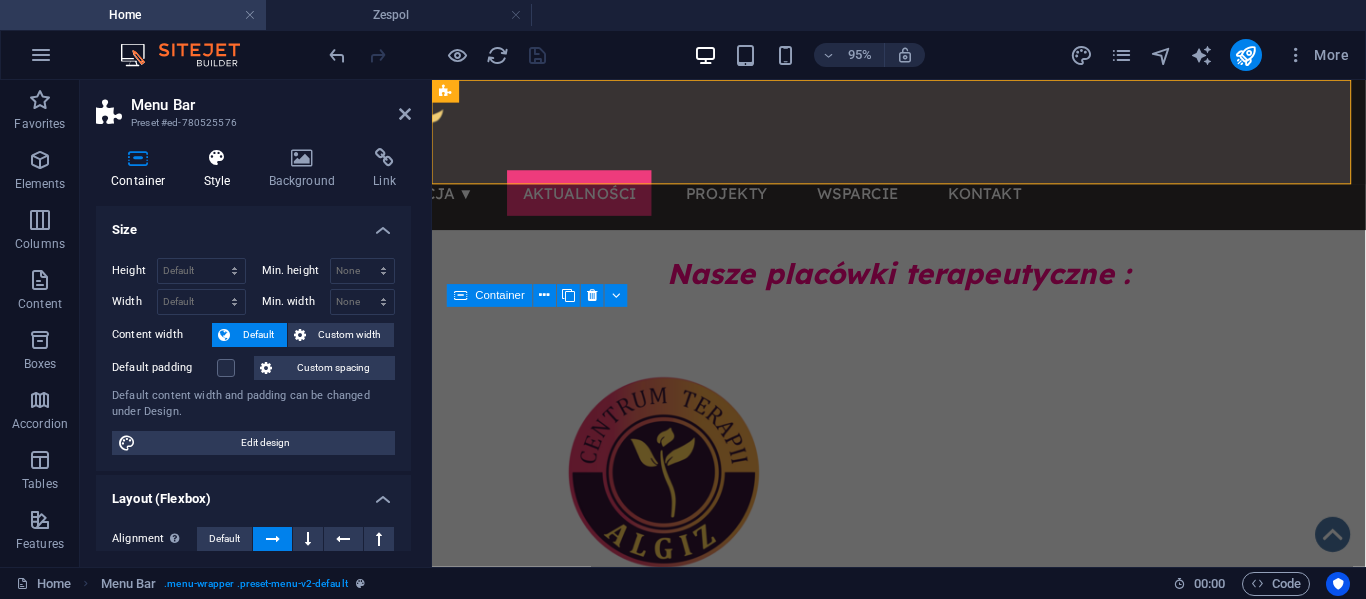 click at bounding box center [217, 158] 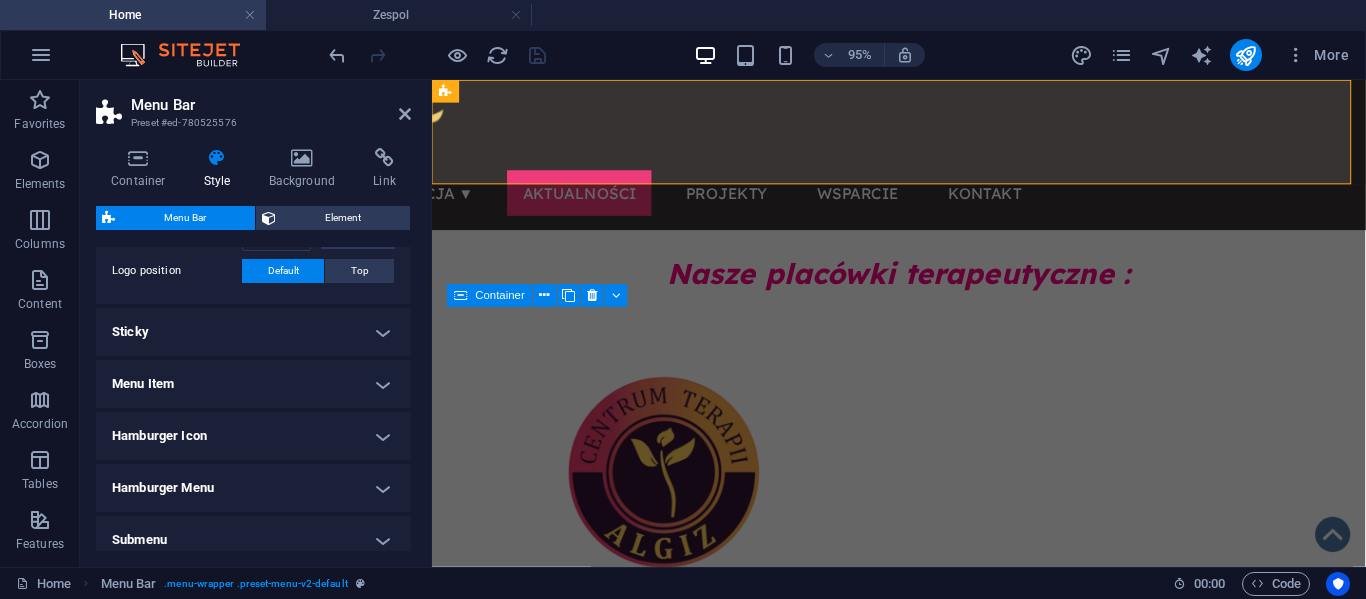 scroll, scrollTop: 487, scrollLeft: 0, axis: vertical 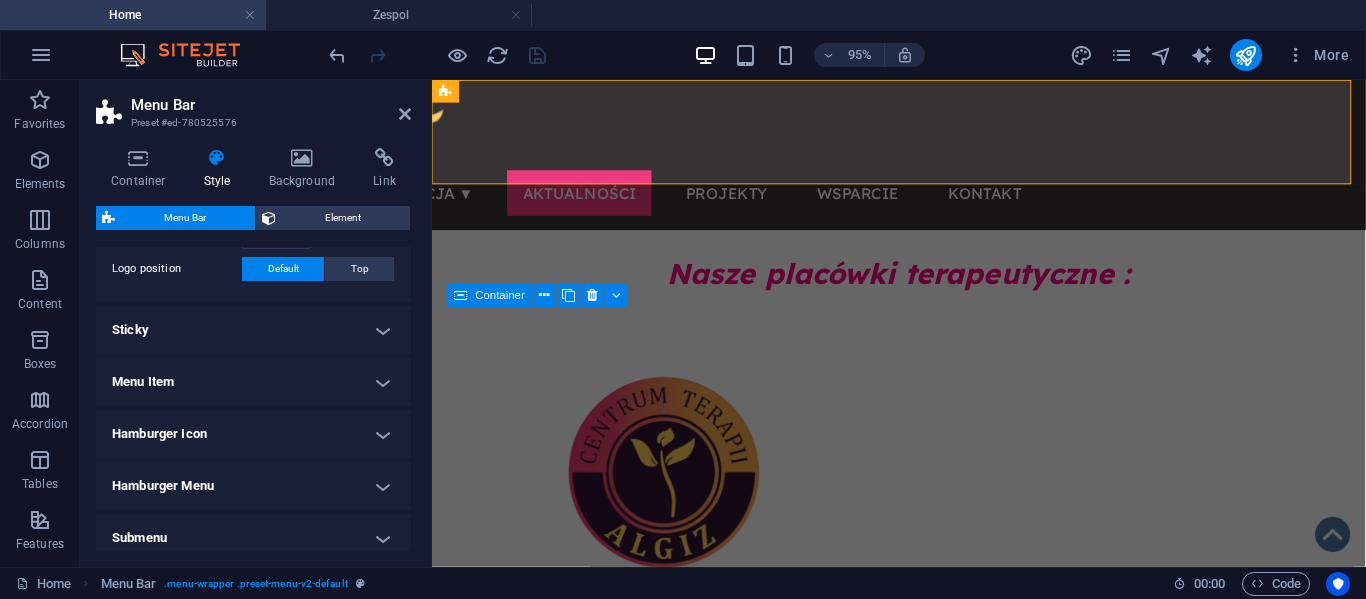 click on "Sticky" at bounding box center [253, 330] 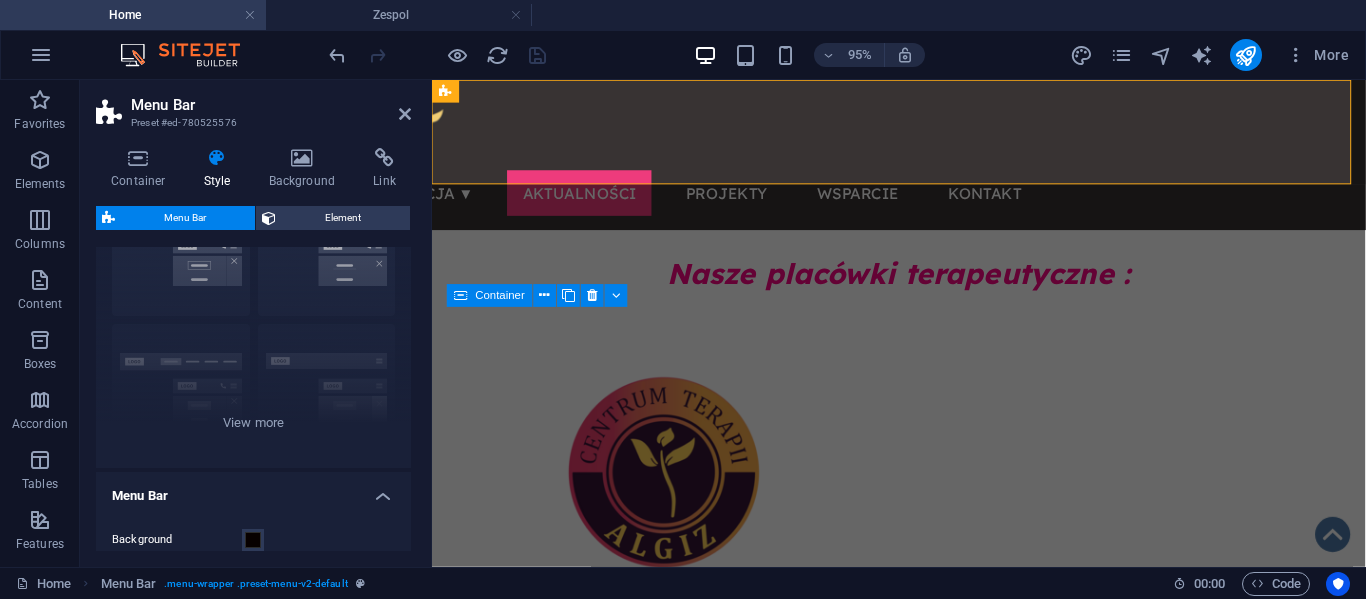 scroll, scrollTop: 97, scrollLeft: 0, axis: vertical 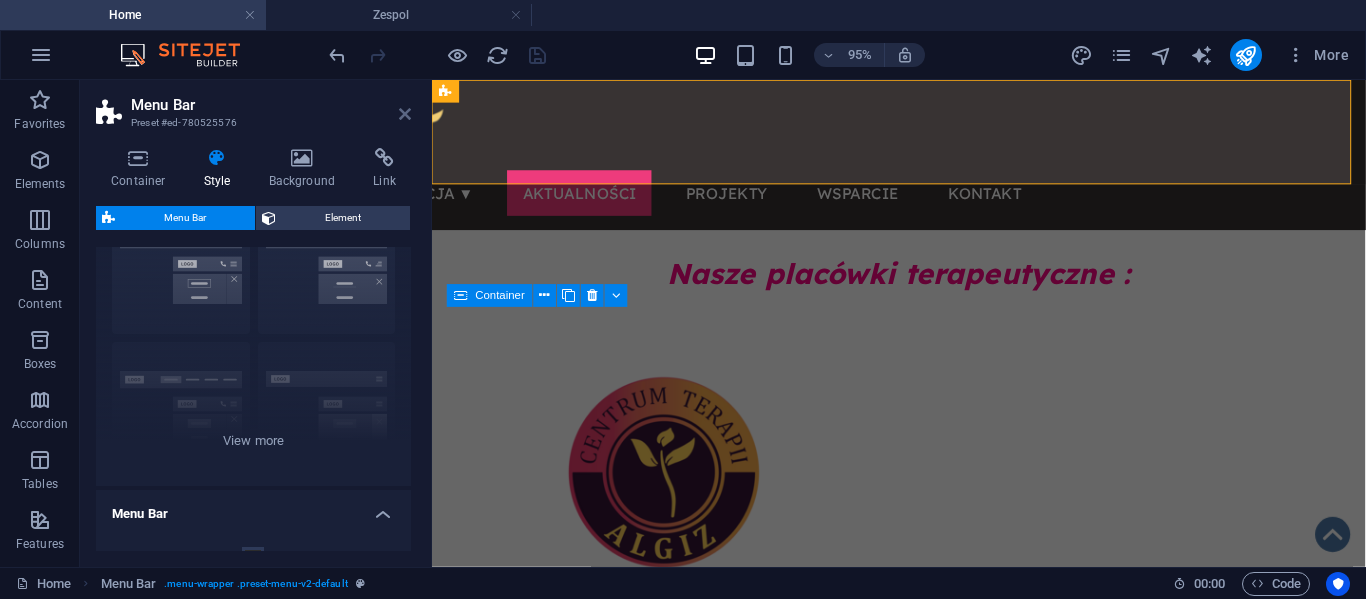 click at bounding box center (405, 114) 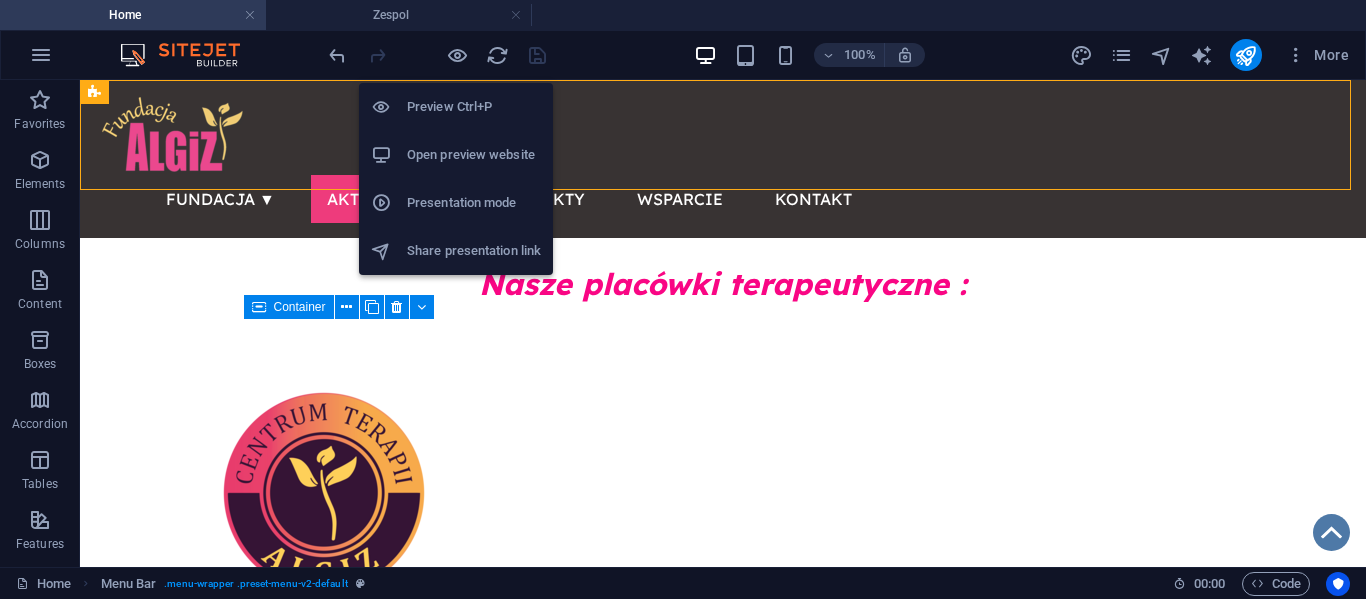 click on "Presentation mode" at bounding box center [474, 203] 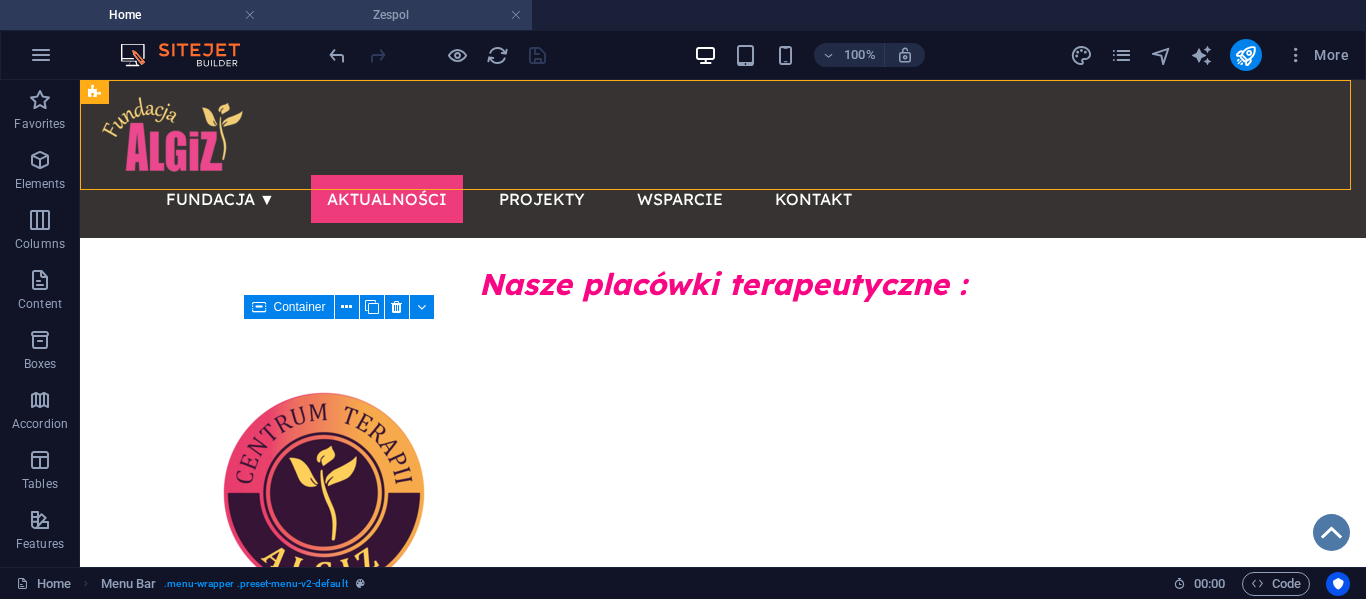 click on "Zespol" at bounding box center (399, 15) 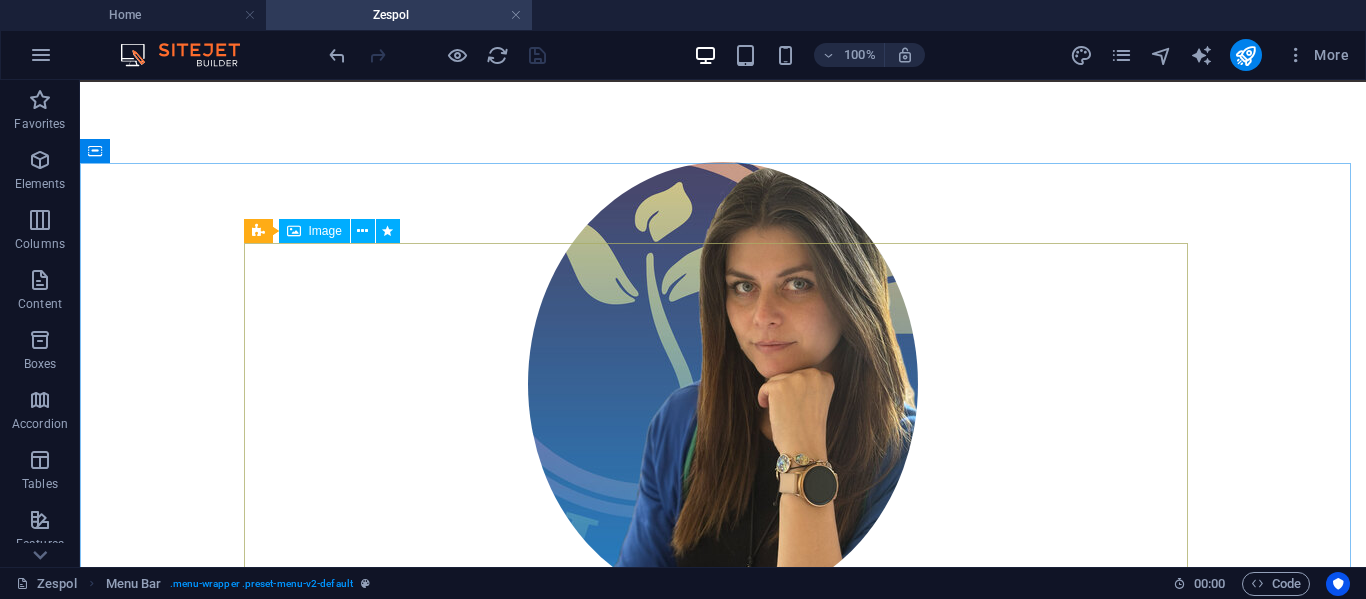 scroll, scrollTop: 158, scrollLeft: 0, axis: vertical 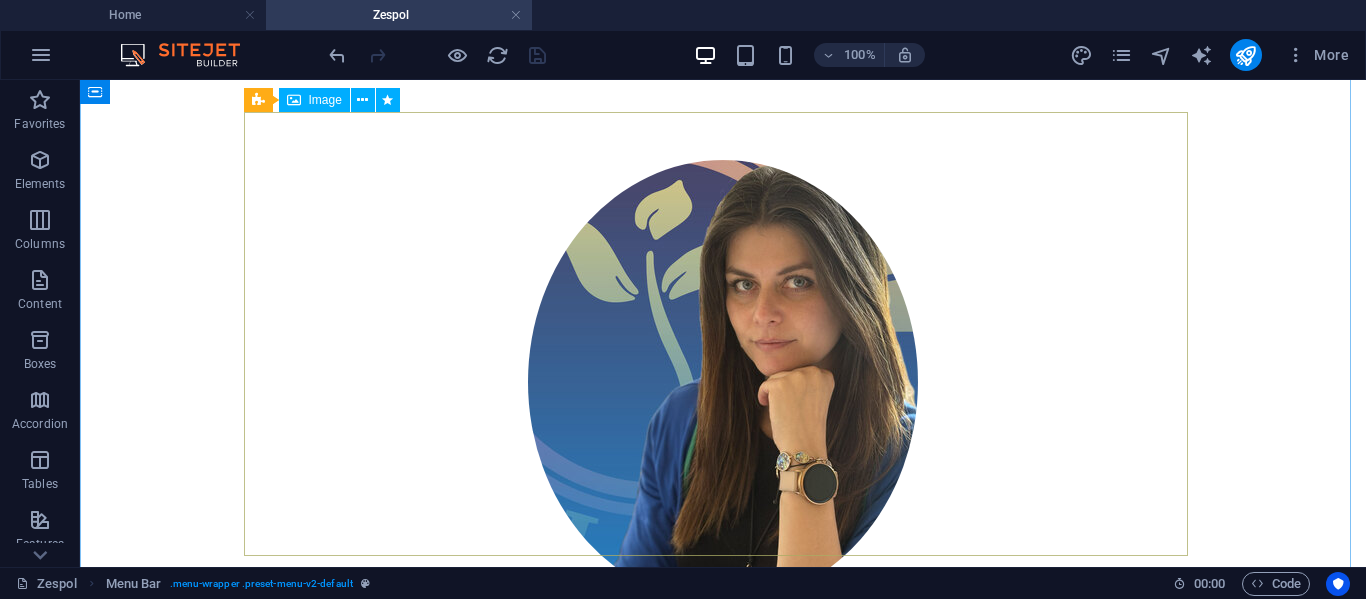 click at bounding box center [723, 382] 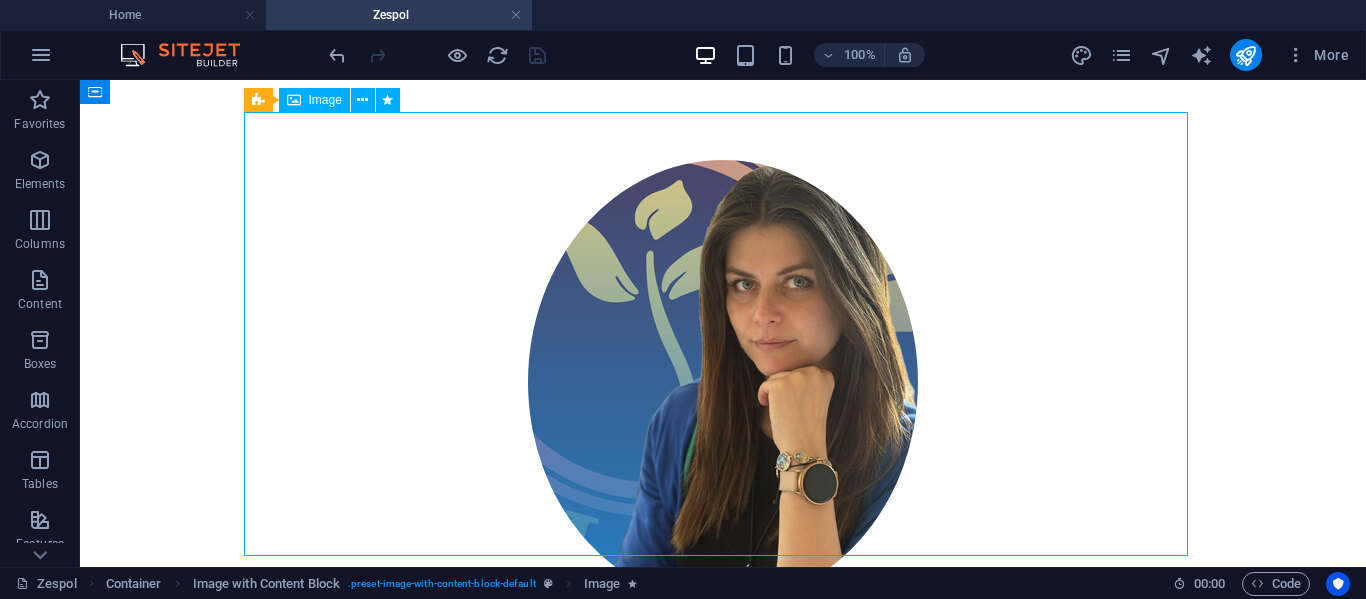 click at bounding box center [723, 382] 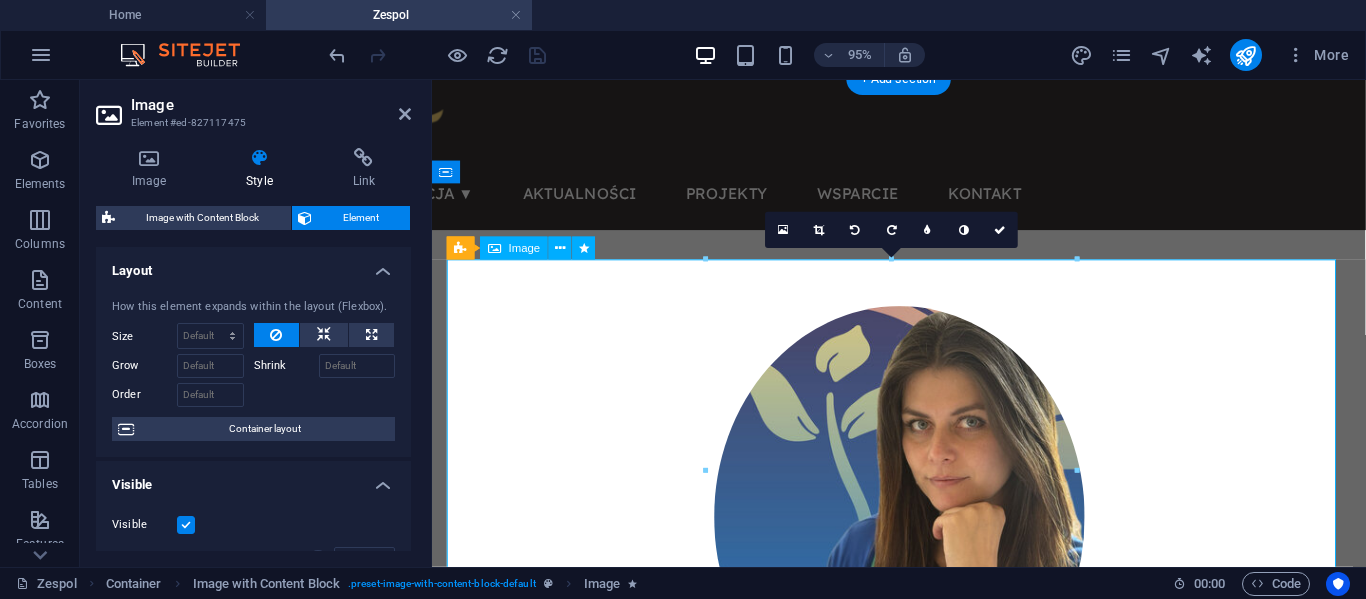 scroll, scrollTop: 1, scrollLeft: 0, axis: vertical 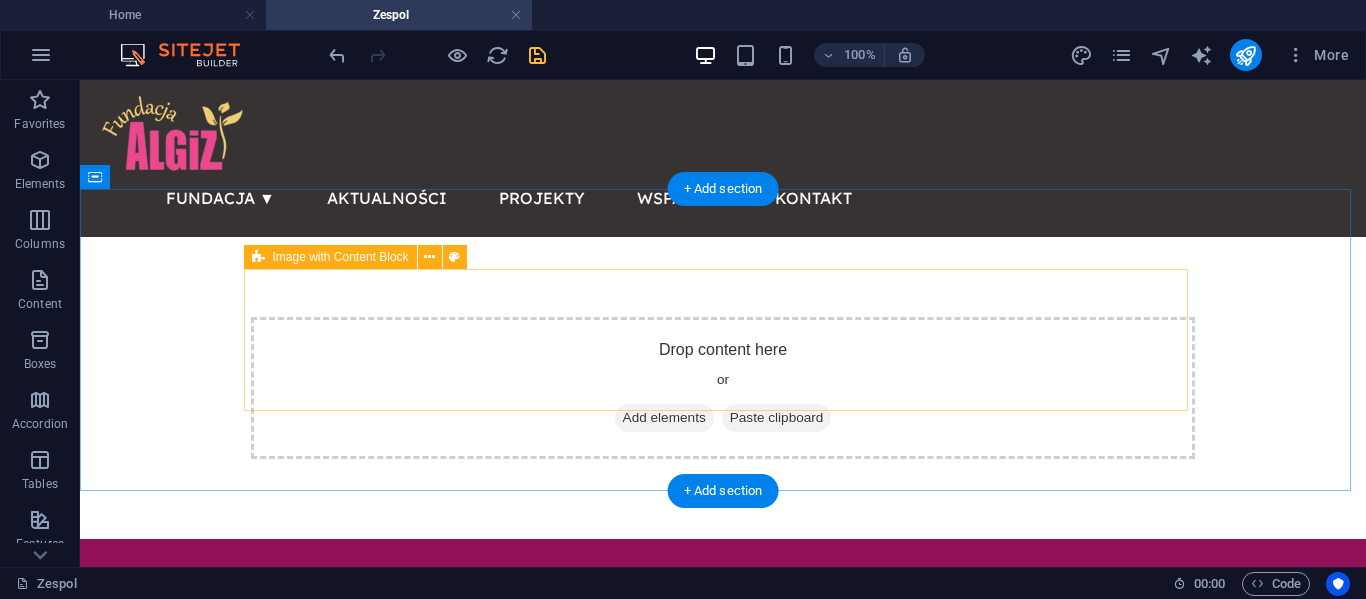 click on "Drop content here or  Add elements  Paste clipboard" at bounding box center [723, 388] 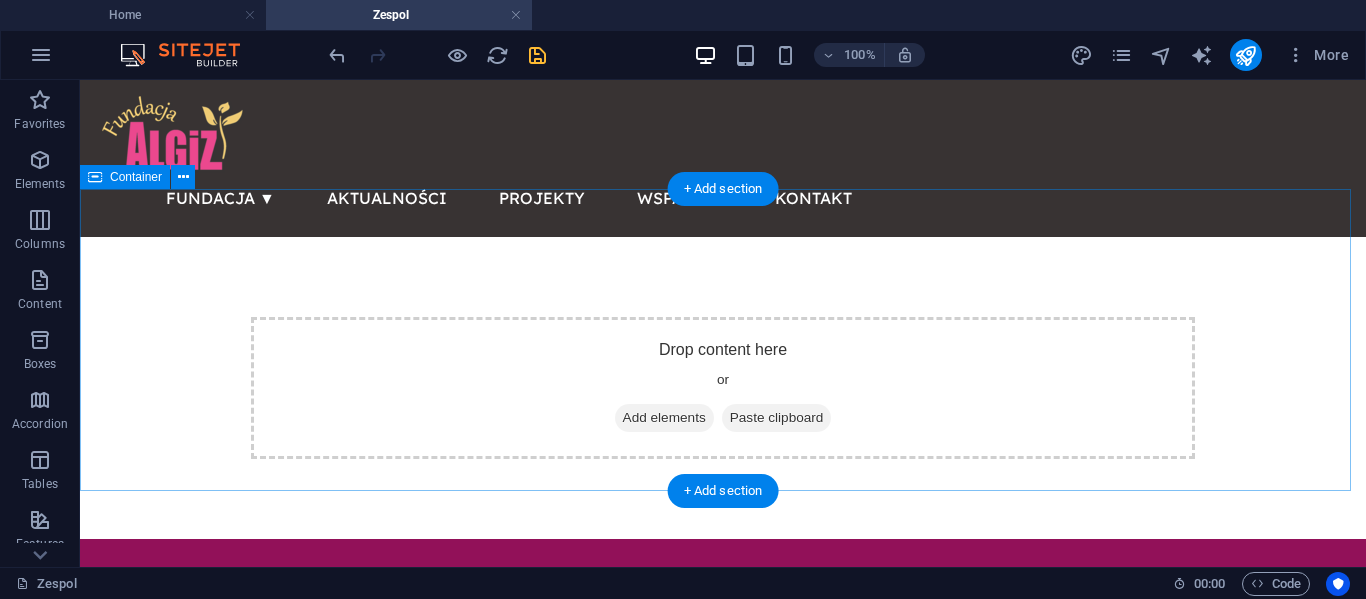 click on "Drop content here or  Add elements  Paste clipboard" at bounding box center [723, 388] 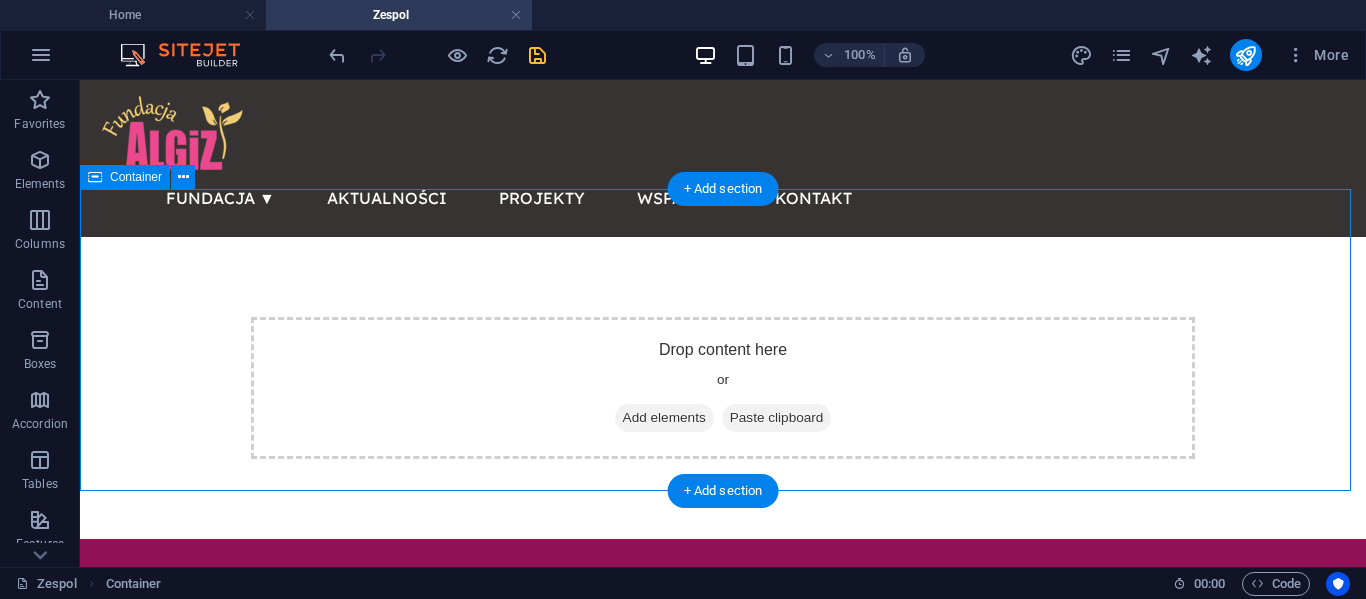 click on "Drop content here or  Add elements  Paste clipboard" at bounding box center (723, 388) 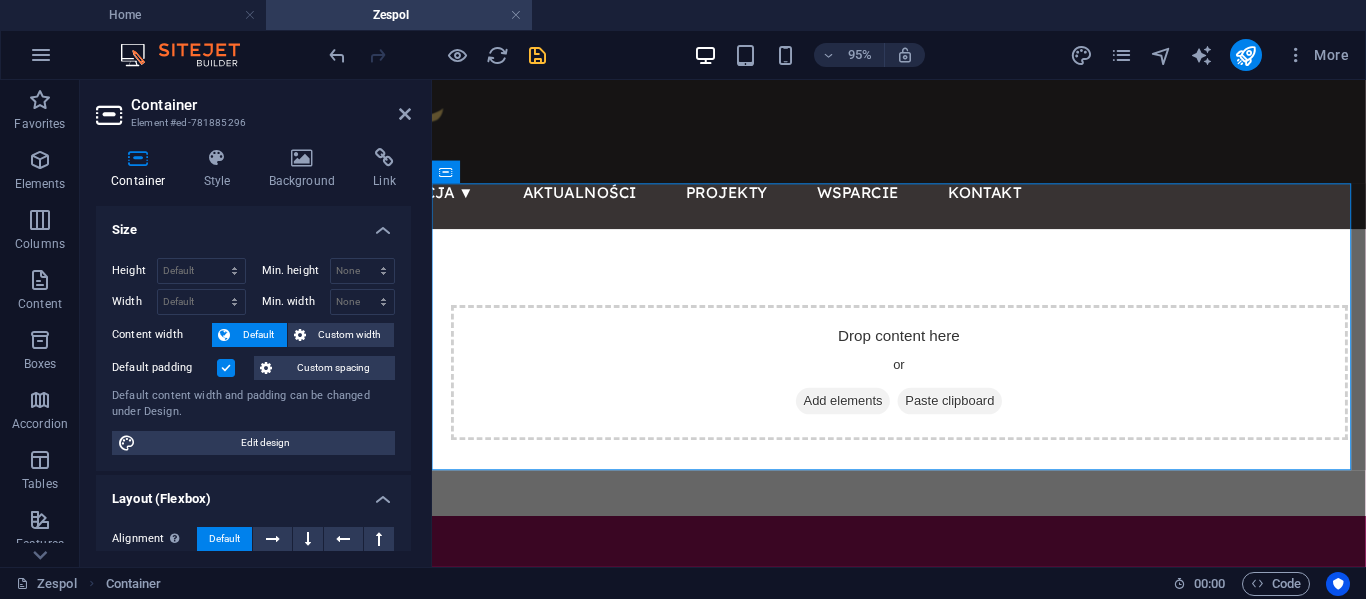 click on "Container" at bounding box center (271, 105) 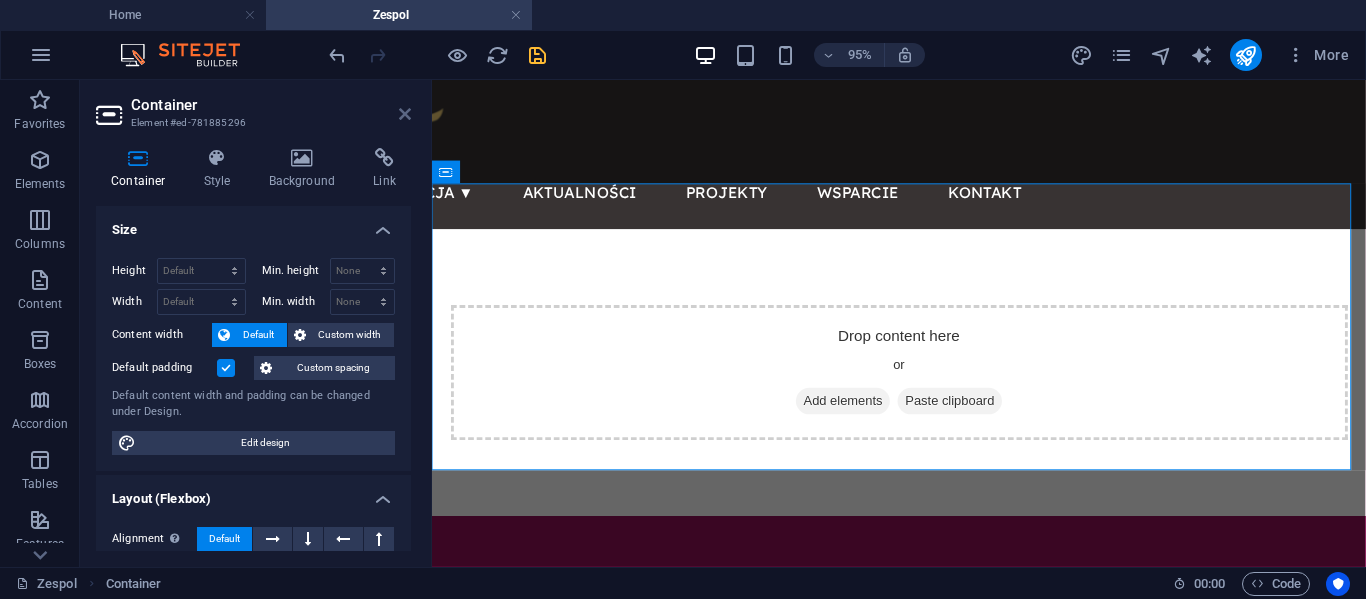 click on "Container Element #ed-781885296" at bounding box center (253, 106) 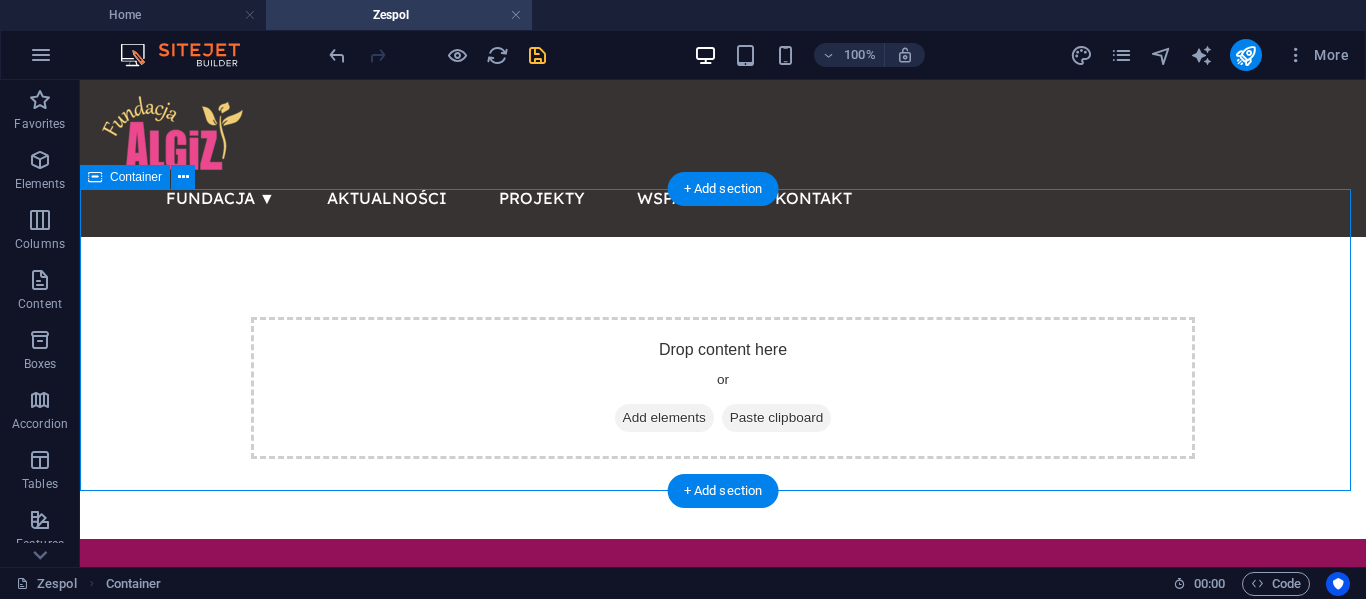 click on "Drop content here or  Add elements  Paste clipboard" at bounding box center [723, 388] 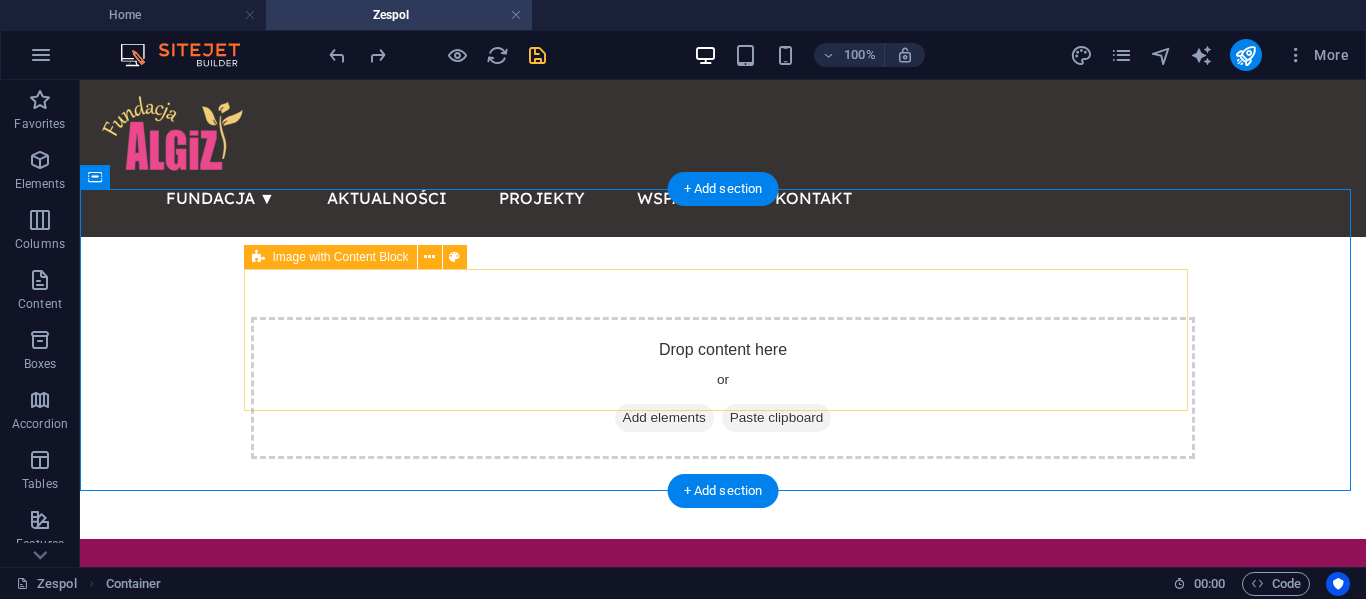 click on "Drop content here or  Add elements  Paste clipboard" at bounding box center [723, 388] 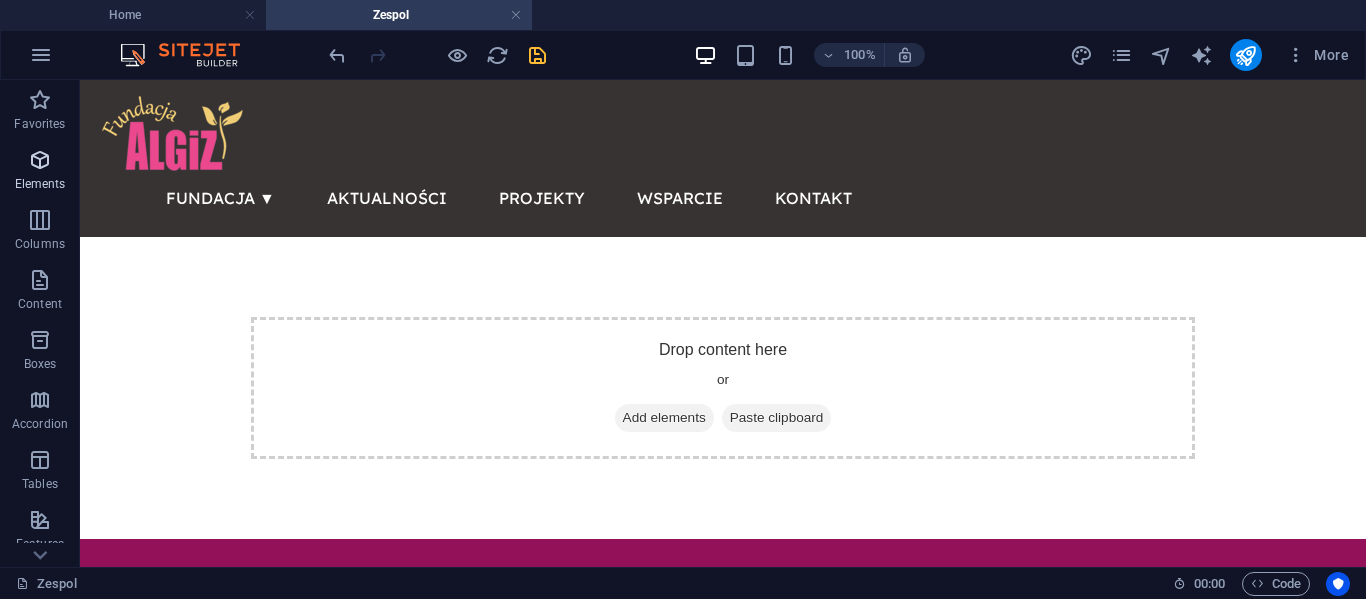 click on "Elements" at bounding box center (40, 184) 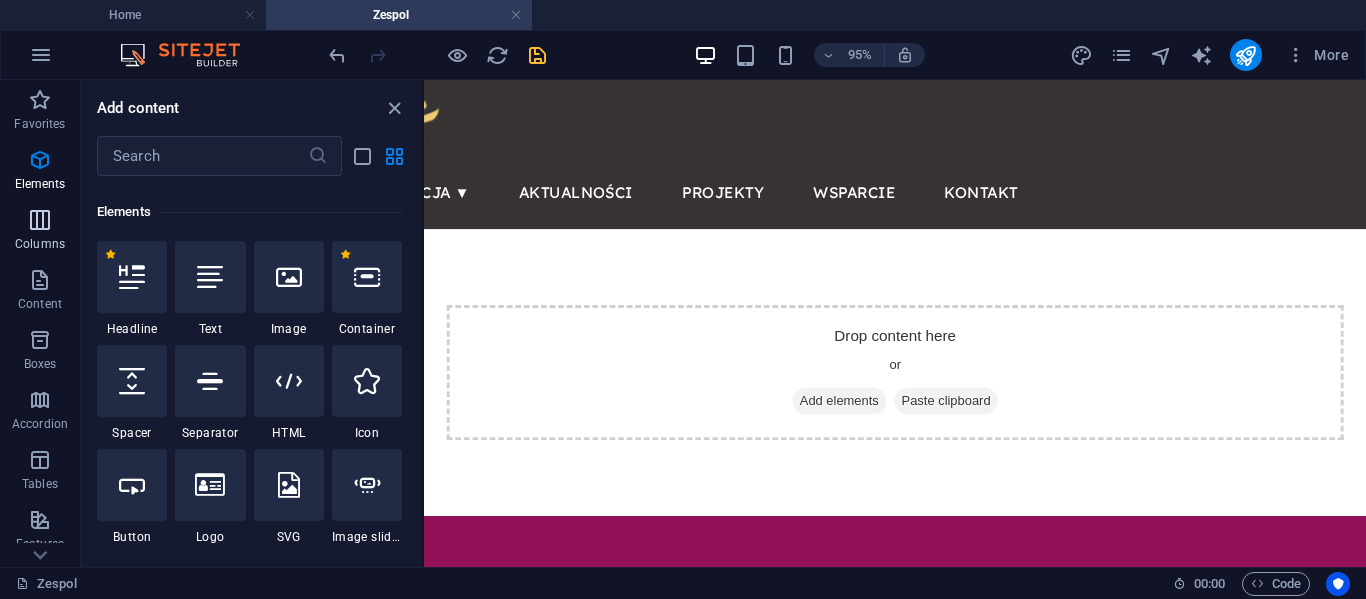 click at bounding box center (40, 220) 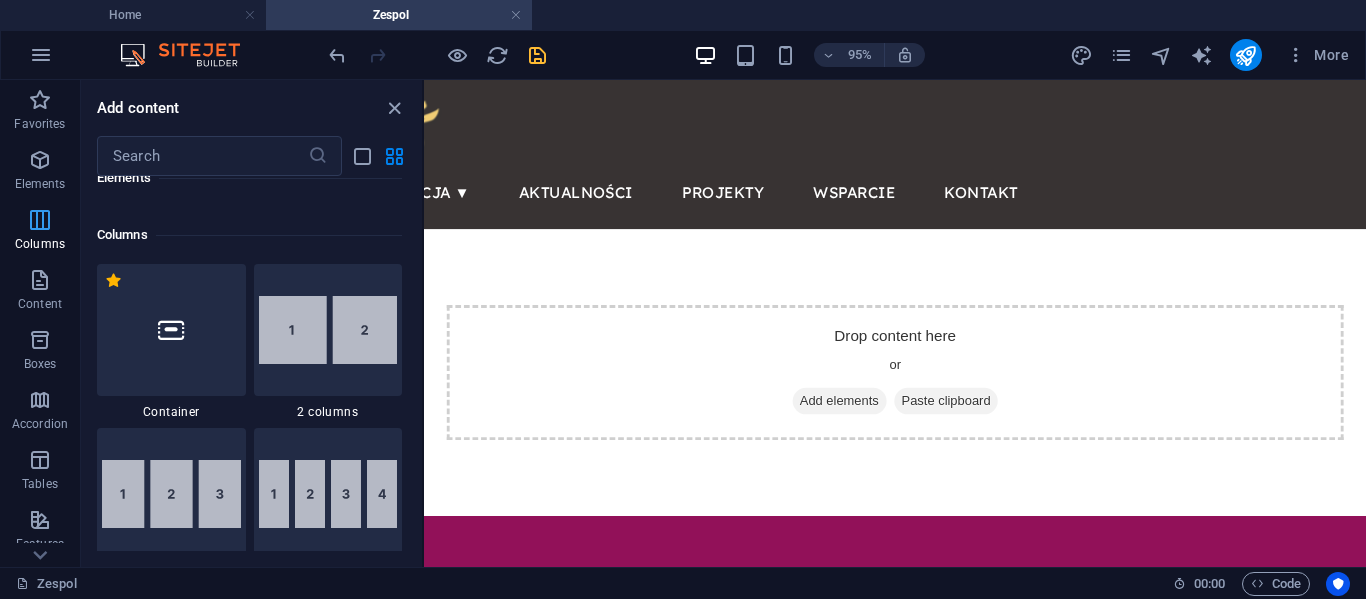 scroll, scrollTop: 990, scrollLeft: 0, axis: vertical 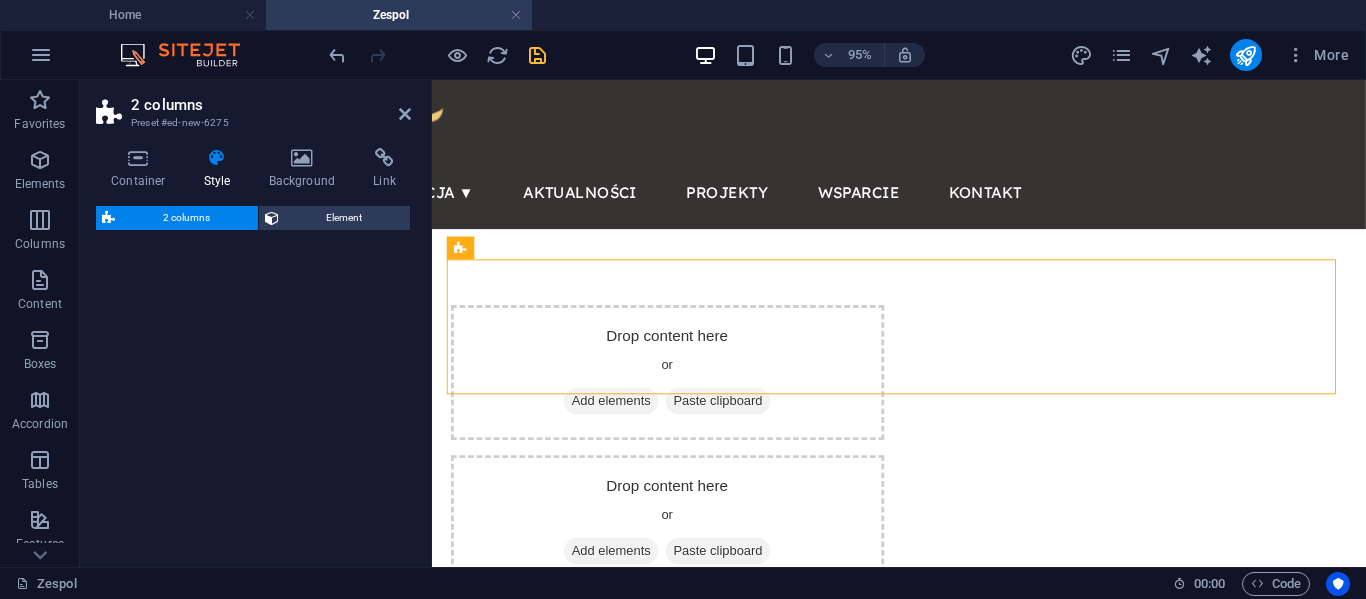 select on "rem" 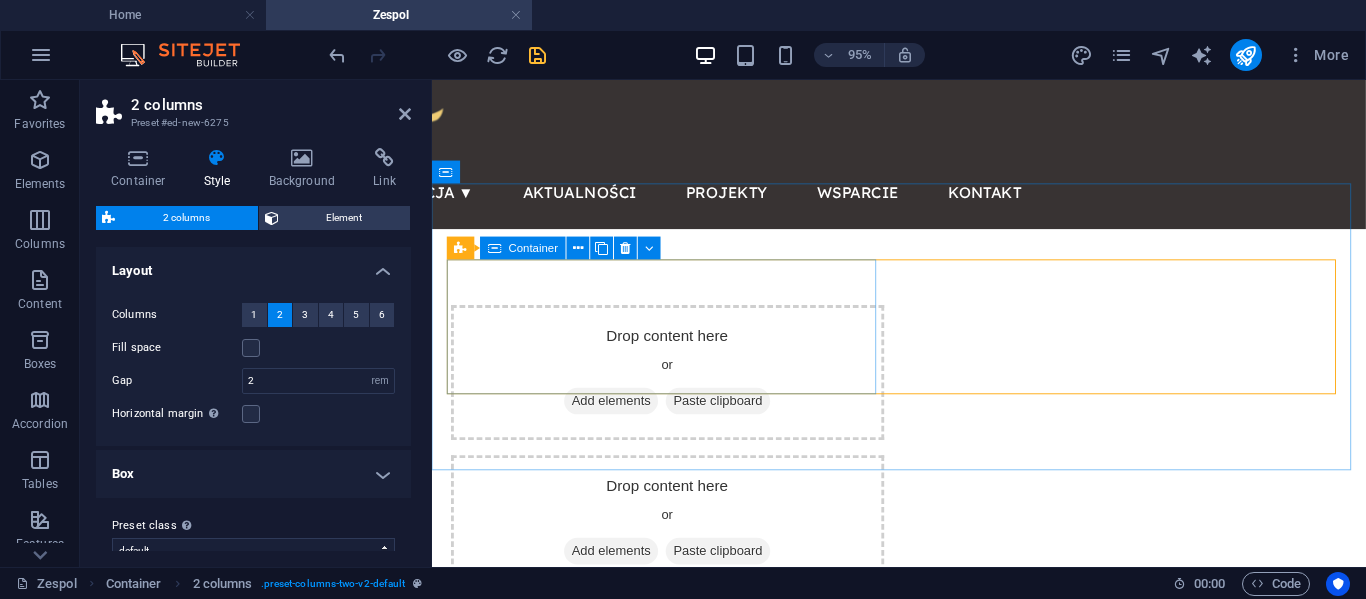 click on "Paste clipboard" at bounding box center (733, 418) 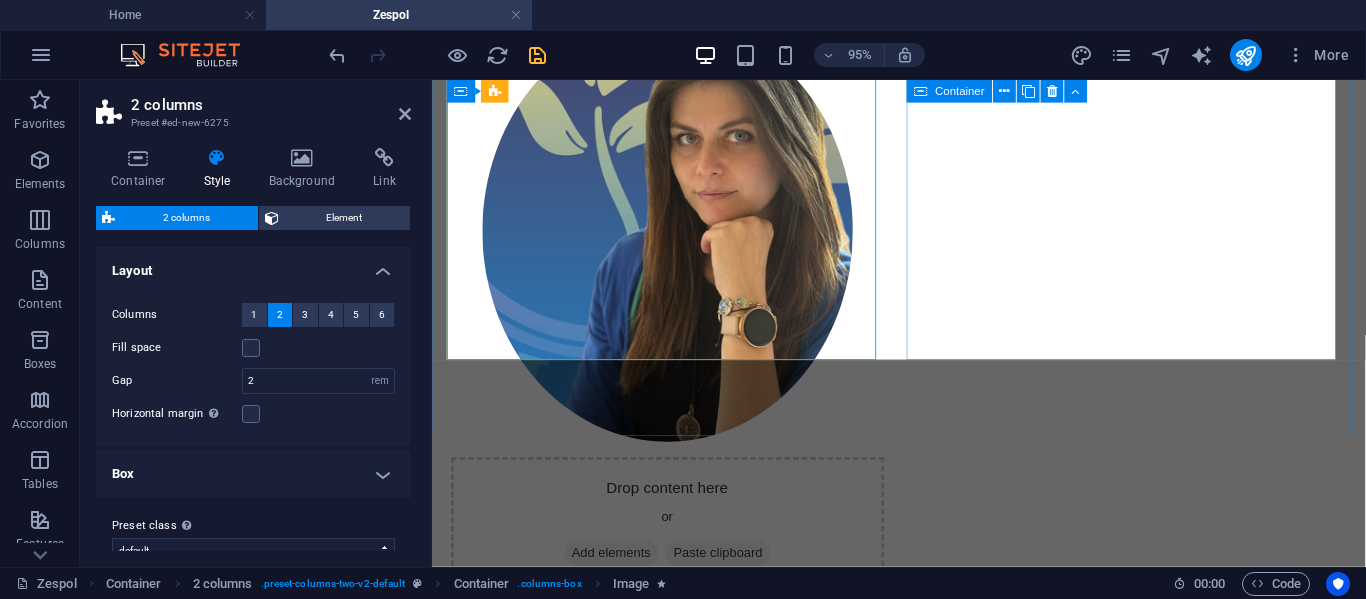 scroll, scrollTop: 0, scrollLeft: 0, axis: both 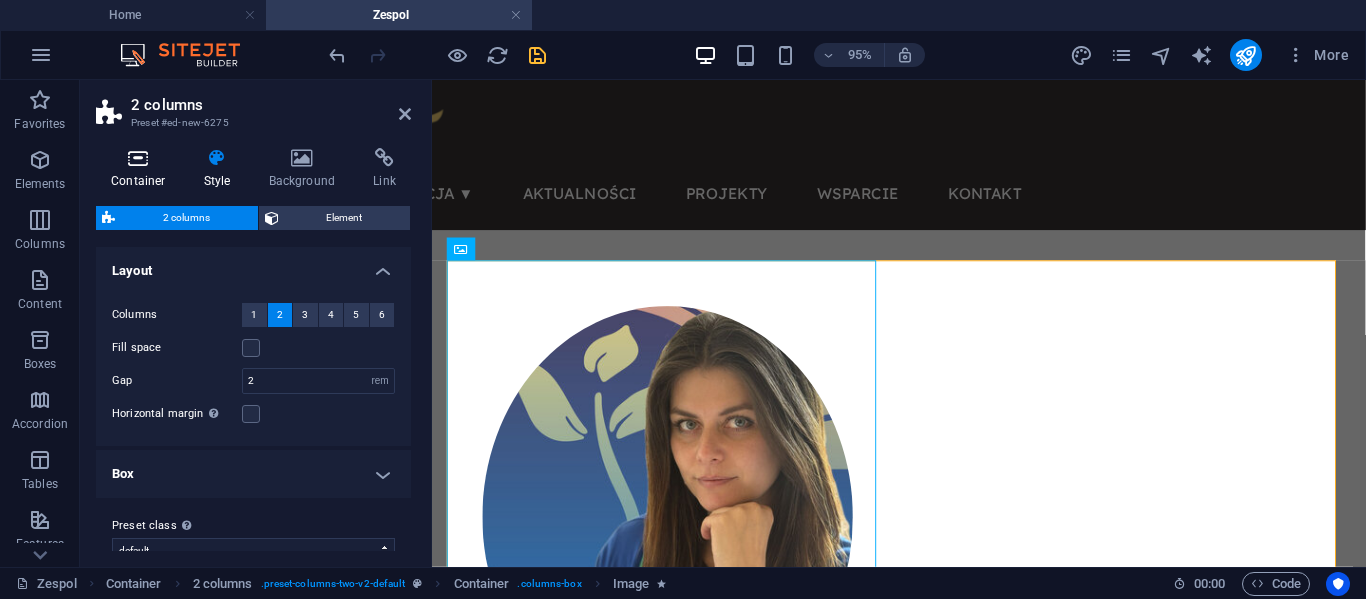 click on "Container" at bounding box center [142, 169] 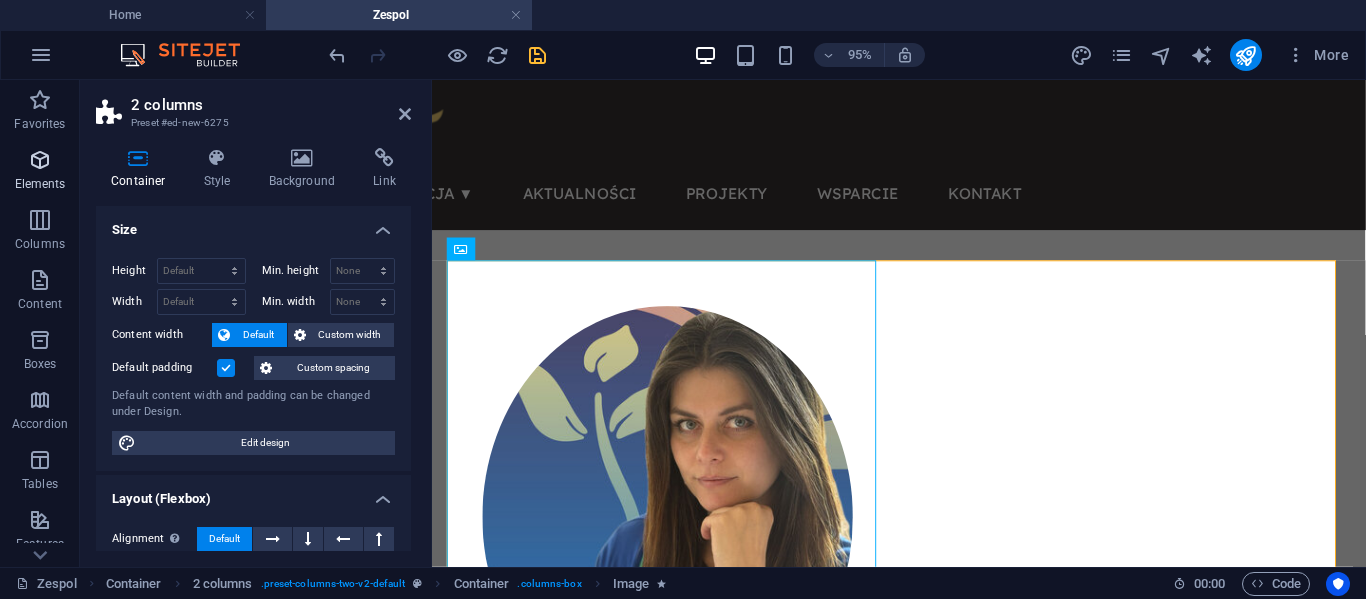 click at bounding box center (40, 160) 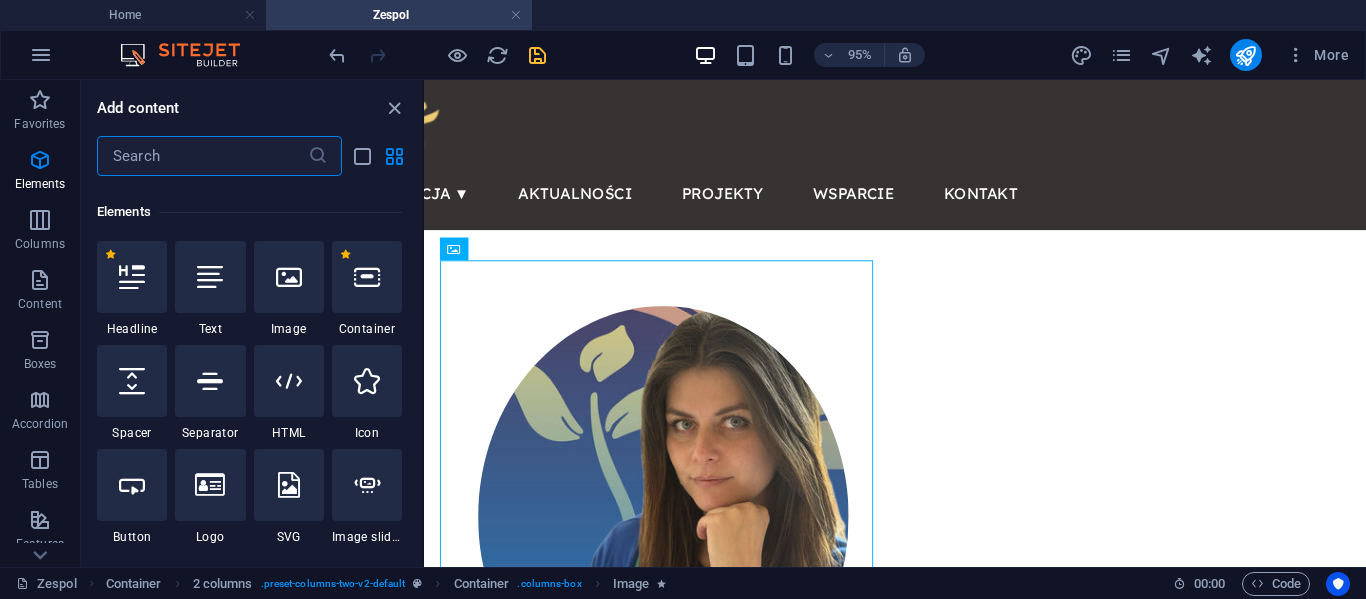 scroll, scrollTop: 213, scrollLeft: 0, axis: vertical 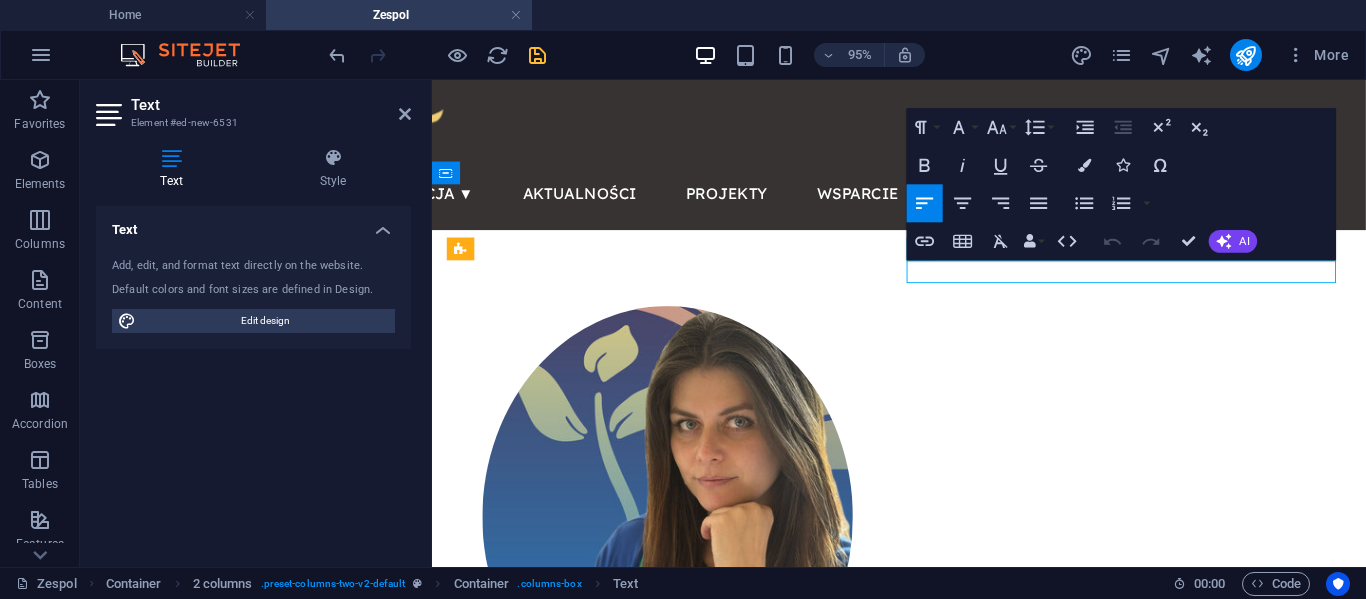 type 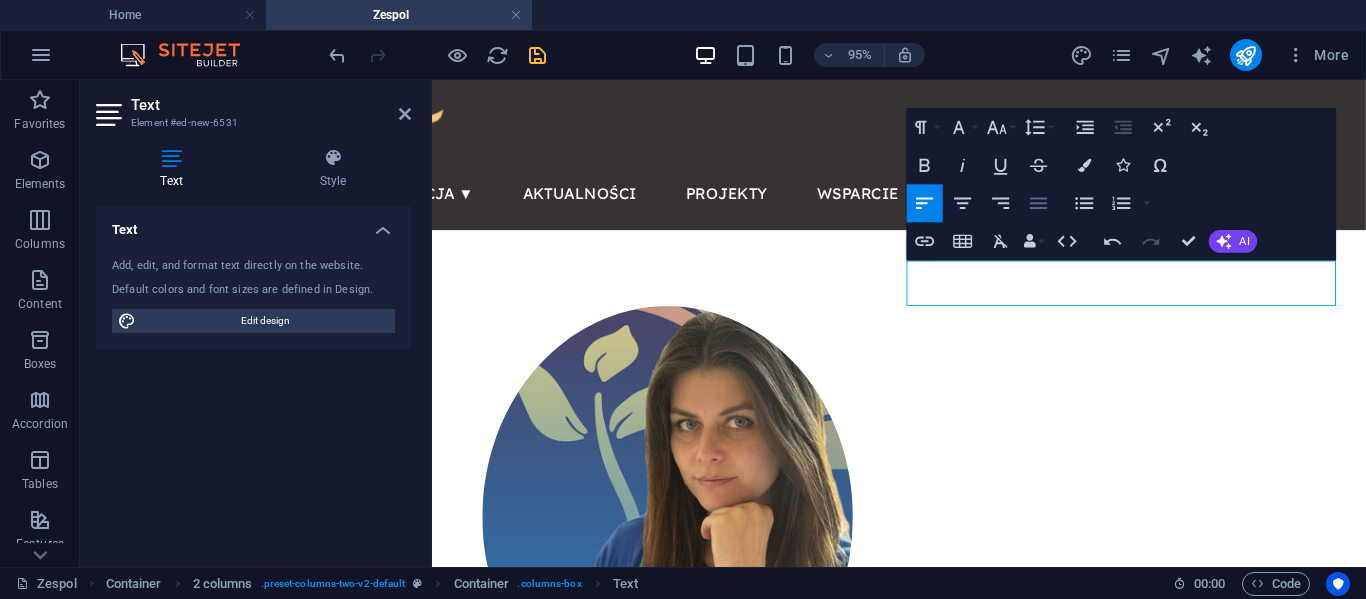 click 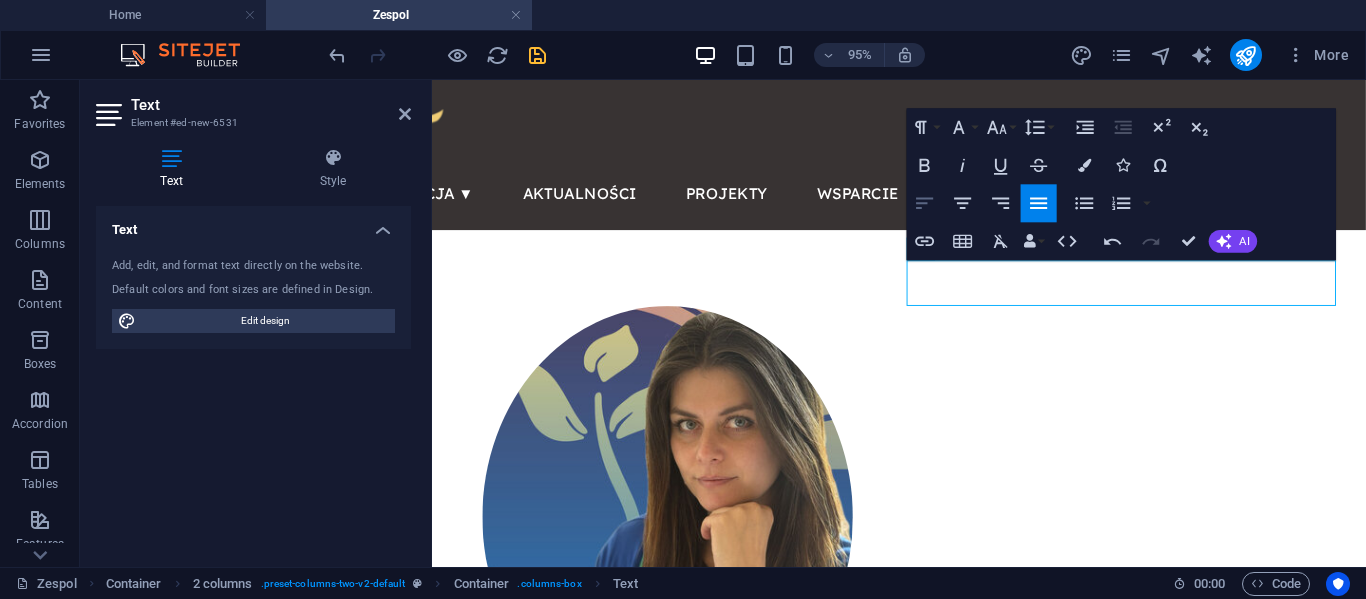 click 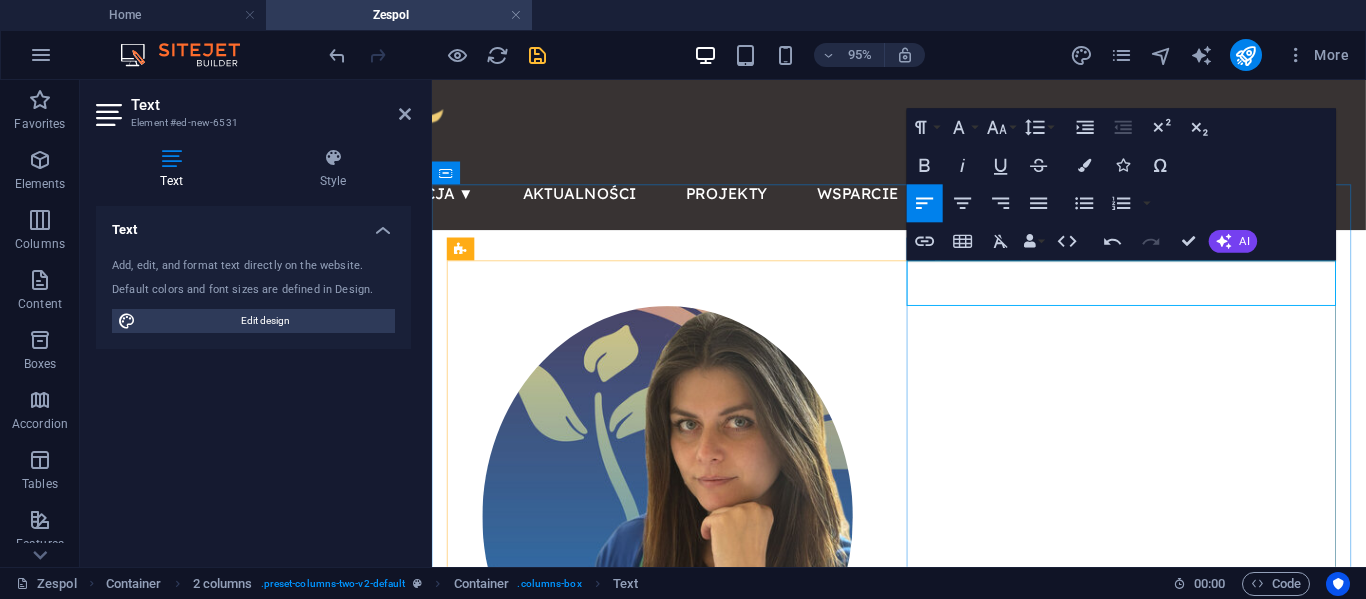 drag, startPoint x: 934, startPoint y: 284, endPoint x: 1103, endPoint y: 284, distance: 169 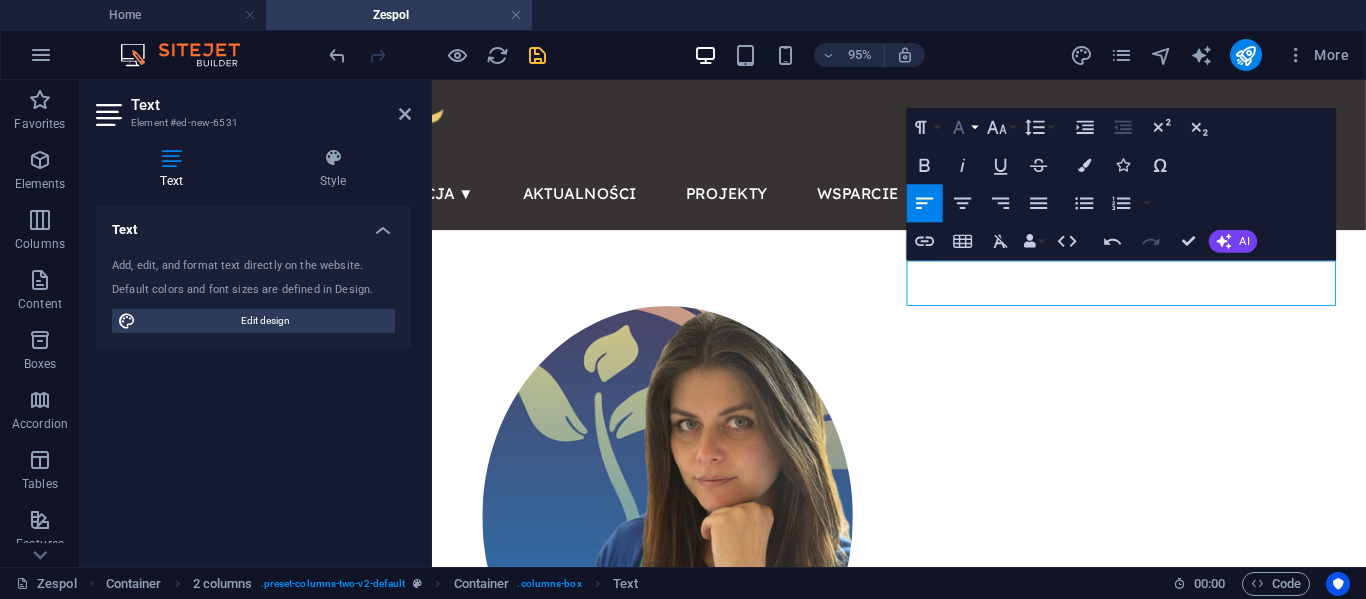 click on "Font Family" at bounding box center [963, 128] 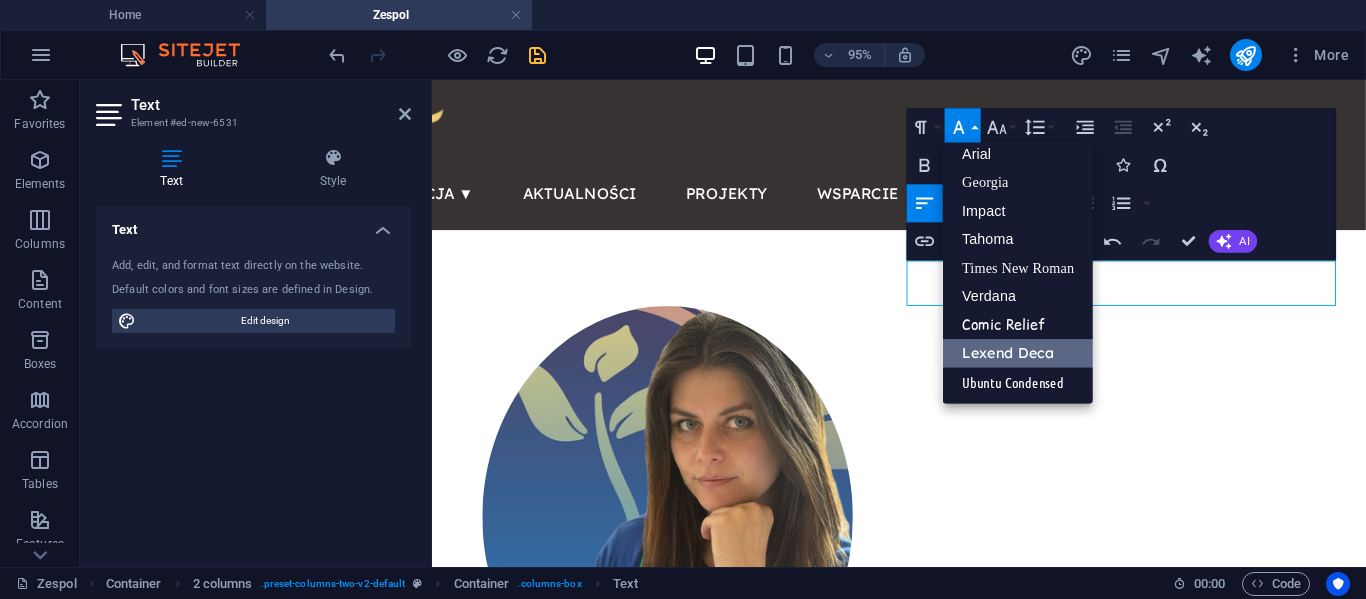 scroll, scrollTop: 11, scrollLeft: 0, axis: vertical 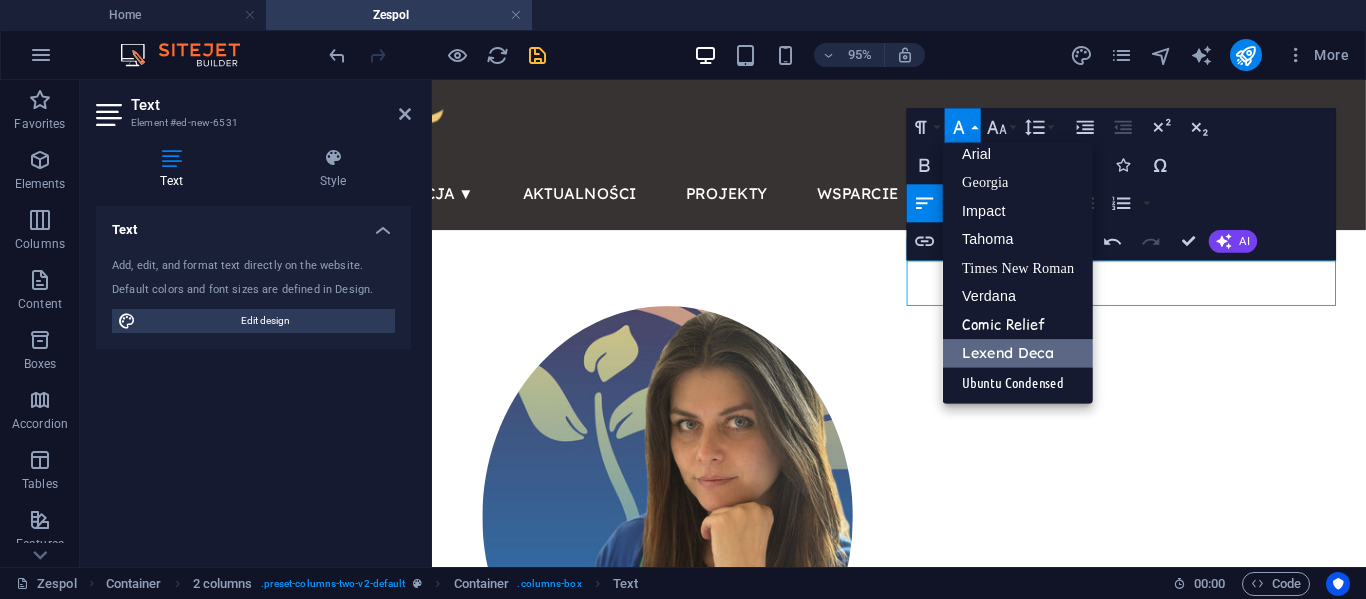 click on "Lexend Deca" at bounding box center [1018, 353] 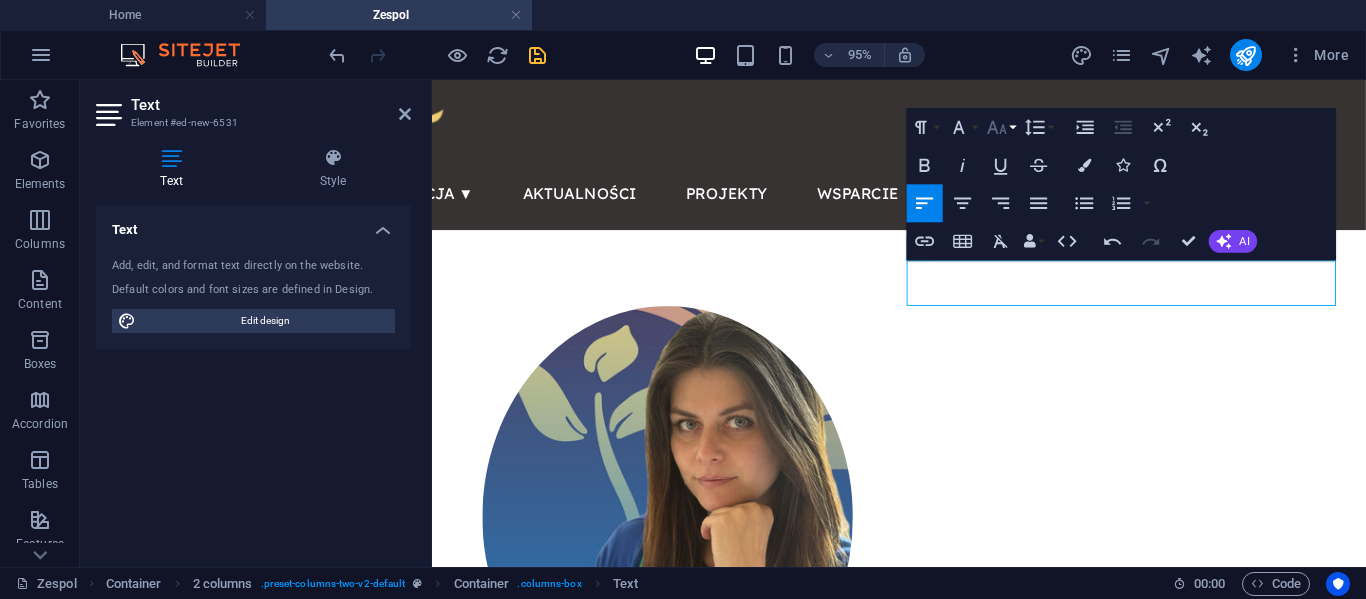 click on "Font Size" at bounding box center [1001, 128] 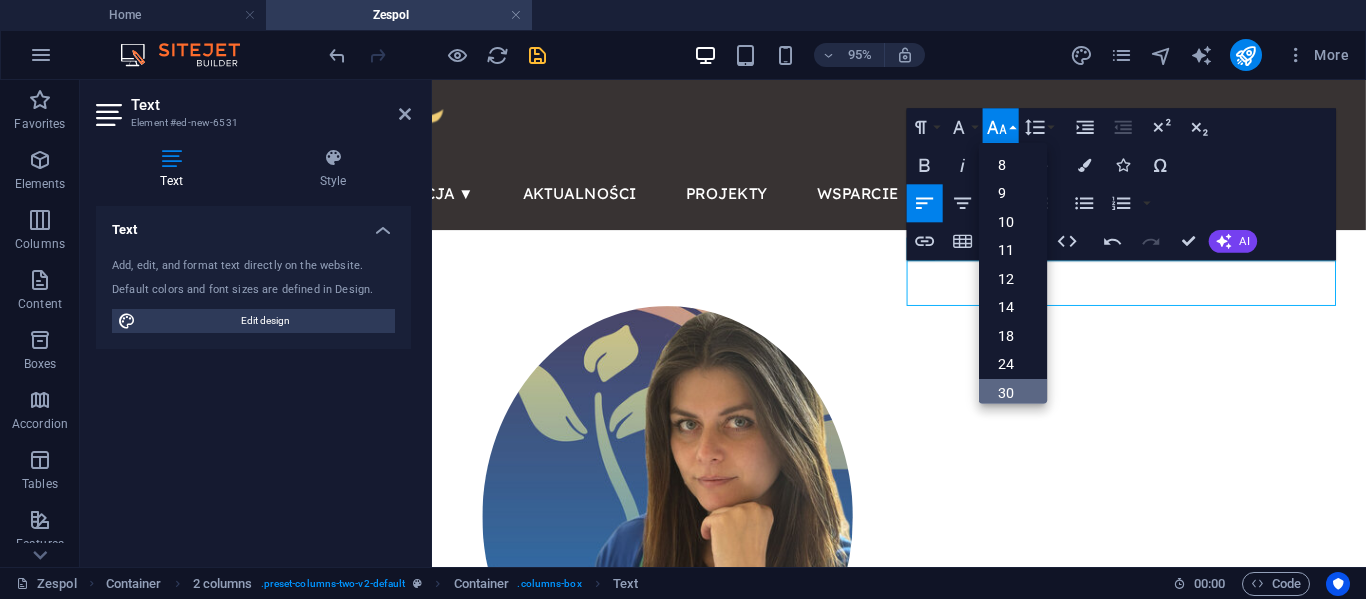 click on "30" at bounding box center (1013, 392) 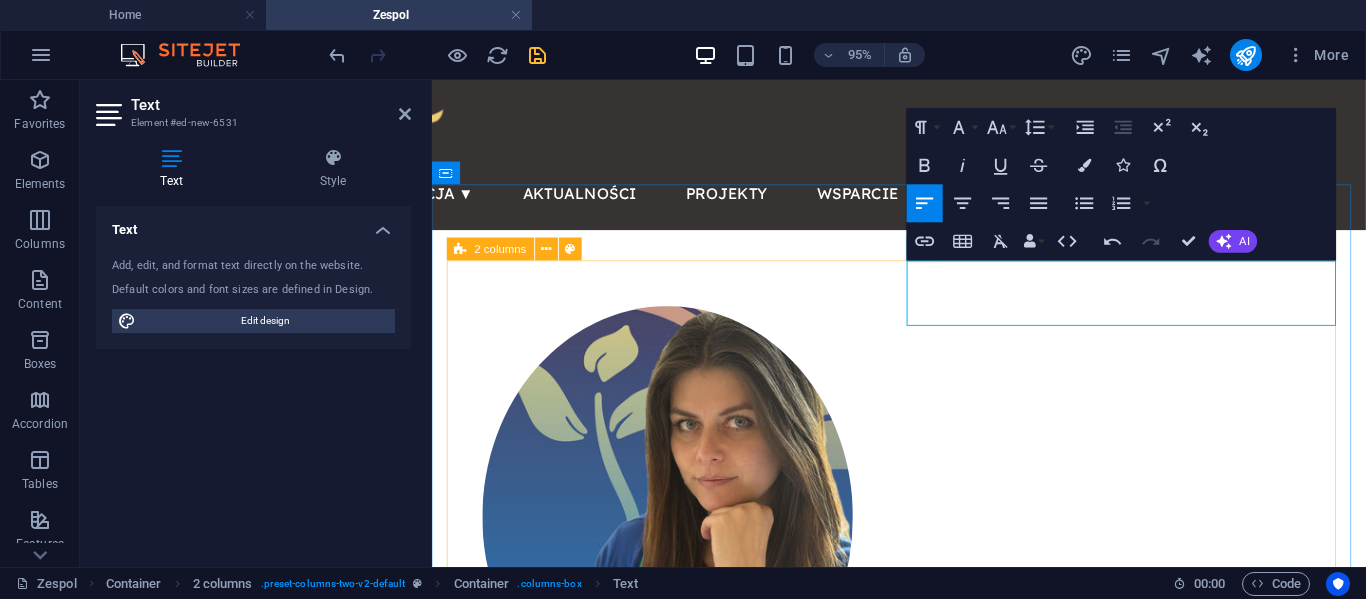 drag, startPoint x: 1109, startPoint y: 331, endPoint x: 920, endPoint y: 337, distance: 189.09521 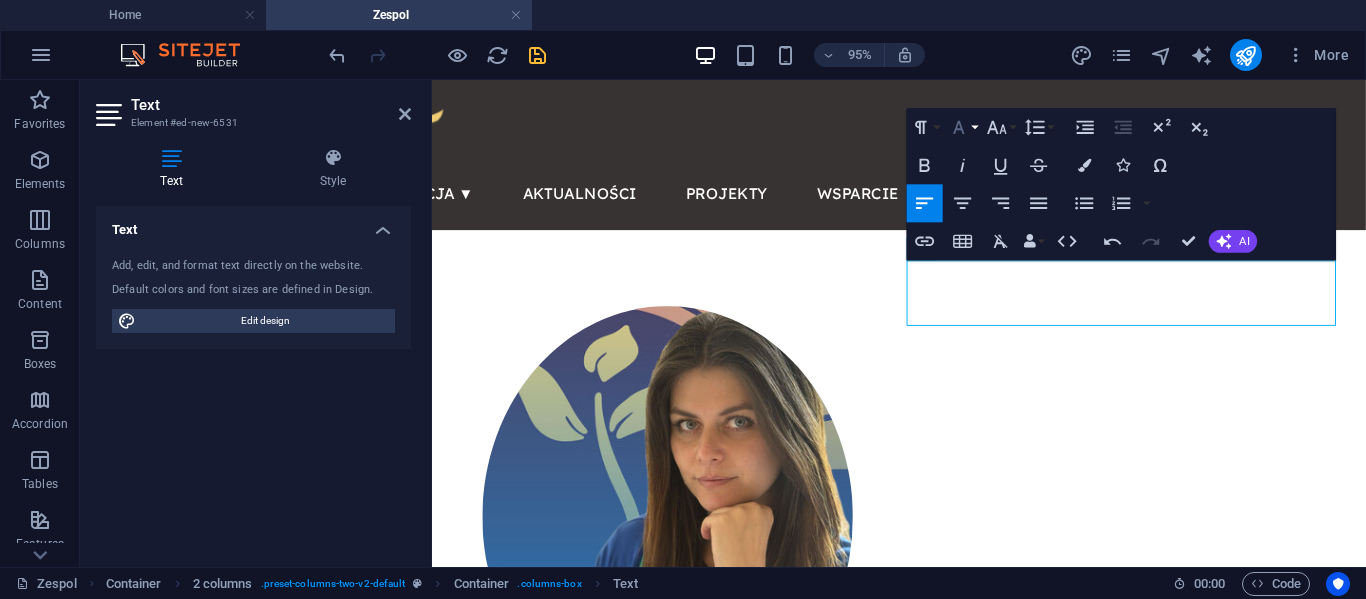 click 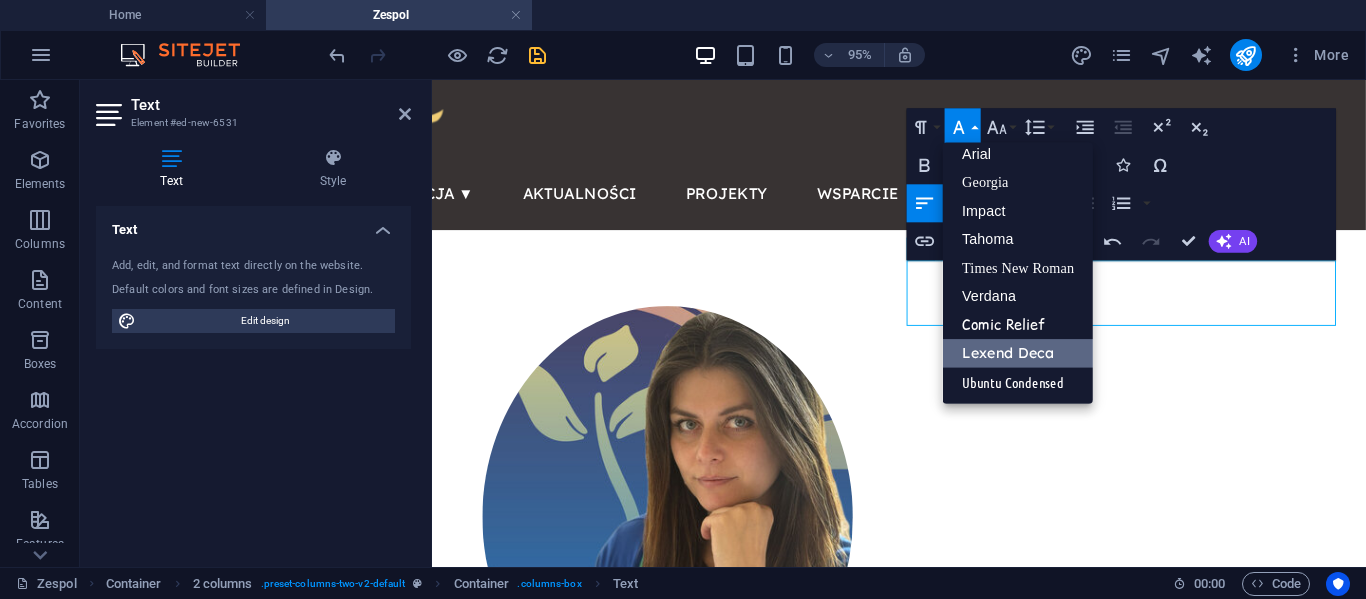 scroll, scrollTop: 11, scrollLeft: 0, axis: vertical 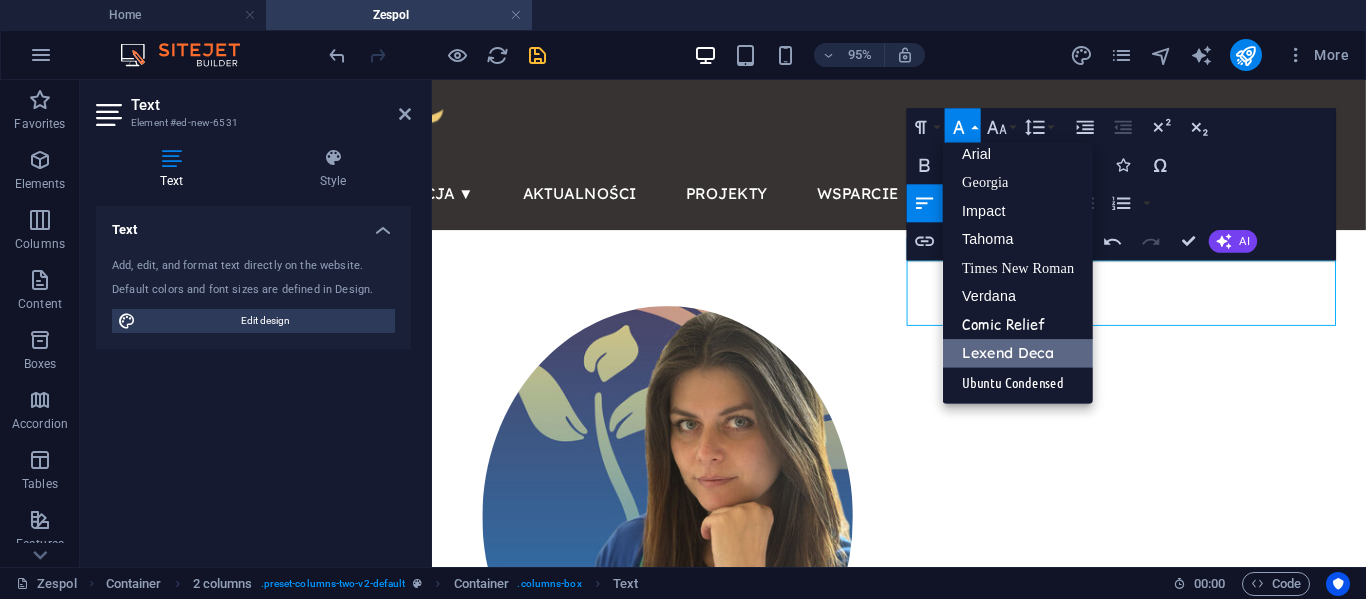 click on "Lexend Deca" at bounding box center [1018, 353] 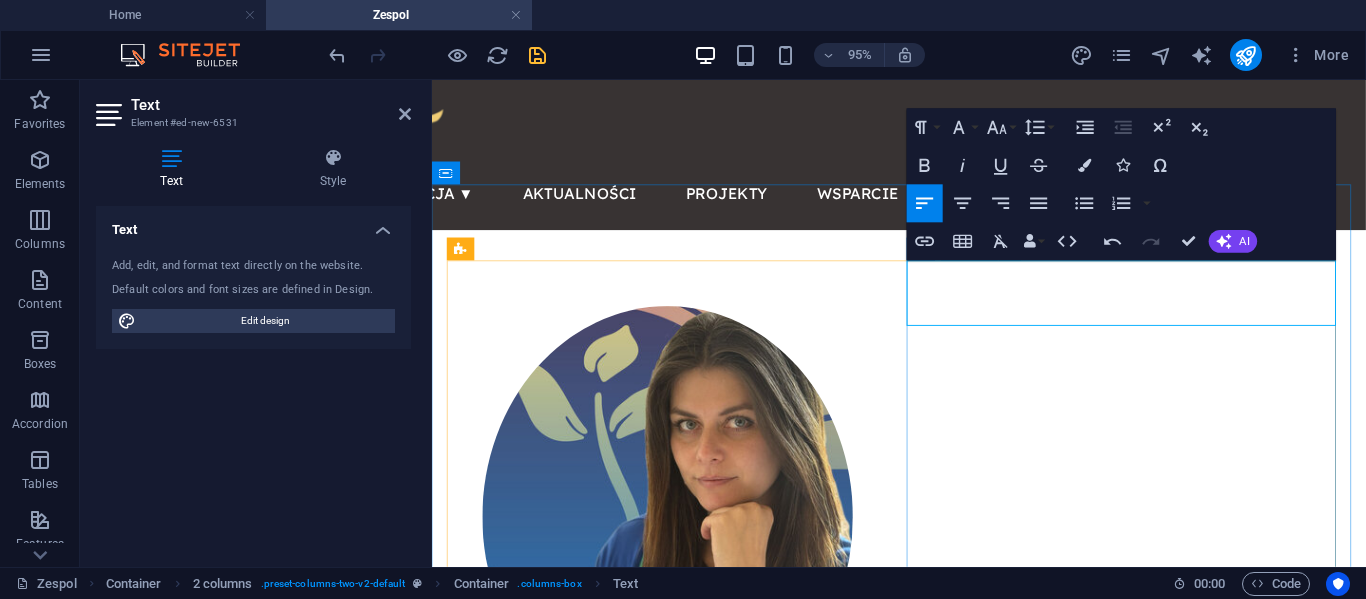 drag, startPoint x: 937, startPoint y: 291, endPoint x: 1241, endPoint y: 295, distance: 304.0263 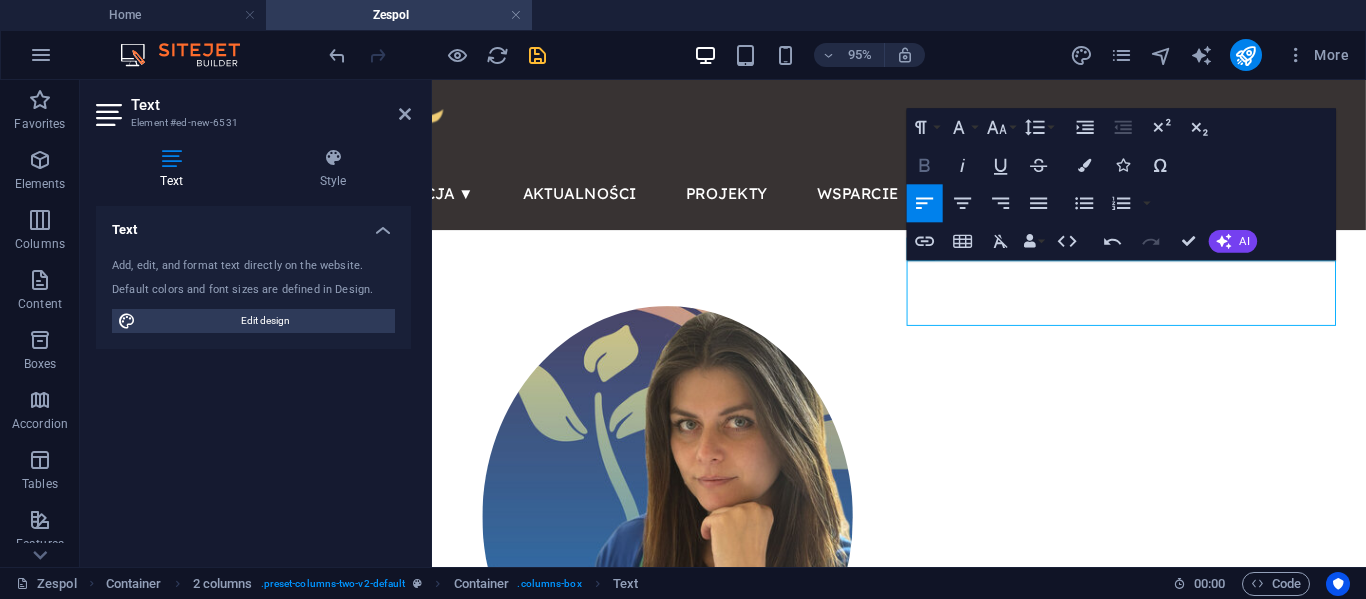 click 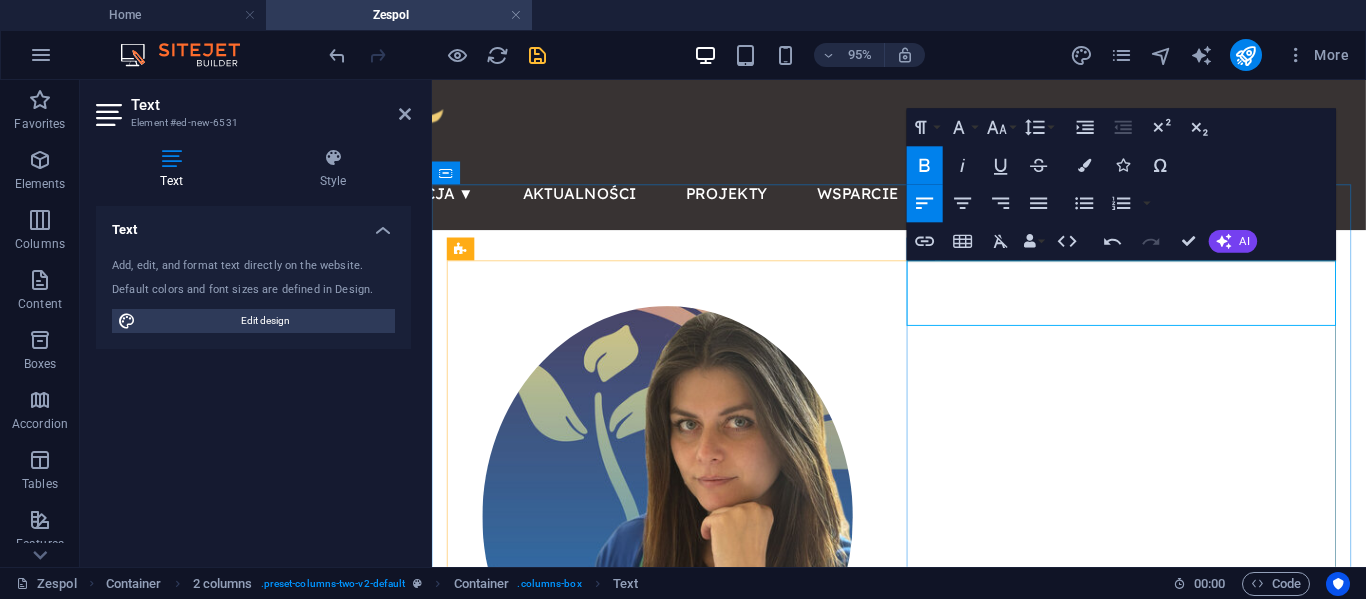click on "mgr Justyna Stroińska" at bounding box center (527, 835) 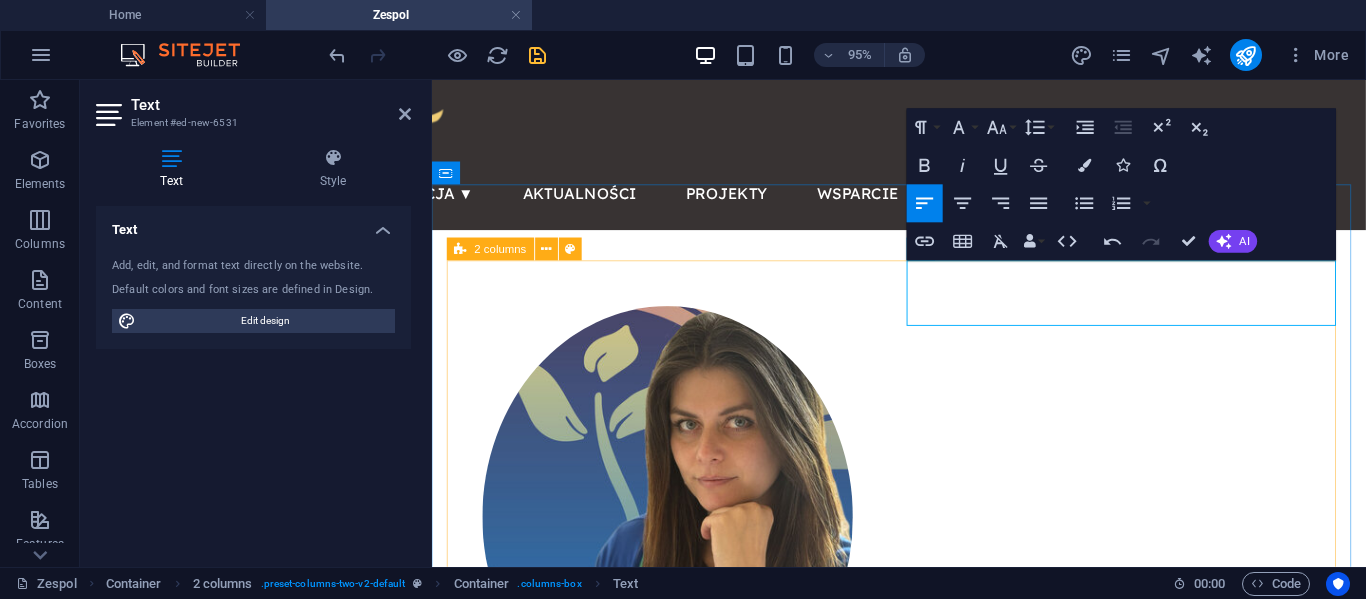 drag, startPoint x: 1108, startPoint y: 328, endPoint x: 925, endPoint y: 322, distance: 183.09833 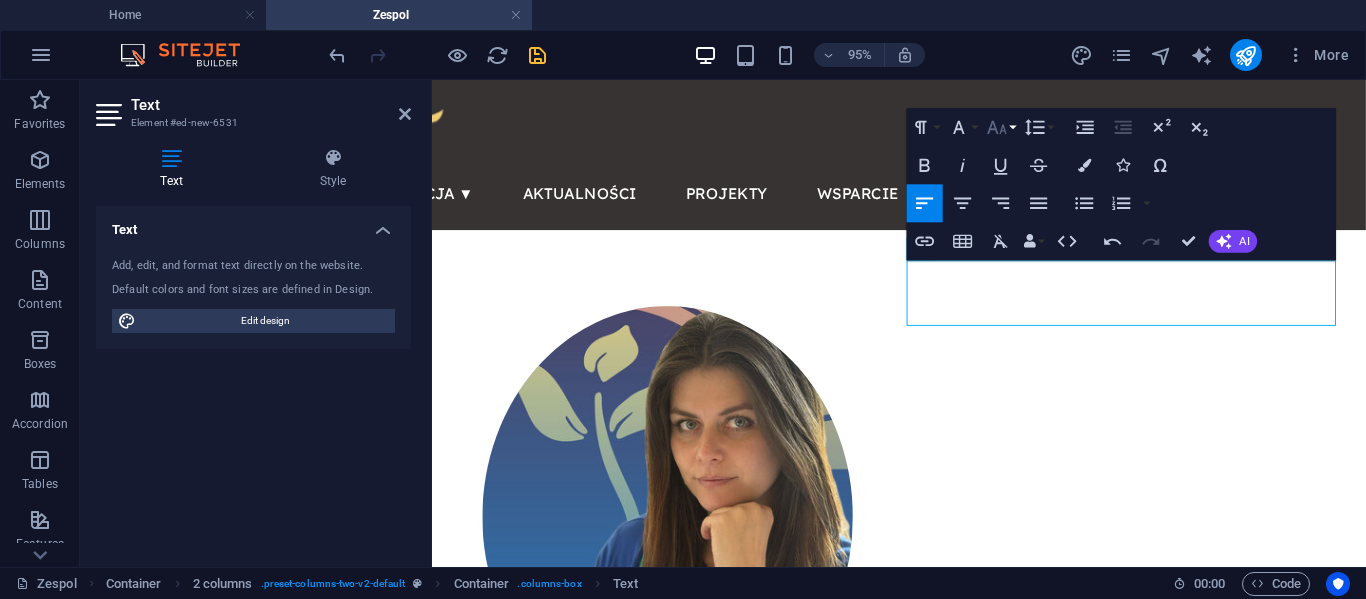 click on "Font Size" at bounding box center [1001, 128] 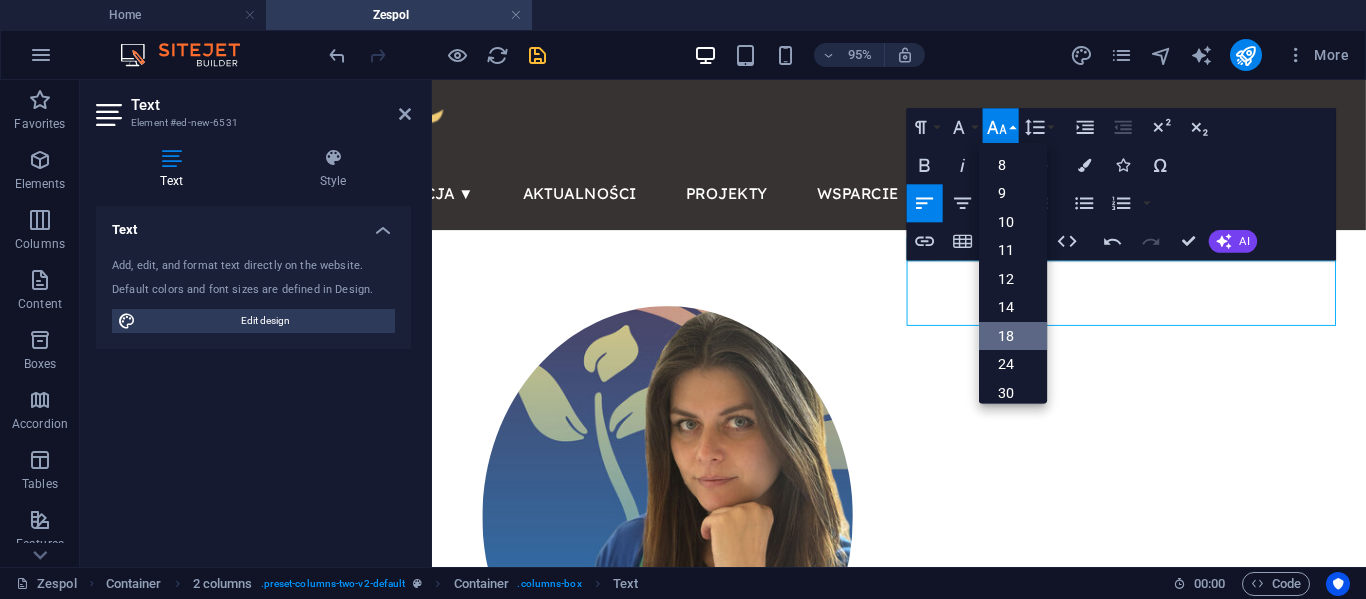 click on "18" at bounding box center (1013, 335) 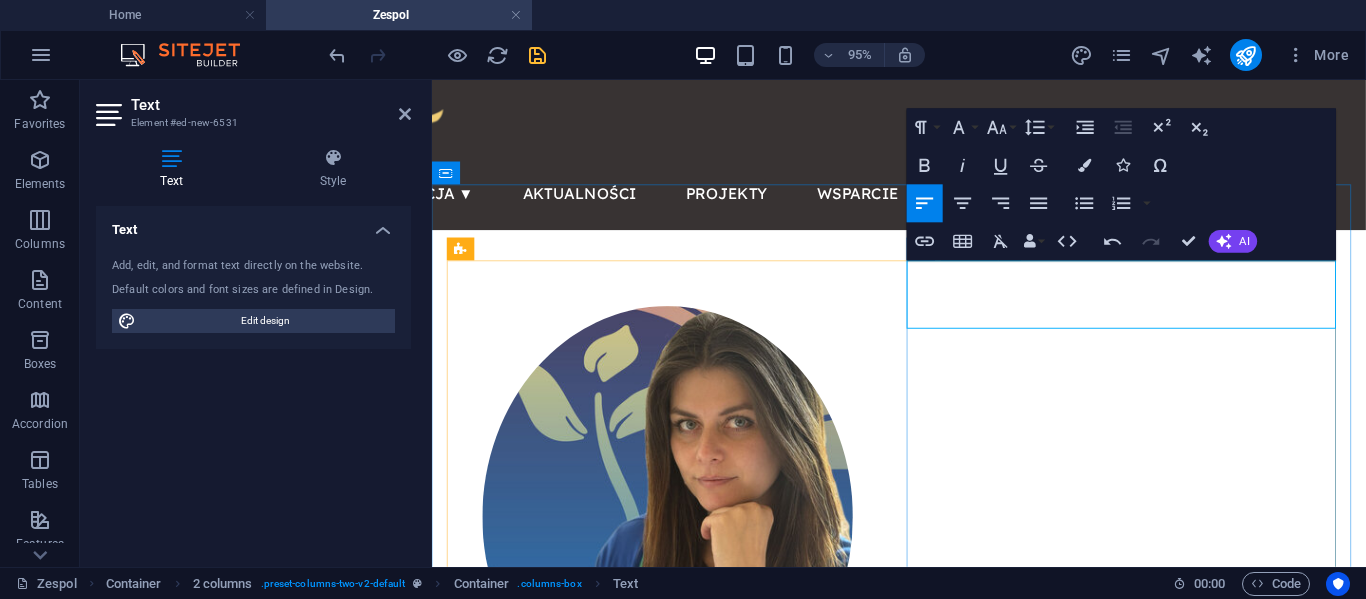 click on "mgr Justyna Stroińska" at bounding box center [680, 836] 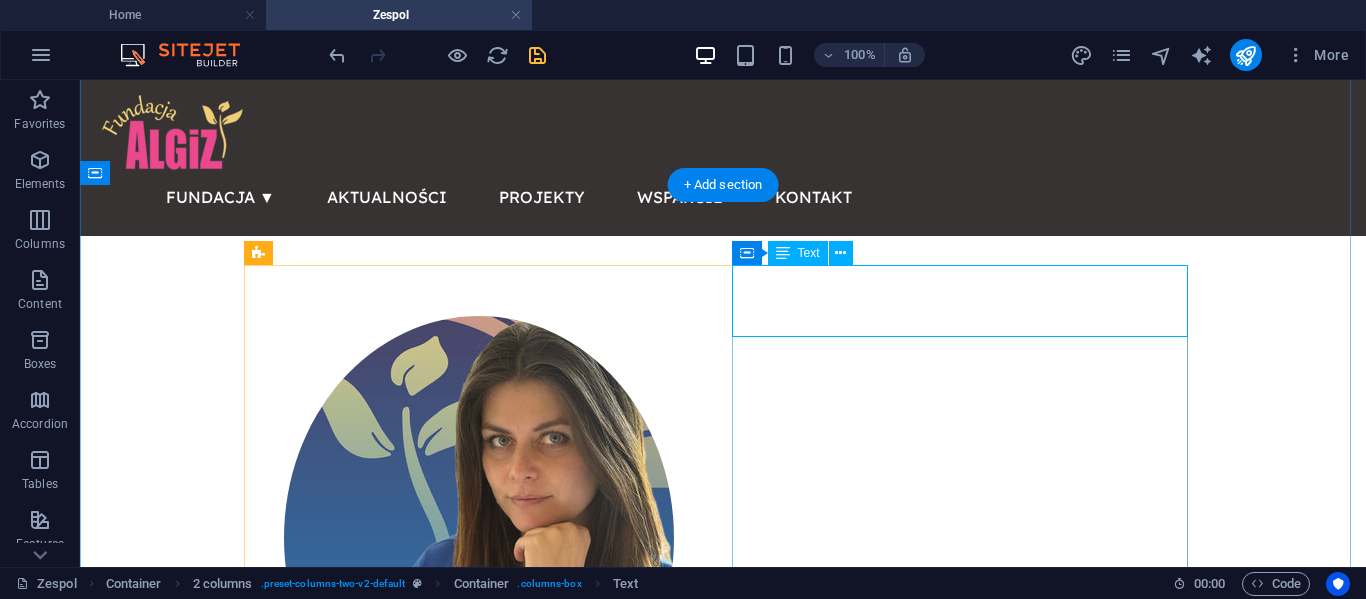 scroll, scrollTop: 0, scrollLeft: 0, axis: both 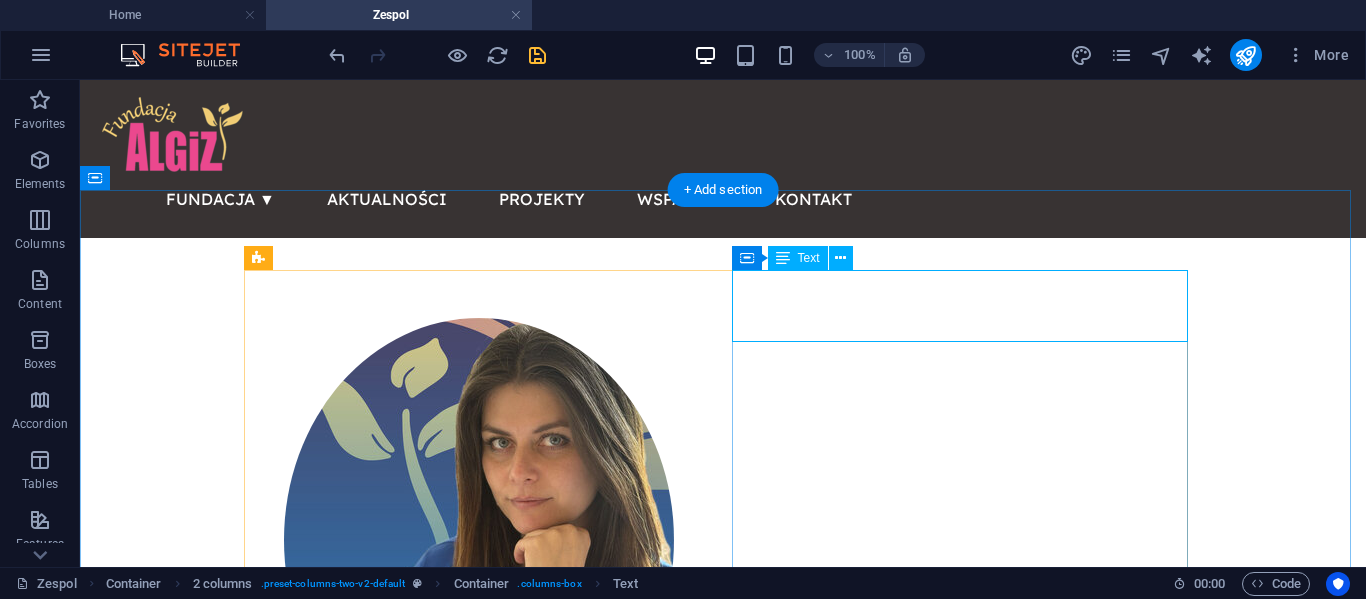 click on "Prezes Fundacji Algiz mgr Justyna Stroińska" at bounding box center [479, 814] 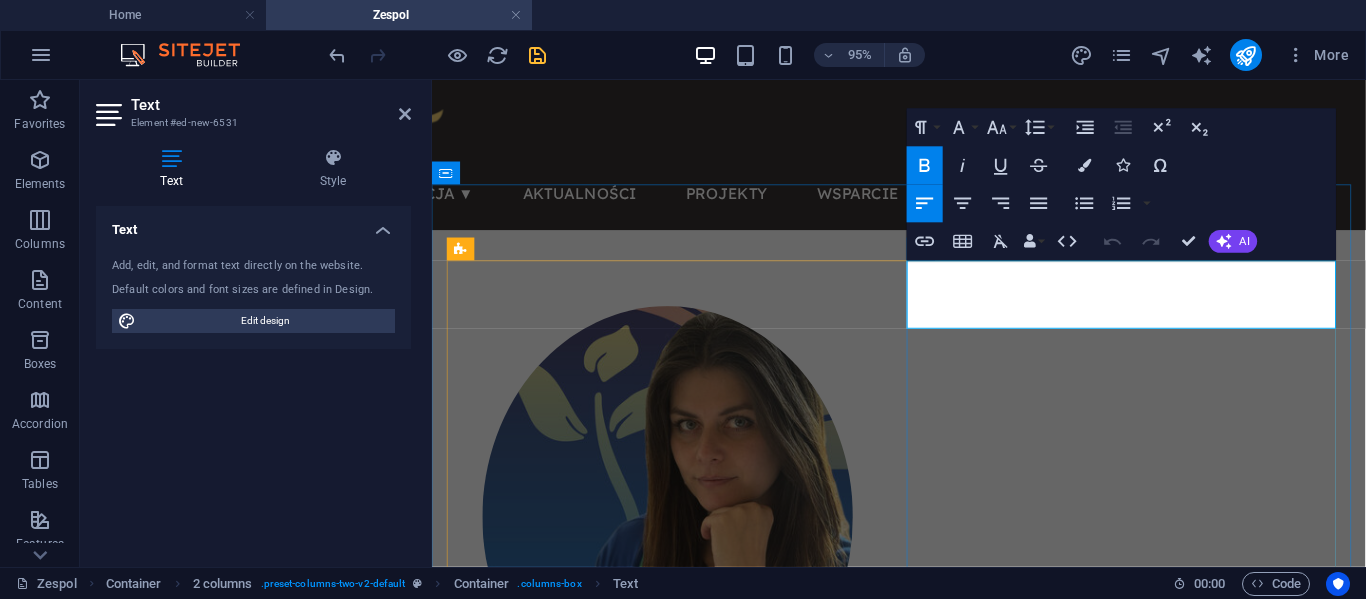 click on "mgr Justyna Stroińska" at bounding box center [538, 836] 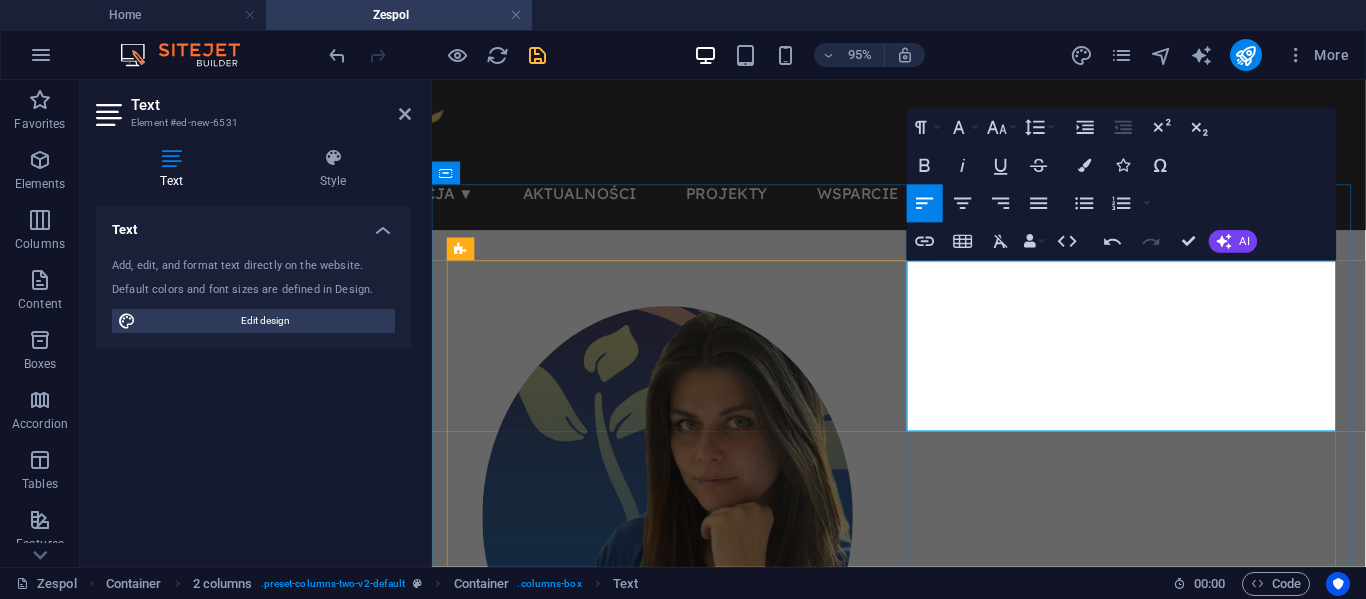 type 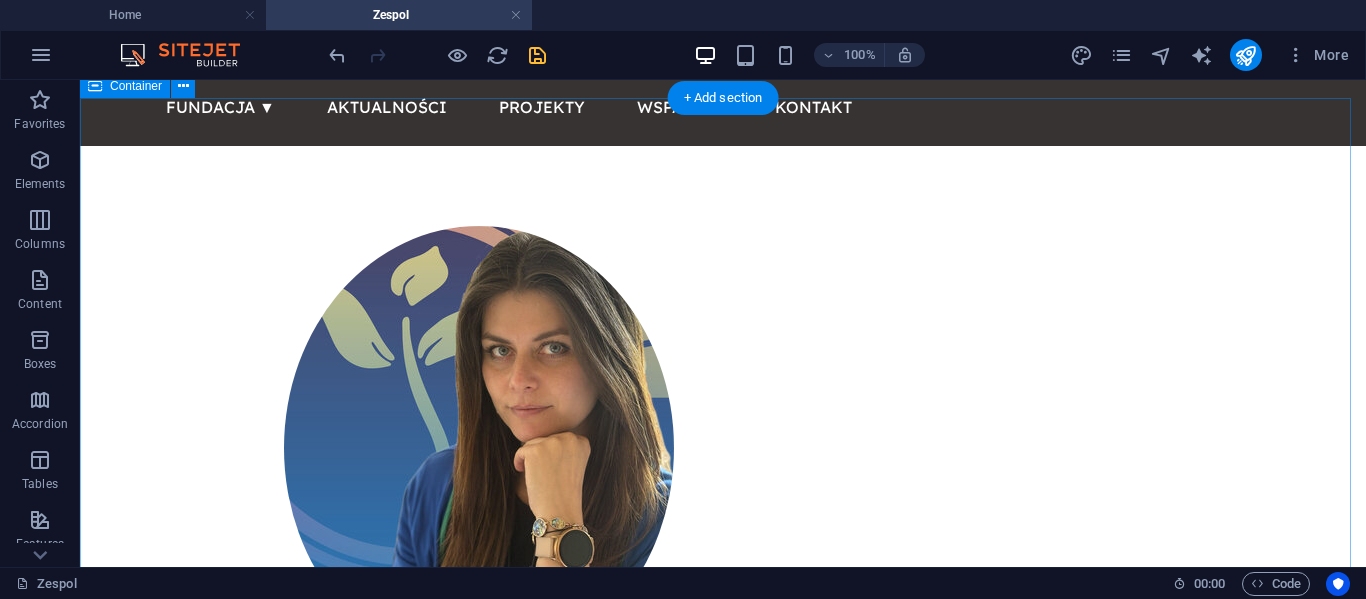 scroll, scrollTop: 91, scrollLeft: 0, axis: vertical 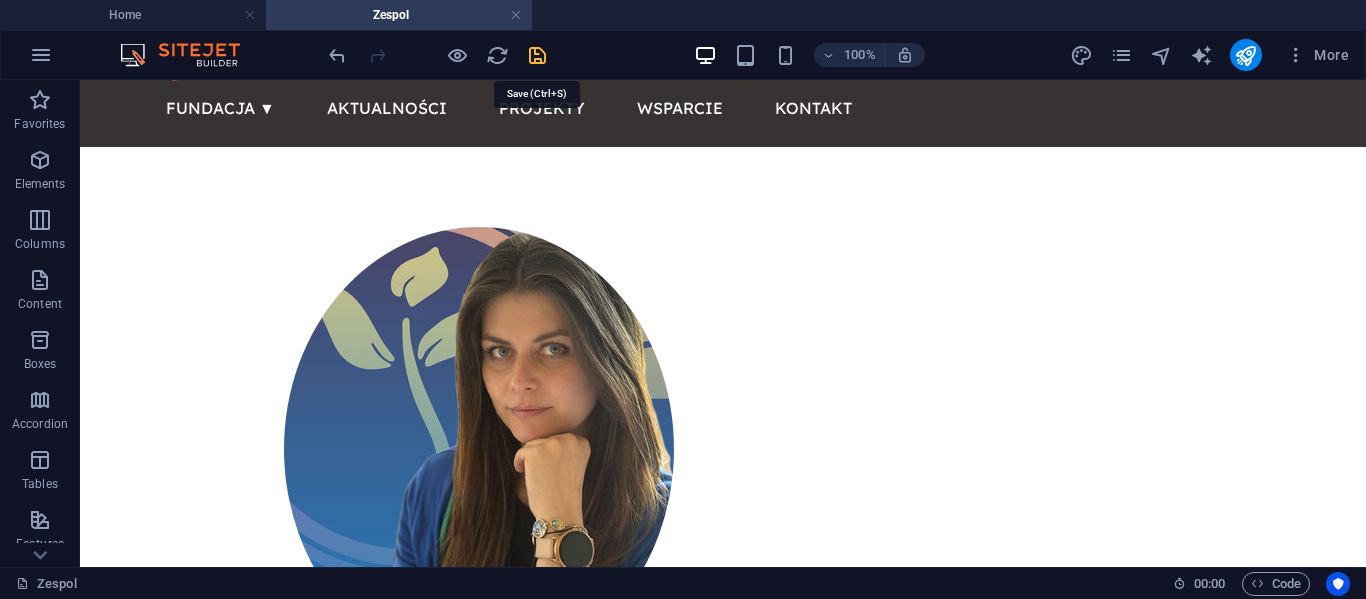 click at bounding box center (537, 55) 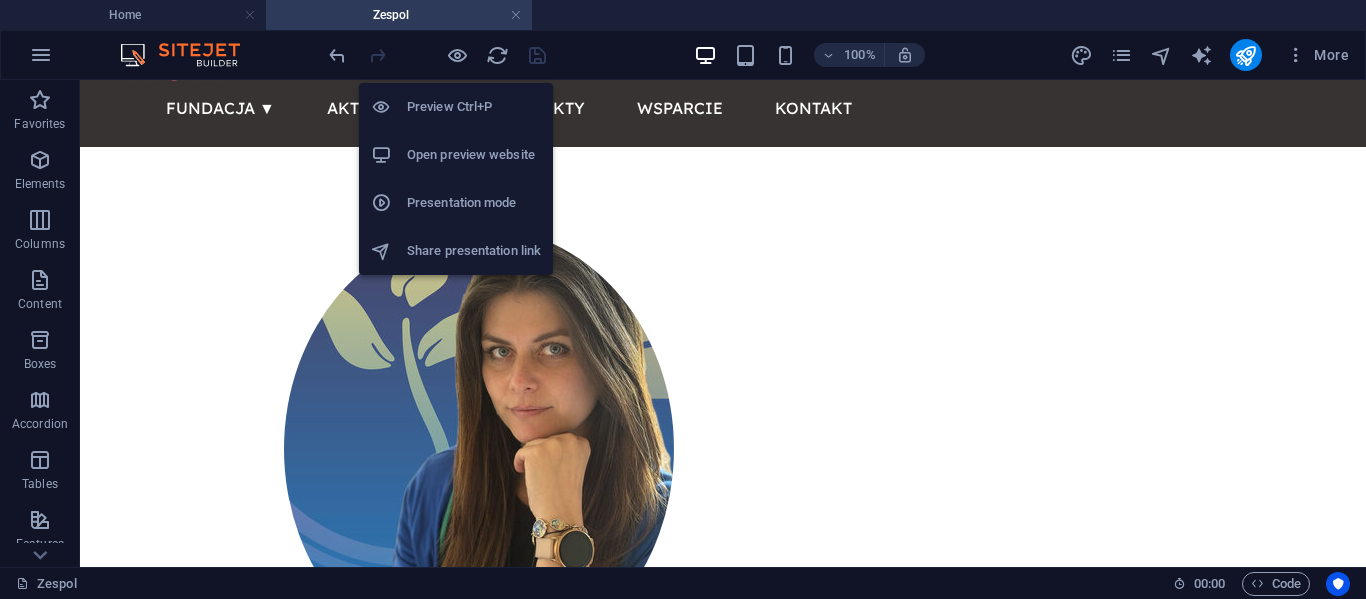 click on "Presentation mode" at bounding box center (474, 203) 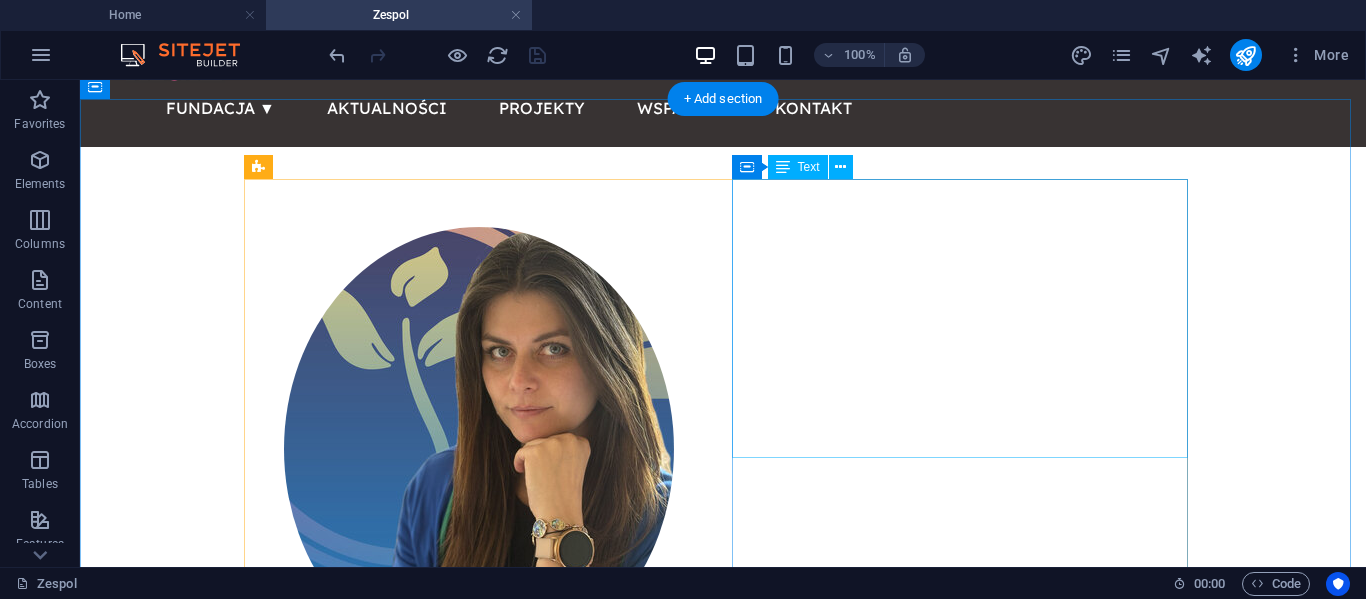click on "Prezes Fundacji Algiz mgr Justyna Stroińska Jestem wesoła 40 stka lubie pomagać , zawsze jestem ambitna i koleżeńska . moje motto to pomagatto. od dziecka chcialam sluzyc pomoca innym dzieki temu jestem szczesliwa." at bounding box center [479, 826] 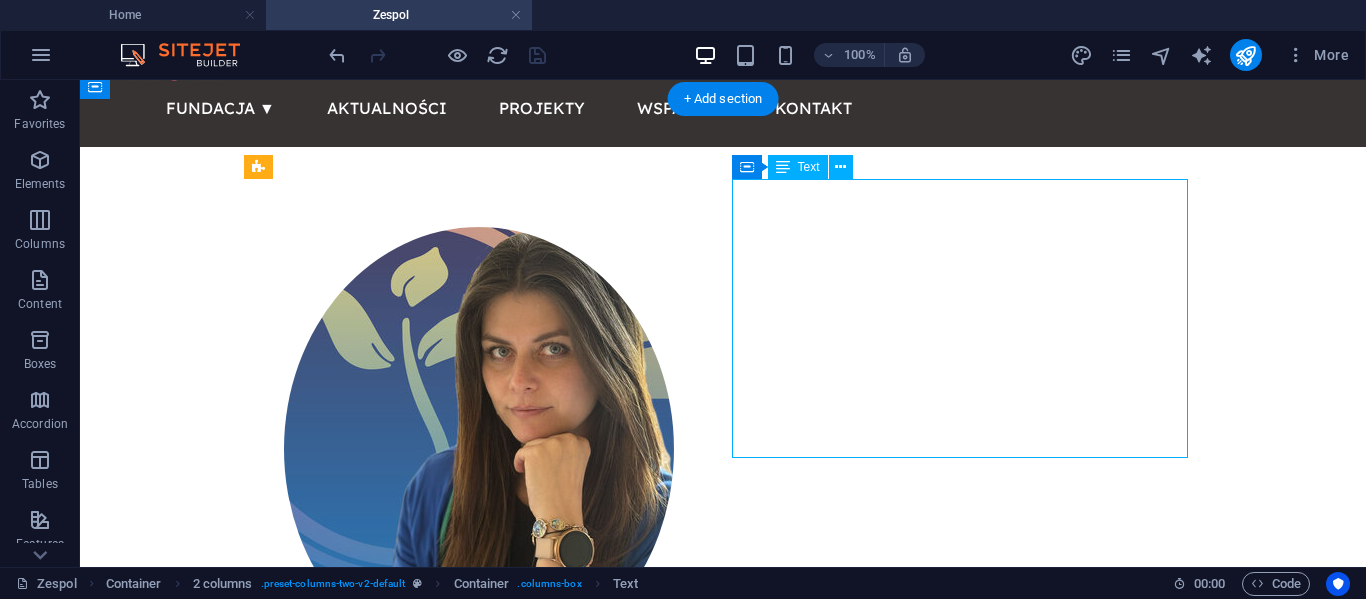 click on "Prezes Fundacji Algiz mgr Justyna Stroińska Jestem wesoła 40 stka lubie pomagać , zawsze jestem ambitna i koleżeńska . moje motto to pomagatto. od dziecka chcialam sluzyc pomoca innym dzieki temu jestem szczesliwa." at bounding box center [479, 826] 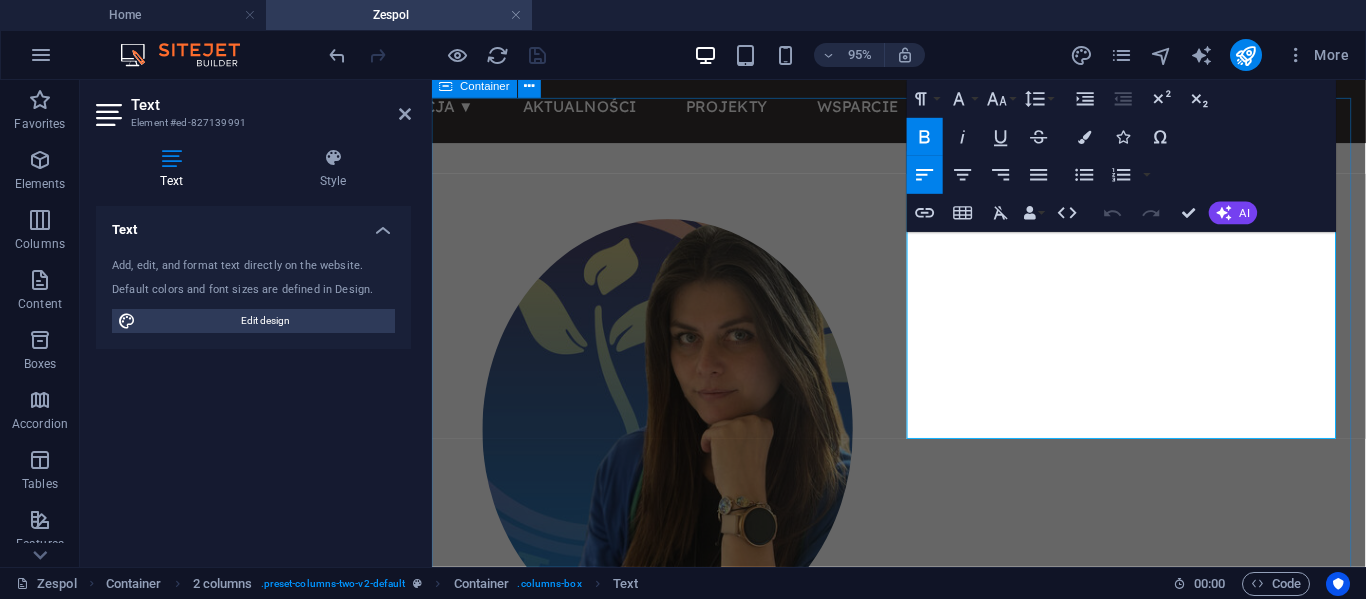 click on "Prezes Fundacji Algiz mgr Justyna Stroińska Jestem wesoła 40 stka lubie pomagać , zawsze jestem ambitna i koleżeńska . moje motto to pomagatto. od dziecka chcialam sluzyc pomoca innym dzieki temu jestem szczesliwa." at bounding box center (923, 596) 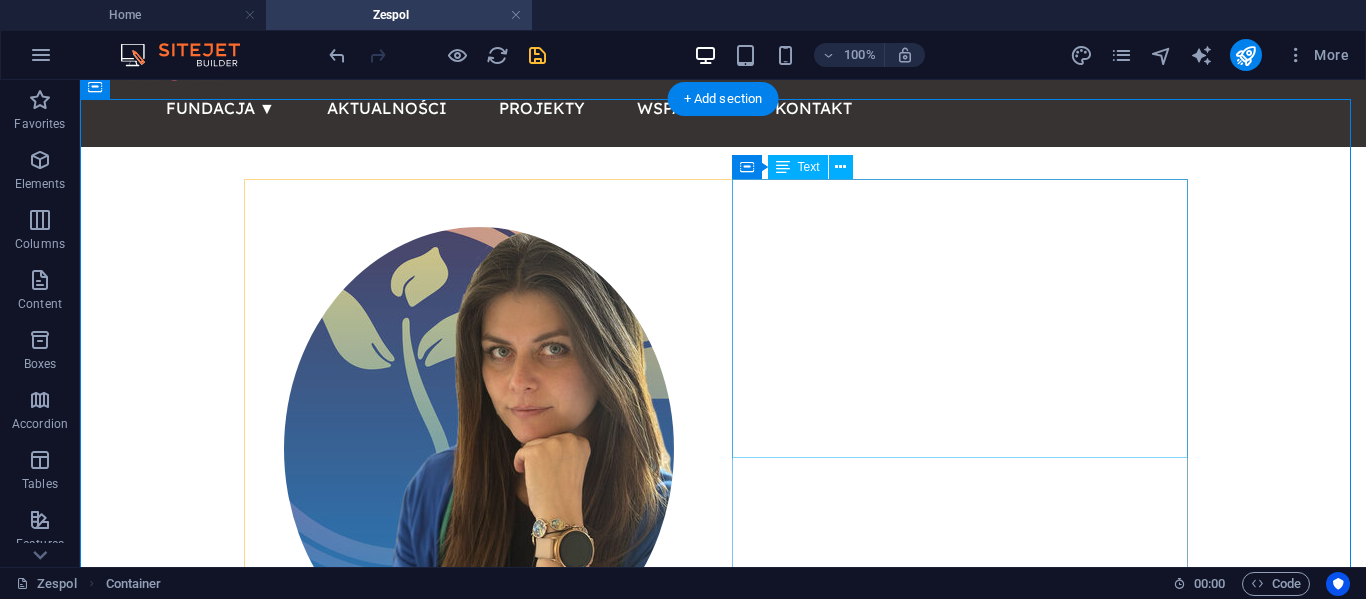 click on "Prezes Fundacji Algiz mgr Justyna Stroińska Jestem wesoła 40 stka lubie pomagać , zawsze jestem ambitna i koleżeńska . moje motto to pomagatto. od dziecka chcialam sluzyc pomoca innym dzieki temu jestem szczesliwa." at bounding box center [479, 826] 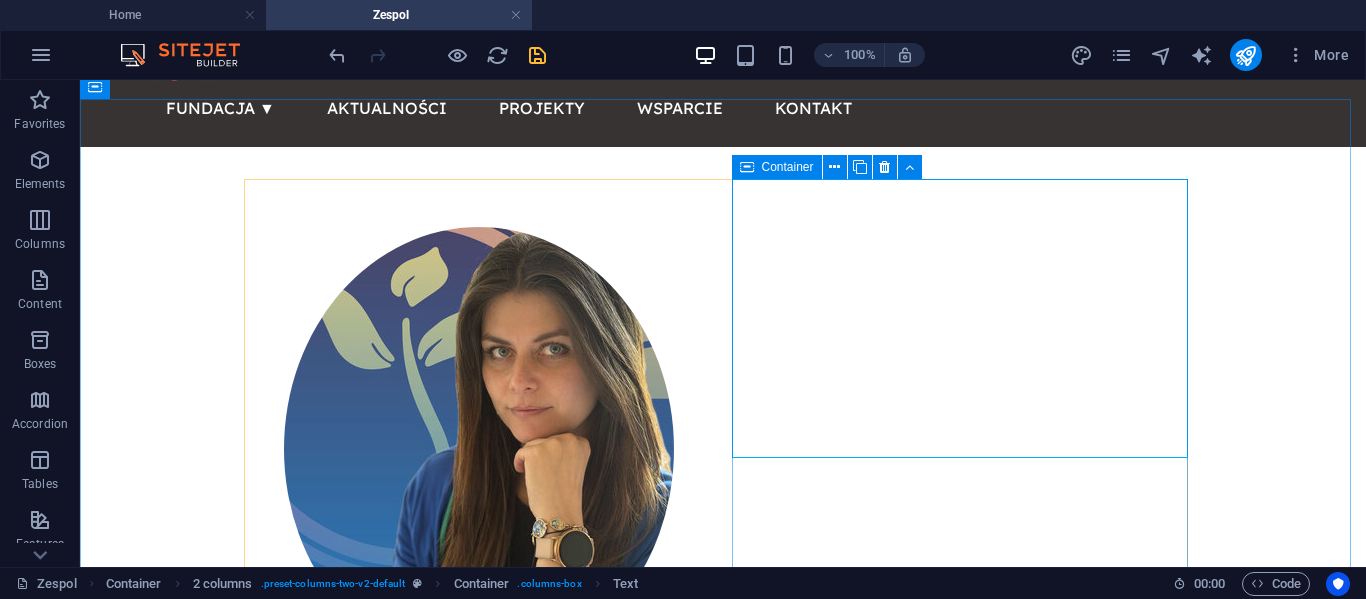 click at bounding box center (747, 167) 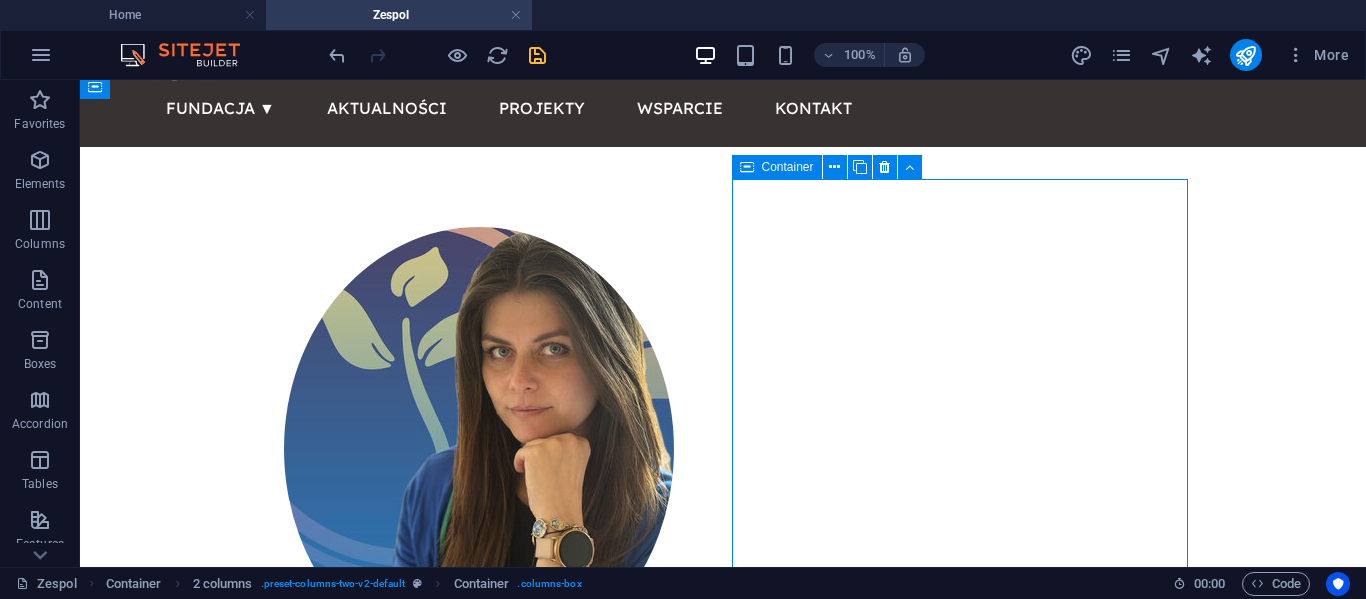 click on "Container" at bounding box center [788, 167] 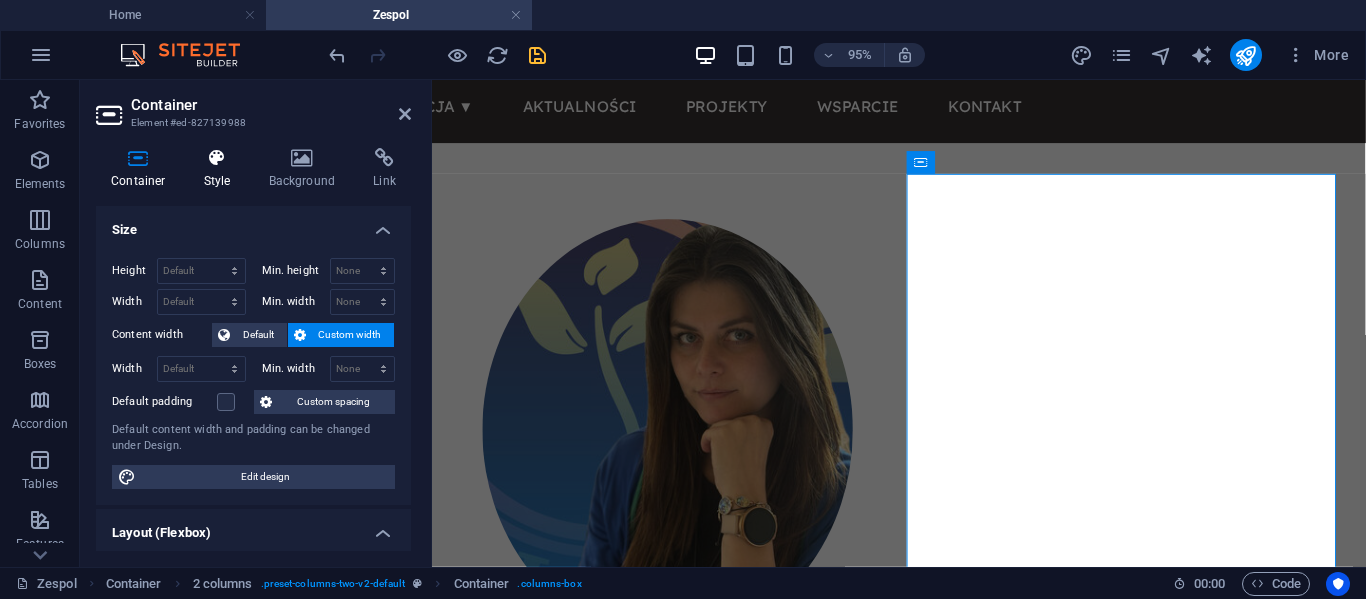 click on "Style" at bounding box center (221, 169) 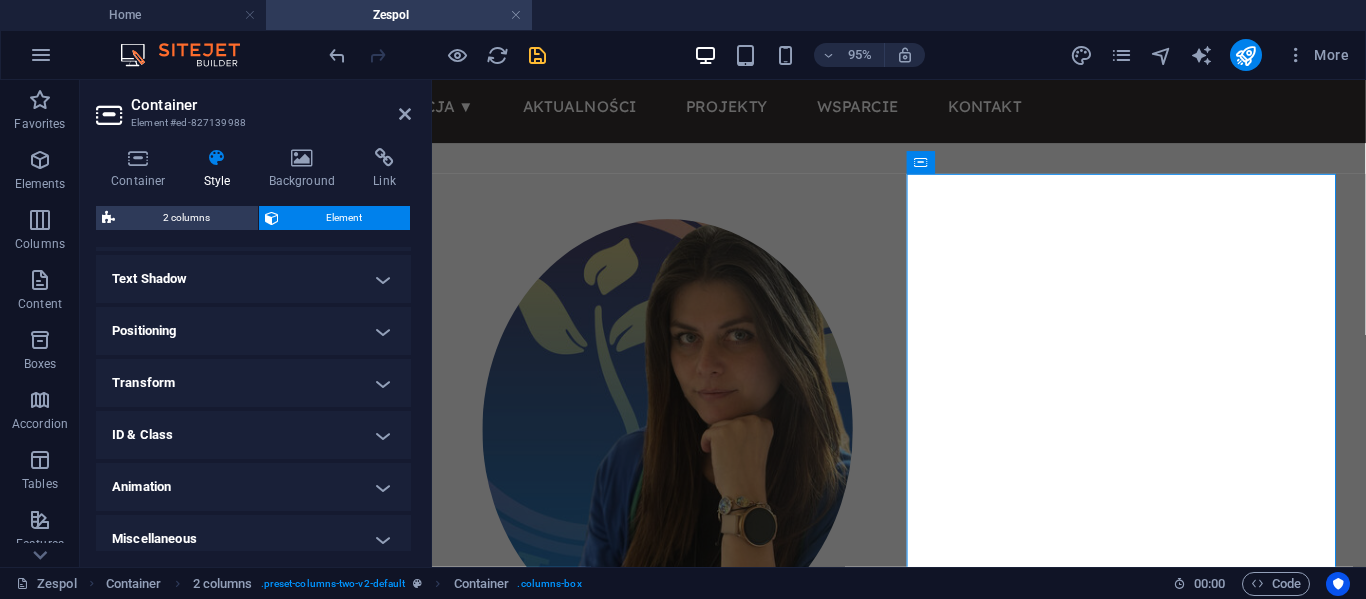 scroll, scrollTop: 541, scrollLeft: 0, axis: vertical 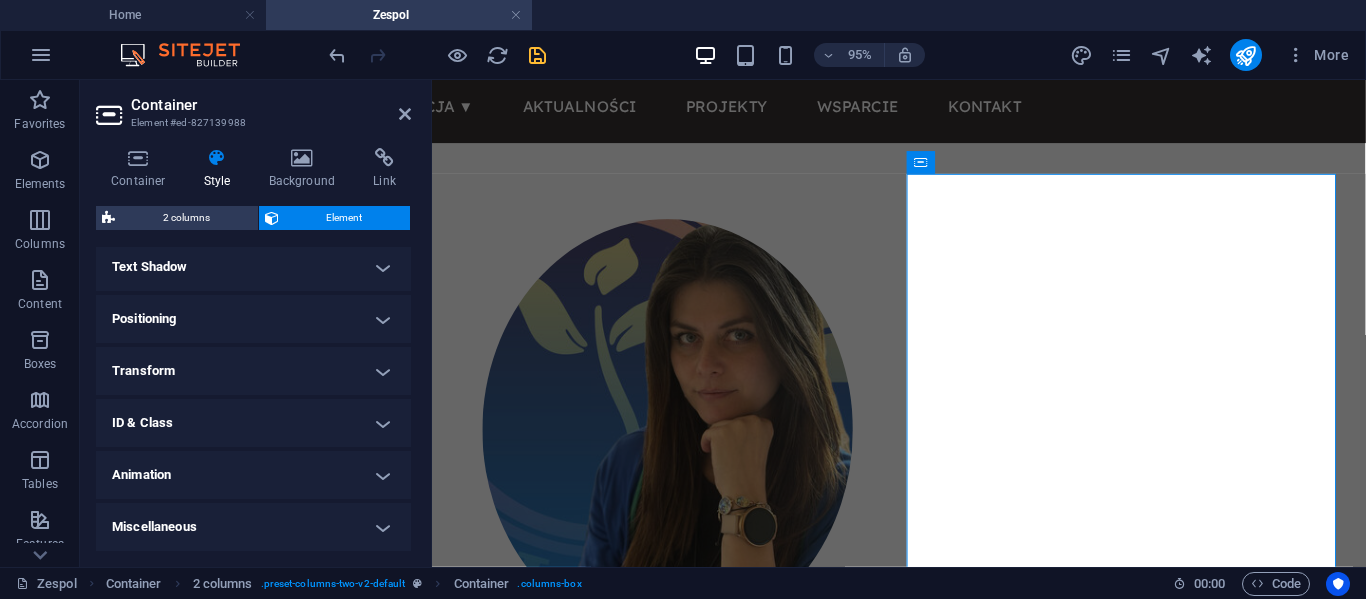 click on "Animation" at bounding box center (253, 475) 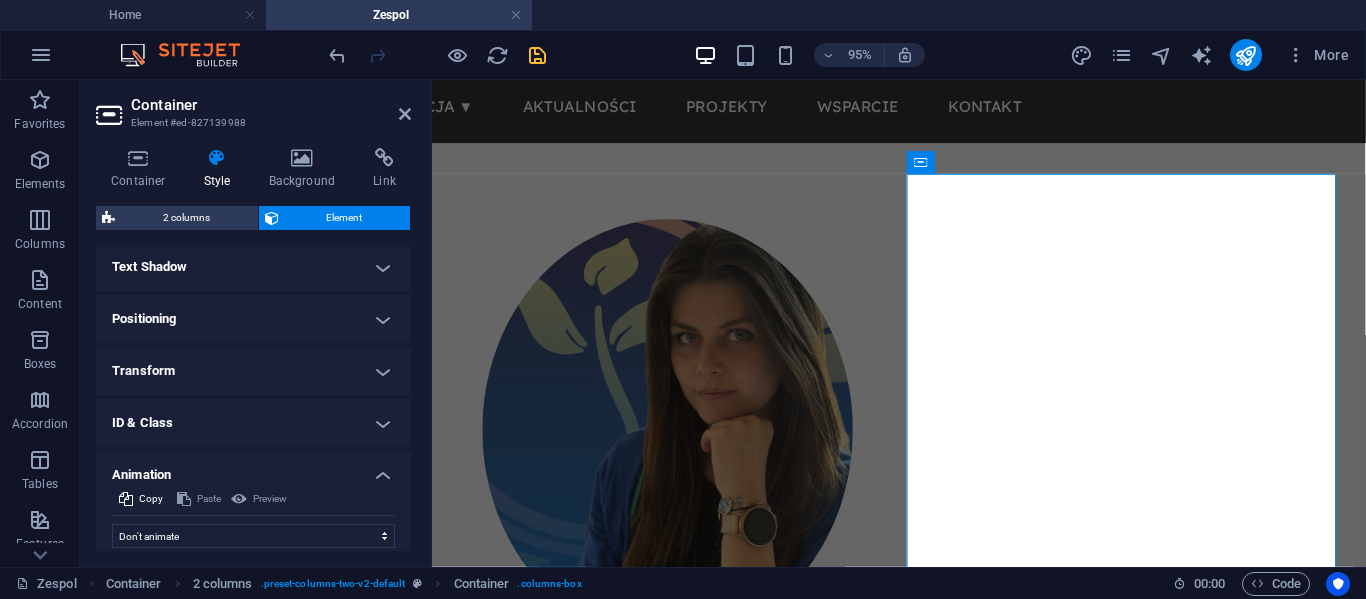 scroll, scrollTop: 606, scrollLeft: 0, axis: vertical 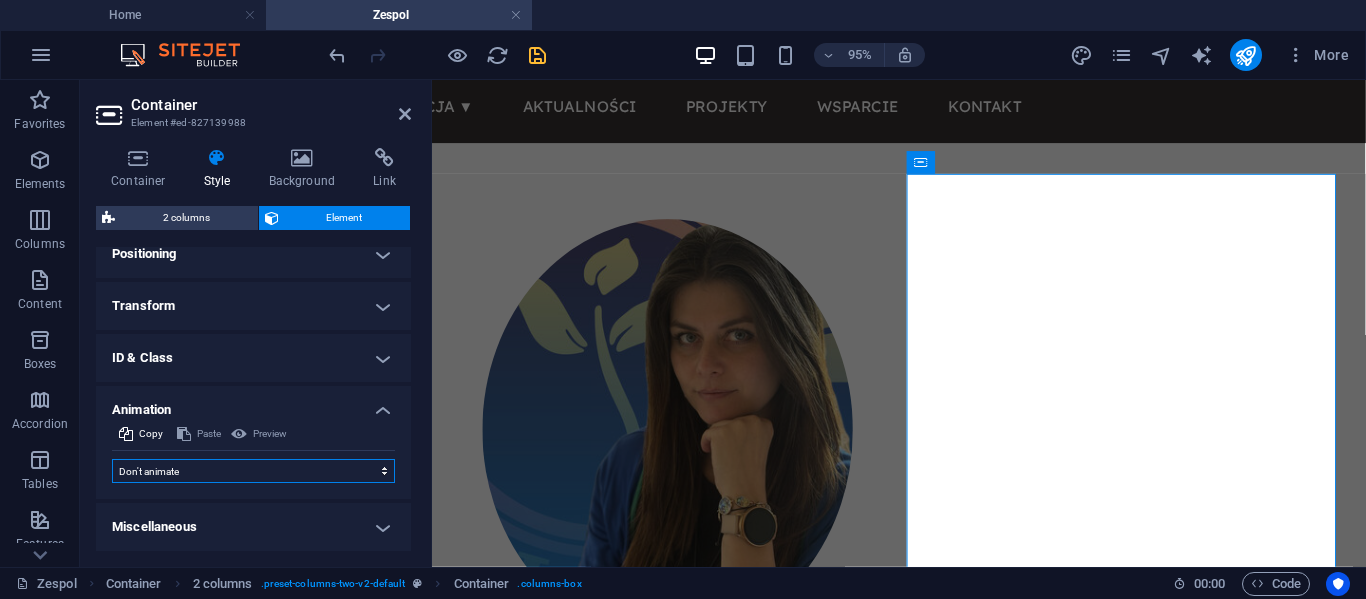 click on "Don't animate Show / Hide Slide up/down Zoom in/out Slide left to right Slide right to left Slide top to bottom Slide bottom to top Pulse Blink Open as overlay" at bounding box center (253, 471) 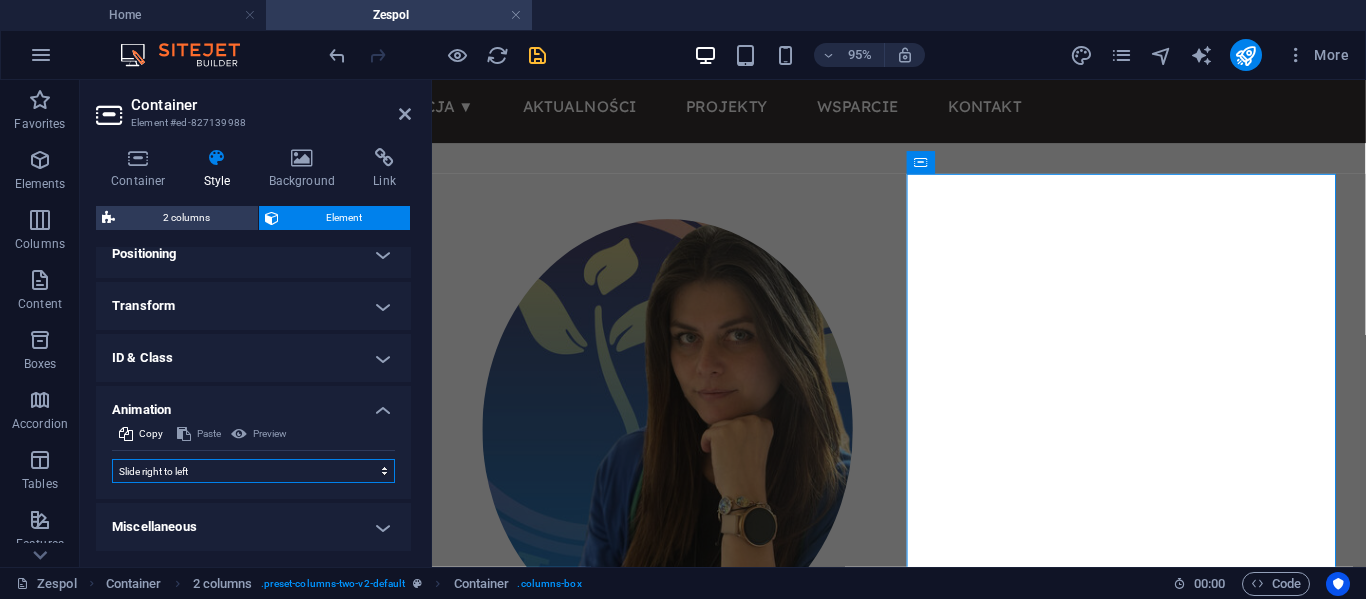 click on "Don't animate Show / Hide Slide up/down Zoom in/out Slide left to right Slide right to left Slide top to bottom Slide bottom to top Pulse Blink Open as overlay" at bounding box center (253, 471) 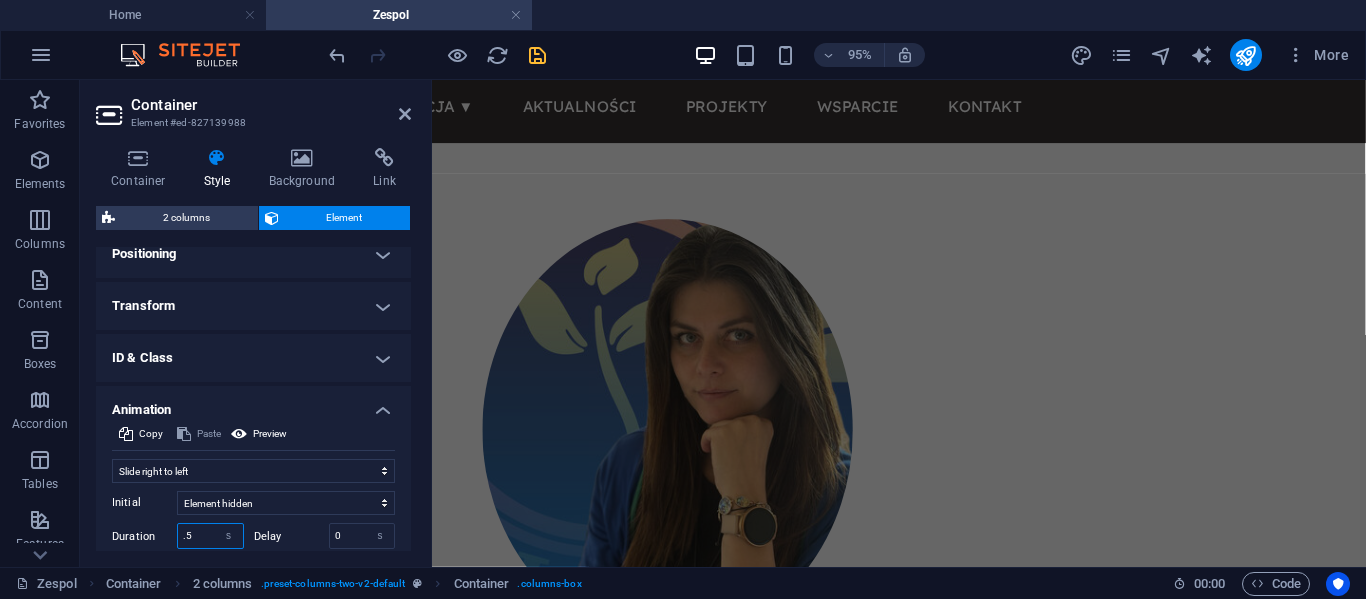click on ".5" at bounding box center (210, 536) 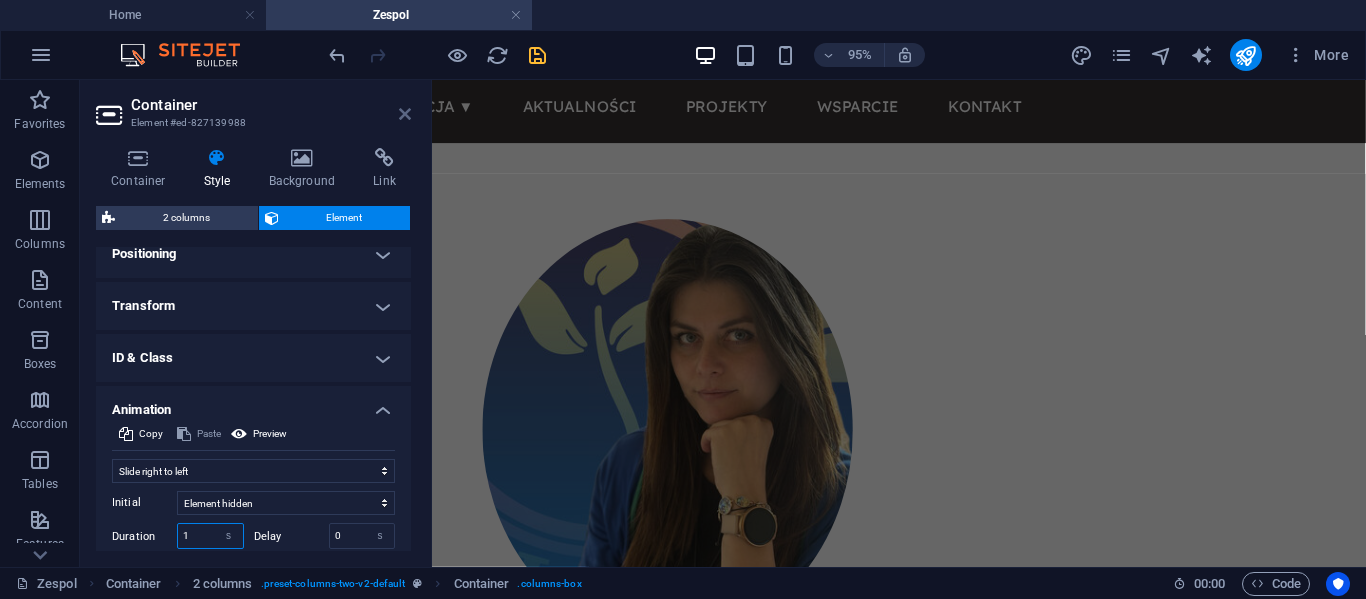 type on "1" 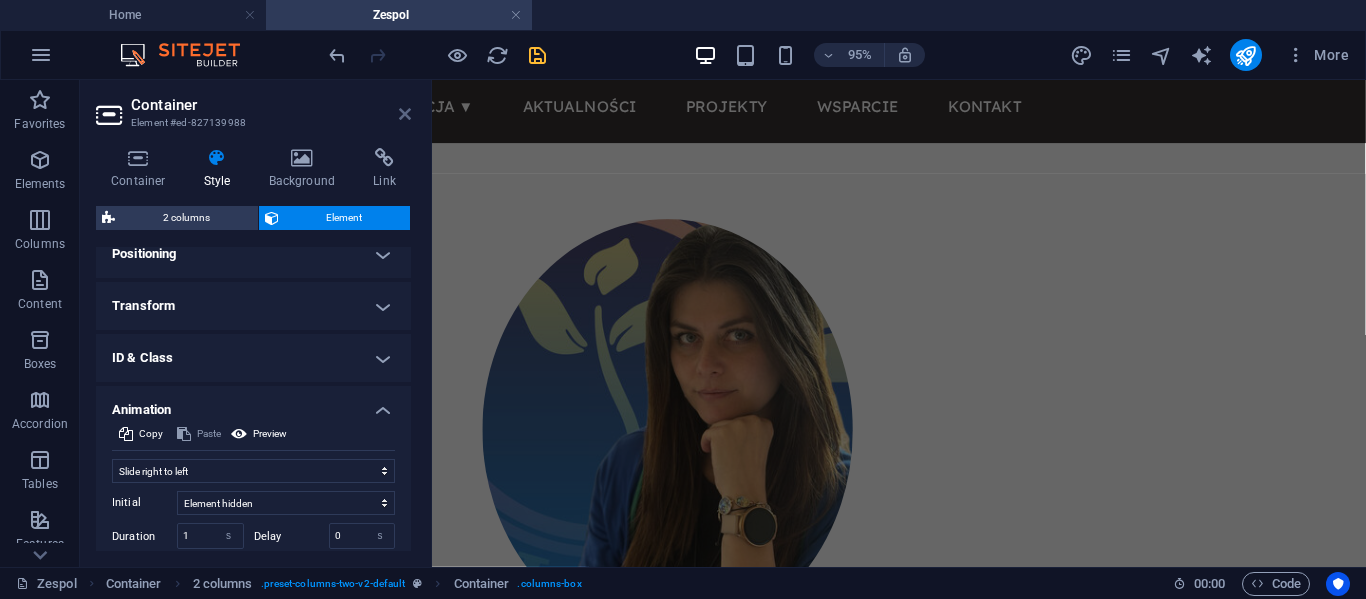 click at bounding box center [405, 114] 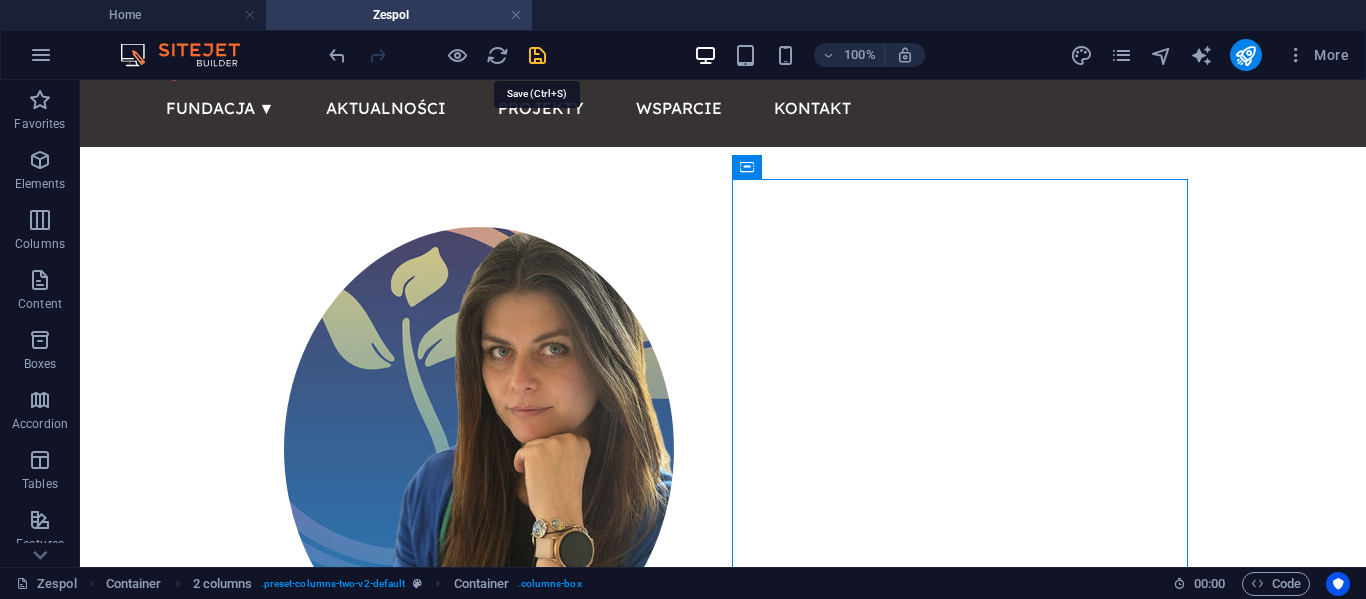 click at bounding box center (537, 55) 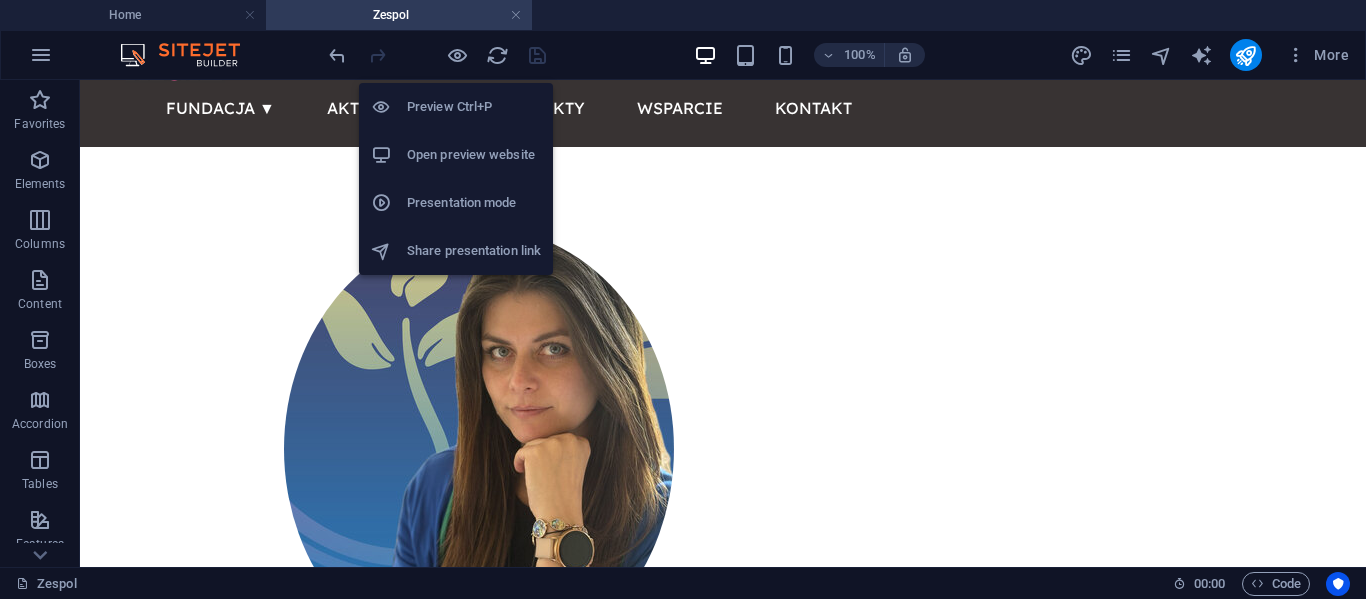 click on "Presentation mode" at bounding box center [474, 203] 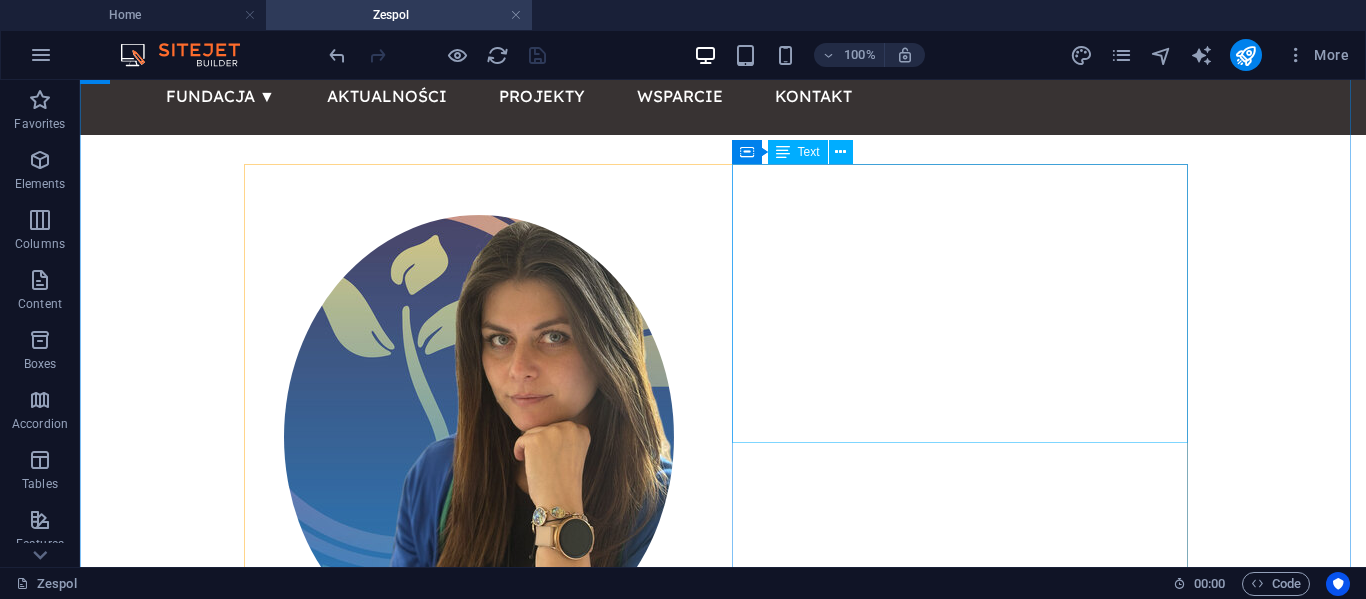 scroll, scrollTop: 106, scrollLeft: 0, axis: vertical 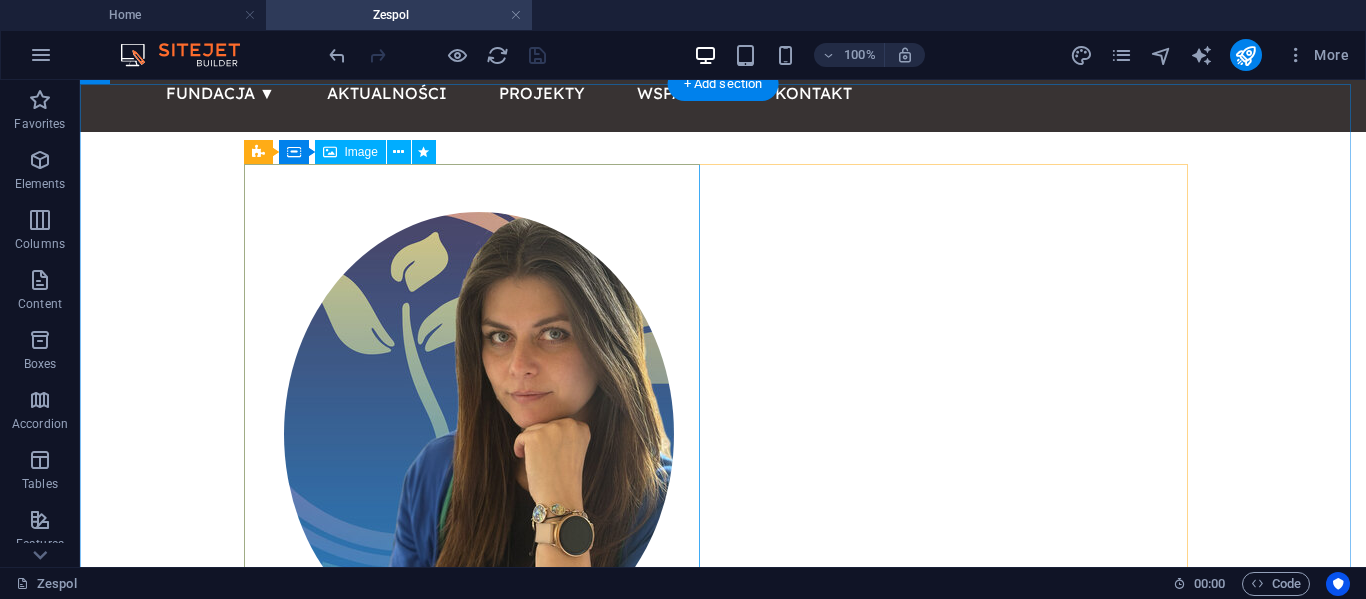 click at bounding box center (479, 434) 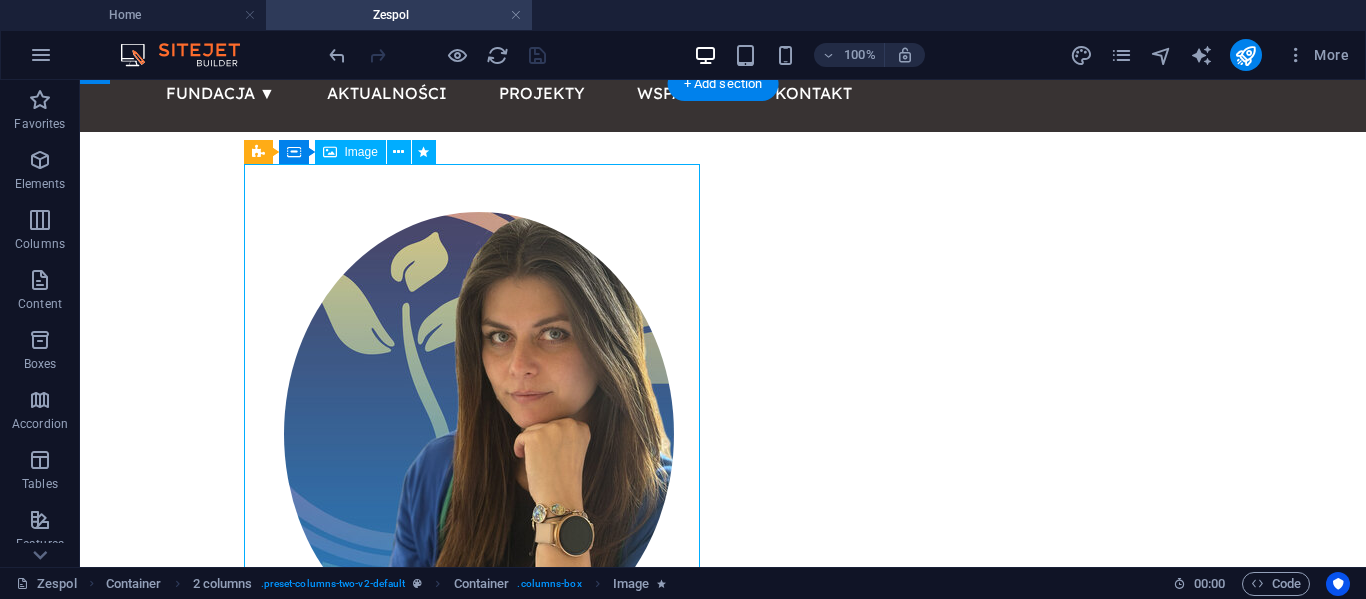 click at bounding box center [479, 434] 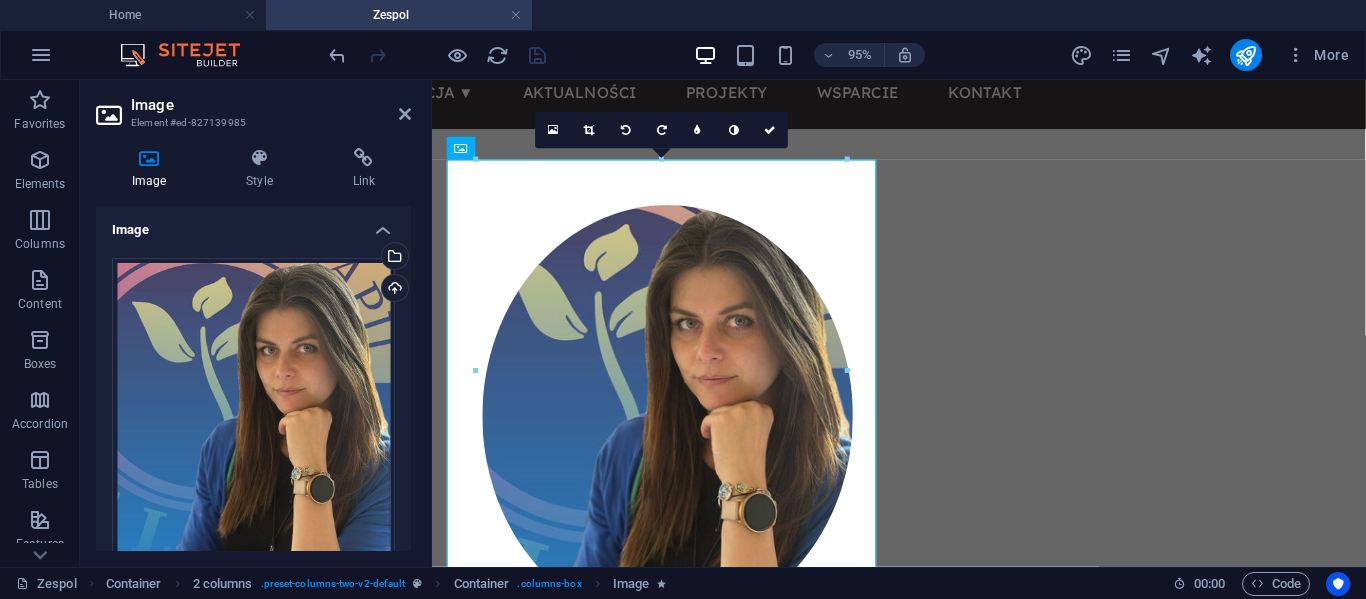 click on "Image Style Link Image Drag files here, click to choose files or select files from Files or our free stock photos & videos Select files from the file manager, stock photos, or upload file(s) Upload Width 390 Default auto px rem % em vh vw Fit image Automatically fit image to a fixed width and height Height Default auto px Alignment Lazyload Loading images after the page loads improves page speed. Responsive Automatically load retina image and smartphone optimized sizes. Lightbox Use as headline The image will be wrapped in an H1 headline tag. Useful for giving alternative text the weight of an H1 headline, e.g. for the logo. Leave unchecked if uncertain. Optimized Images are compressed to improve page speed. Position Direction Custom X offset 50 px rem % vh vw Y offset 50 px rem % vh vw Text Float No float Image left Image right Determine how text should behave around the image. Text Alternative text Image caption Paragraph Format Normal Heading 1 Heading 2 Heading 3 Heading 4 Heading 5 Heading 6 Code Arial 8" at bounding box center [253, 349] 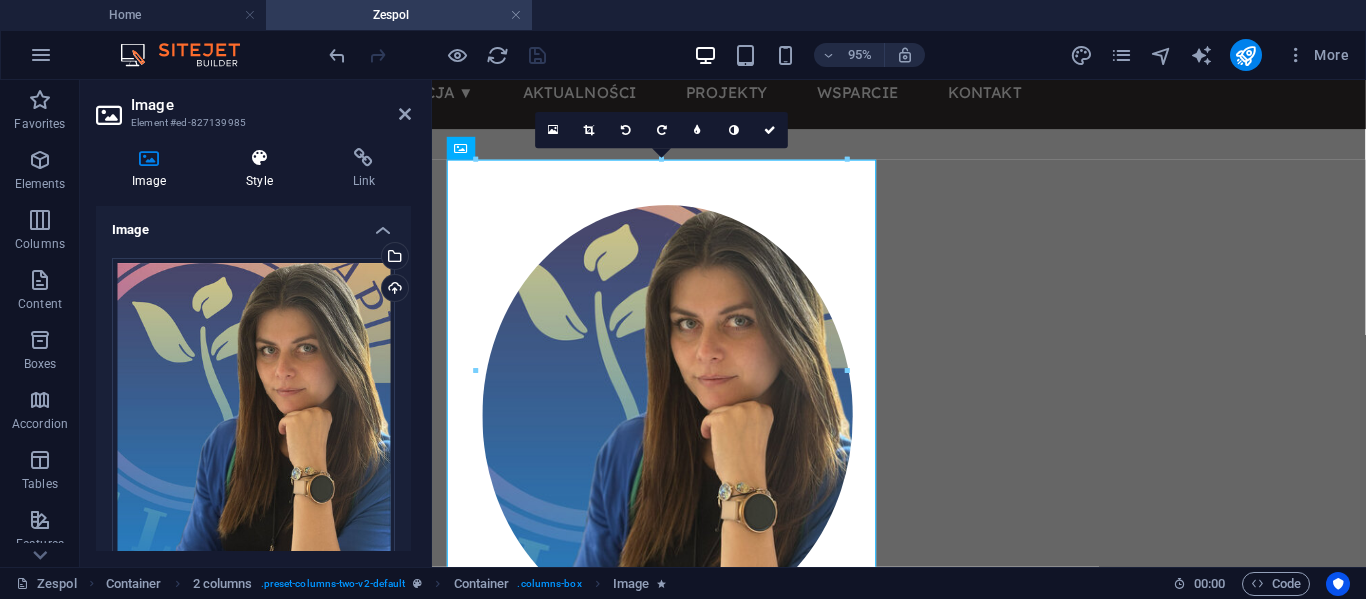 click on "Style" at bounding box center [263, 169] 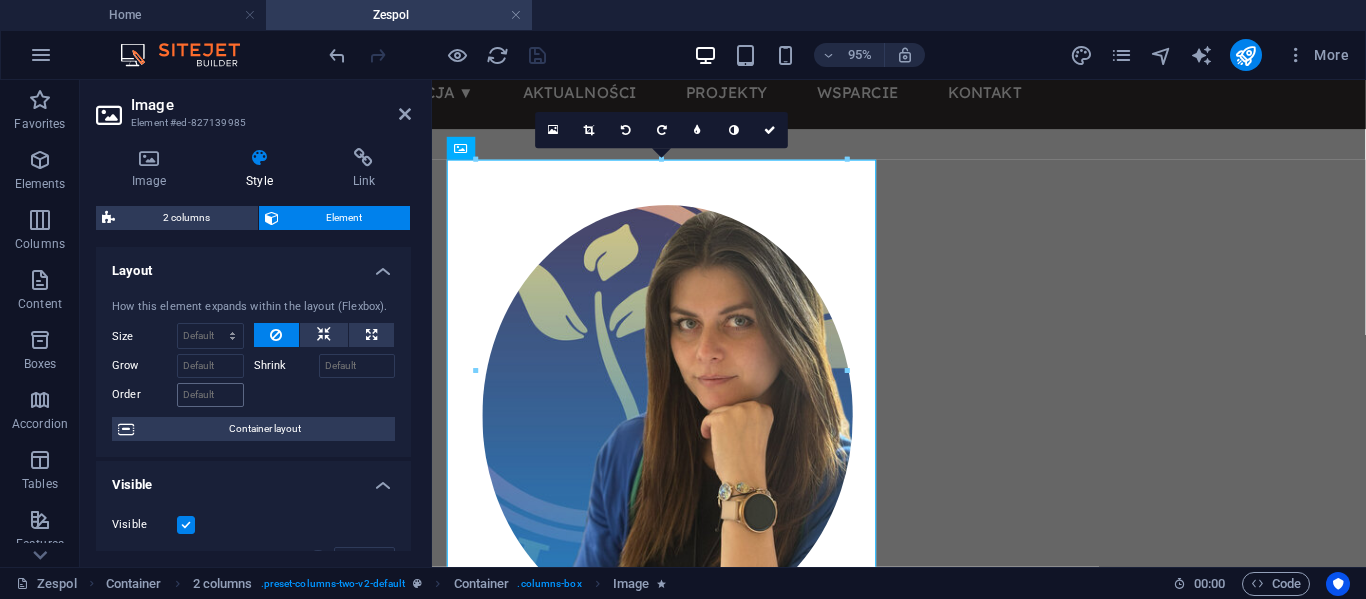 scroll, scrollTop: 541, scrollLeft: 0, axis: vertical 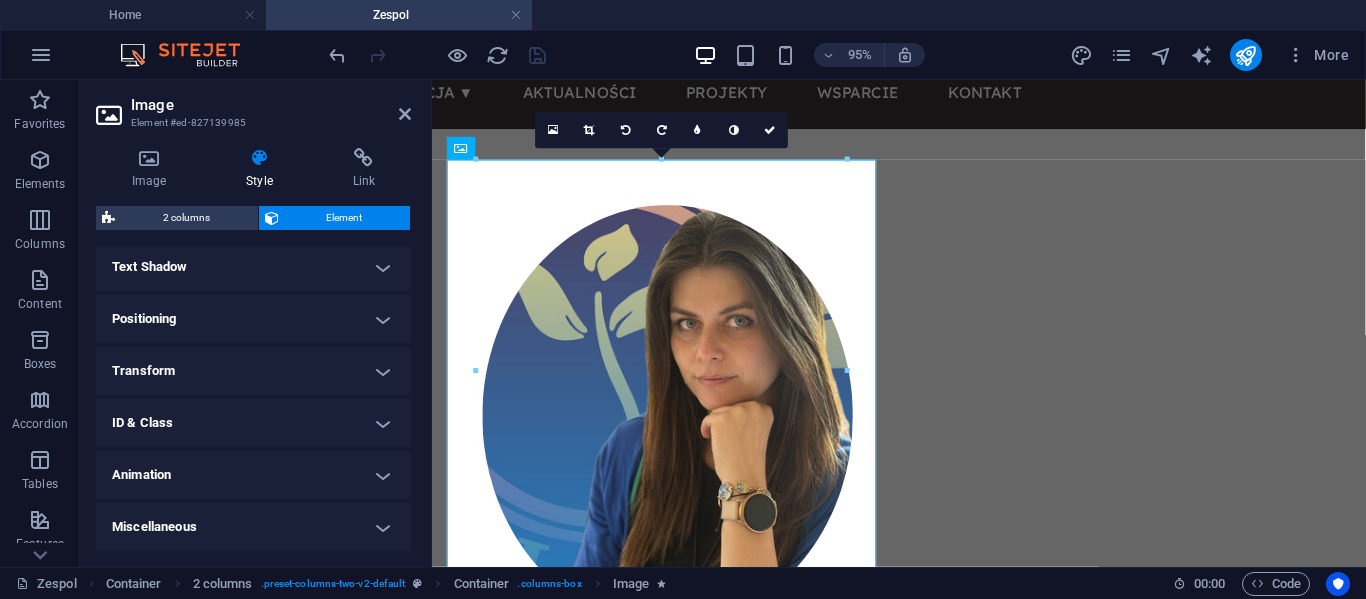click on "Animation" at bounding box center (253, 475) 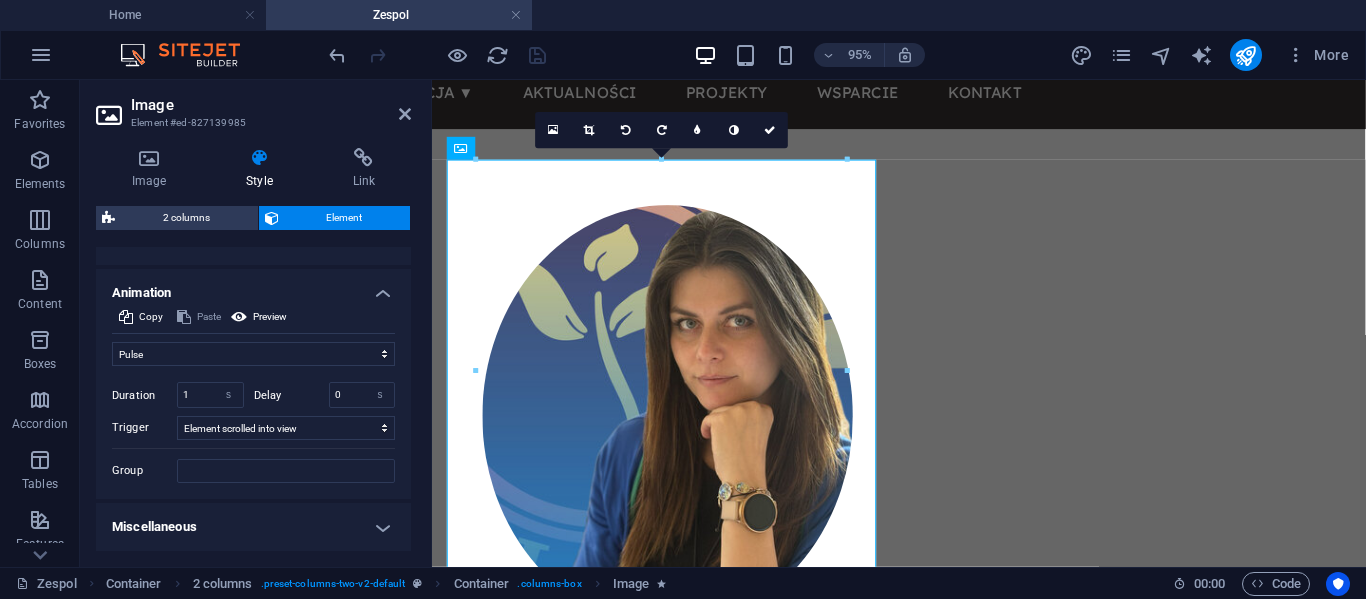 scroll, scrollTop: 722, scrollLeft: 0, axis: vertical 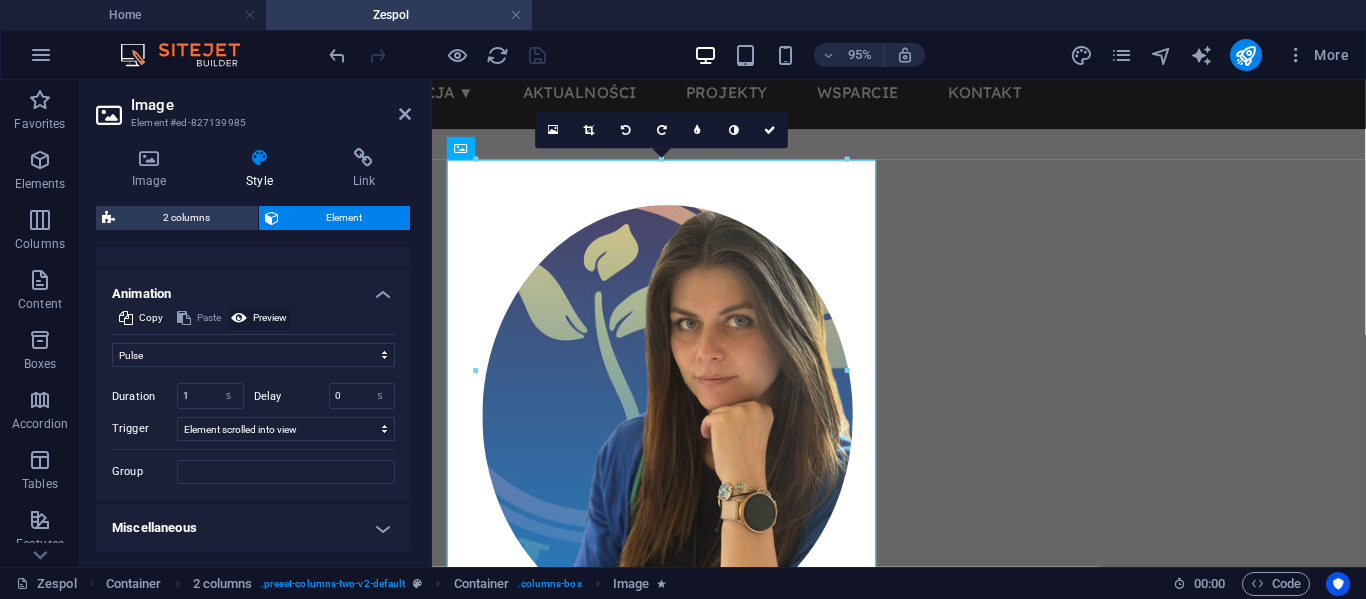 click on "Preview" at bounding box center (270, 318) 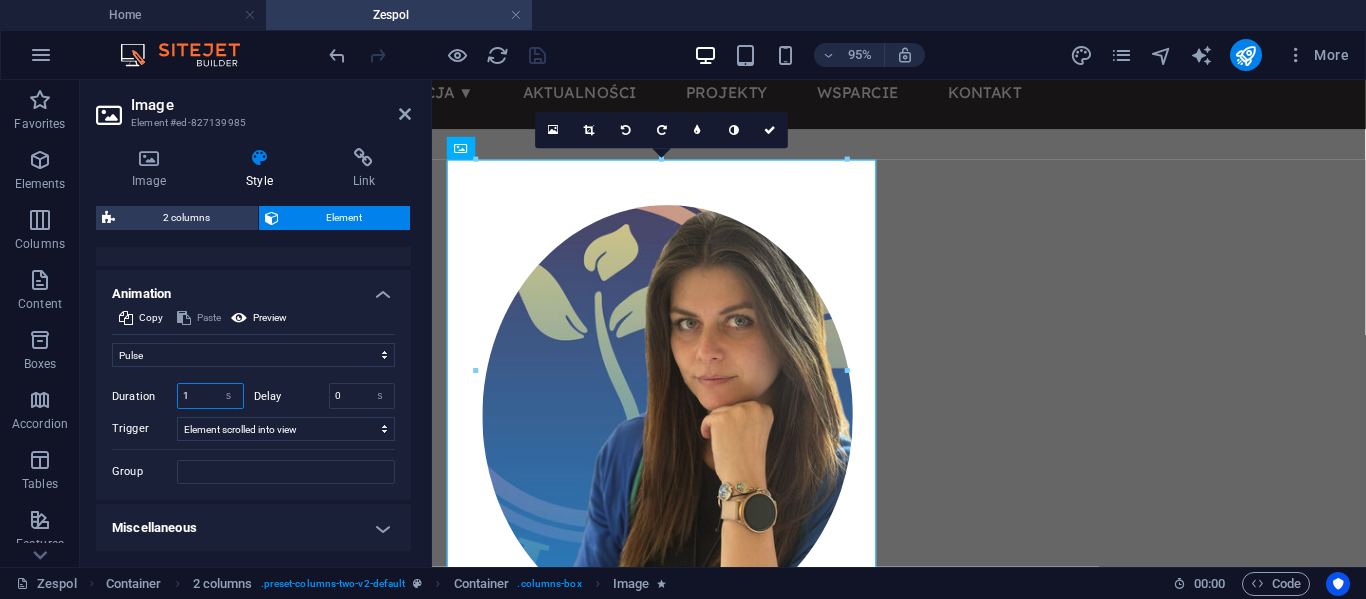 click on "1" at bounding box center [210, 396] 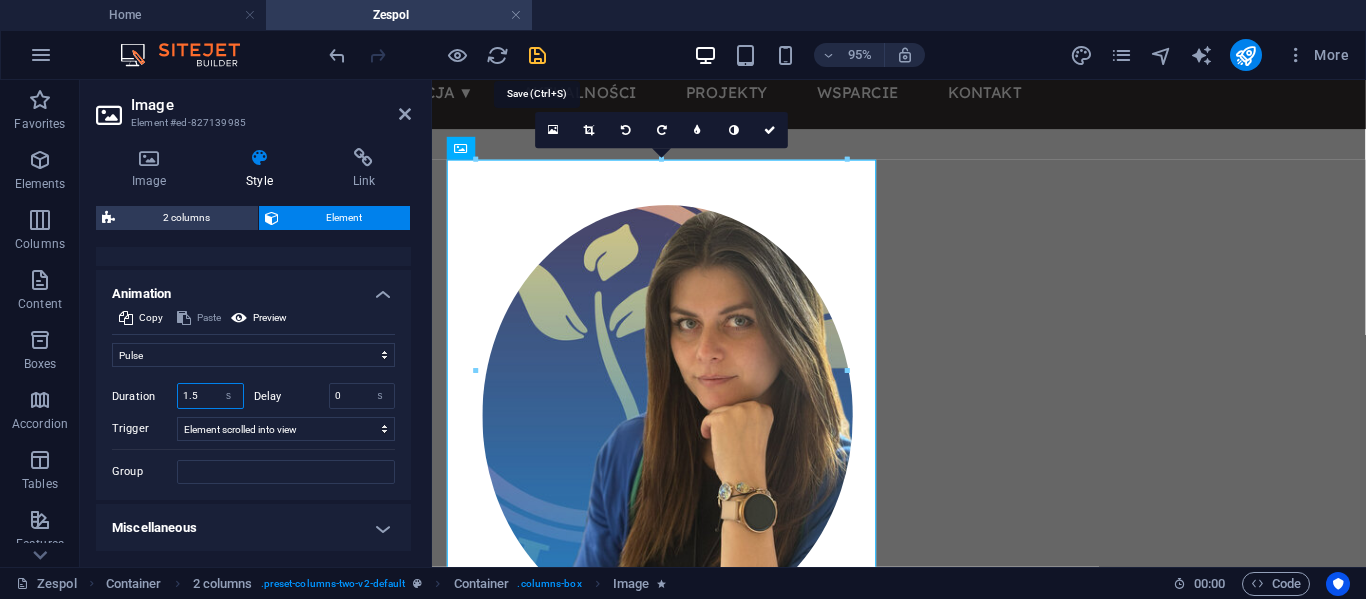 type on "1.5" 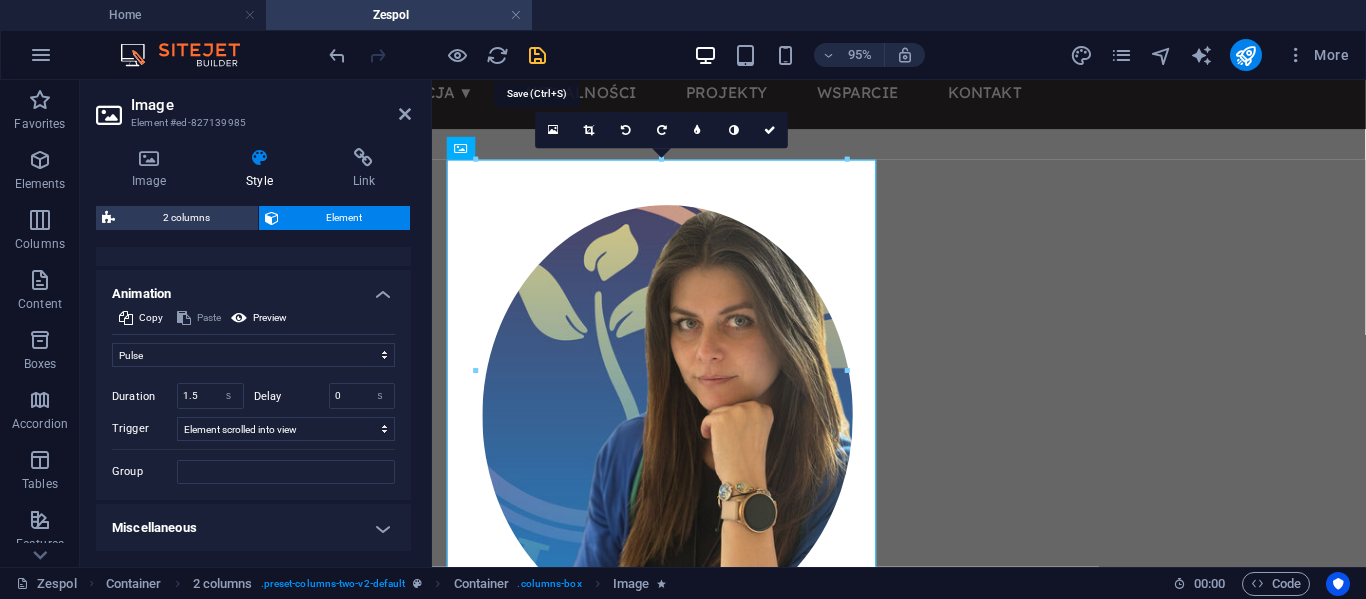 click at bounding box center (537, 55) 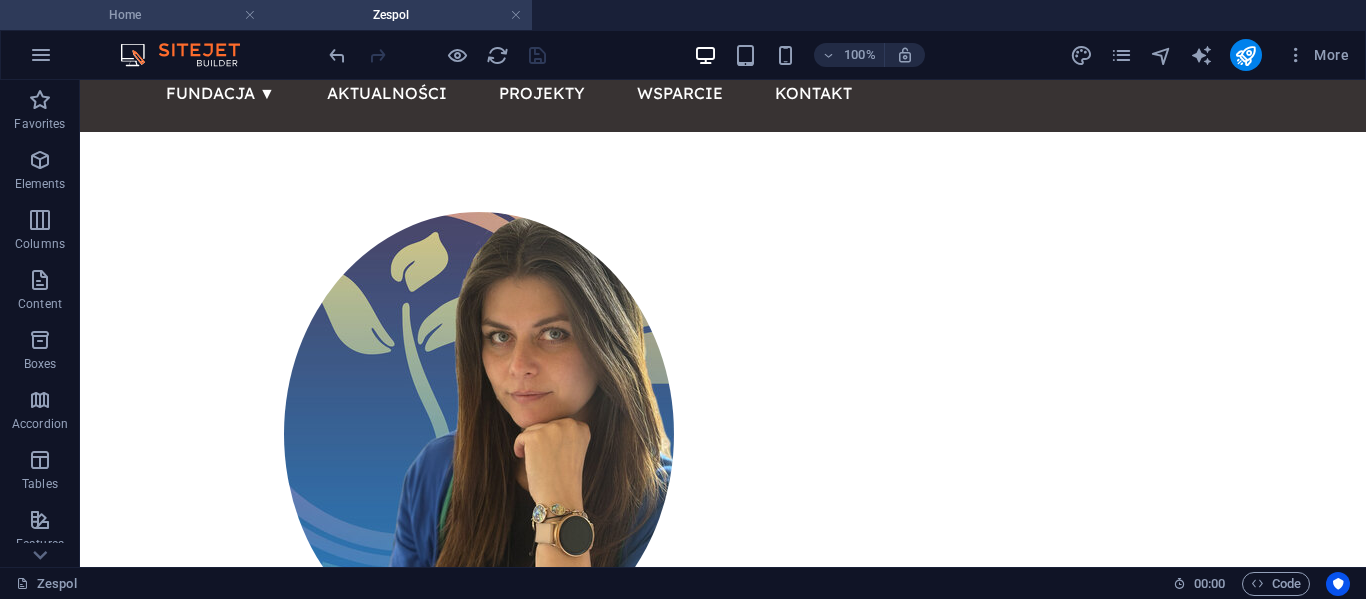 click on "Home" at bounding box center (133, 15) 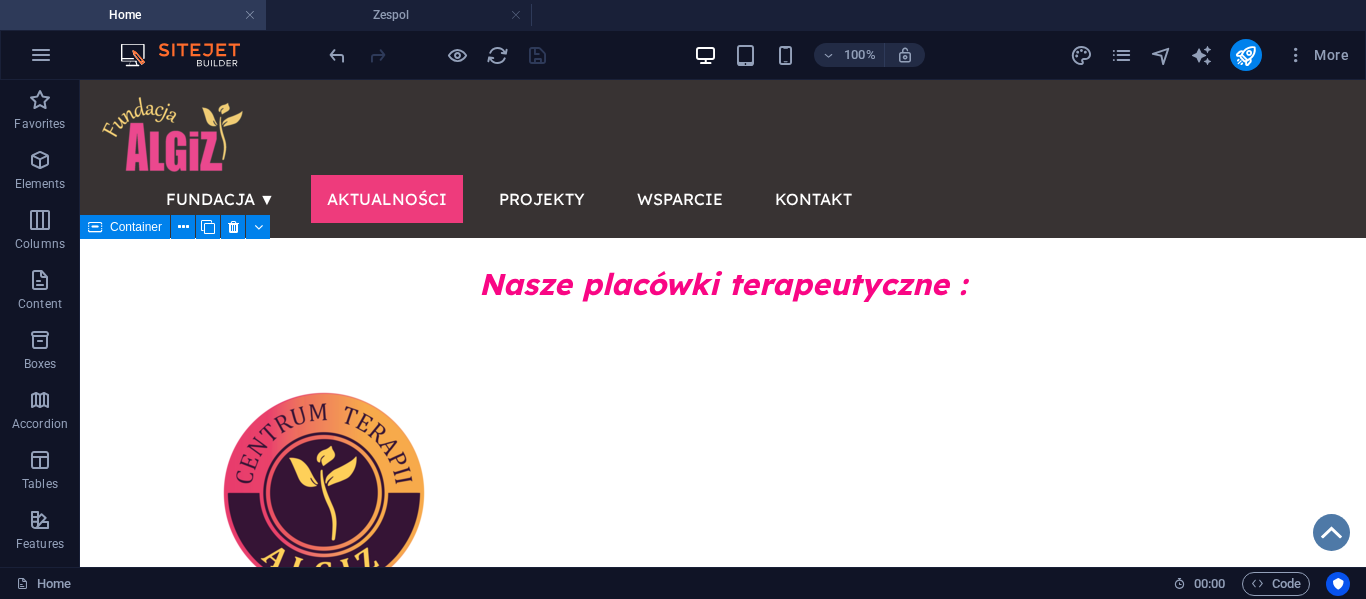 scroll, scrollTop: 0, scrollLeft: 0, axis: both 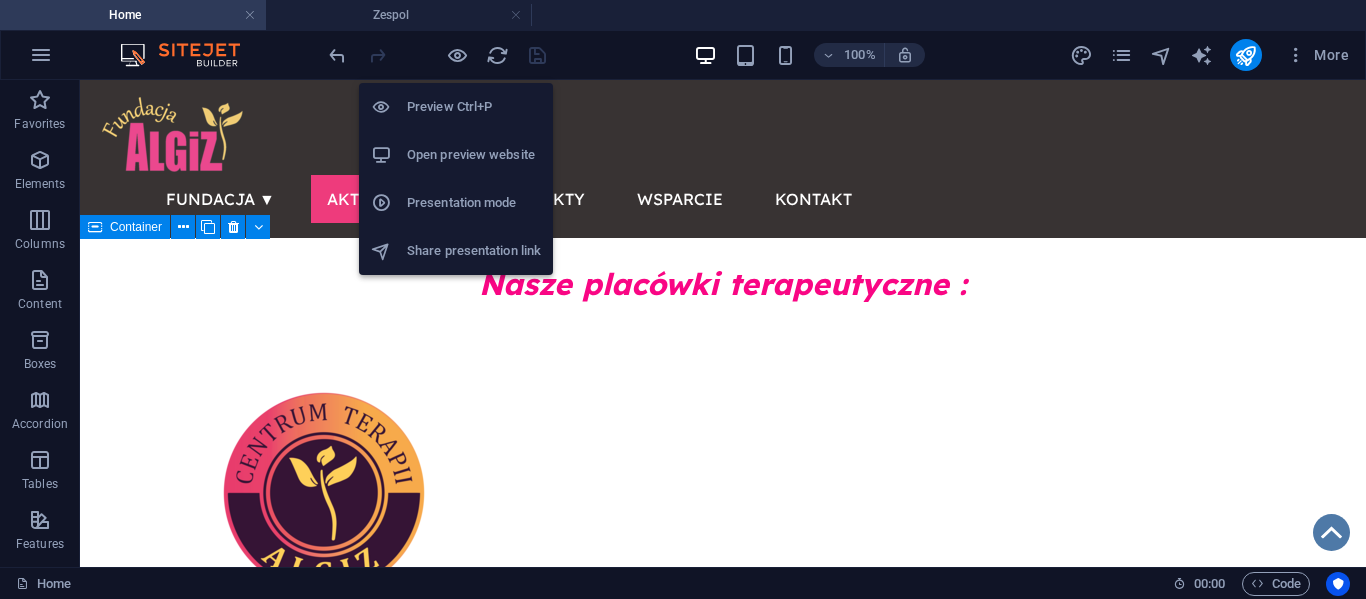 click on "Presentation mode" at bounding box center [474, 203] 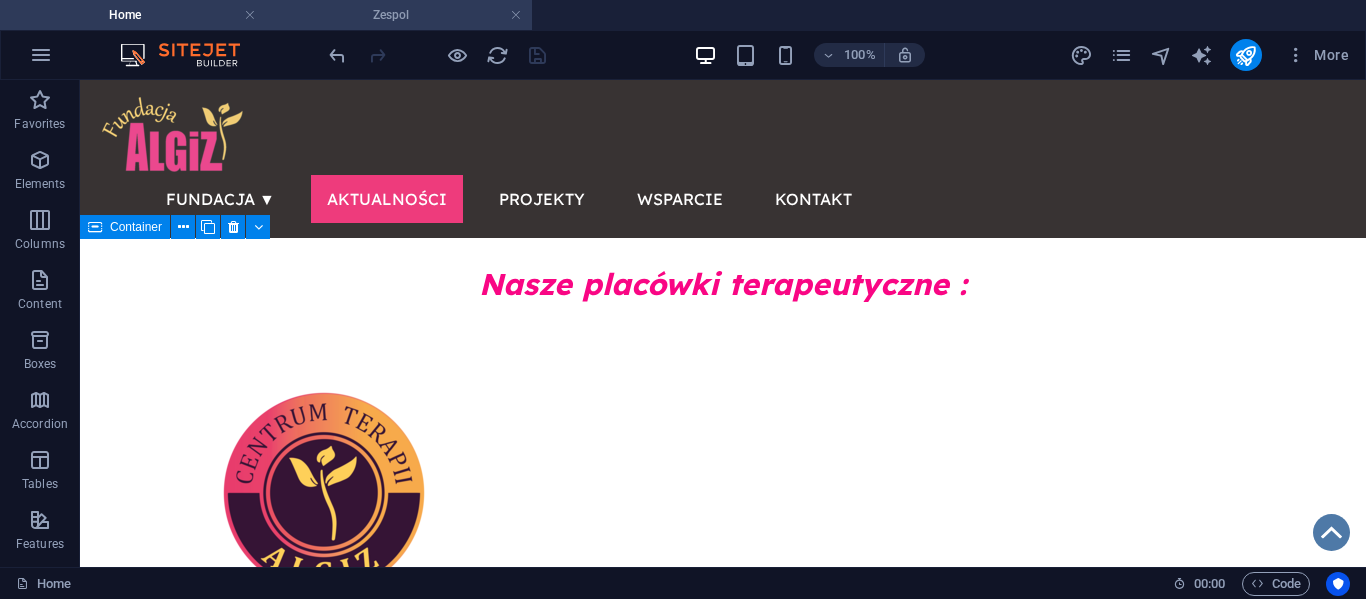 click on "Zespol" at bounding box center (399, 15) 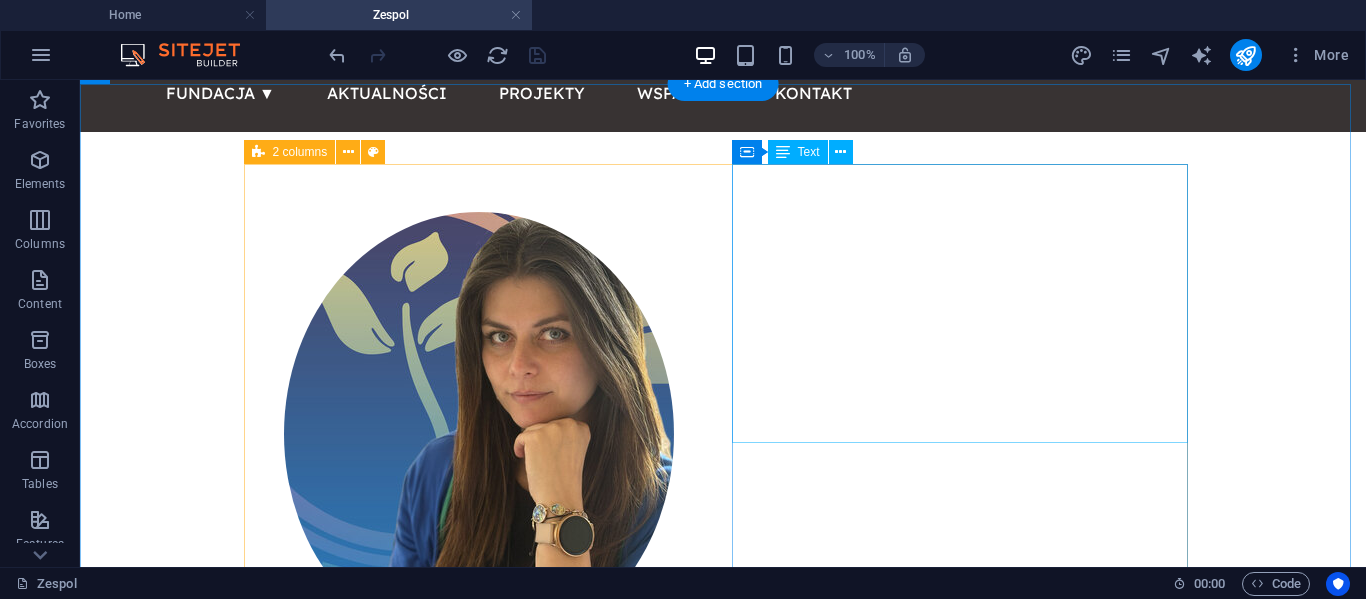 click on "Prezes Fundacji Algiz mgr Justyna Stroińska Jestem wesoła 40 stka lubie pomagać , zawsze jestem ambitna i koleżeńska . moje motto to pomagatto. od dziecka chcialam sluzyc pomoca innym dzieki temu jestem szczesliwa." at bounding box center (479, 811) 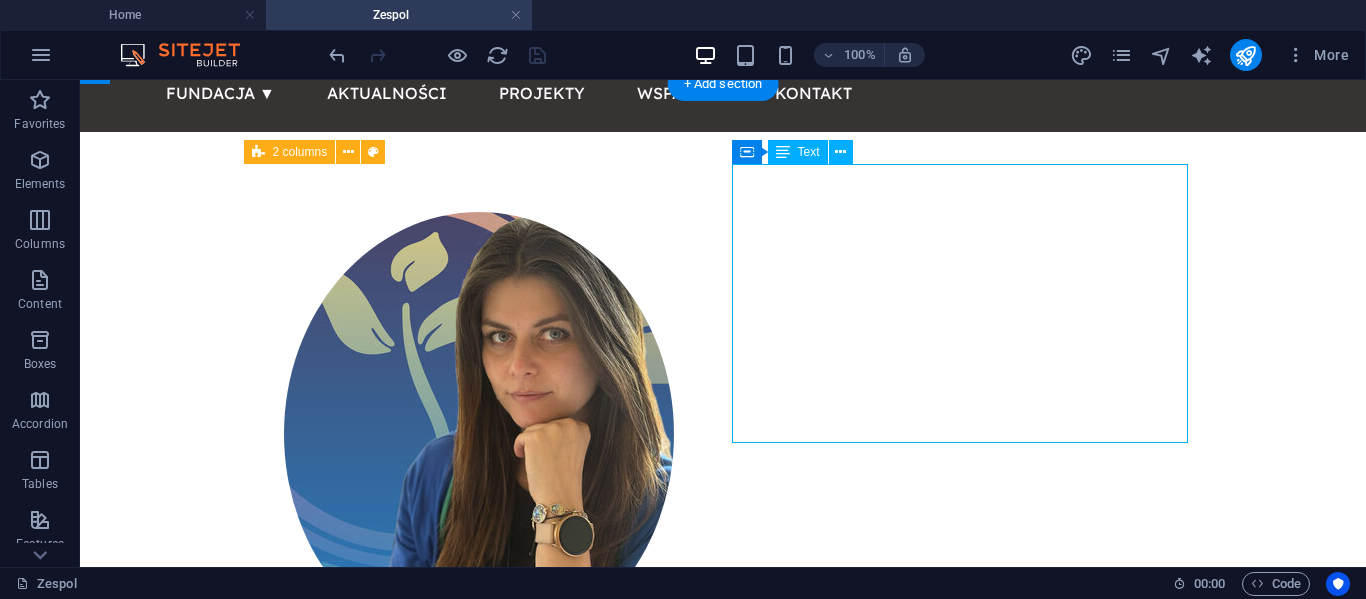 click on "Prezes Fundacji Algiz mgr Justyna Stroińska Jestem wesoła 40 stka lubie pomagać , zawsze jestem ambitna i koleżeńska . moje motto to pomagatto. od dziecka chcialam sluzyc pomoca innym dzieki temu jestem szczesliwa." at bounding box center [479, 811] 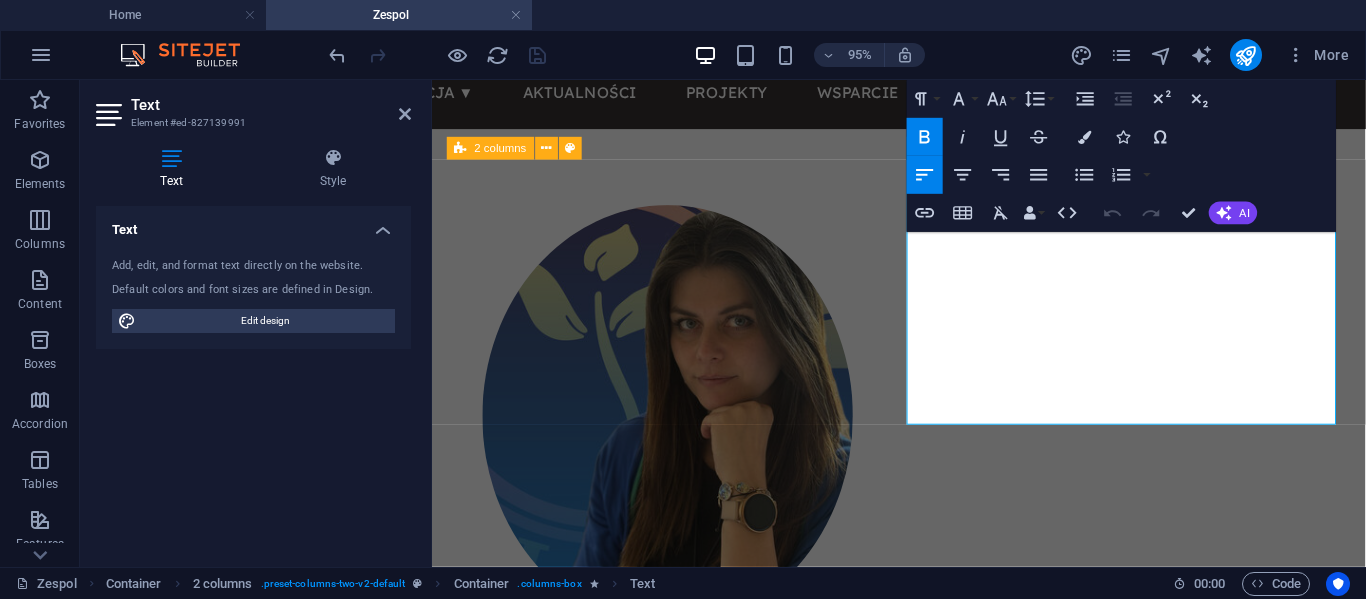 click on "Text Style Text Add, edit, and format text directly on the website. Default colors and font sizes are defined in Design. Edit design Alignment Left aligned Centered Right aligned 2 columns Element Layout How this element expands within the layout (Flexbox). Size Default auto px % 1/1 1/2 1/3 1/4 1/5 1/6 1/7 1/8 1/9 1/10 Grow Shrink Order Container layout Visible Visible Opacity 100 % Overflow Spacing Margin Default auto px % rem vw vh Custom Custom auto px % rem vw vh auto px % rem vw vh auto px % rem vw vh auto px % rem vw vh Padding Default px rem % vh vw Custom Custom px rem % vh vw px rem % vh vw px rem % vh vw px rem % vh vw Border Style              - Width 1 auto px rem % vh vw Custom Custom 1 auto px rem % vh vw 1 auto px rem % vh vw 1 auto px rem % vh vw 1 auto px rem % vh vw  - Color Round corners Default px rem % vh vw Custom Custom px rem % vh vw px rem % vh vw px rem % vh vw px rem % vh vw Shadow Default None Outside Inside Color X offset 0 px rem vh vw Y offset 0 px rem vh vw Blur 0 px" at bounding box center [253, 349] 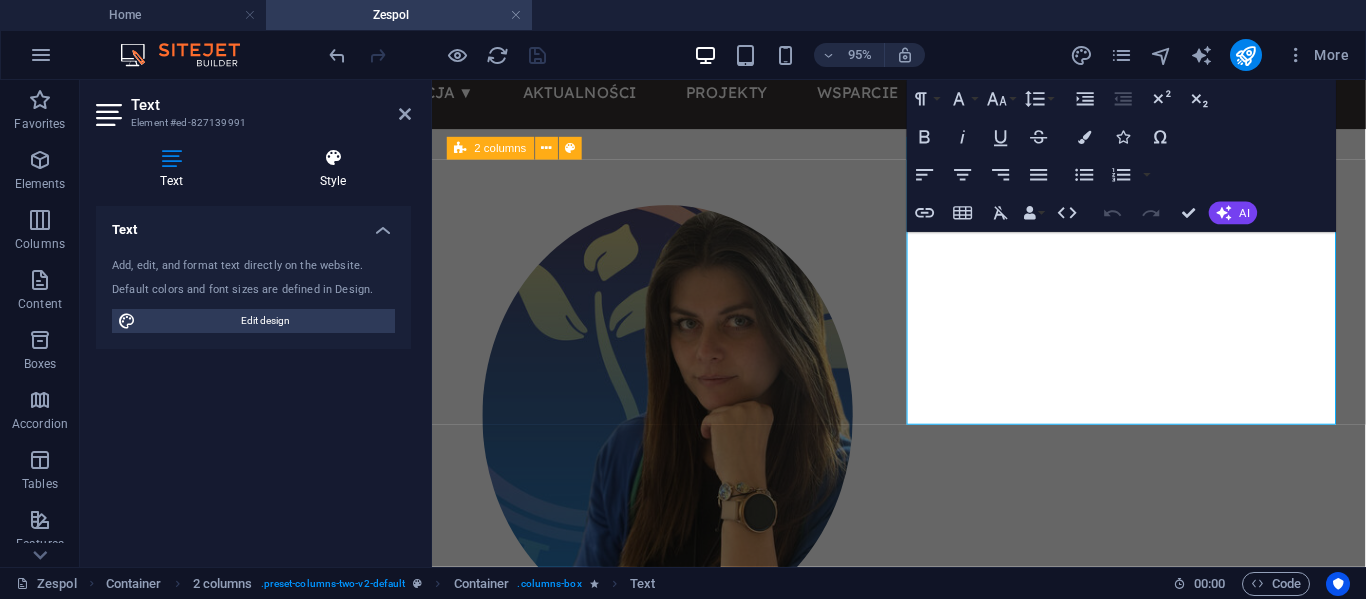 click on "Style" at bounding box center (333, 169) 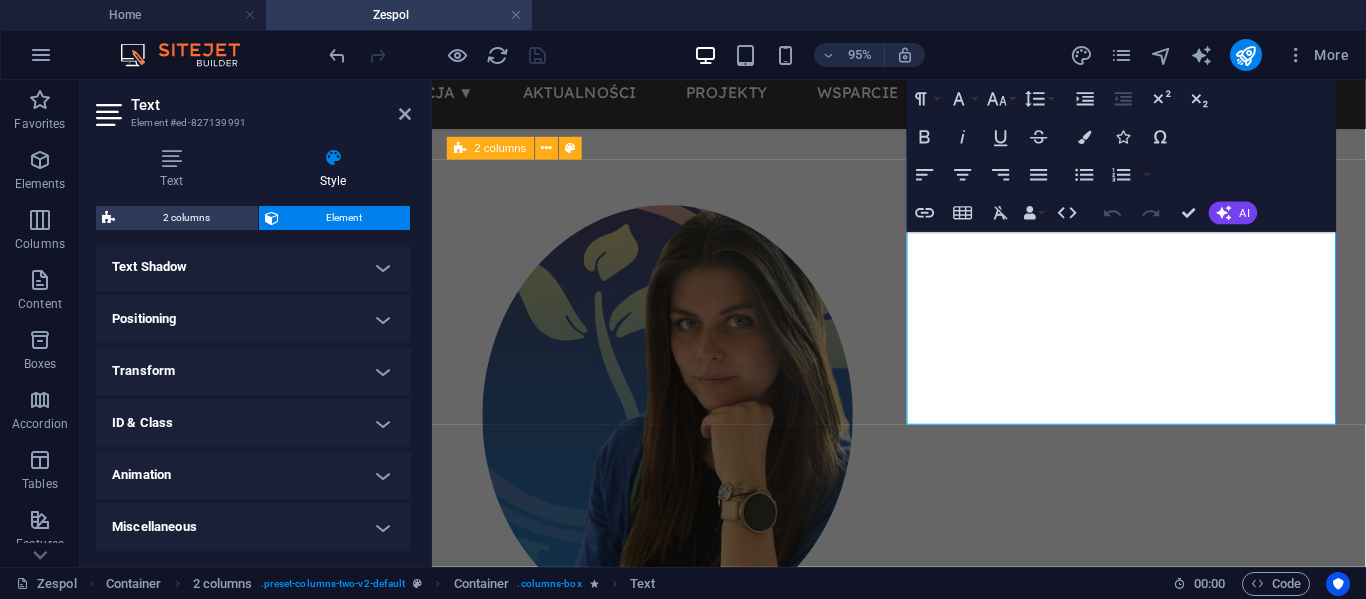 scroll, scrollTop: 541, scrollLeft: 0, axis: vertical 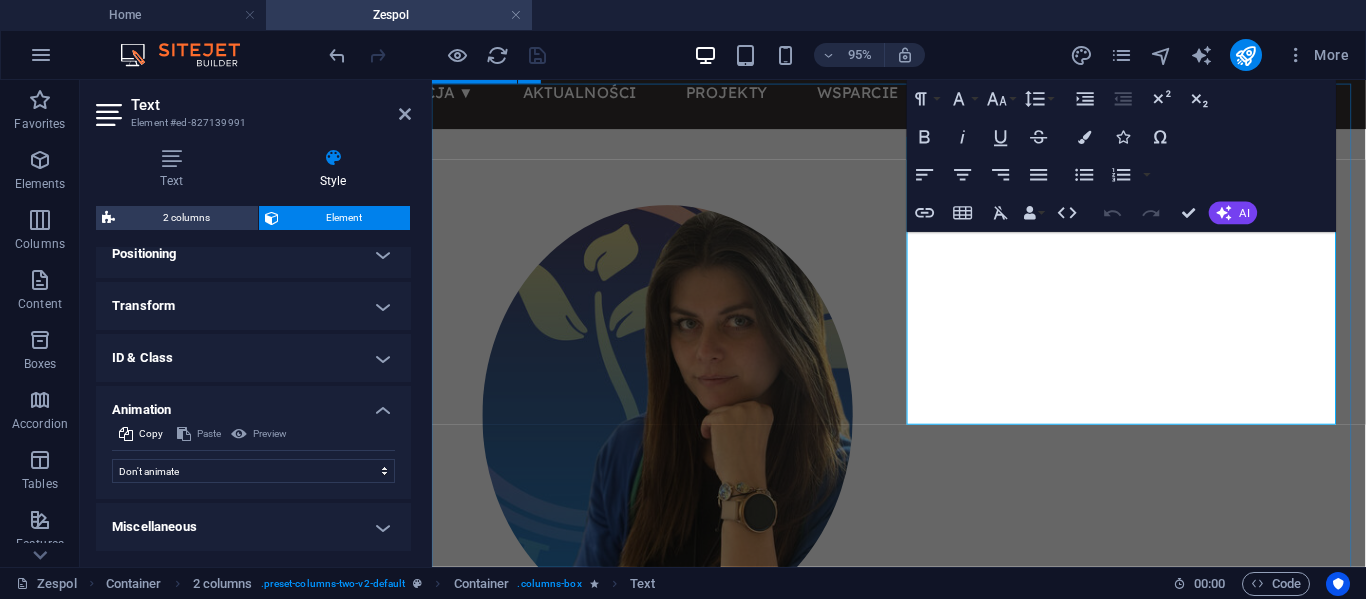 click on "Prezes Fundacji Algiz mgr Justyna Stroińska Jestem wesoła 40 stka lubie pomagać , zawsze jestem ambitna i koleżeńska . moje motto to pomagatto. od dziecka chcialam sluzyc pomoca innym dzieki temu jestem szczesliwa." at bounding box center [923, 581] 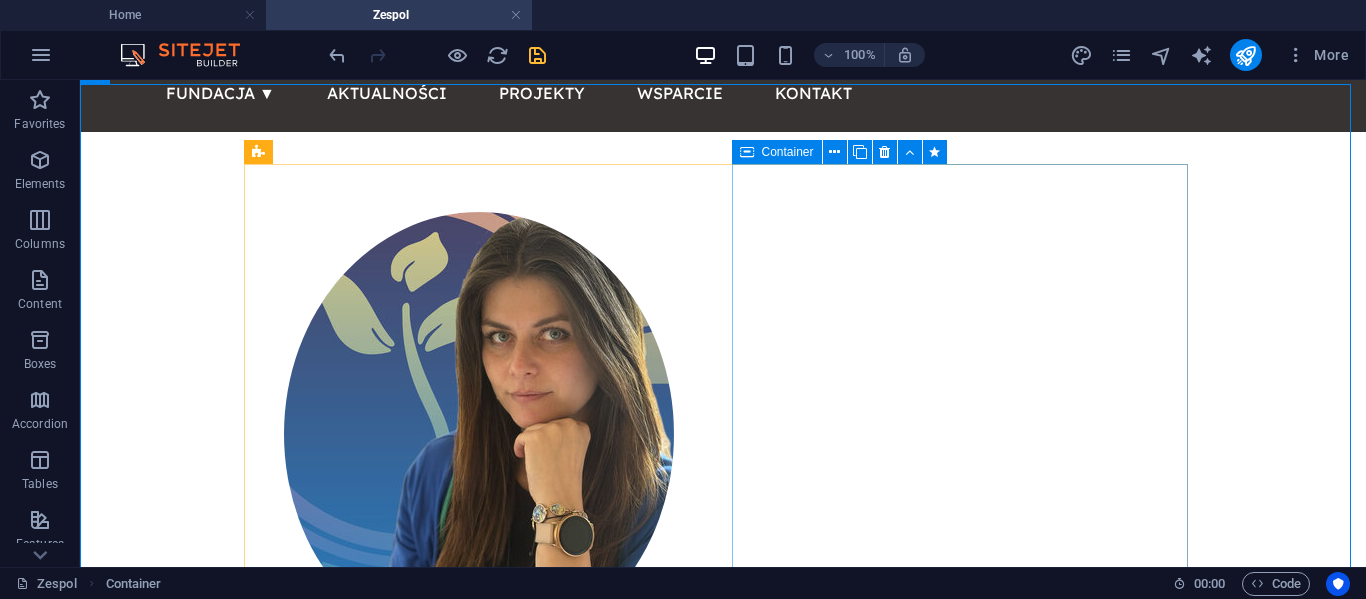 click at bounding box center [747, 152] 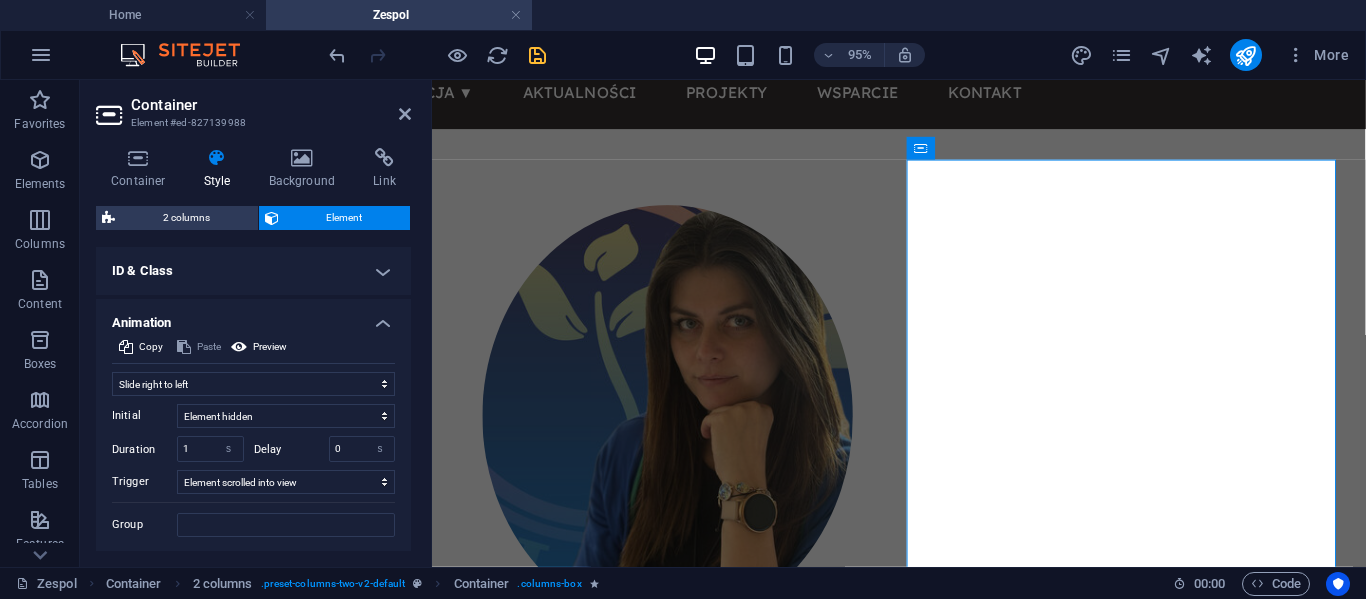 scroll, scrollTop: 747, scrollLeft: 0, axis: vertical 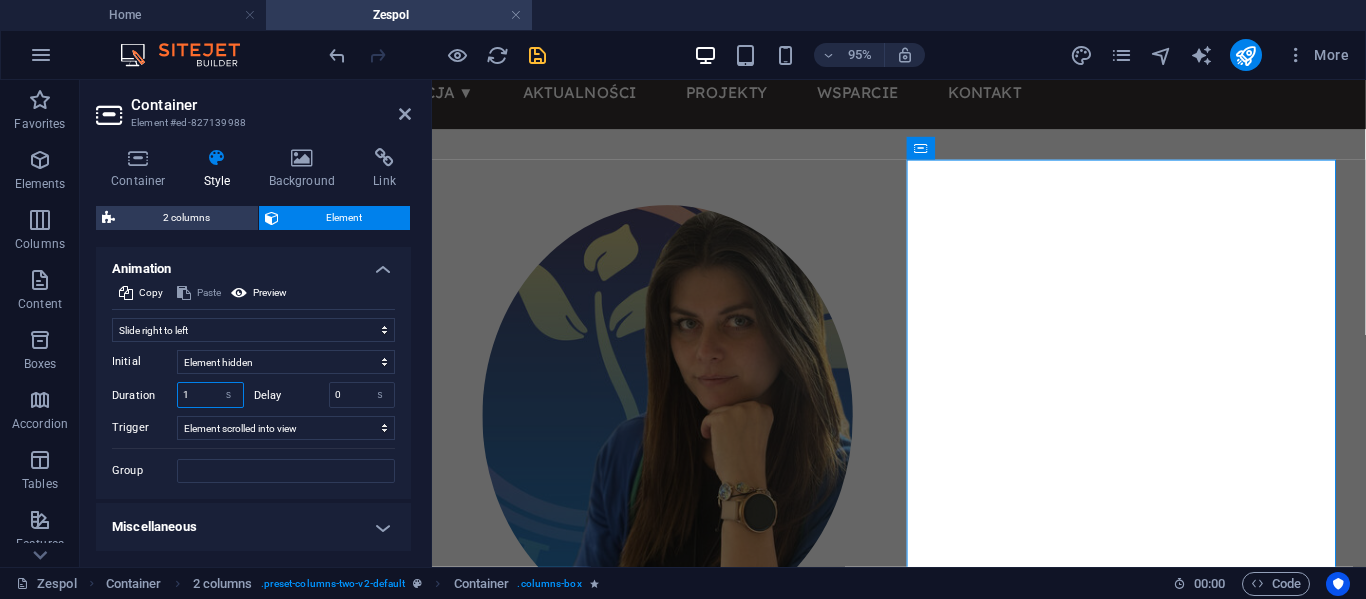 click on "1" at bounding box center [210, 395] 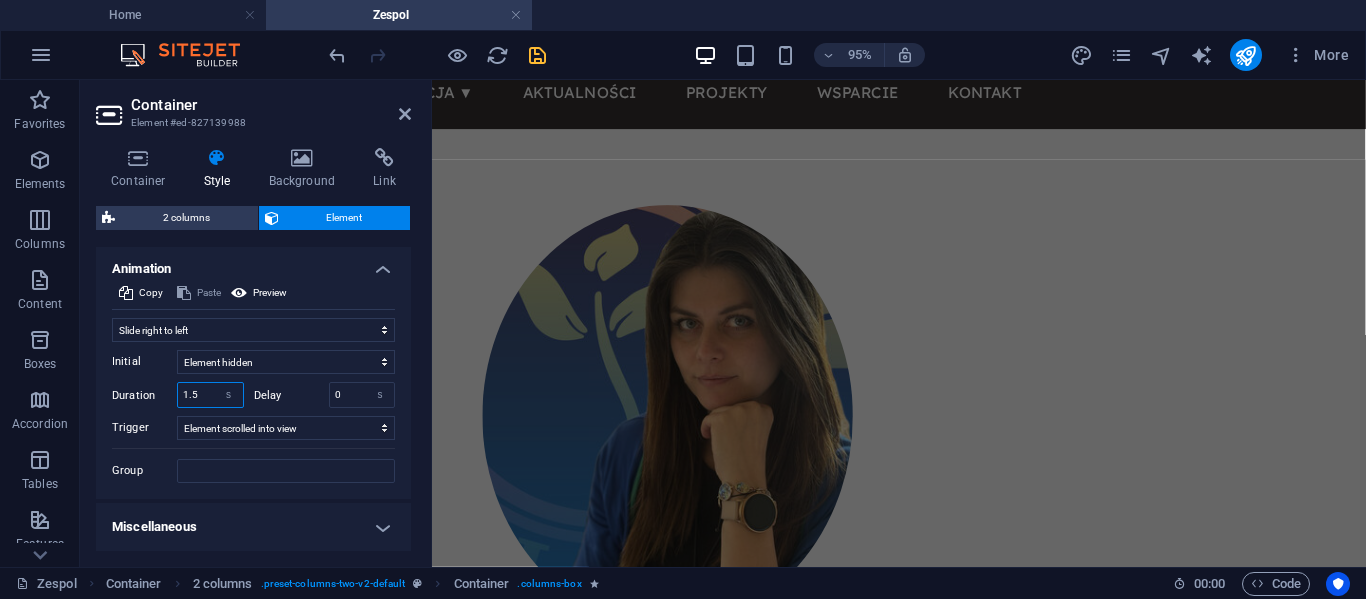 type on "1.5" 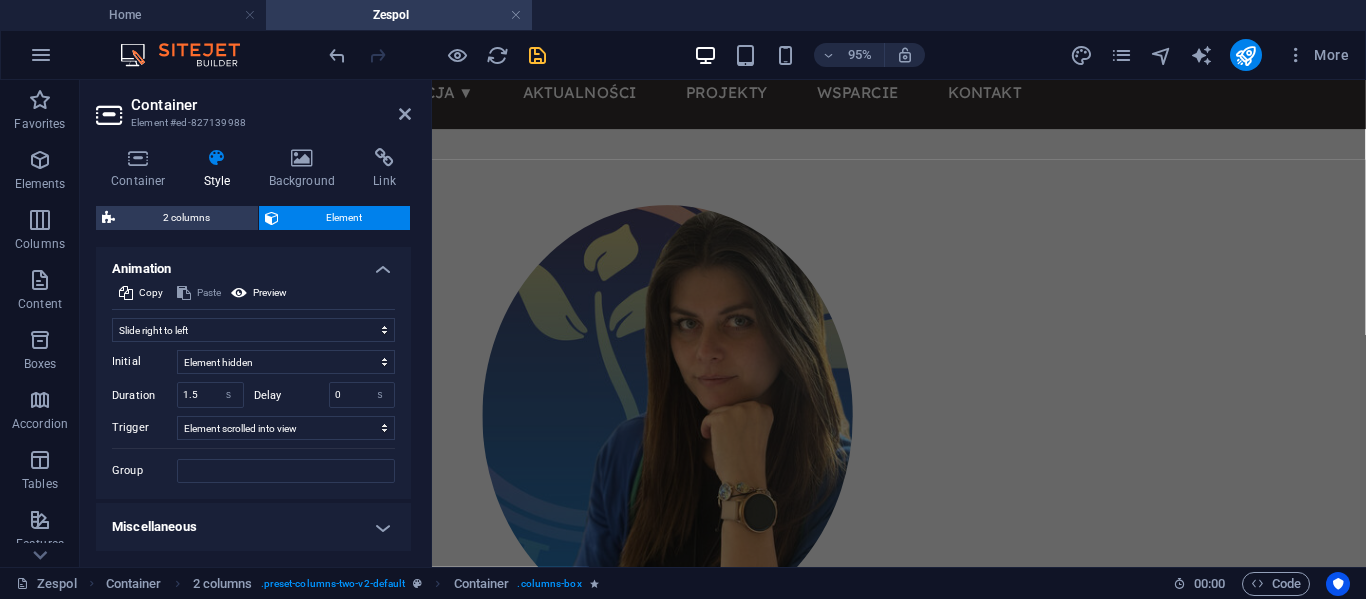 click at bounding box center (537, 55) 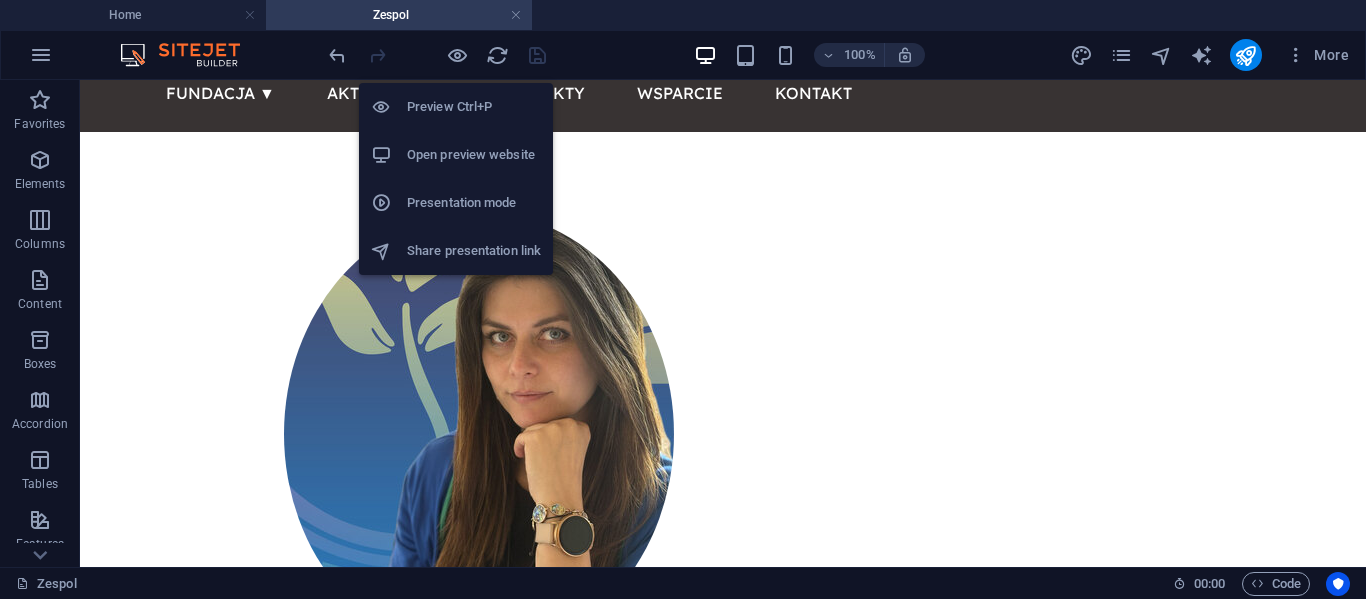 click on "Presentation mode" at bounding box center [474, 203] 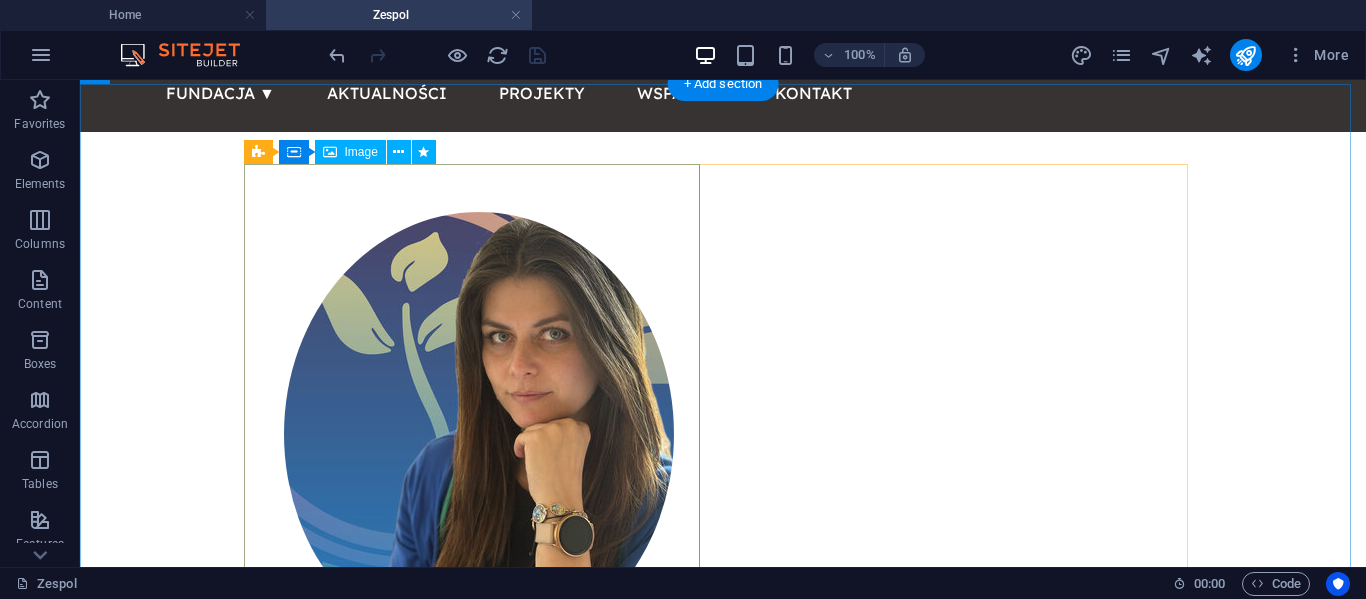 click at bounding box center (479, 434) 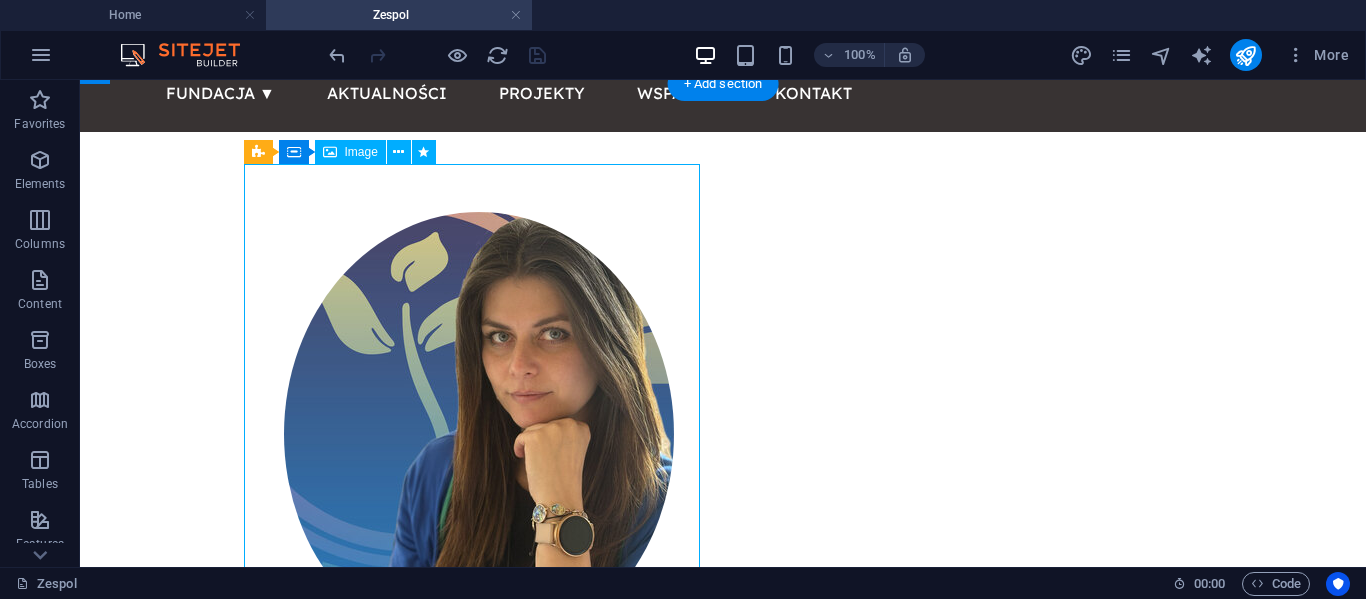 click at bounding box center [479, 434] 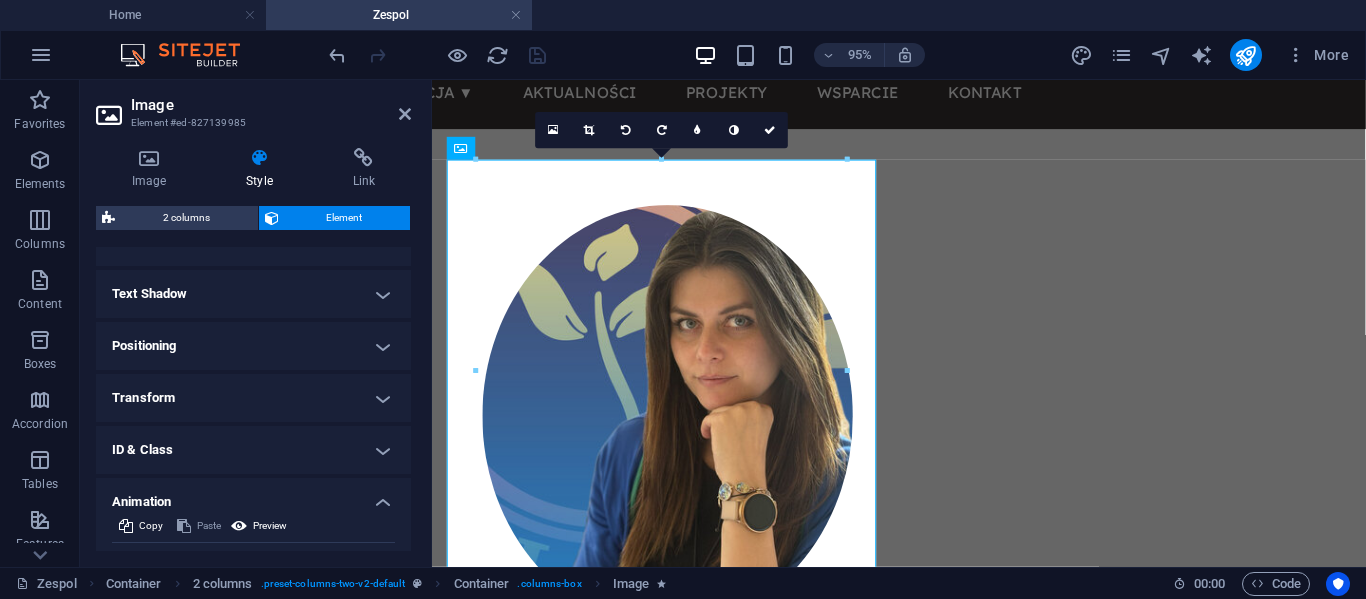scroll, scrollTop: 723, scrollLeft: 0, axis: vertical 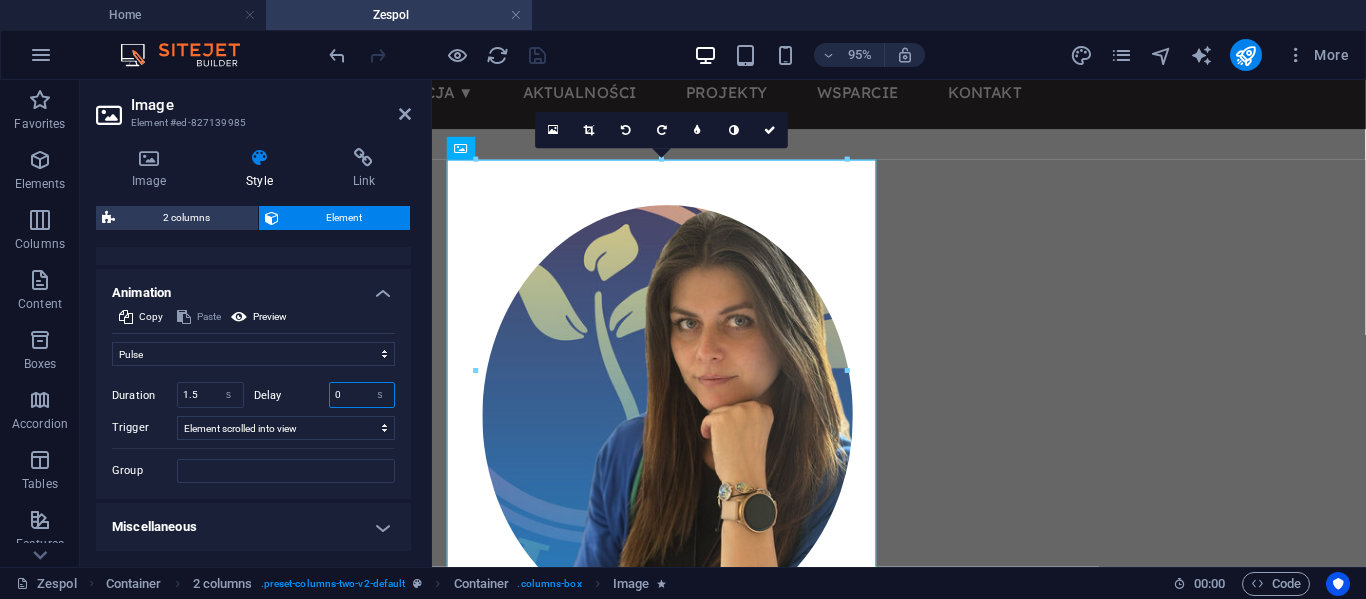 click on "0" at bounding box center [362, 395] 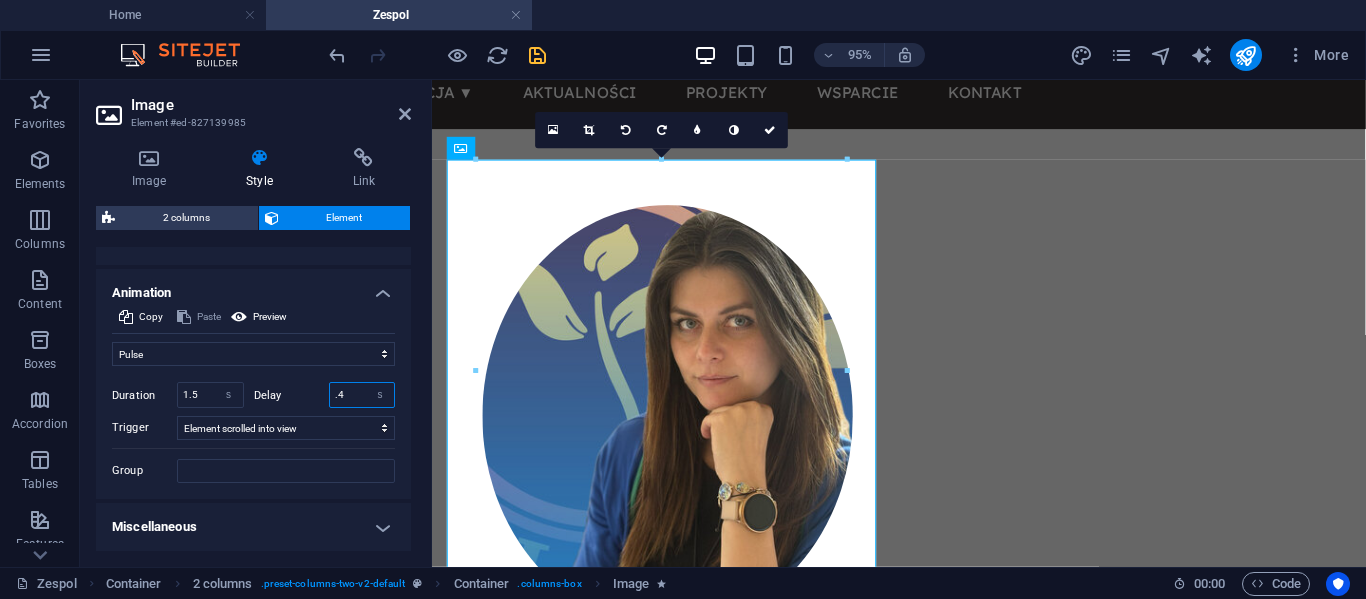 scroll, scrollTop: 457, scrollLeft: 0, axis: vertical 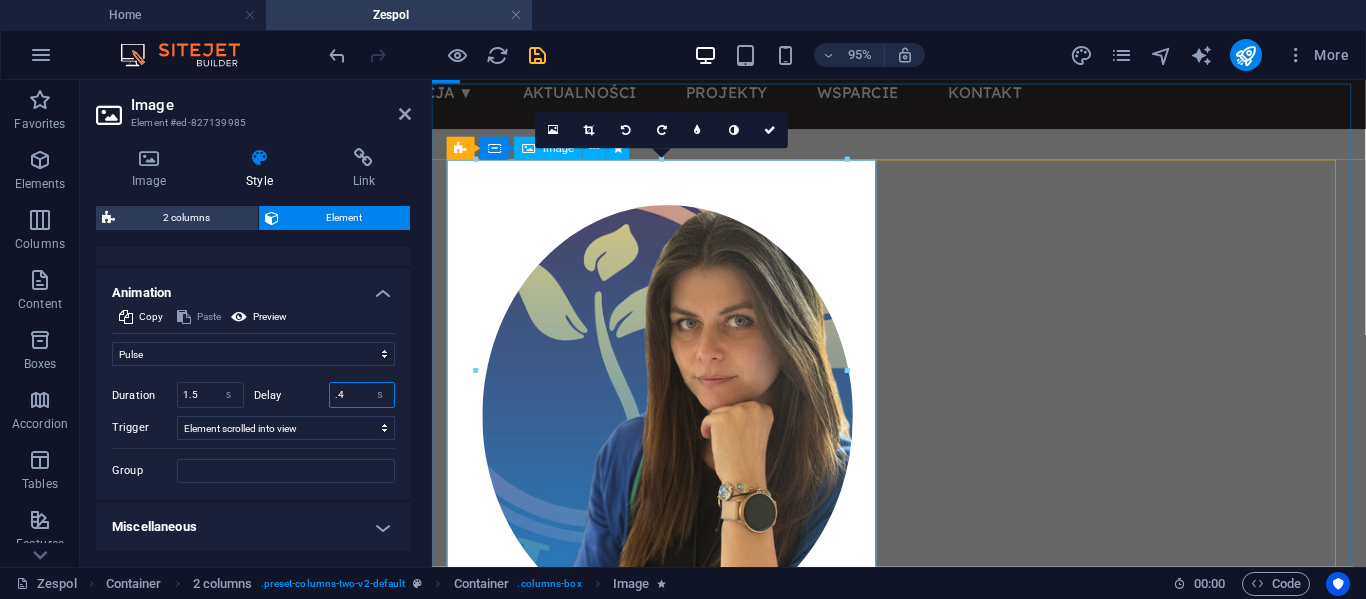 type on ".4" 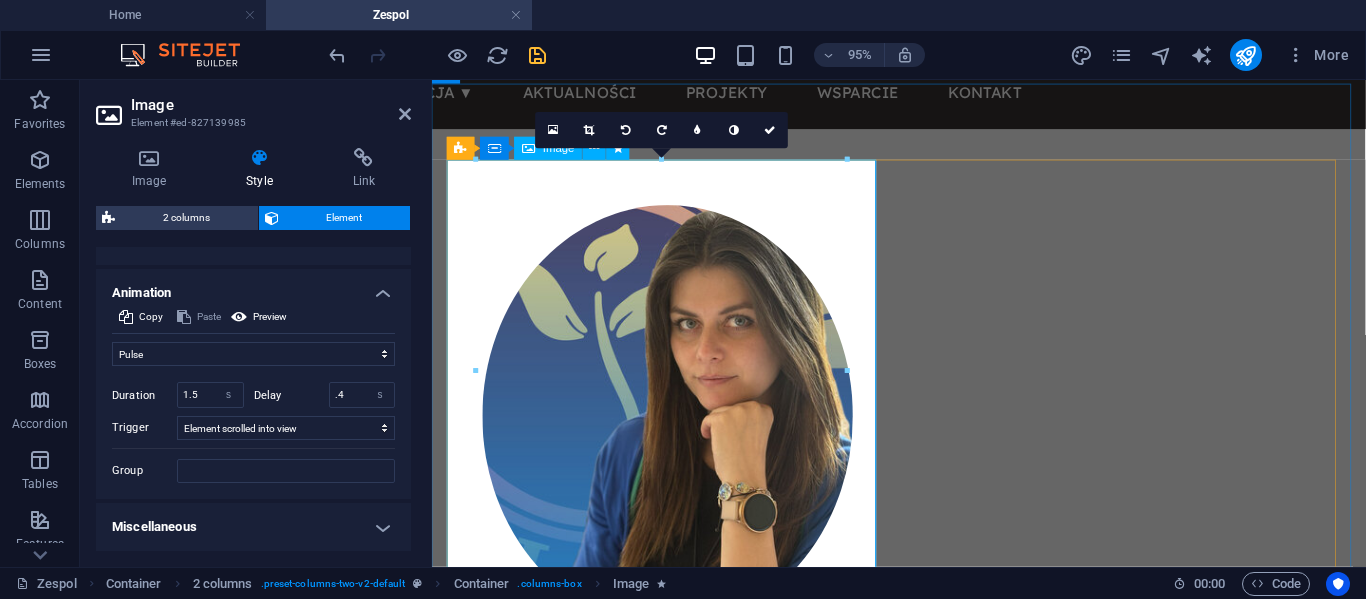 click at bounding box center (680, 434) 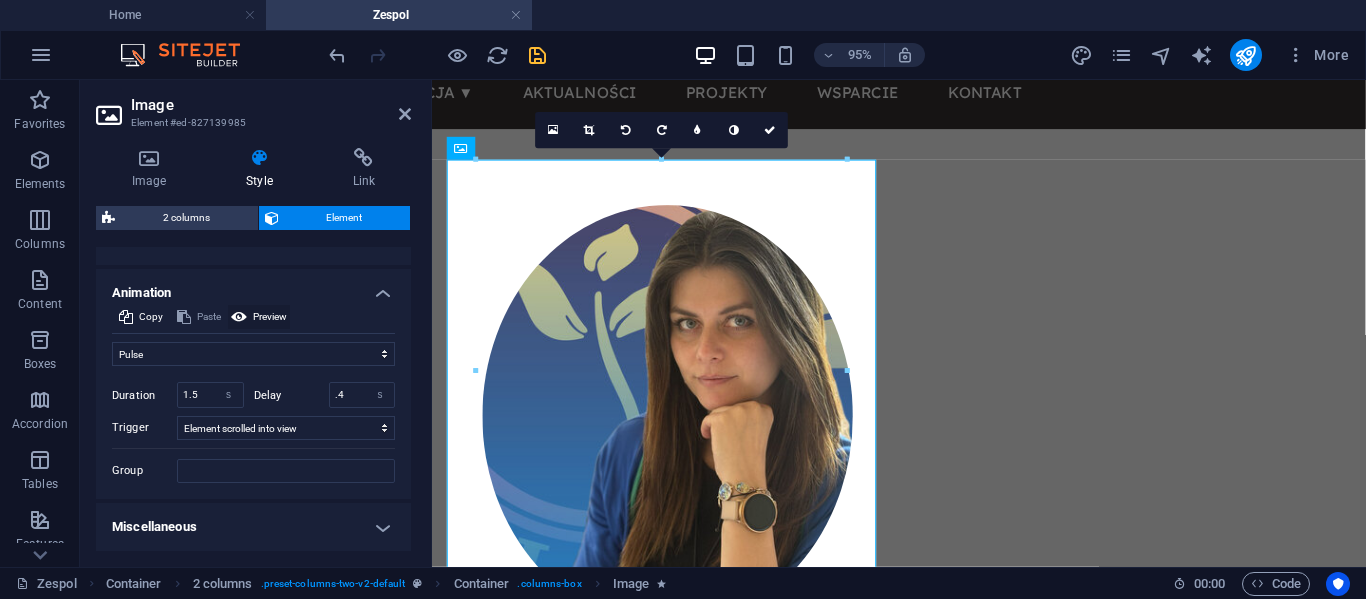 click on "Preview" at bounding box center [270, 317] 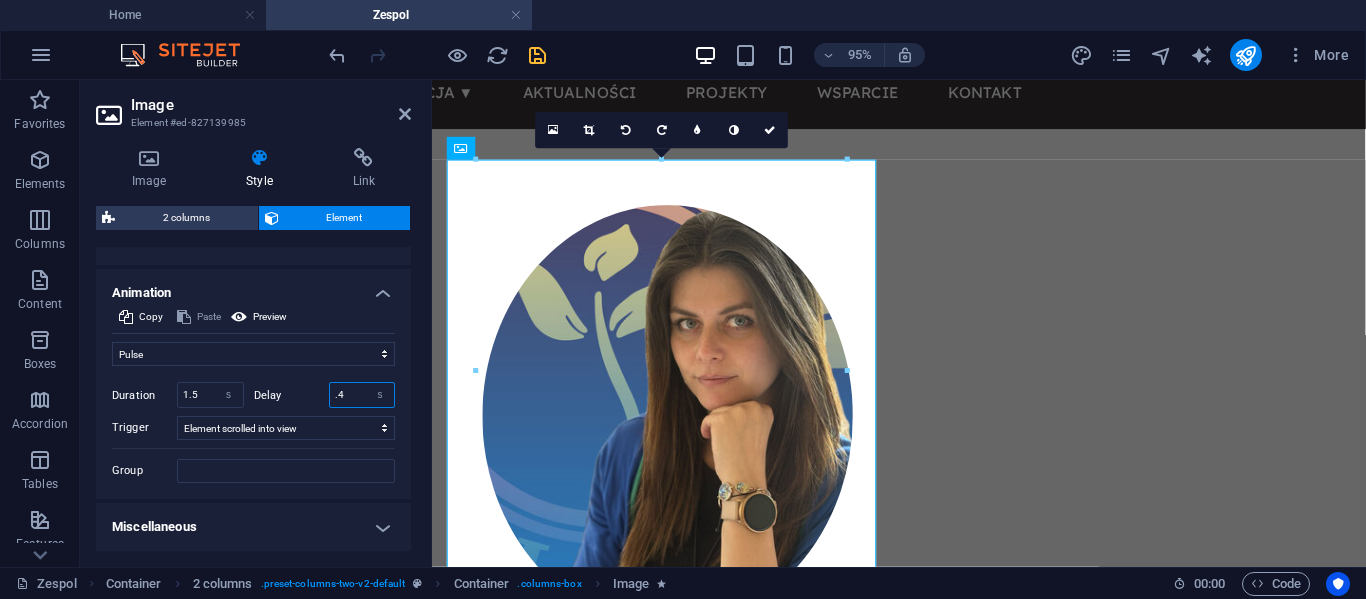 click on ".4" at bounding box center [362, 395] 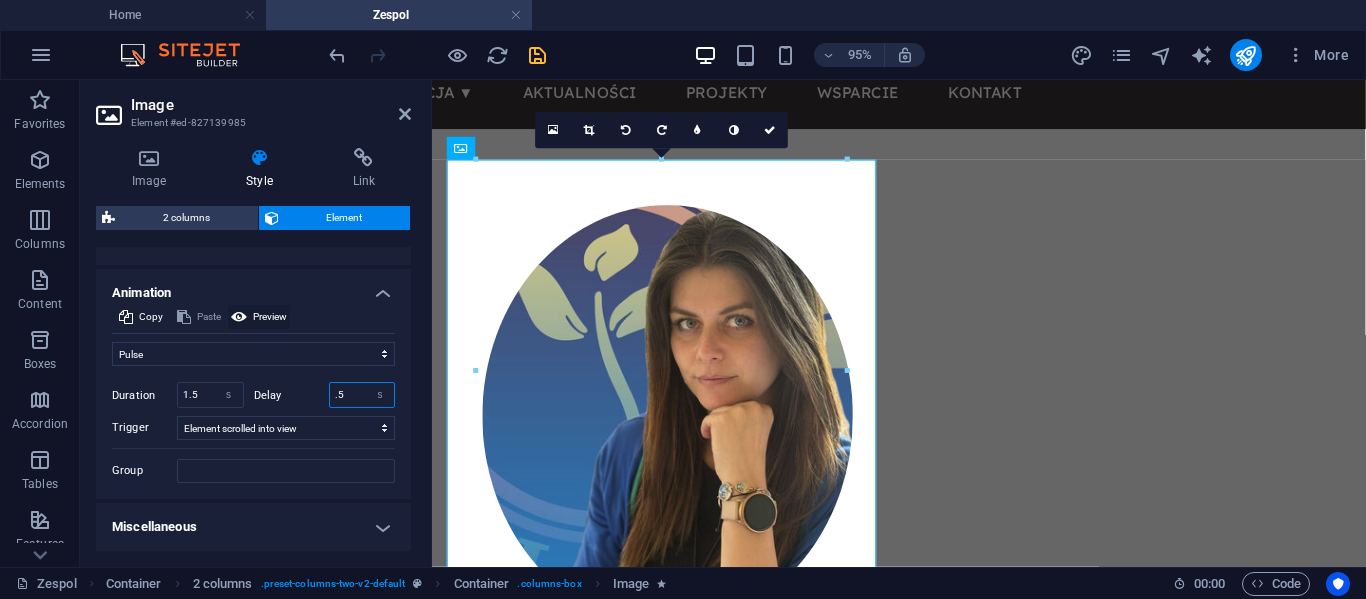type on ".5" 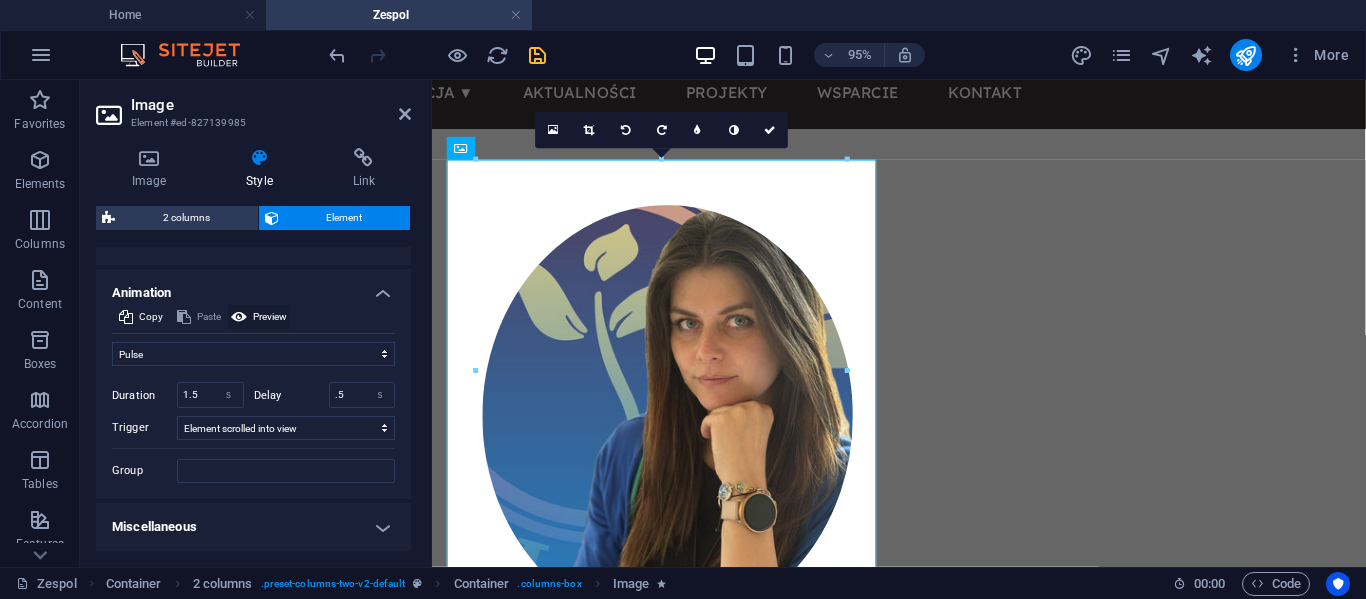 click on "Preview" at bounding box center [270, 317] 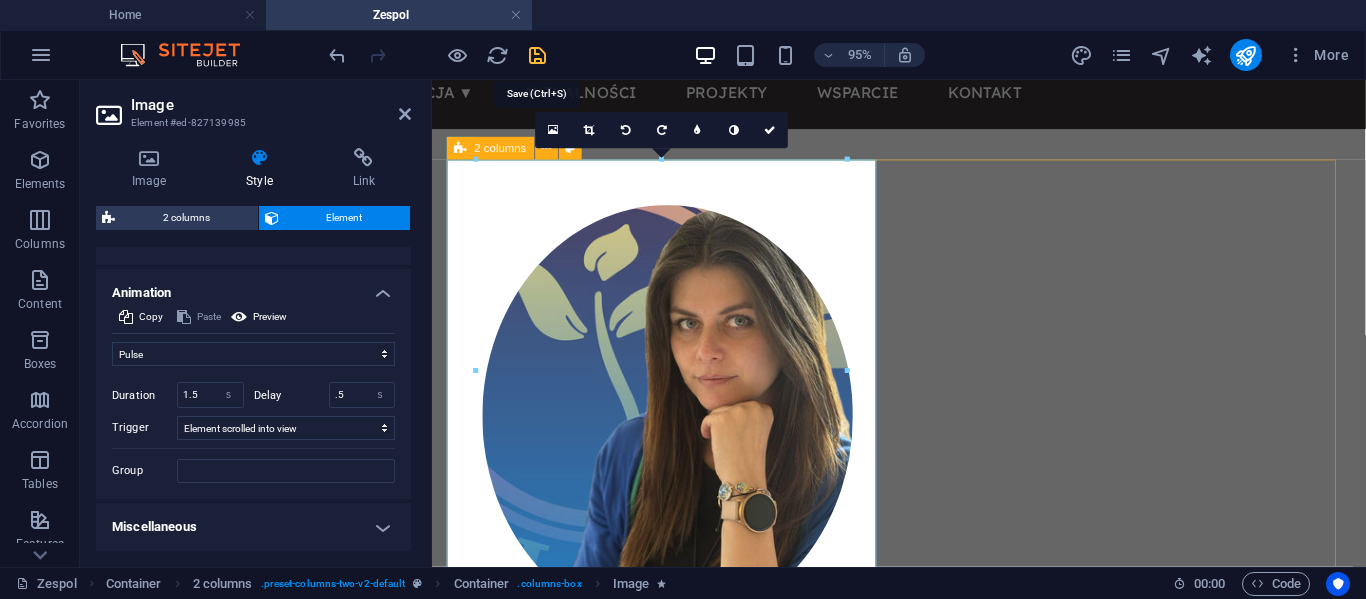 click at bounding box center (537, 55) 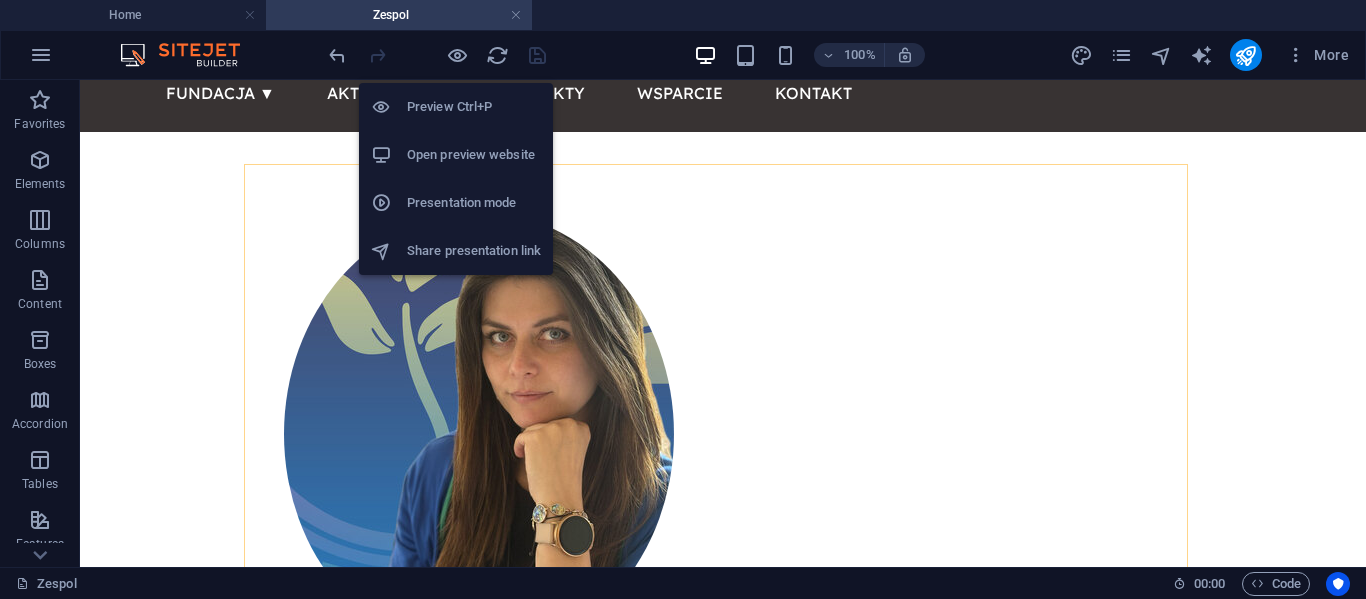 click on "Presentation mode" at bounding box center (474, 203) 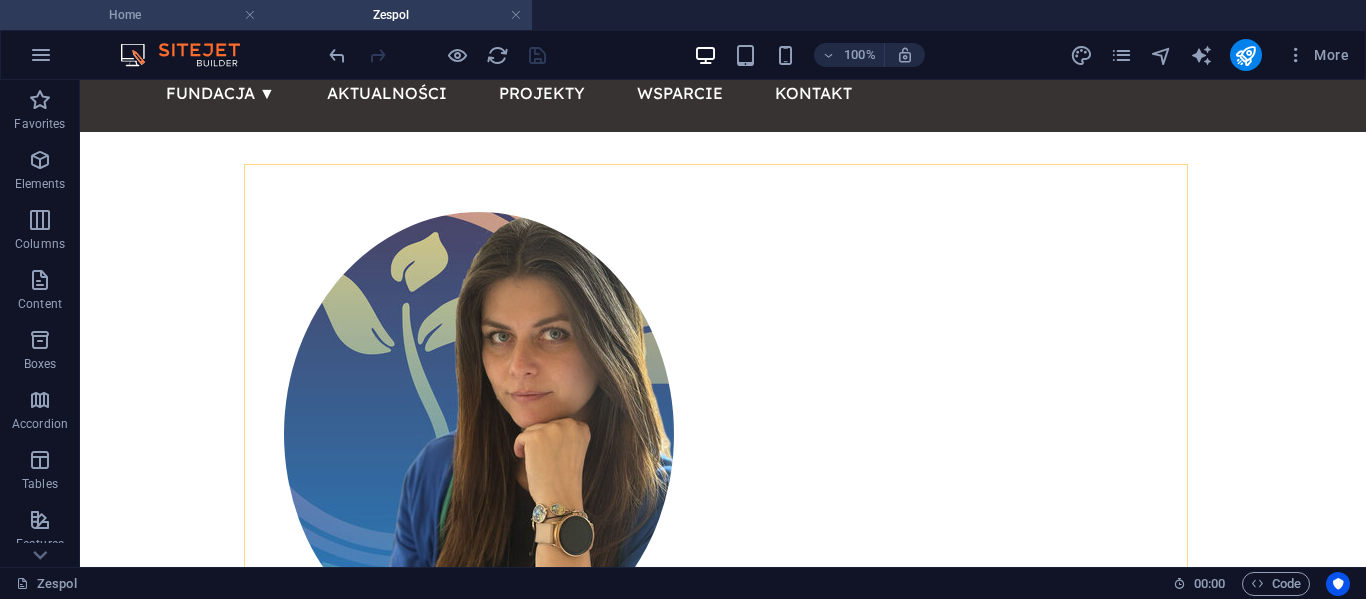 click on "Home" at bounding box center (133, 15) 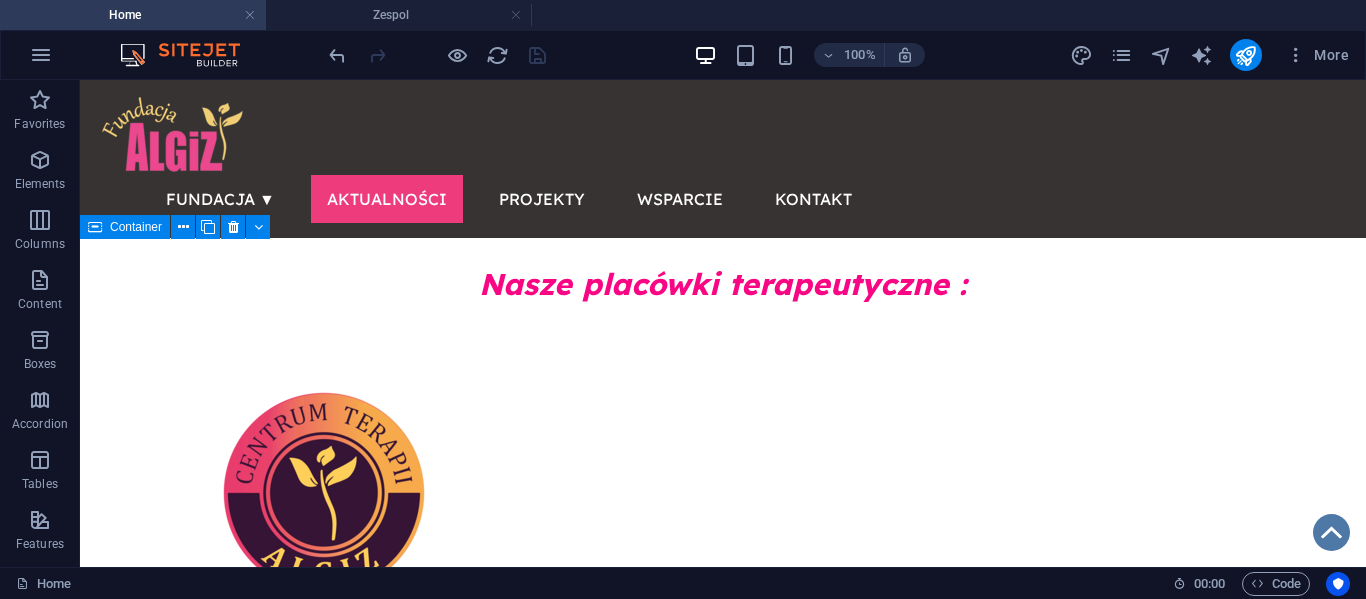 scroll, scrollTop: 0, scrollLeft: 0, axis: both 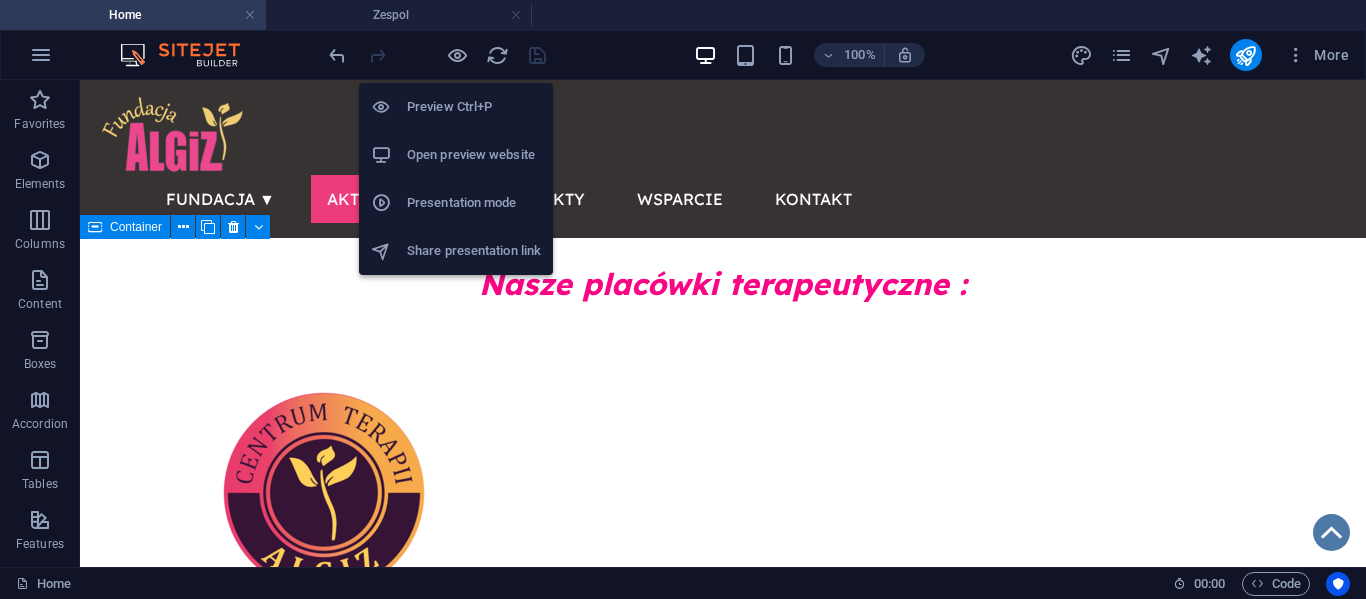 click on "Open preview website" at bounding box center [474, 155] 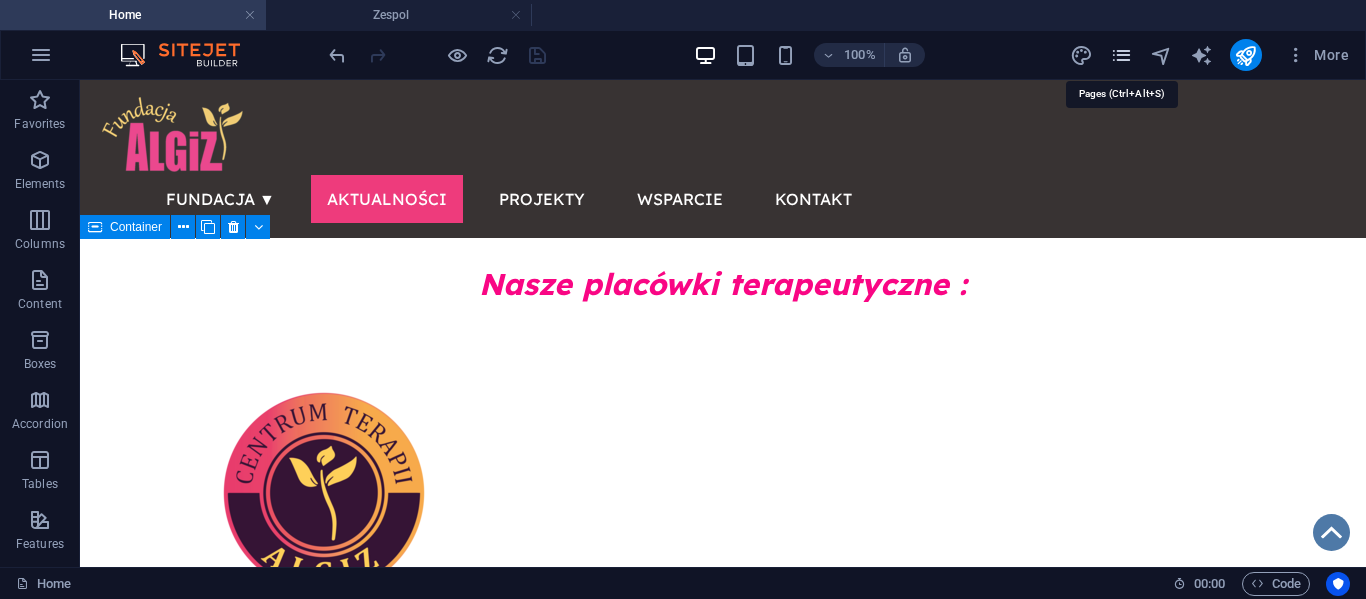 click at bounding box center [1121, 55] 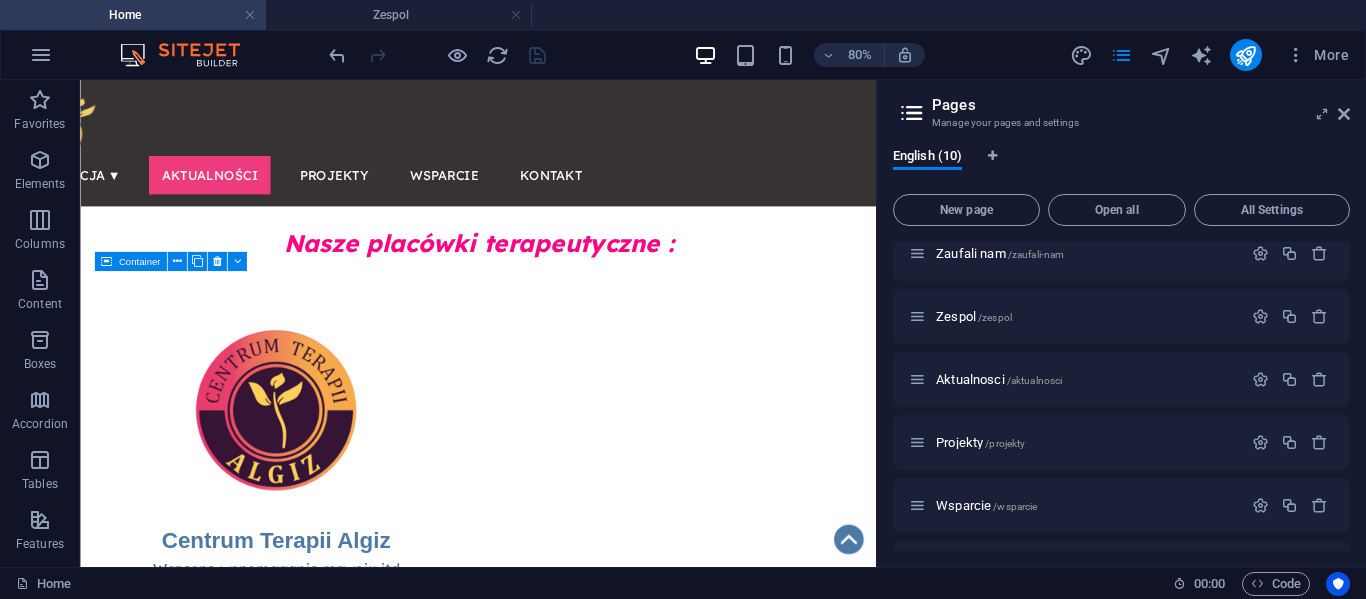scroll, scrollTop: 321, scrollLeft: 0, axis: vertical 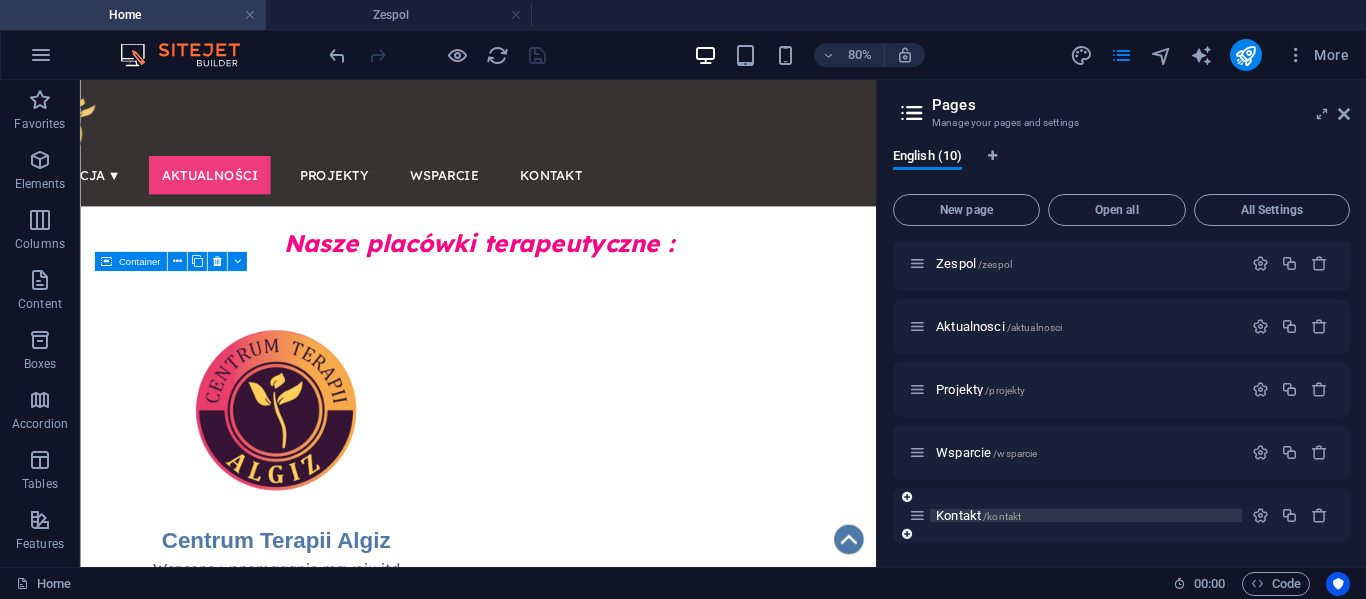 click on "Kontakt /kontakt" at bounding box center [978, 515] 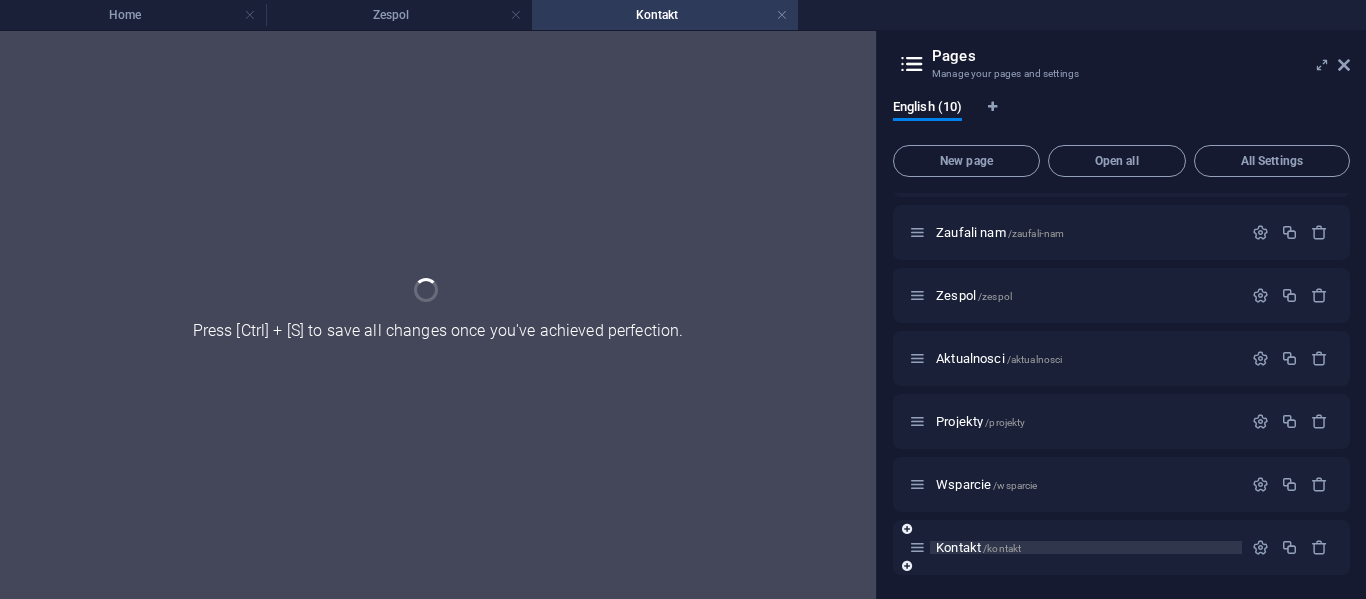 scroll, scrollTop: 240, scrollLeft: 0, axis: vertical 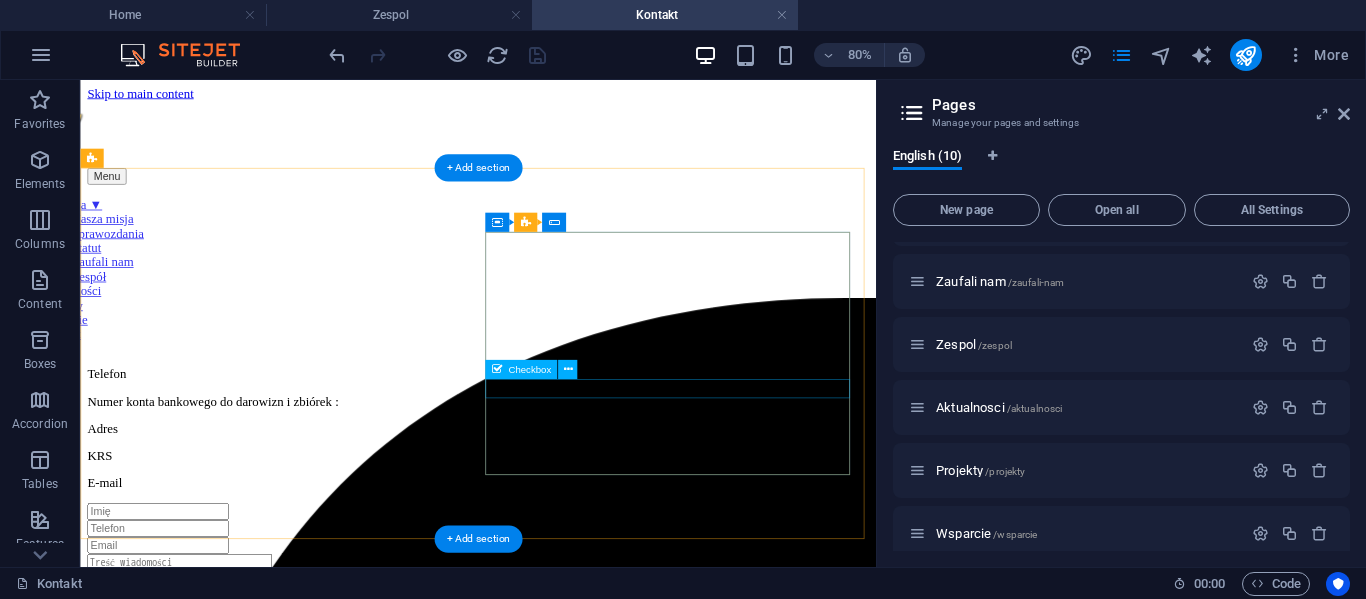 click on "{{ 'content.forms.privacy'|trans }}" at bounding box center [577, 797] 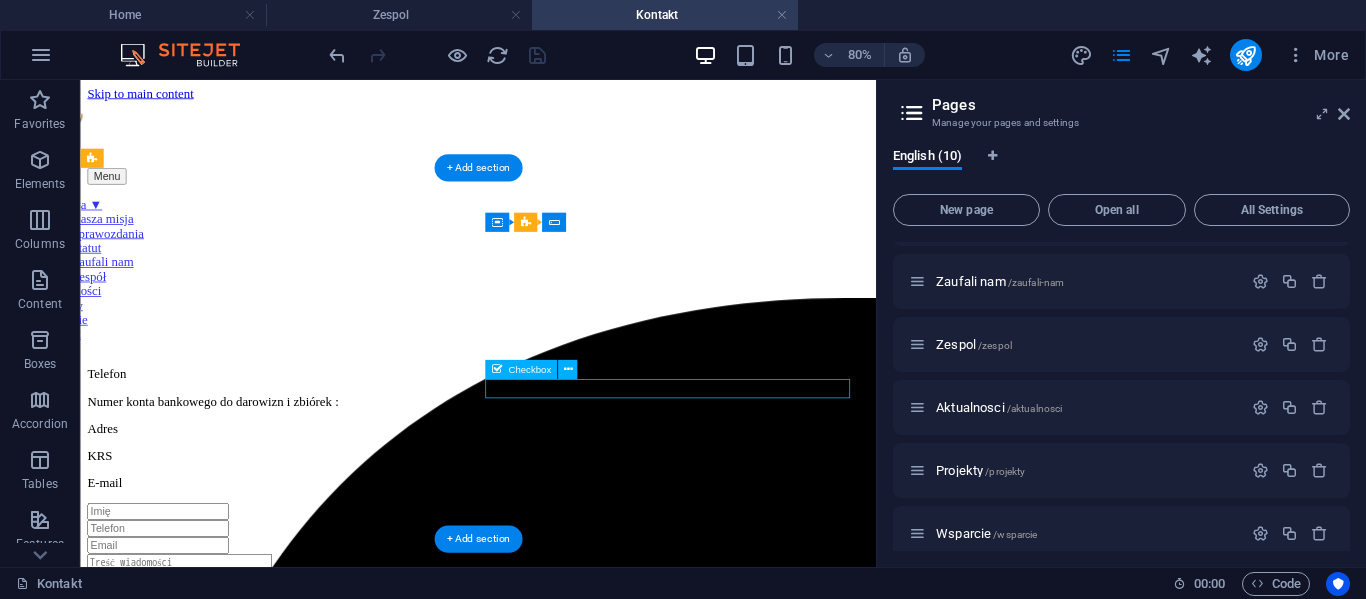 click on "{{ 'content.forms.privacy'|trans }}" at bounding box center [577, 797] 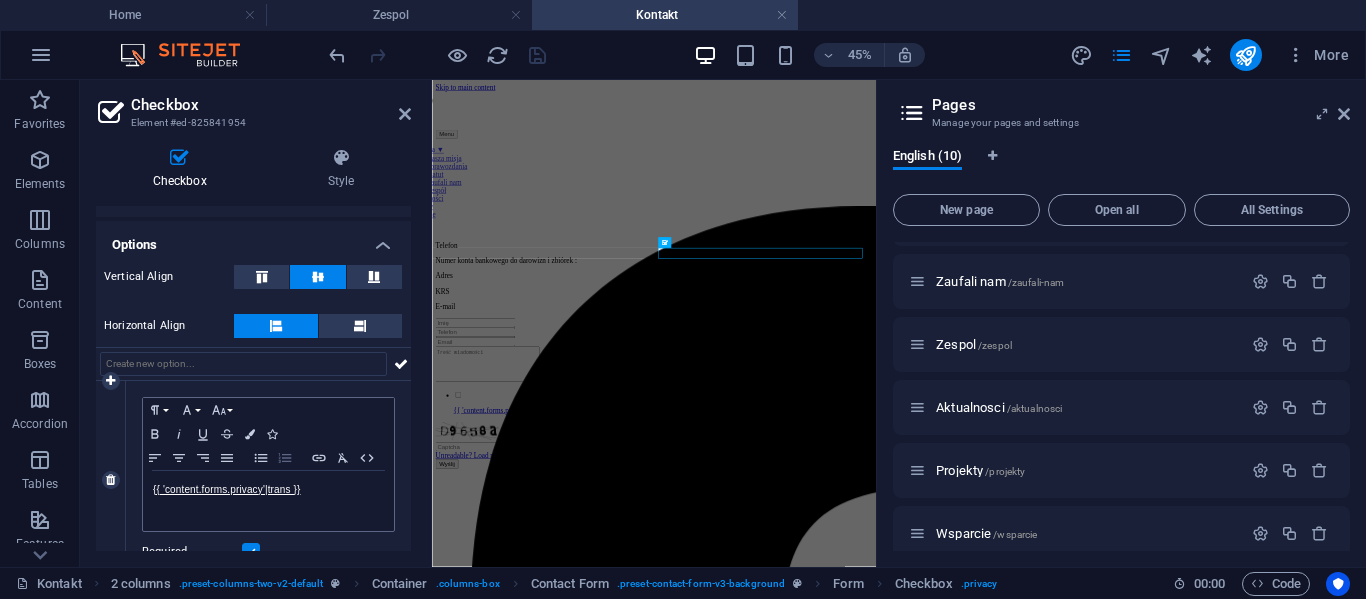 scroll, scrollTop: 114, scrollLeft: 0, axis: vertical 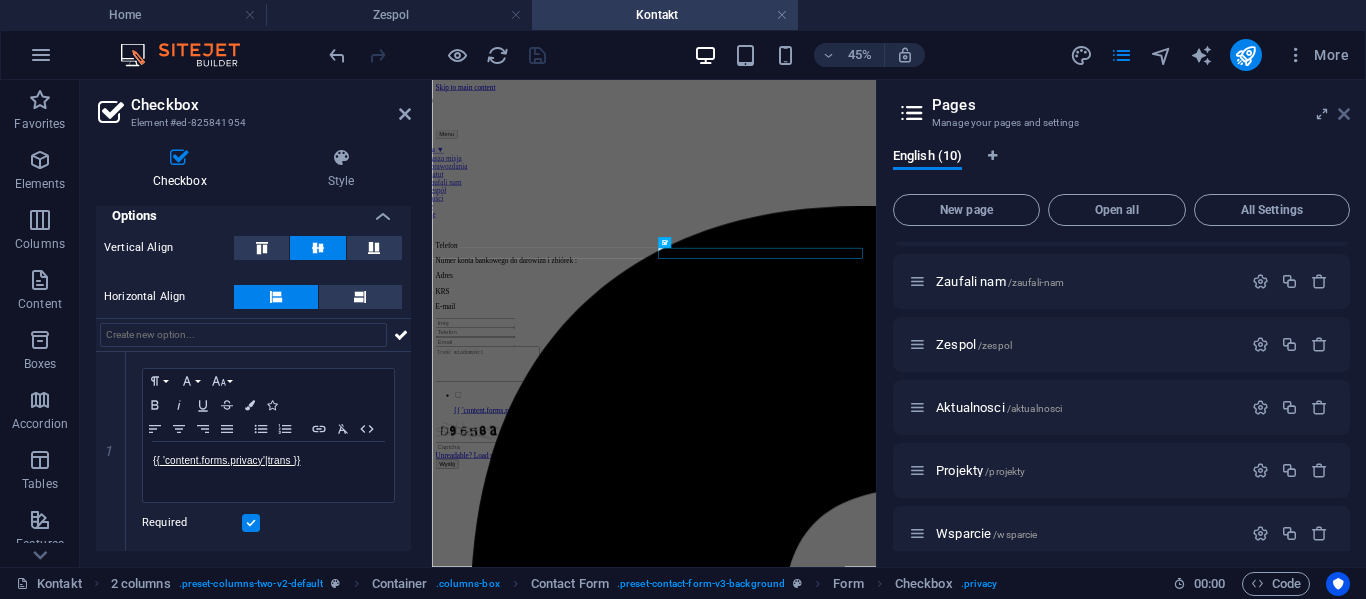 click at bounding box center [1344, 114] 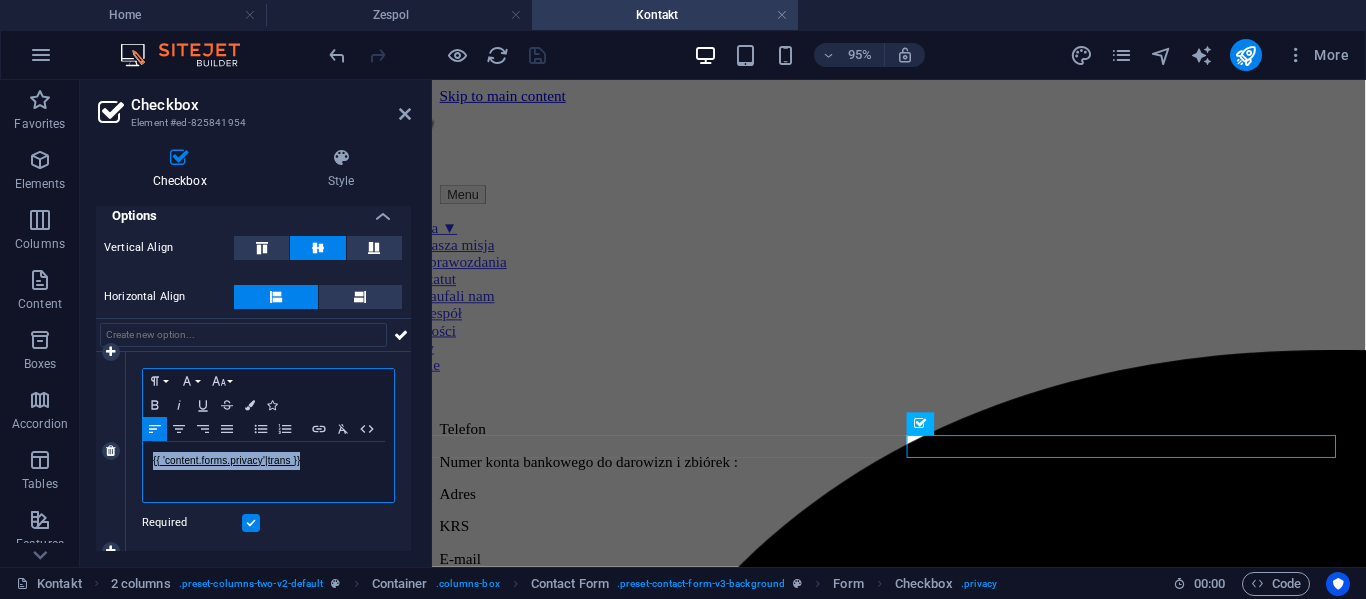 drag, startPoint x: 305, startPoint y: 466, endPoint x: 149, endPoint y: 469, distance: 156.02884 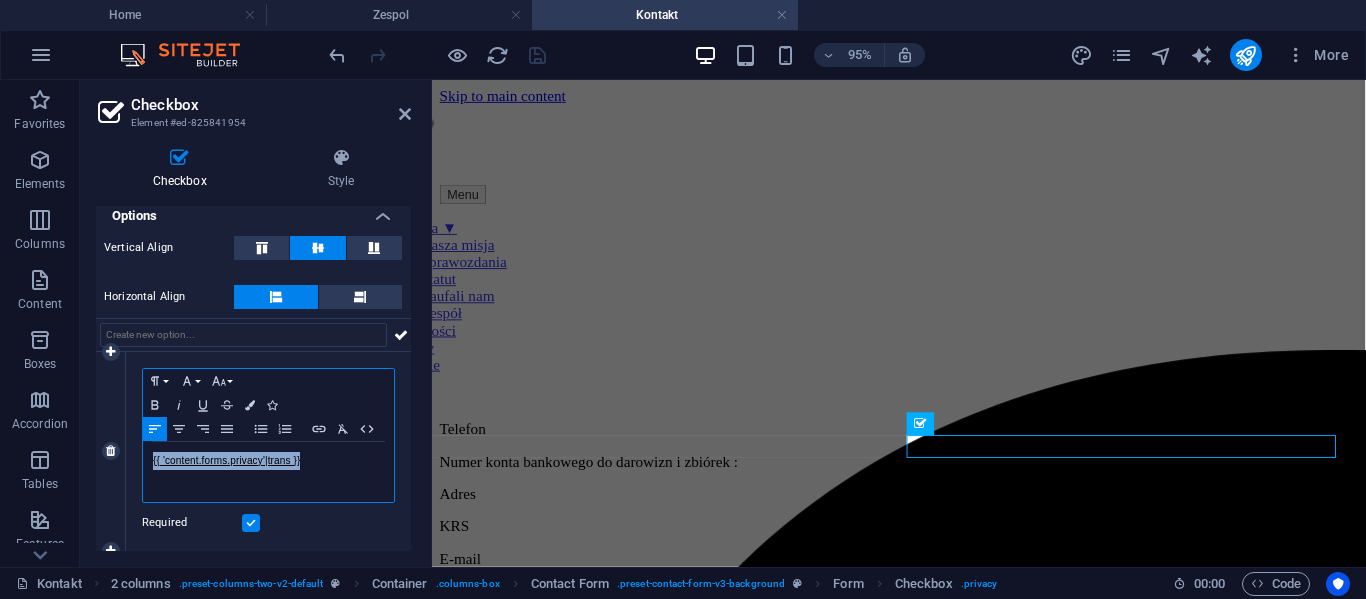 click on "{{ 'content.forms.privacy'|trans }}" at bounding box center [268, 472] 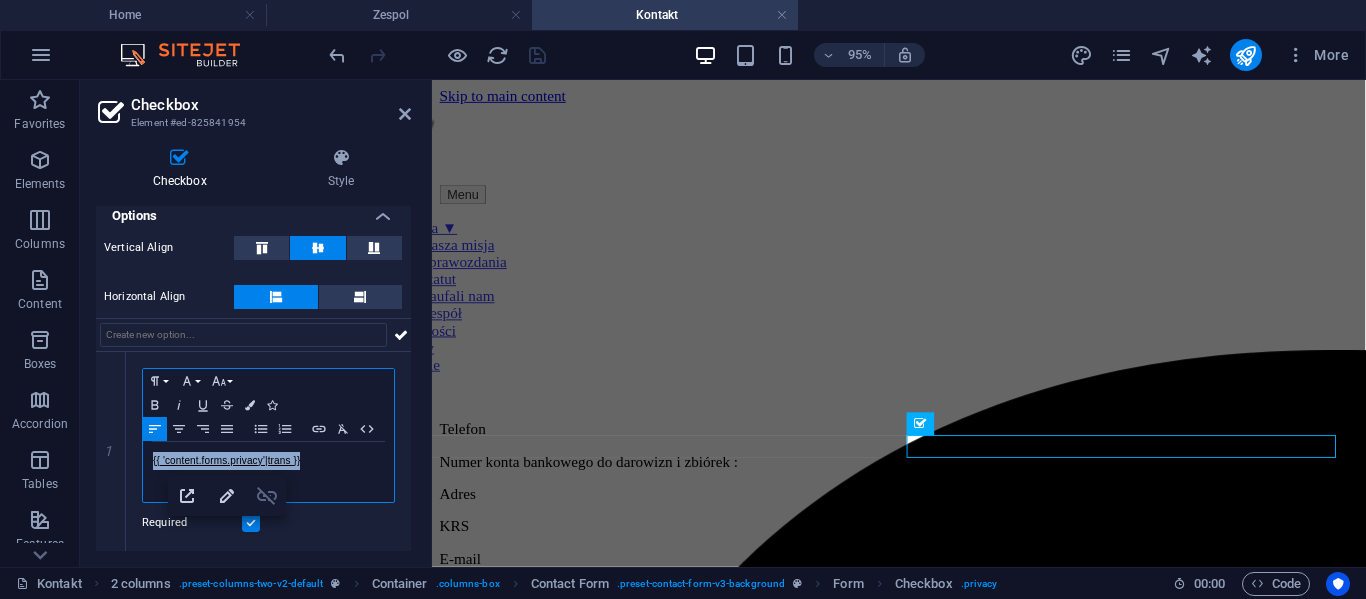 type 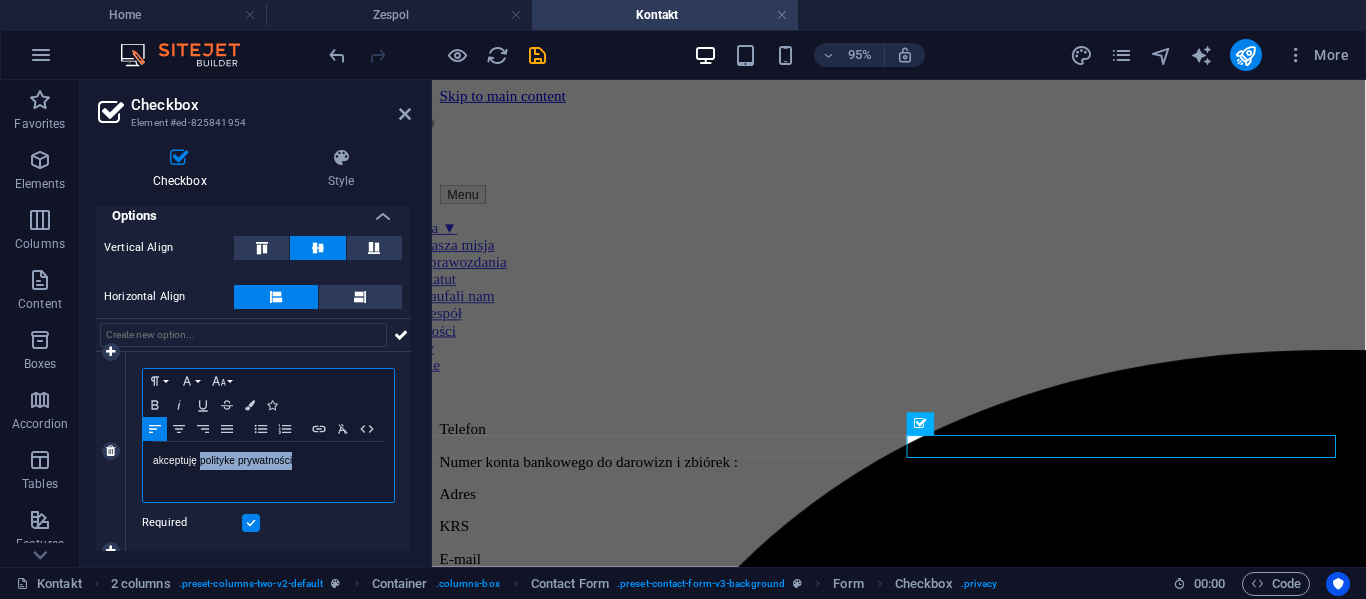 drag, startPoint x: 295, startPoint y: 463, endPoint x: 200, endPoint y: 470, distance: 95.257545 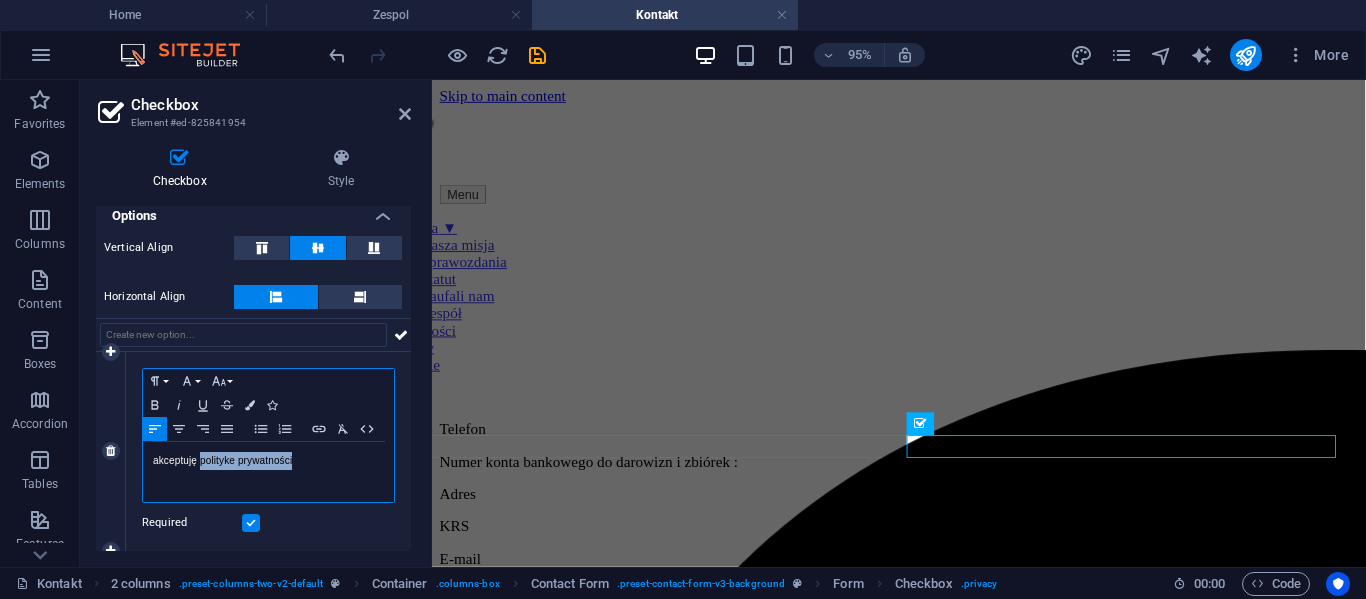click on "akceptuję polityke prywatności" at bounding box center [268, 472] 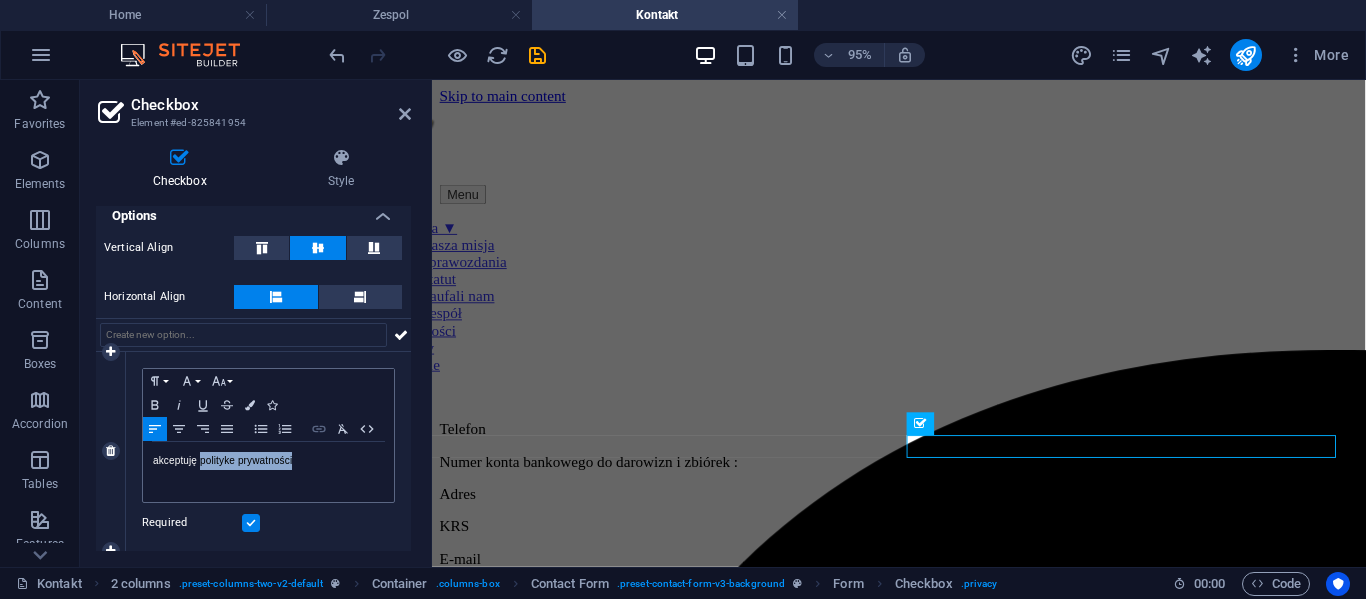 click 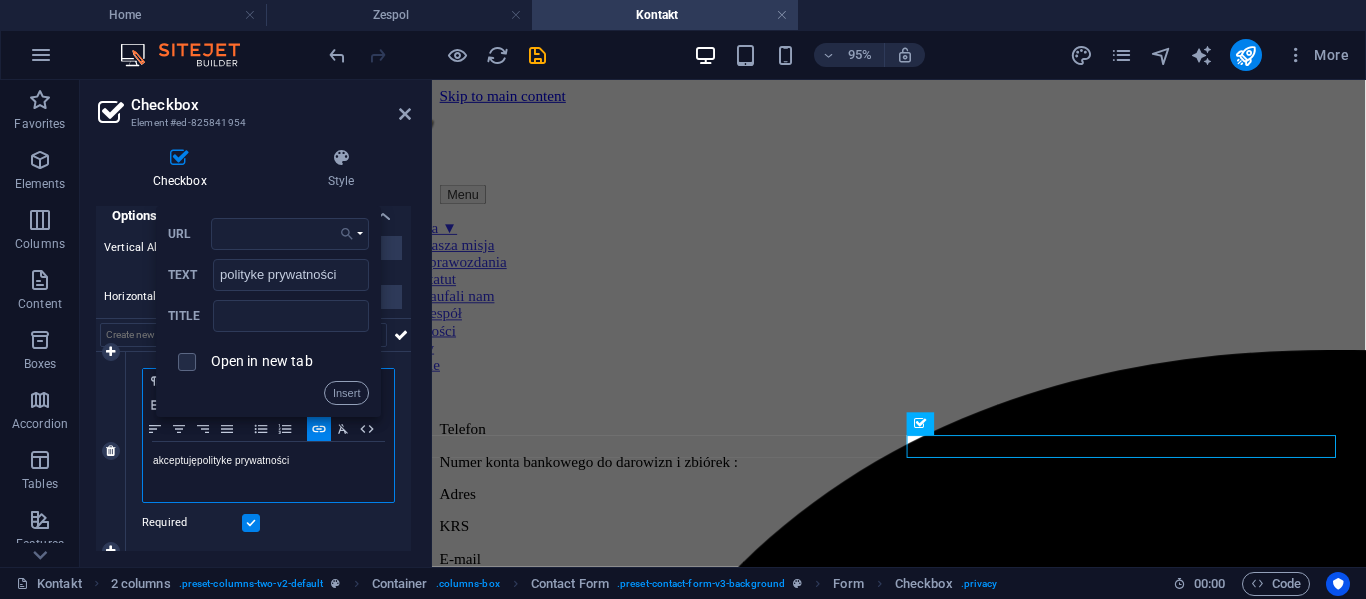 click 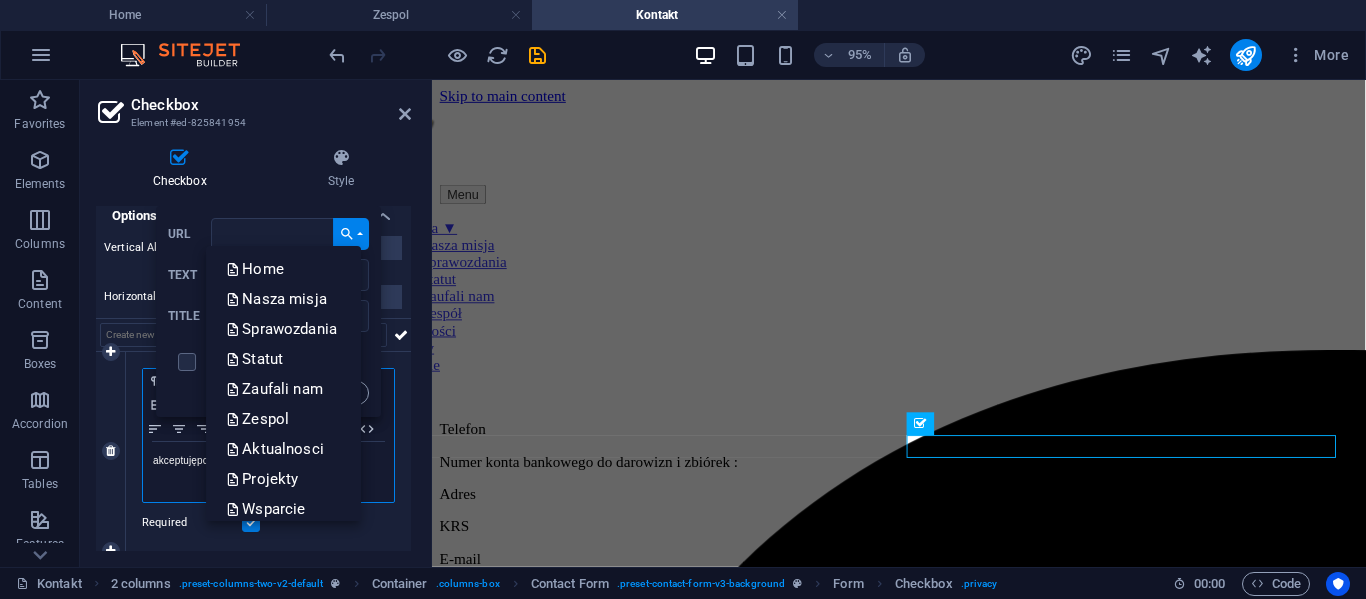 click 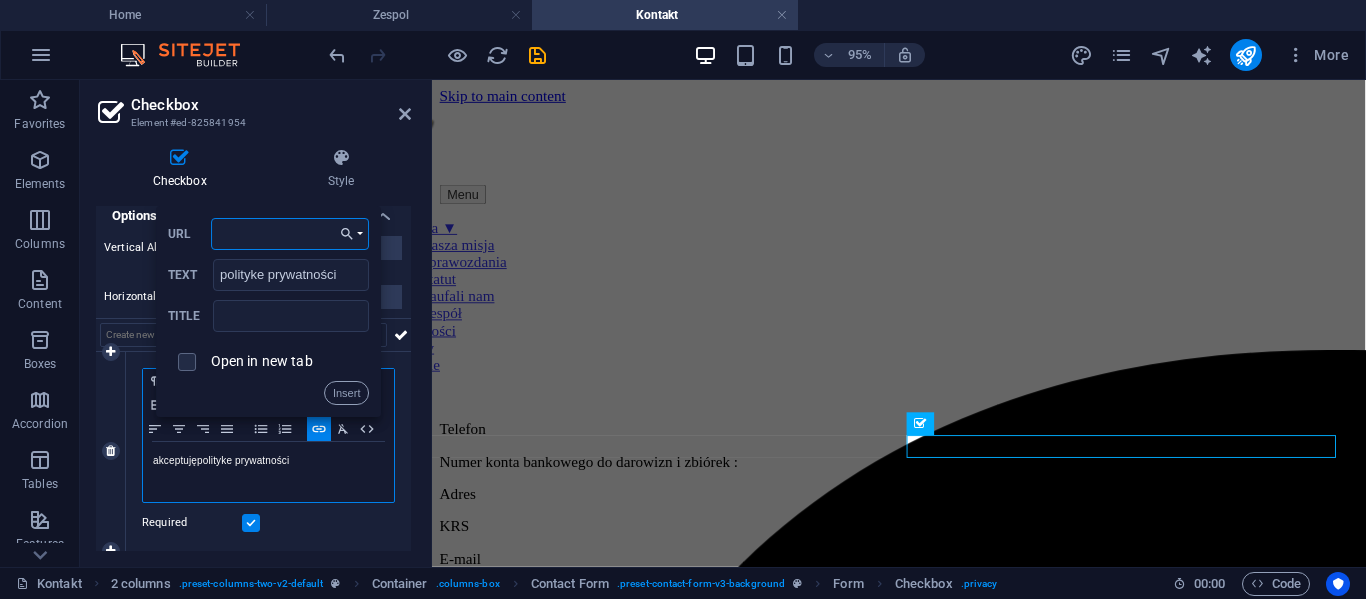 click on "URL" at bounding box center [290, 234] 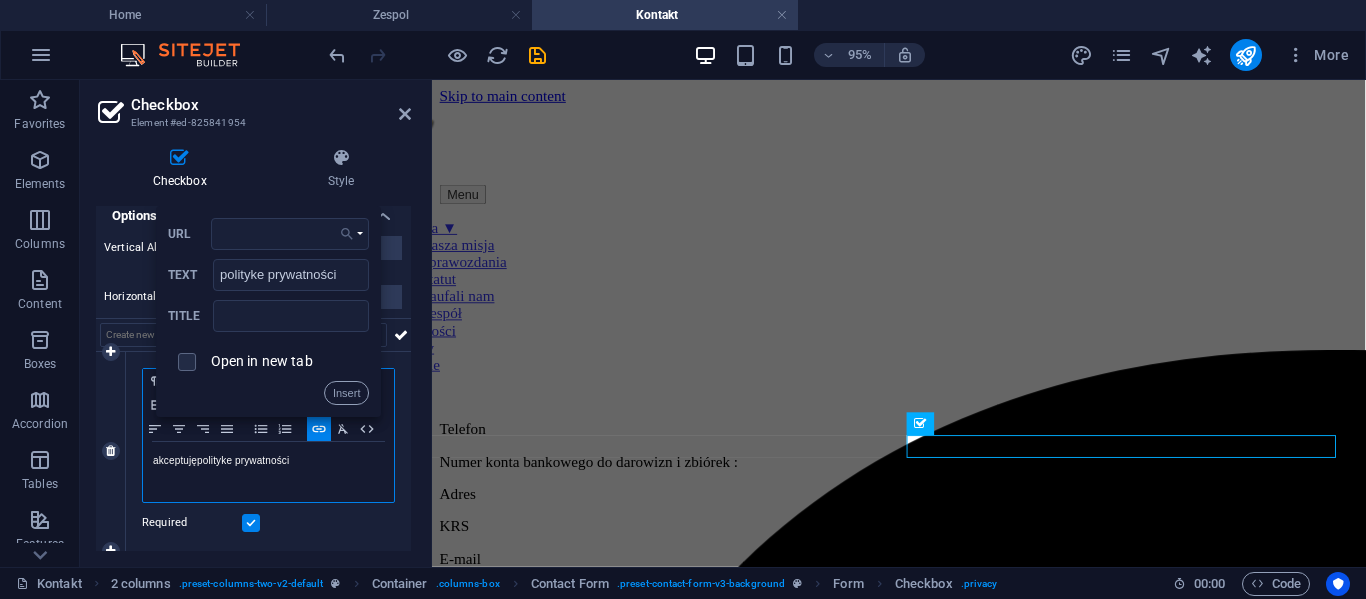 click 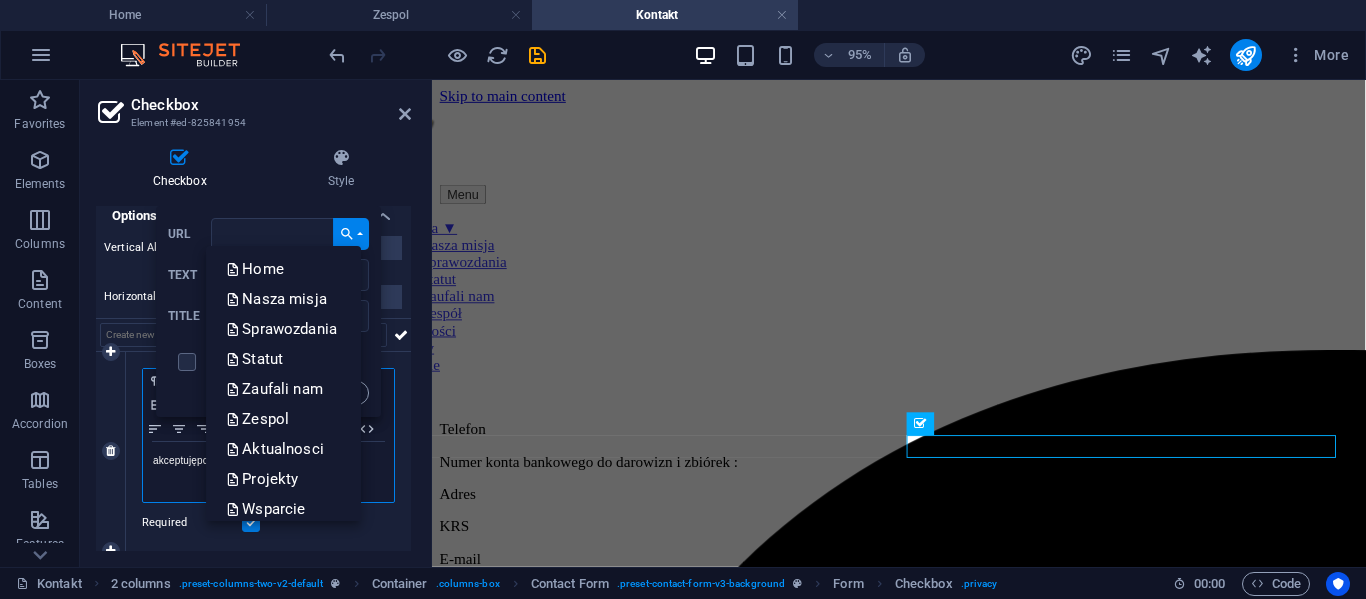click 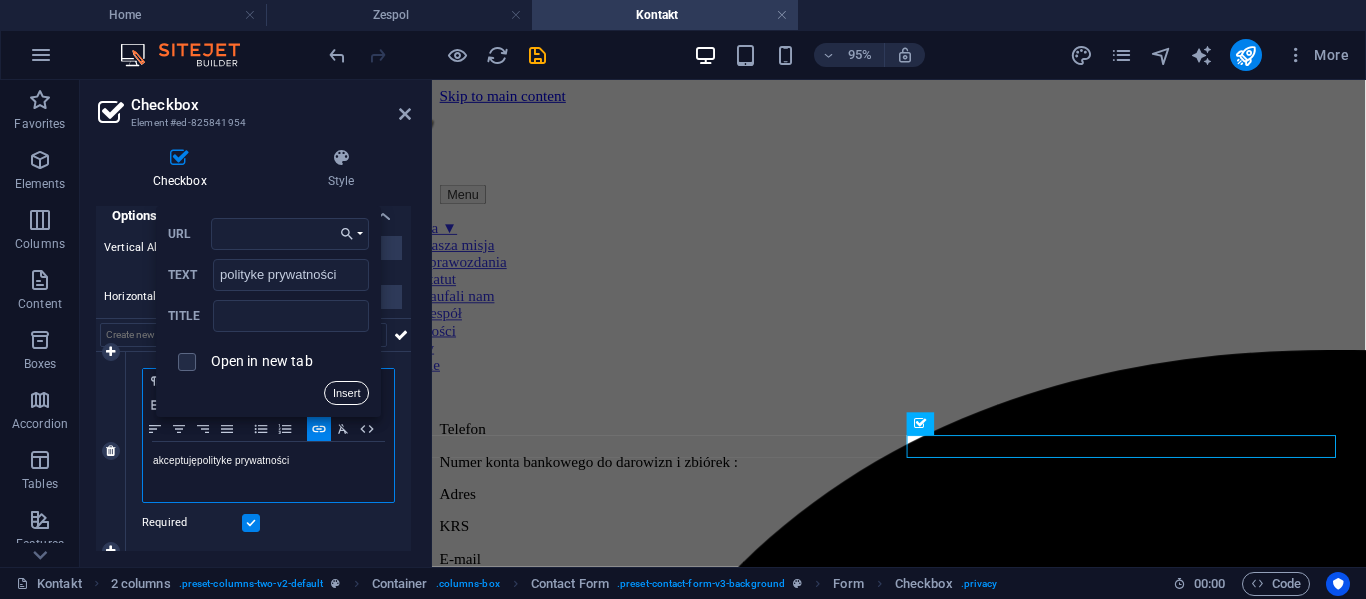 click on "Insert" at bounding box center (347, 393) 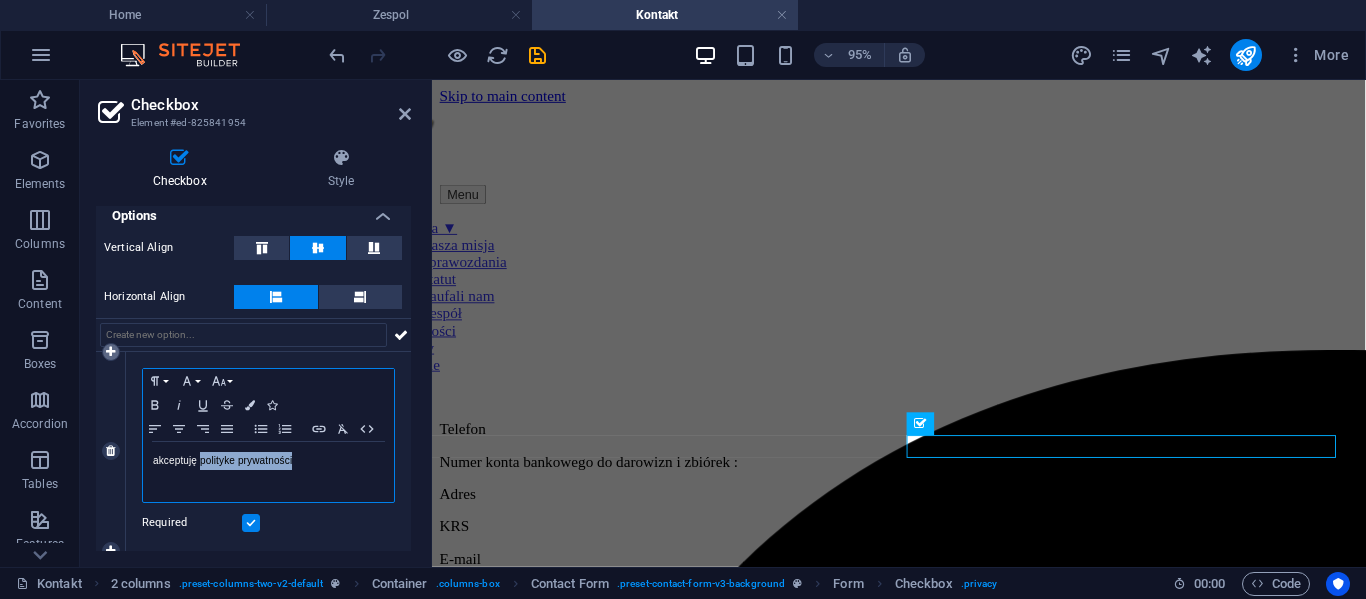 click at bounding box center [110, 352] 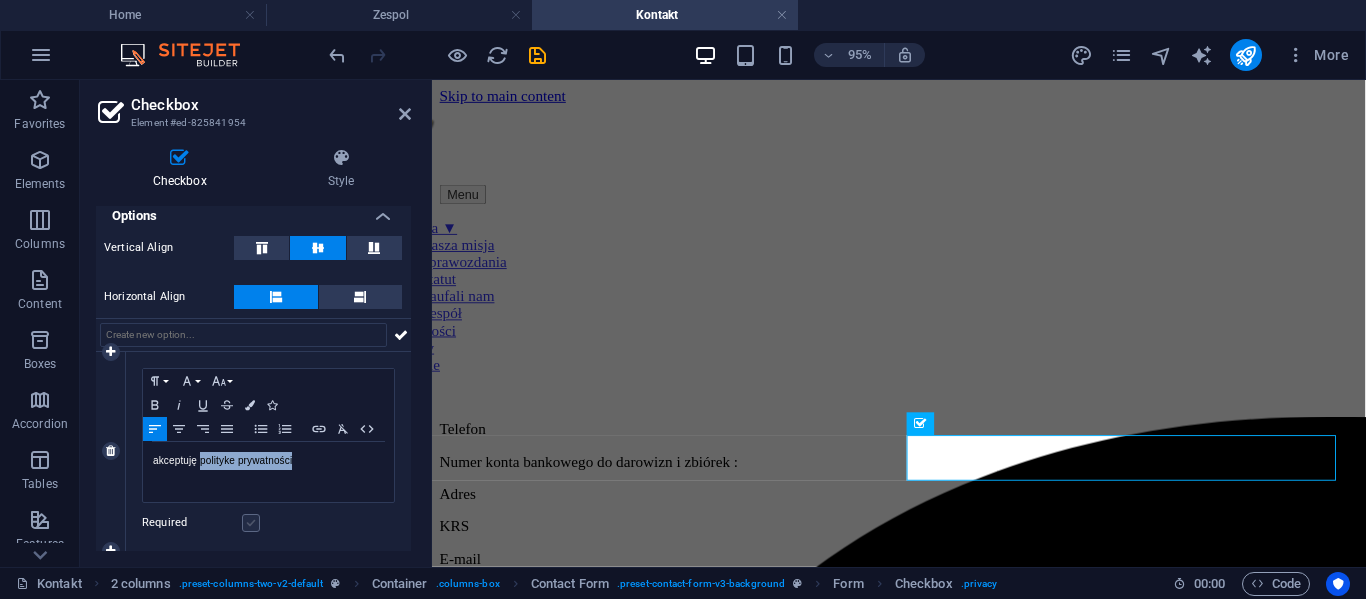 click at bounding box center (251, 523) 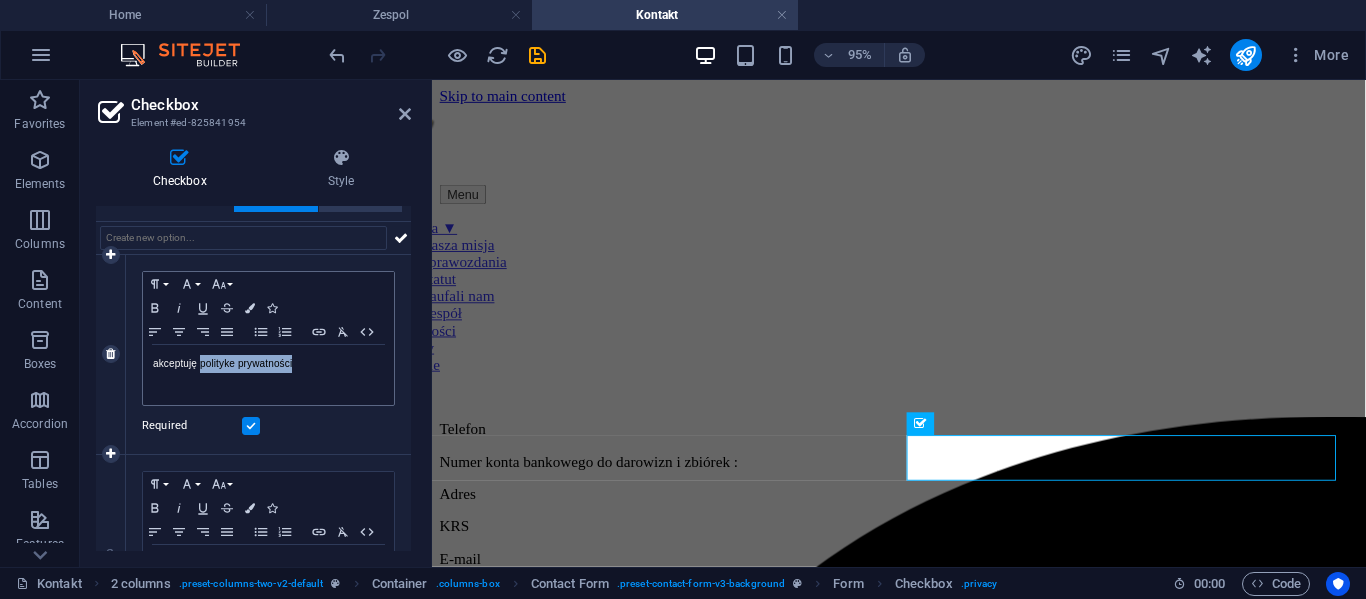 scroll, scrollTop: 241, scrollLeft: 0, axis: vertical 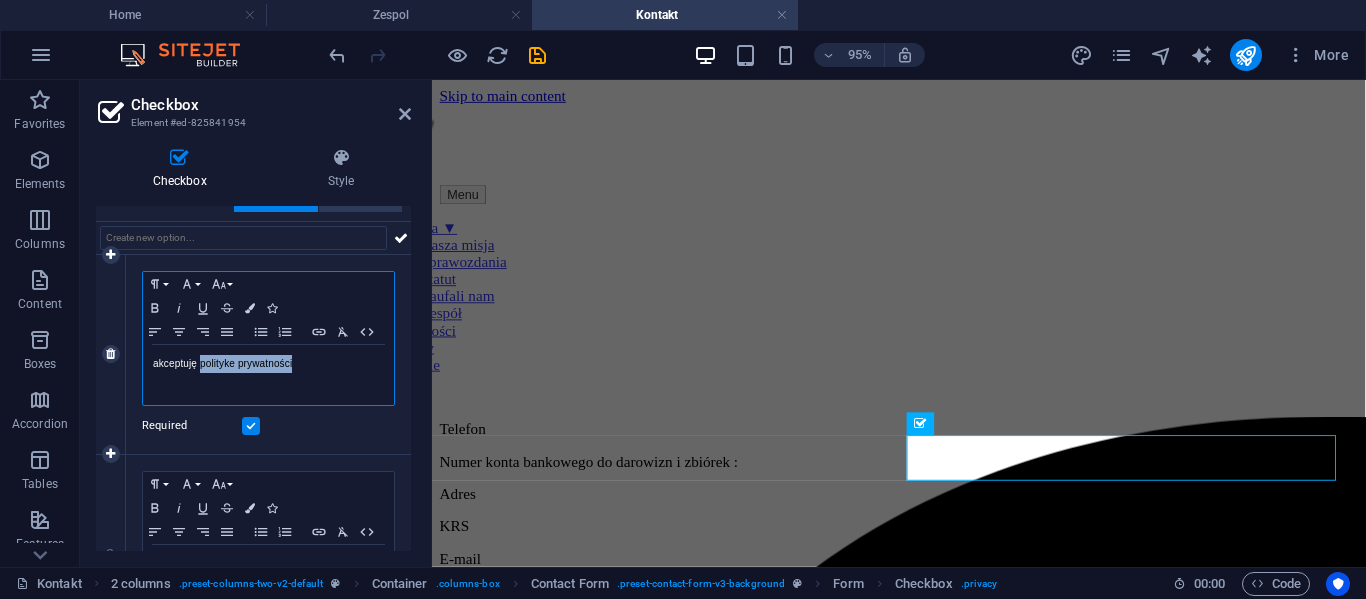 click on "akceptuję polityke prywatności" at bounding box center (268, 364) 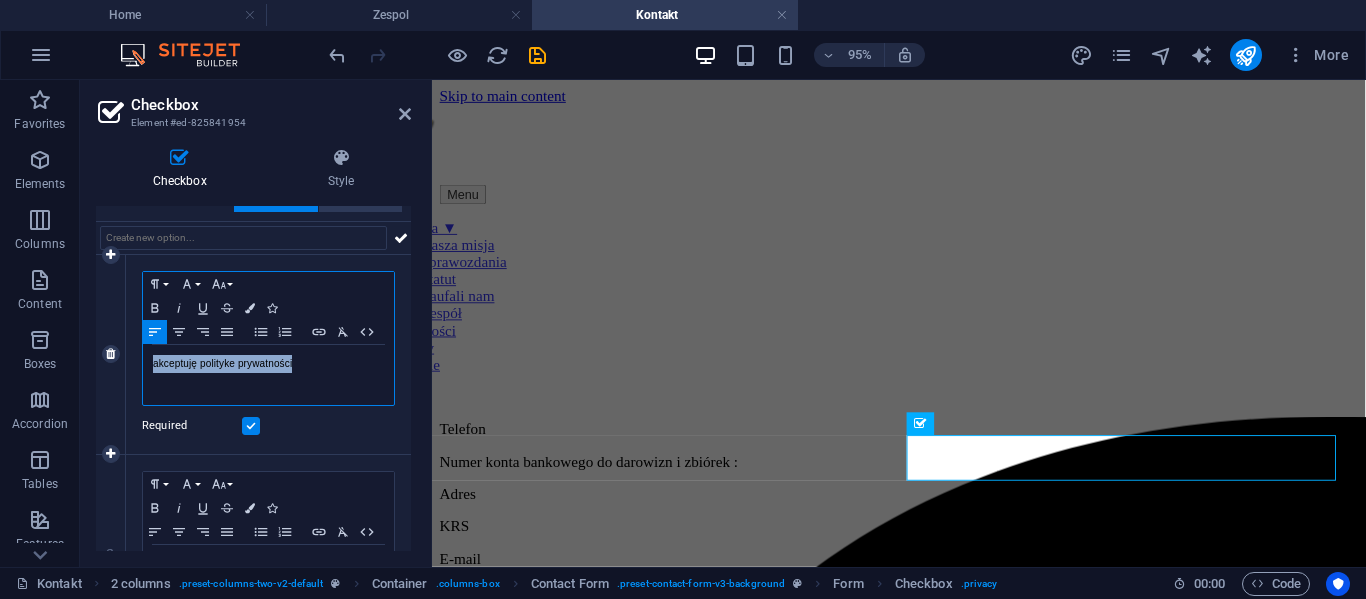 drag, startPoint x: 297, startPoint y: 364, endPoint x: 147, endPoint y: 365, distance: 150.00333 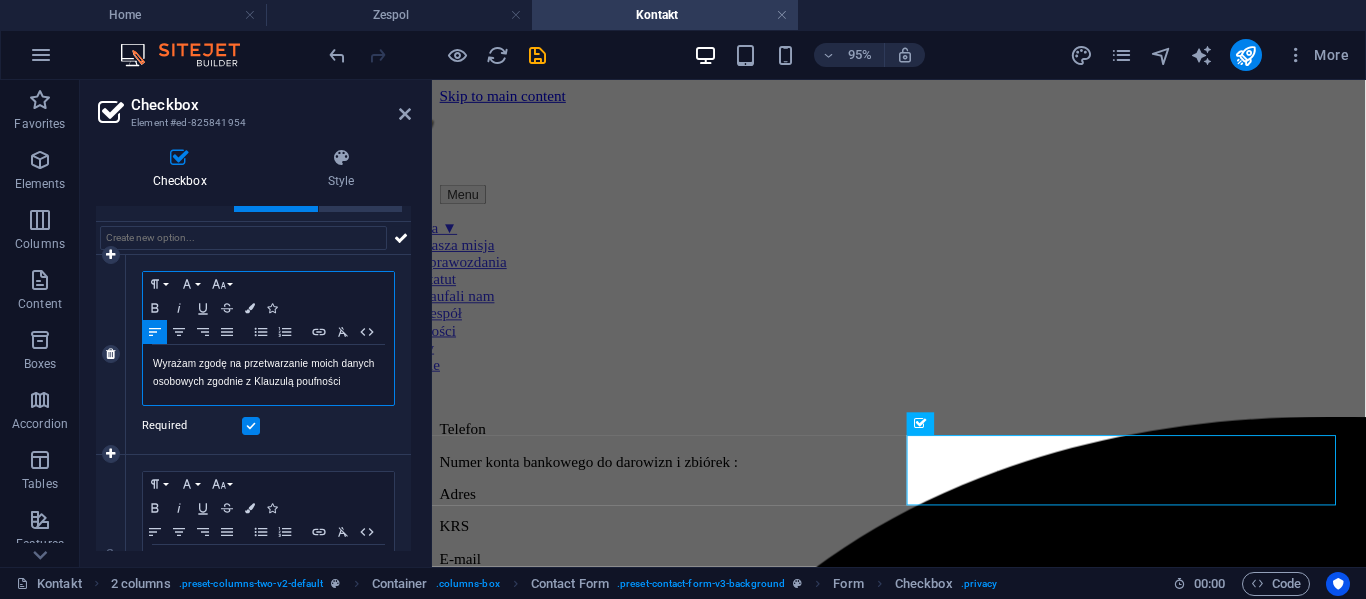 scroll, scrollTop: 408, scrollLeft: 1, axis: both 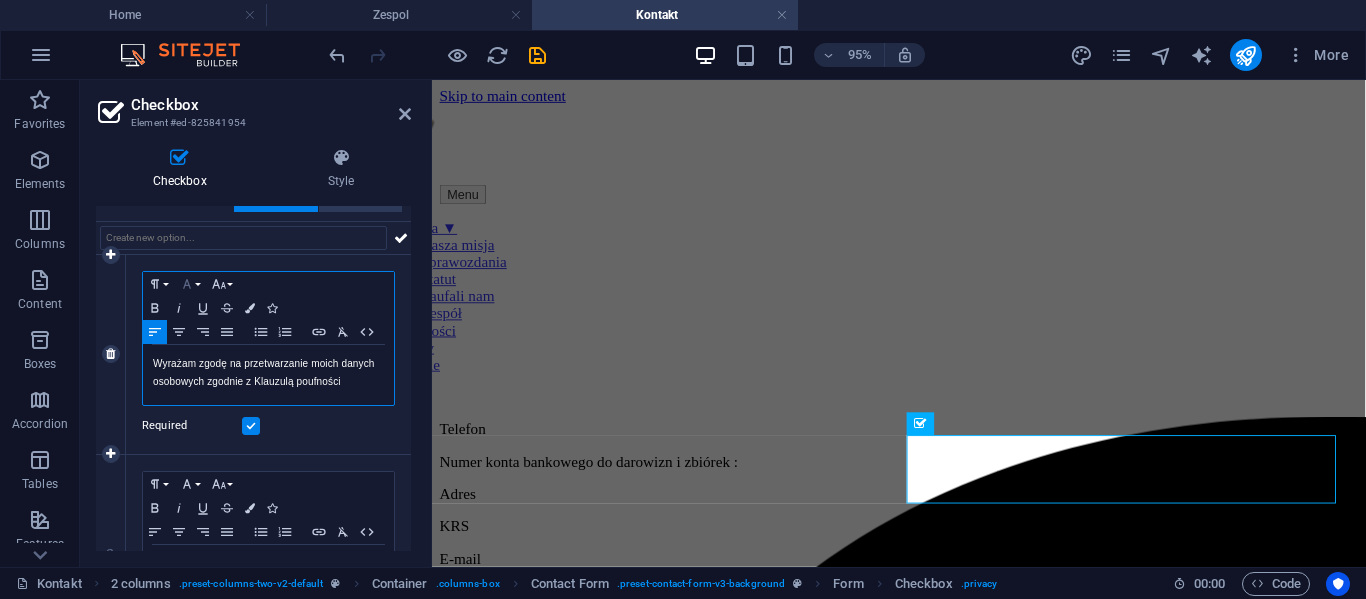 click on "Font Family" at bounding box center (191, 284) 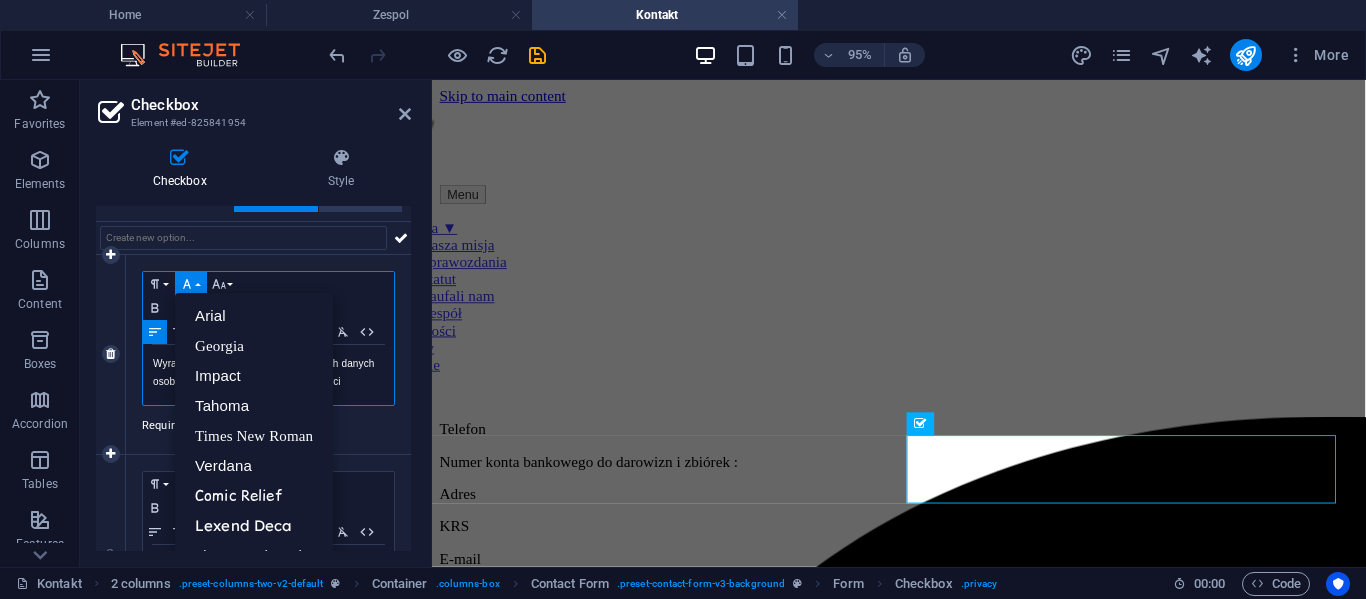 click on "Font Family" at bounding box center [191, 284] 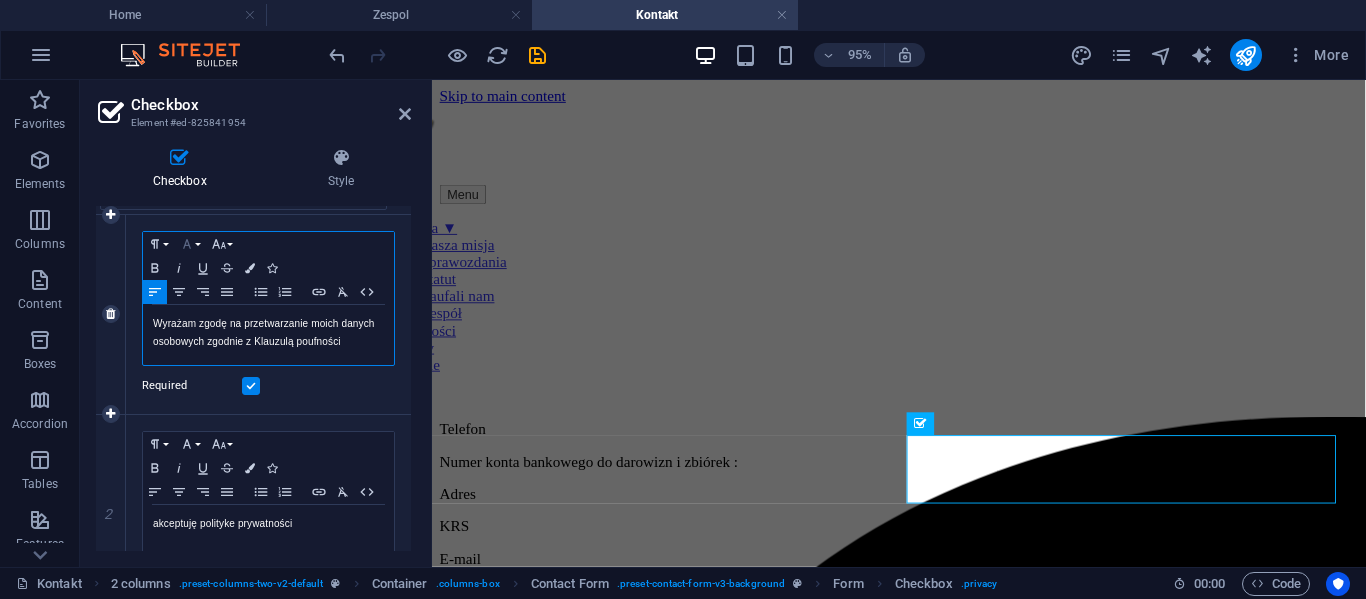 scroll, scrollTop: 280, scrollLeft: 0, axis: vertical 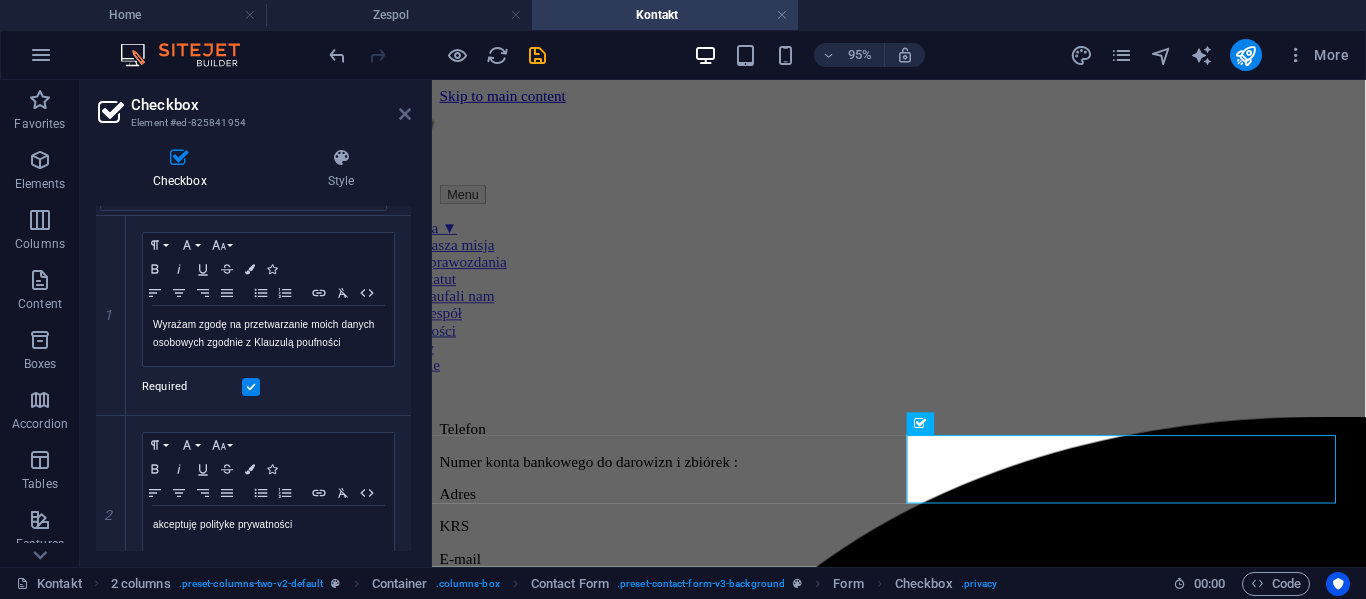 click at bounding box center [405, 114] 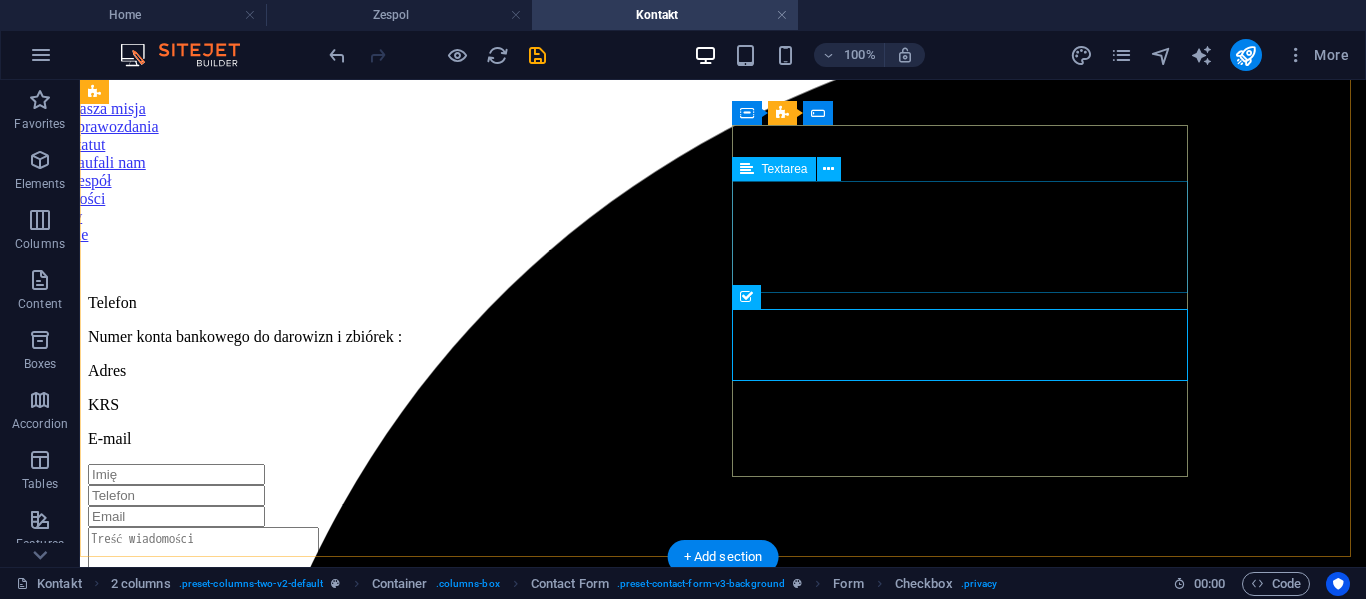 scroll, scrollTop: 146, scrollLeft: 0, axis: vertical 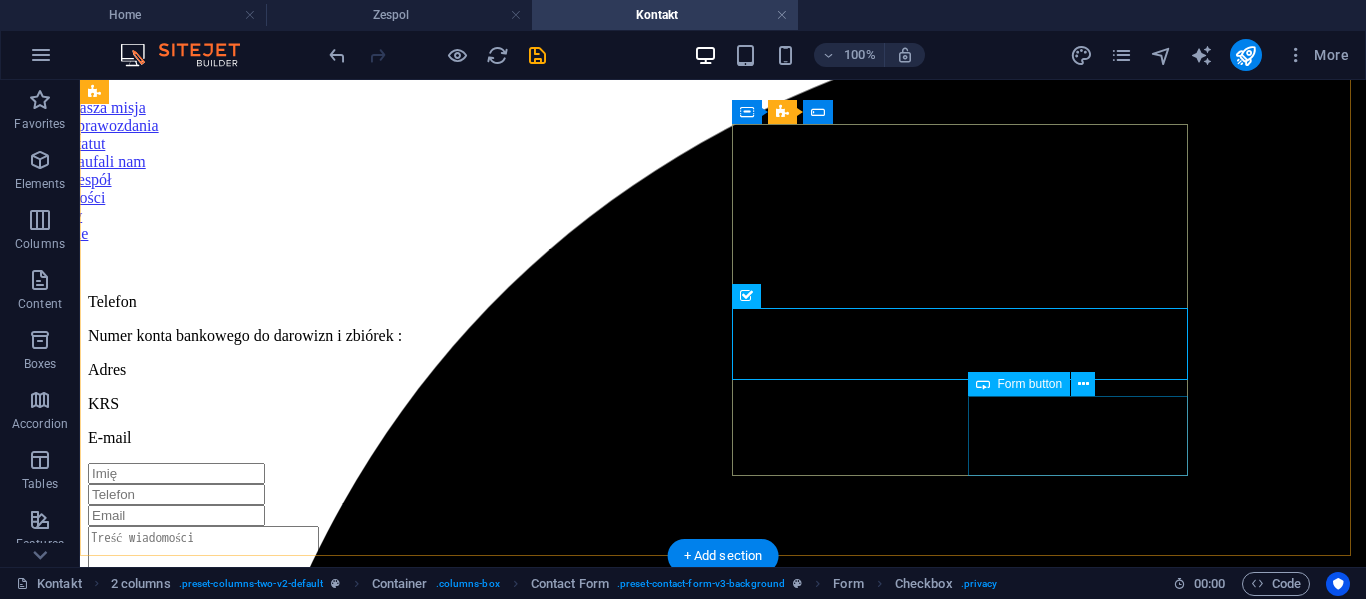 click on "Wyślij" at bounding box center (723, 857) 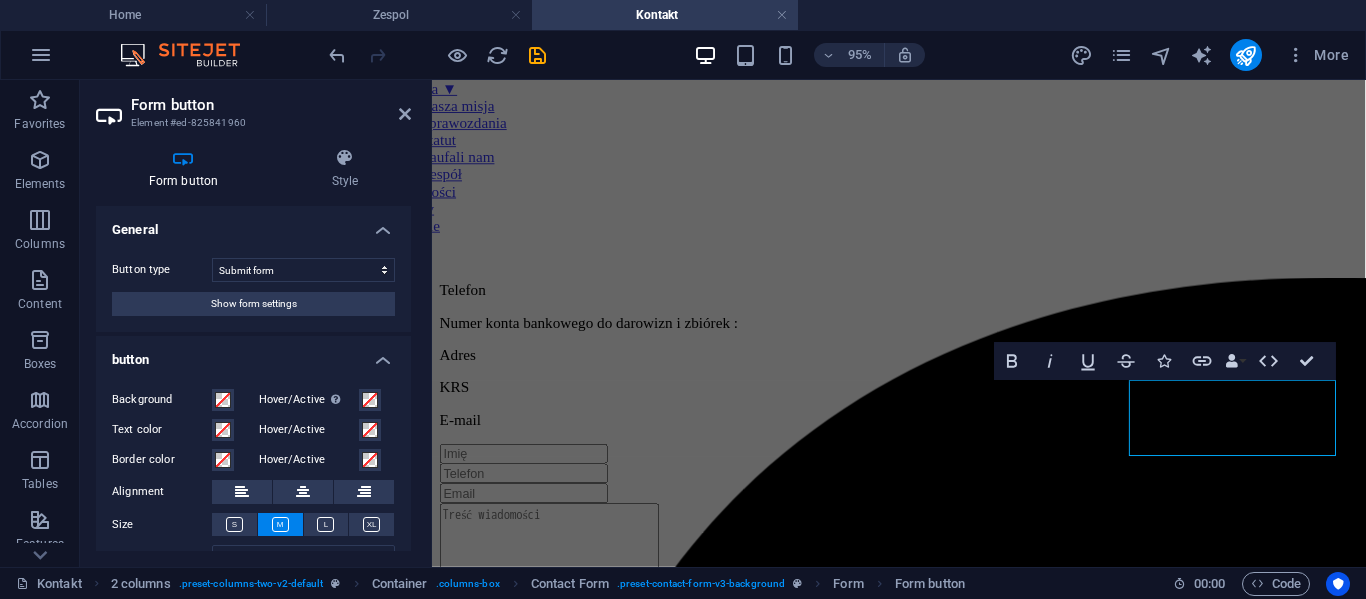 scroll, scrollTop: 2, scrollLeft: 0, axis: vertical 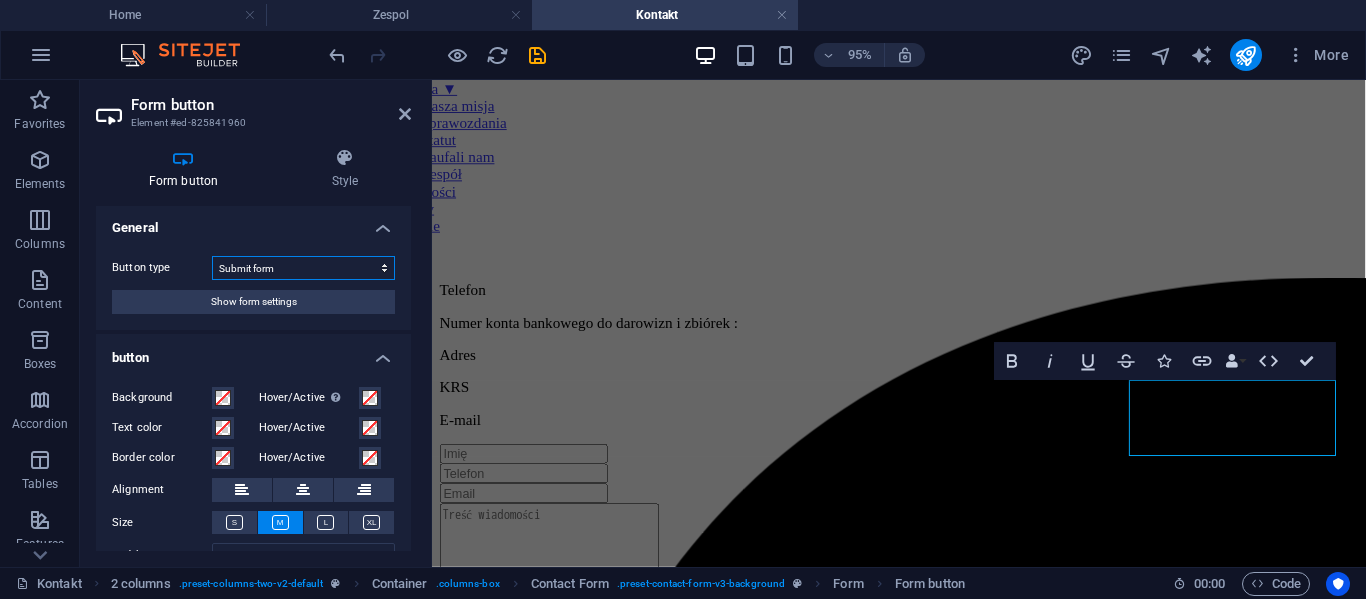 click on "Submit form Reset form No action" at bounding box center (303, 268) 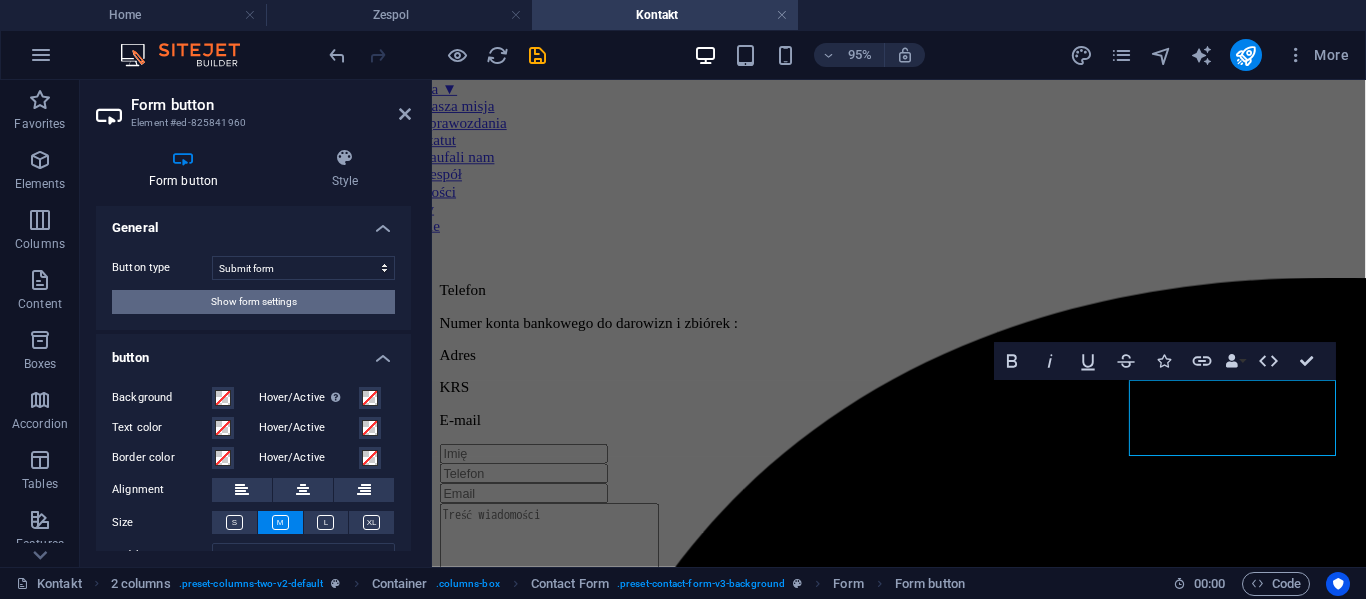 click on "Show form settings" at bounding box center (254, 302) 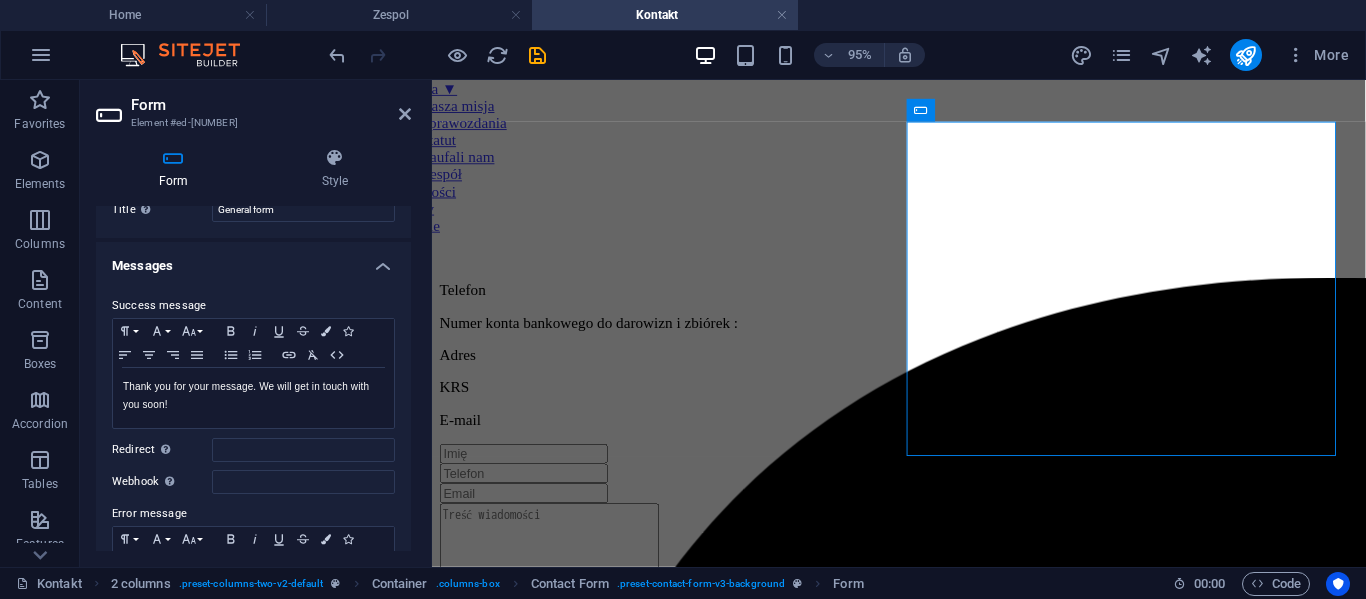scroll, scrollTop: 55, scrollLeft: 0, axis: vertical 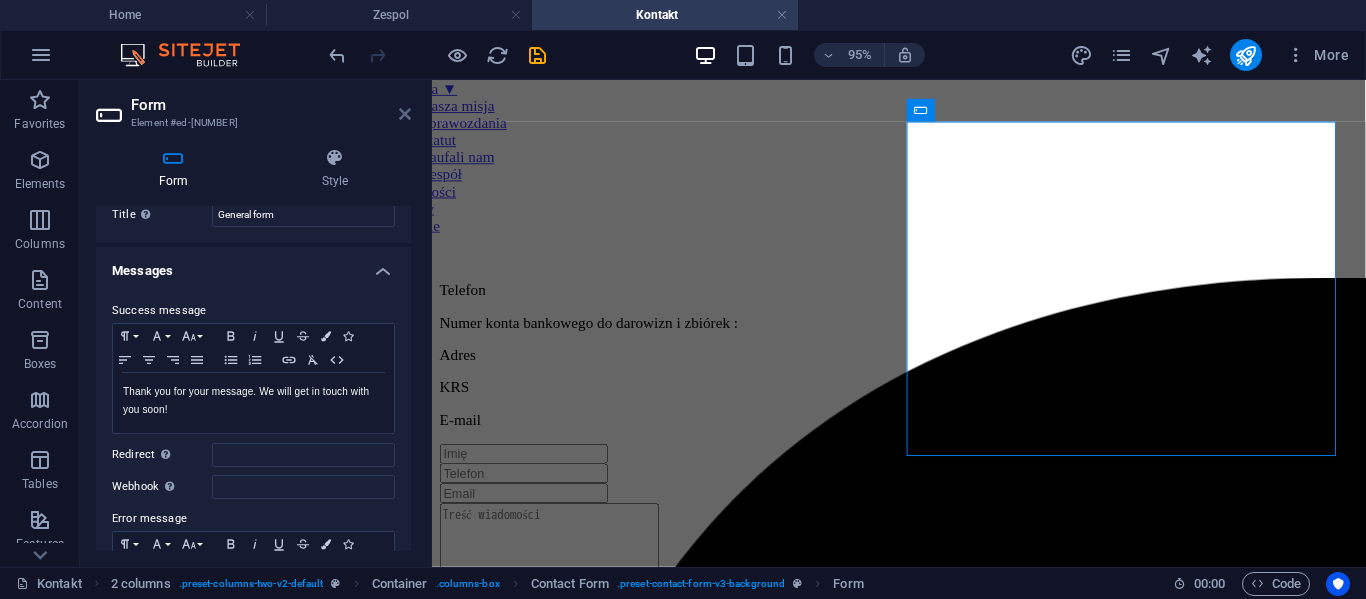 click at bounding box center (405, 114) 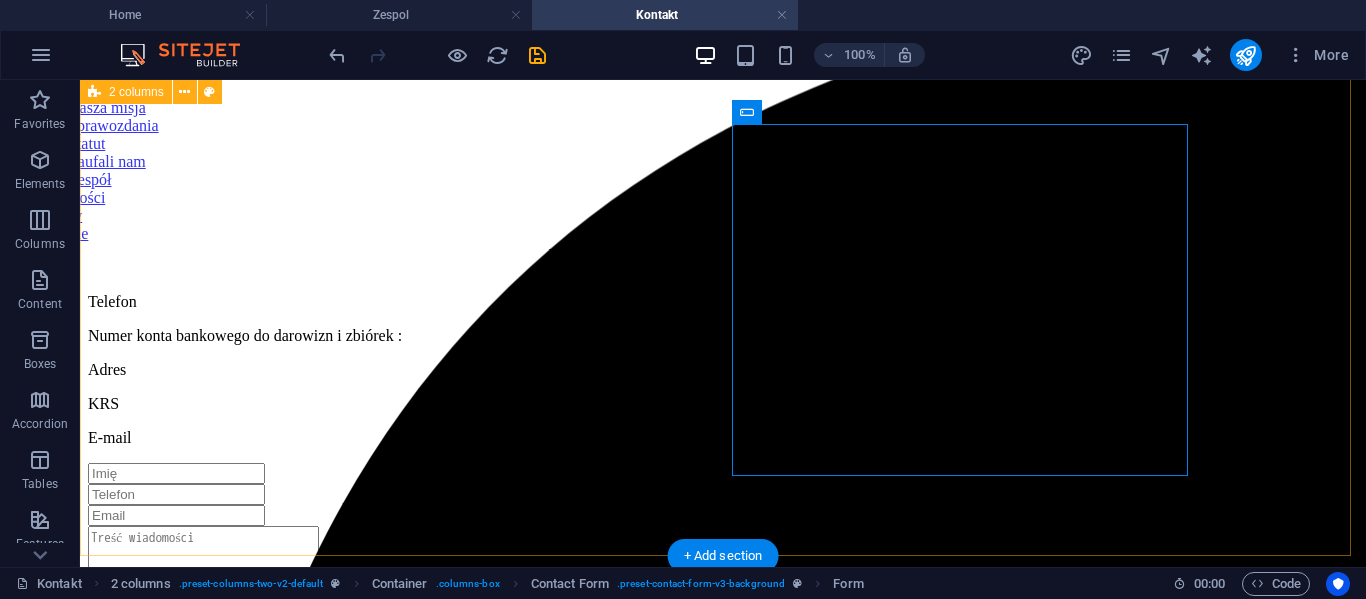 click on "Telefon Numer konta bankowego do darowizn i zbiórek : Adres  KRS  E-mail   Wyrażam zgodę na przetwarzanie moich danych osobowych zgodnie z Klauzulą poufności   akceptuję polityke prywatności Unreadable? Load new Wyślij" at bounding box center (723, 580) 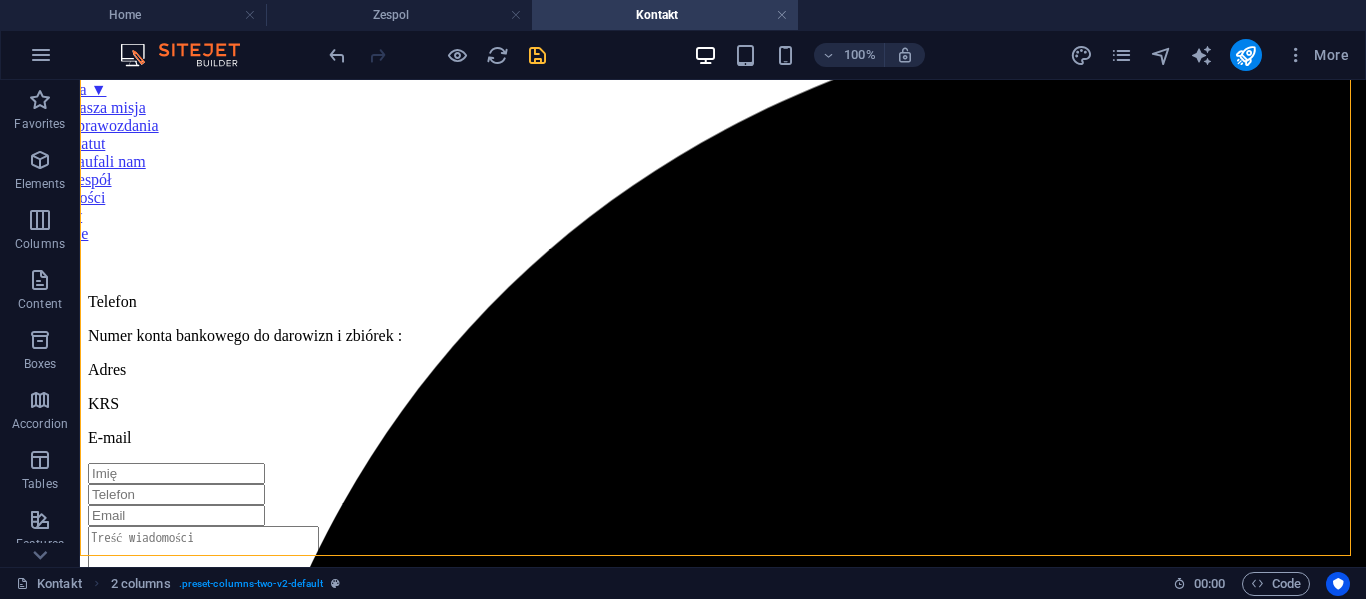 click at bounding box center [537, 55] 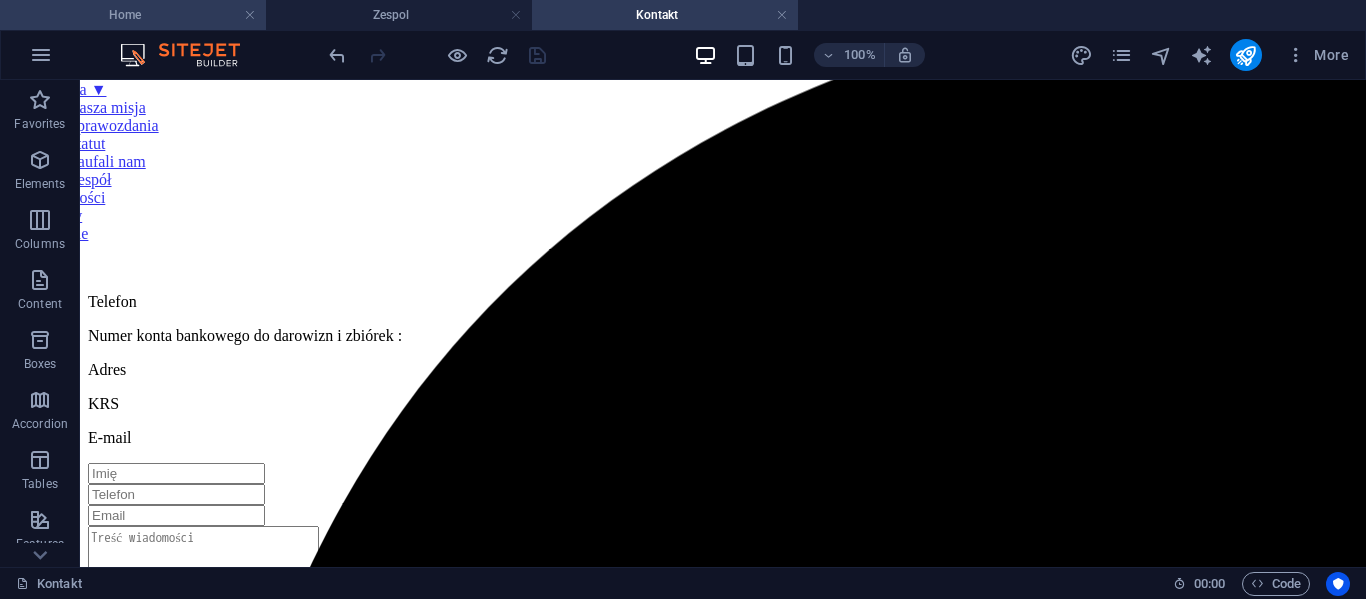 click on "Home" at bounding box center (133, 15) 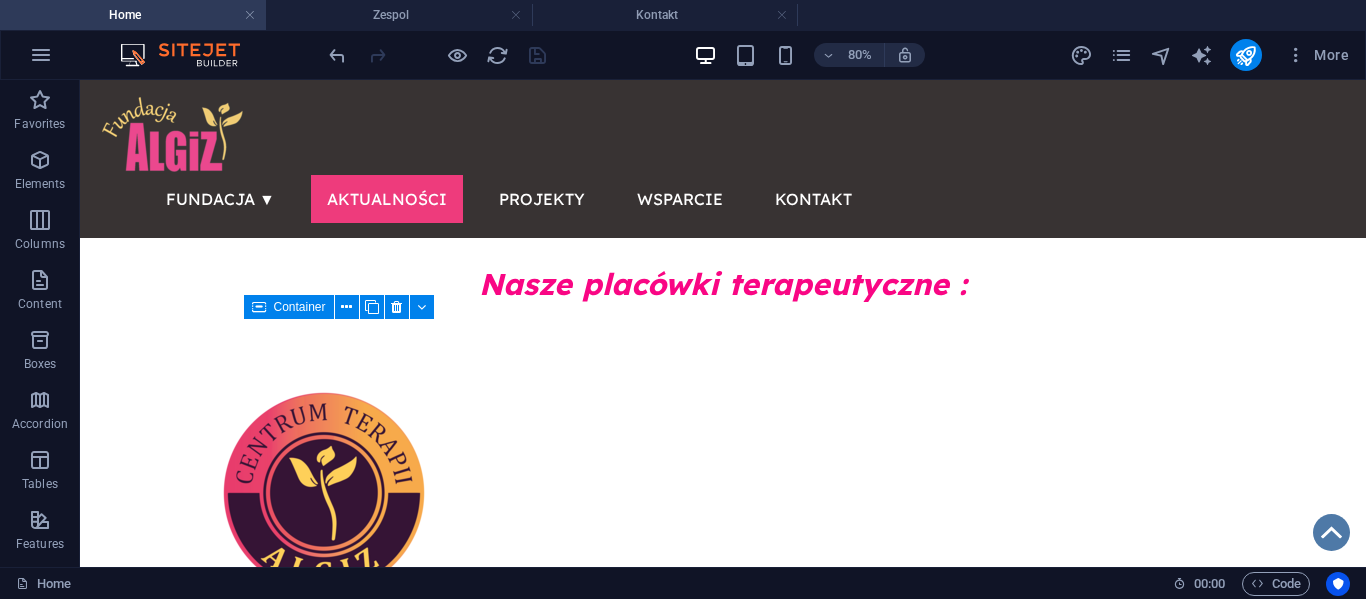 scroll, scrollTop: 0, scrollLeft: 0, axis: both 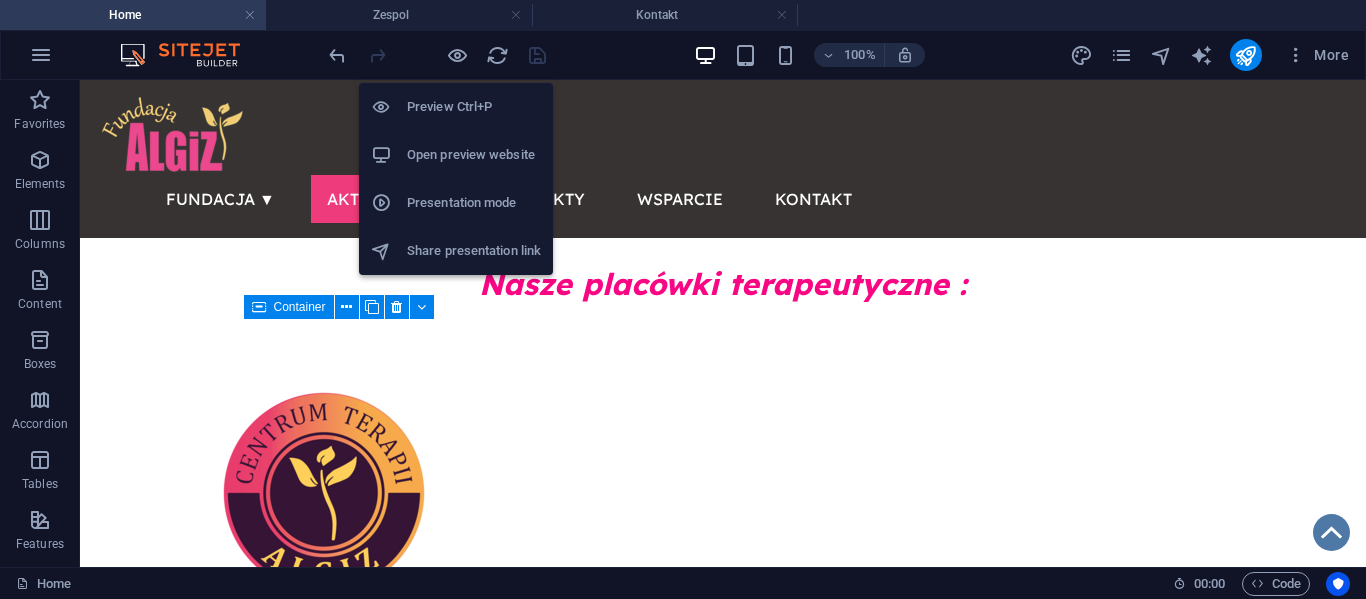 click on "Open preview website" at bounding box center [456, 155] 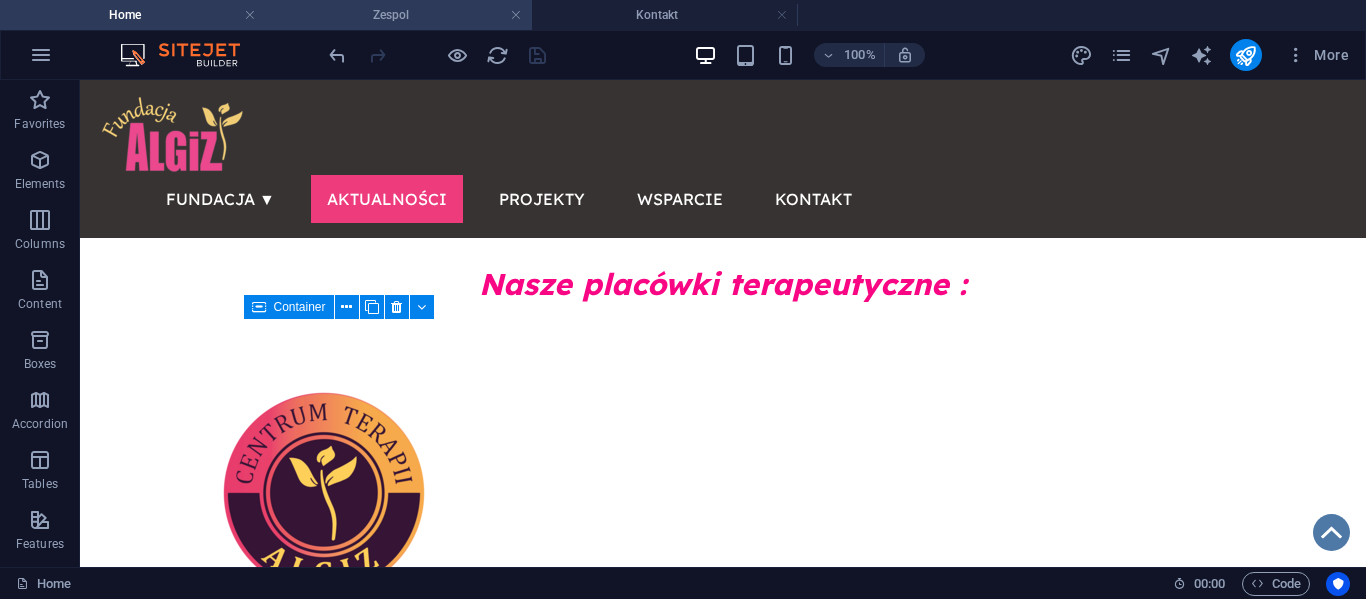 click on "Zespol" at bounding box center (399, 15) 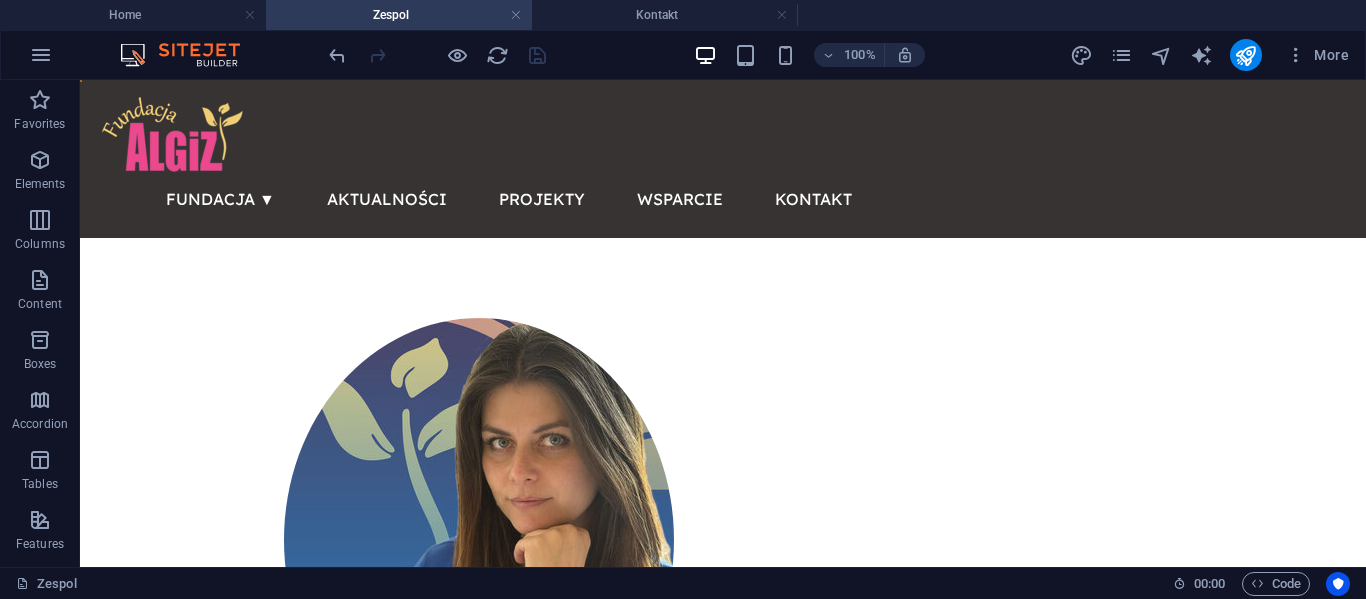 scroll, scrollTop: 106, scrollLeft: 0, axis: vertical 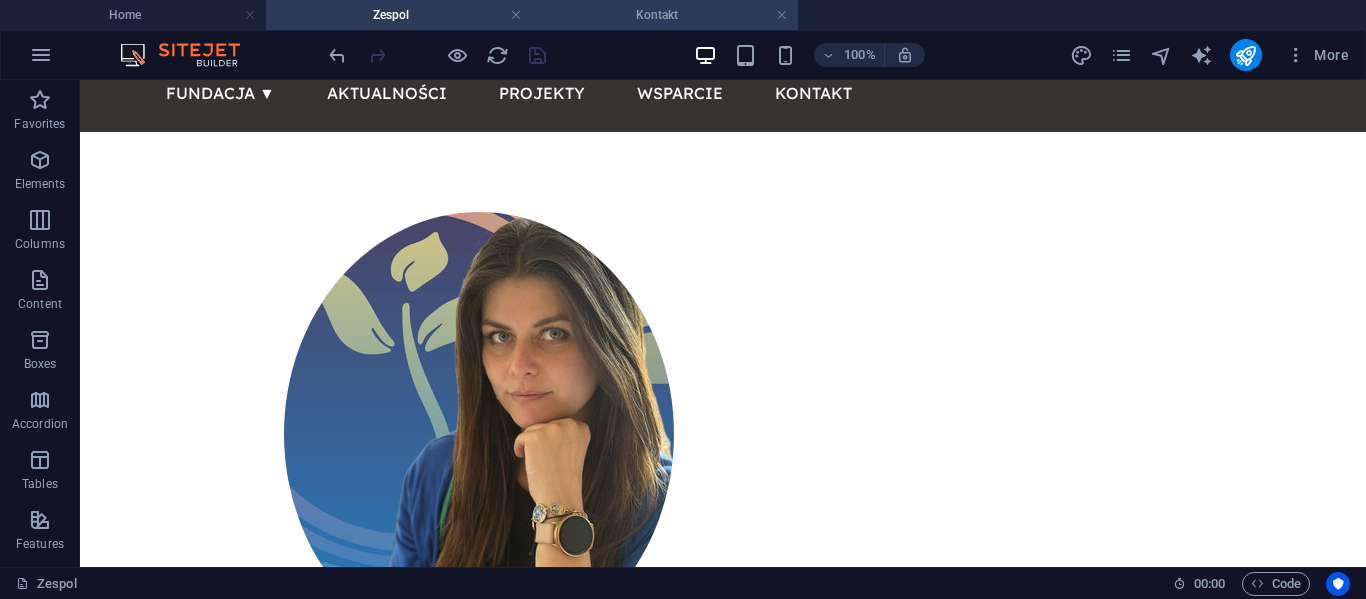 click on "Kontakt" at bounding box center [665, 15] 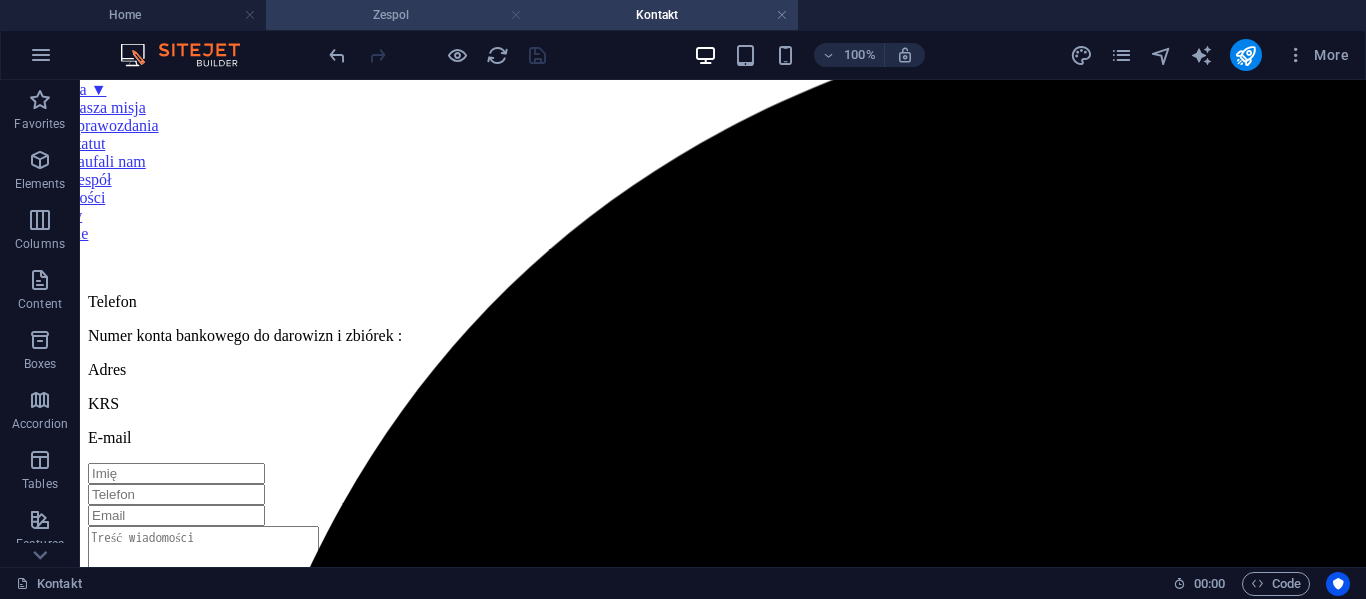 click at bounding box center (516, 15) 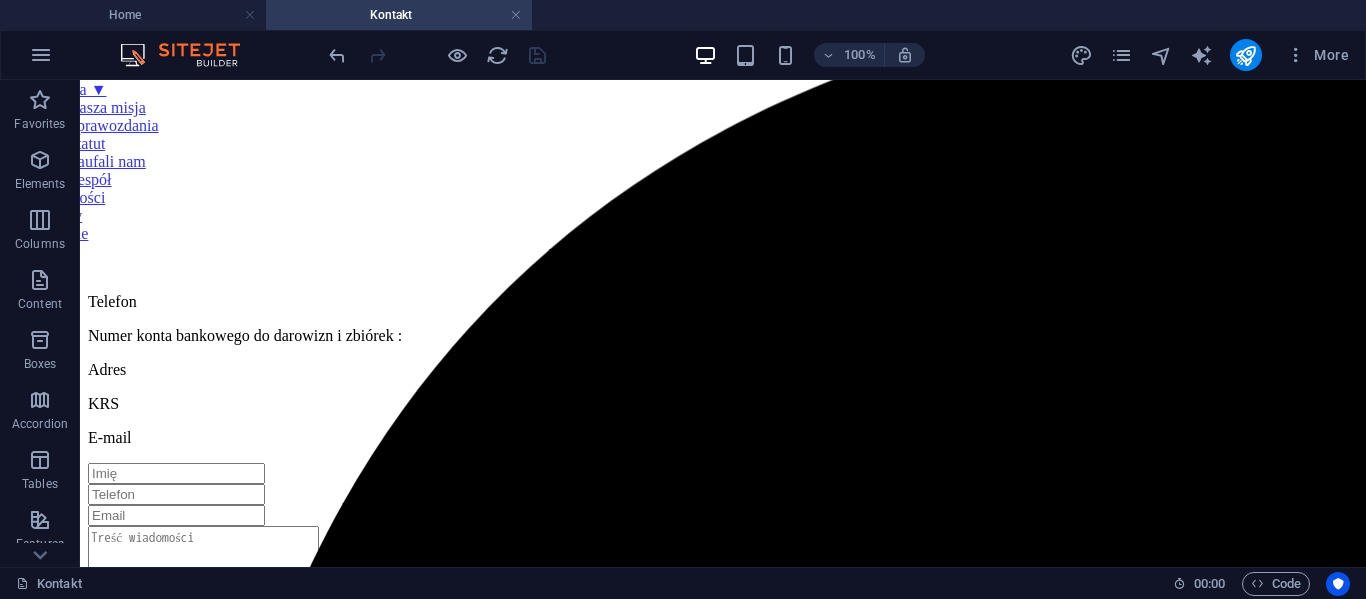 click at bounding box center (516, 15) 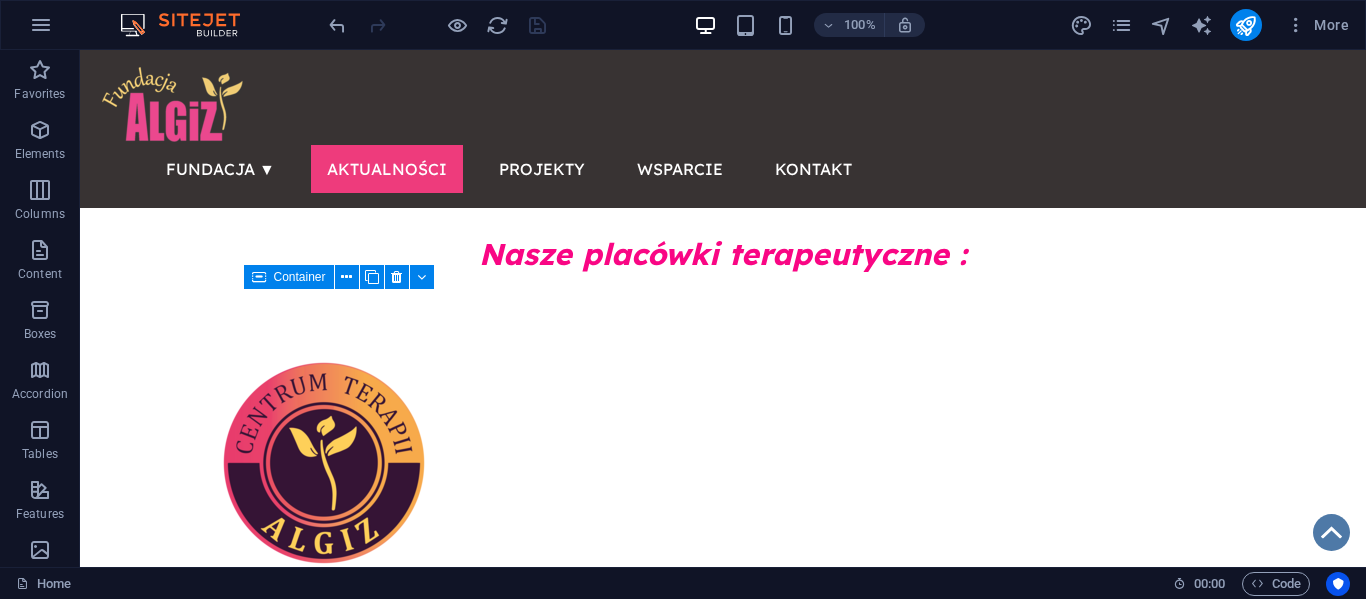click at bounding box center (437, 25) 